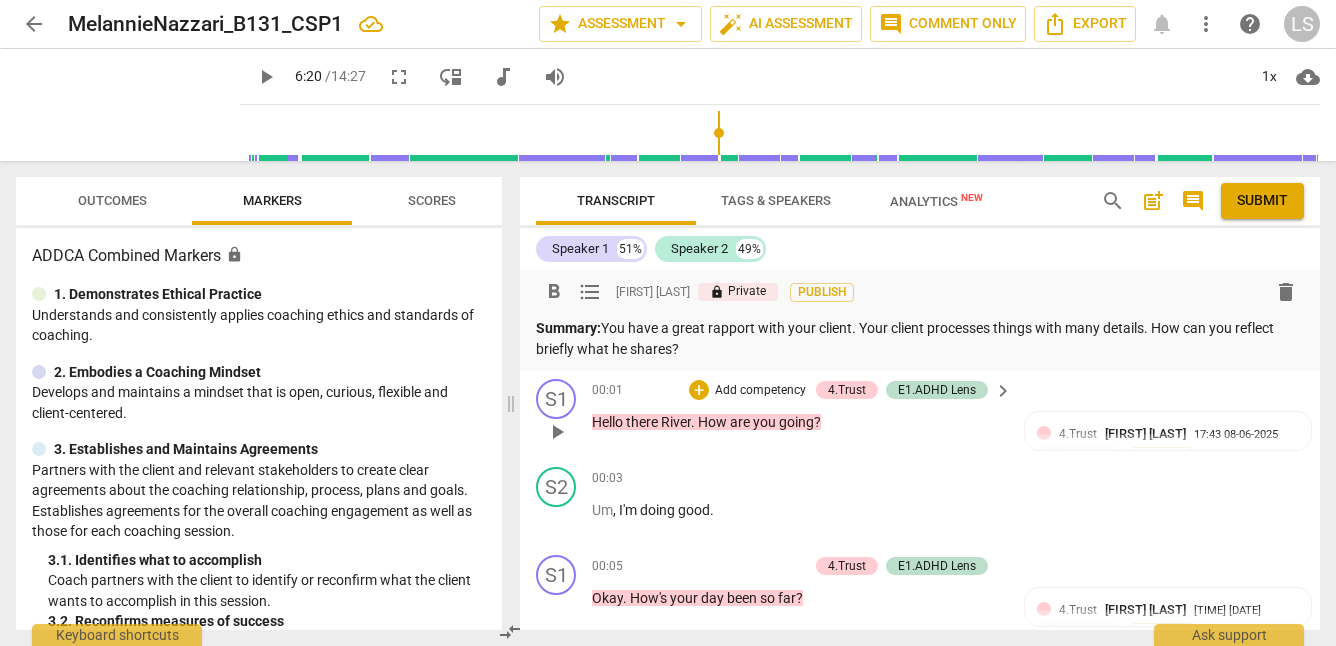 scroll, scrollTop: 0, scrollLeft: 0, axis: both 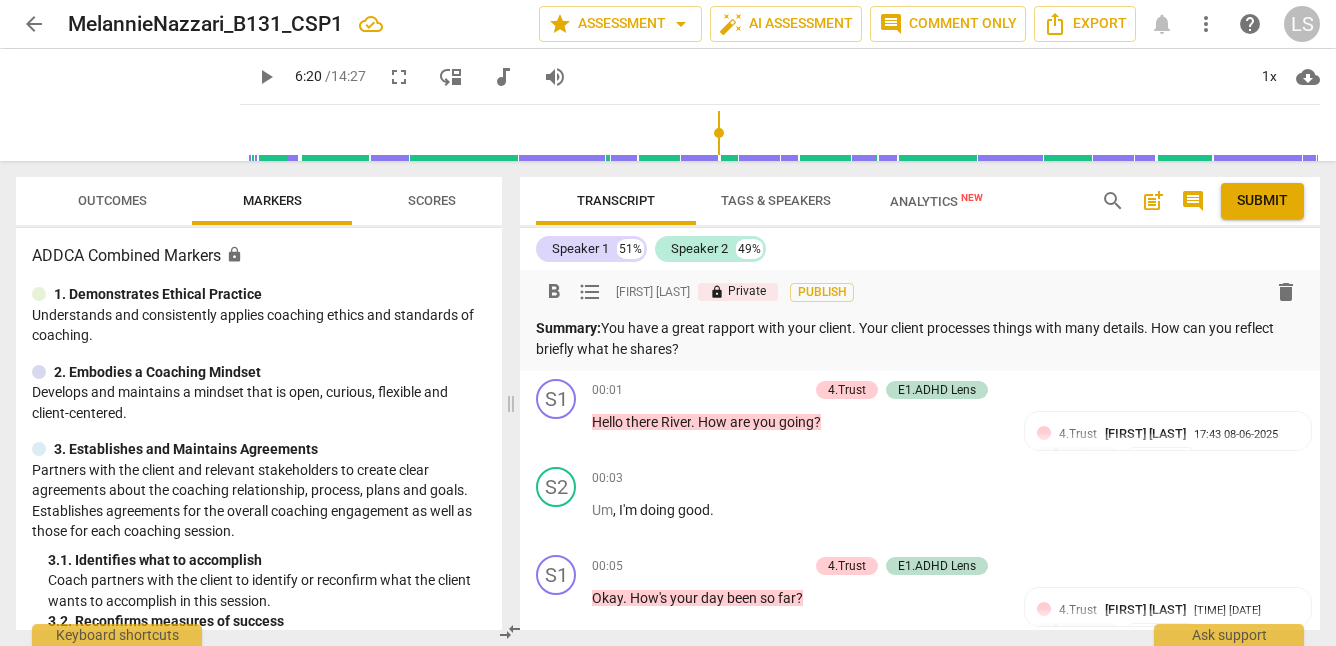 type 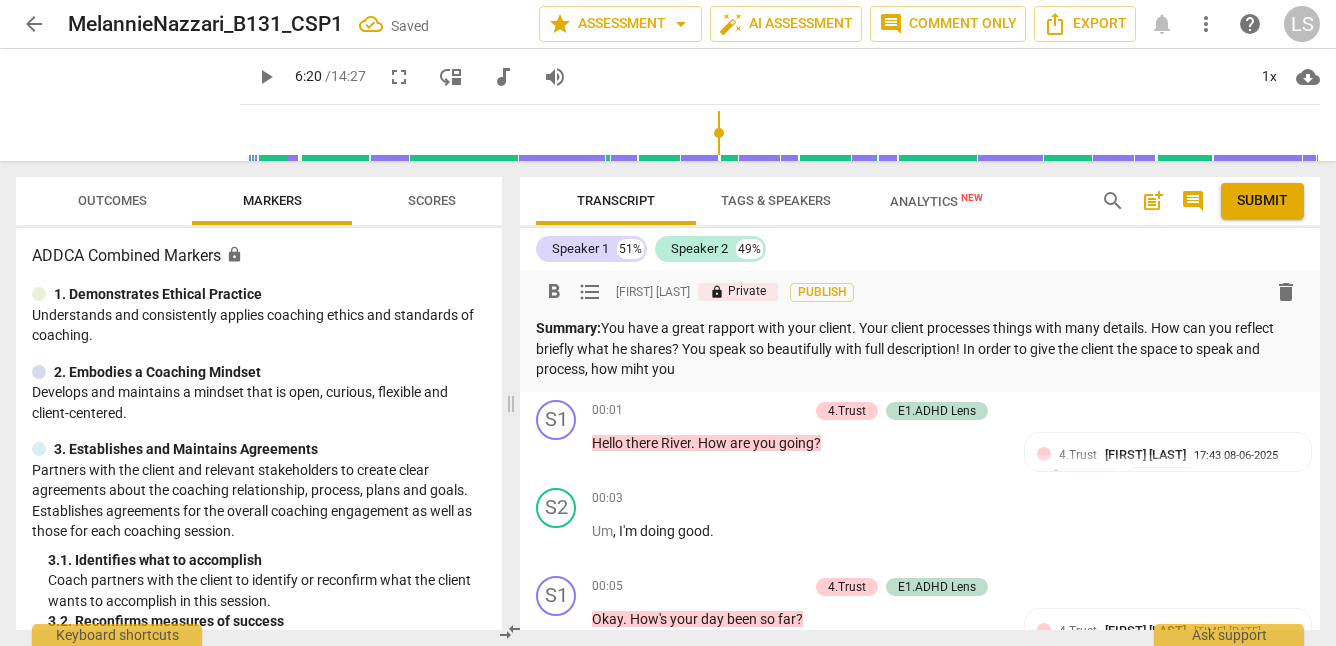 click on "Summary:   You have a great rapport with your client. Your client processes things with many details. How can you reflect briefly what he shares? You speak so beautifully with full description! In order to give the client the space to speak and process, how miht you" at bounding box center [920, 349] 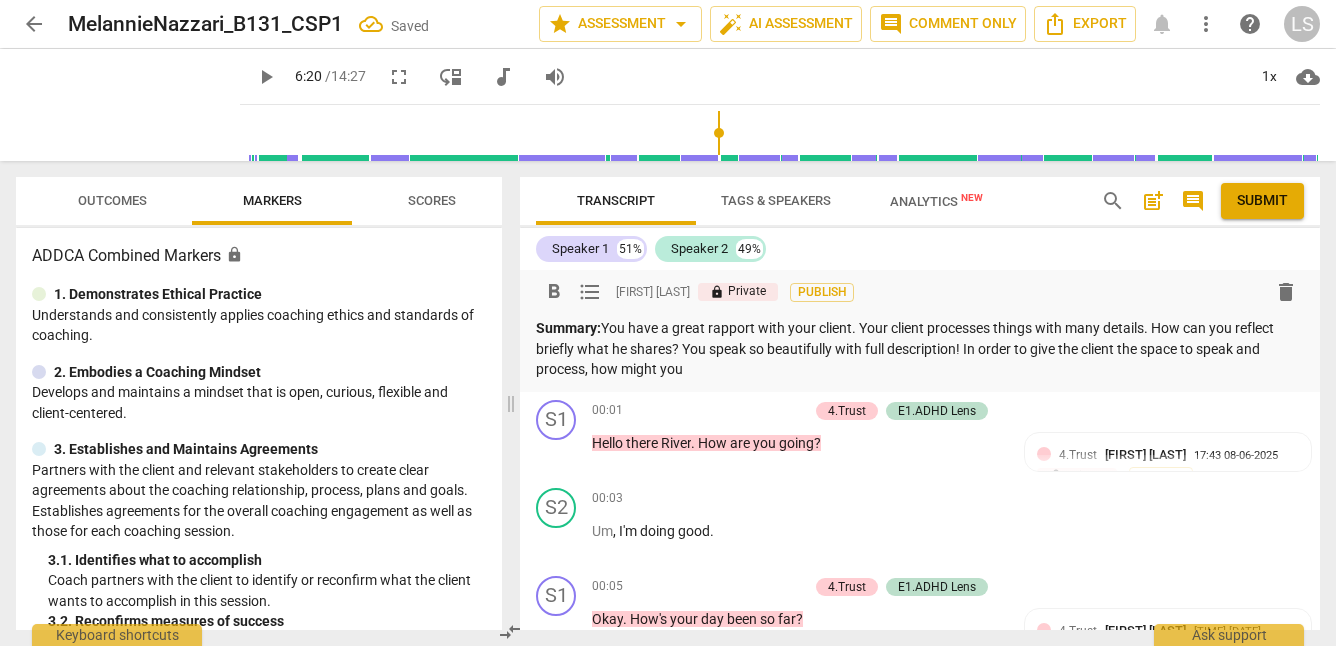 click on "Summary:   You have a great rapport with your client. Your client processes things with many details. How can you reflect briefly what he shares? You speak so beautifully with full description! In order to give the client the space to speak and process, how might you" at bounding box center (920, 349) 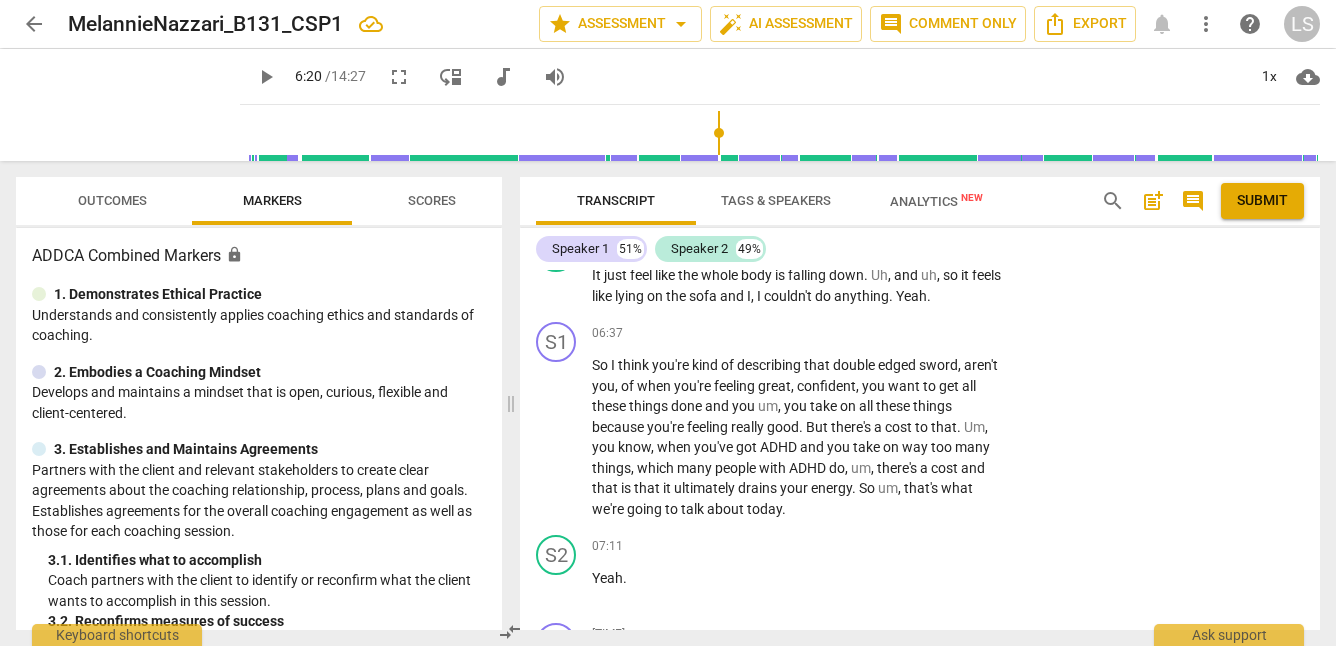 scroll, scrollTop: 2534, scrollLeft: 0, axis: vertical 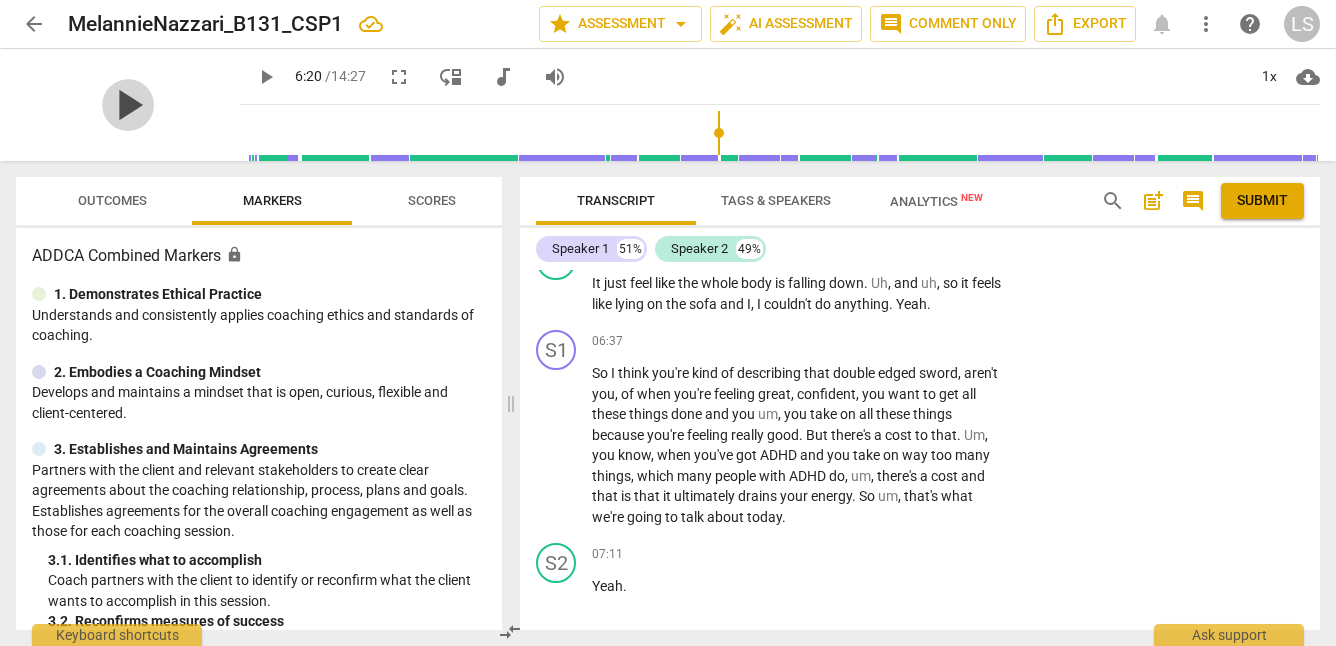 click on "play_arrow" at bounding box center [128, 105] 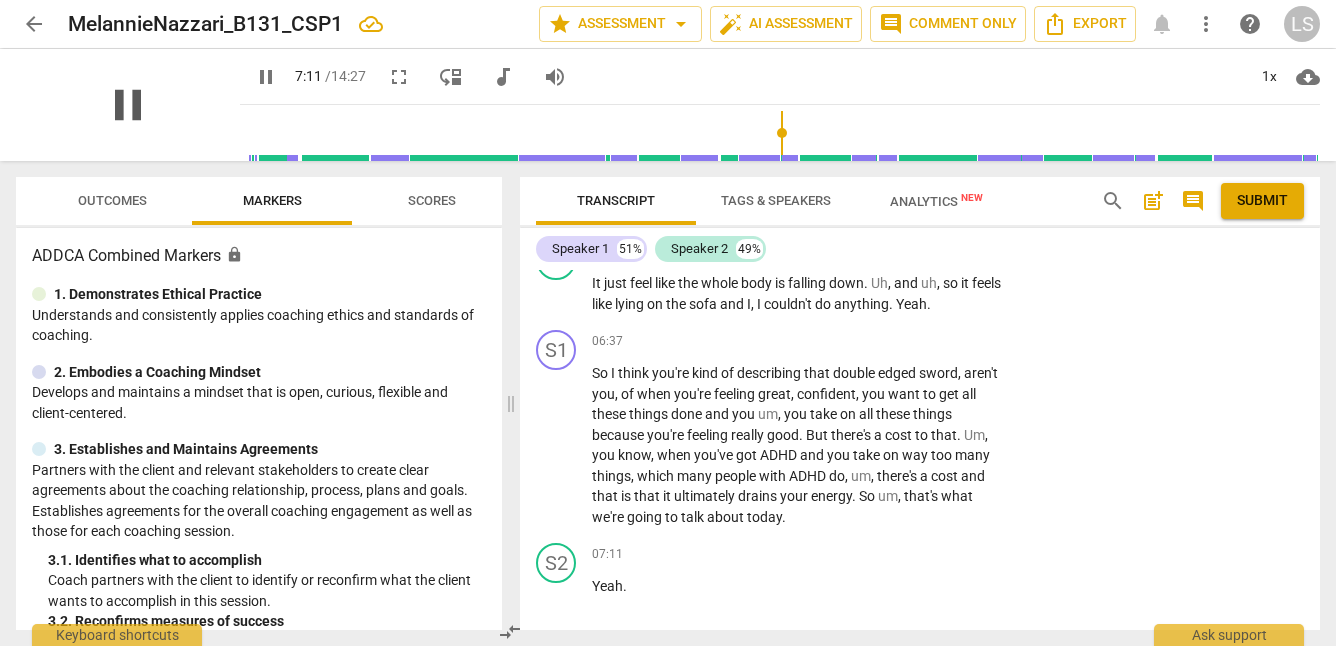 scroll, scrollTop: 2901, scrollLeft: 0, axis: vertical 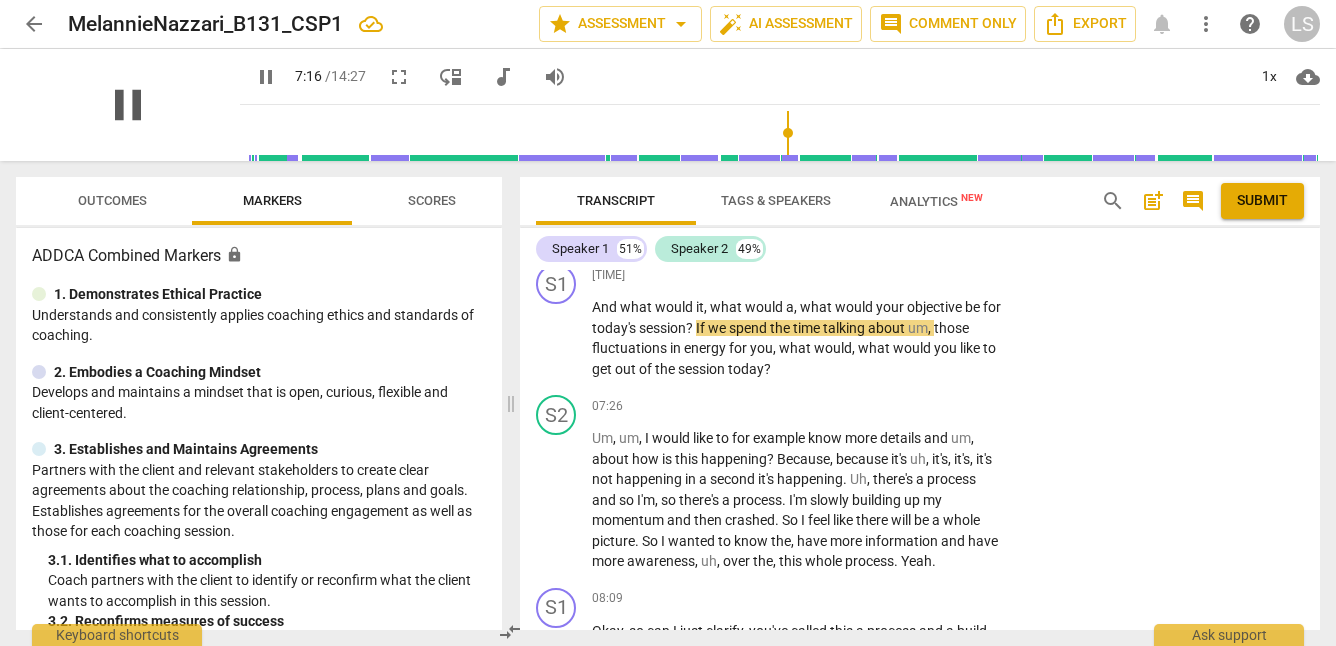 click on "pause" at bounding box center (128, 105) 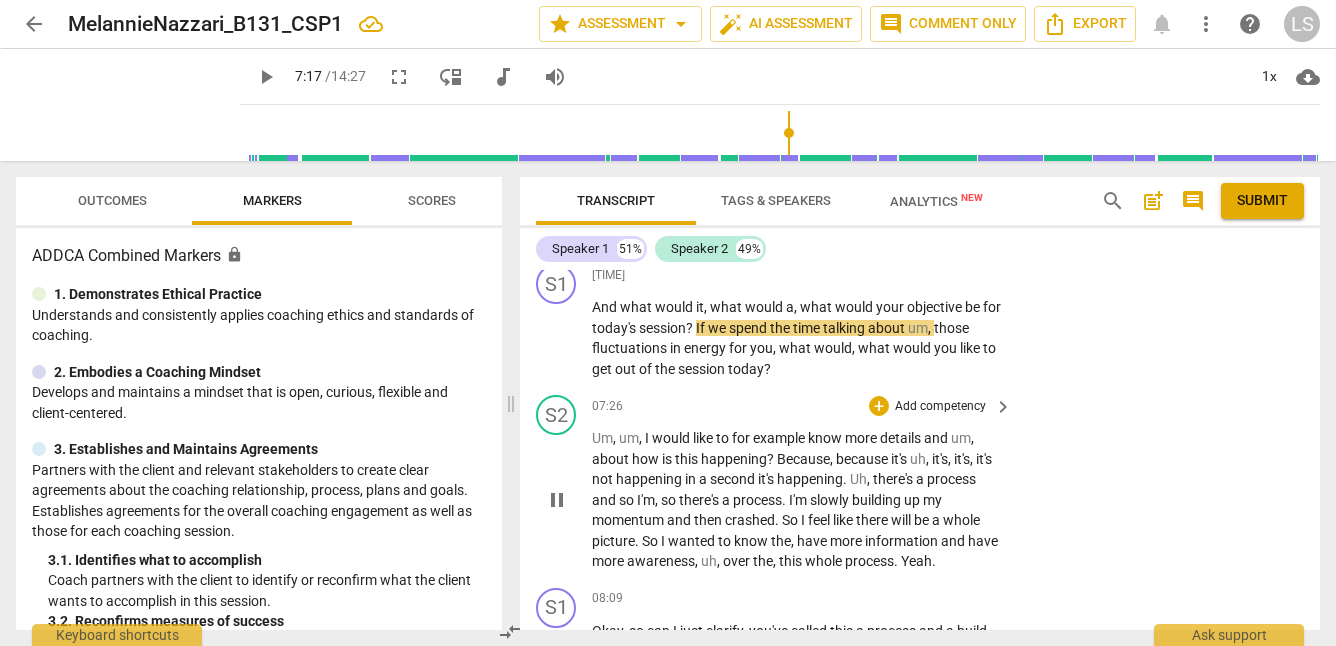 type on "437" 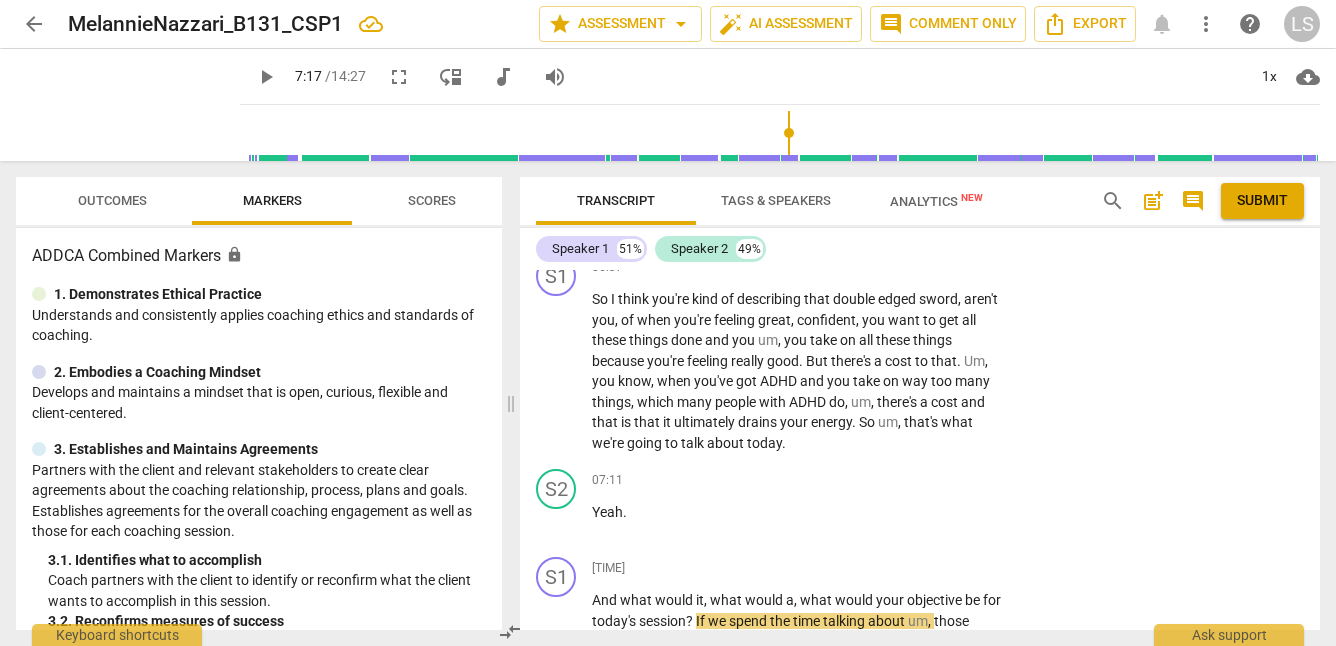 scroll, scrollTop: 2592, scrollLeft: 0, axis: vertical 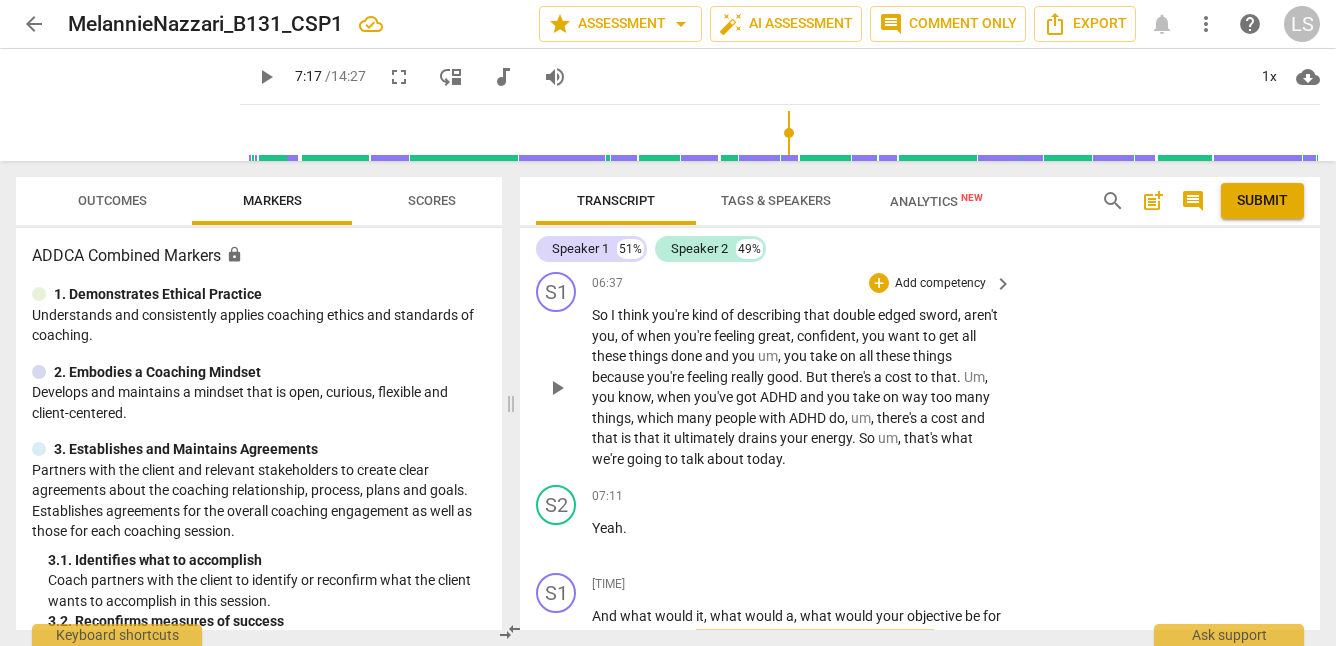 click on "Add competency" at bounding box center [940, 284] 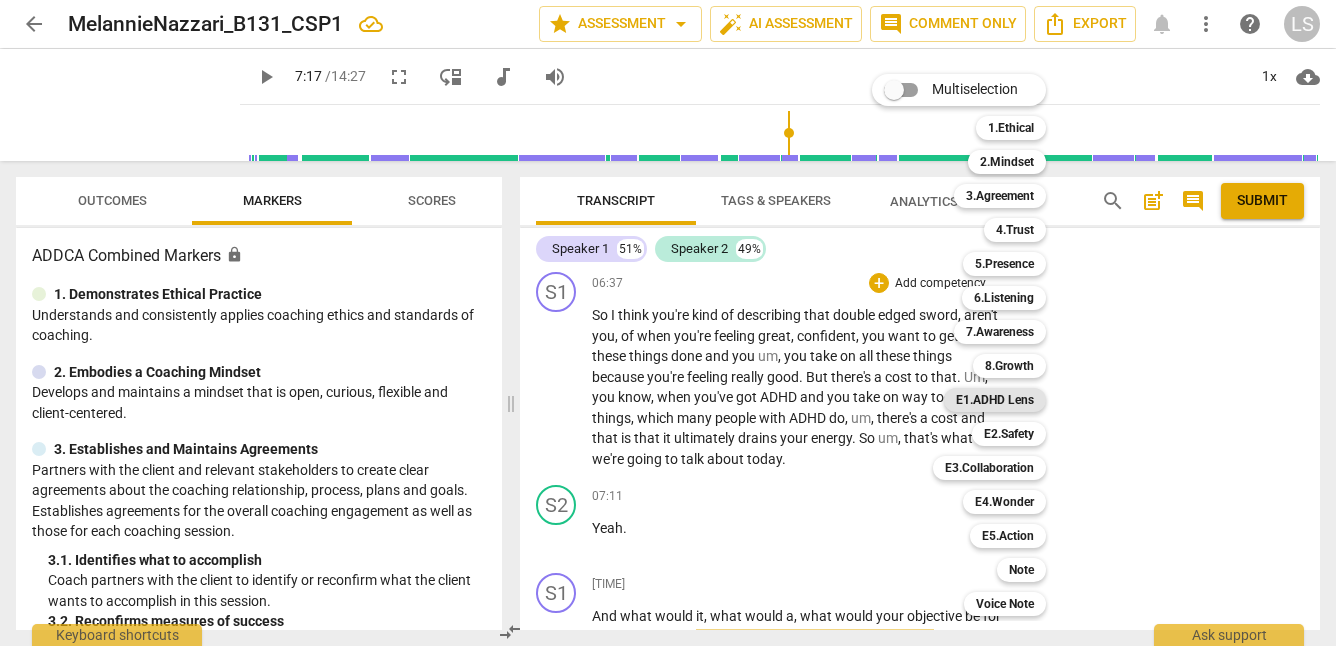 click on "E1.ADHD Lens" at bounding box center (995, 400) 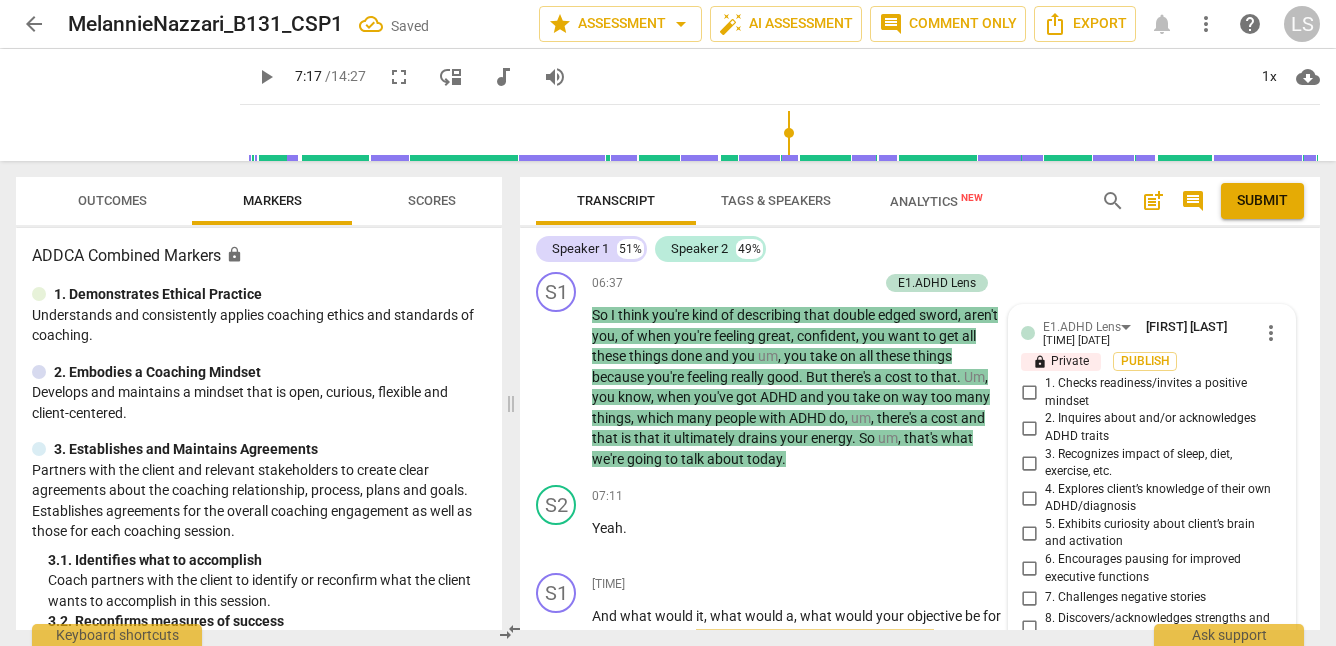 scroll, scrollTop: 2941, scrollLeft: 0, axis: vertical 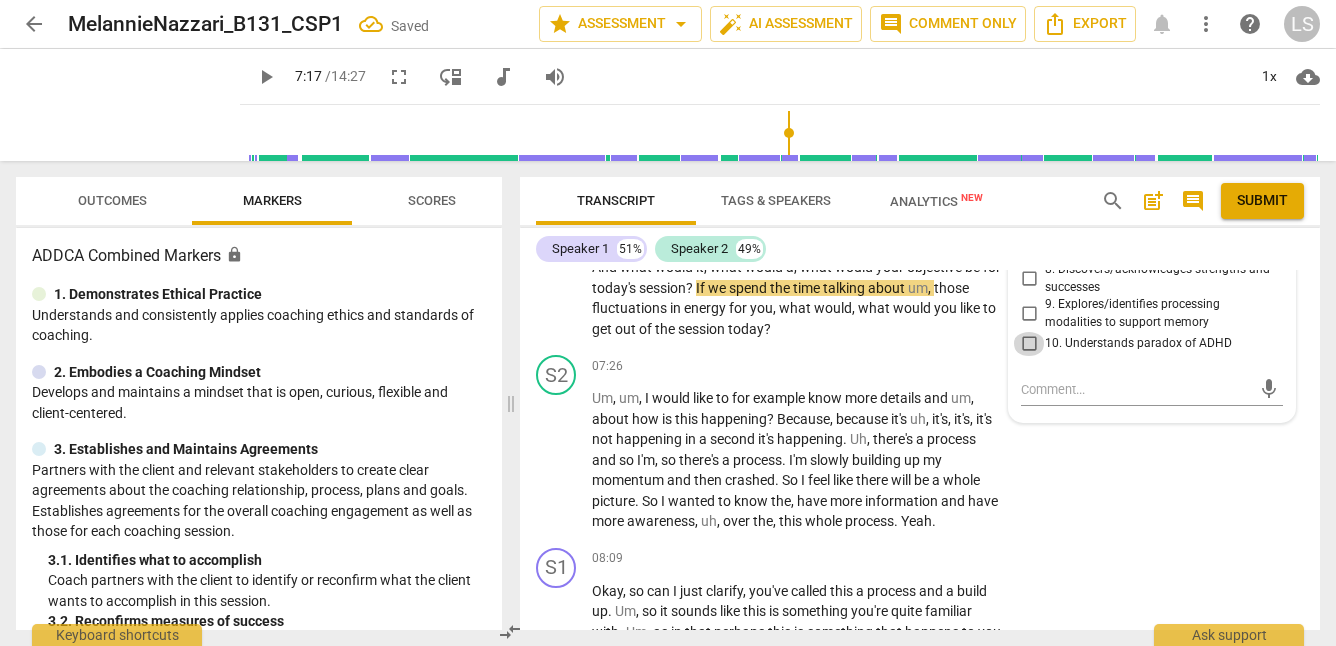 click on "10. Understands paradox of ADHD" at bounding box center [1029, 344] 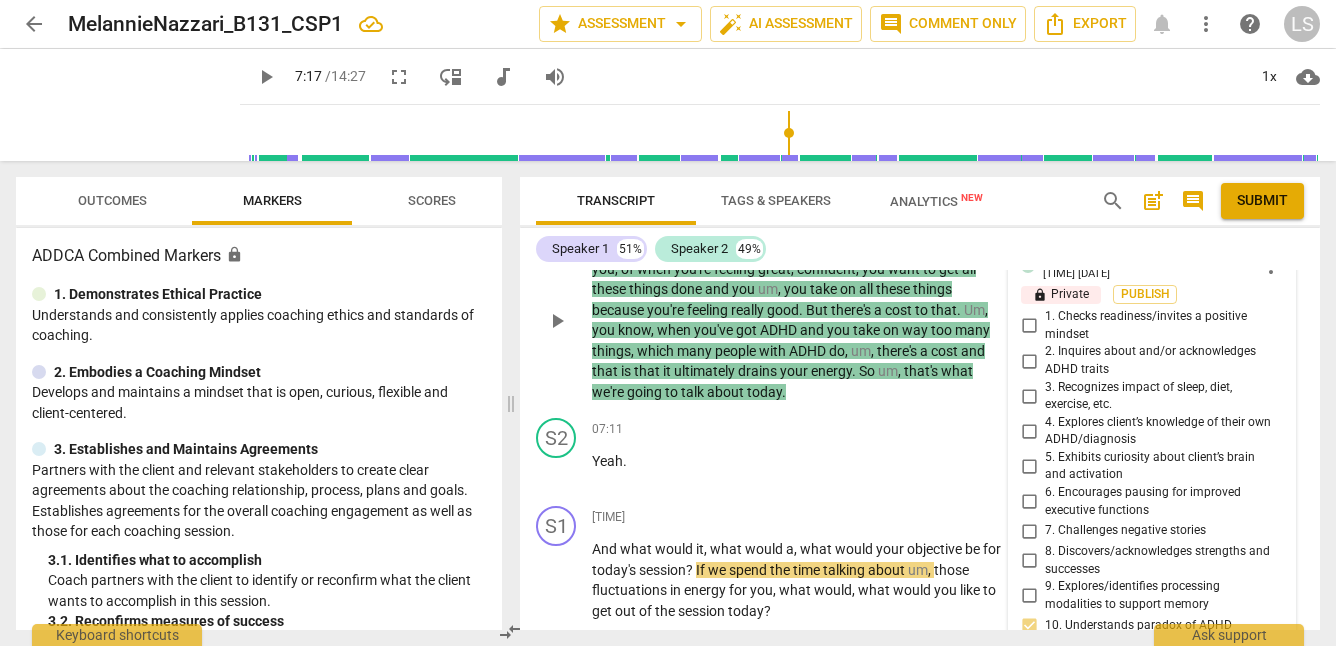 scroll, scrollTop: 2656, scrollLeft: 0, axis: vertical 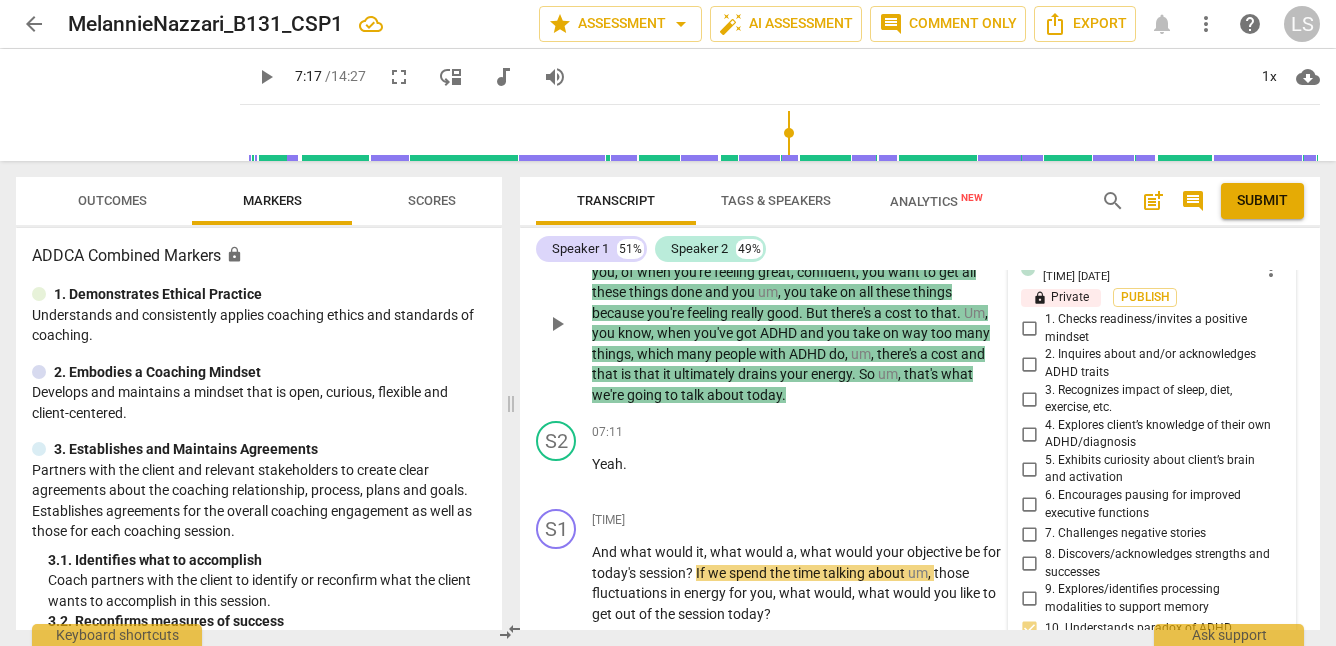 click on "3. Recognizes impact of sleep, diet, exercise, etc." at bounding box center [1029, 399] 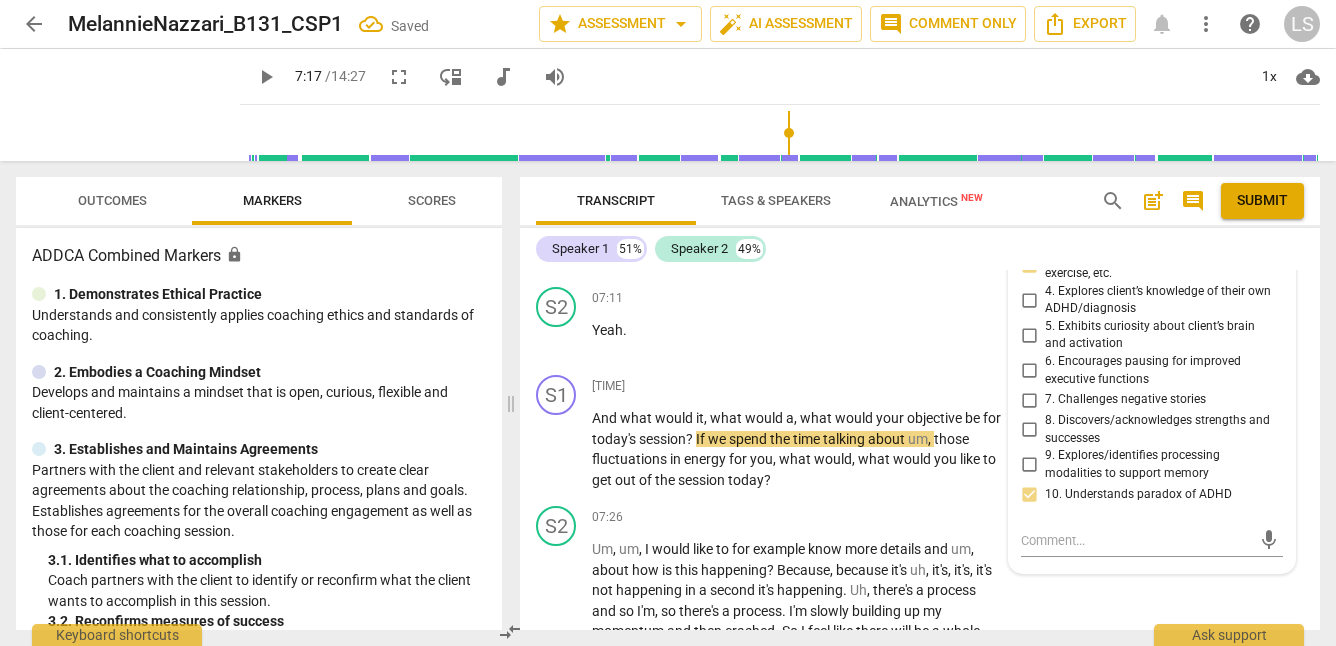 scroll, scrollTop: 2807, scrollLeft: 0, axis: vertical 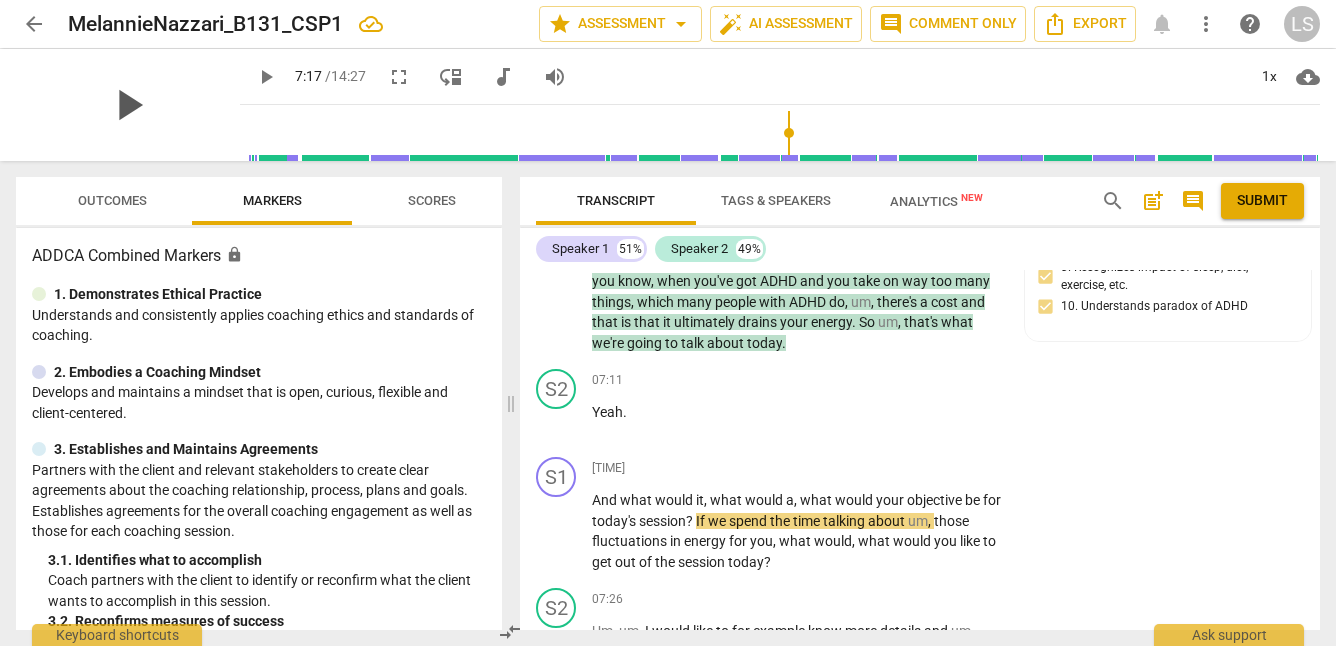 click on "play_arrow" at bounding box center [128, 105] 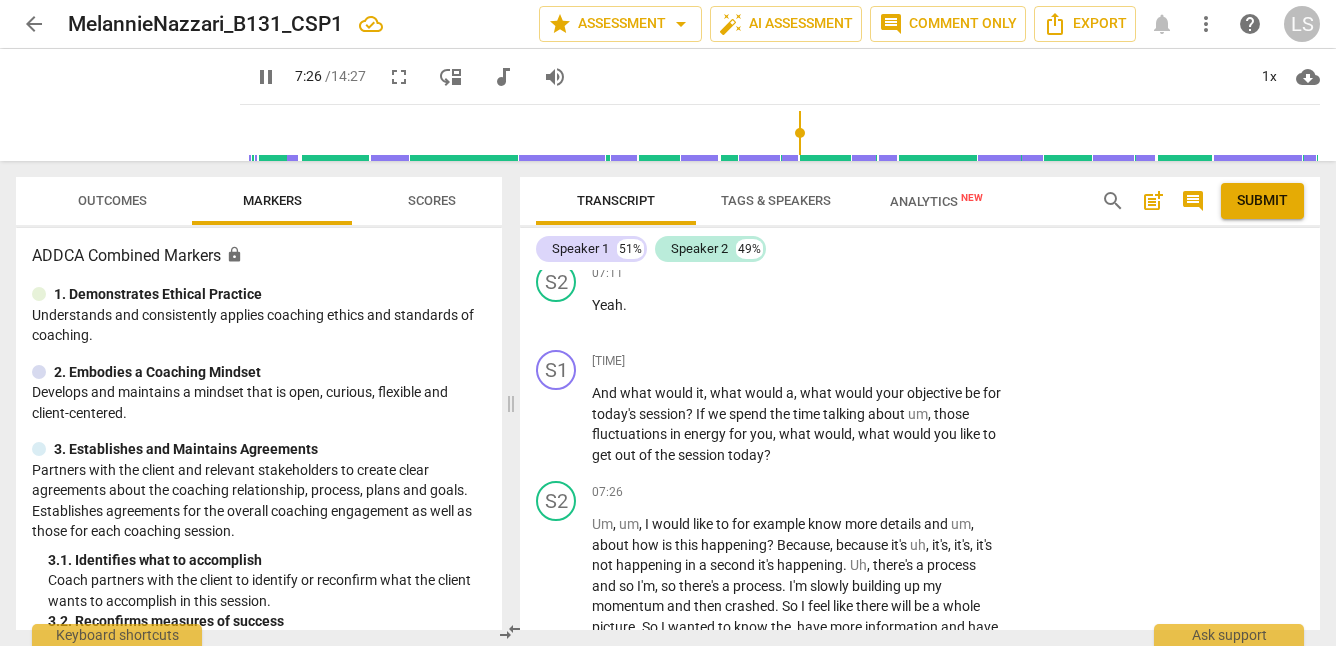scroll, scrollTop: 2898, scrollLeft: 0, axis: vertical 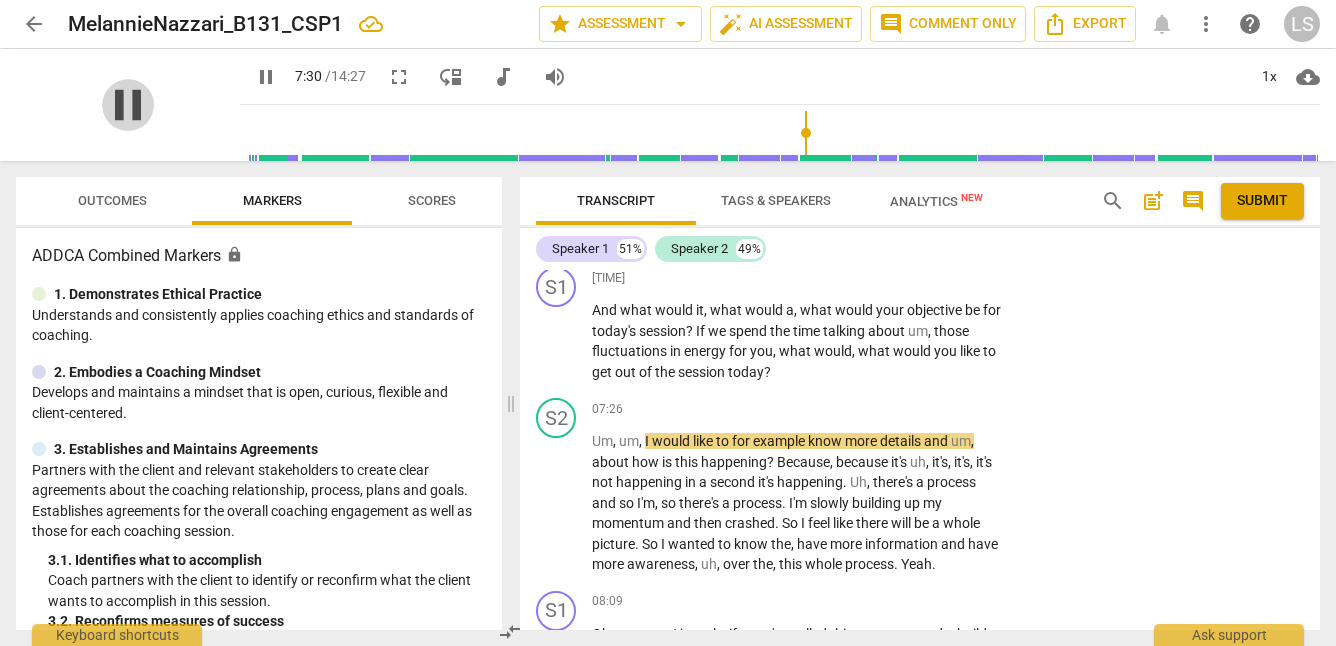 click on "pause" at bounding box center [128, 105] 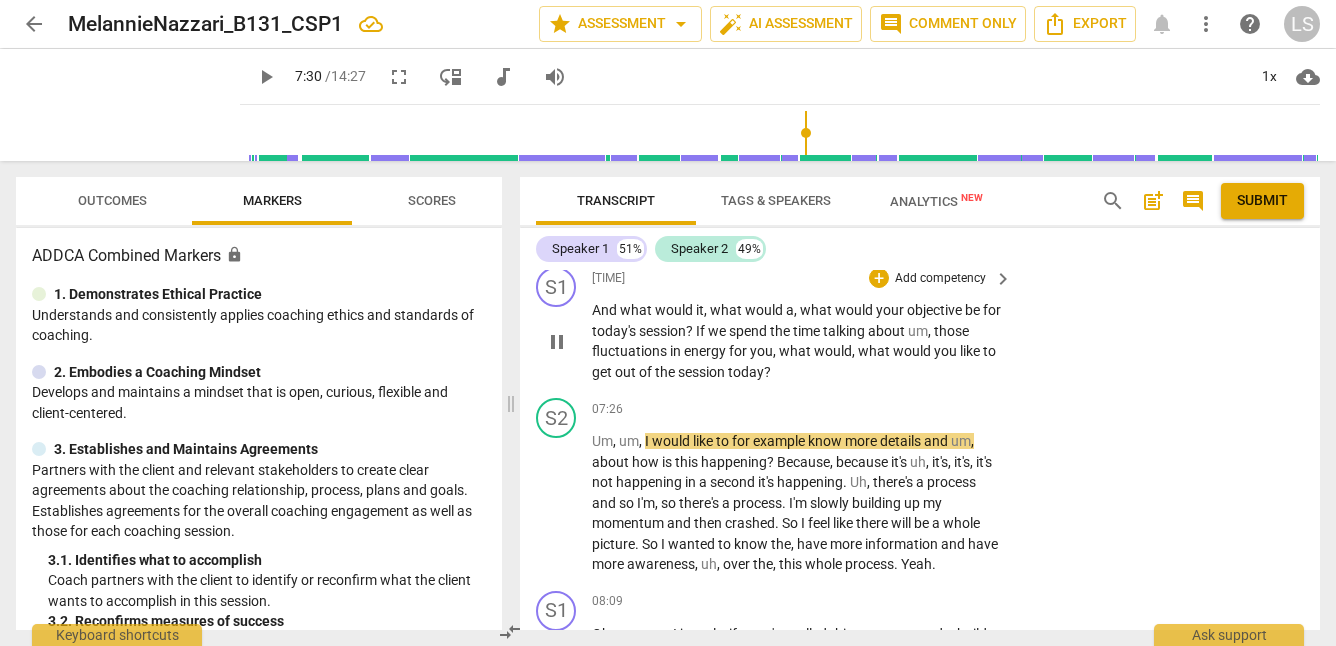 type on "451" 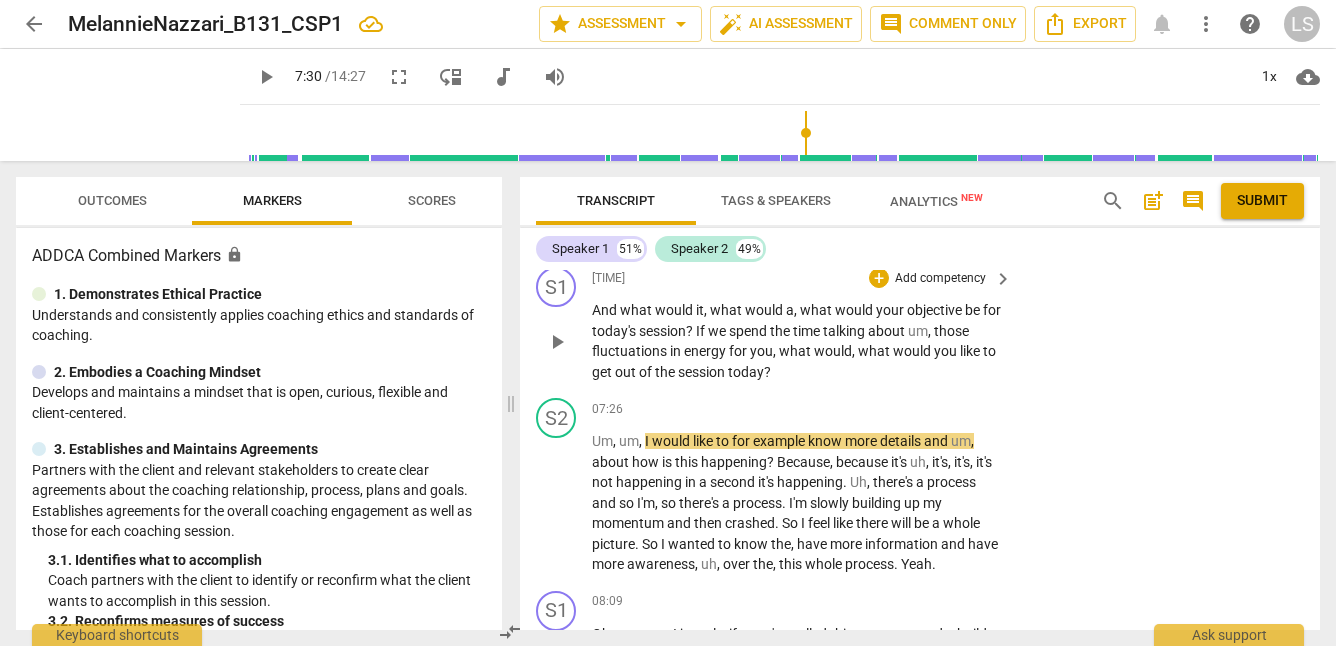 click on "Add competency" at bounding box center [940, 279] 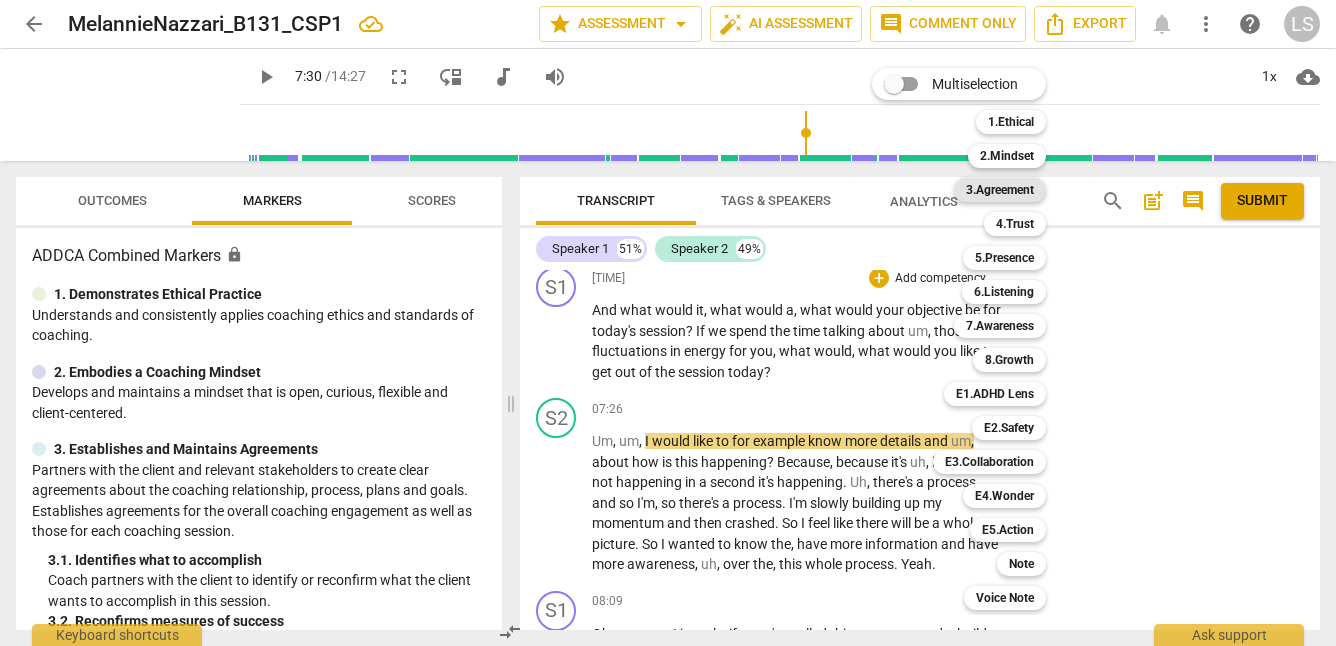 click on "3.Agreement" at bounding box center [1000, 190] 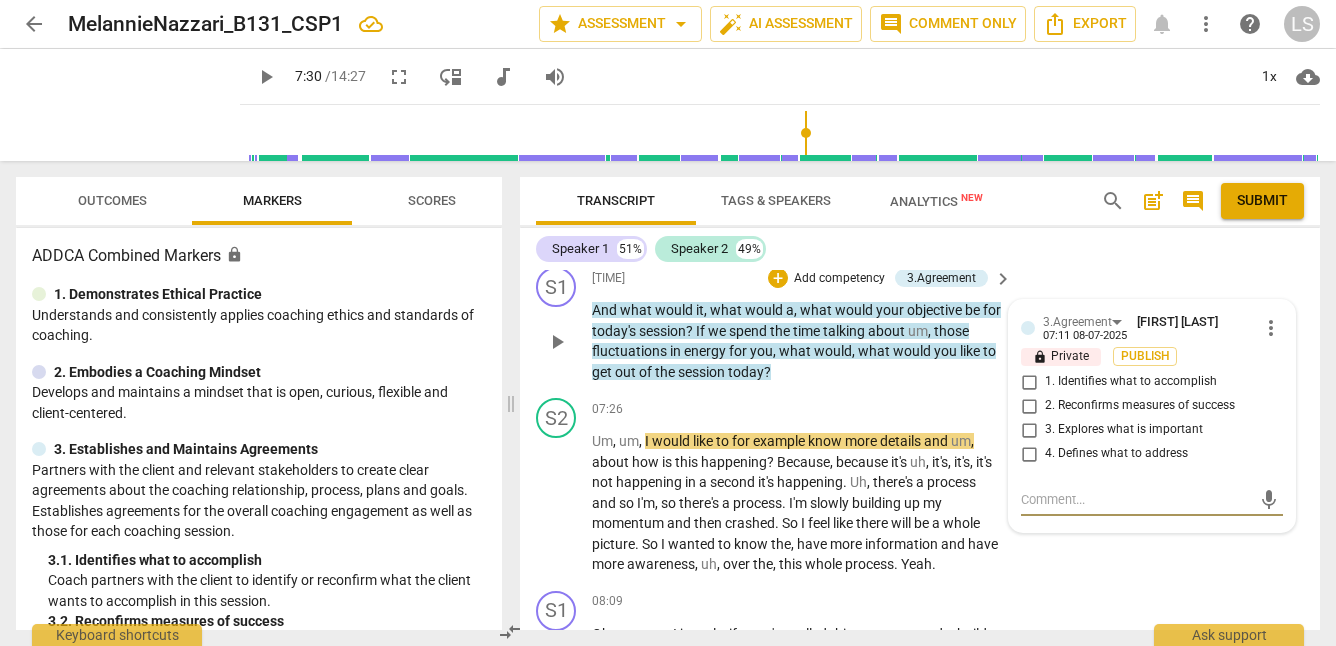 click on "2. Reconfirms measures of success" at bounding box center (1029, 406) 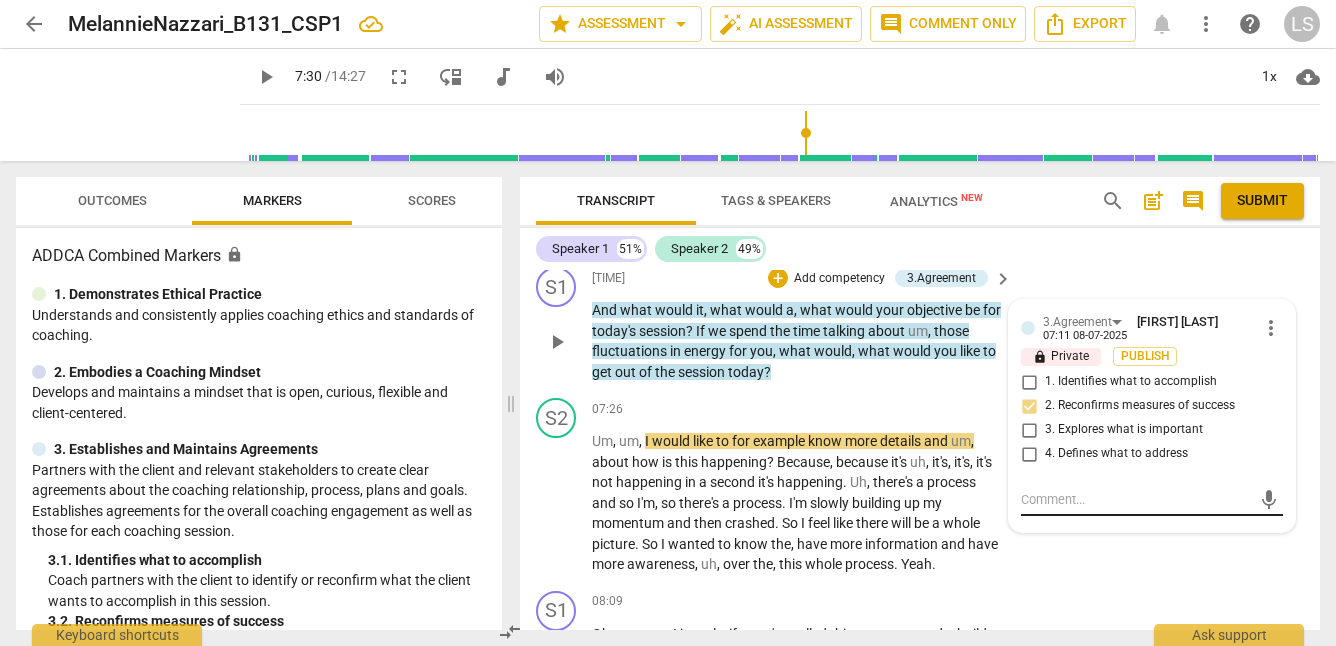 click at bounding box center [1136, 499] 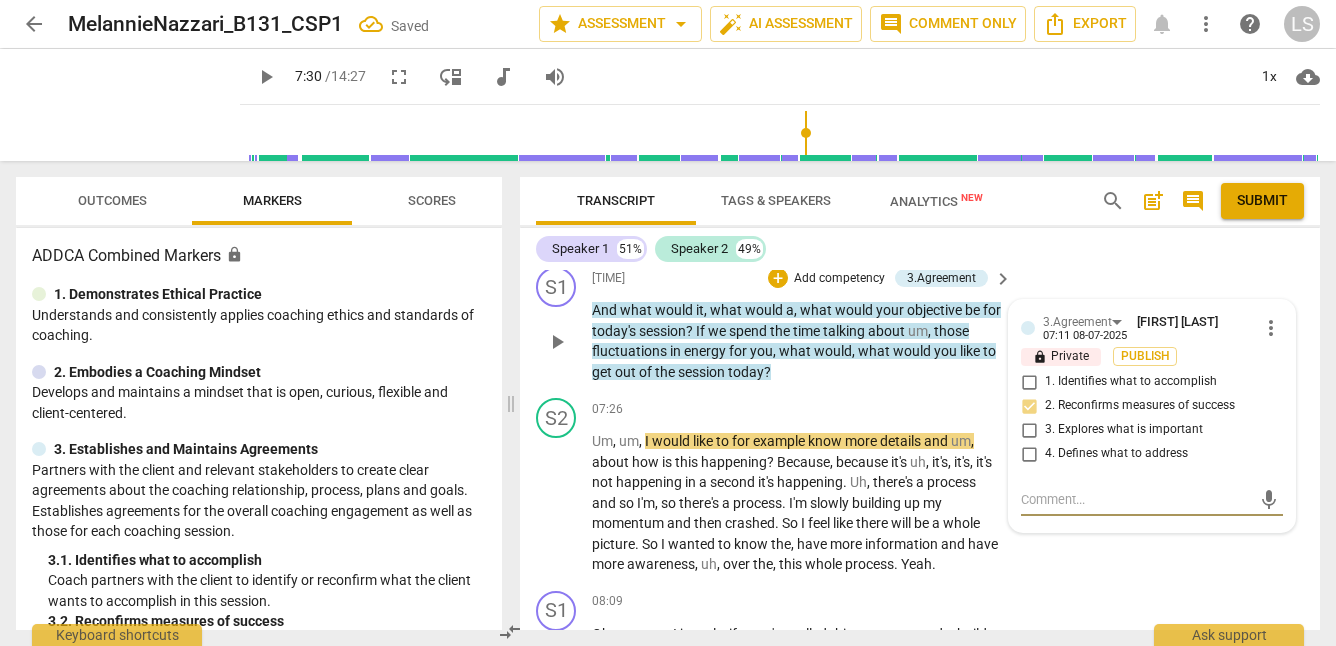 type on "o" 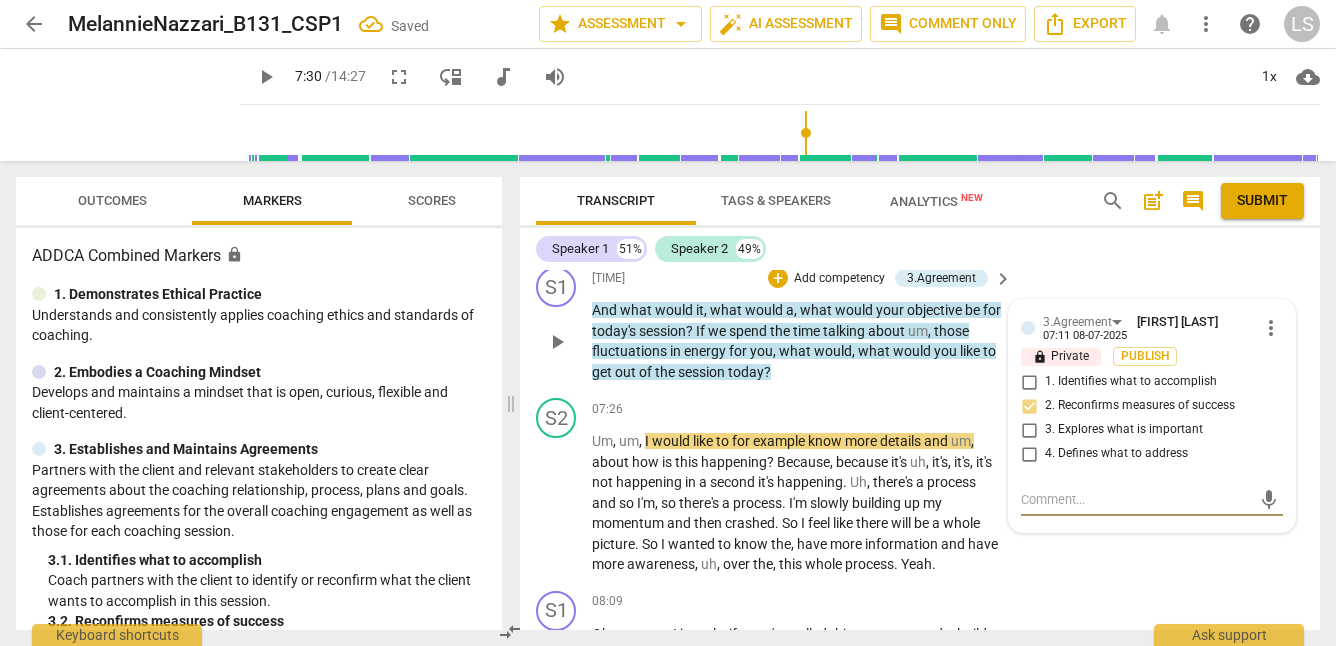 type on "o" 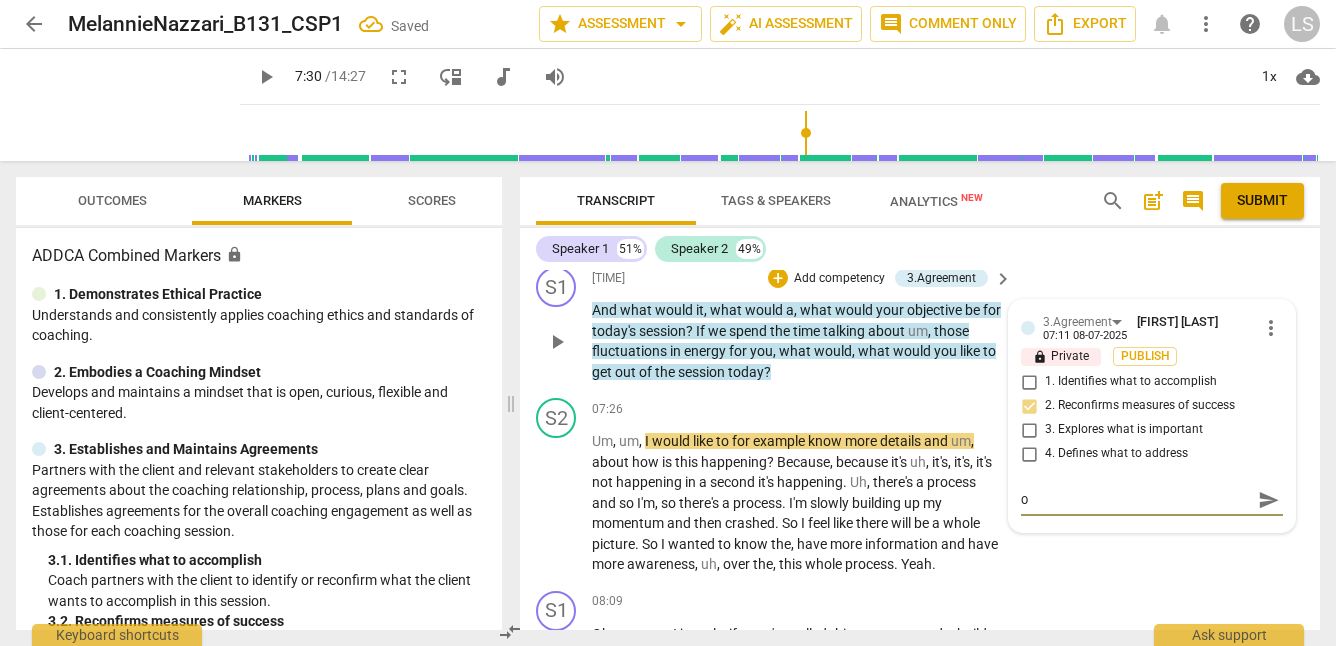 type on "ob" 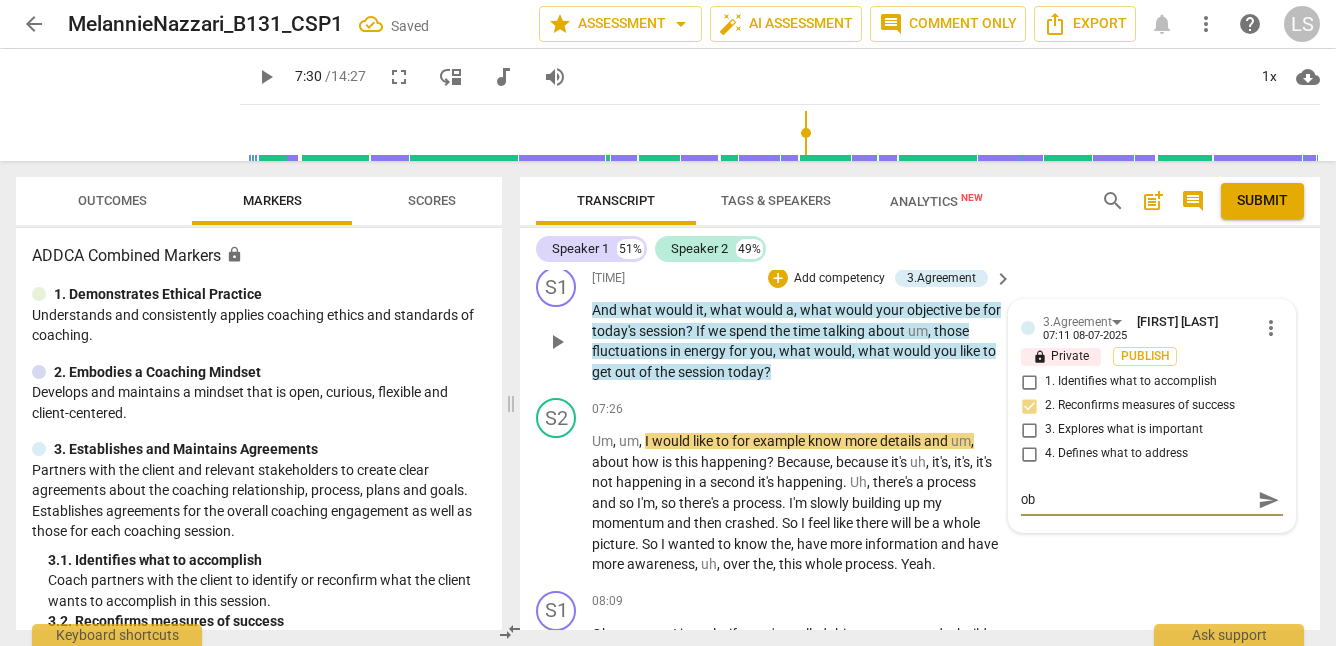 type on "obj" 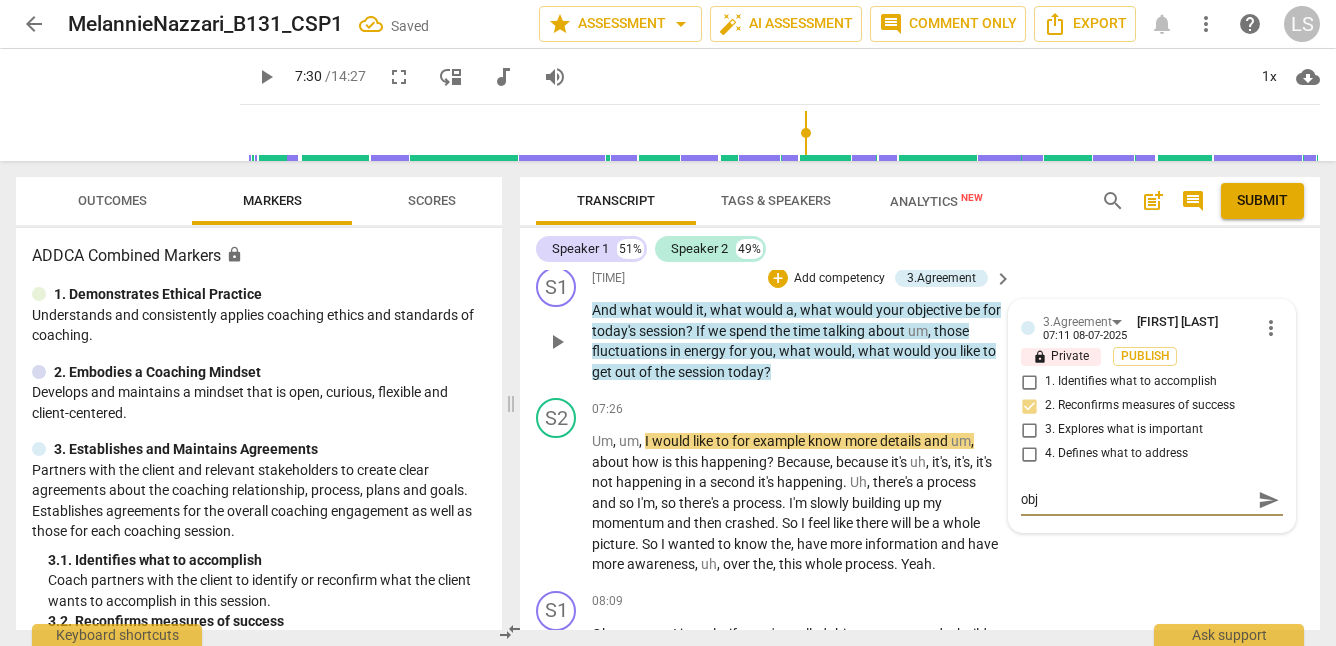 type on "obje" 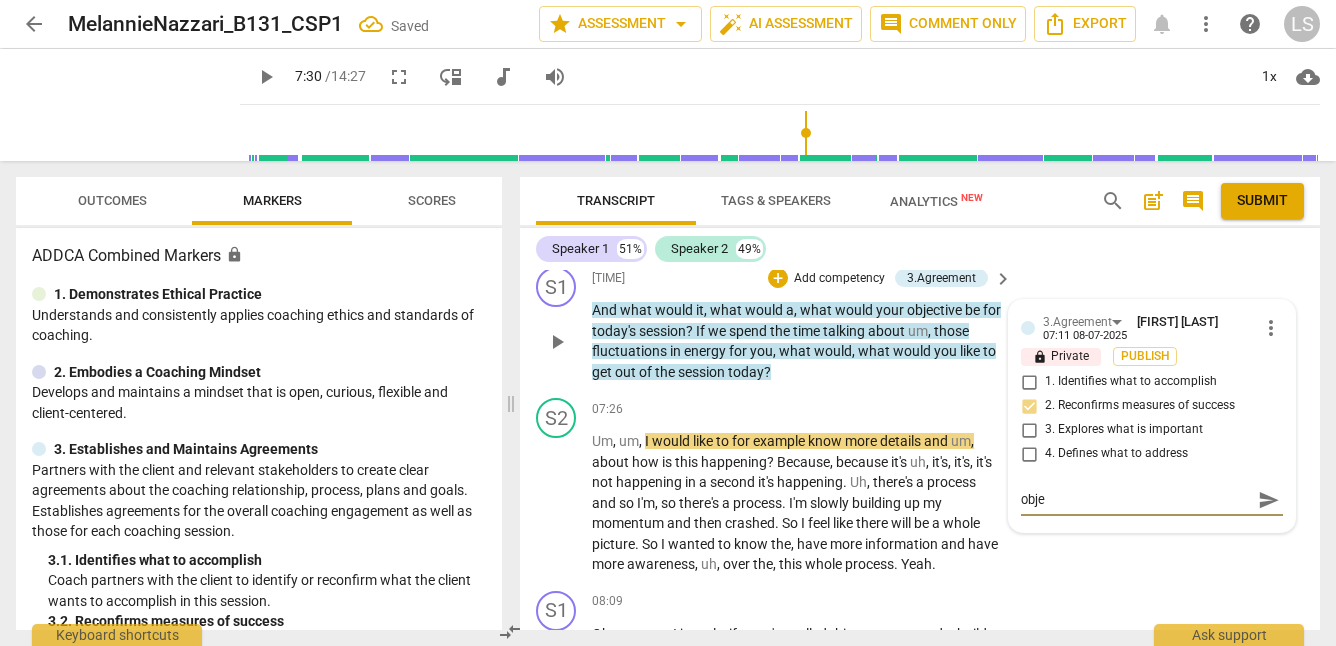 type on "objec" 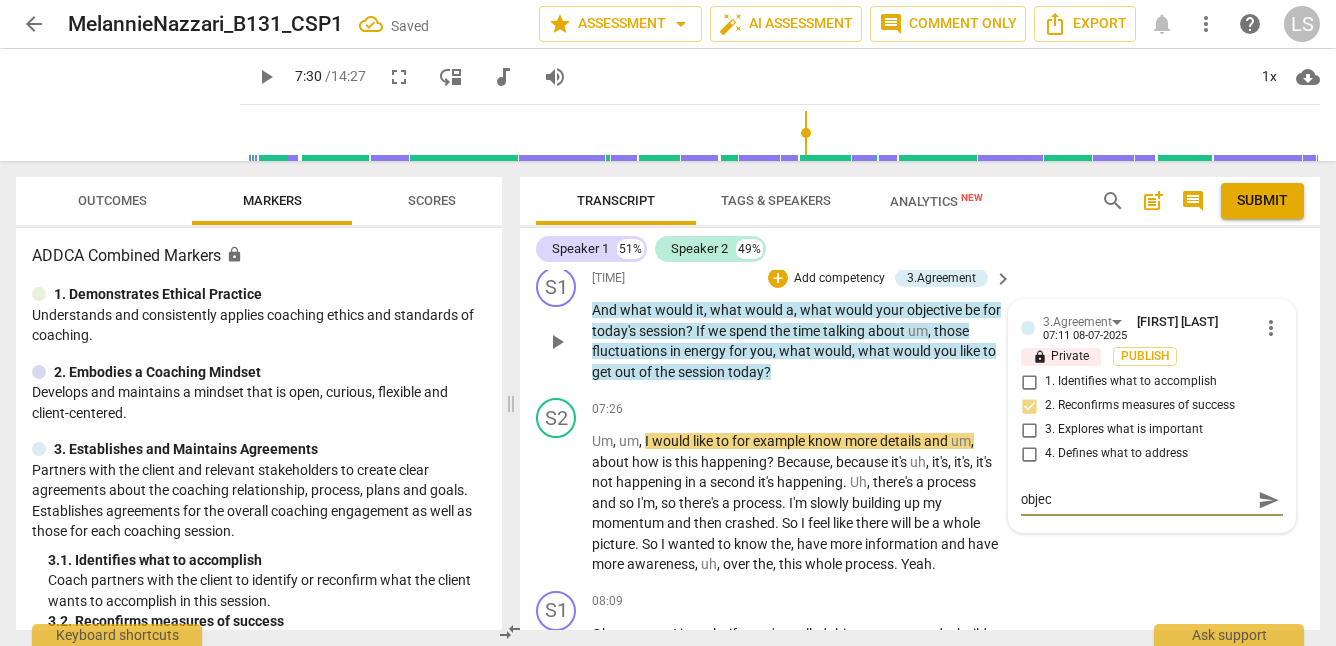 type on "object" 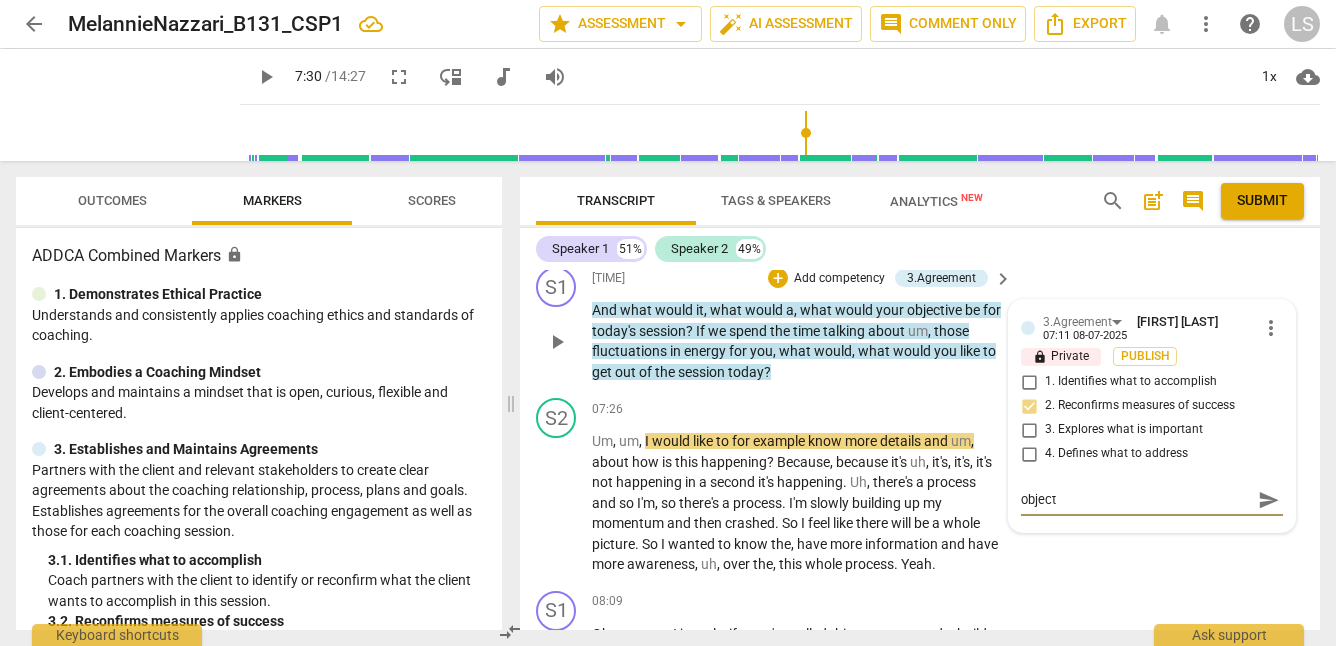 type on "objecti" 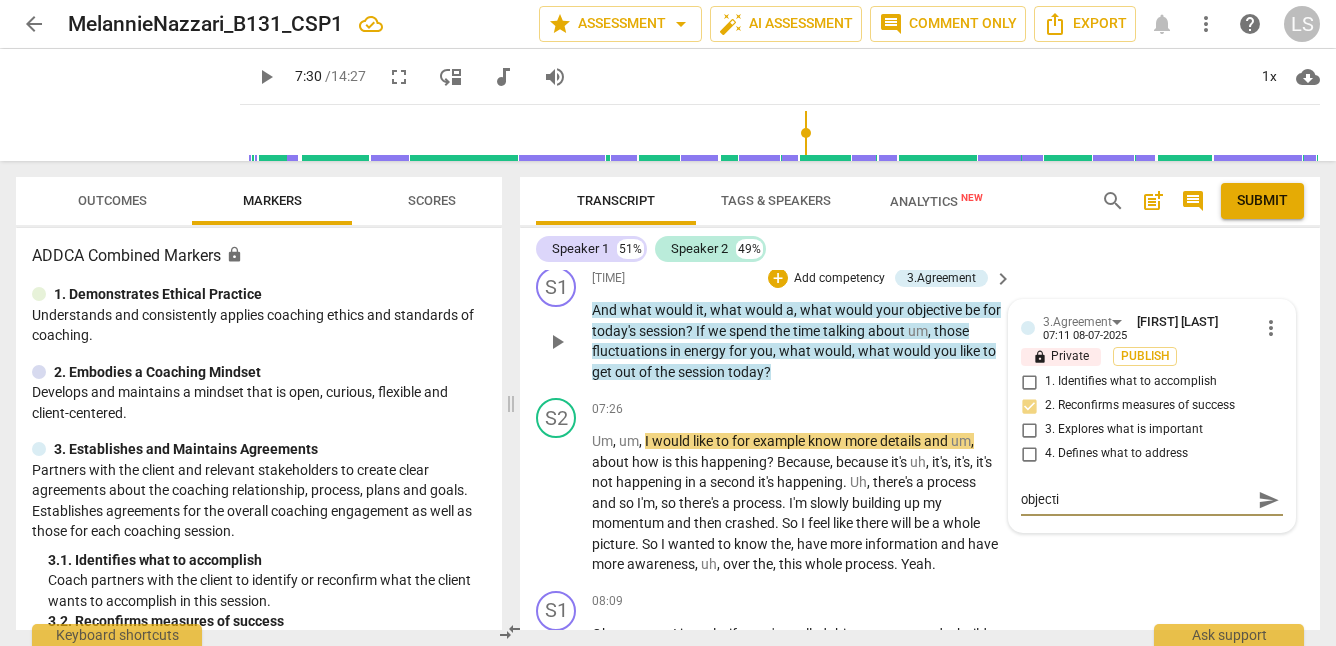 type on "objectiv" 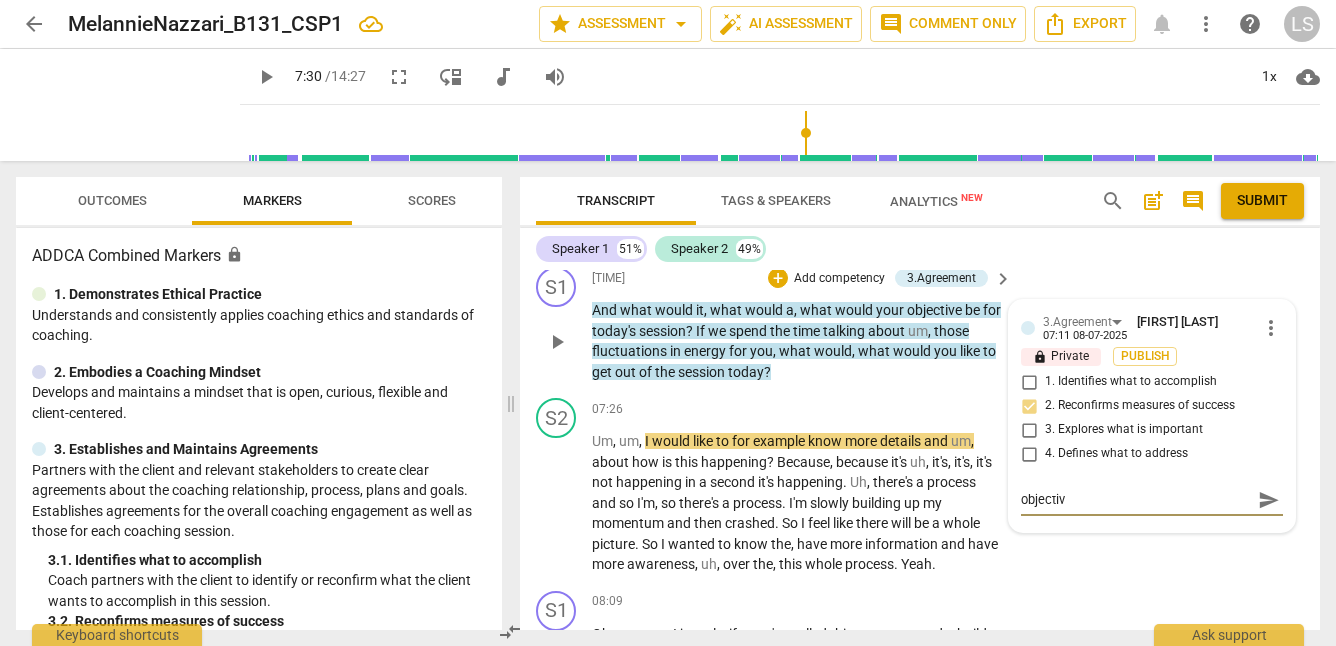 type on "objective" 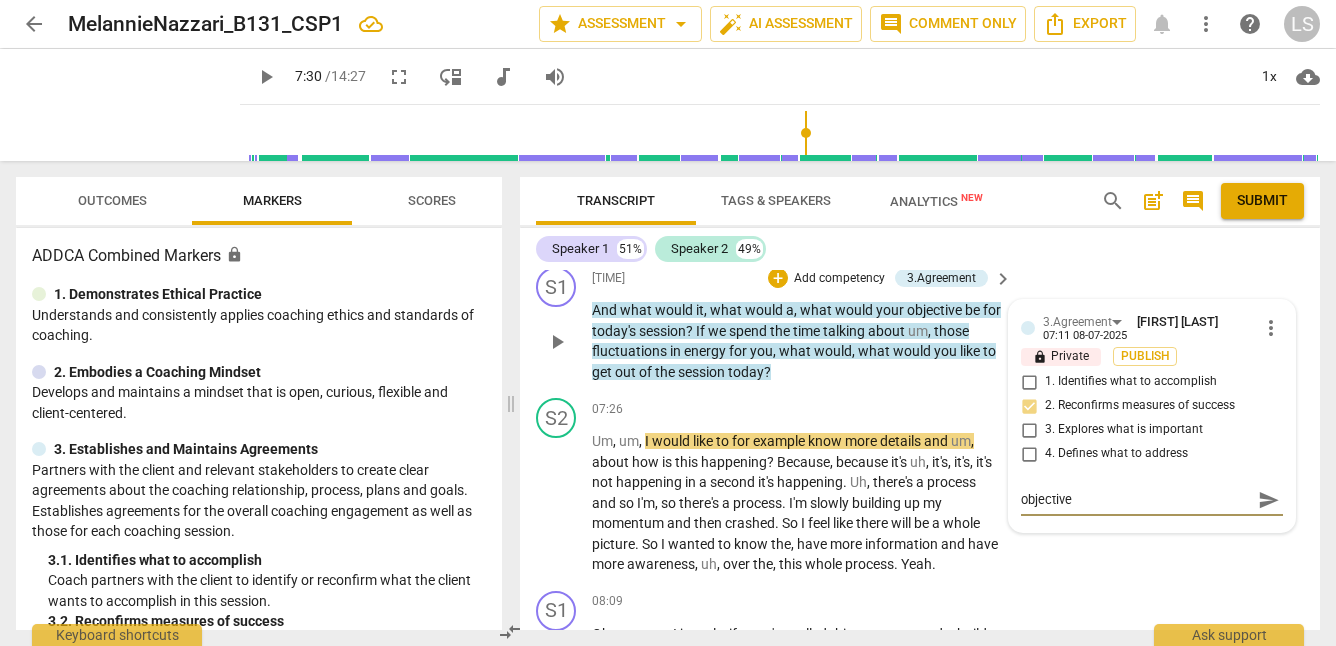 type on "objective" 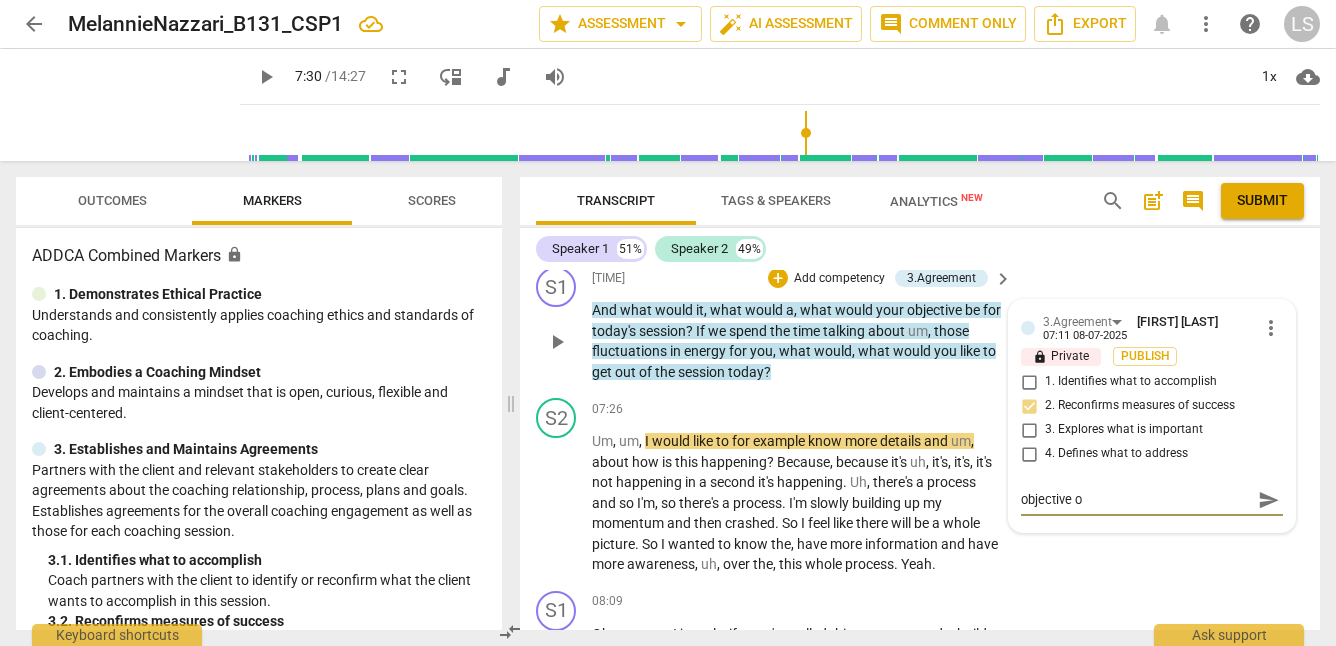 type on "objective of" 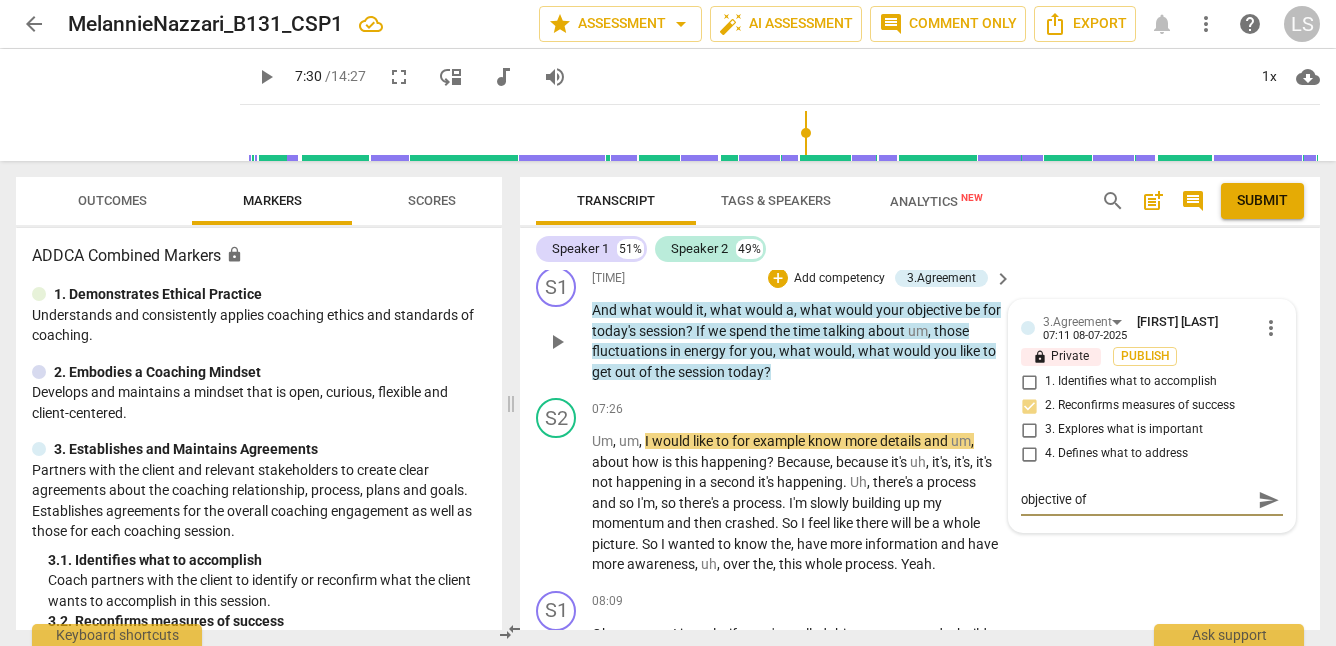 type on "objective of" 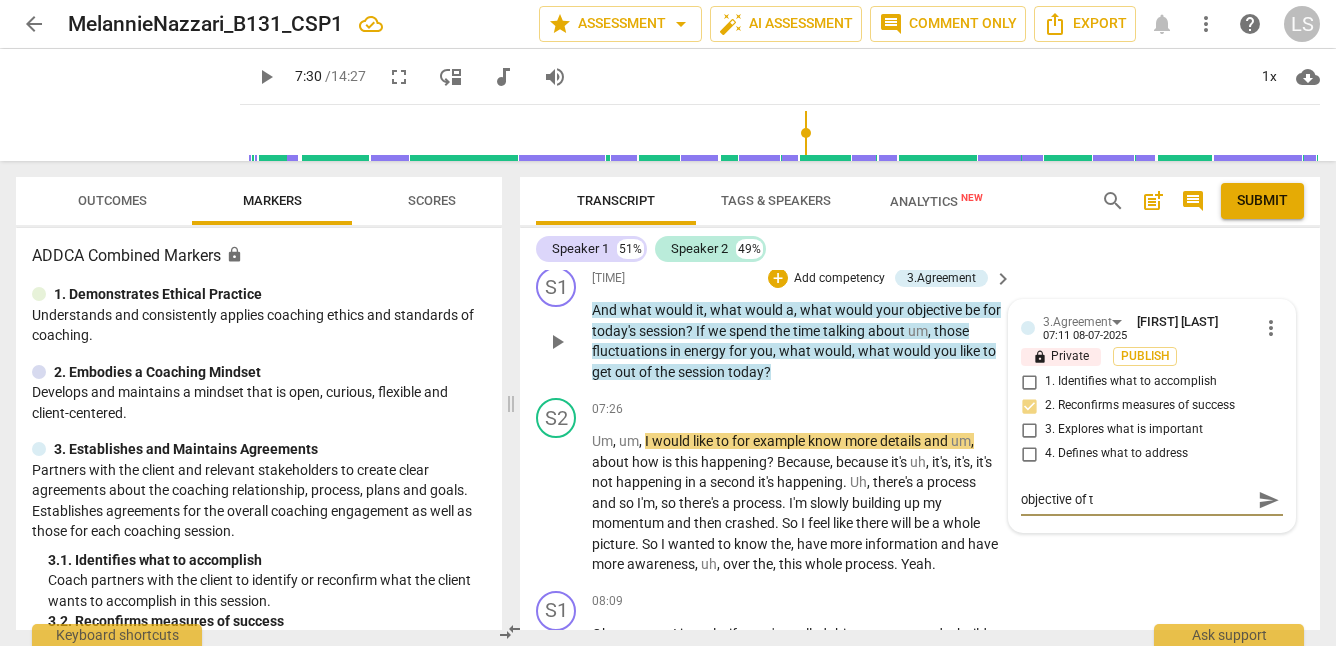 type on "objective of th" 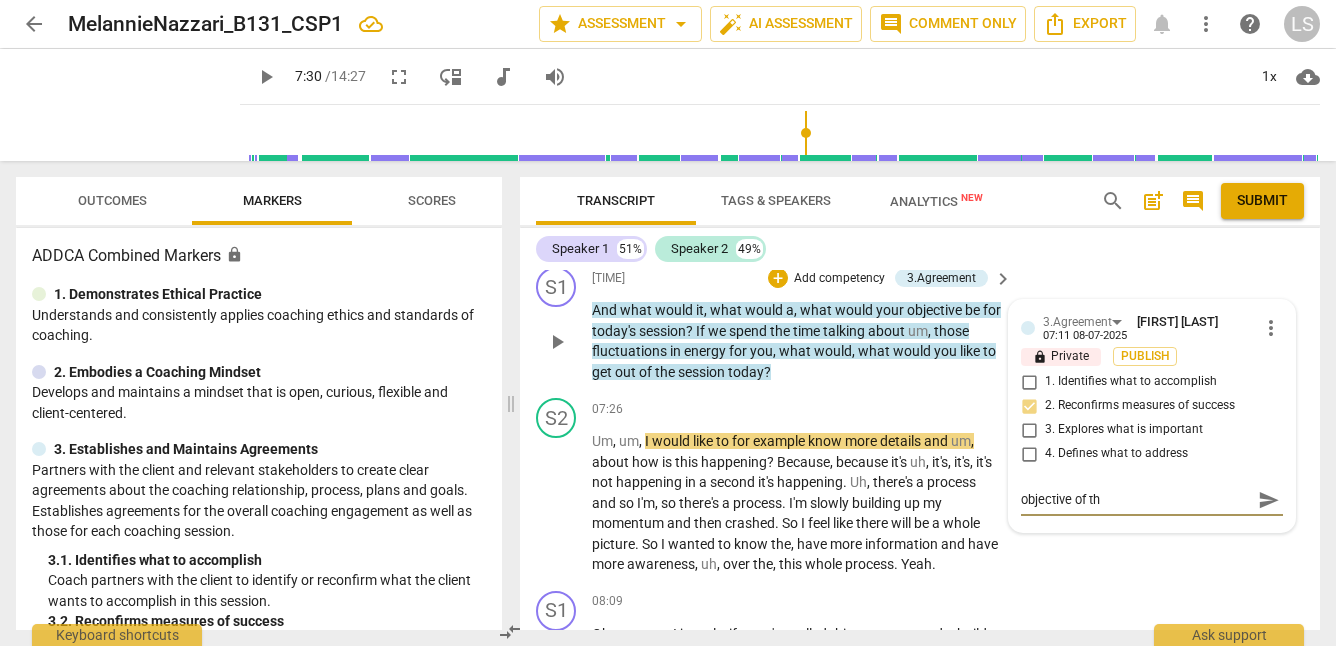 type on "objective of the" 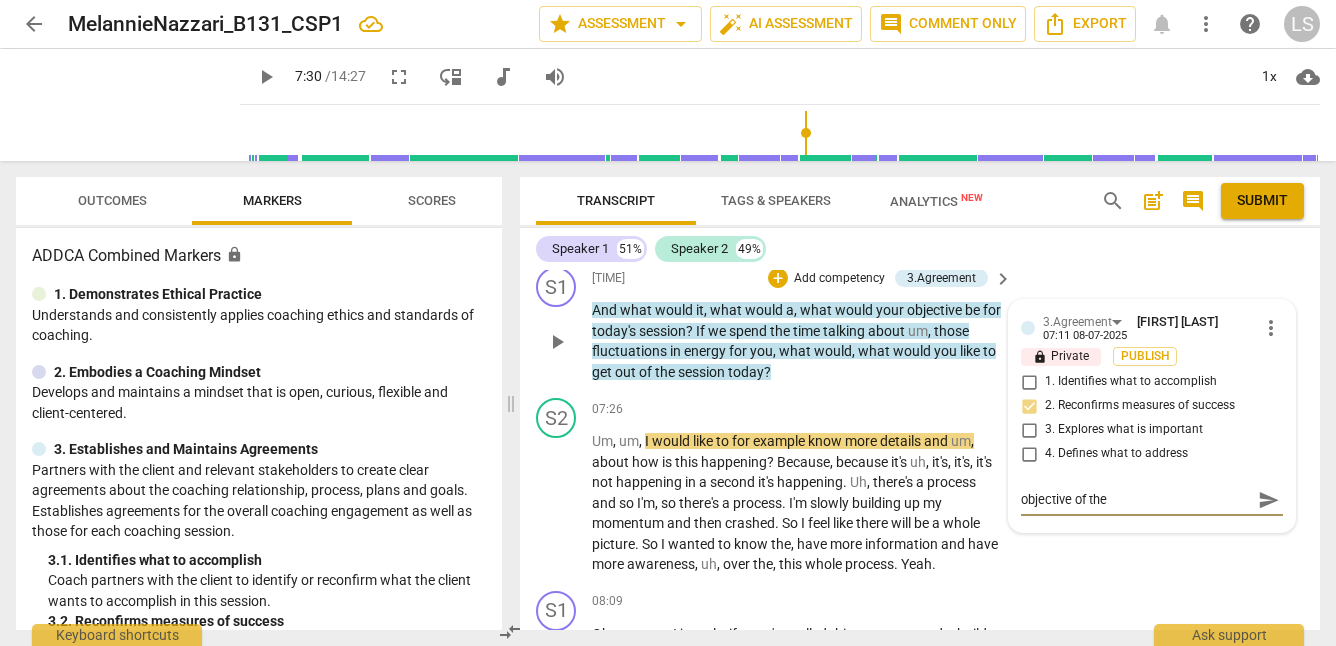 type on "objective of the" 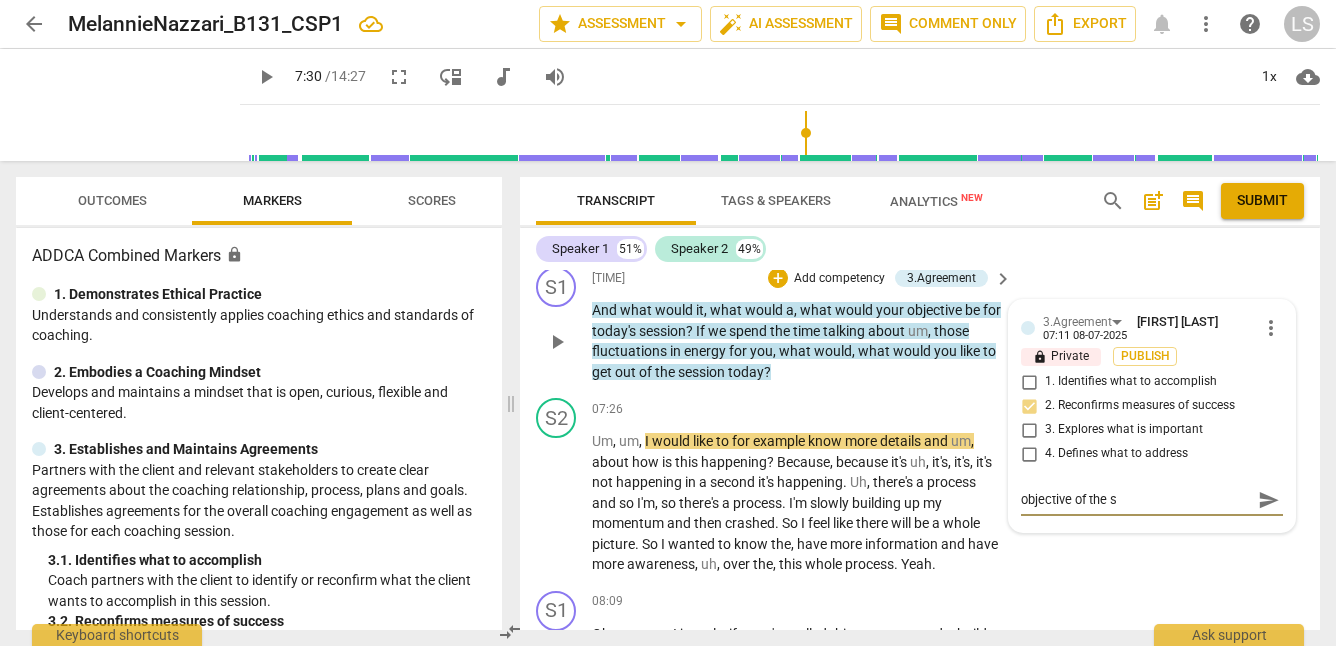 type on "objective of the se" 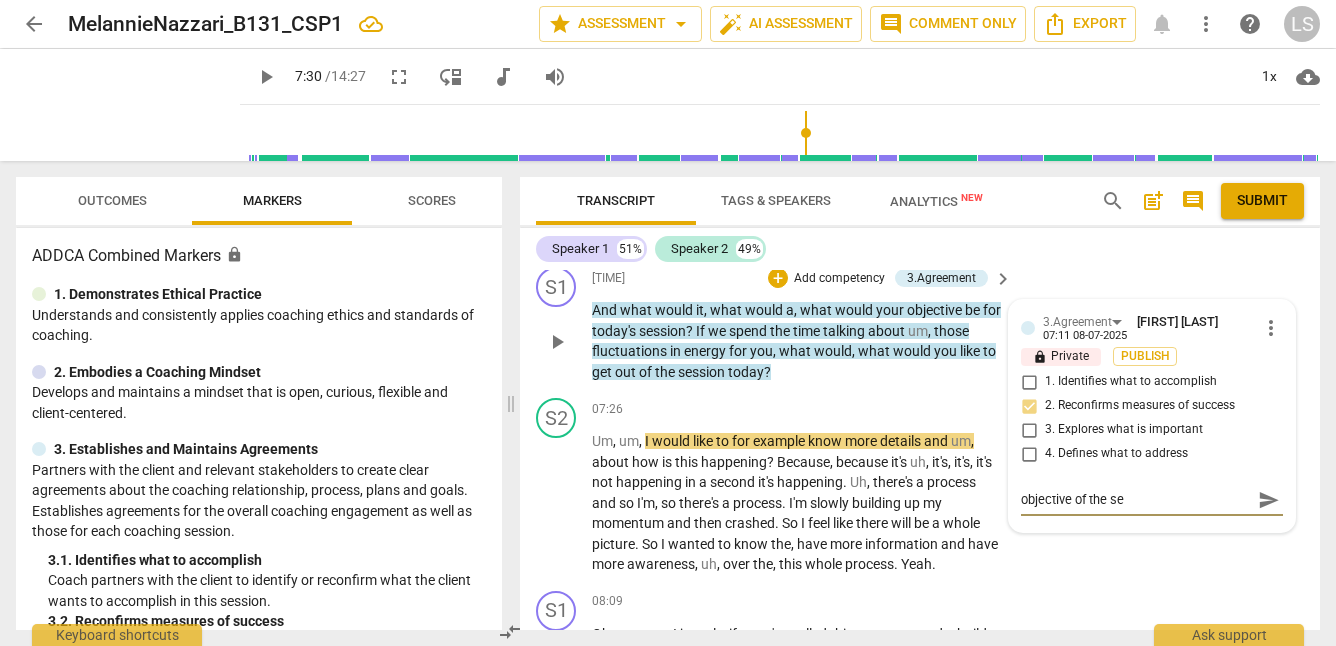 type on "objective of the ses" 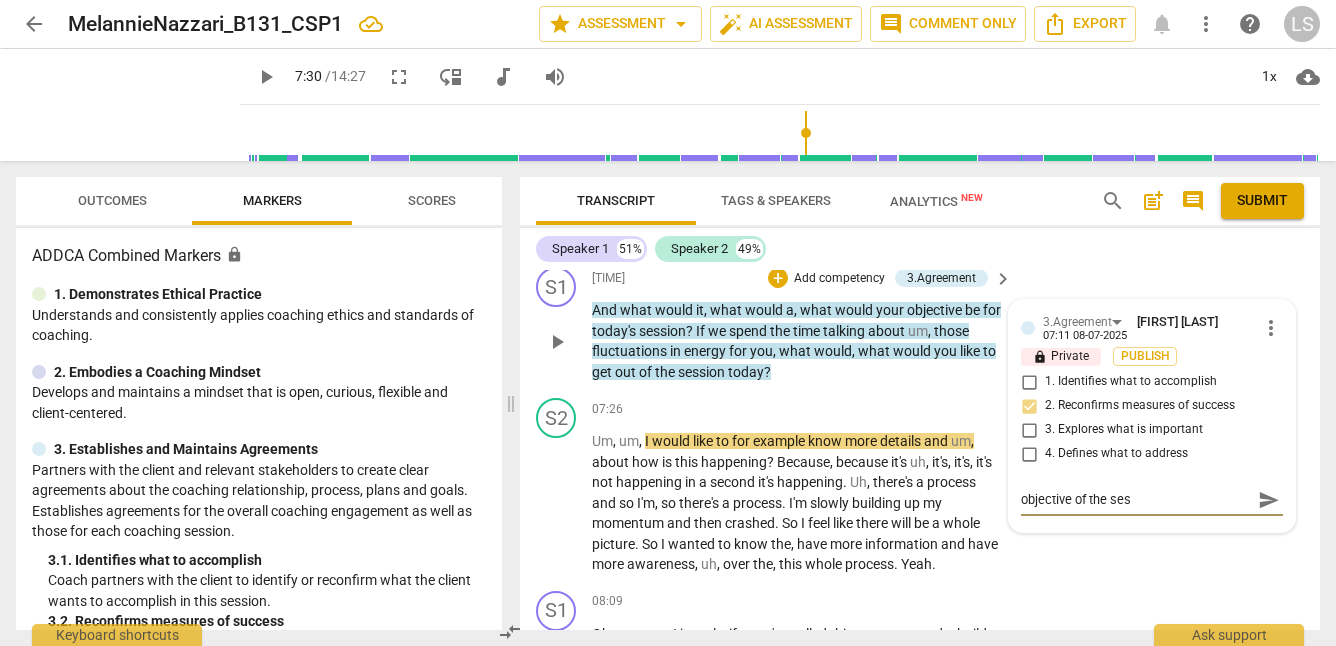 type on "objective of the sess" 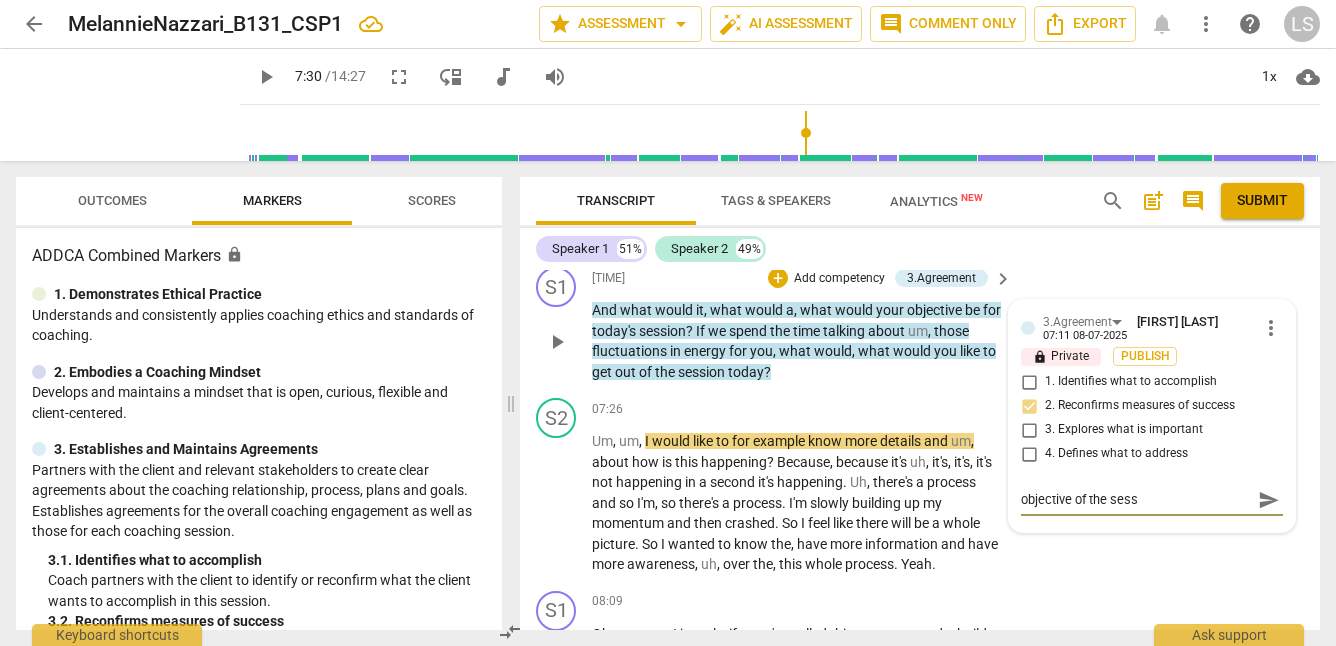 type on "objective of the sessi" 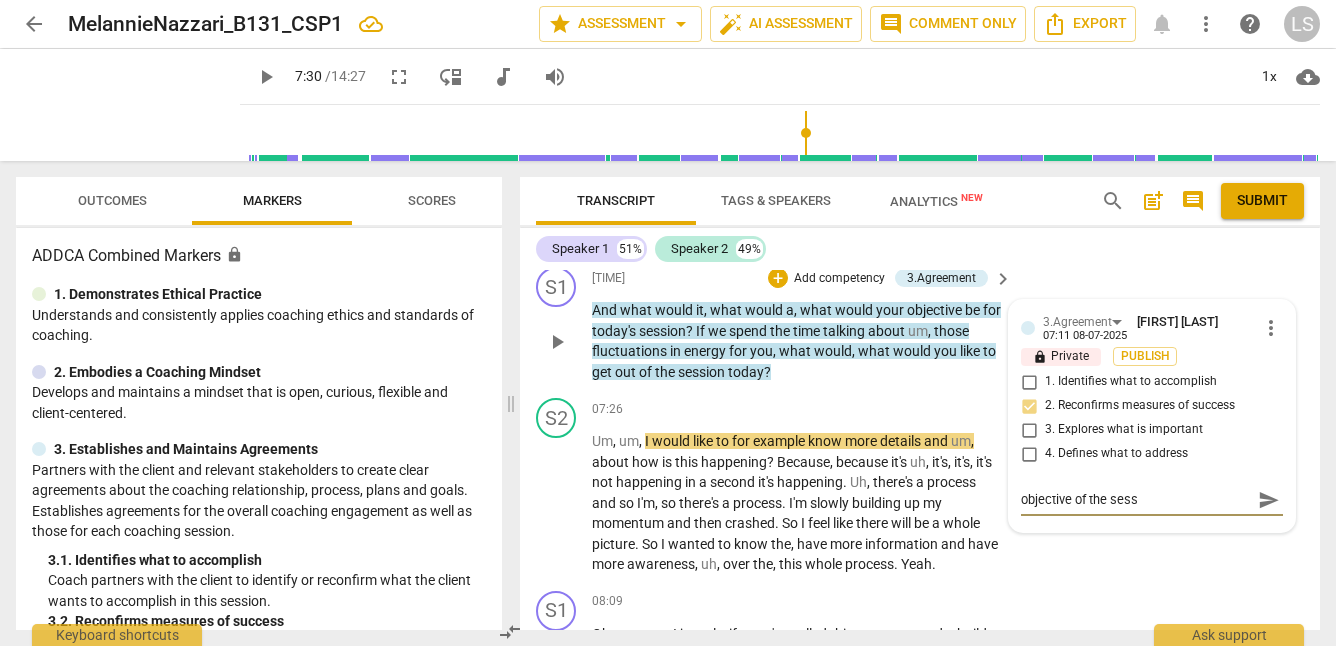type on "objective of the sessi" 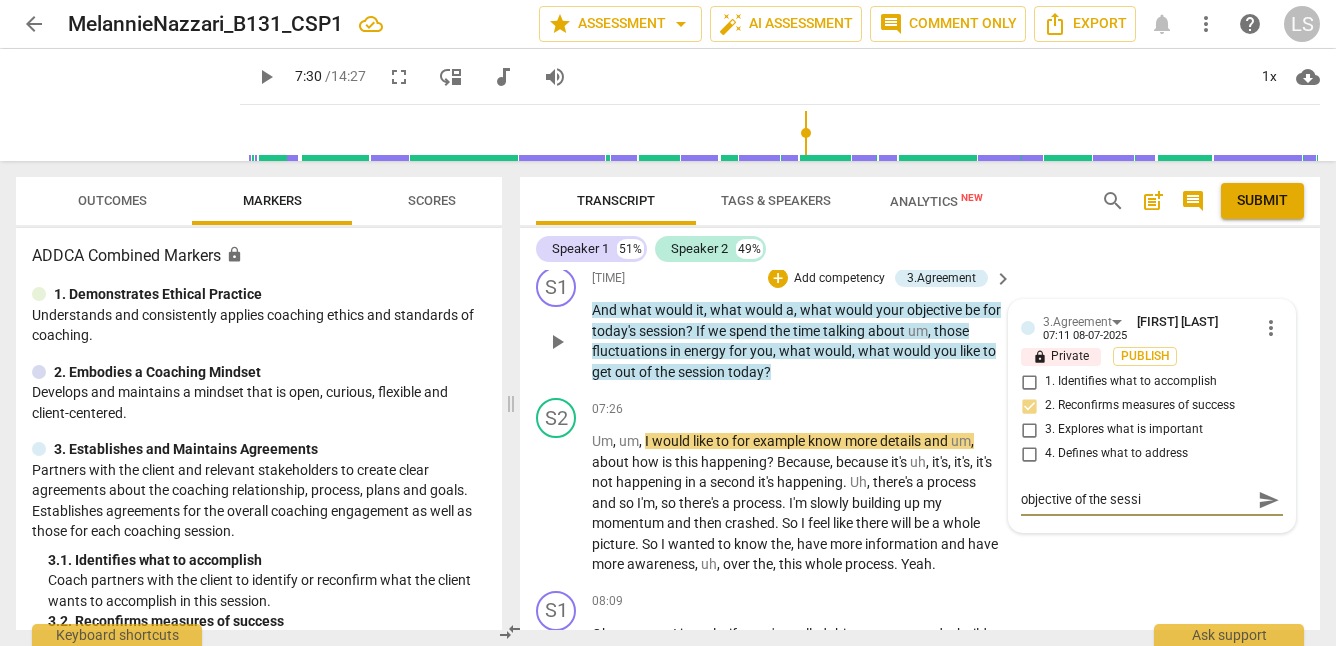 type on "objective of the sessio" 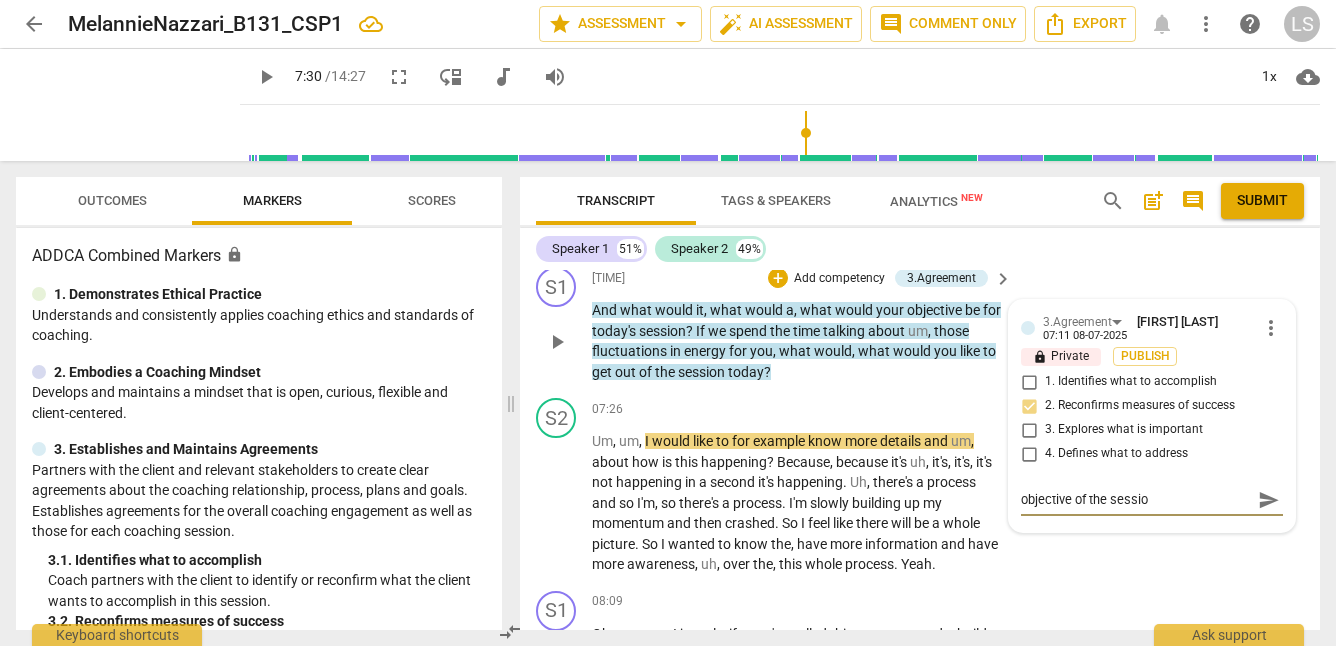type on "objective of the session" 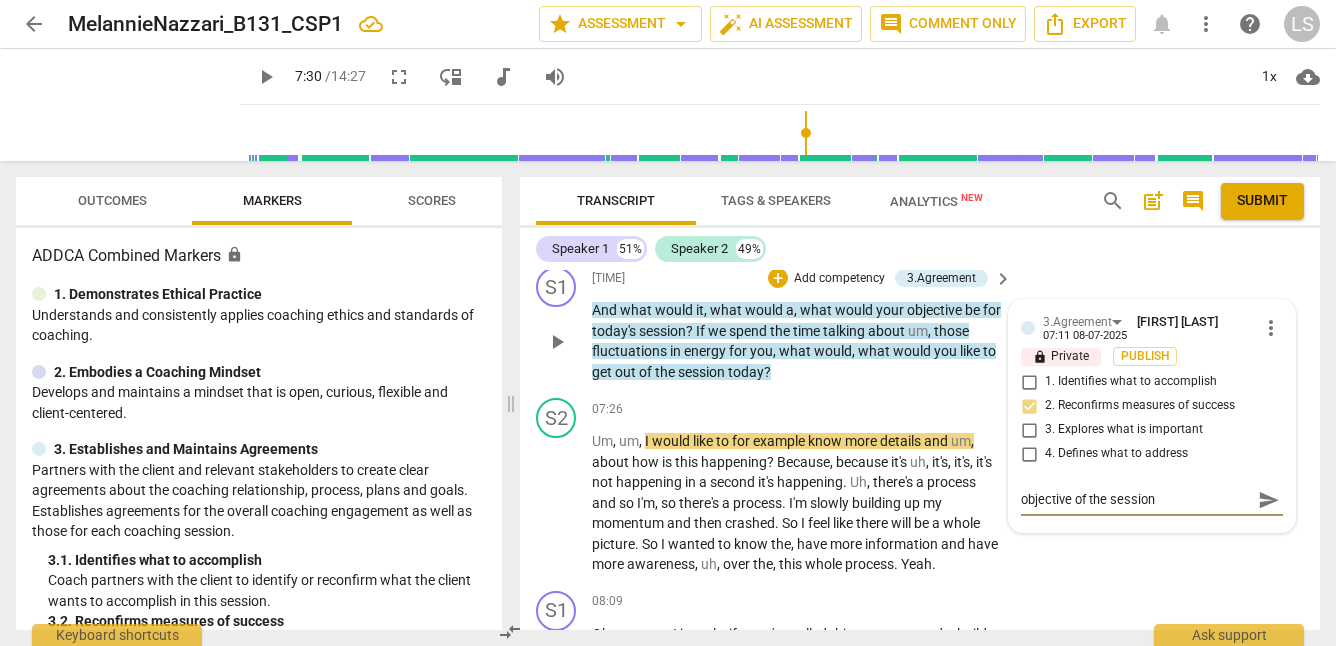 type on "objective of the session" 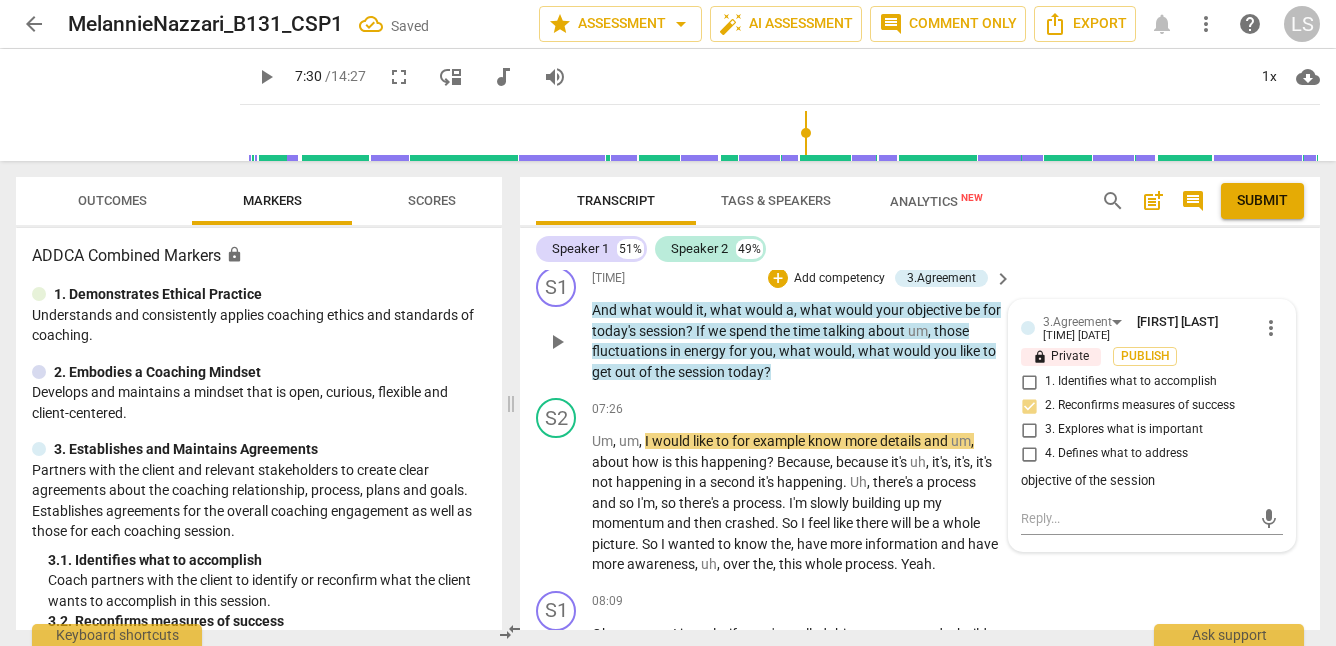 click on "Add competency" at bounding box center (839, 279) 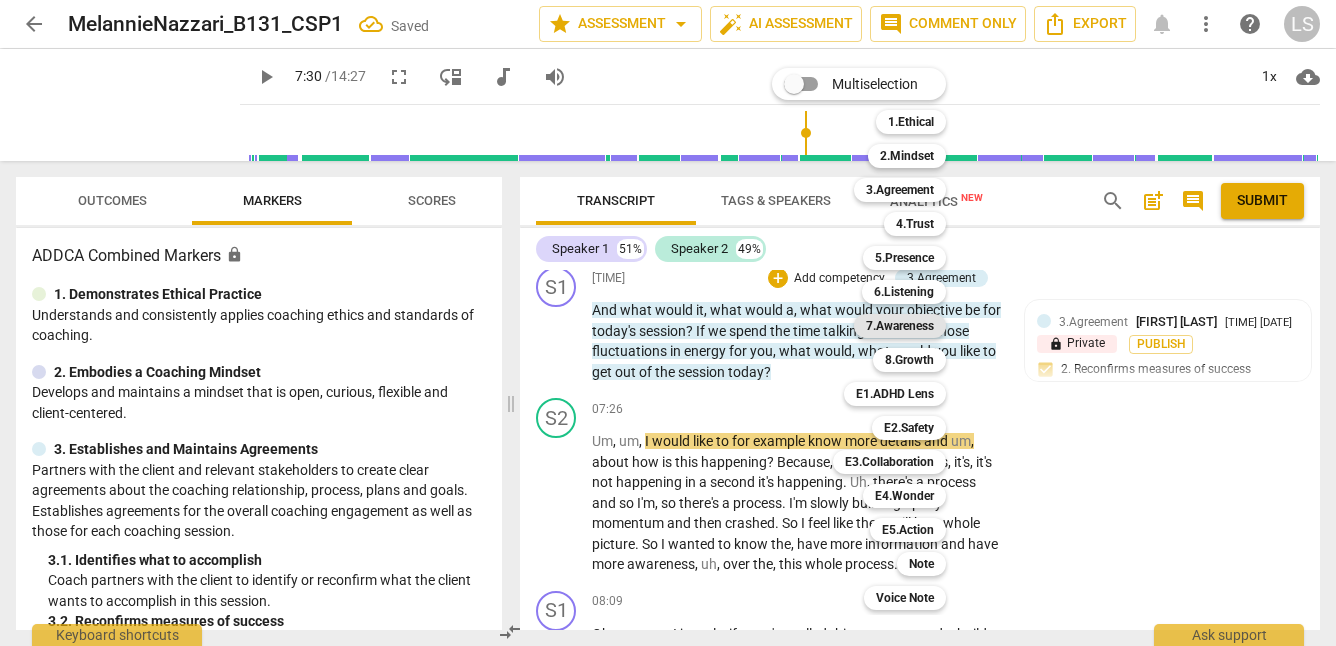 click on "7.Awareness" at bounding box center (900, 326) 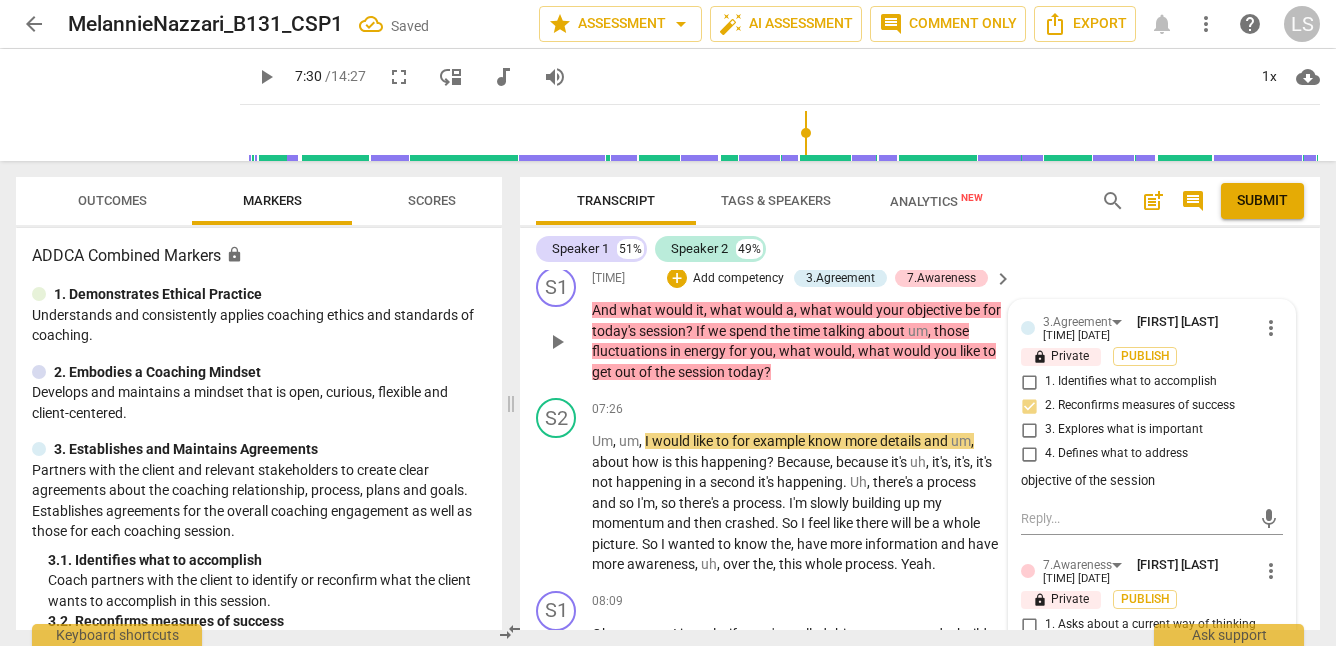 click on "3.Agreement [FIRST] [LAST] 07:12 08-07-2025 more_vert lock Private Publish 1. Identifies what to accomplish 2. Reconfirms measures of success 3. Explores what is important 4. Defines what to address objective of the session mic 7.Awareness [FIRST] [LAST] 07:12 08-07-2025 more_vert lock Private Publish 1. Asks about a current way of thinking 2. Asks to help exploring beyond themself 3. Asks to help exploring beyond situation 4. Asks to help moving towards the outcome 5. Shares observations and comments without attachment 6. Asks clear, open-ended questions 7. Uses concise language 8. Allows client most of the talking mic" at bounding box center (1152, 597) 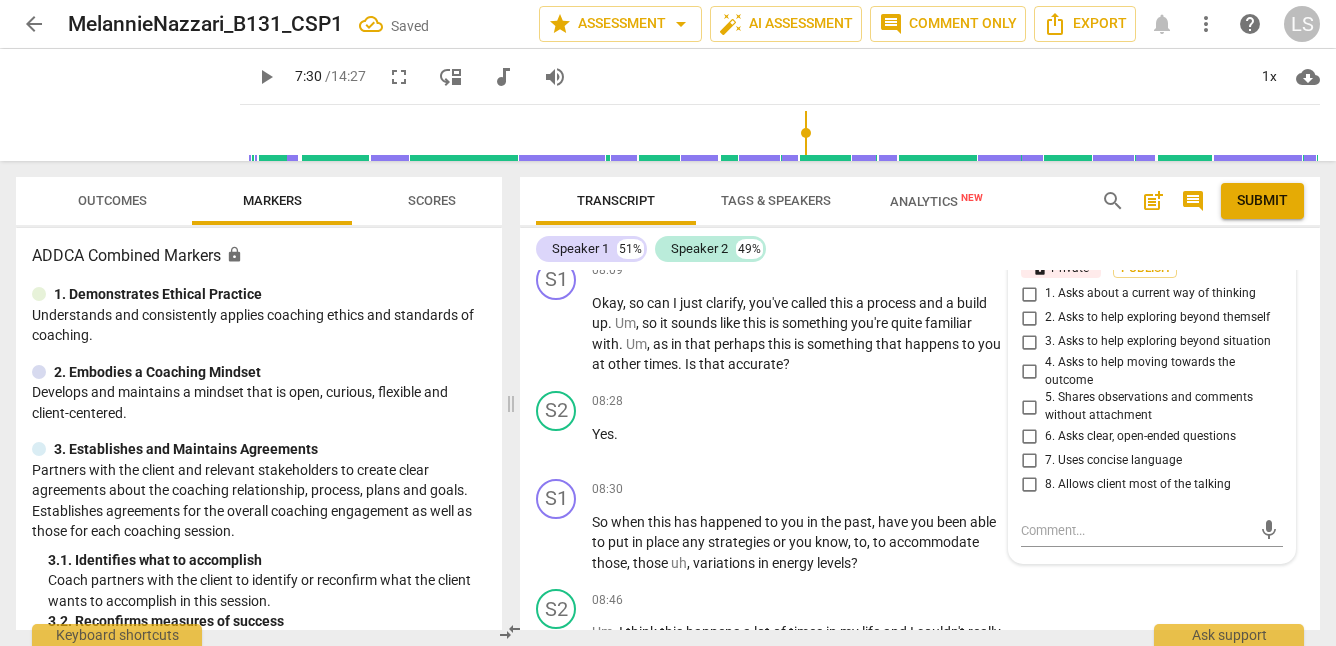 scroll, scrollTop: 3240, scrollLeft: 0, axis: vertical 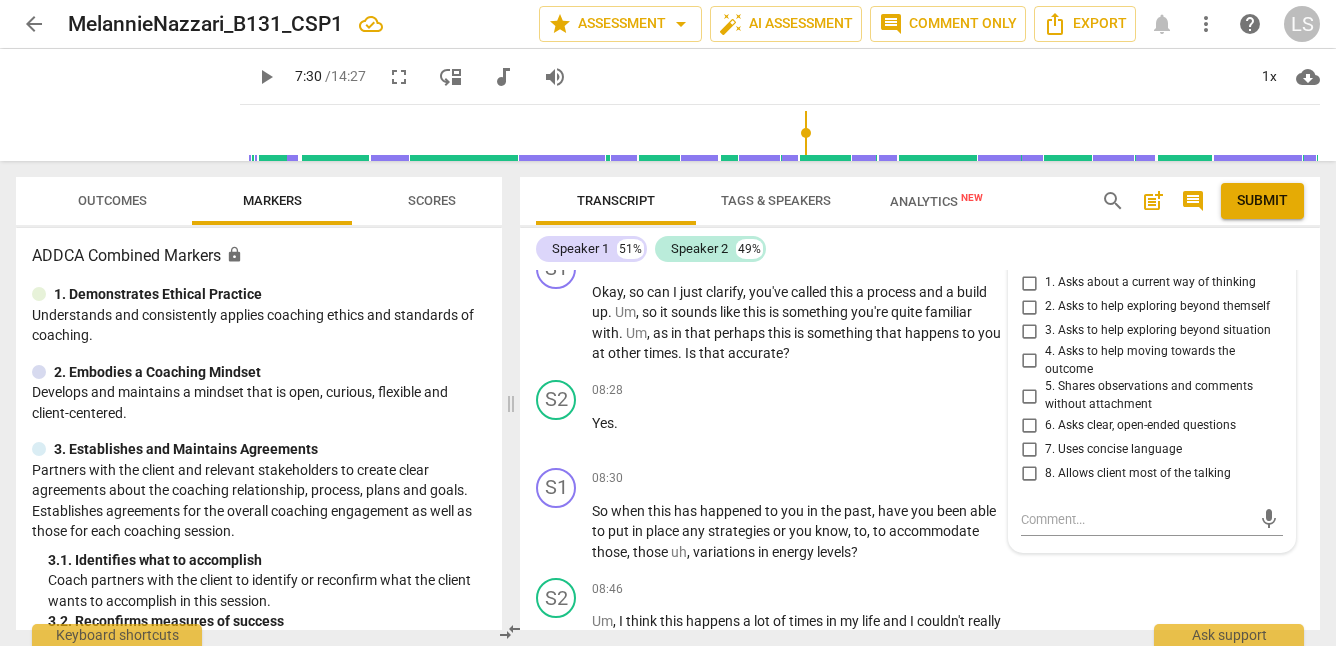 click on "6. Asks clear, open-ended questions" at bounding box center [1029, 426] 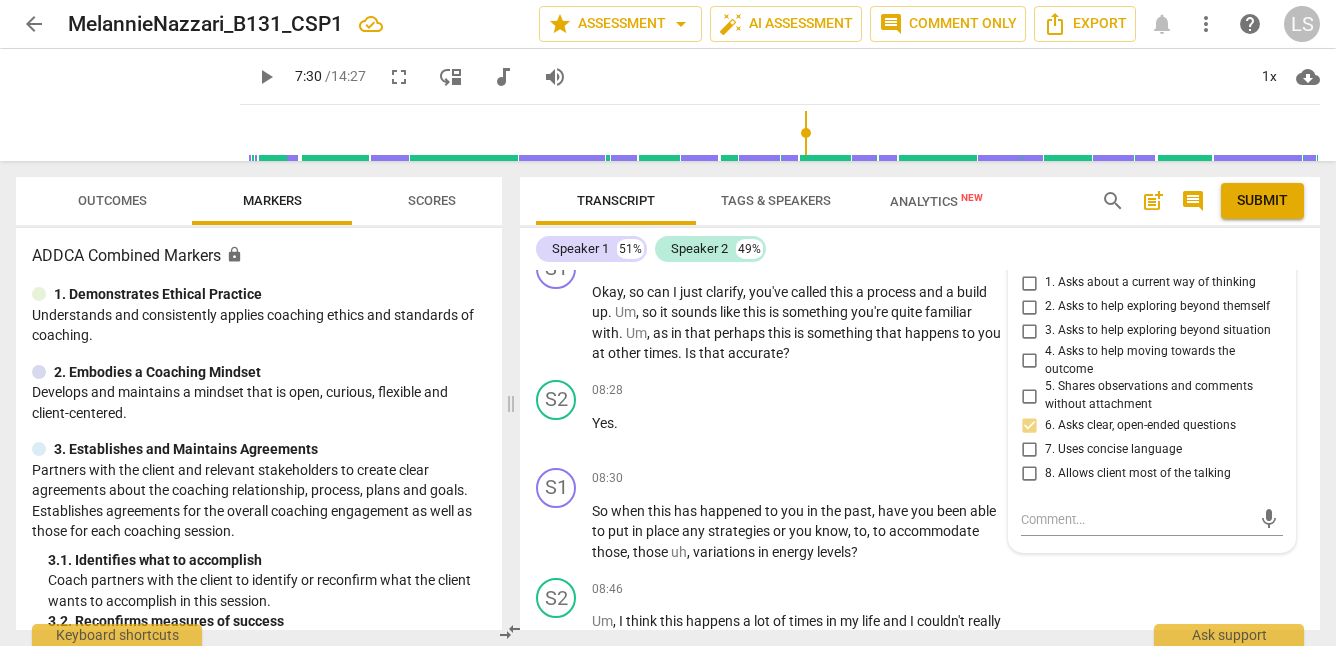 click on "6. Asks clear, open-ended questions" at bounding box center [1029, 426] 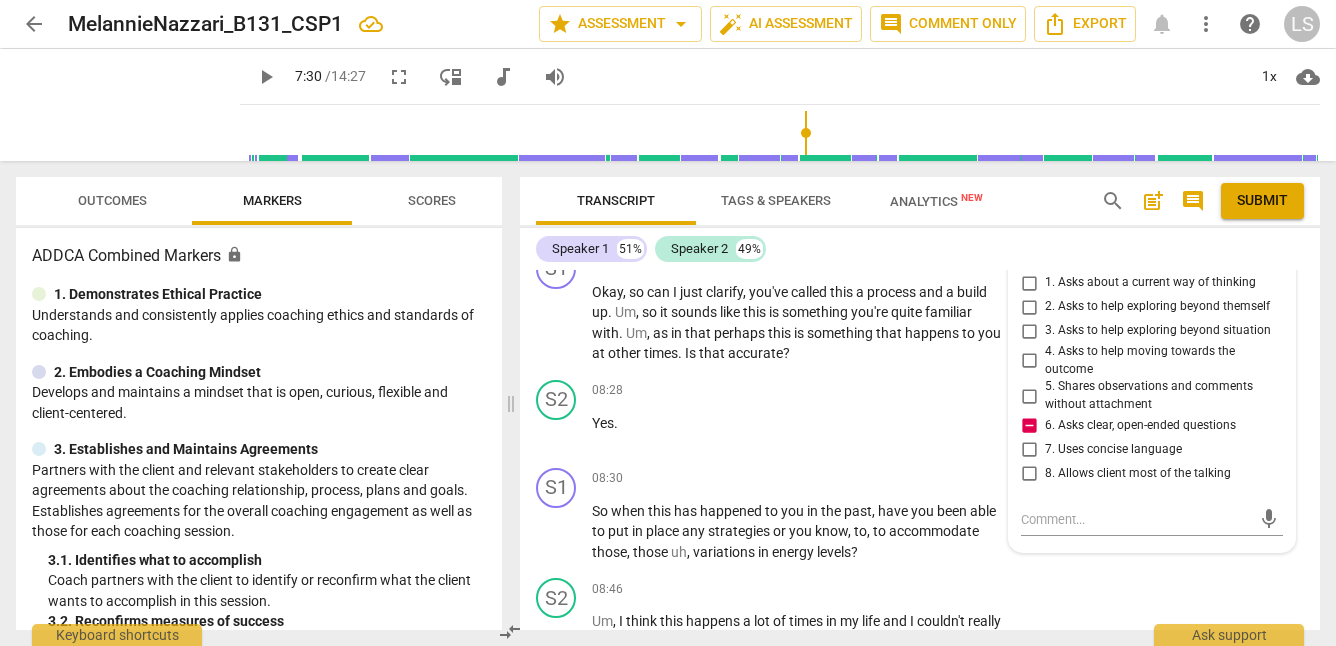 click on "7. Uses concise language" at bounding box center (1029, 450) 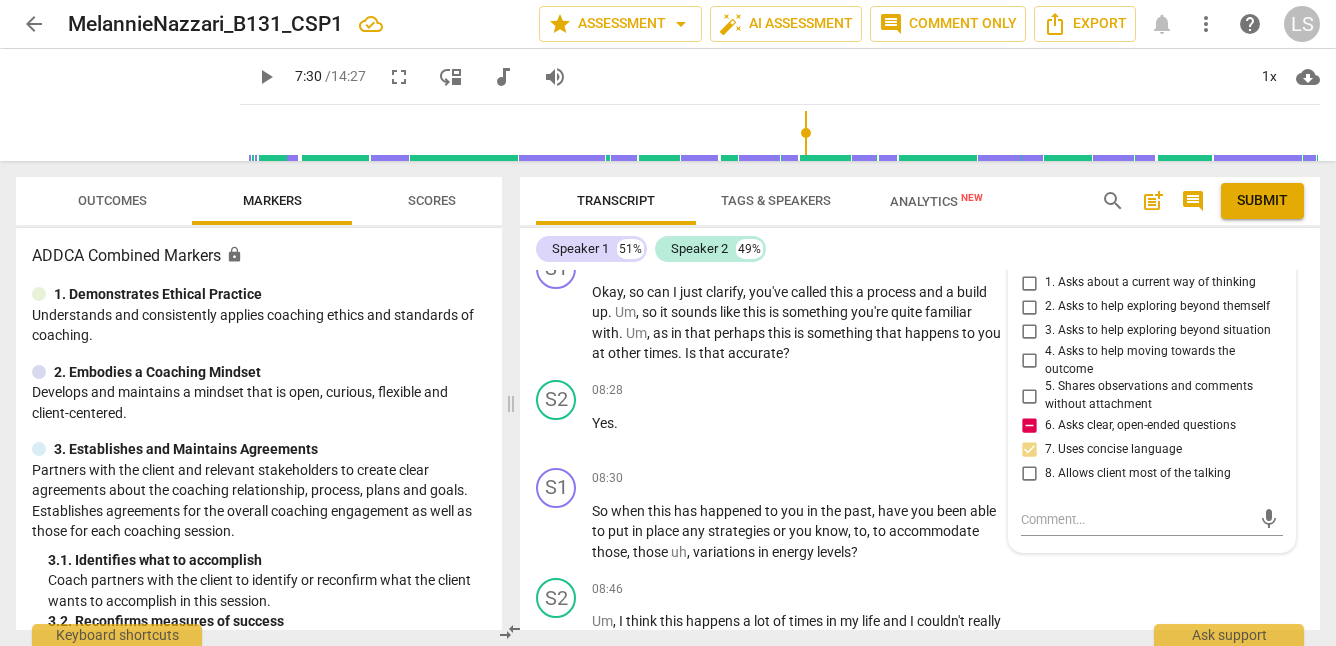 click on "7. Uses concise language" at bounding box center (1029, 450) 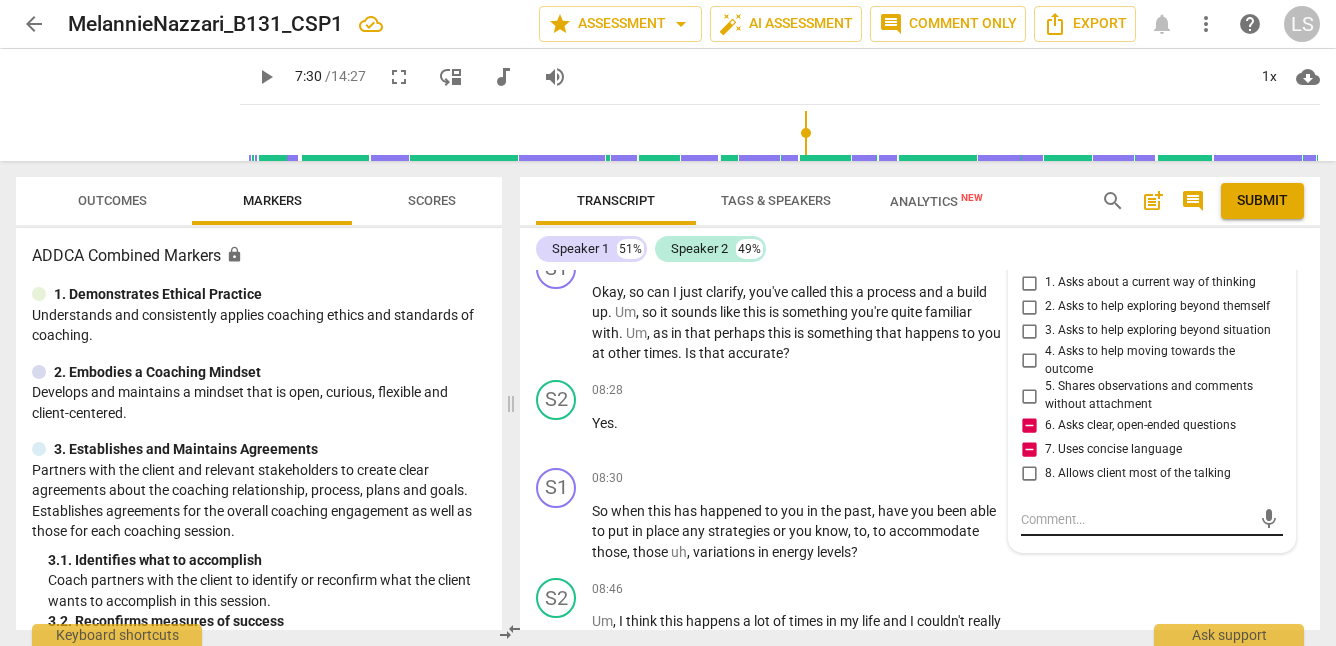 click at bounding box center [1136, 519] 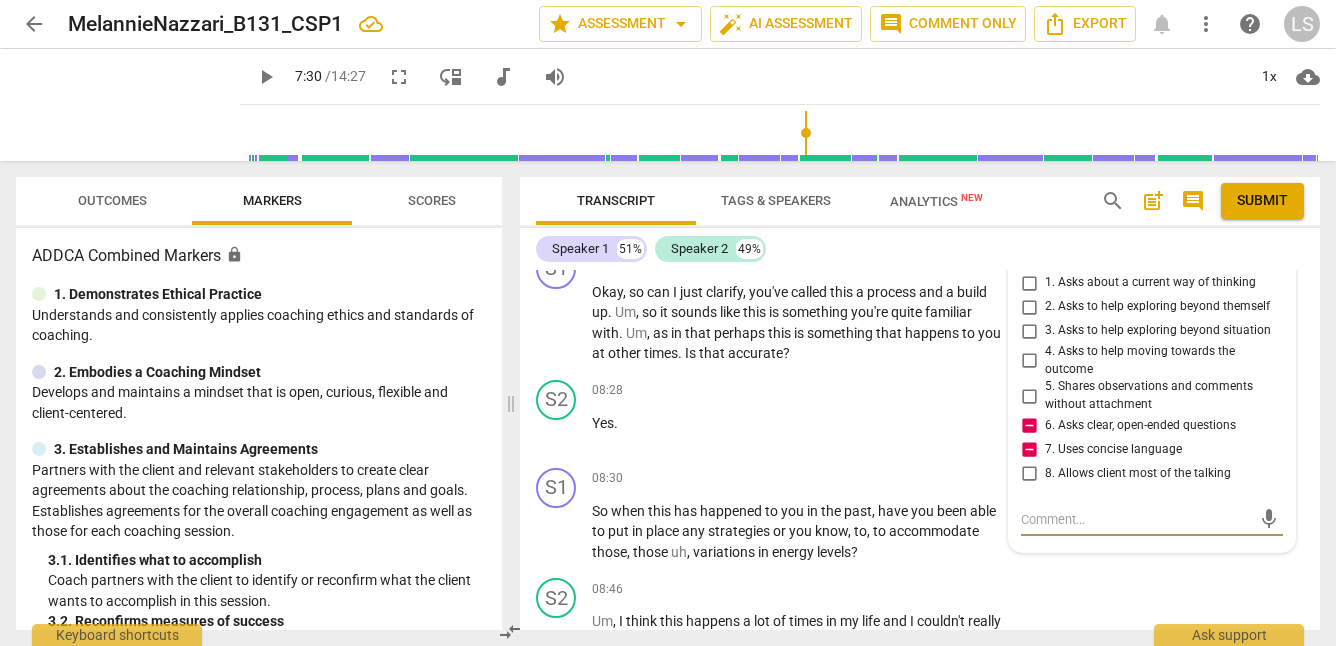 type on "B" 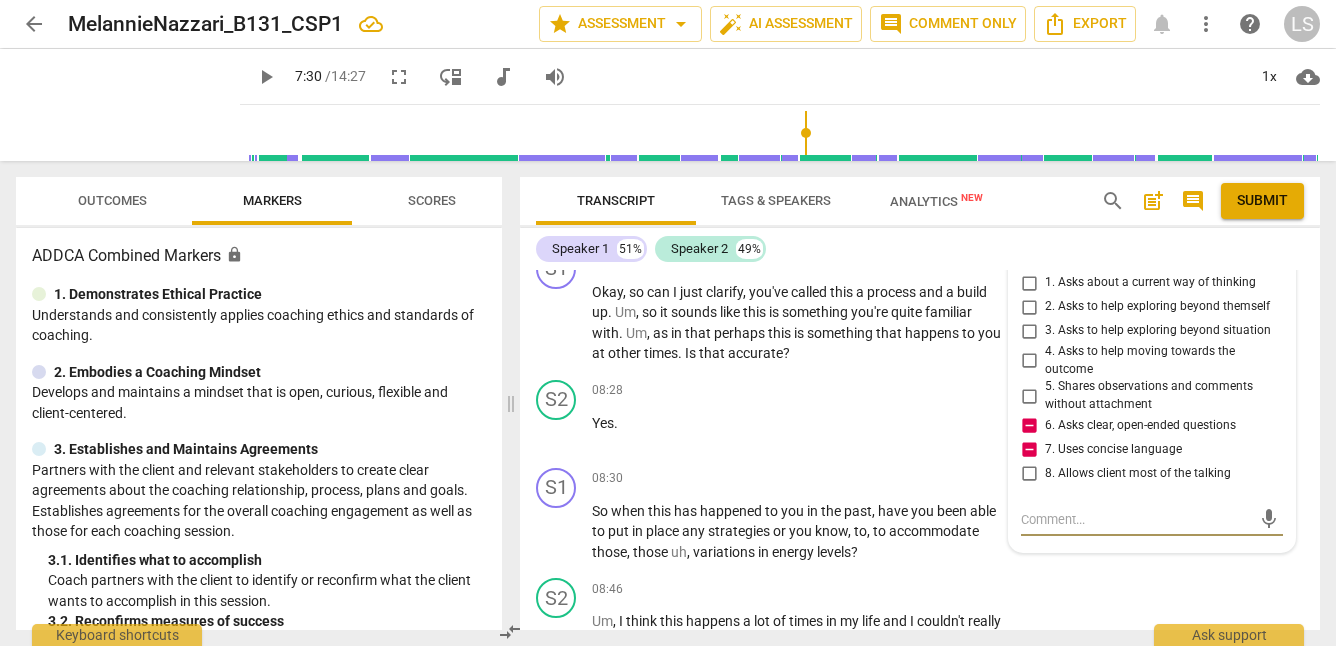 type on "B" 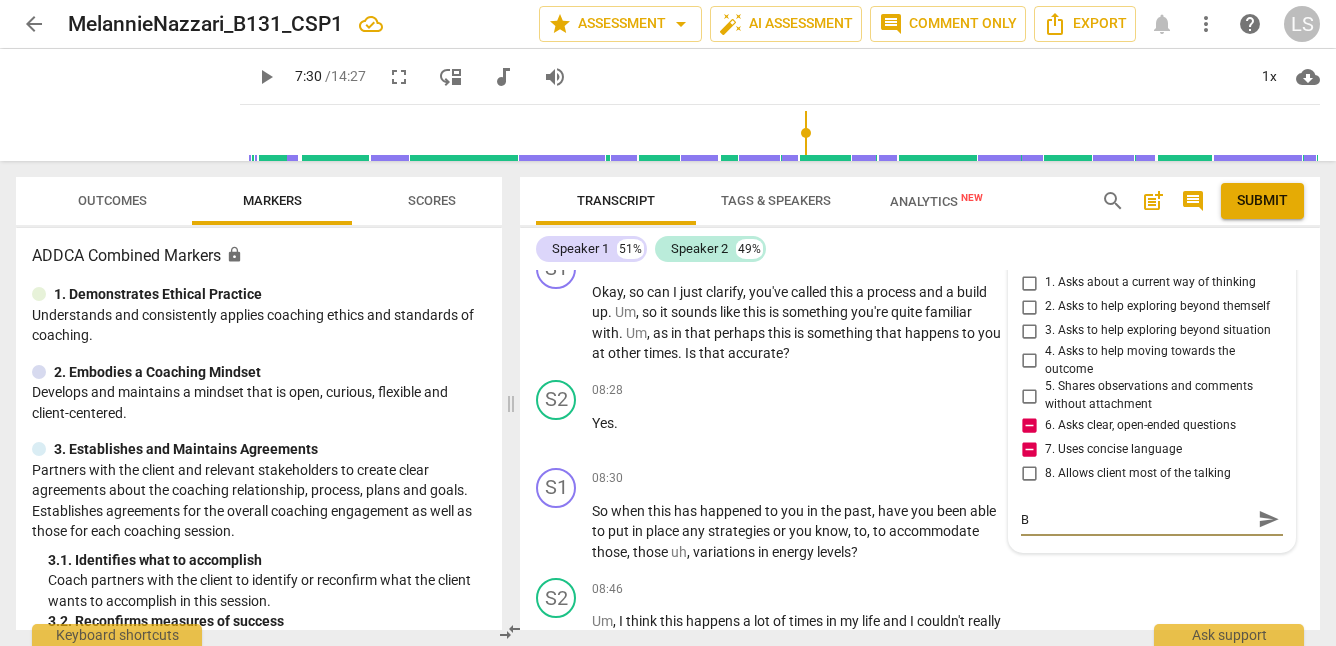 type on "Bo" 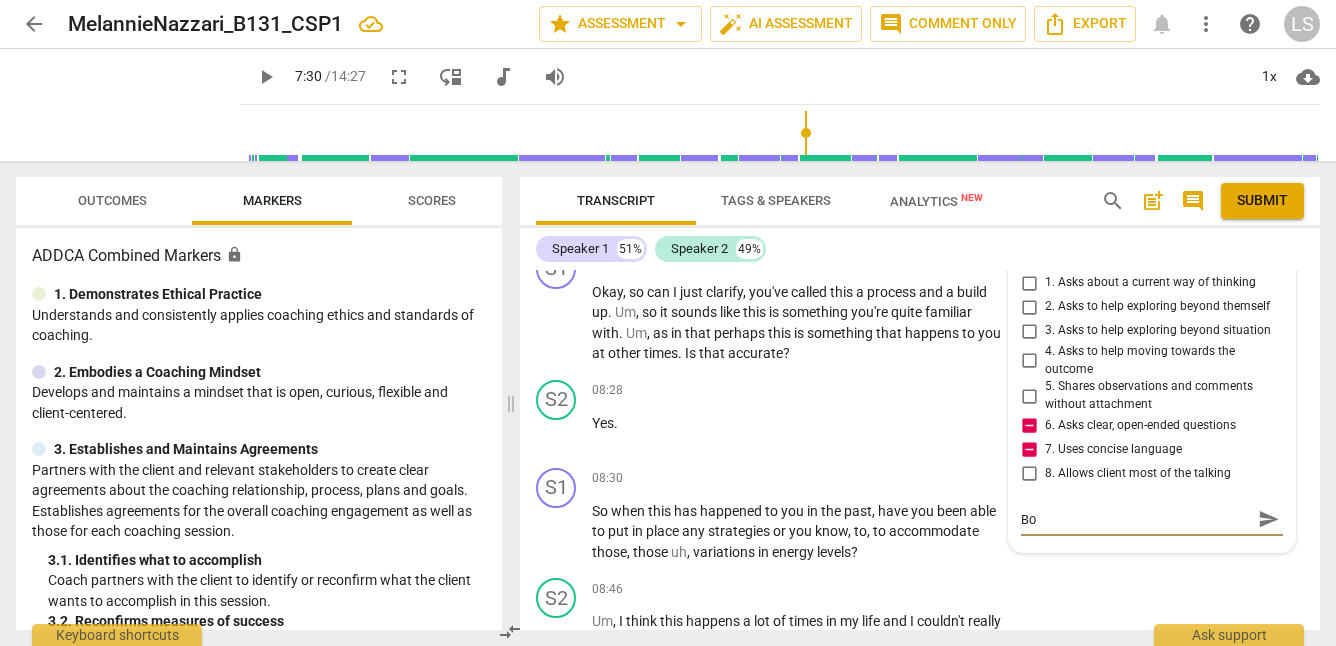 type on "Bot" 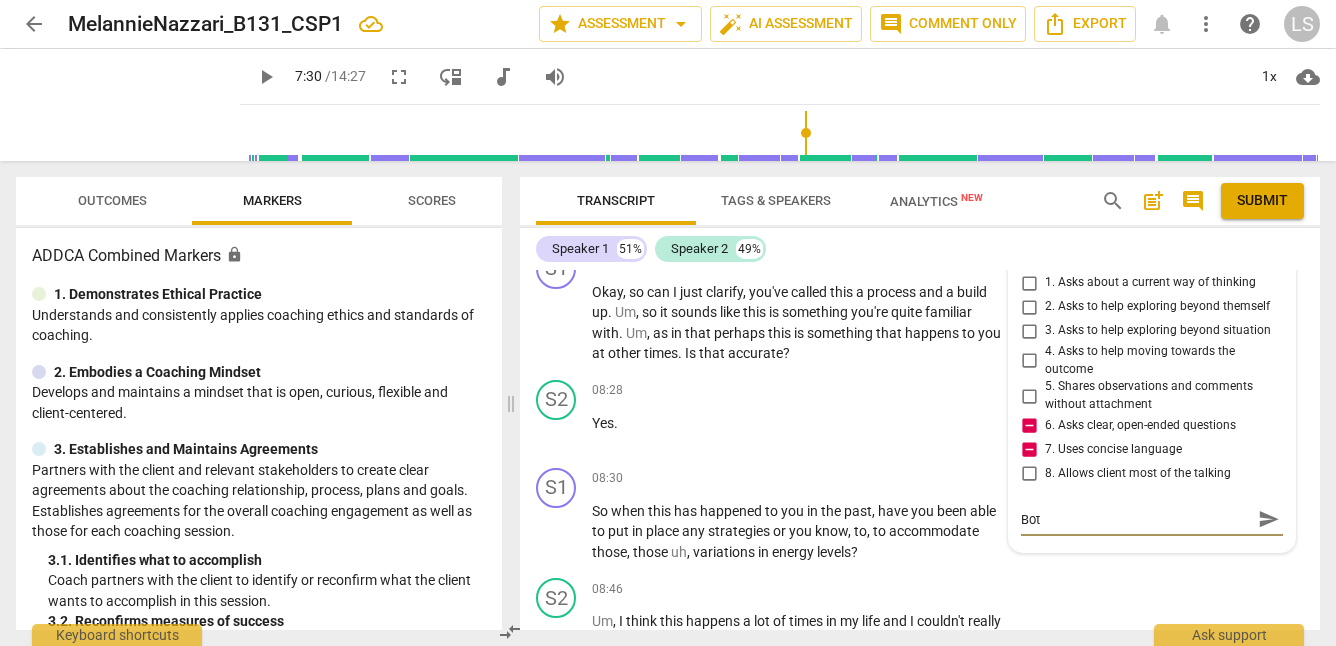 type on "Both" 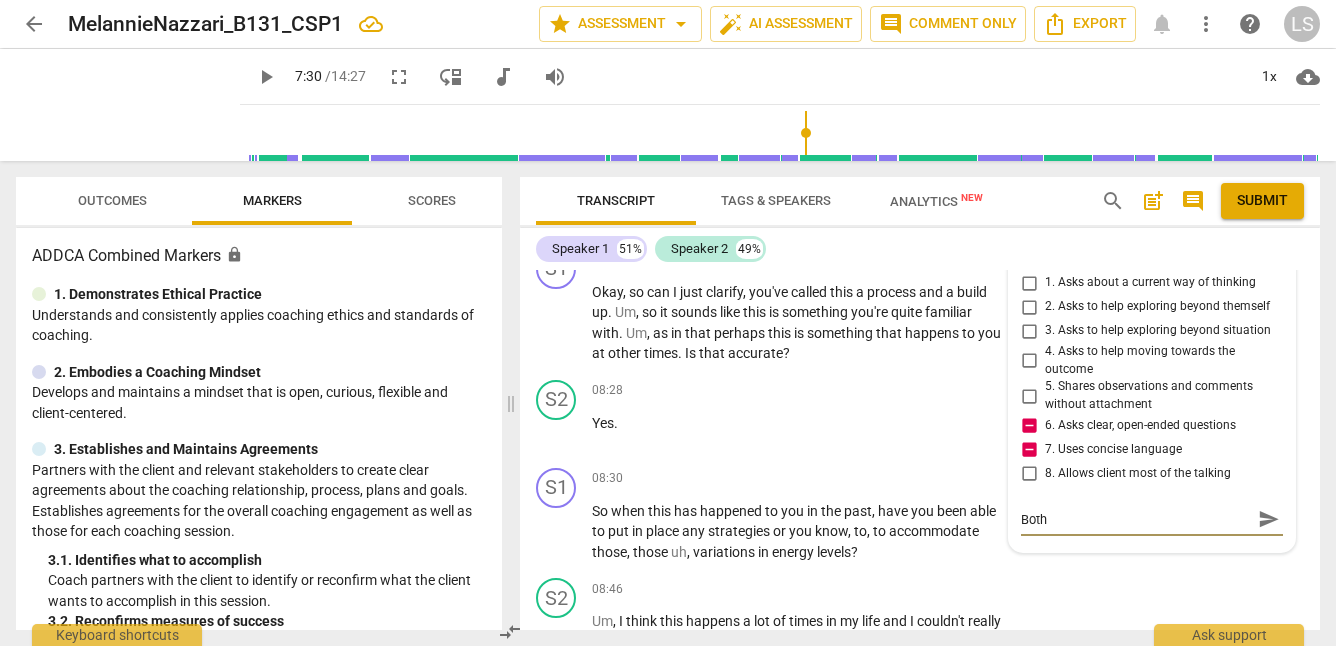 type on "Both" 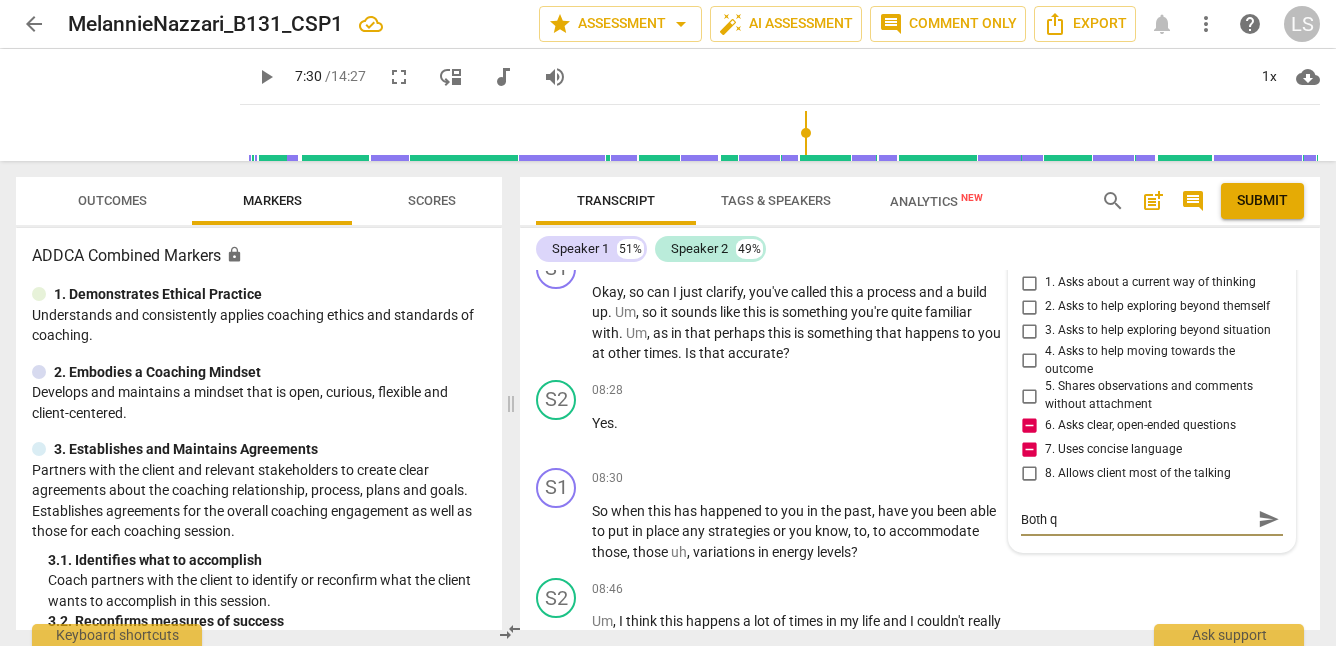 type on "Both qu" 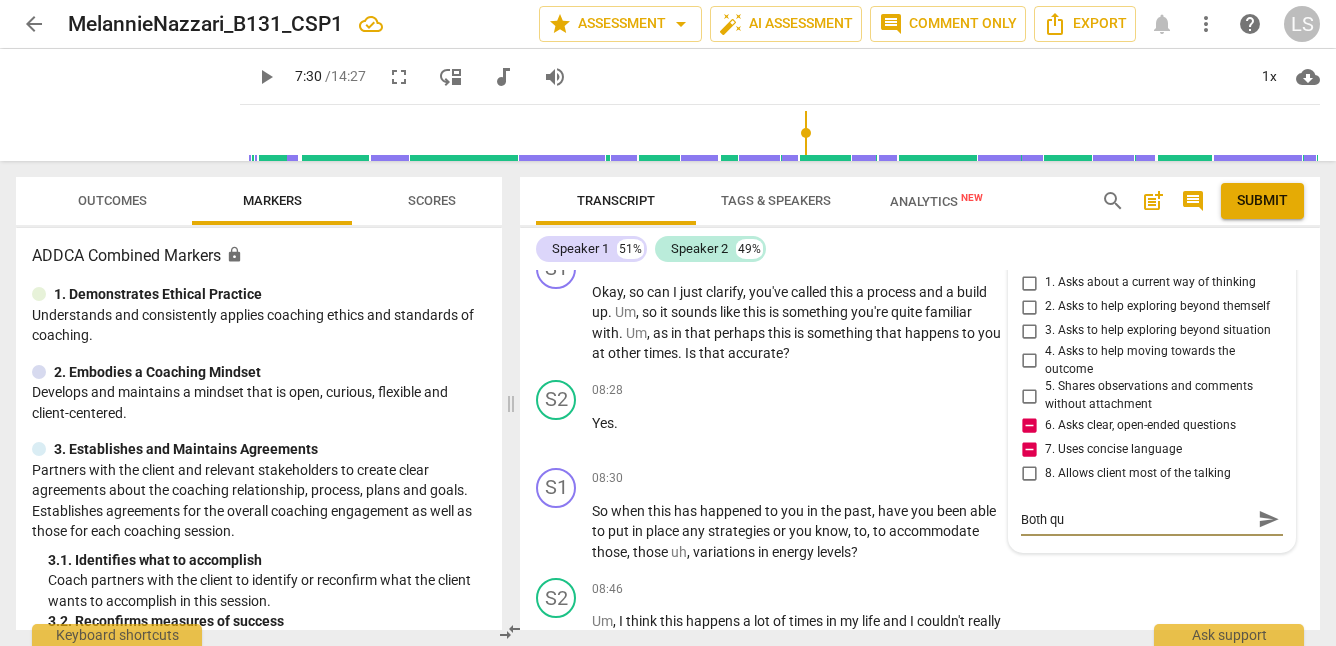 type on "Both que" 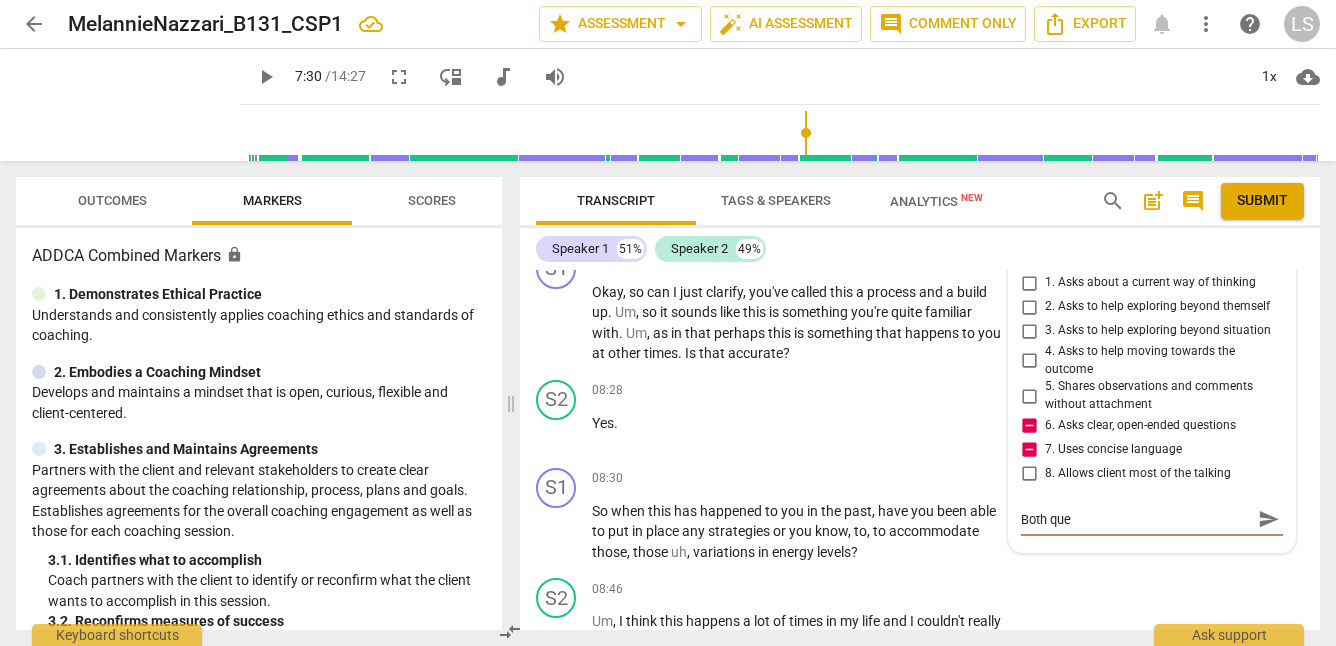 type on "Both ques" 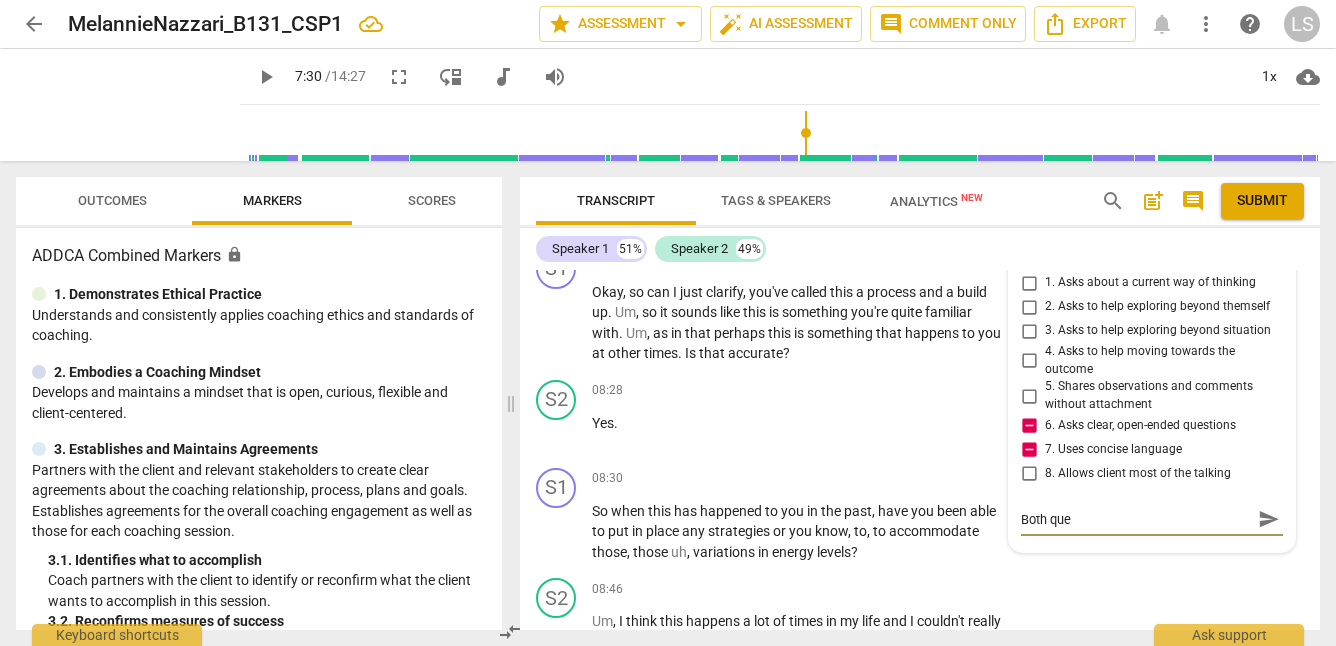 type on "Both ques" 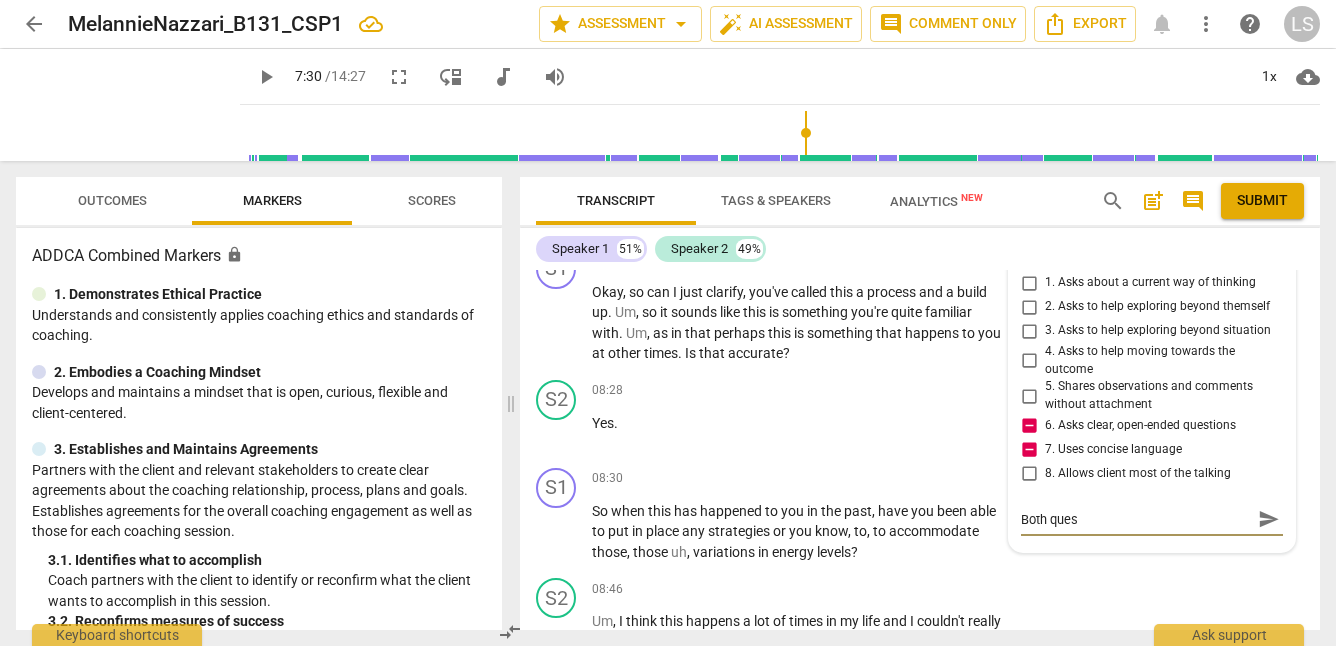 type on "Both quest" 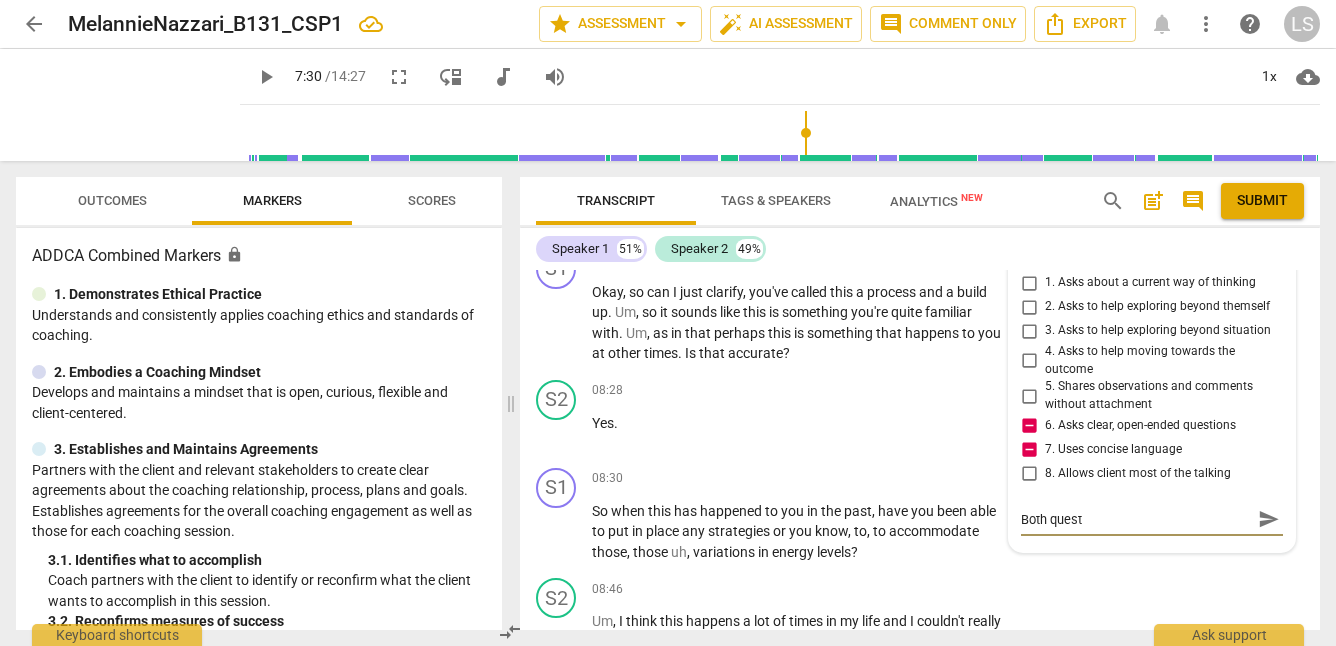 type on "Both questi" 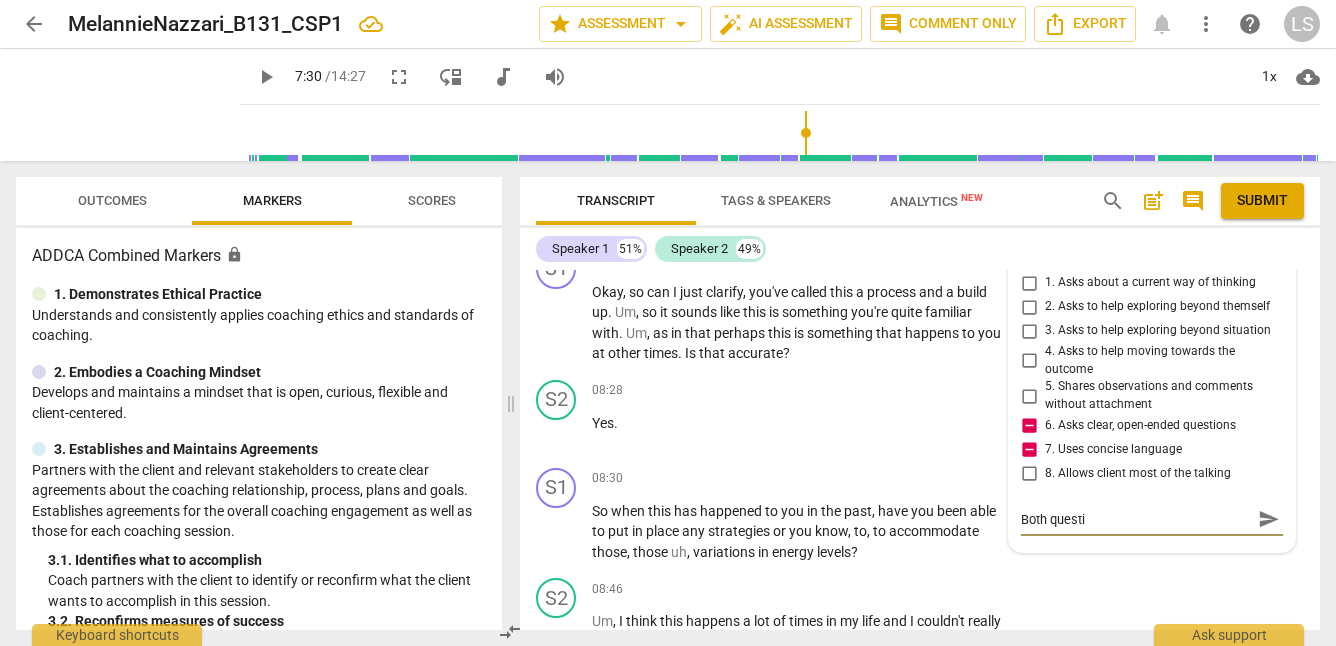 type on "Both questio" 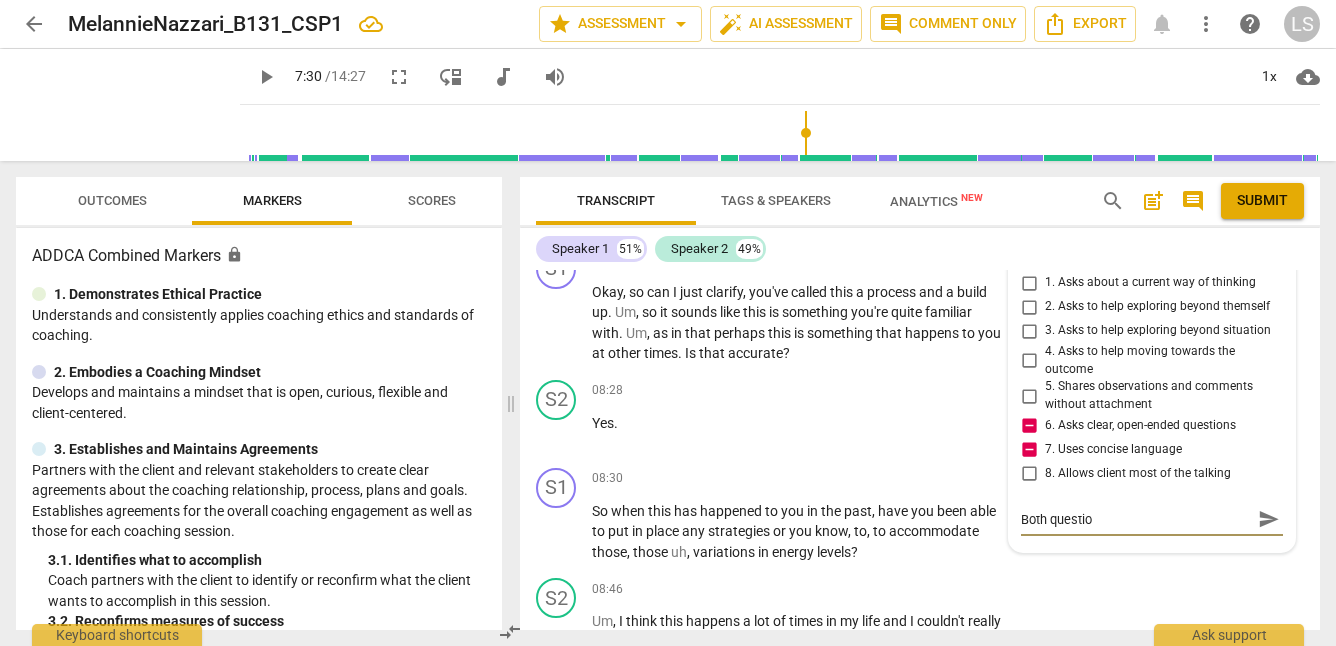 type on "Both question" 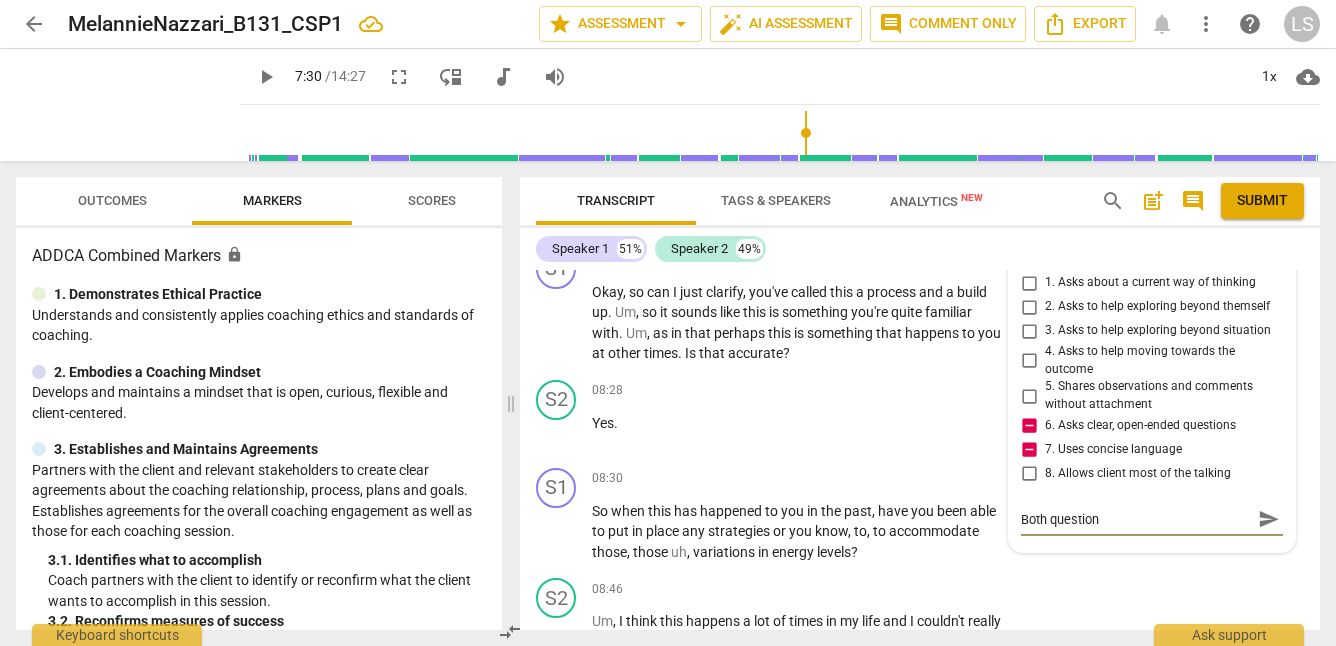 type on "Both questions" 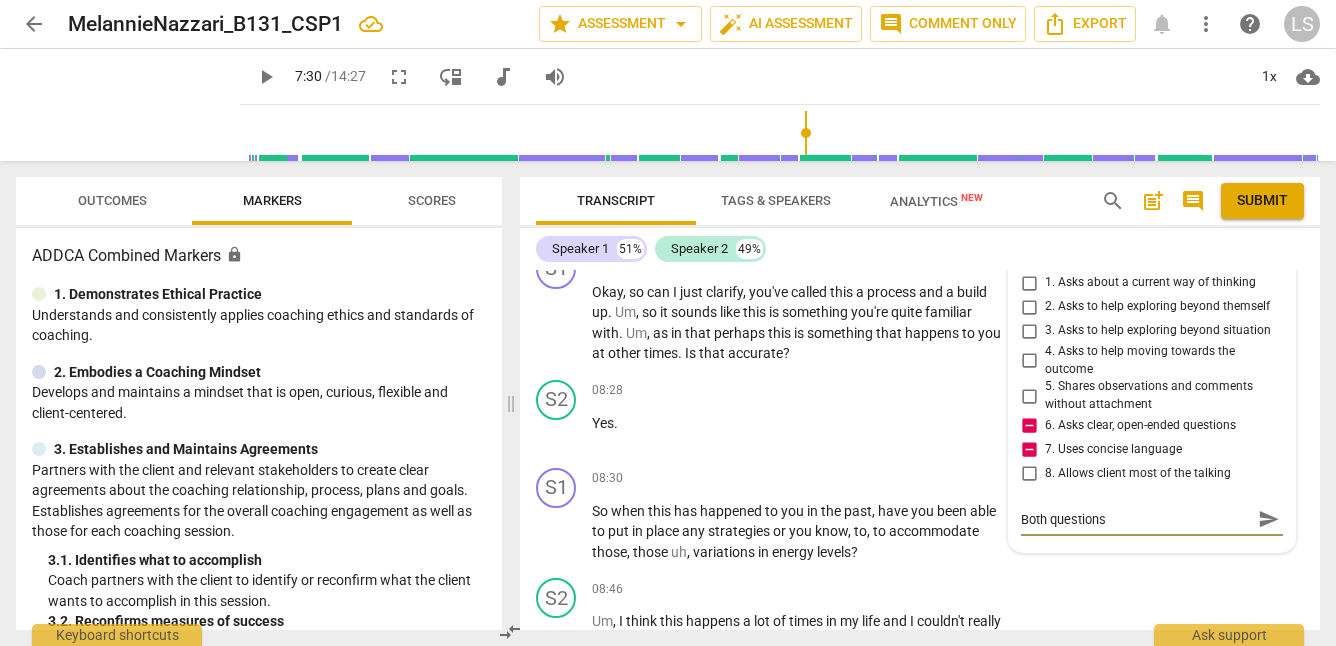 type on "Both questions" 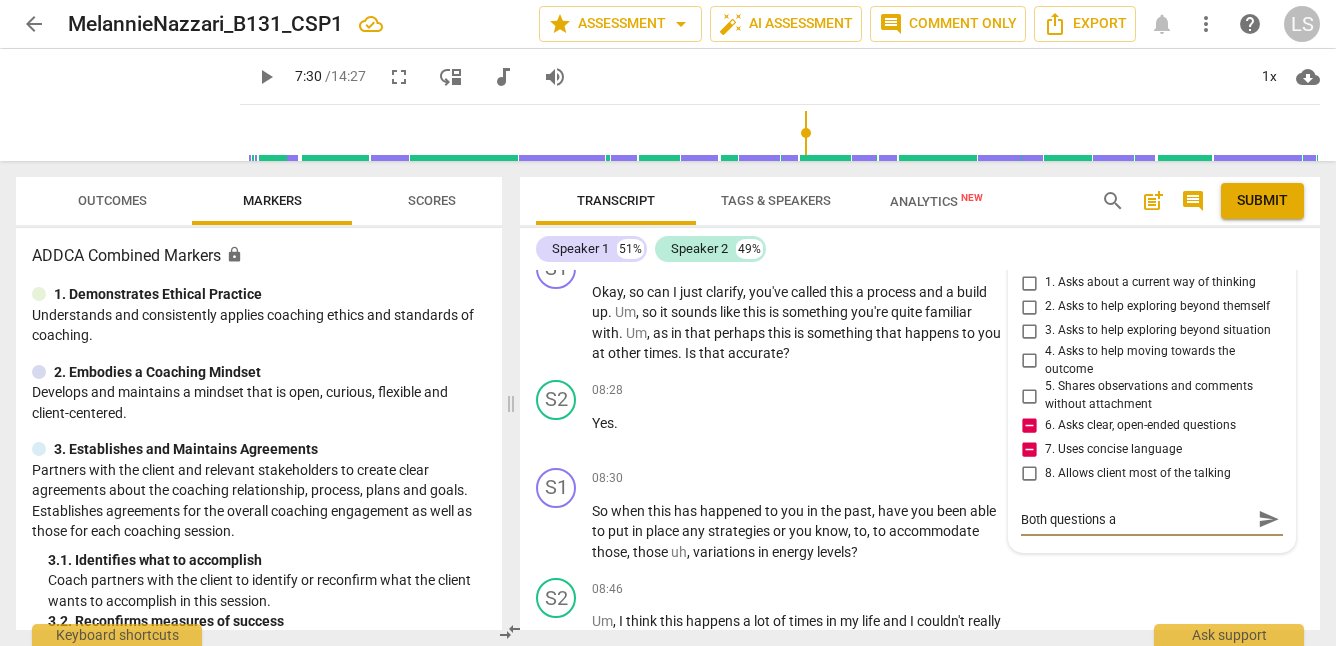type on "Both questions ar" 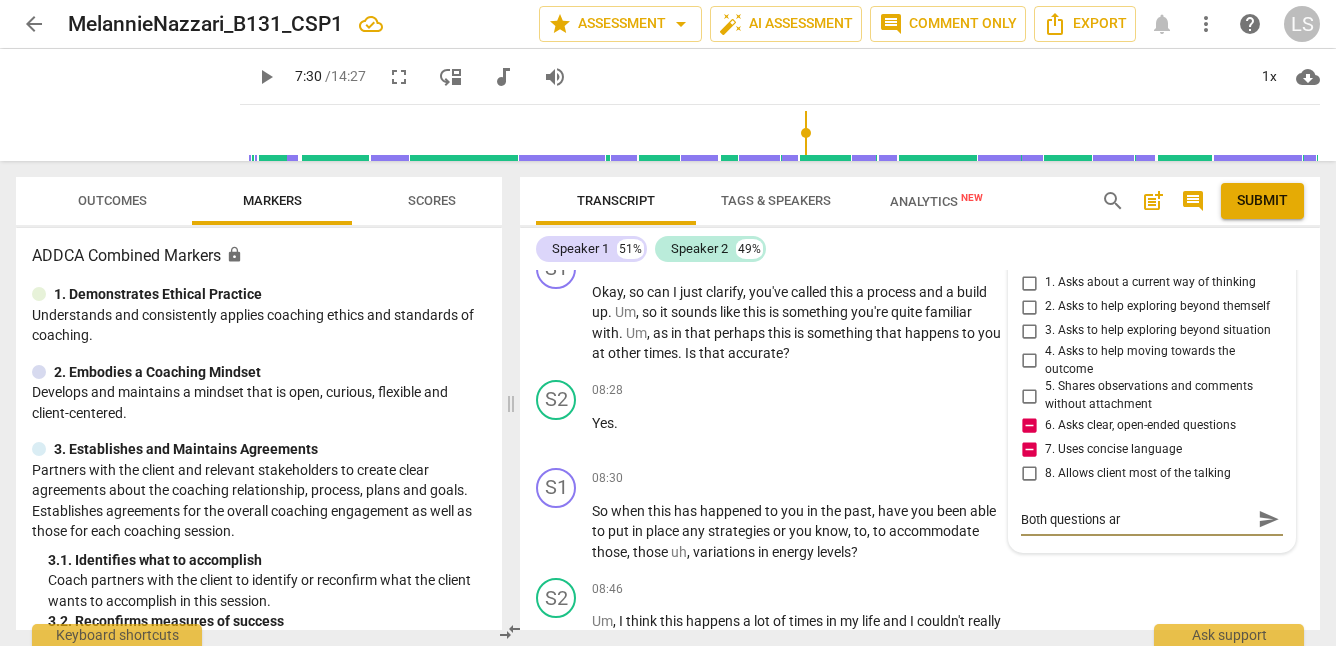 type on "Both questions are" 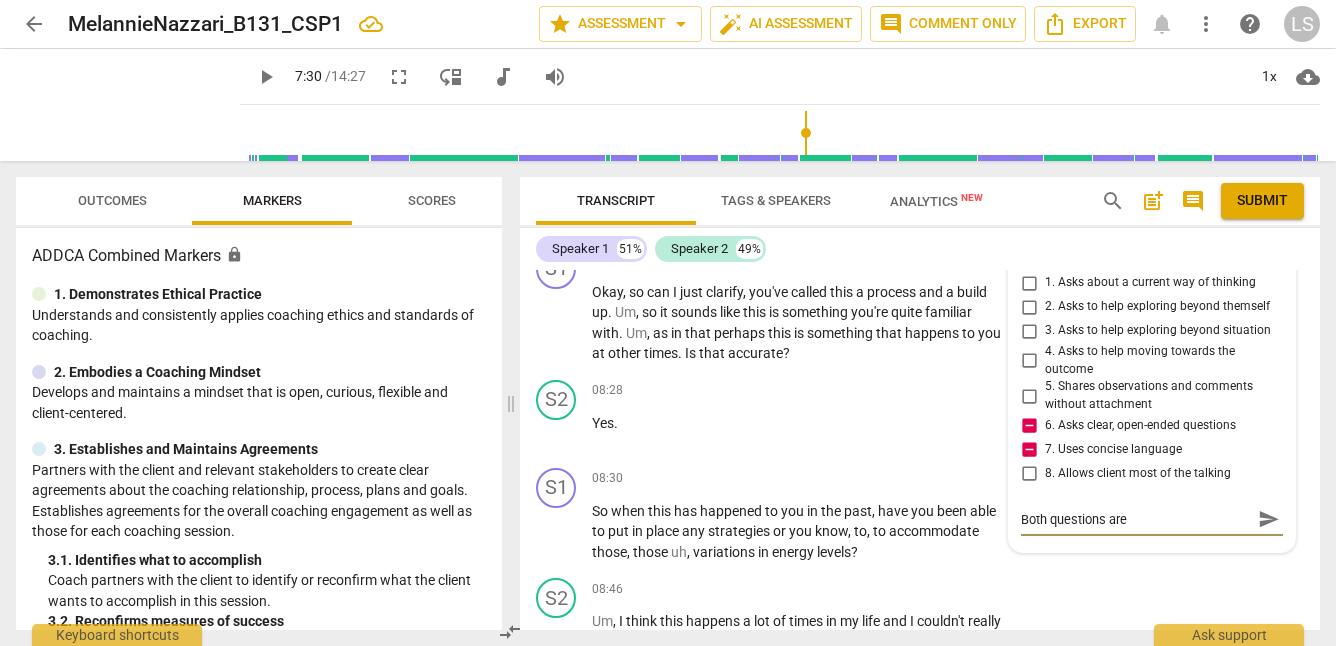type on "Both questions are" 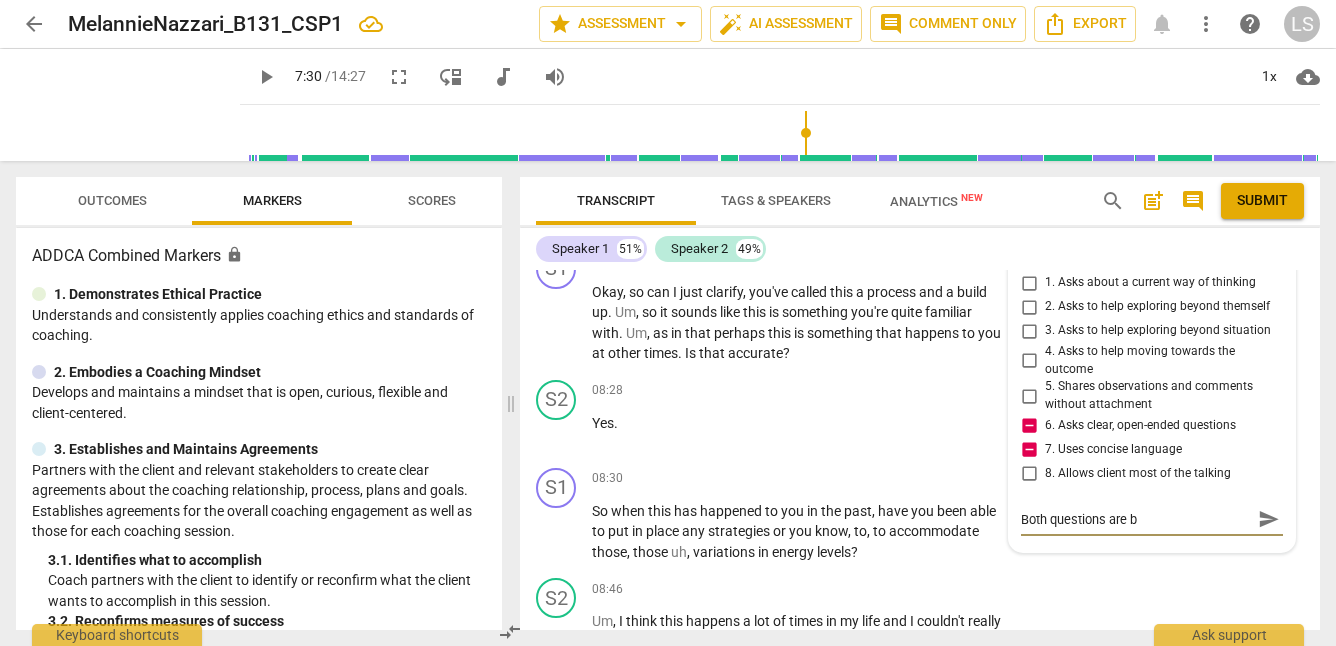 type on "Both questions are be" 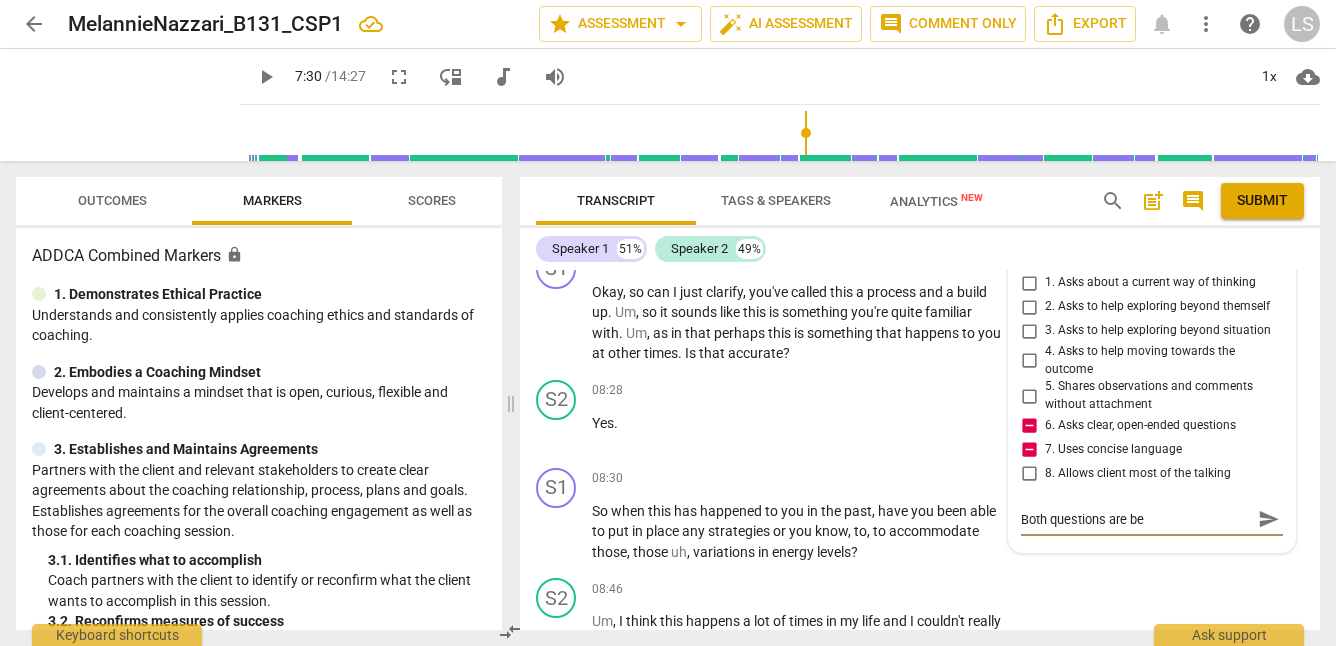 type on "Both questions are bea" 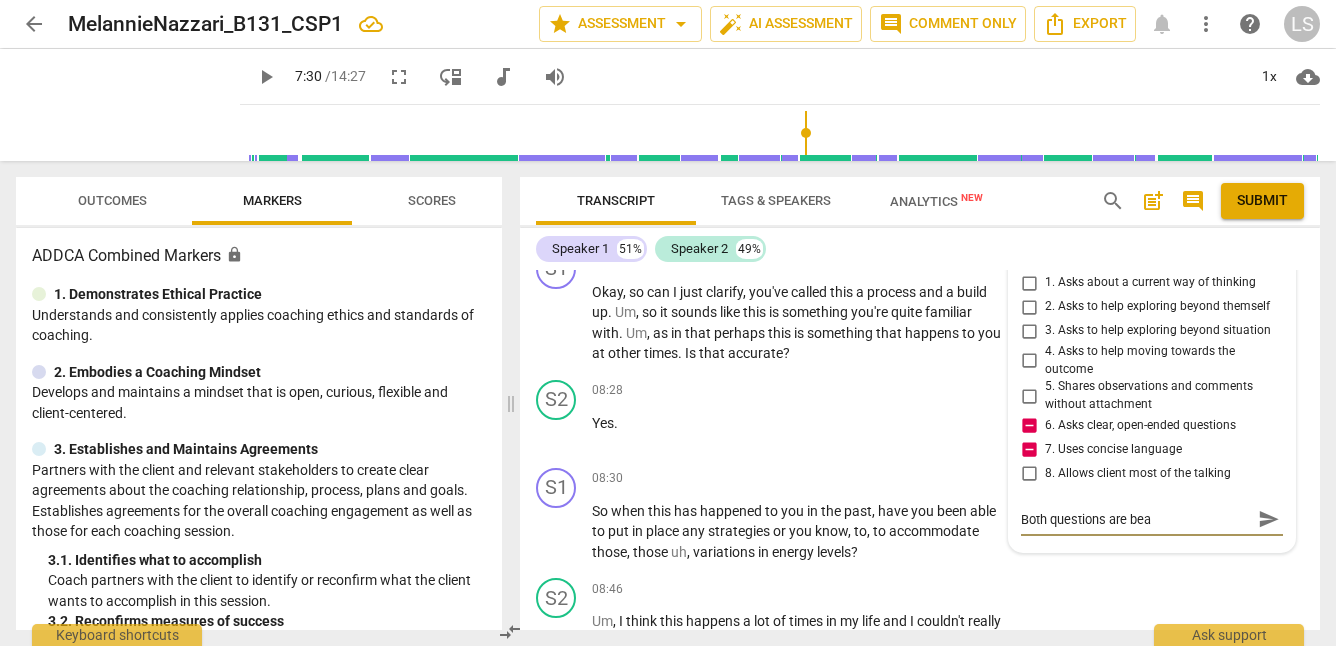 type on "Both questions are beau" 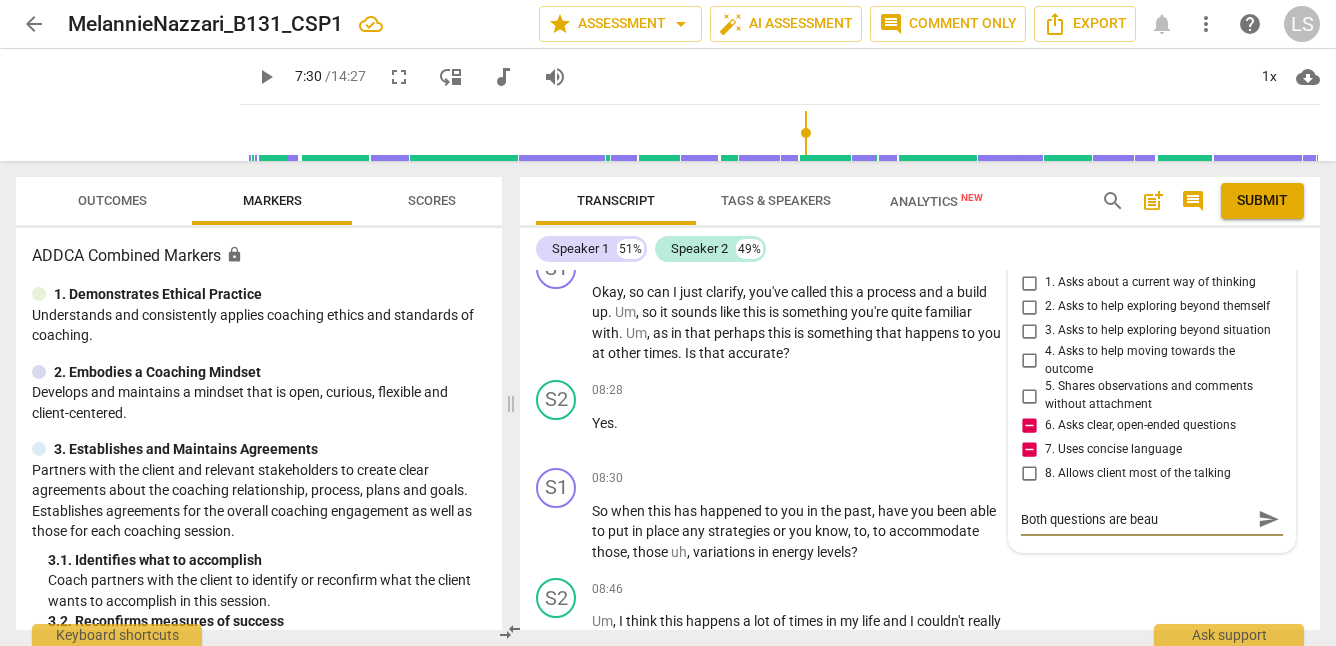 type on "Both questions are beaut" 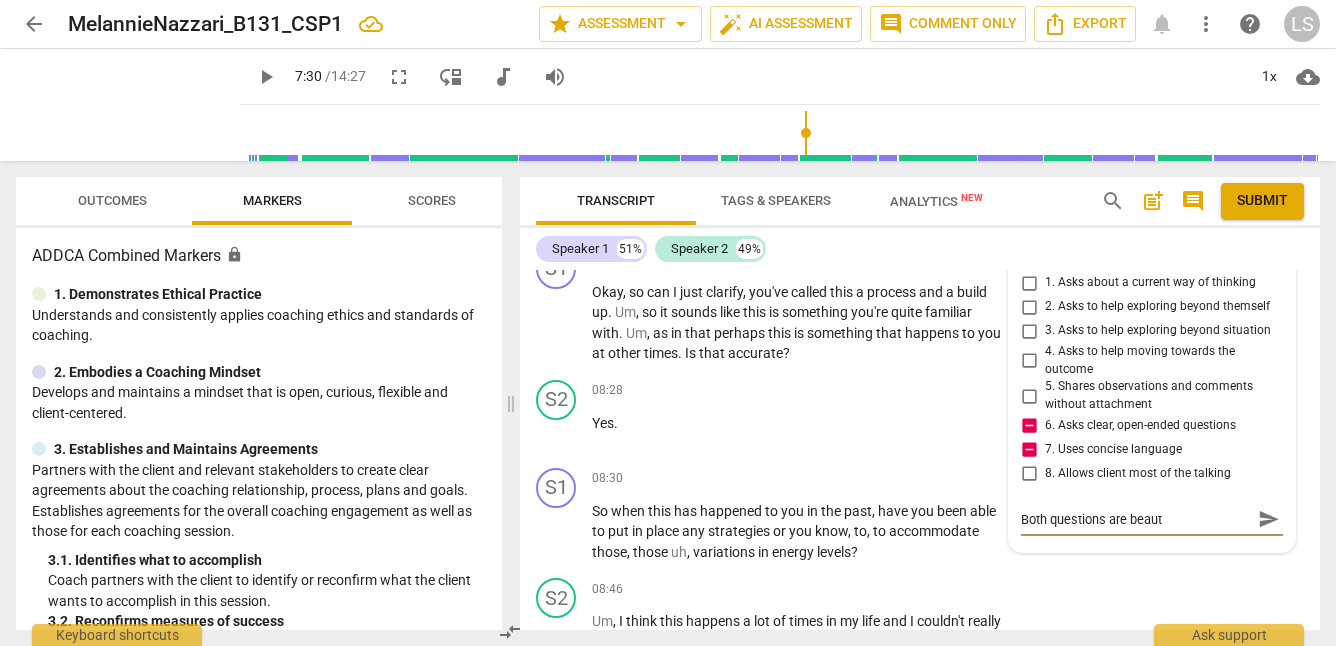 type on "Both questions are beauti" 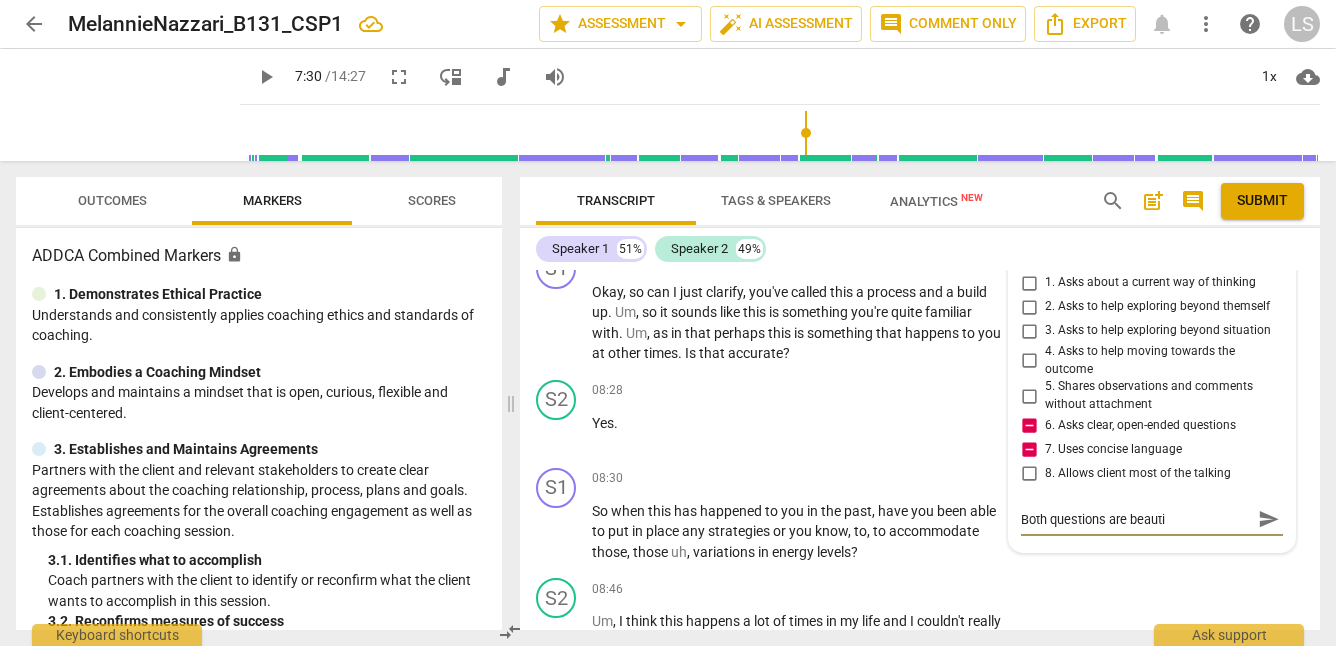 type on "Both questions are beautif" 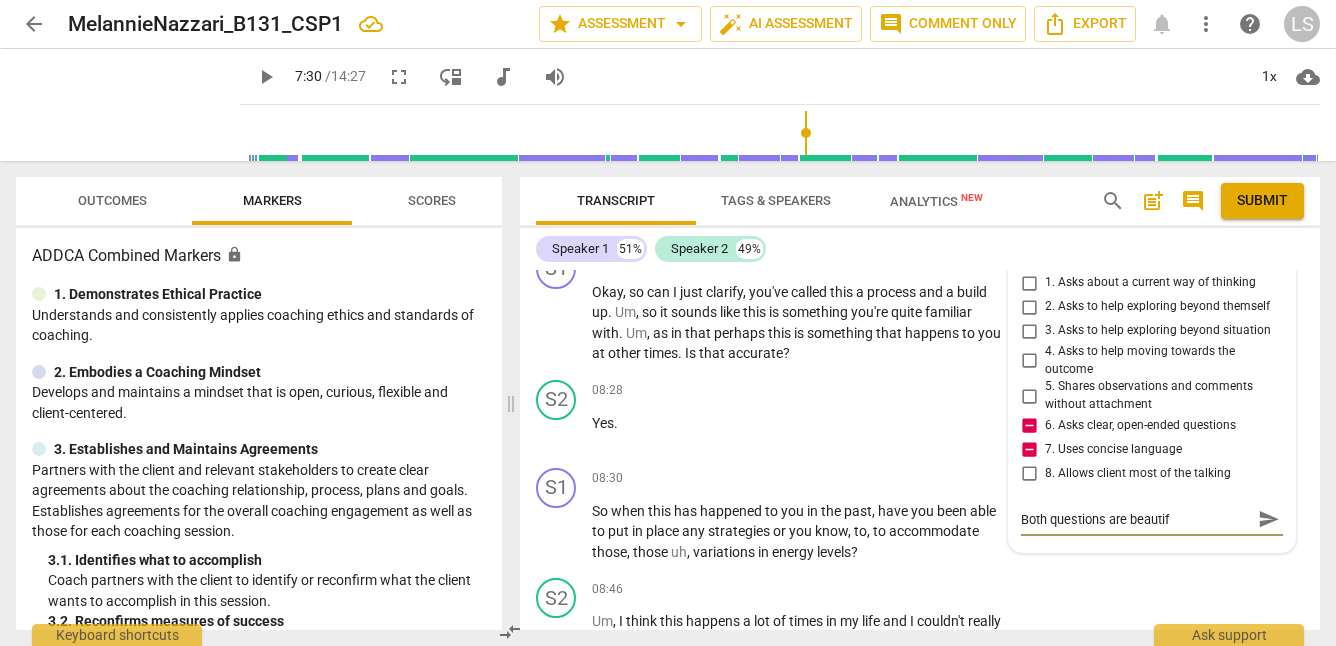 type on "Both questions are beautifu" 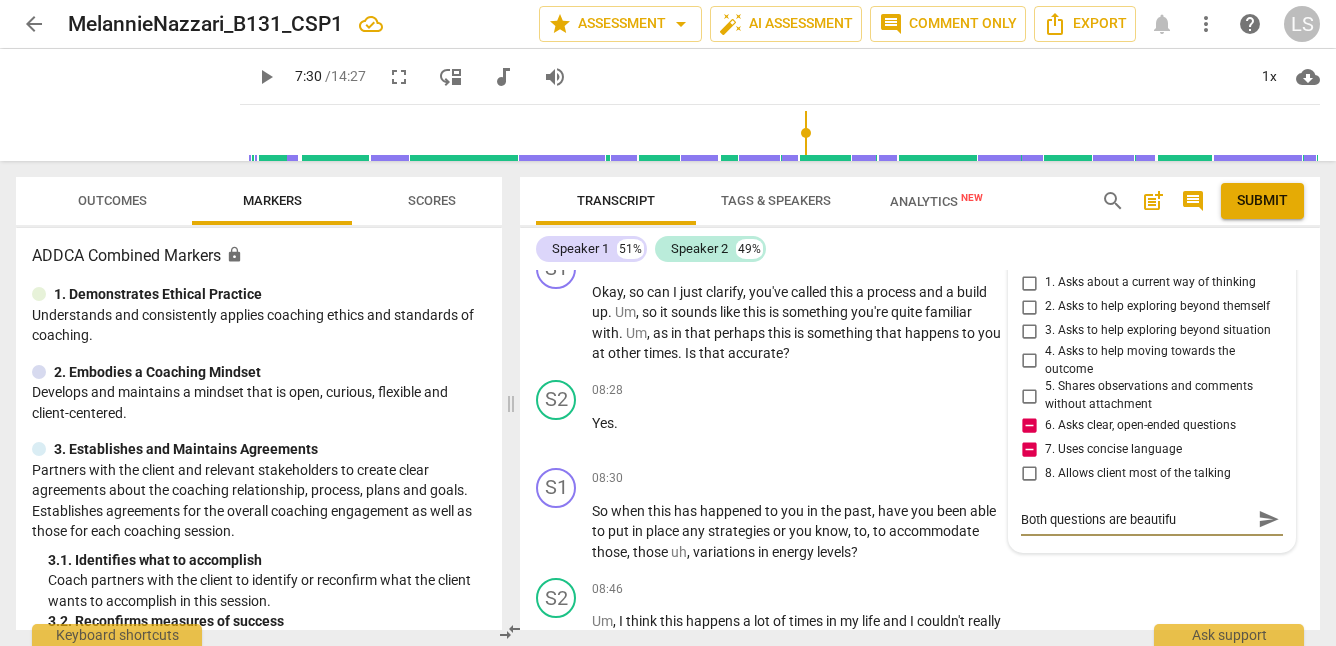 type on "Both questions are beautiful" 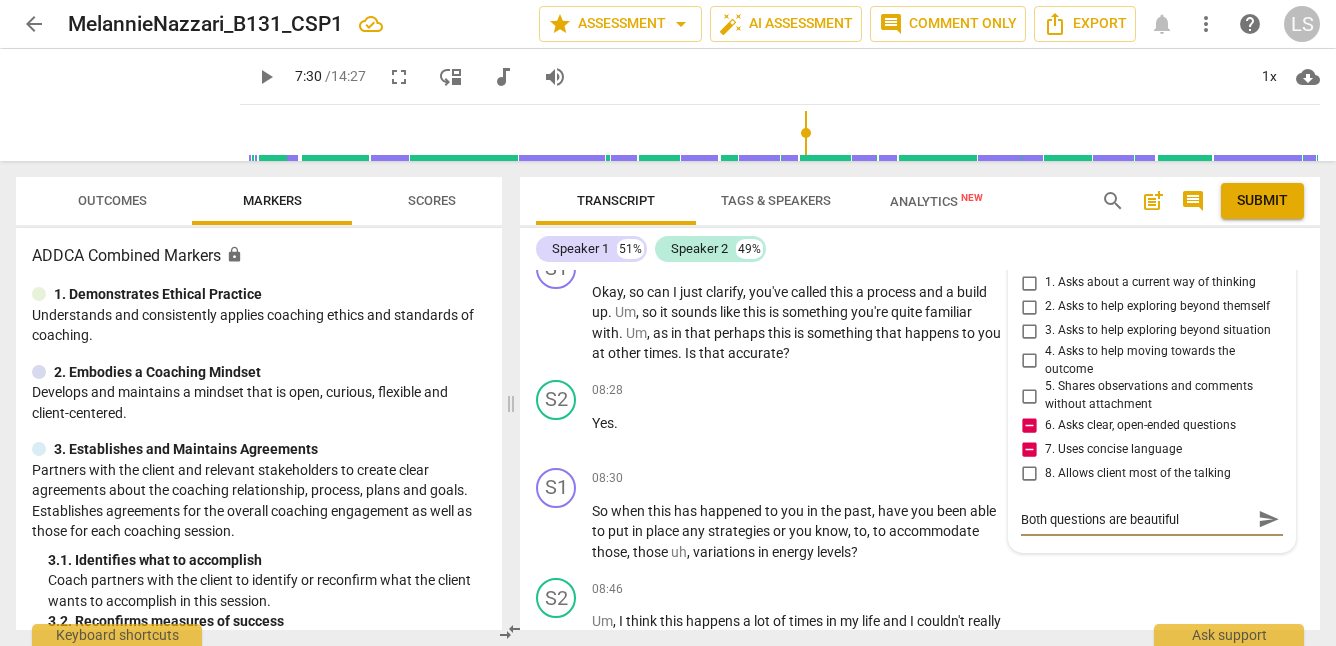 type on "Both questions are beautiful!" 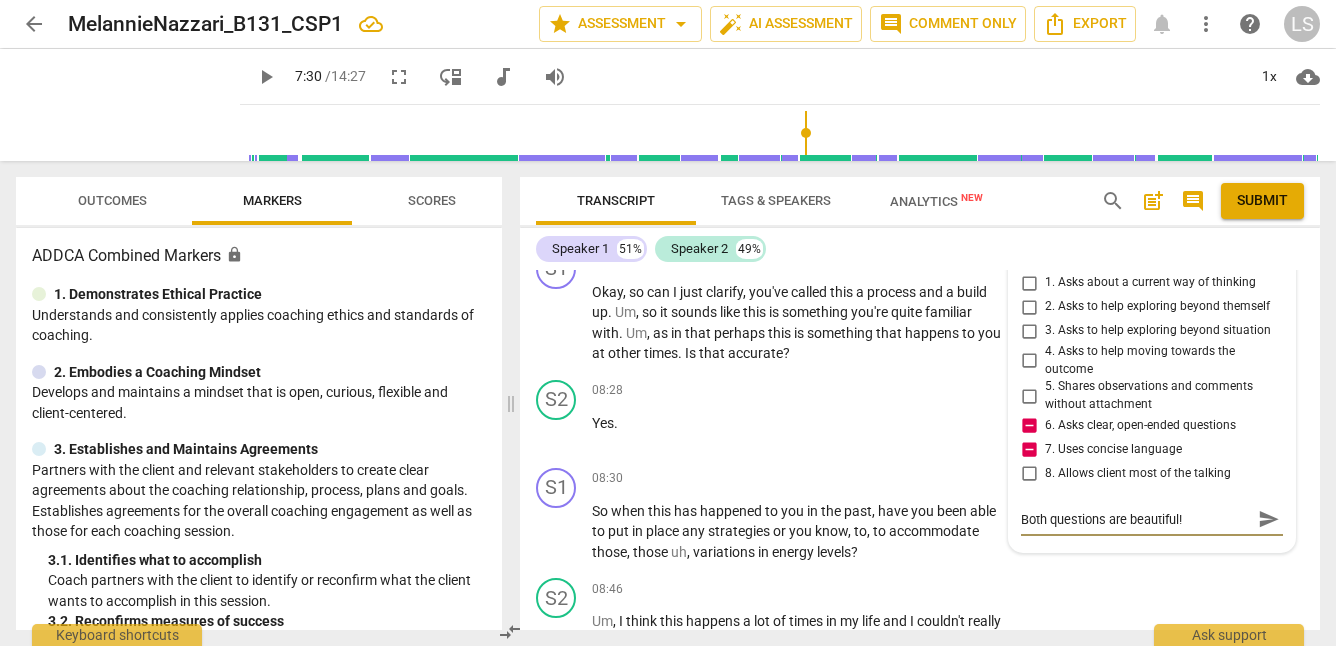 type on "Both questions are beautiful!" 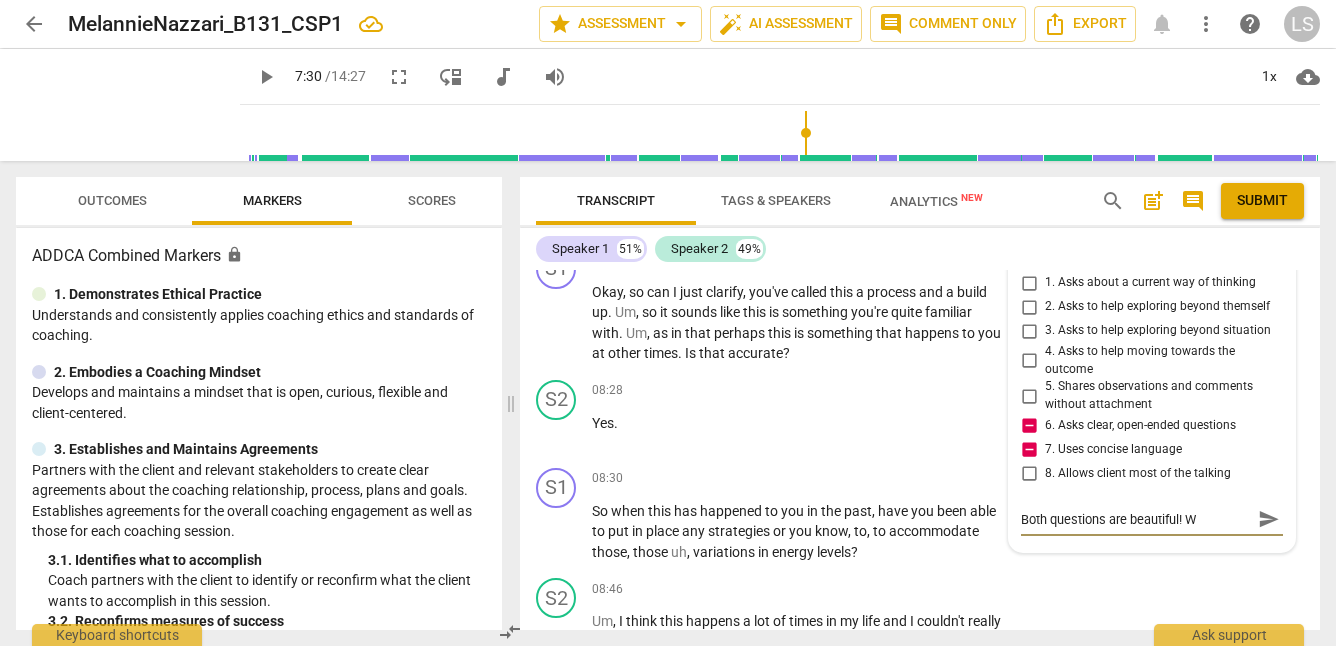 type on "Both questions are beautiful! Wh" 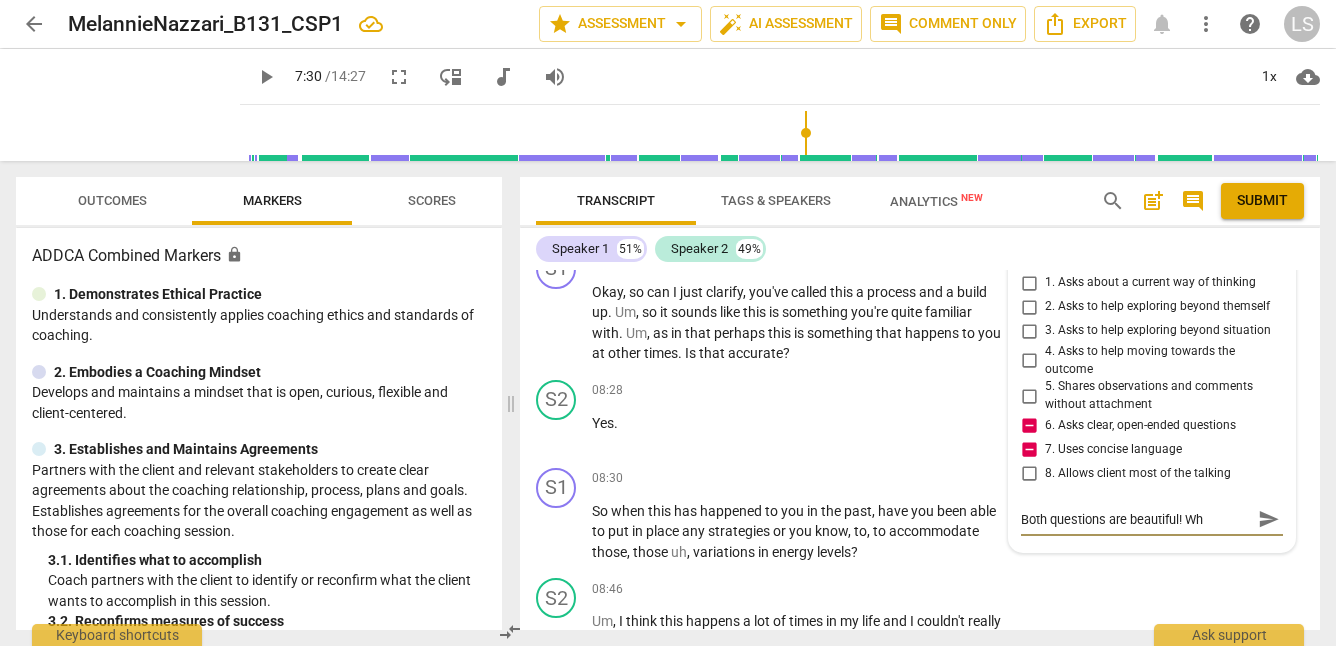 type on "Both questions are beautiful! Whi" 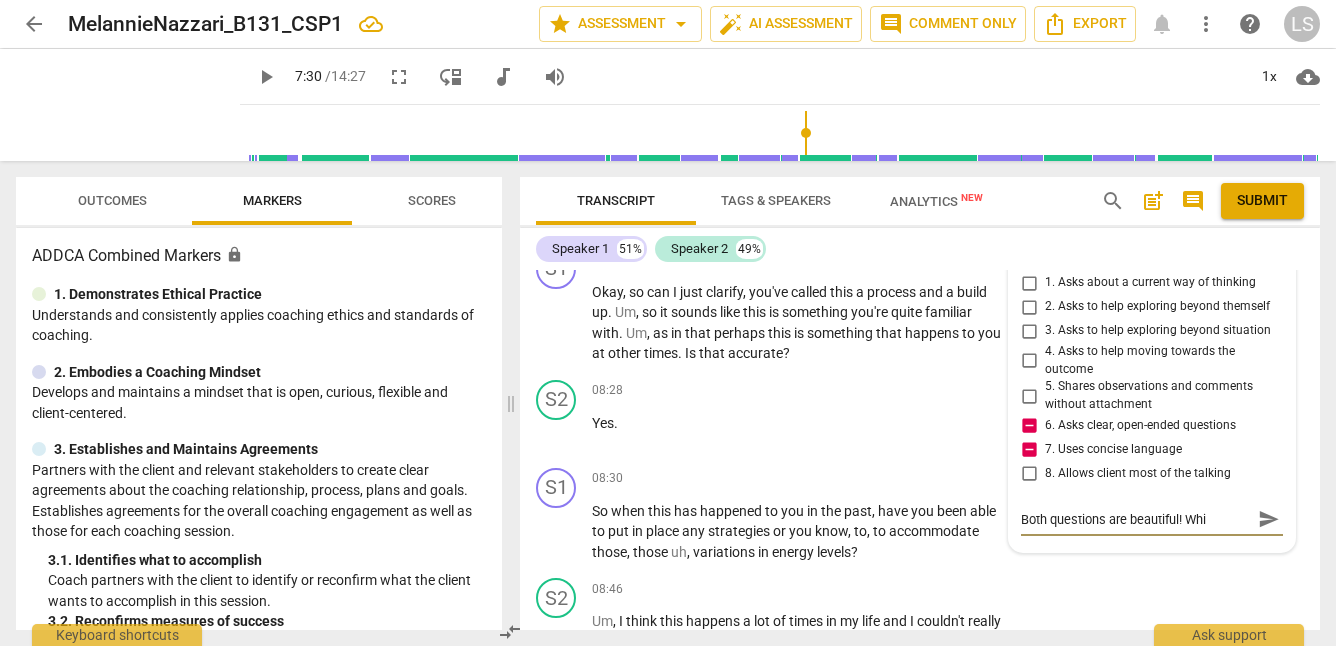 type on "Both questions are beautiful! Whic" 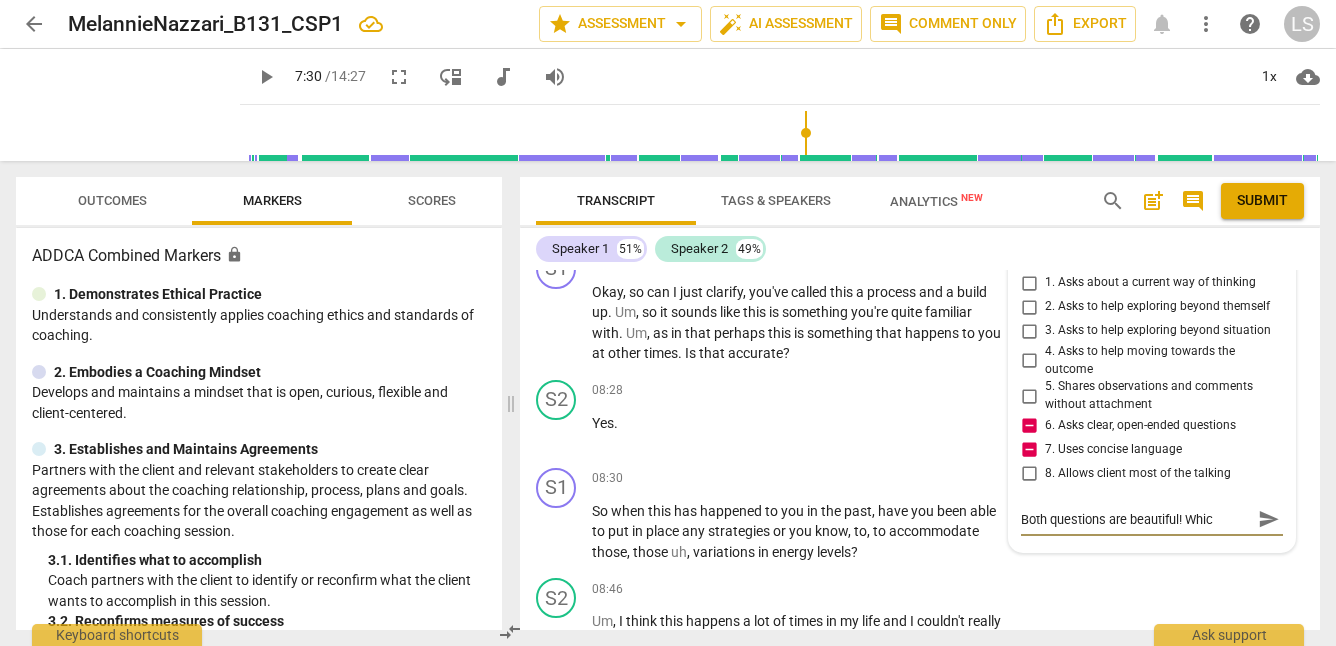 type on "Both questions are beautiful! Which" 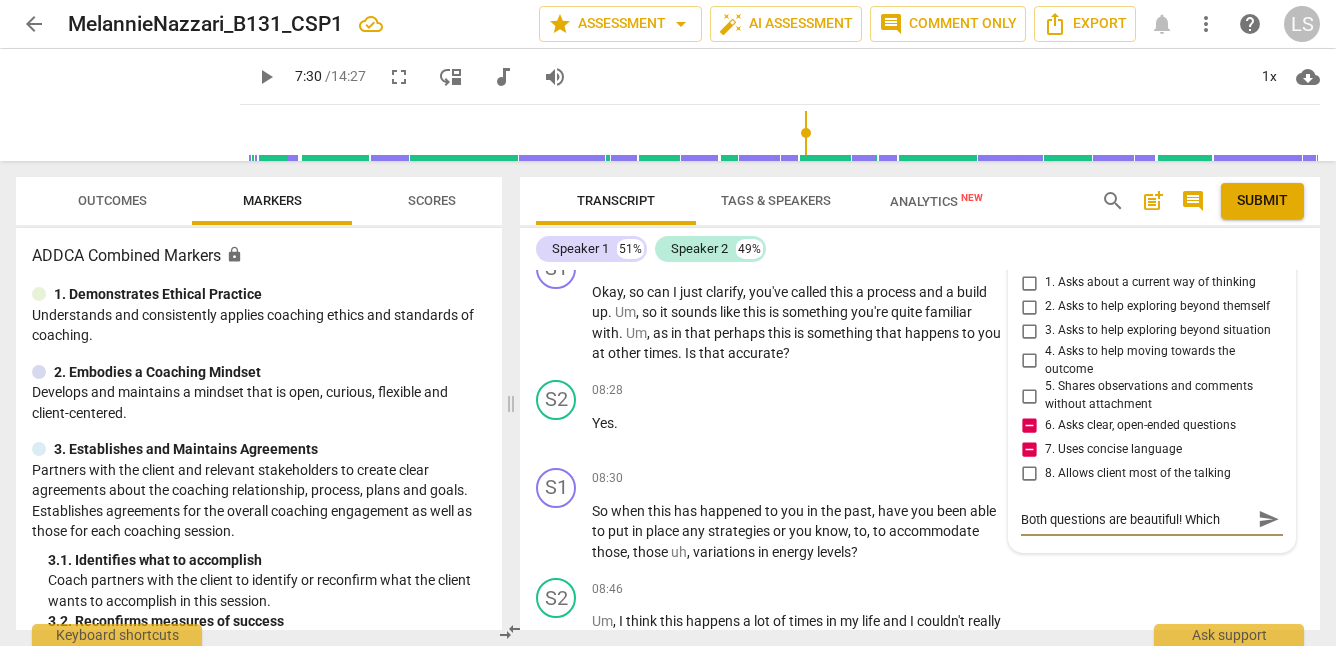 type on "Both questions are beautiful! Which" 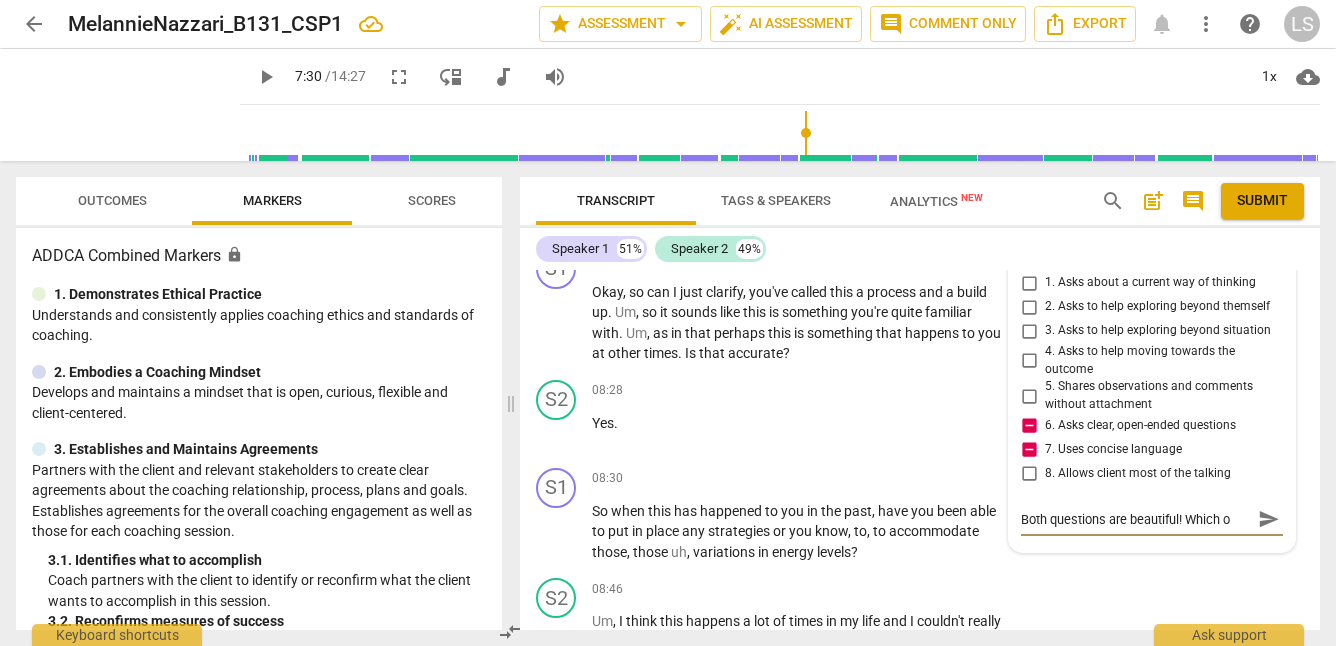 type on "Both questions are beautiful! Which on" 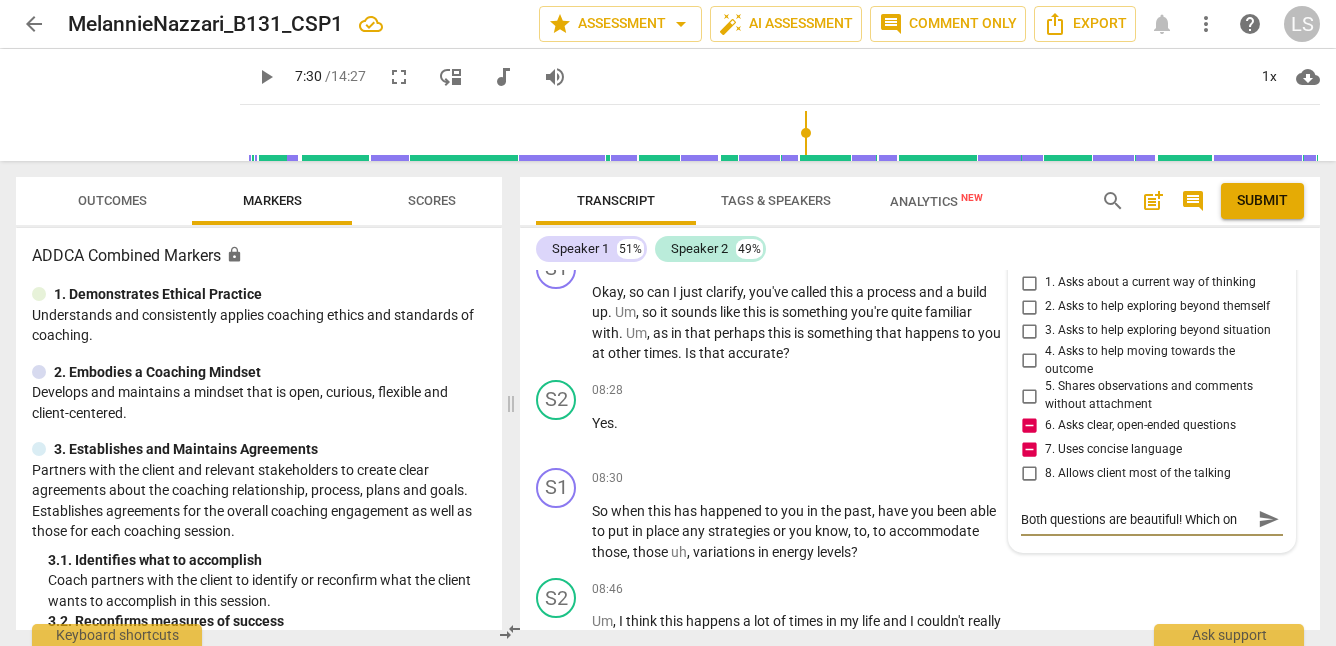 type on "Both questions are beautiful! Which one" 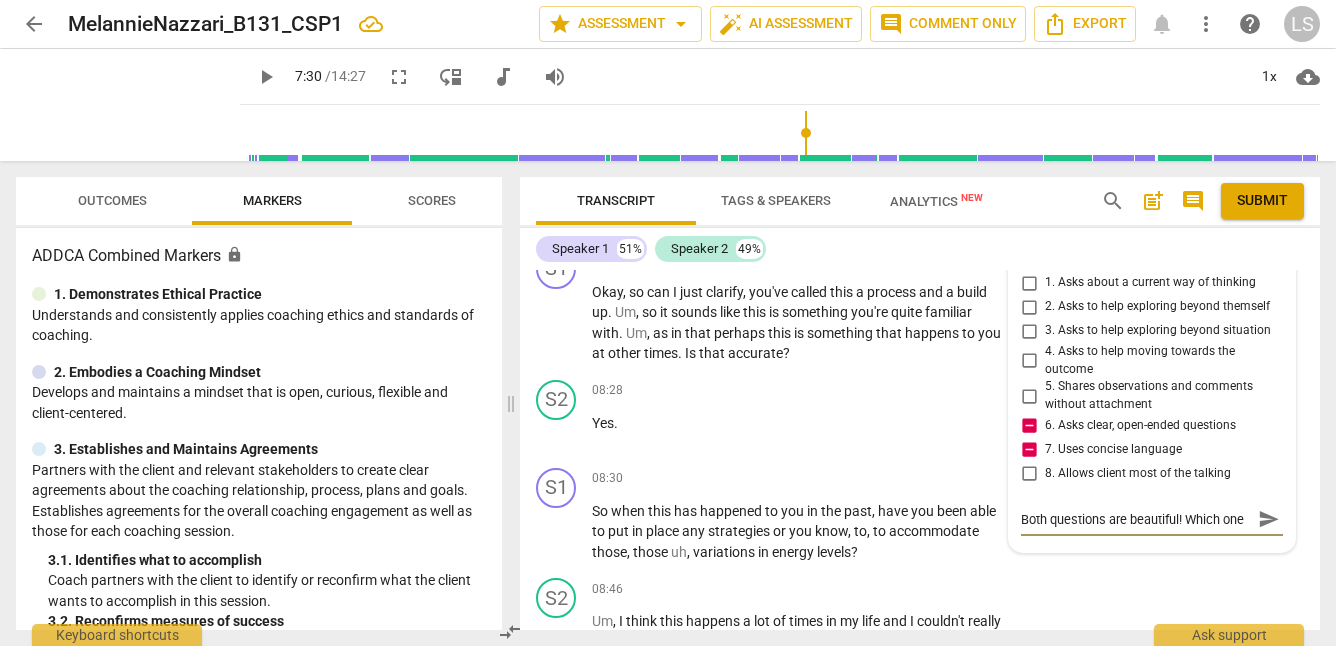 scroll, scrollTop: 17, scrollLeft: 0, axis: vertical 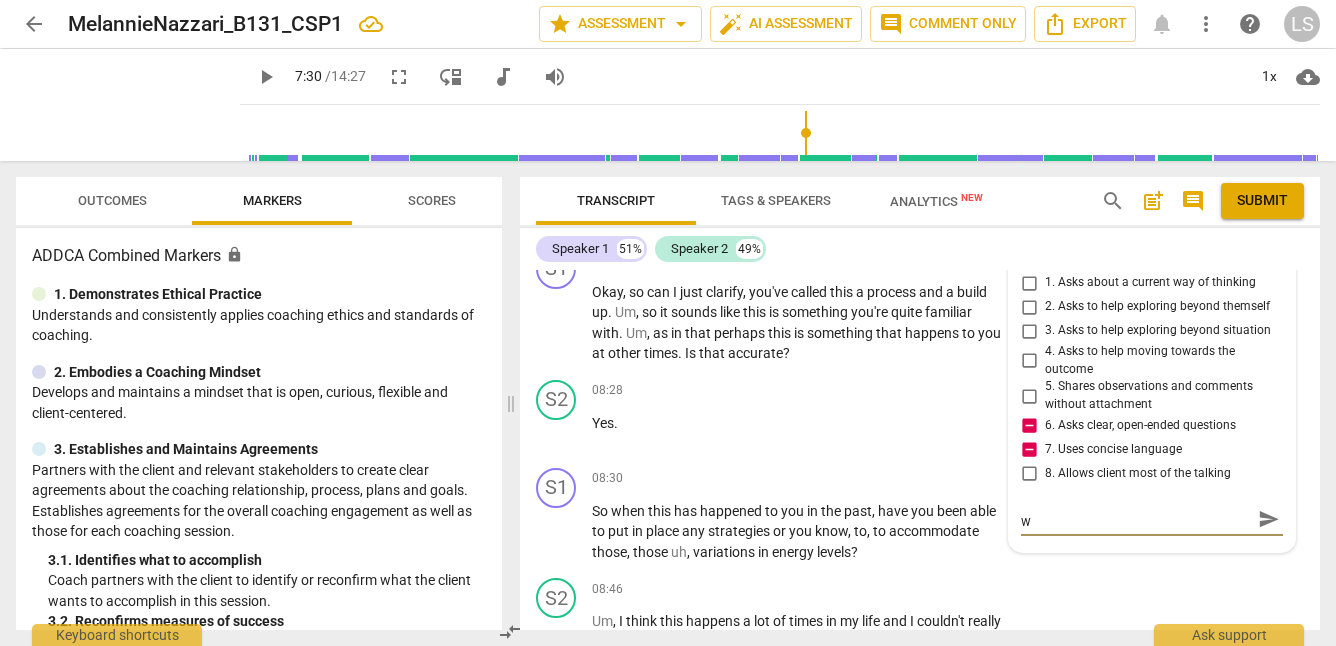 type on "Both questions are beautiful! Which one wo" 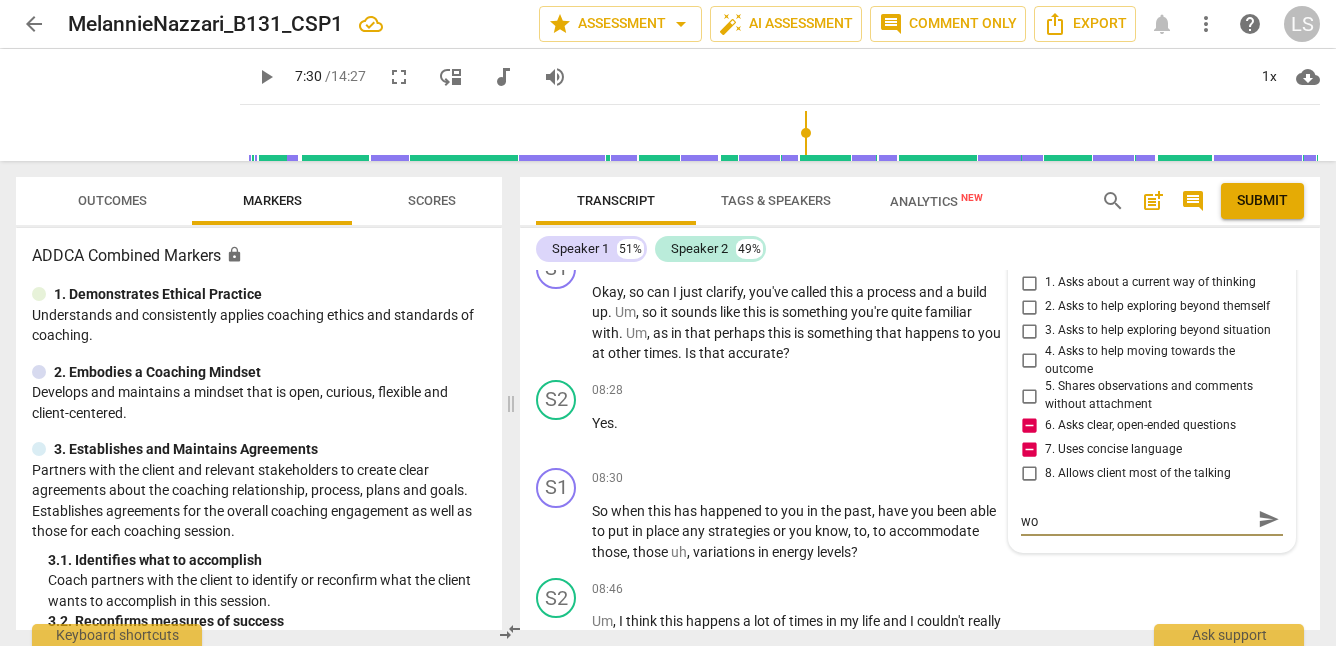 type on "Both questions are beautiful! Which one wou" 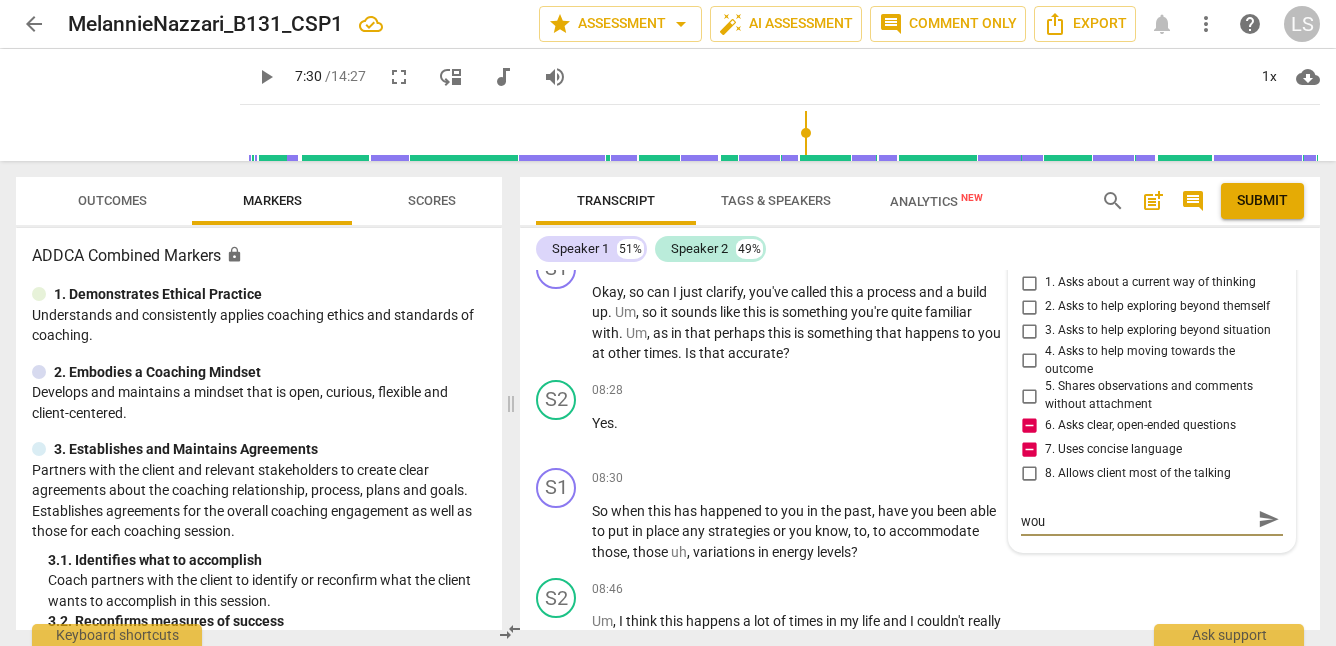 type on "Both questions are beautiful! Which one woul" 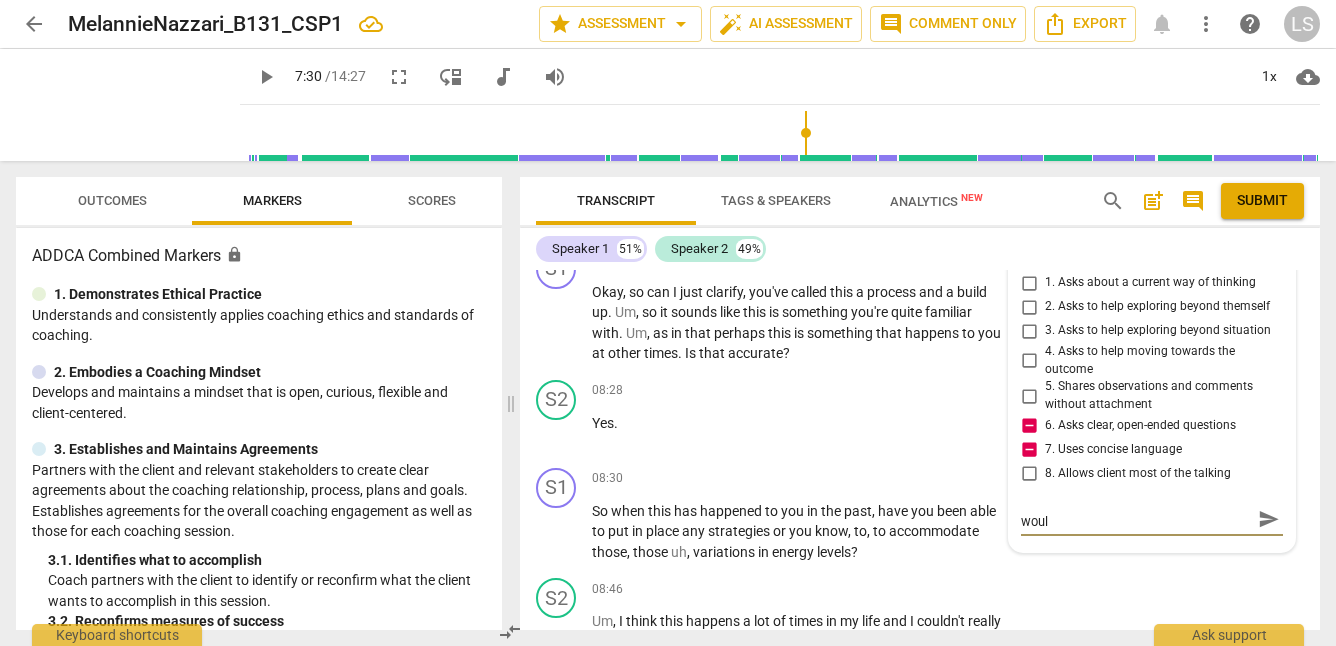 type on "Both questions are beautiful! Which one would" 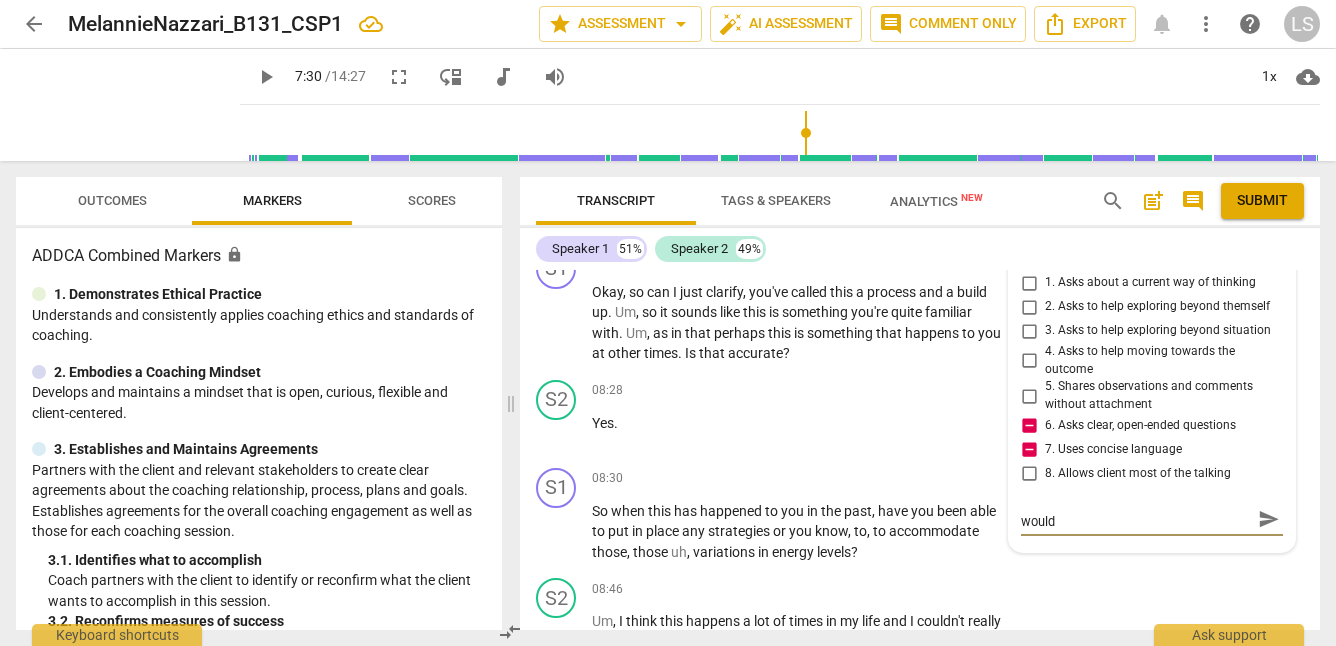 scroll, scrollTop: 0, scrollLeft: 0, axis: both 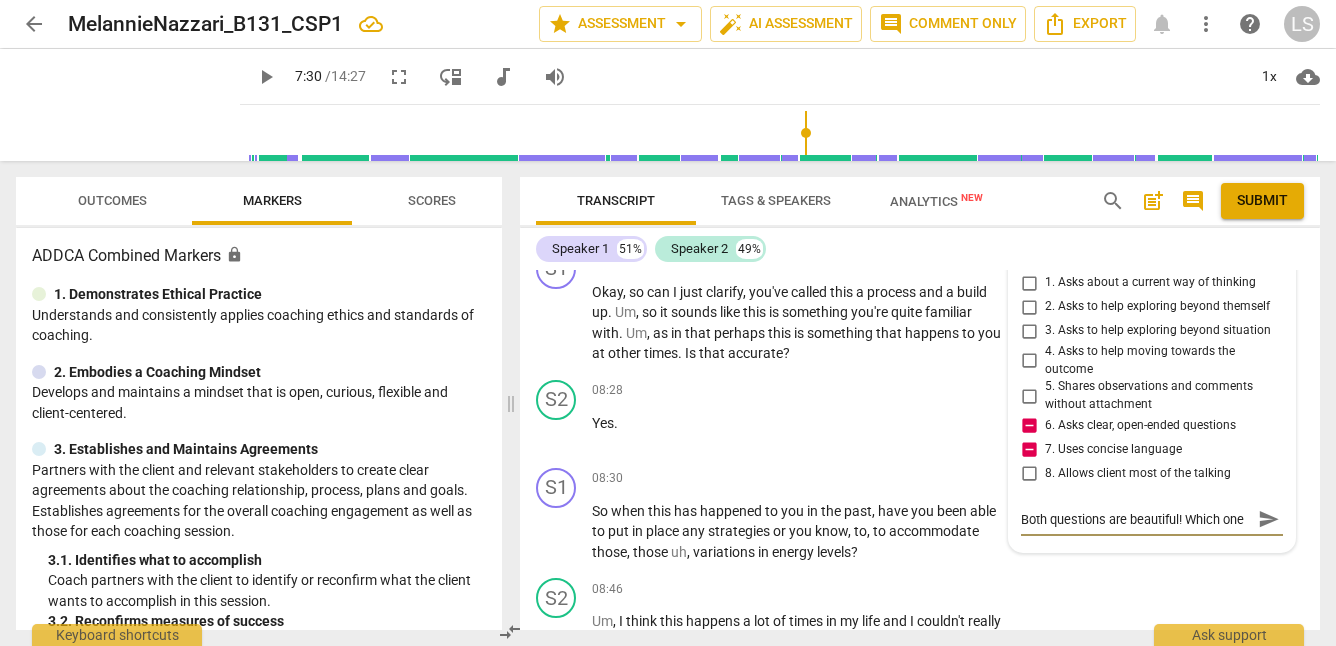 type on "Both questions are beautiful! Which one would" 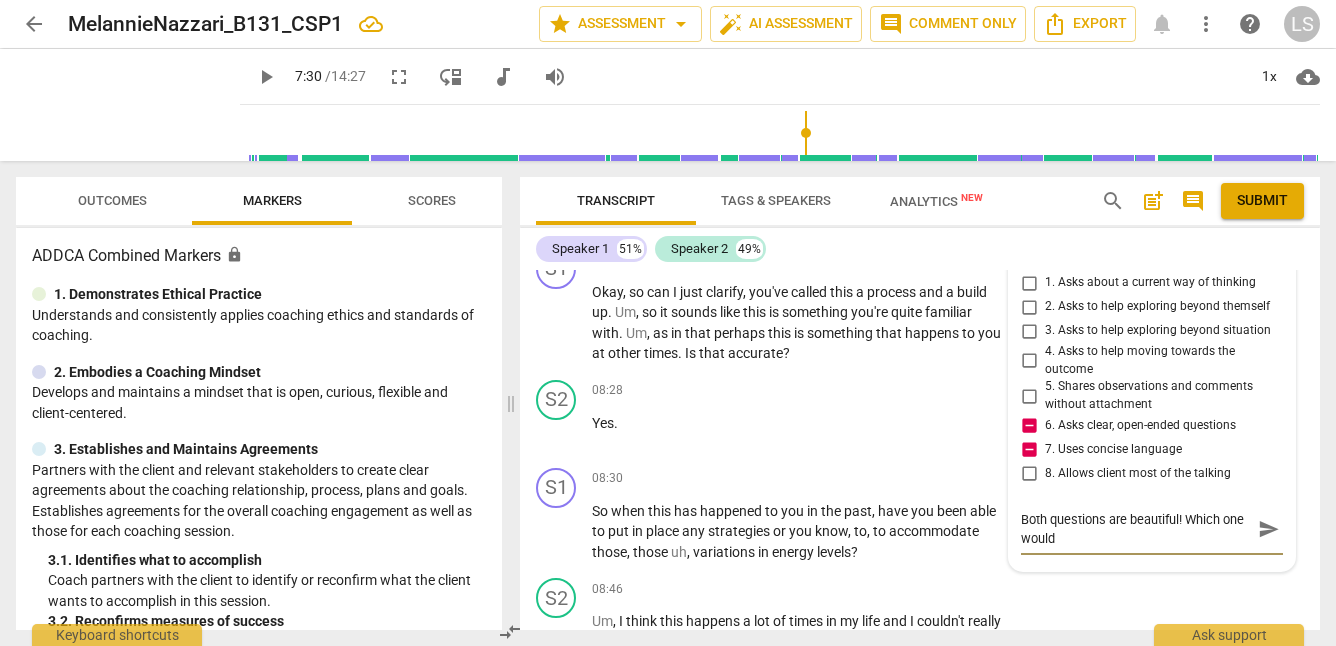 type on "Both questions are beautiful! Which one would y" 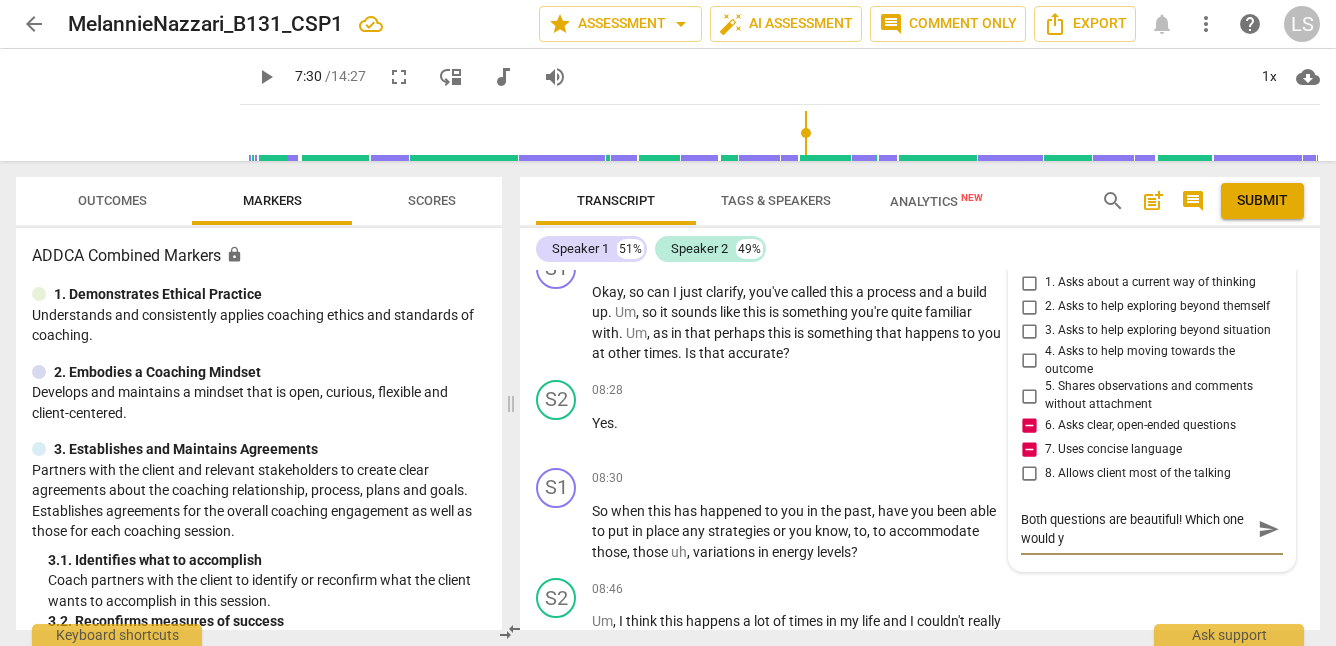 type on "Both questions are beautiful! Which one would yo" 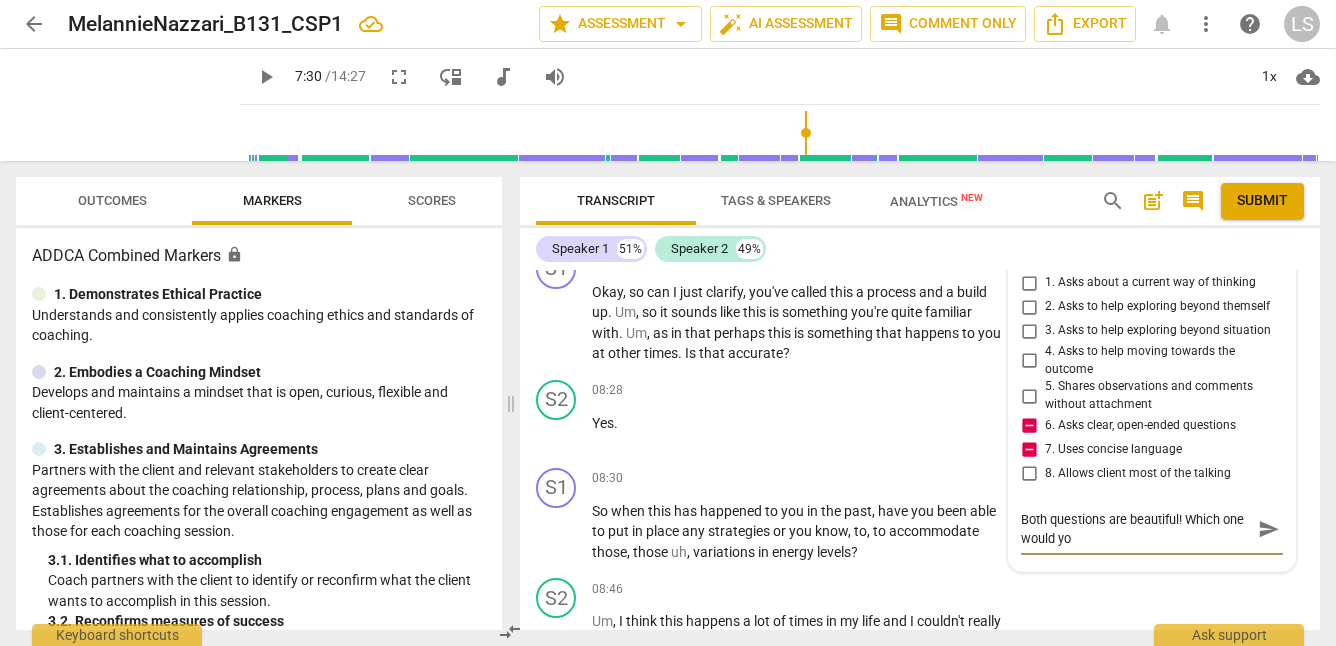 type on "Both questions are beautiful! Which one would you" 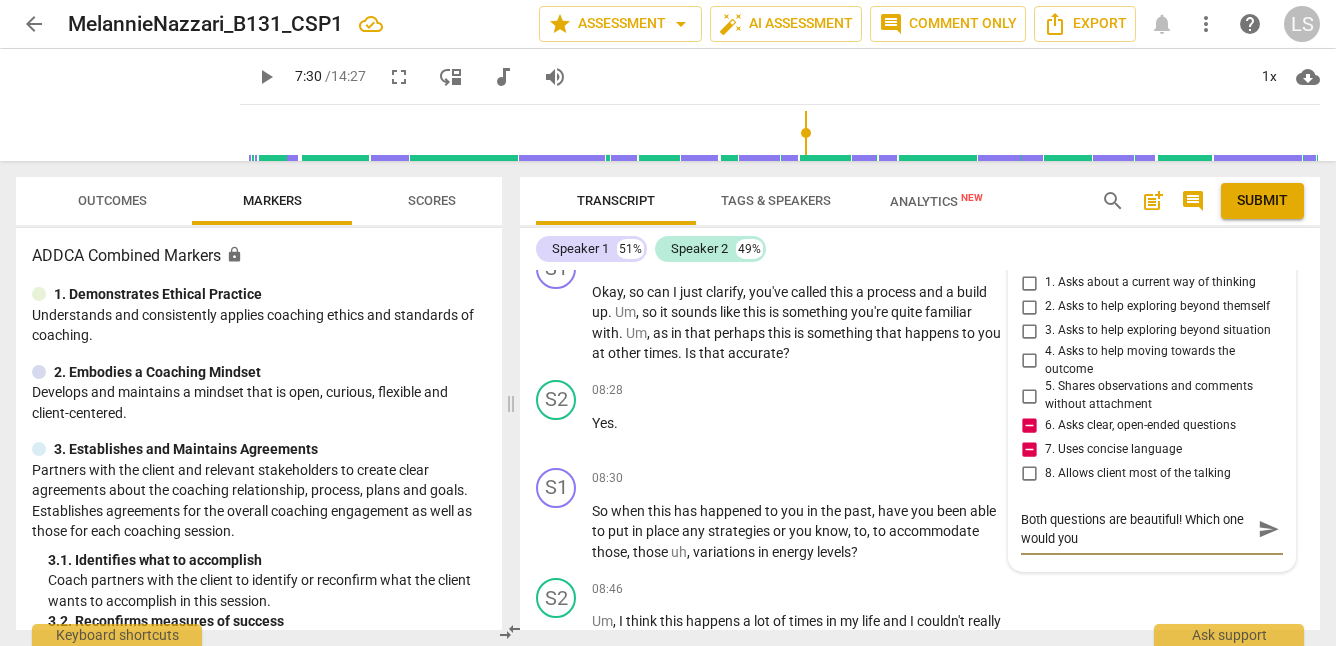 type on "Both questions are beautiful! Which one would you" 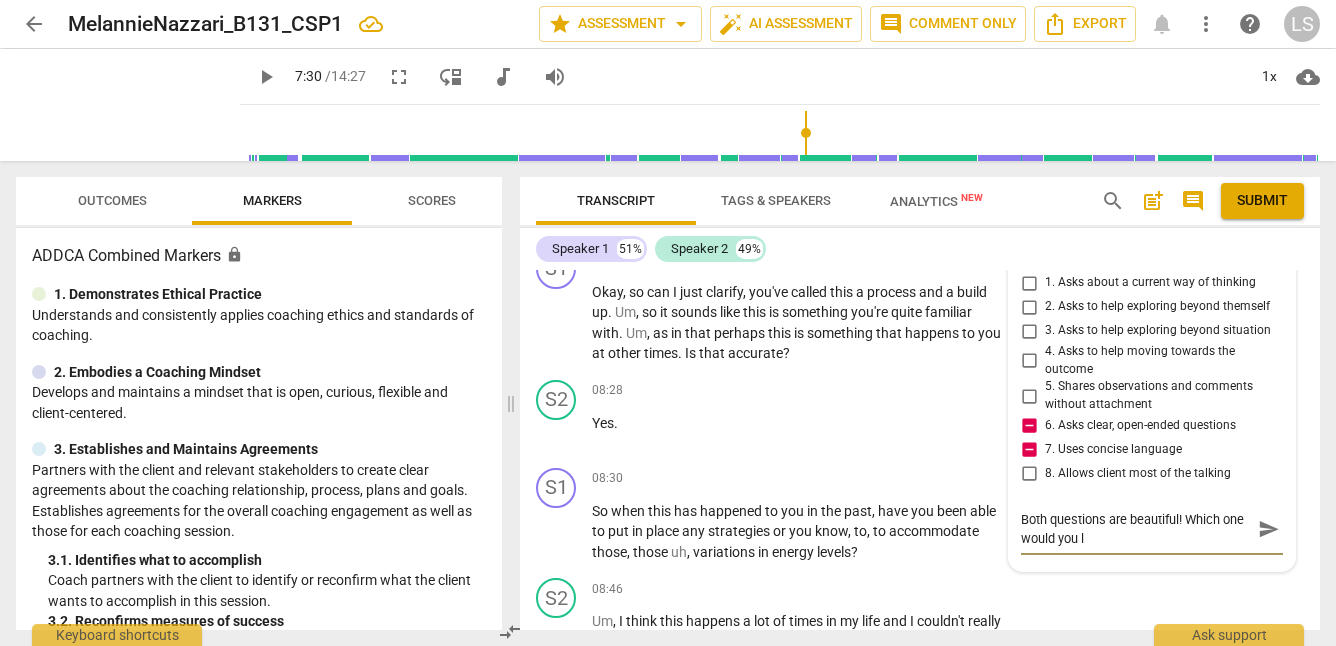 type on "Both questions are beautiful! Which one would you li" 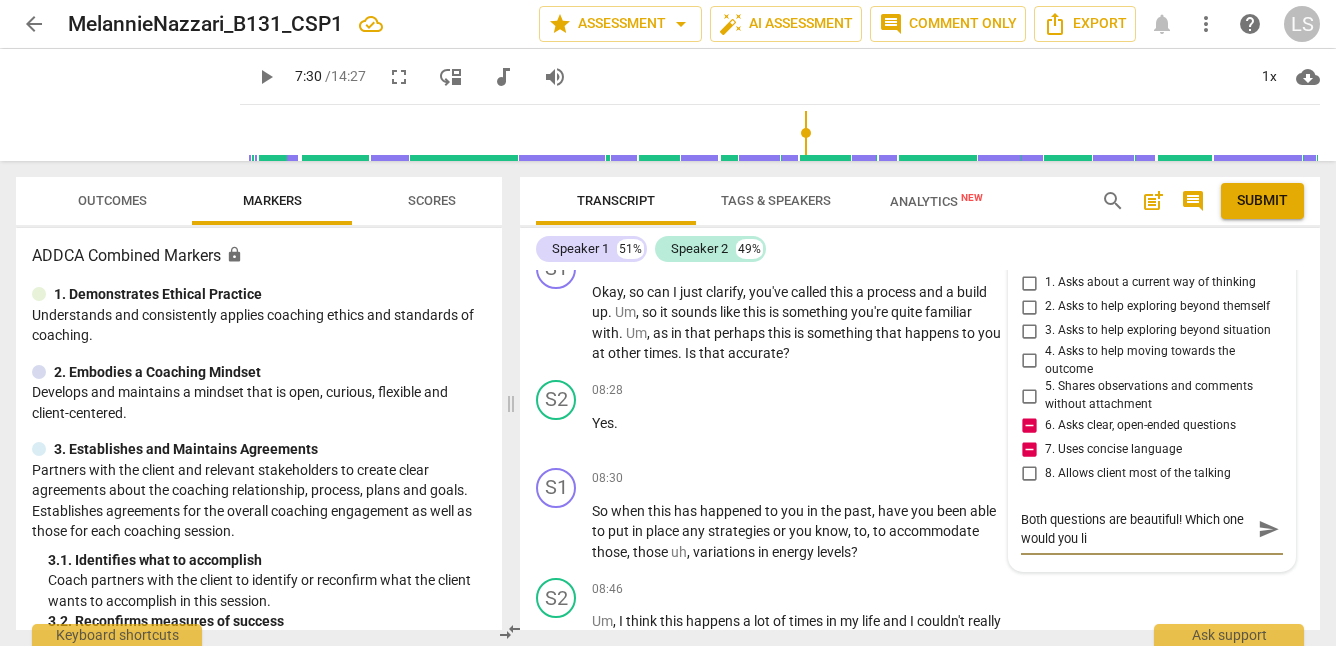 type on "Both questions are beautiful! Which one would you lik" 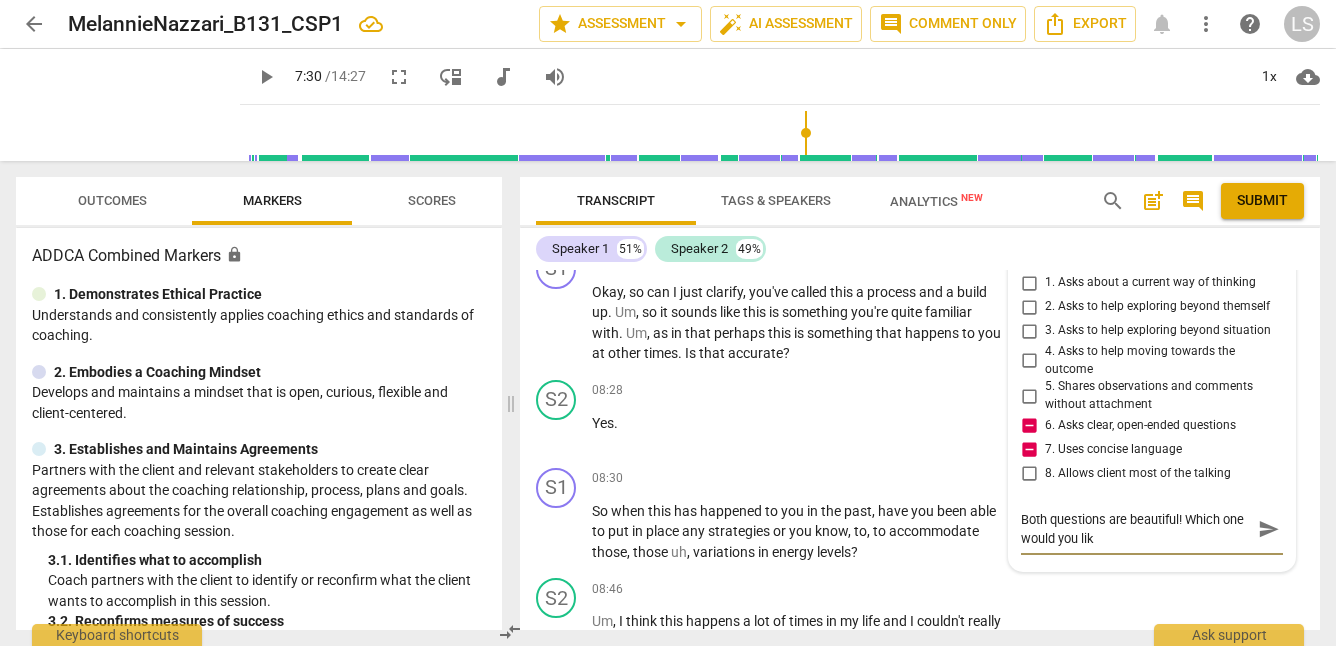 type on "Both questions are beautiful! Which one would you like" 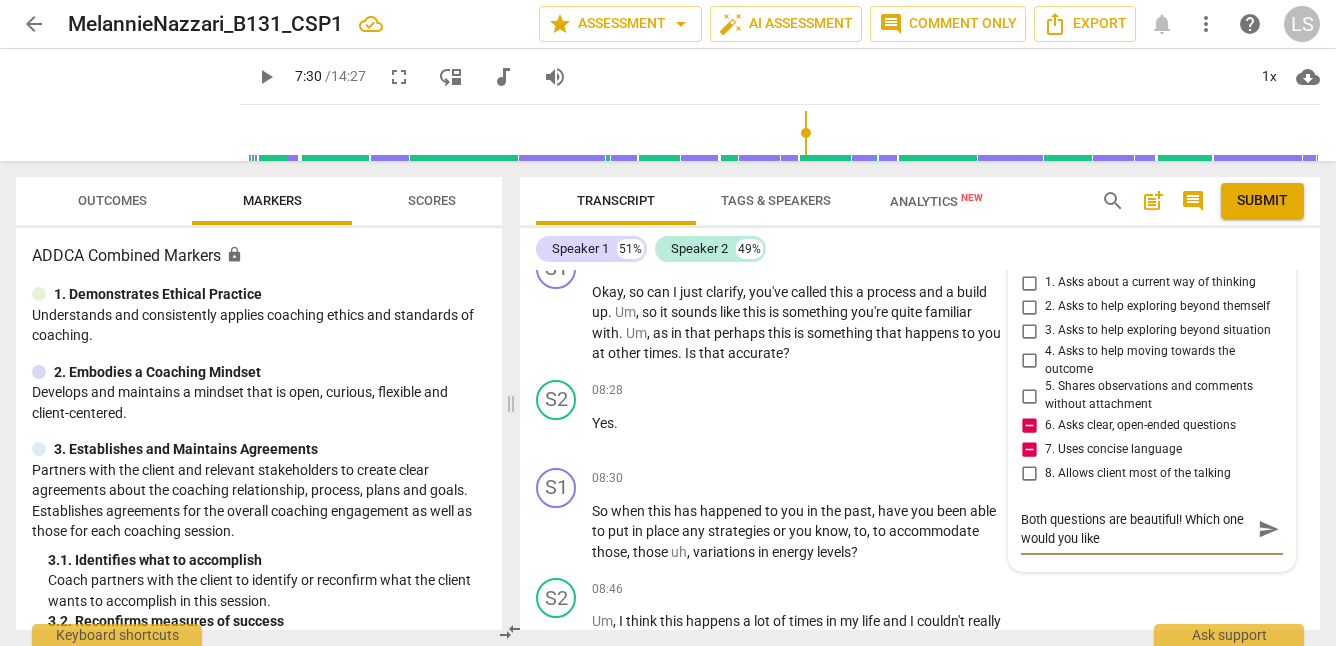 type on "Both questions are beautiful! Which one would you like" 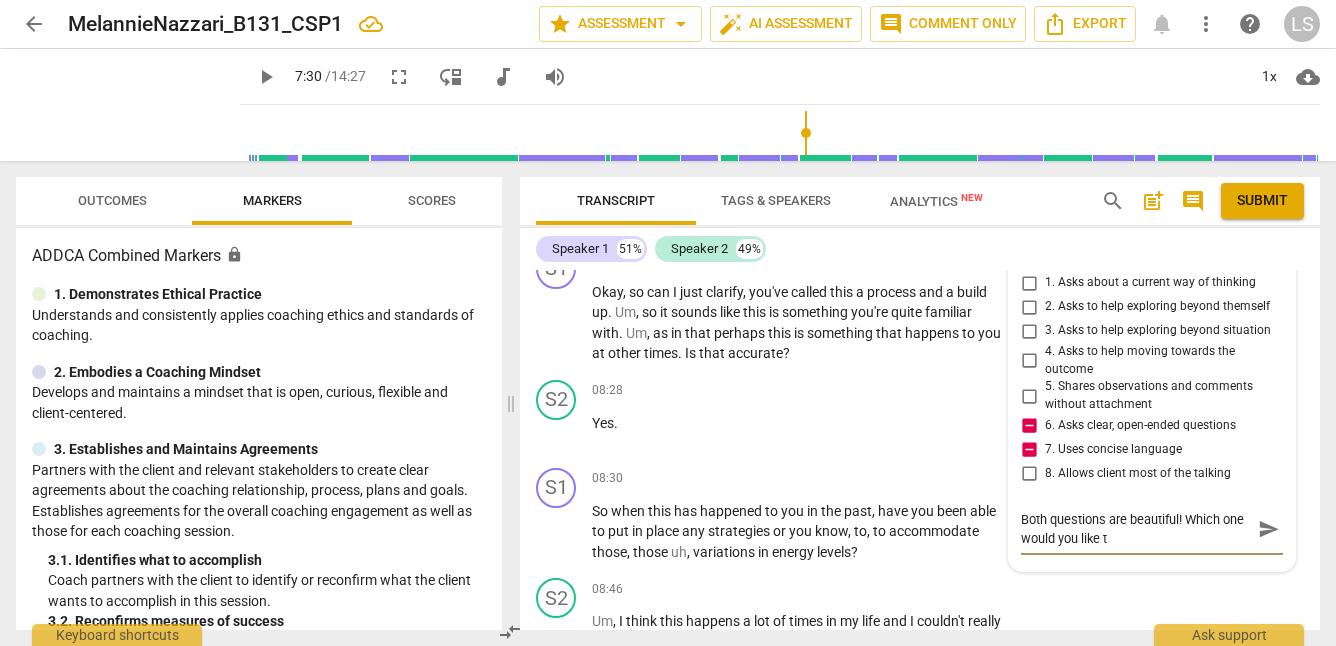 type on "Both questions are beautiful! Which one would you like to" 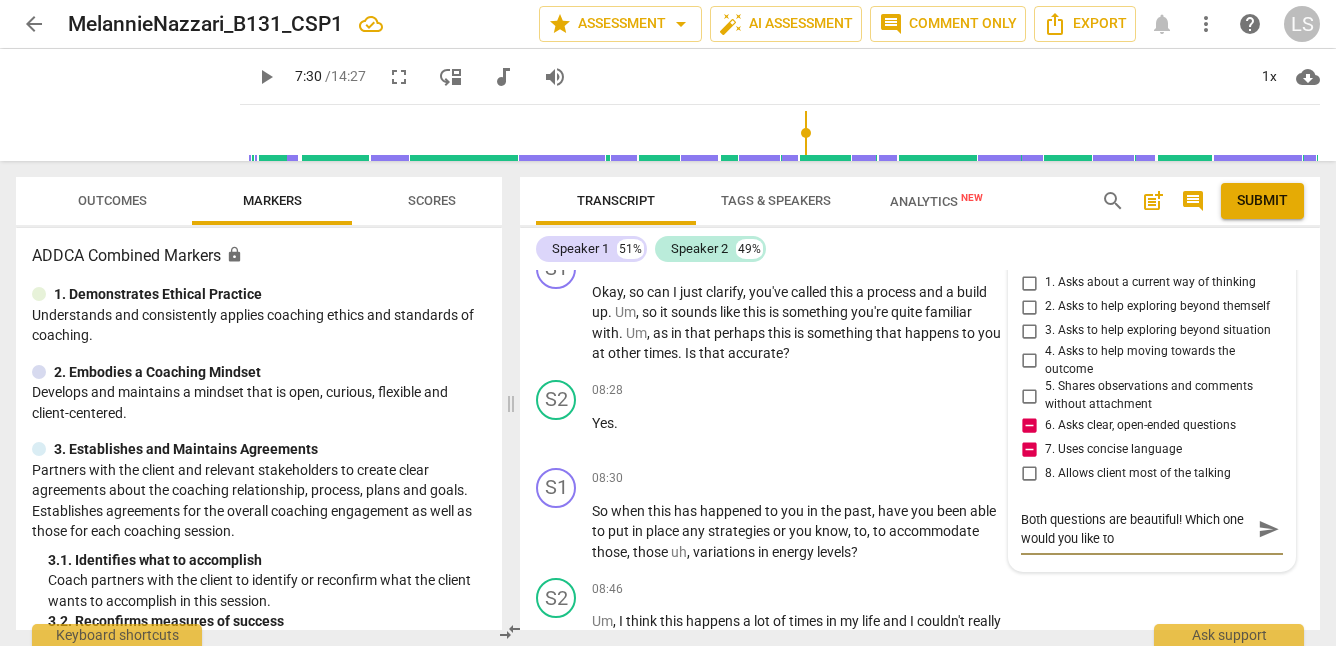 type on "Both questions are beautiful! Which one would you like to" 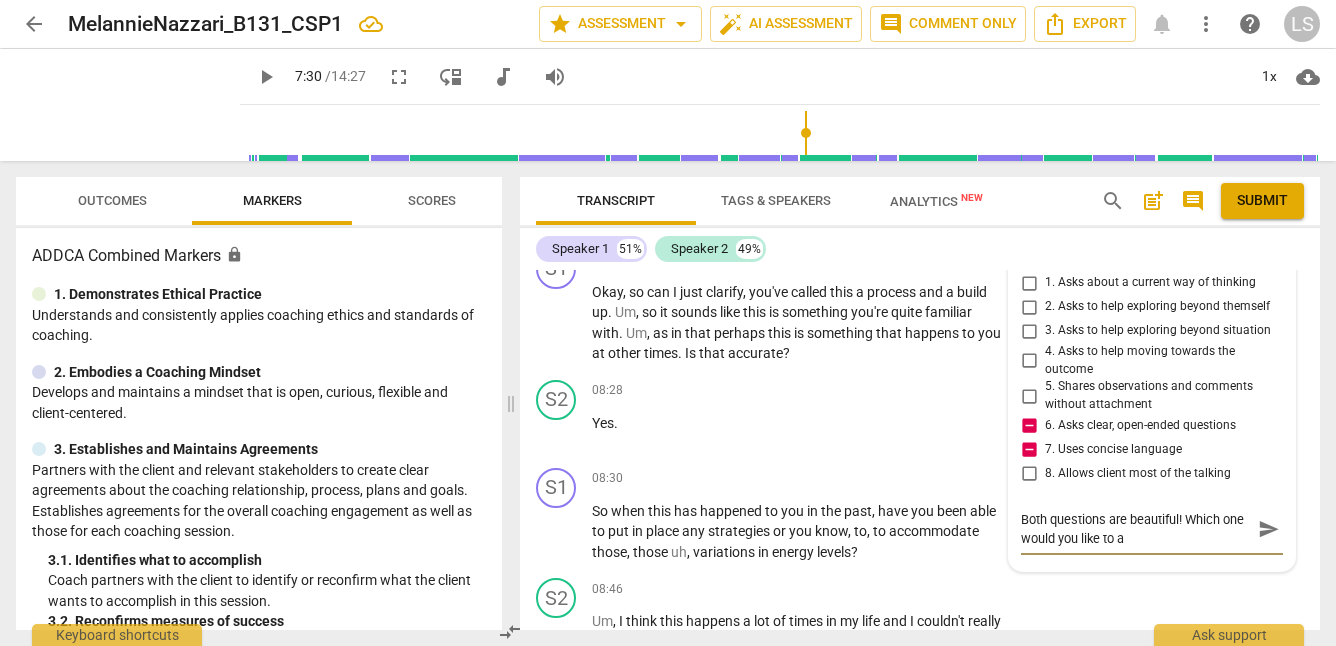 type on "Both questions are beautiful! Which one would you like to as" 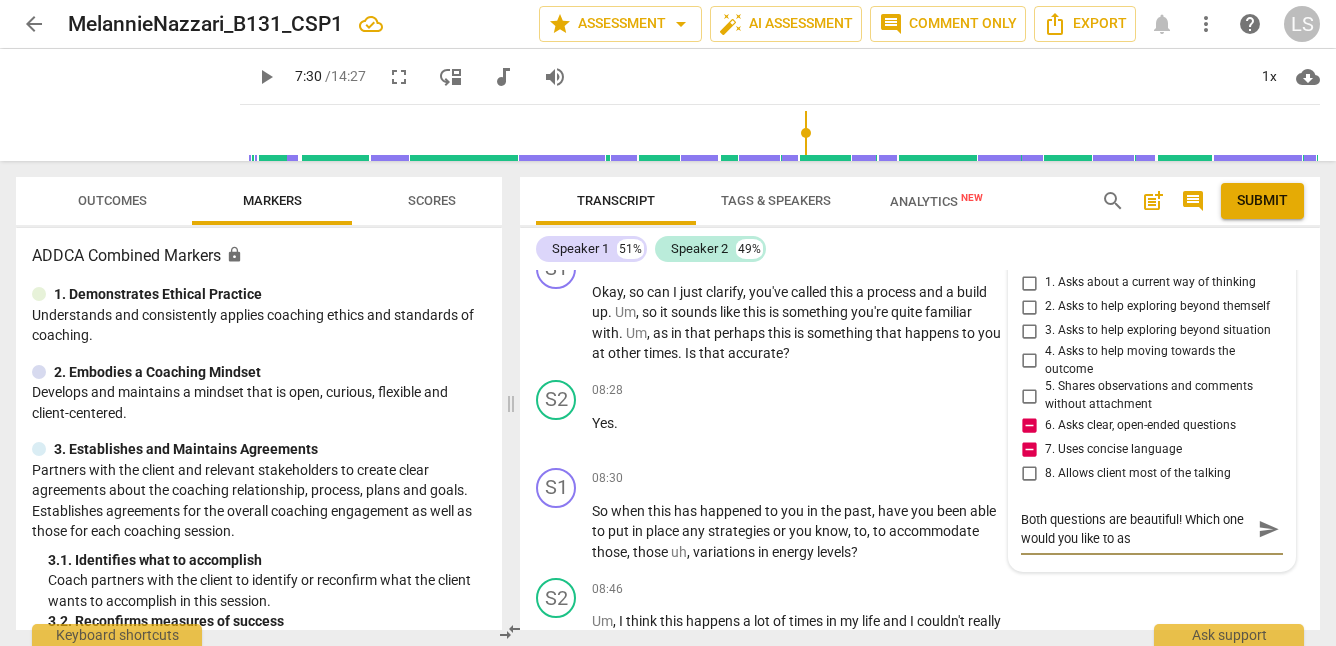 type on "Both questions are beautiful! Which one would you like to ask" 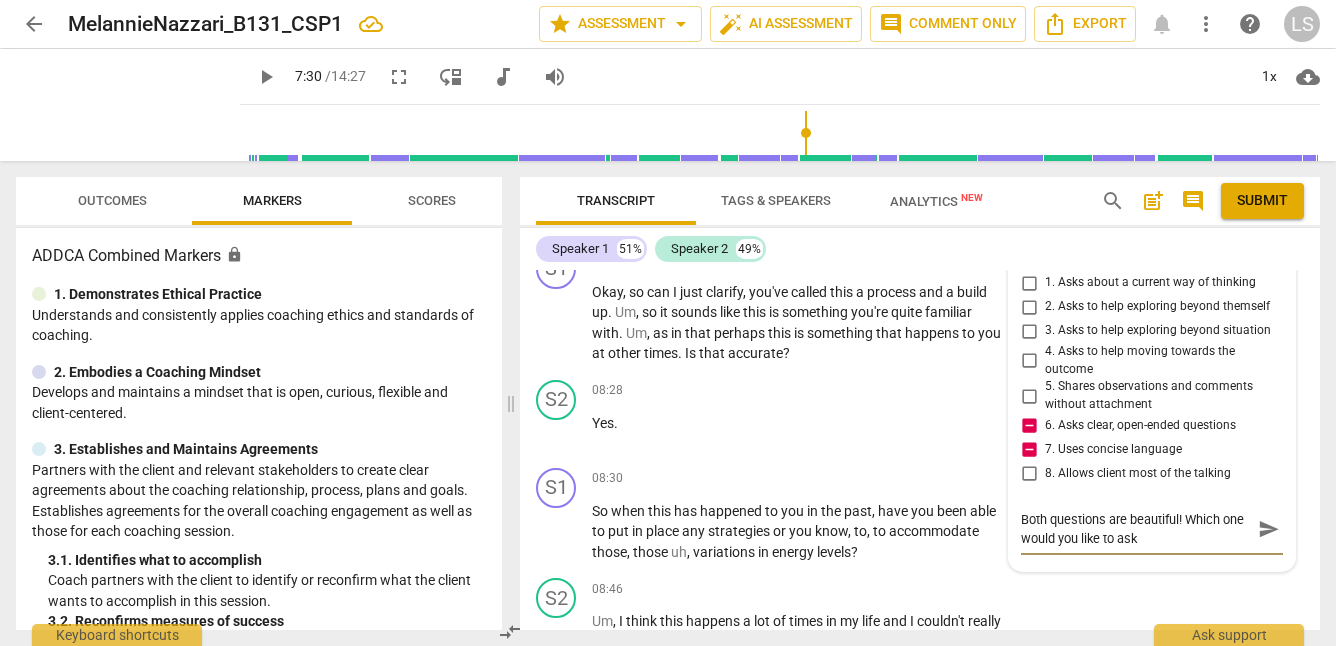 type on "Both questions are beautiful! Which one would you like to ask" 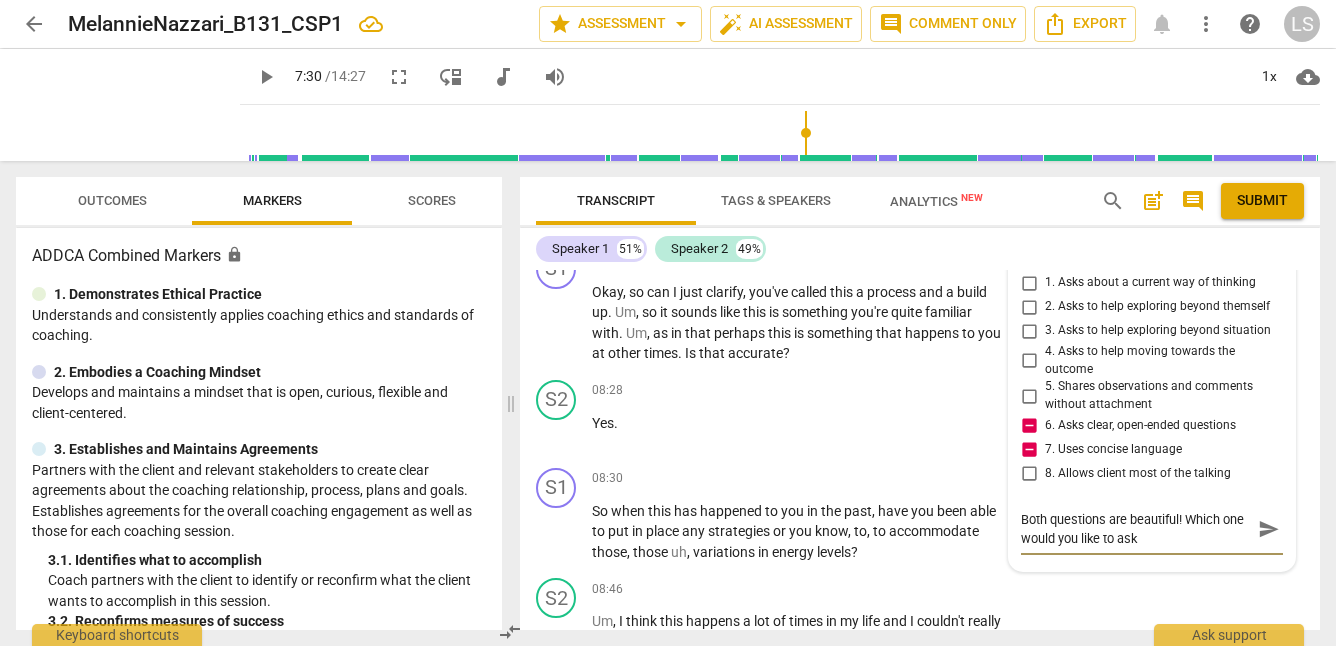 type on "Both questions are beautiful! Which one would you like to ask a" 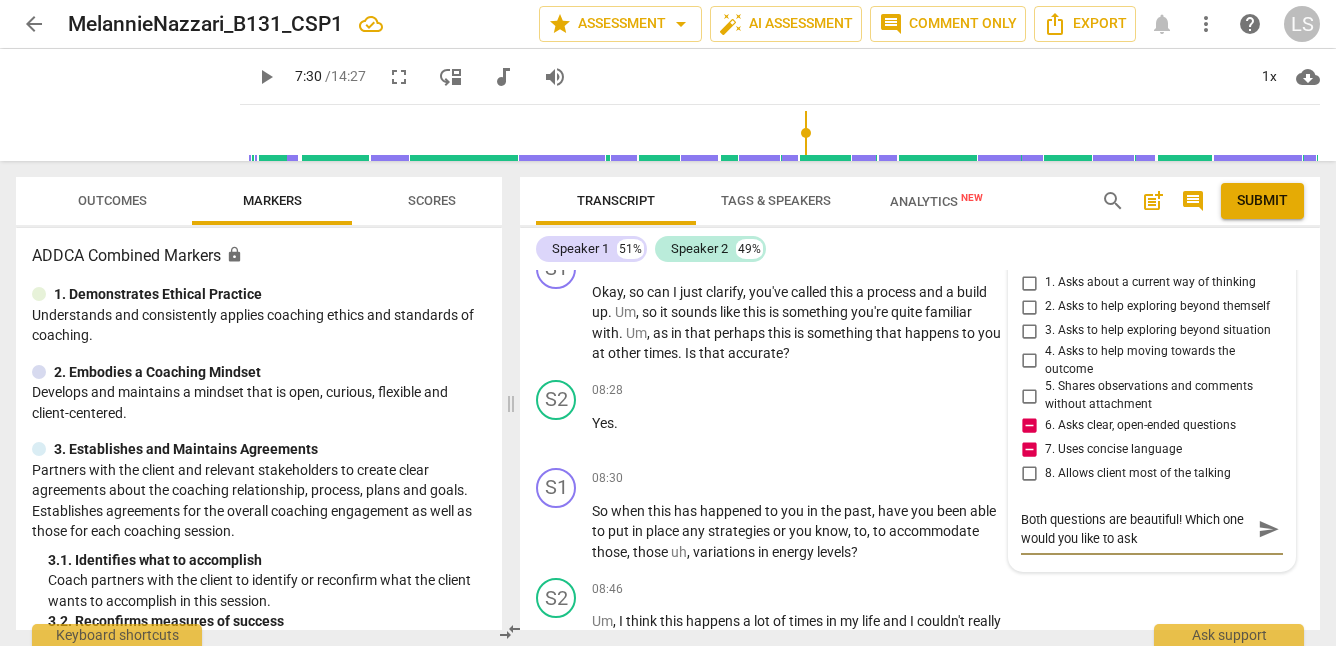 type on "Both questions are beautiful! Which one would you like to ask a" 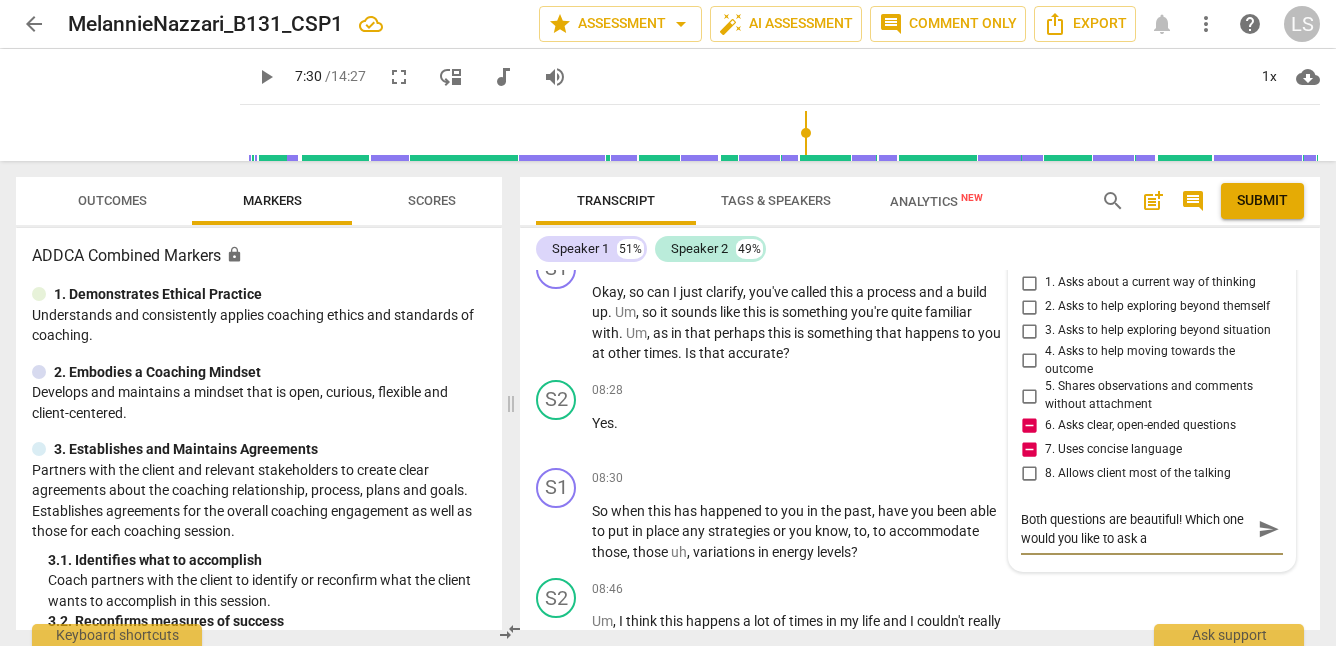 type on "Both questions are beautiful! Which one would you like to ask an" 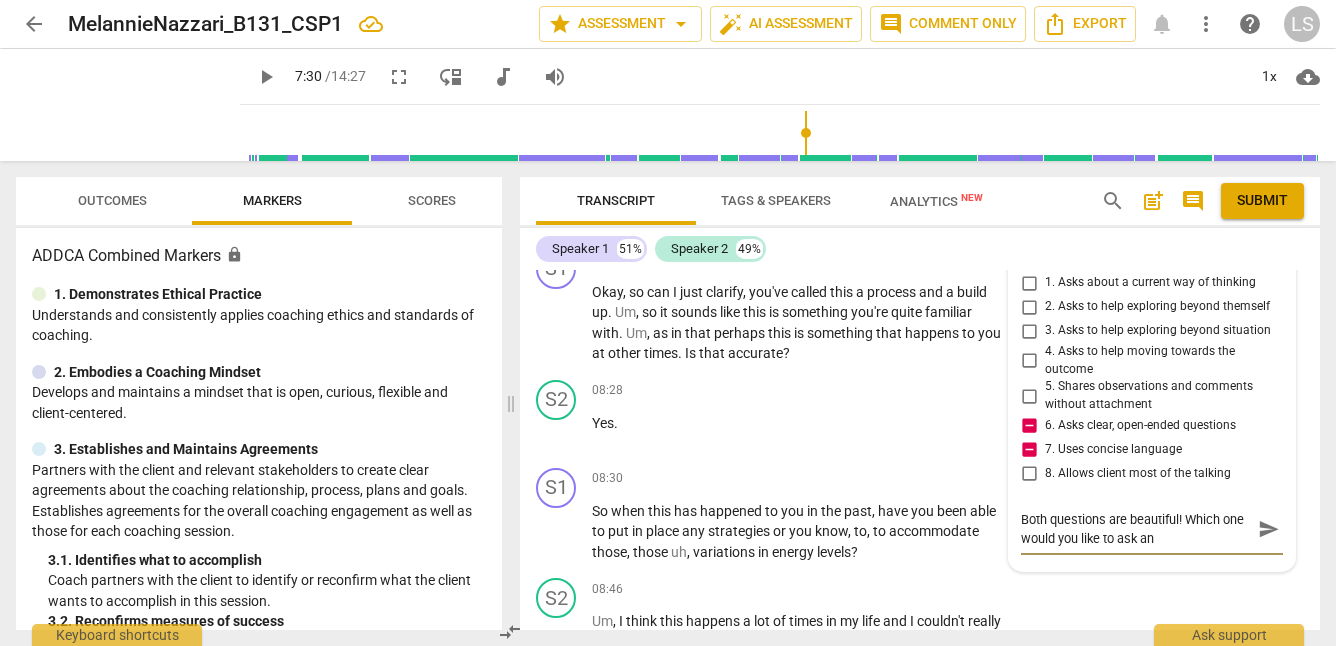 type on "Both questions are beautiful! Which one would you like to ask and" 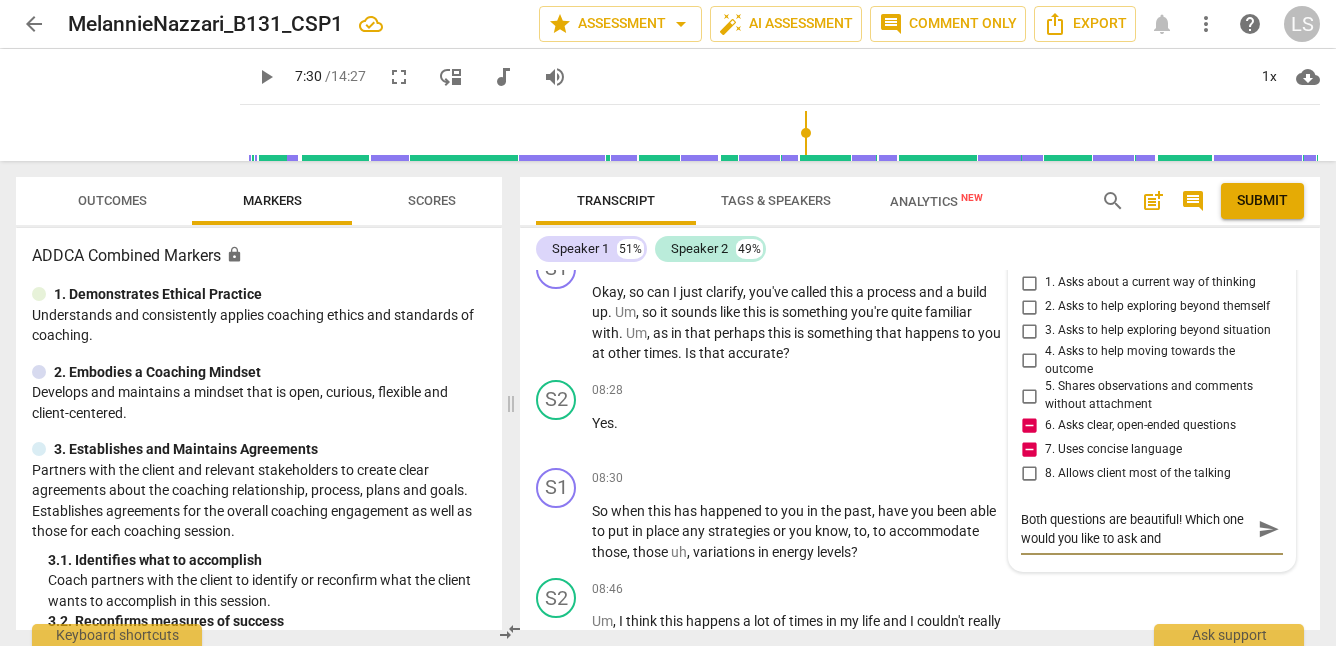 type on "Both questions are beautiful! Which one would you like to ask and" 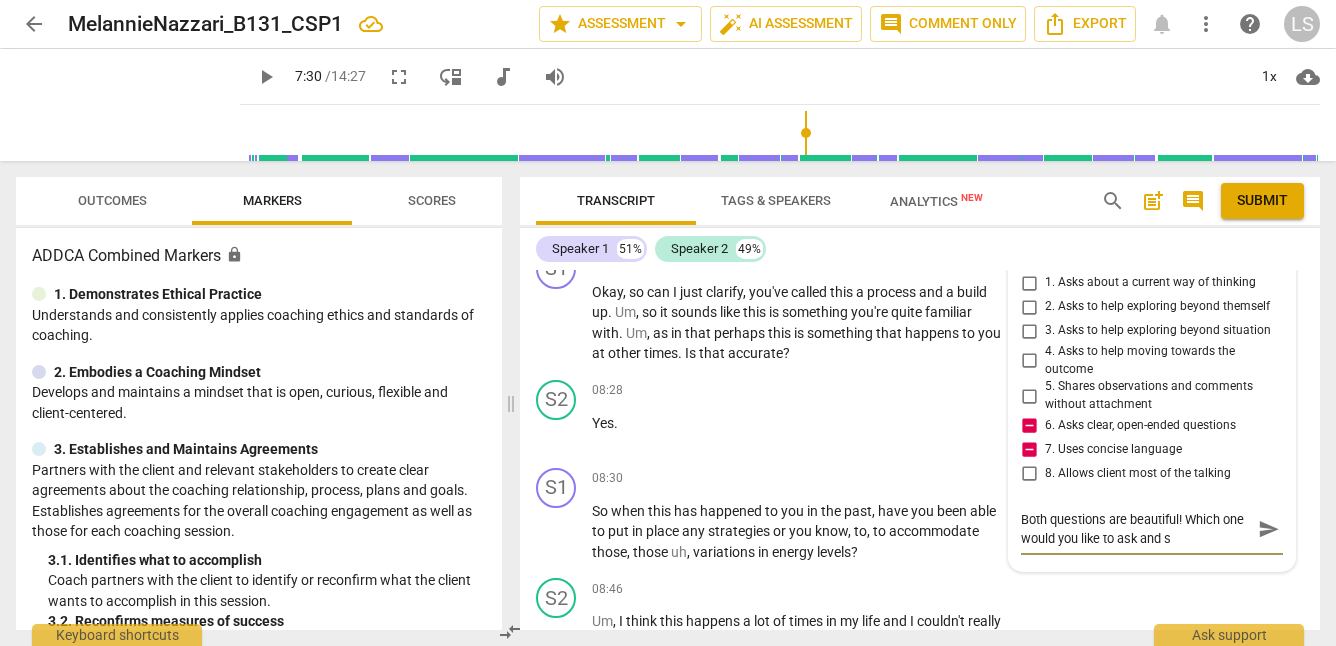 type on "Both questions are beautiful! Which one would you like to ask and se" 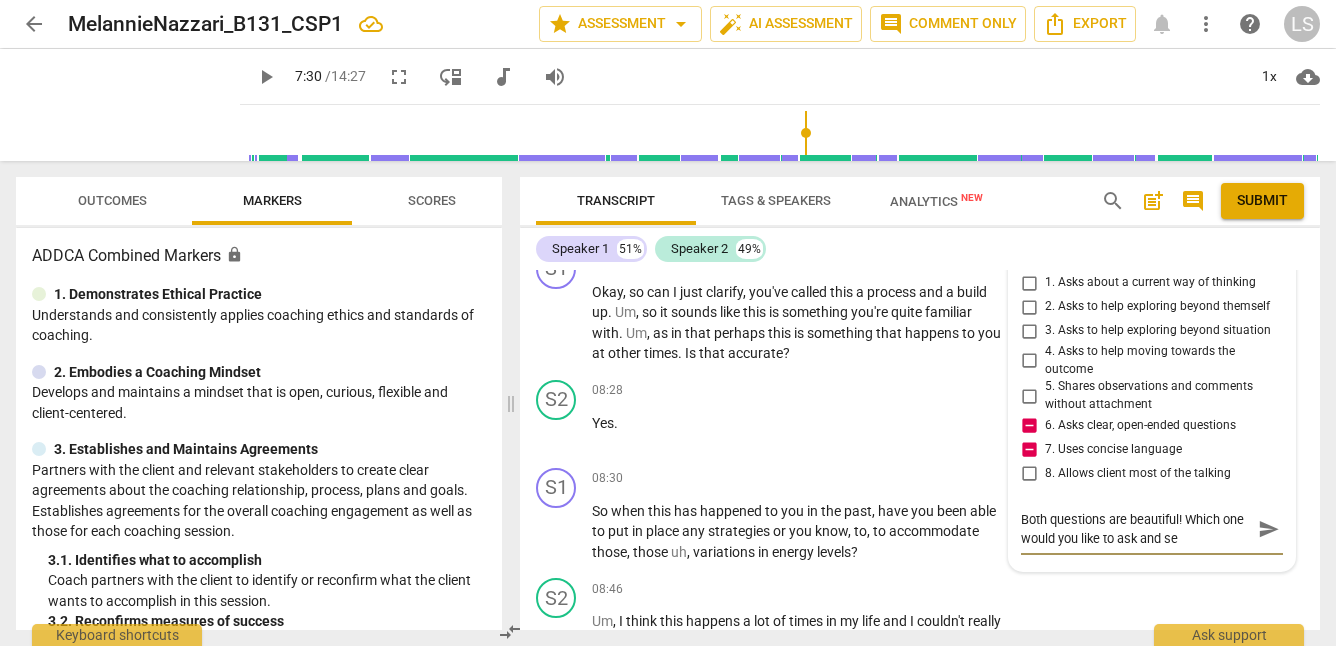 type on "Both questions are beautiful! Which one would you like to ask and see" 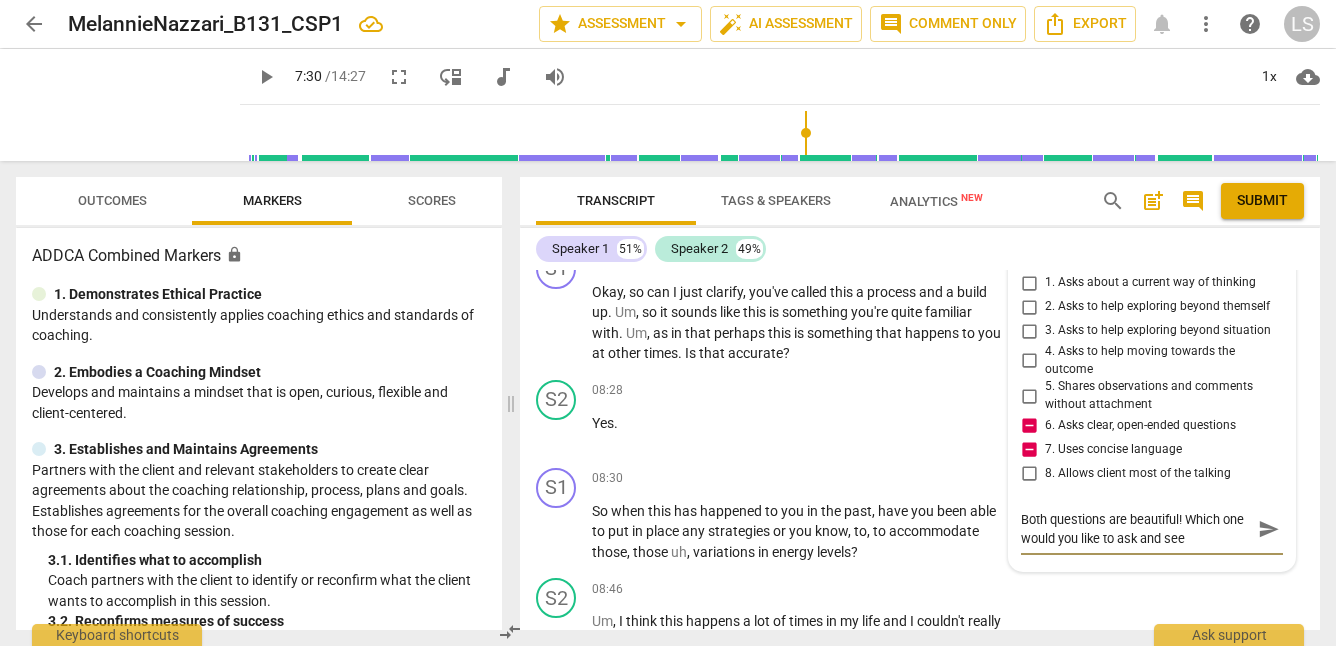 type on "Both questions are beautiful! Which one would you like to ask and see" 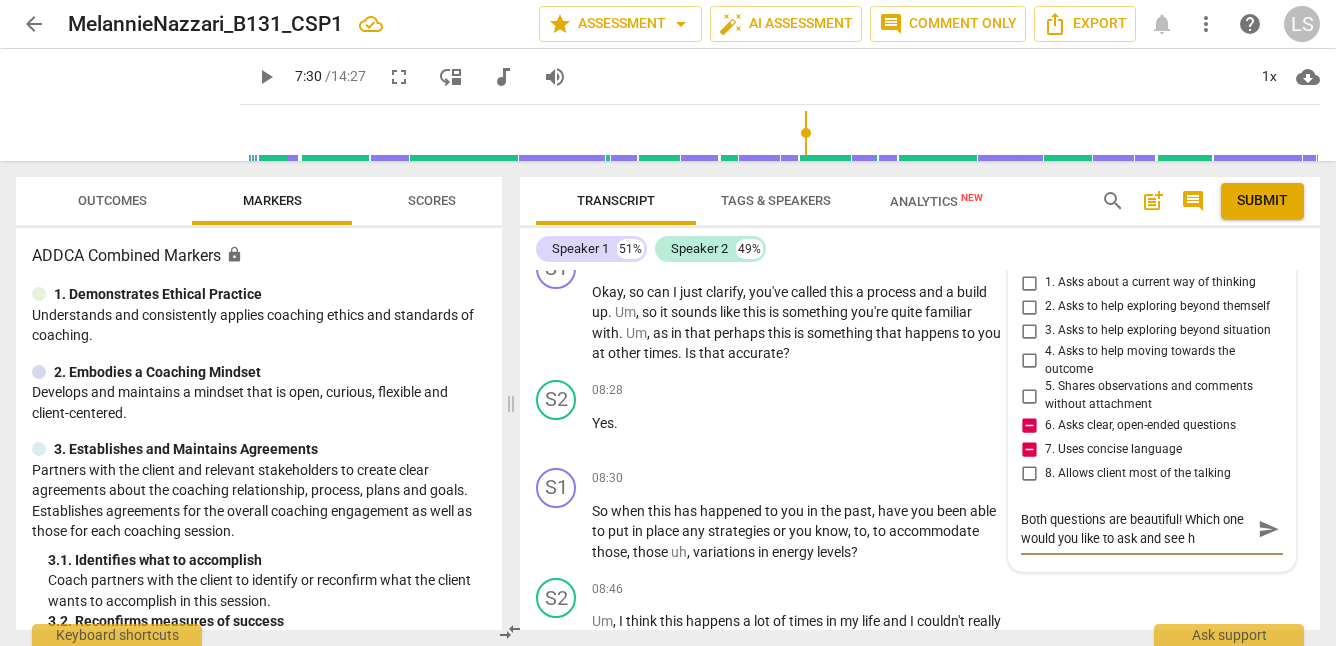 type on "Both questions are beautiful! Which one would you like to ask and see ho" 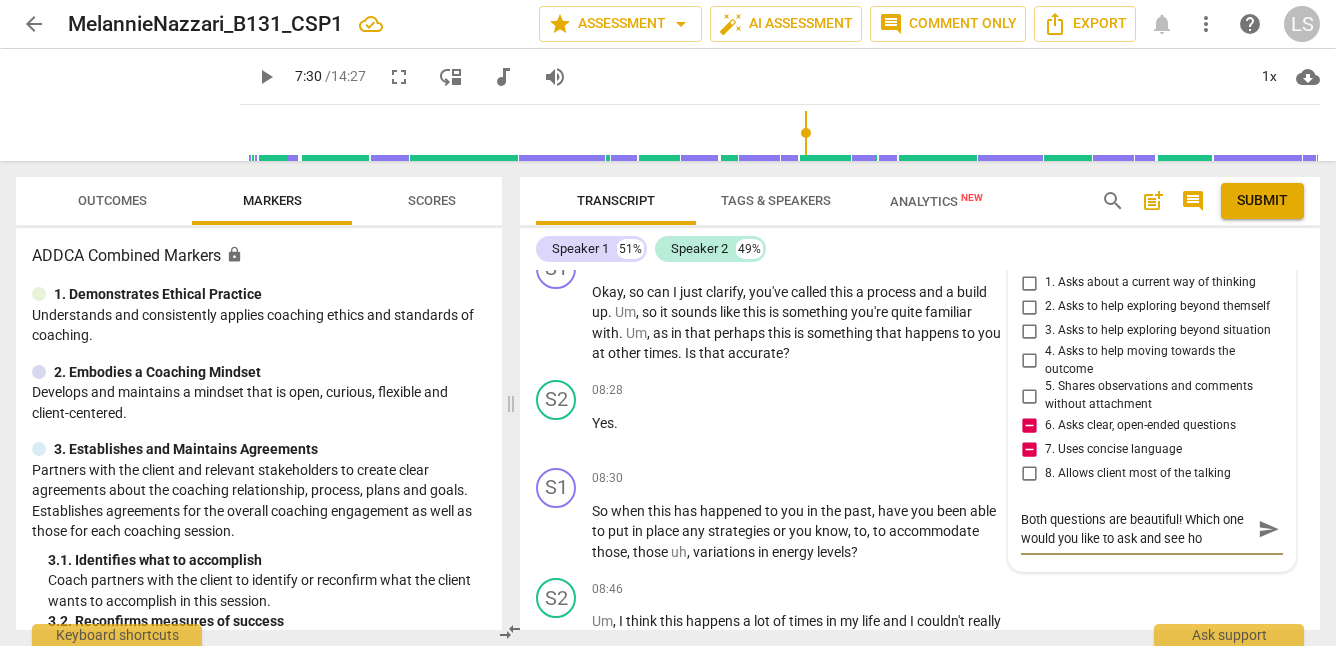 type on "Both questions are beautiful! Which one would you like to ask and see how" 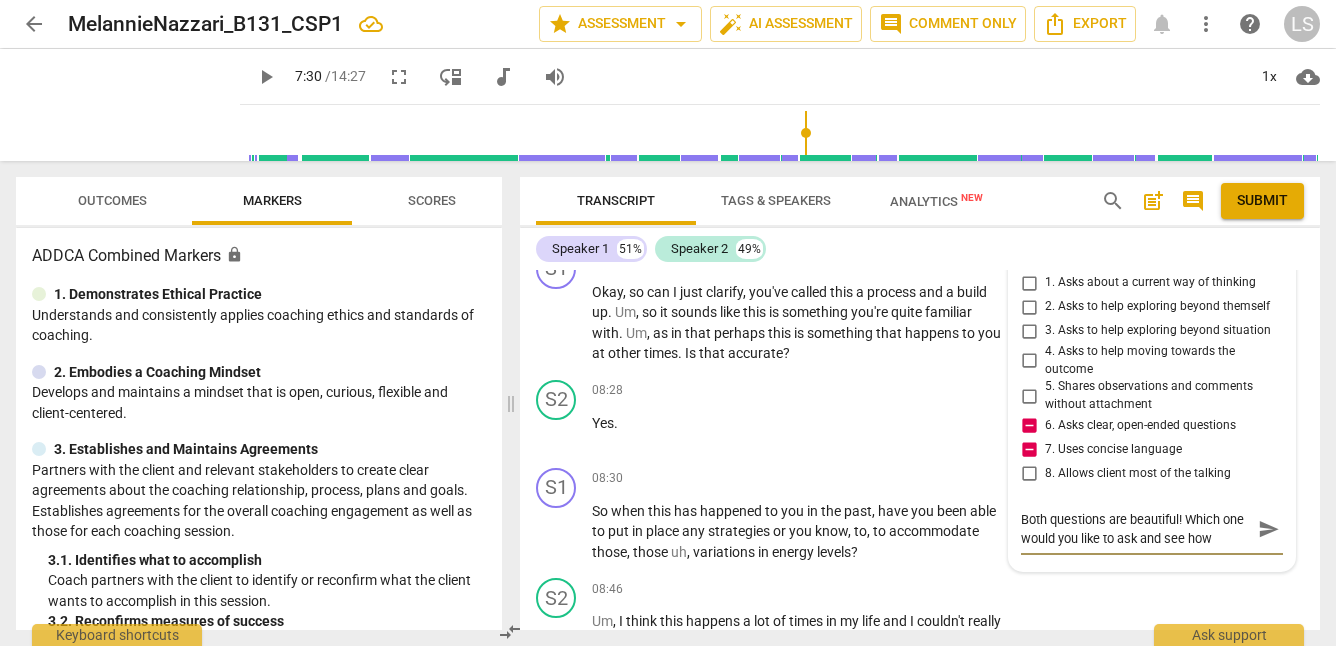 type on "Both questions are beautiful! Which one would you like to ask and see how" 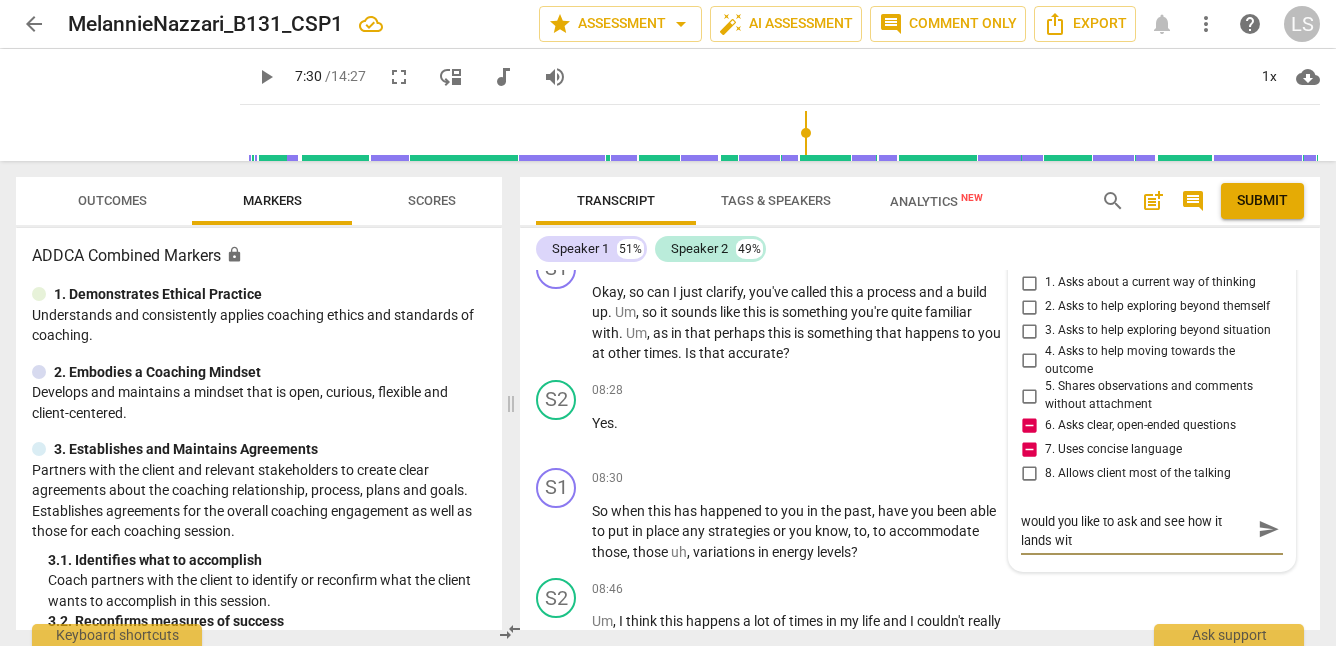 scroll, scrollTop: 0, scrollLeft: 0, axis: both 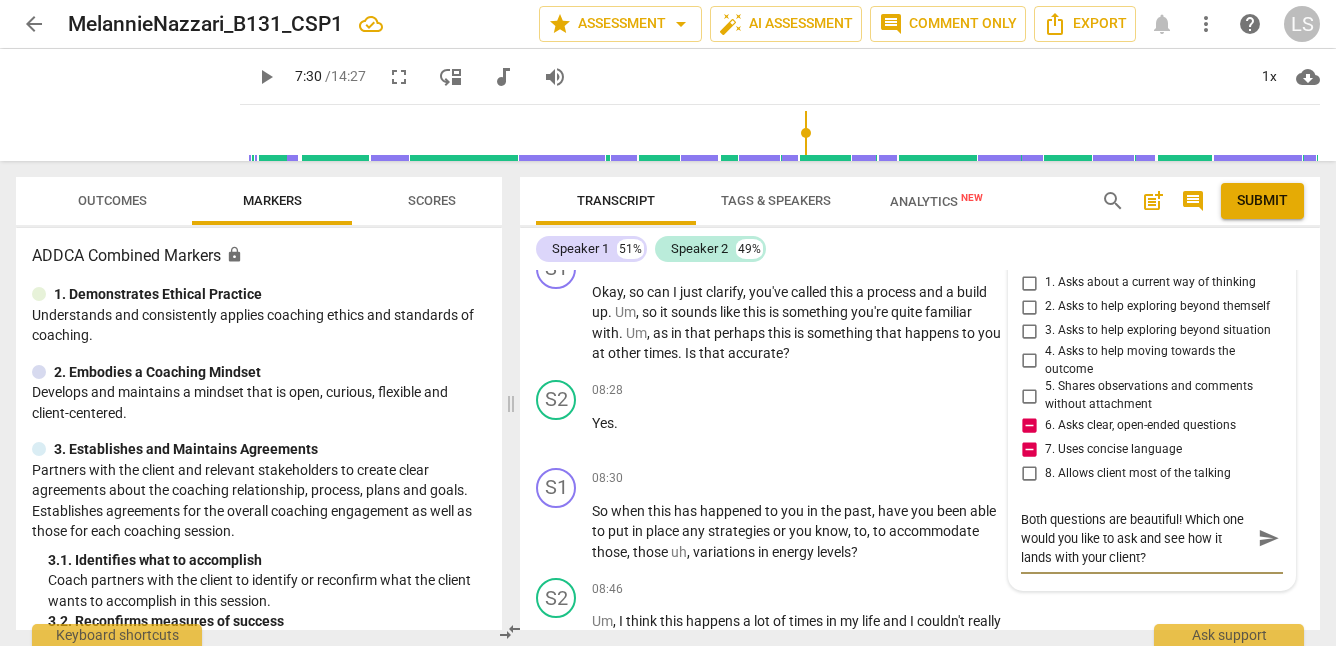 click on "send" at bounding box center [1269, 538] 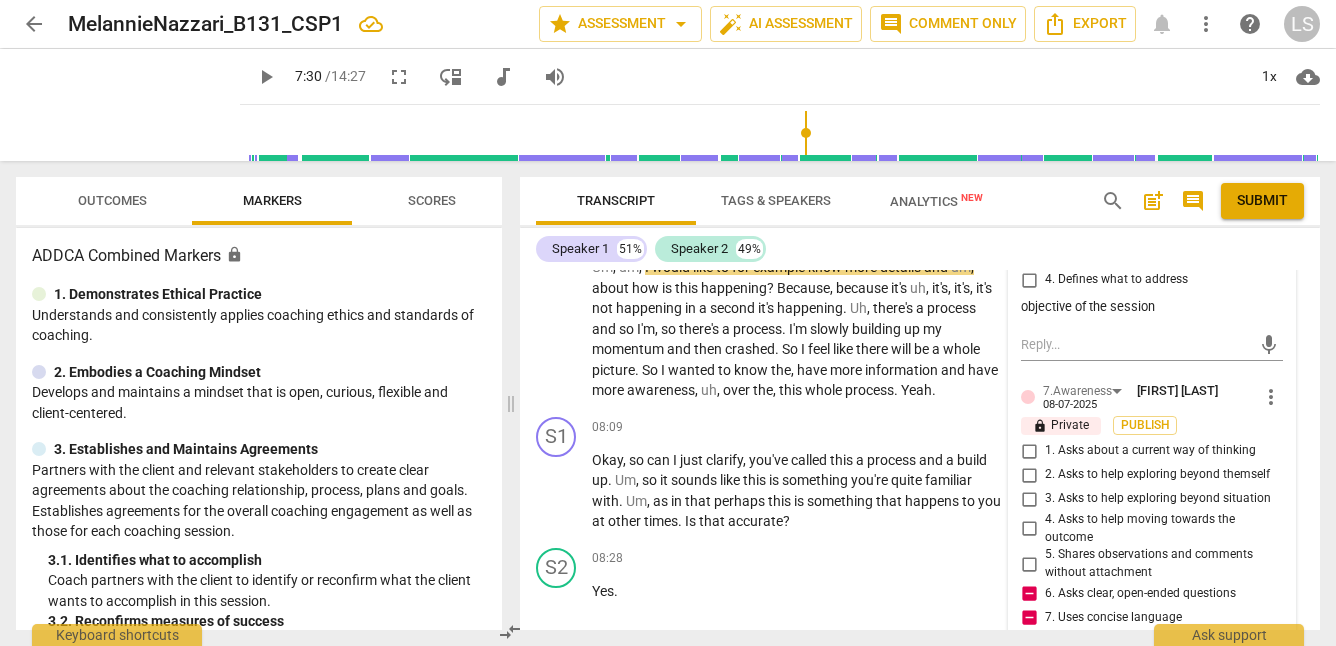 scroll, scrollTop: 3031, scrollLeft: 0, axis: vertical 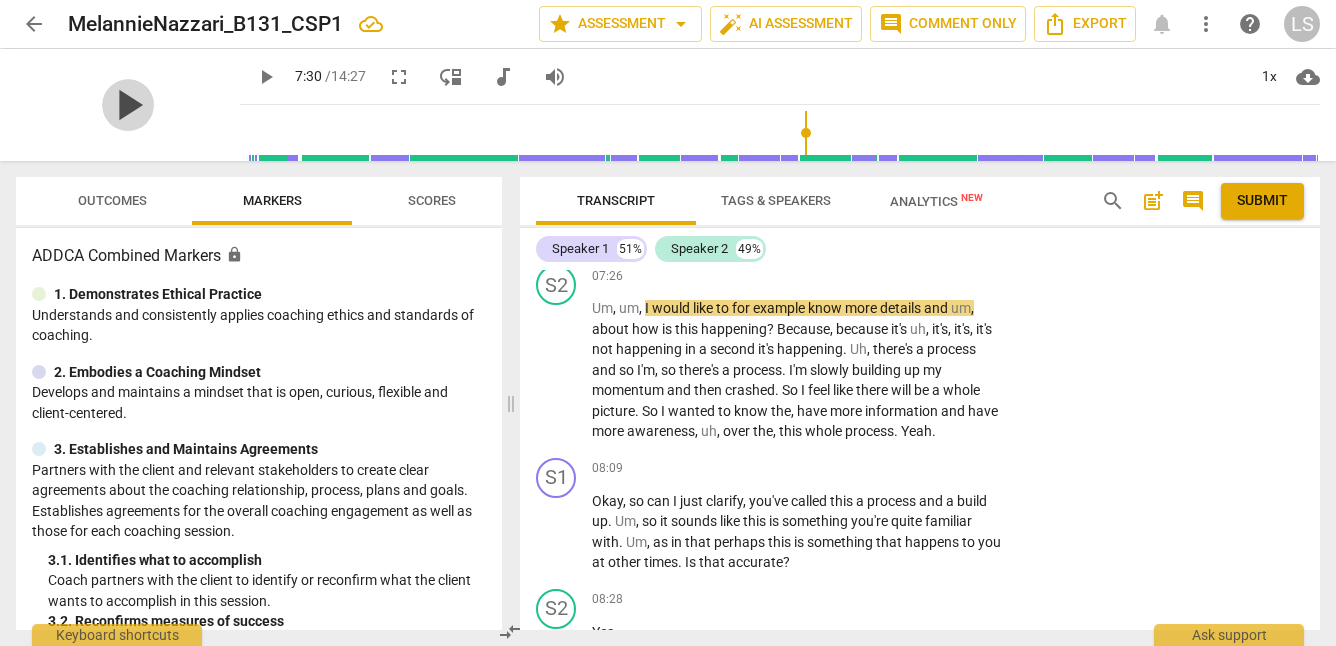 click on "play_arrow" at bounding box center [128, 105] 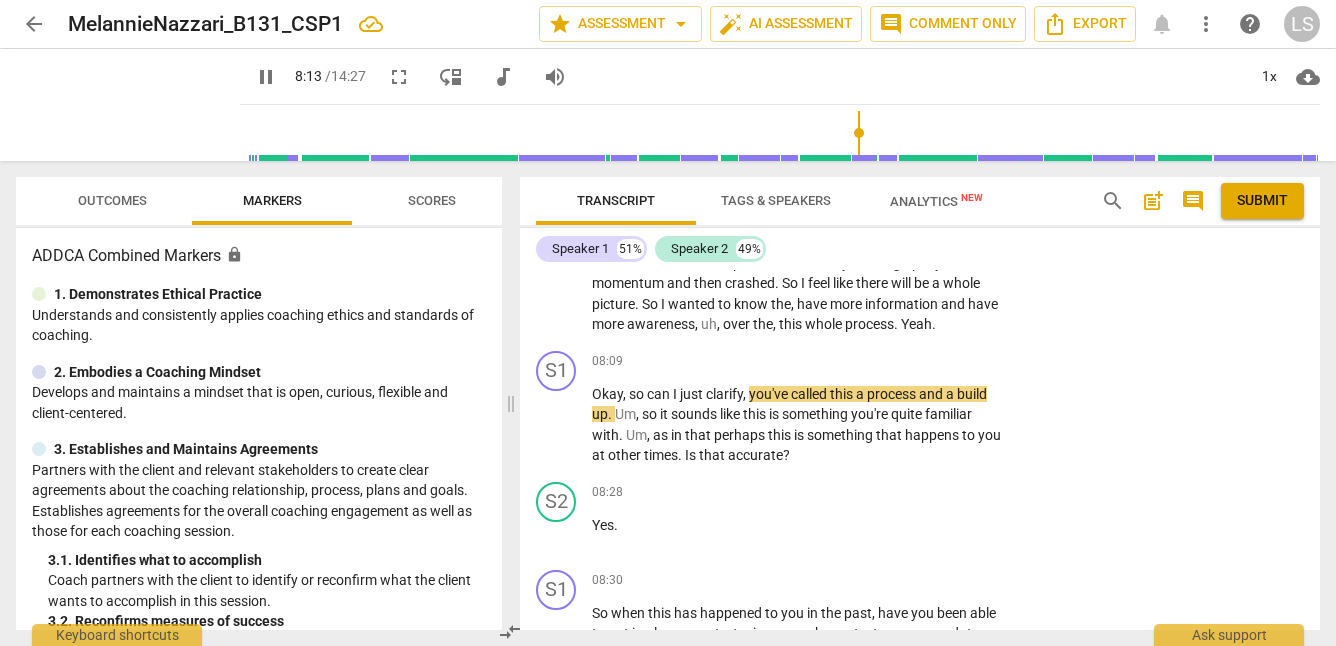 scroll, scrollTop: 3147, scrollLeft: 0, axis: vertical 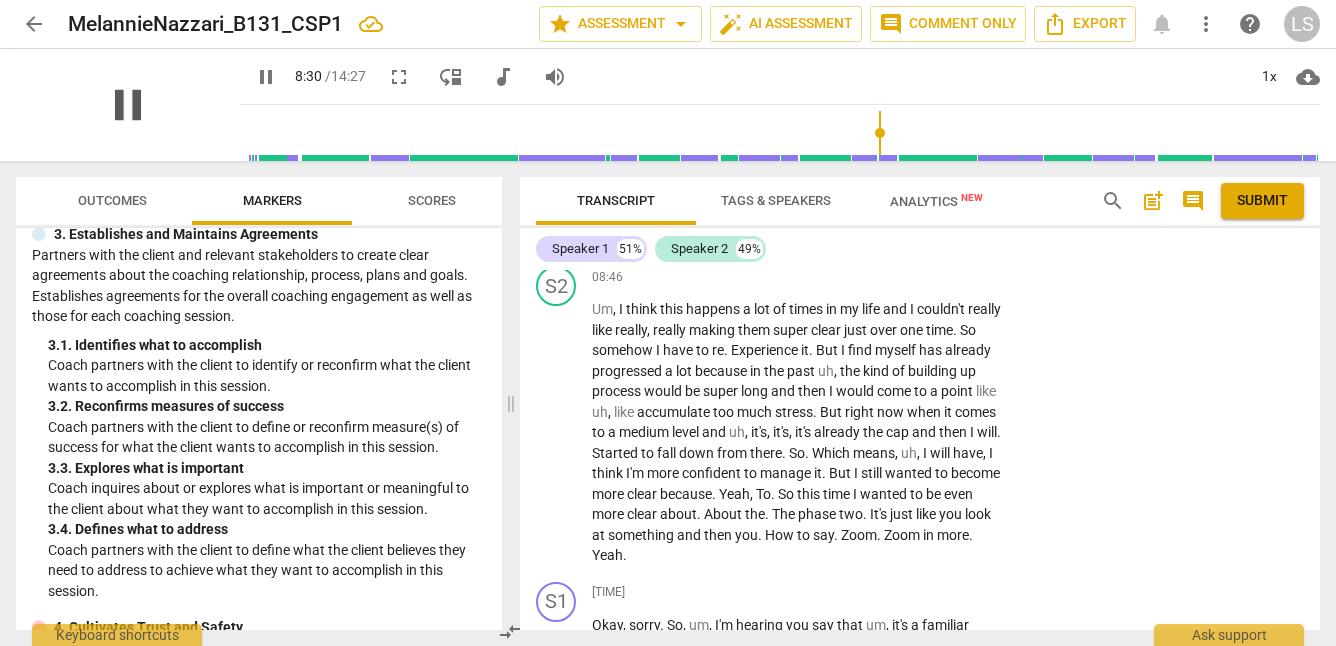 click on "pause" at bounding box center (128, 105) 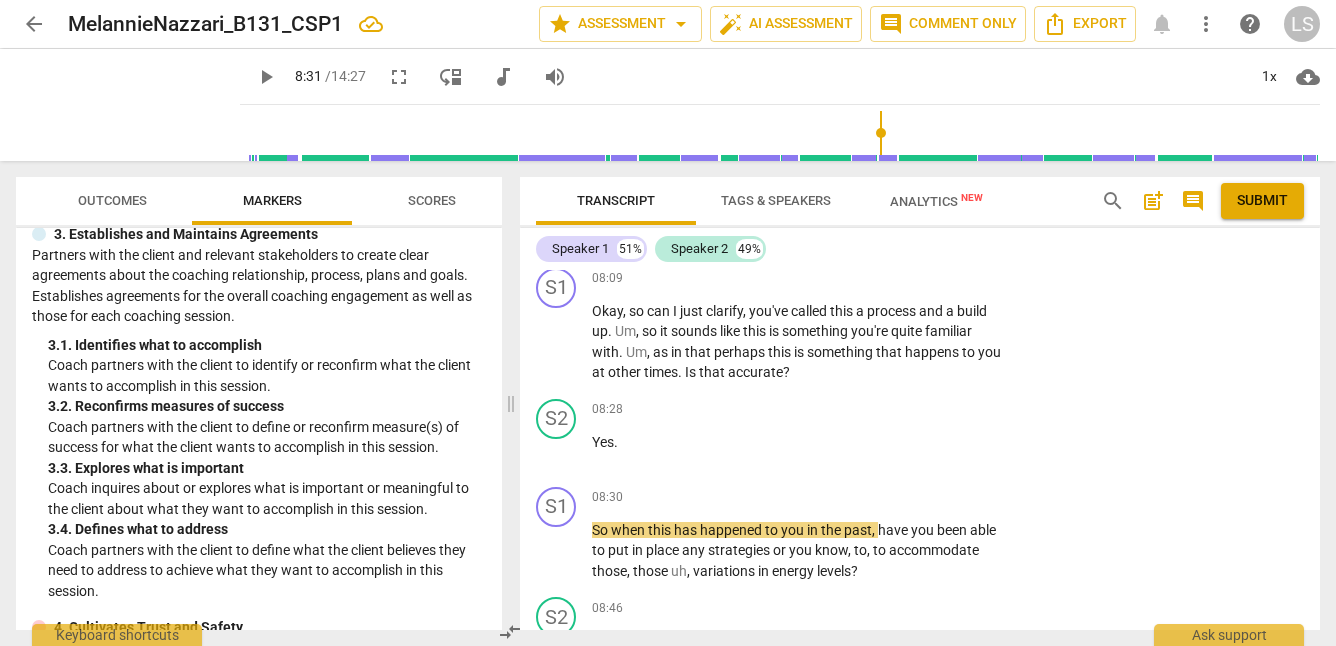 scroll, scrollTop: 3222, scrollLeft: 0, axis: vertical 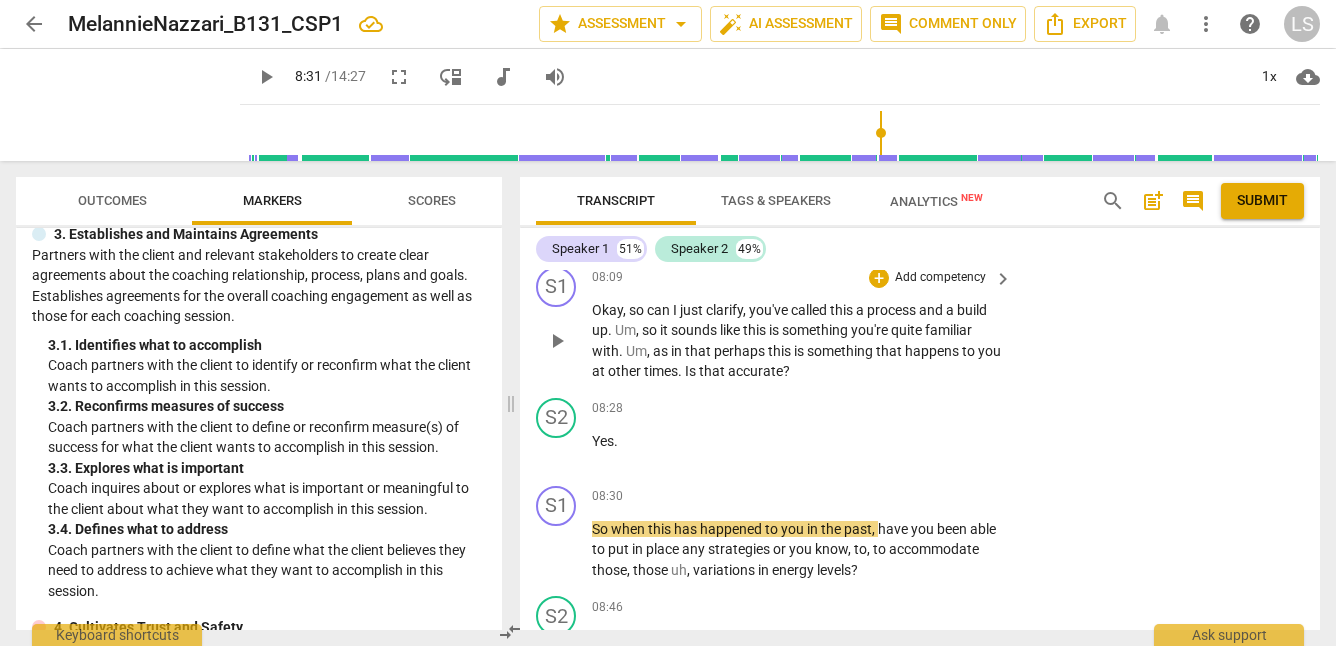 click on "Add competency" at bounding box center [940, 278] 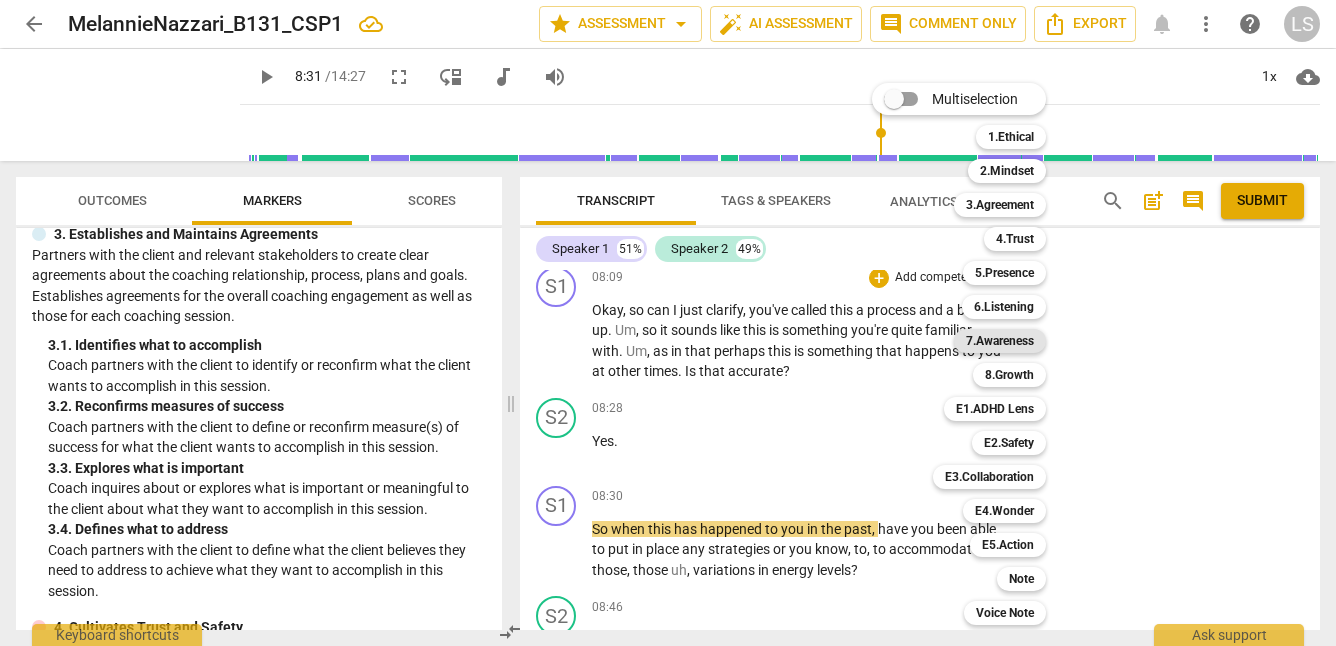 click on "7.Awareness" at bounding box center [1000, 341] 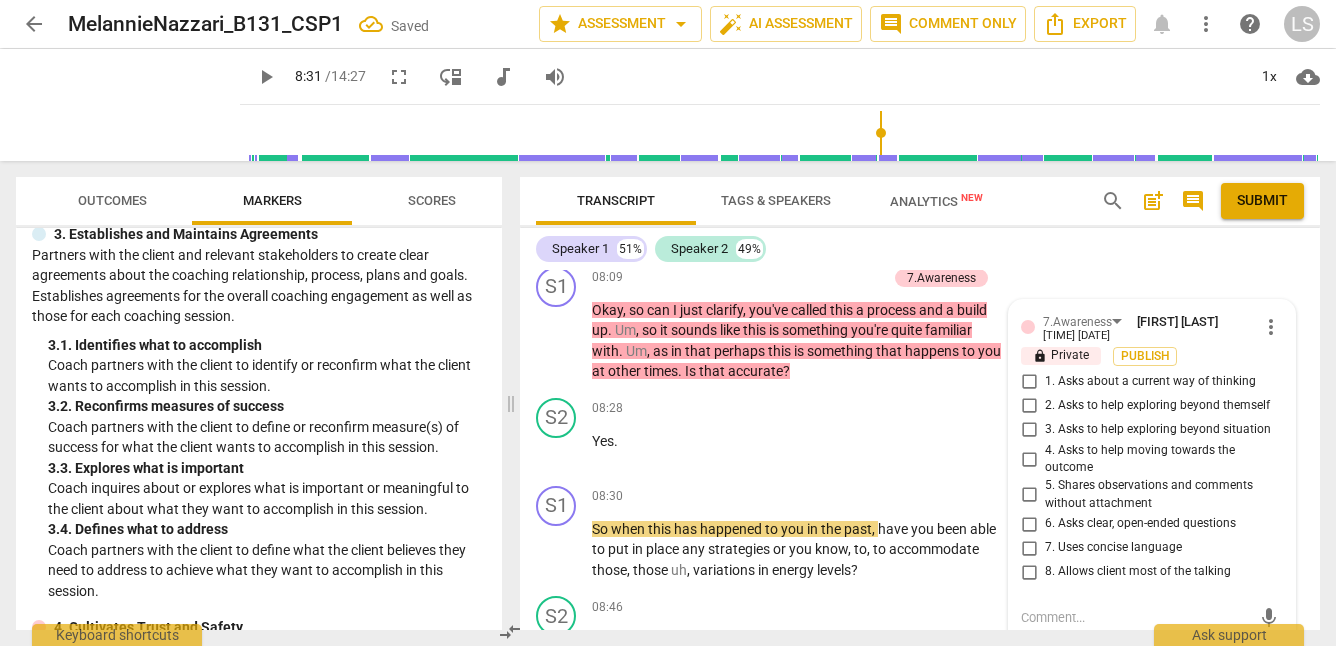 scroll, scrollTop: 3472, scrollLeft: 0, axis: vertical 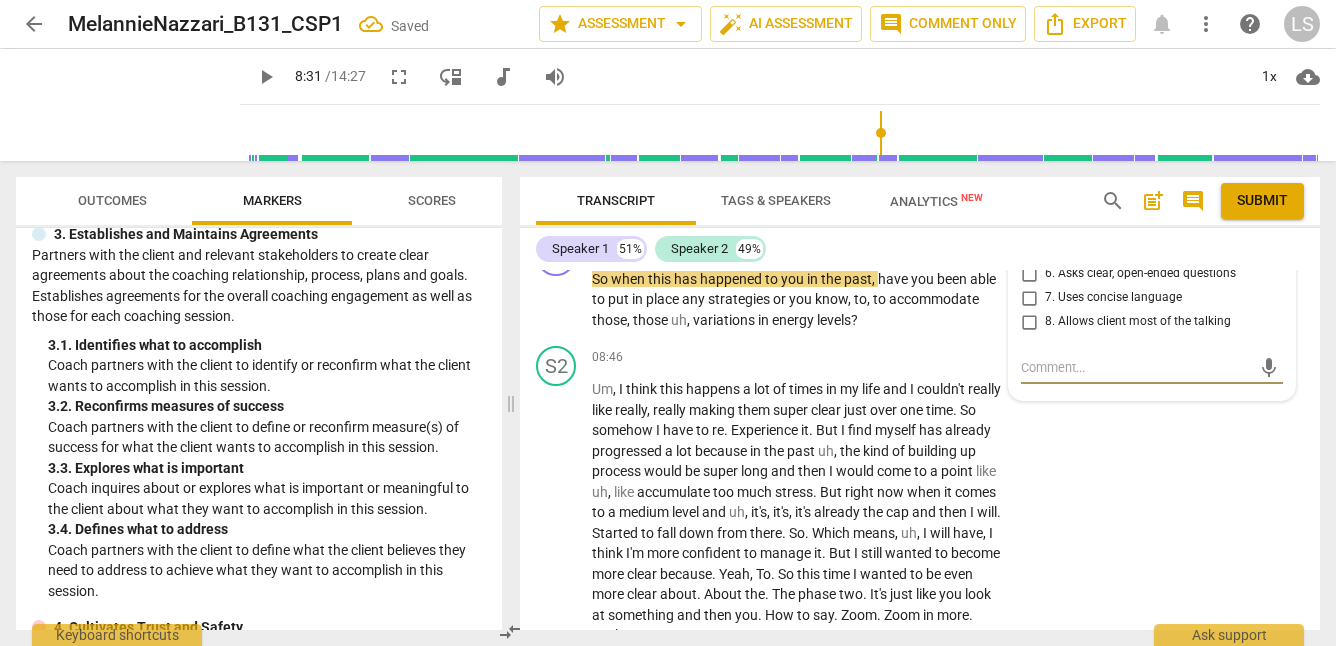 click on "5. Shares observations and comments without attachment" at bounding box center [1029, 245] 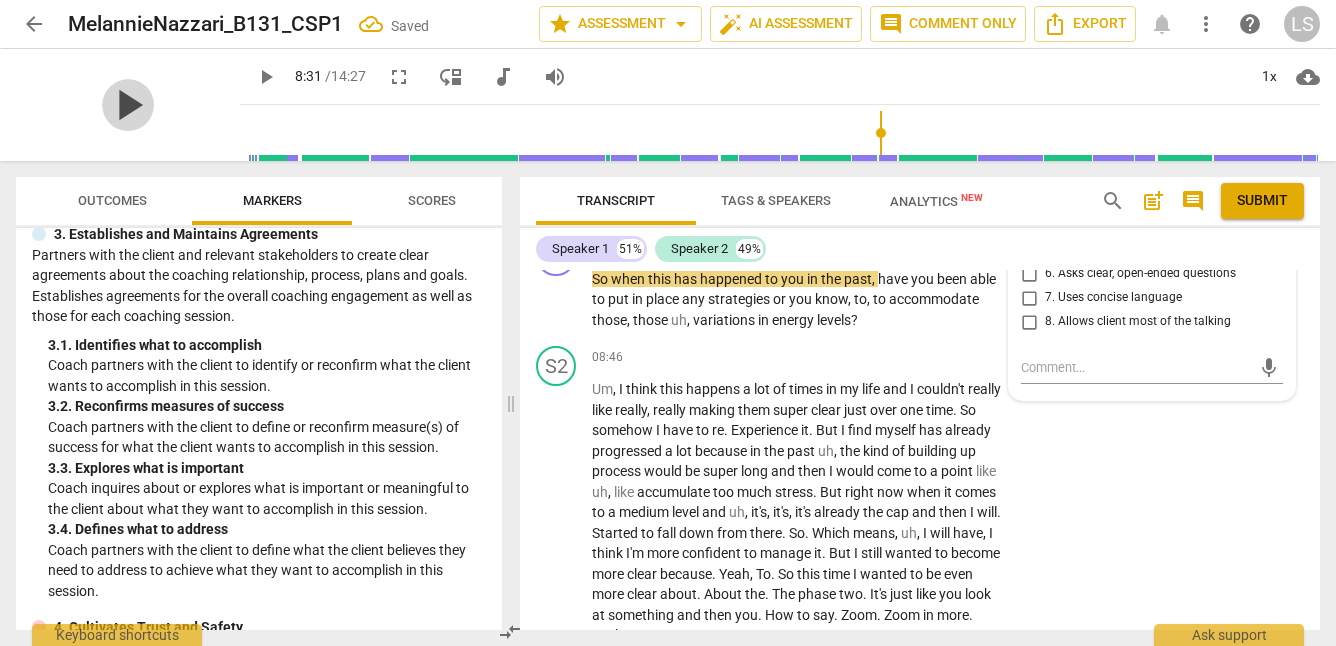 click on "play_arrow" at bounding box center [128, 105] 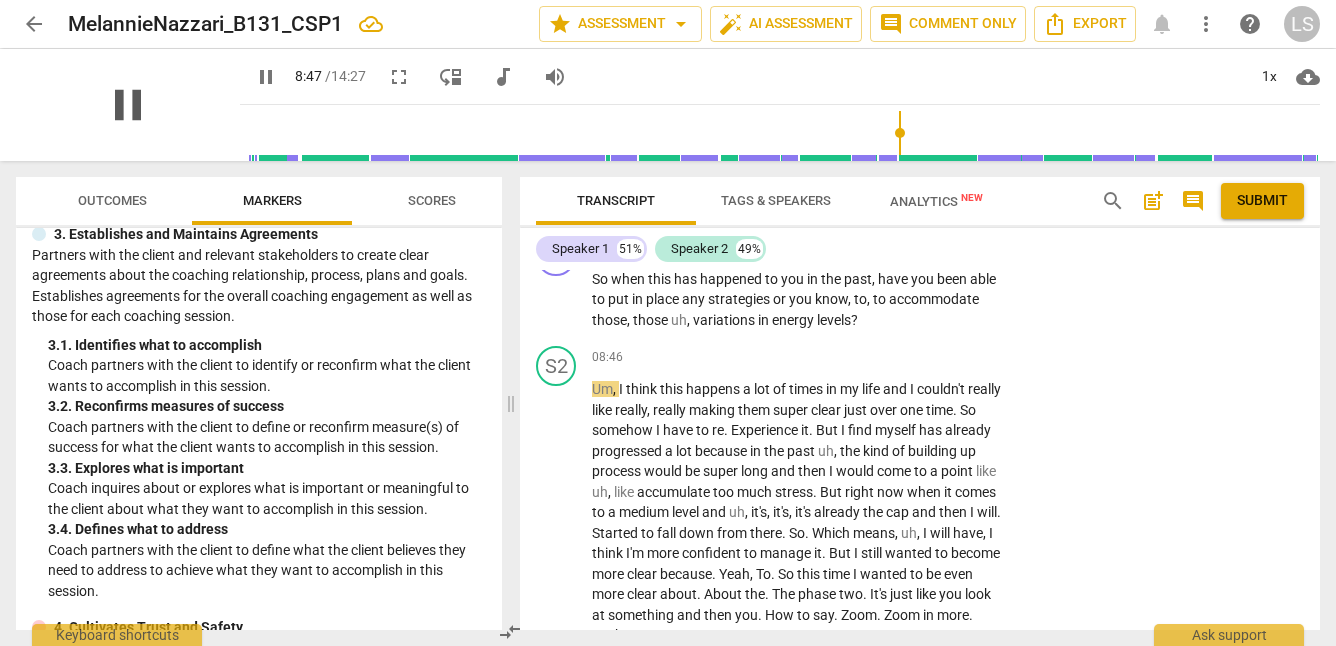 click on "pause" at bounding box center (128, 105) 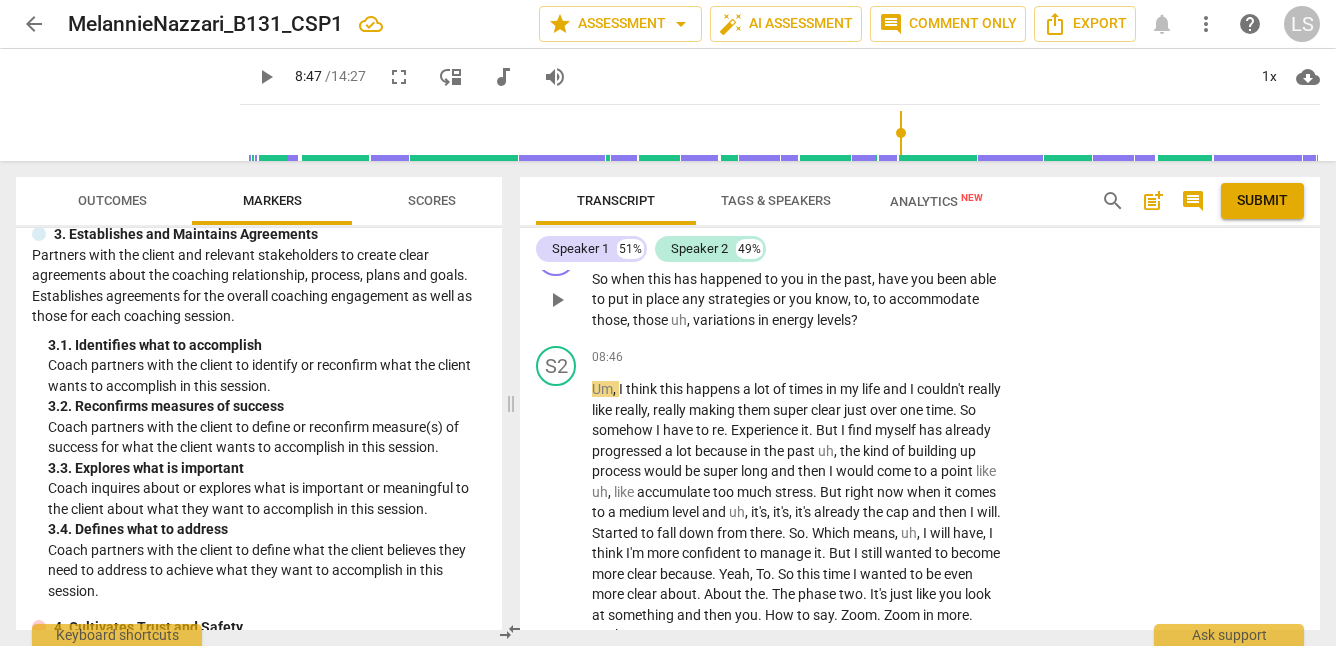 click on "+" at bounding box center [879, 247] 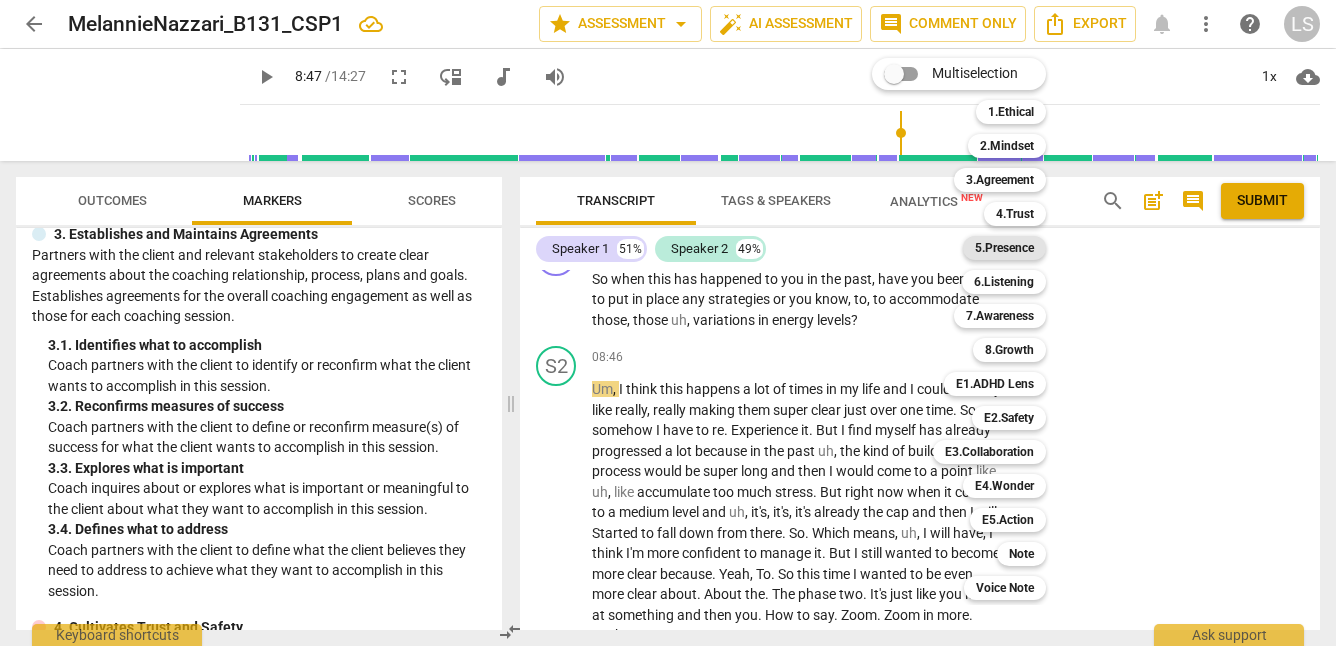 click on "5.Presence" at bounding box center (1004, 248) 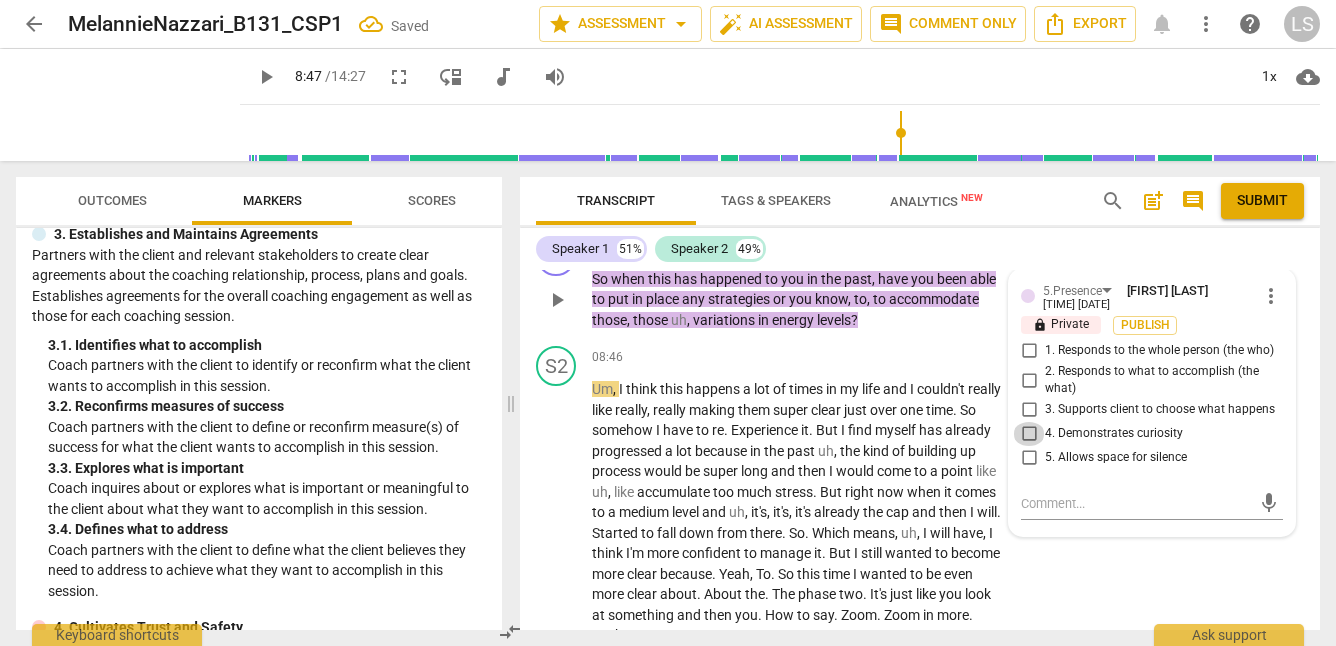 click on "4. Demonstrates curiosity" at bounding box center [1029, 434] 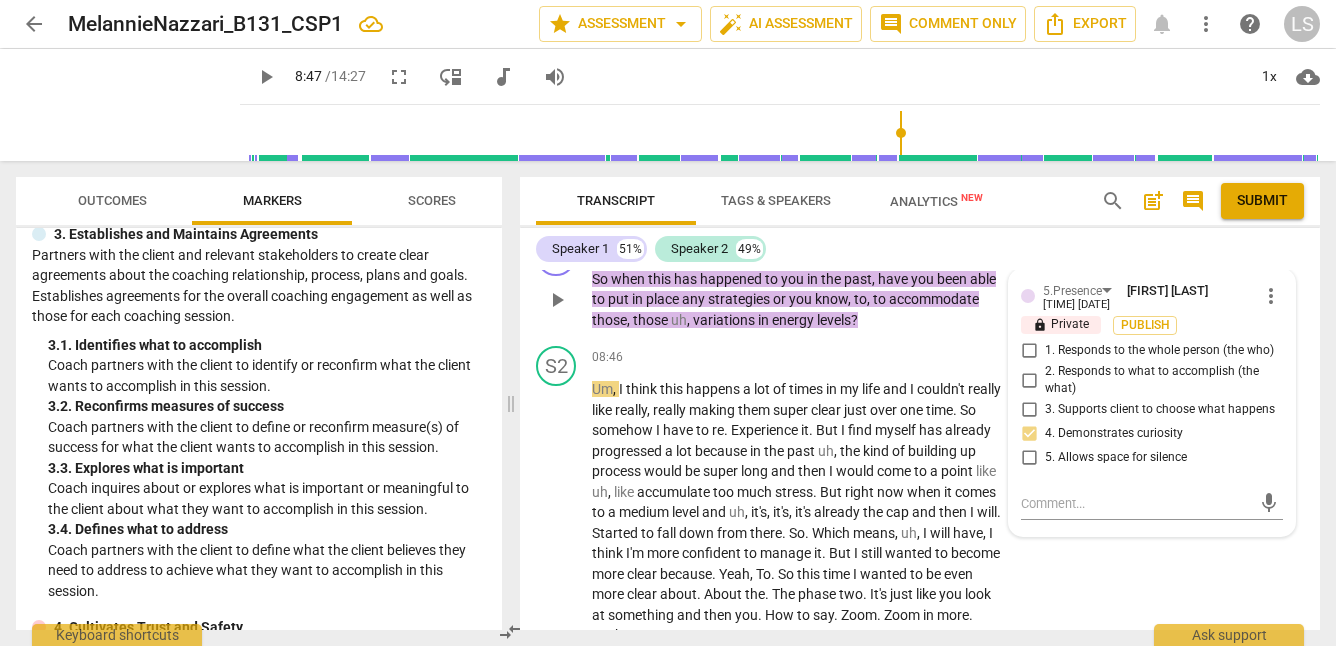 click on "2. Responds to what to accomplish (the what)" at bounding box center [1029, 380] 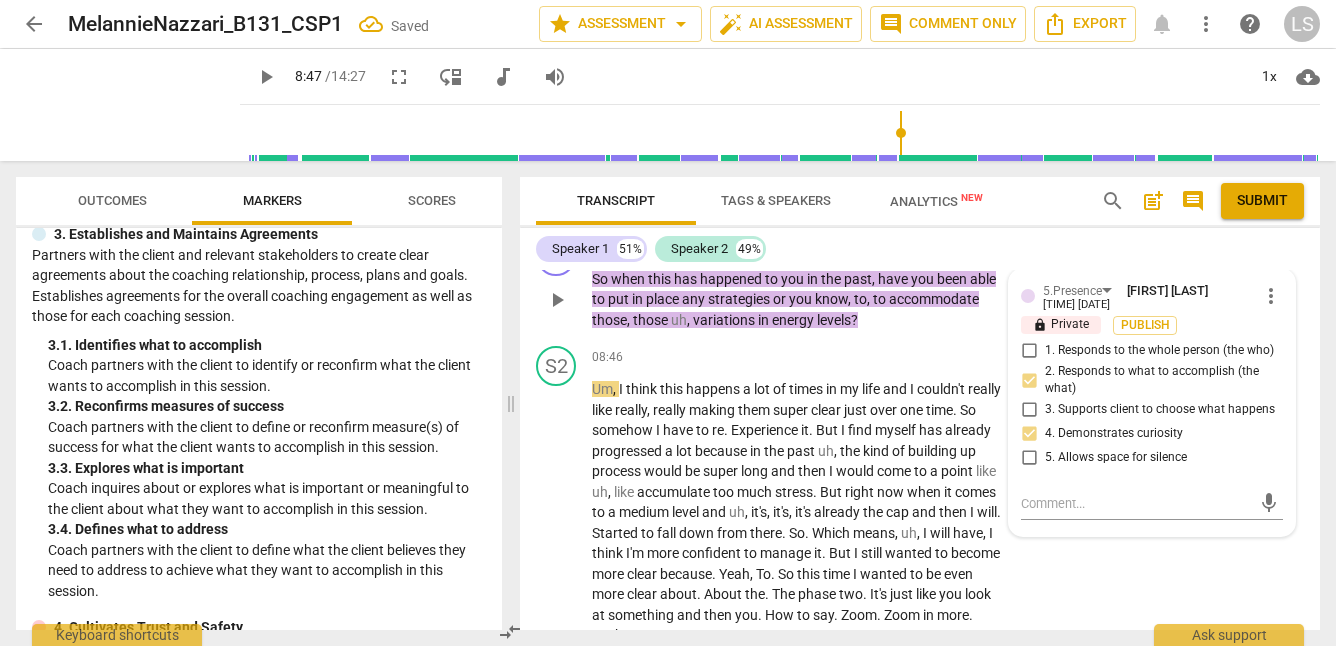 click on "Add competency" at bounding box center (849, 247) 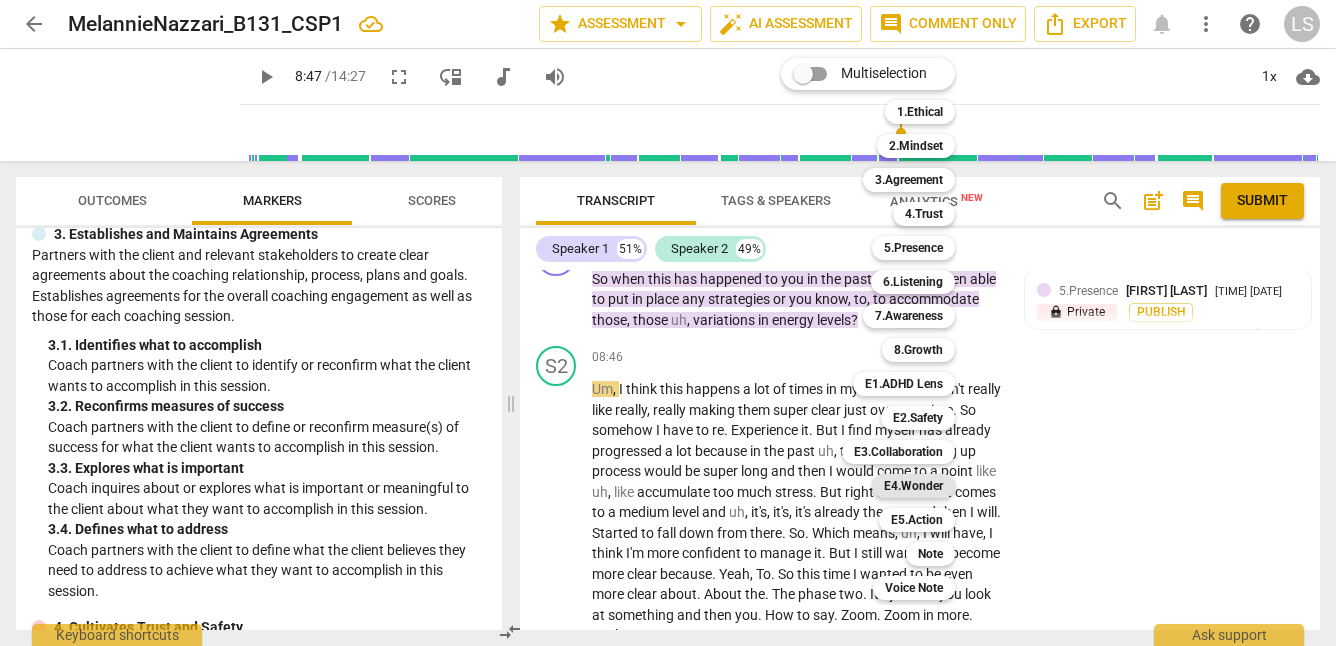click on "E4.Wonder" at bounding box center (913, 486) 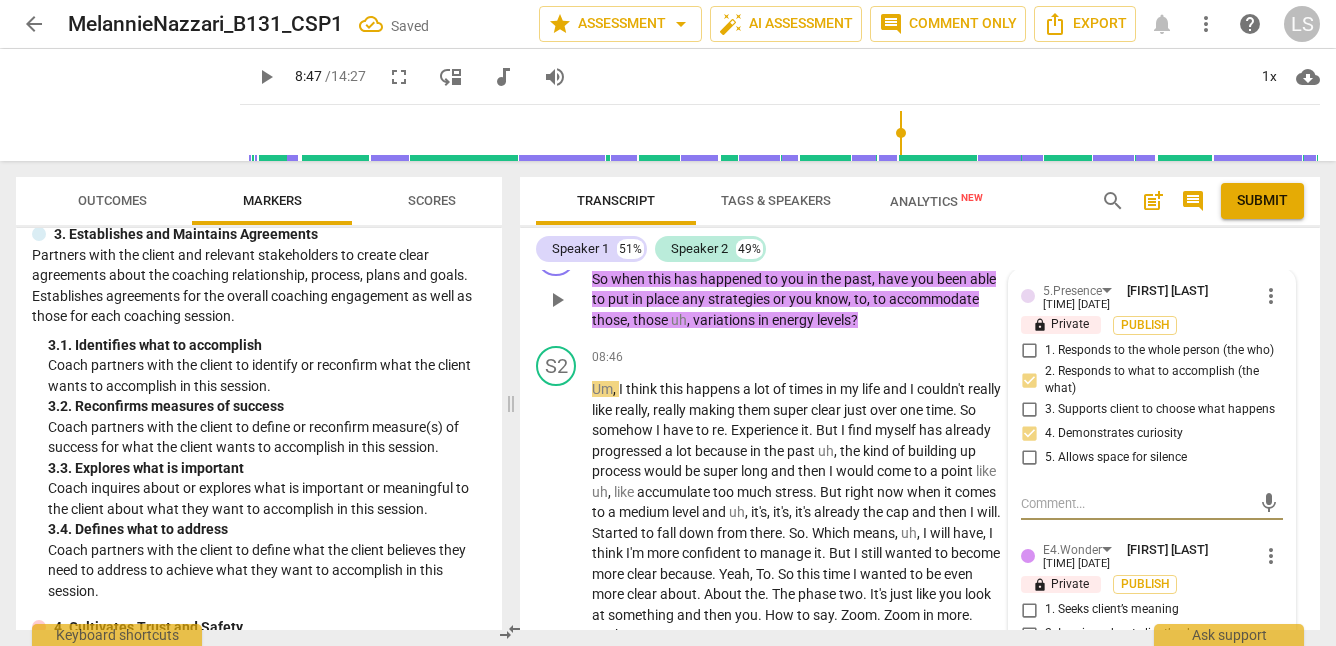 click on "mic" at bounding box center (1152, 504) 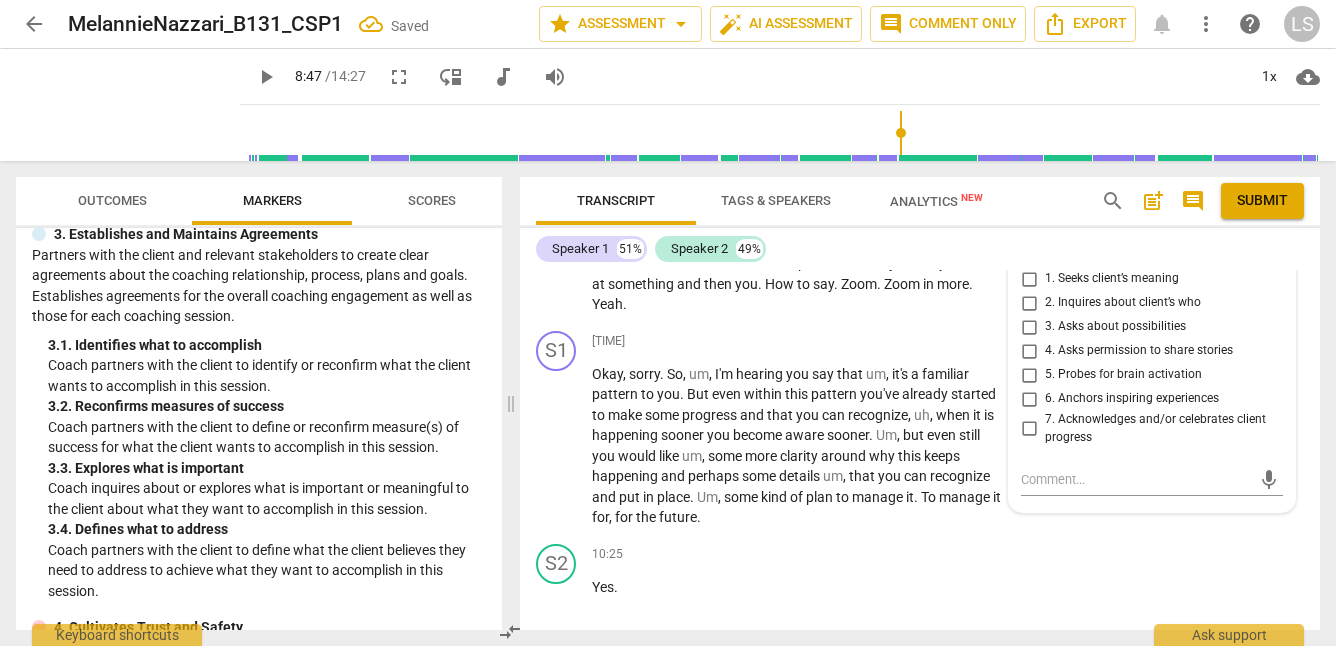 scroll, scrollTop: 3814, scrollLeft: 0, axis: vertical 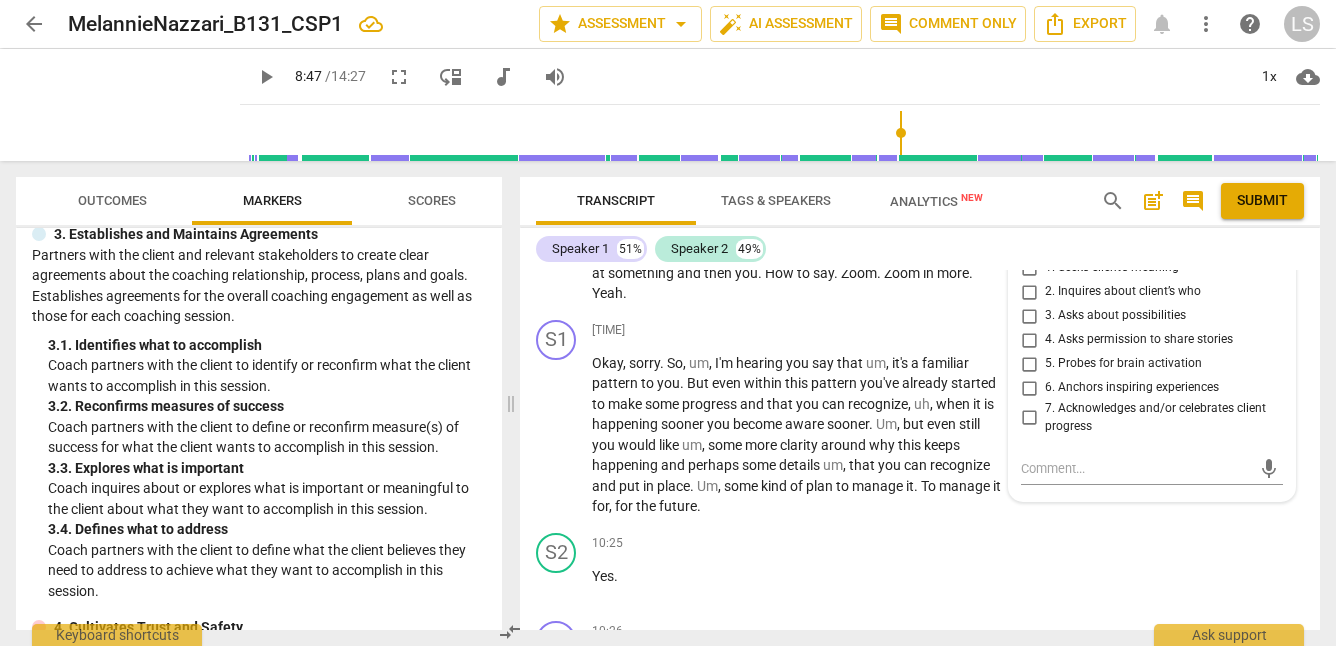 click on "2. Inquires about client’s who" at bounding box center (1029, 292) 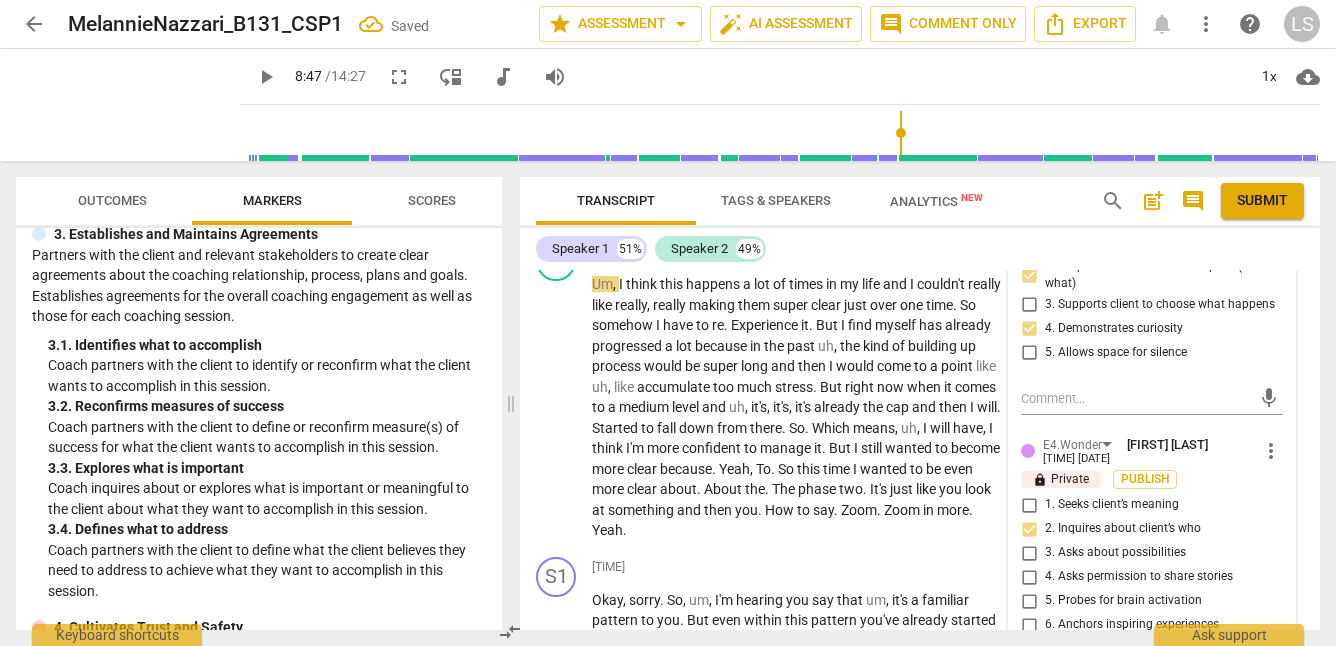 scroll, scrollTop: 3569, scrollLeft: 0, axis: vertical 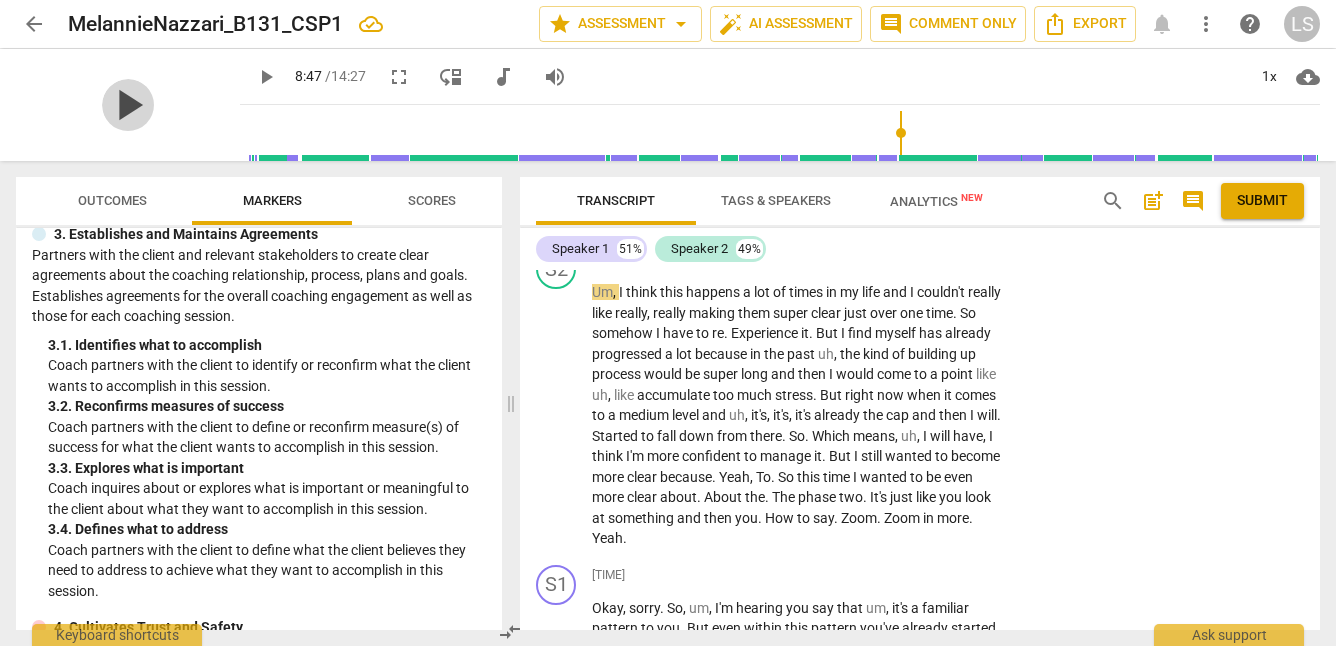 click on "play_arrow" at bounding box center [128, 105] 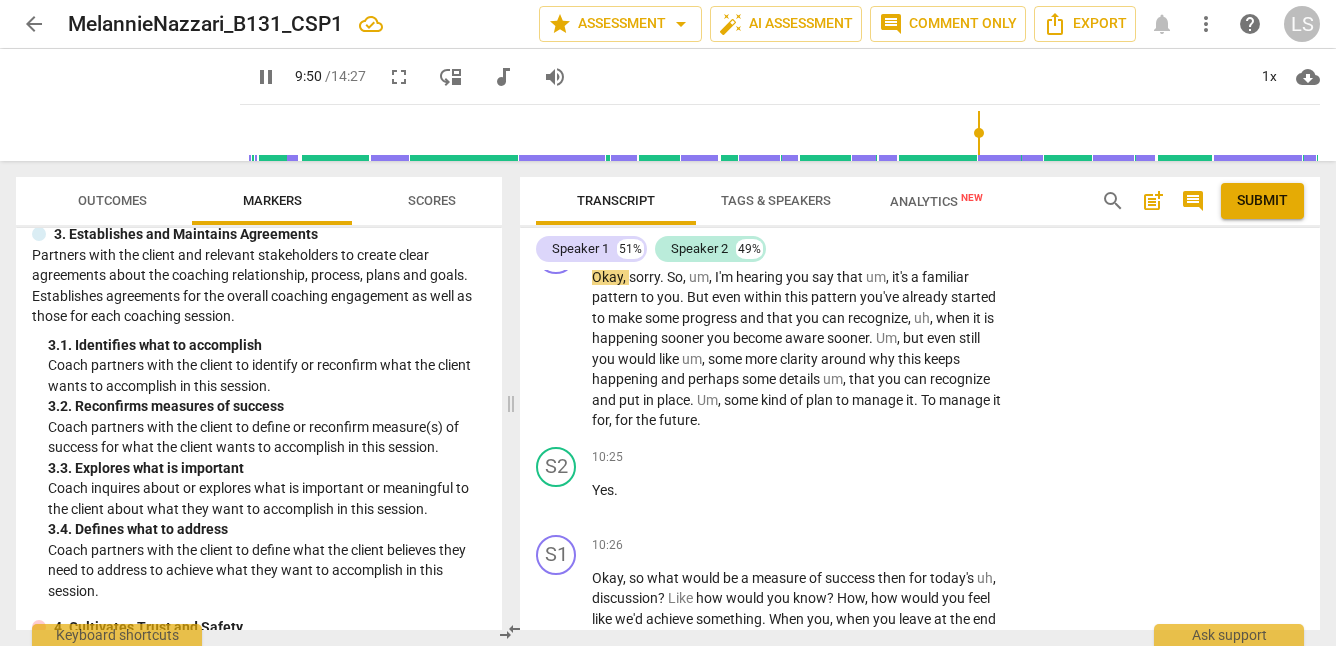 scroll, scrollTop: 3908, scrollLeft: 0, axis: vertical 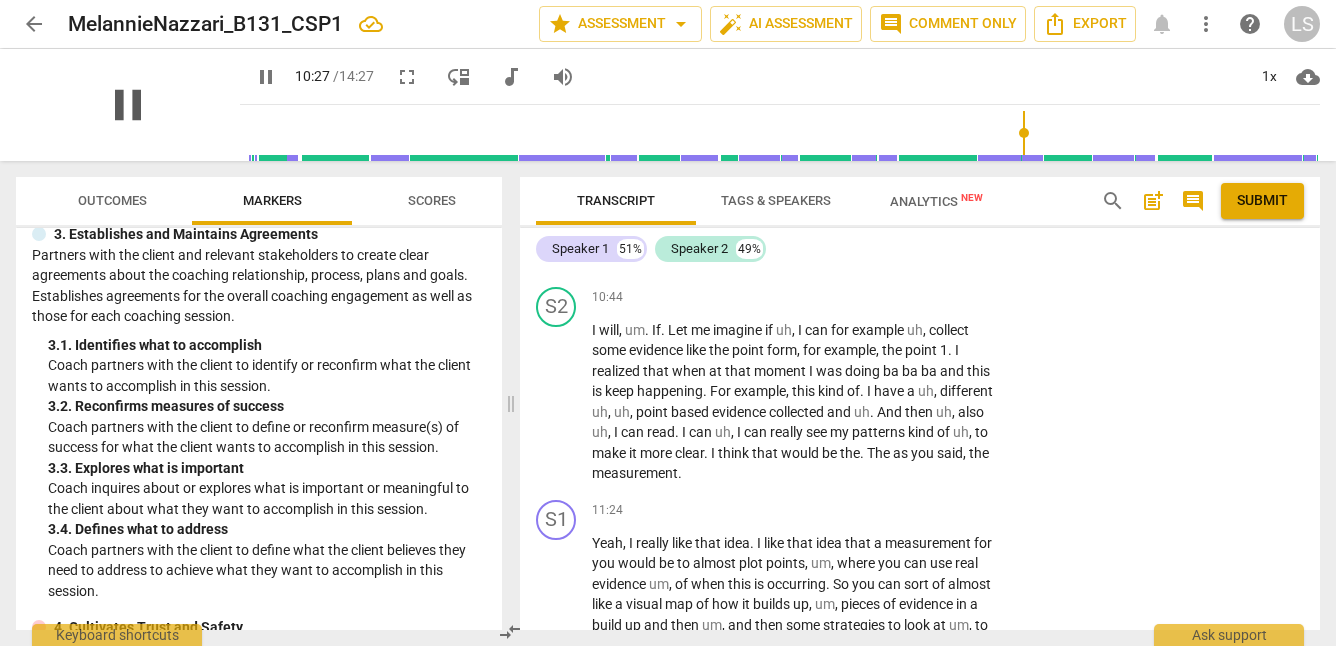 click on "pause" at bounding box center [128, 105] 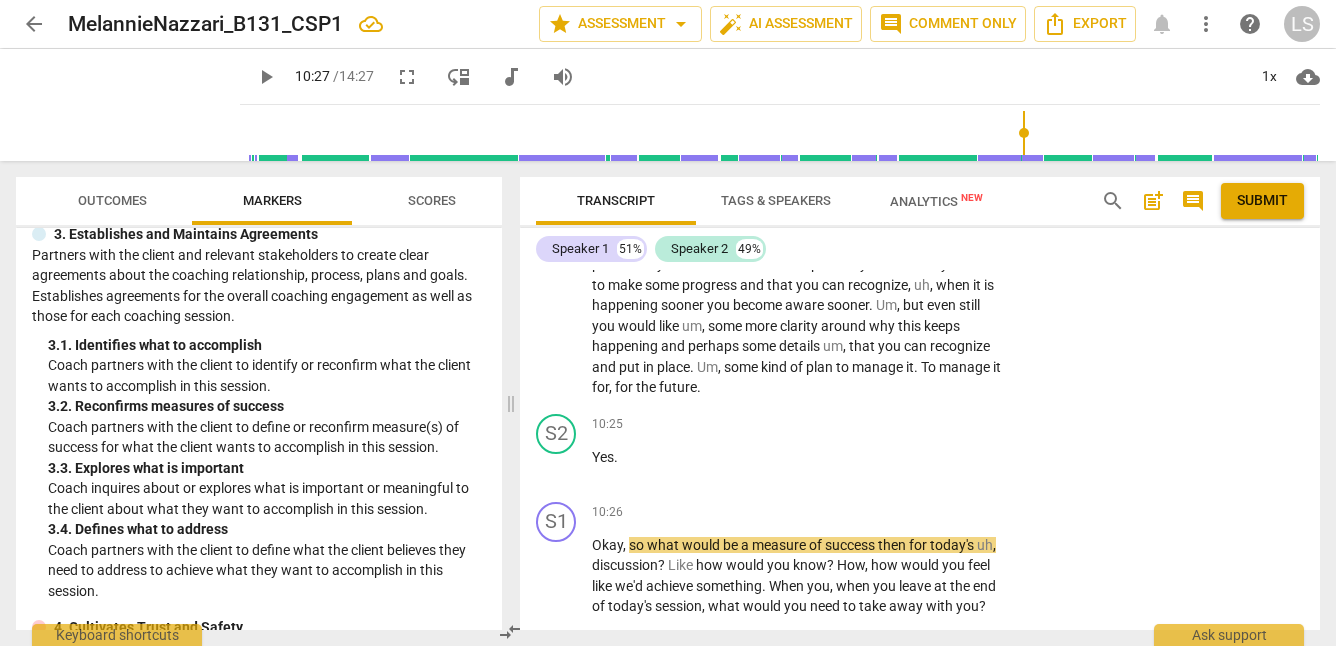 scroll, scrollTop: 3842, scrollLeft: 0, axis: vertical 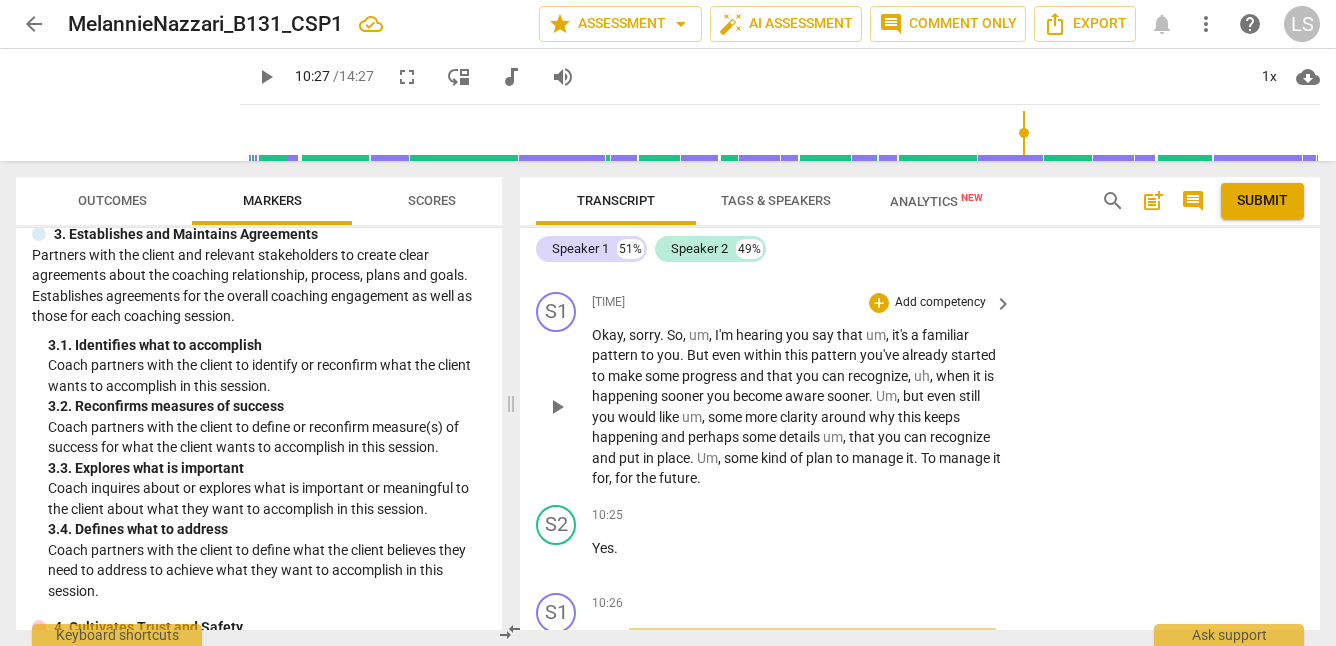 click on "Add competency" at bounding box center (940, 303) 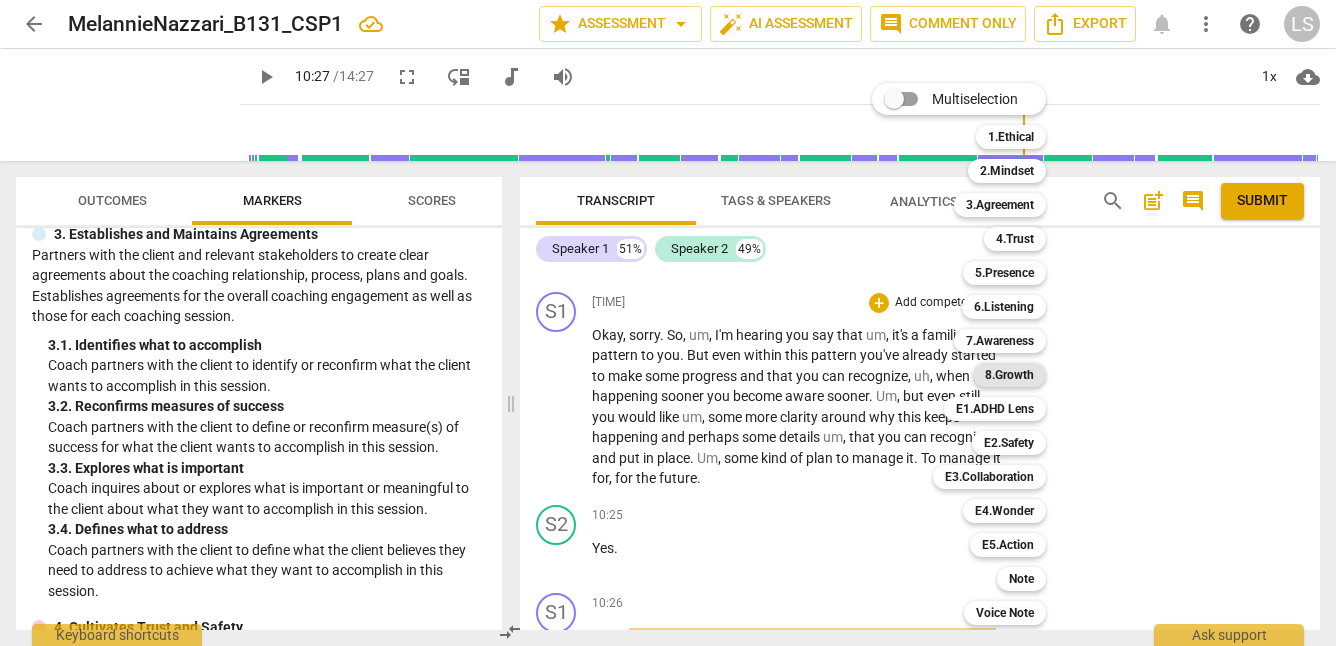 click on "8.Growth" at bounding box center [1009, 375] 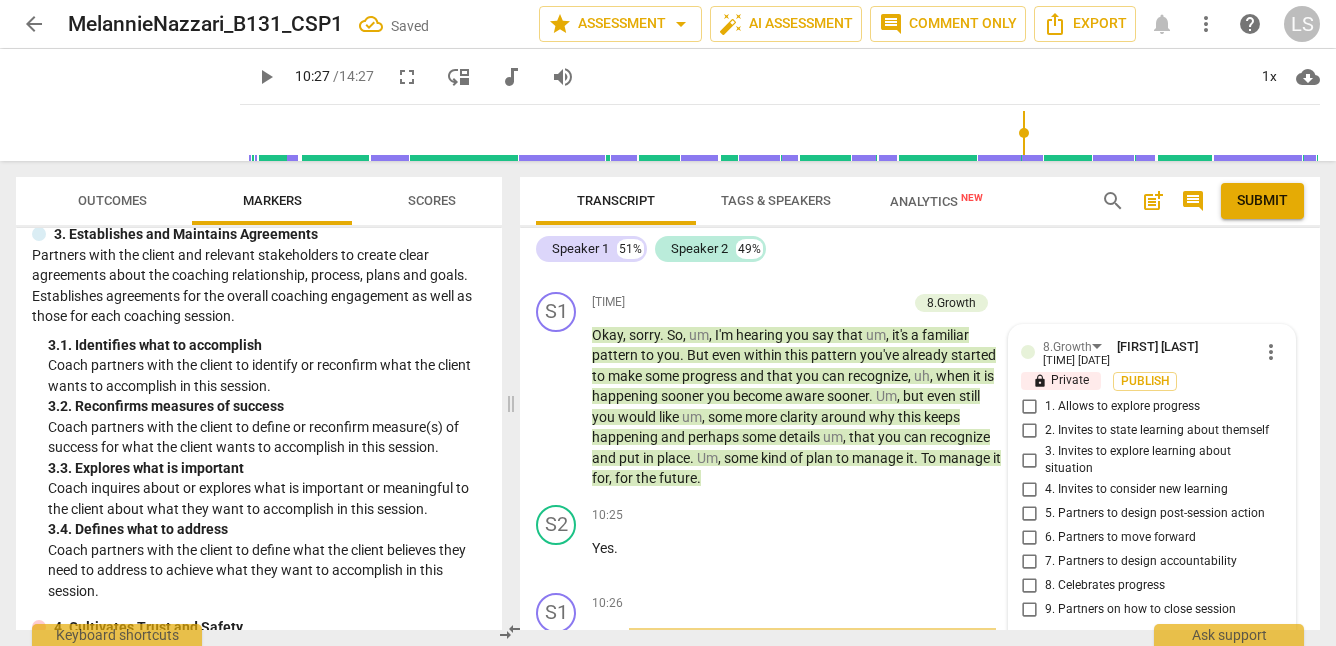 scroll, scrollTop: 4129, scrollLeft: 0, axis: vertical 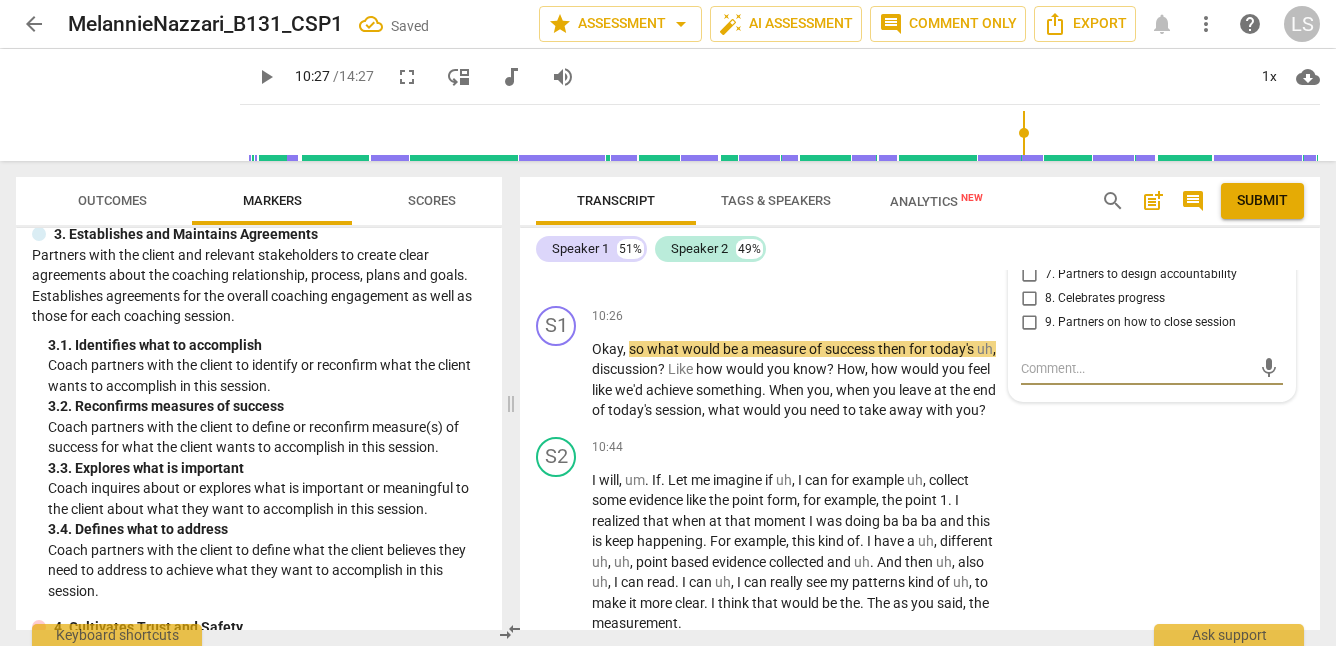 click on "8. Celebrates progress" at bounding box center [1029, 299] 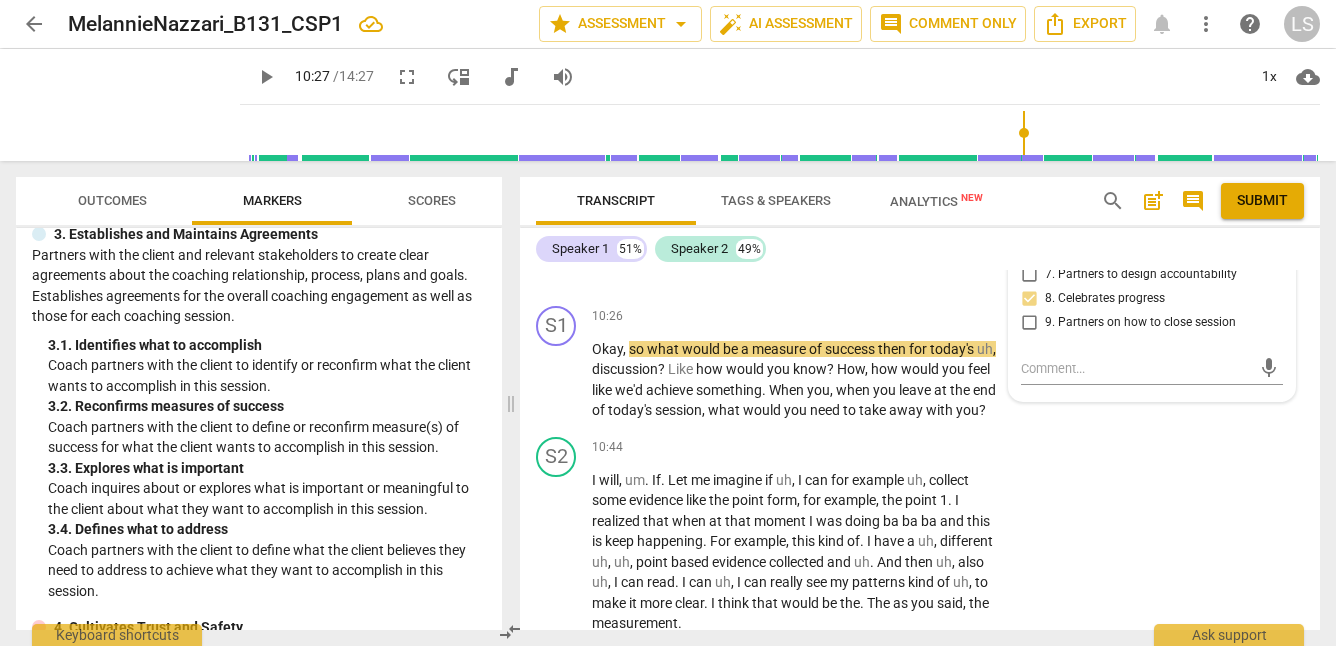 click on "6. Partners to move forward" at bounding box center (1029, 251) 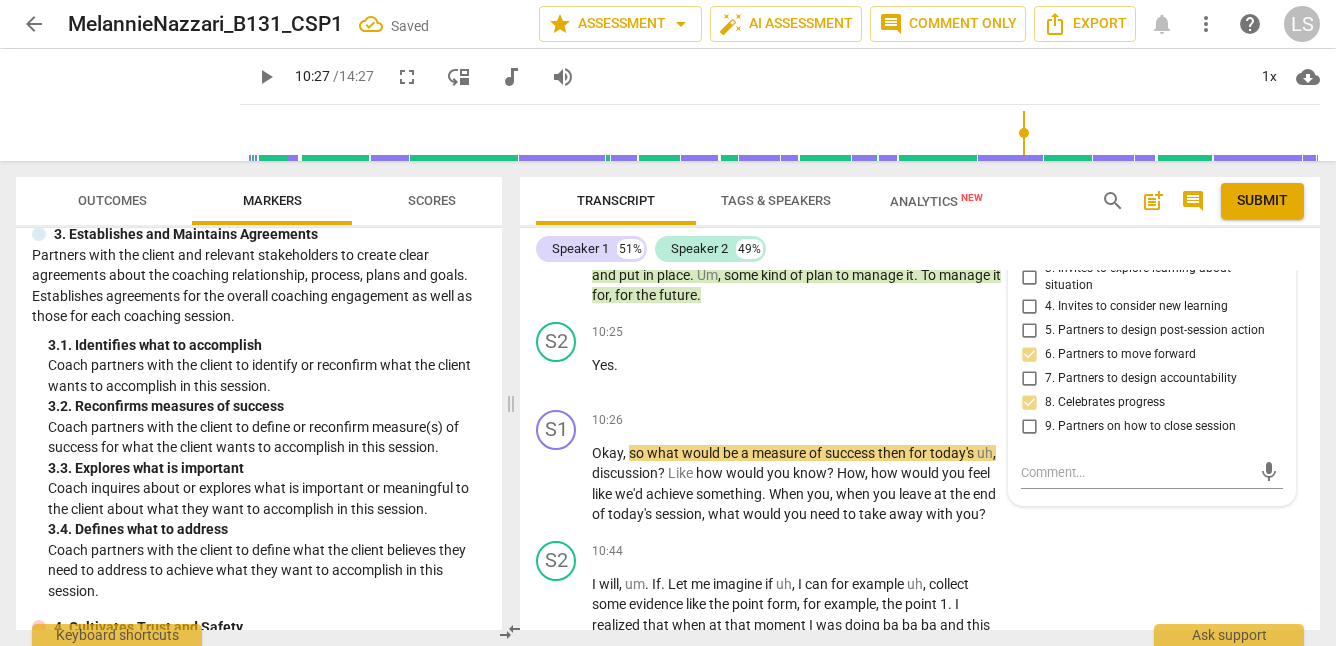 scroll, scrollTop: 4015, scrollLeft: 0, axis: vertical 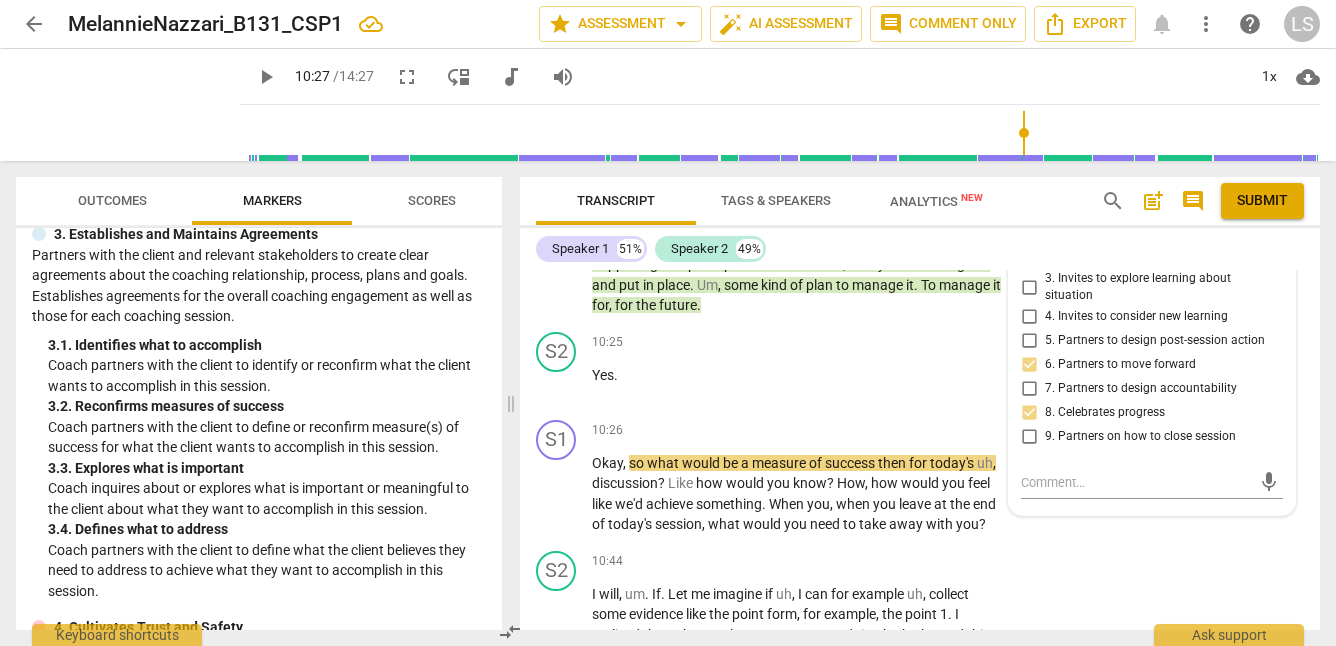 click on "1. Allows to explore progress" at bounding box center [1029, 234] 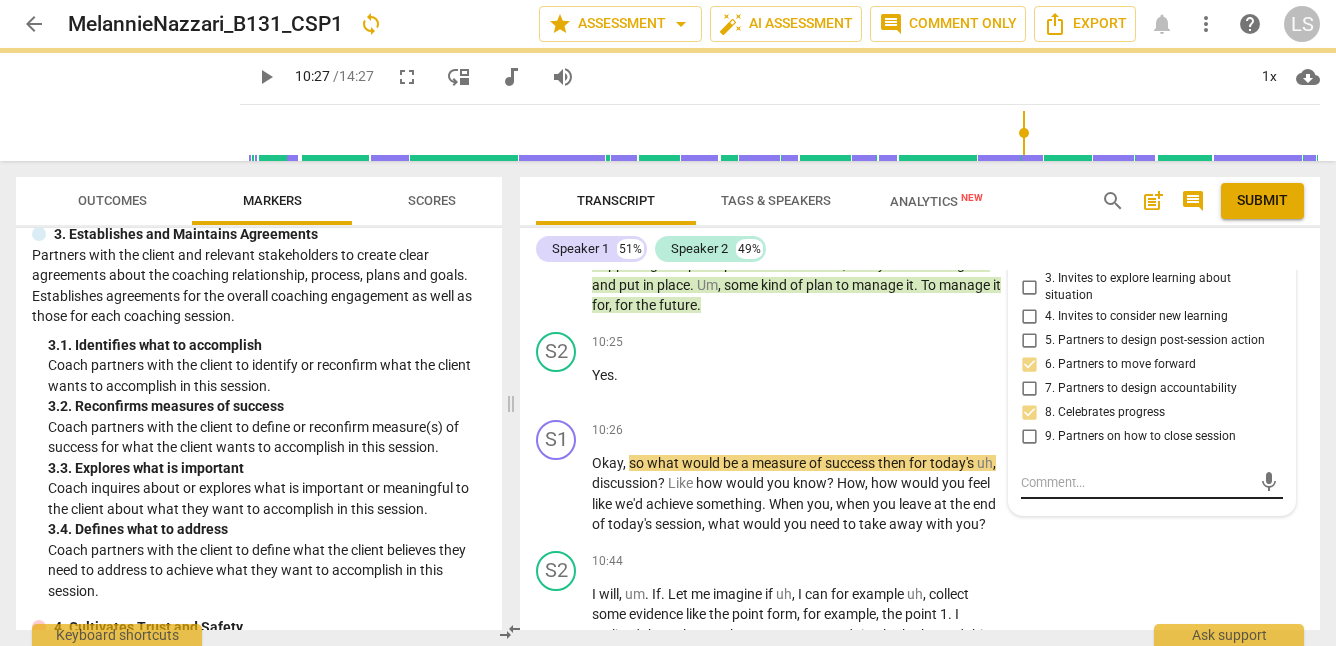 click at bounding box center [1136, 482] 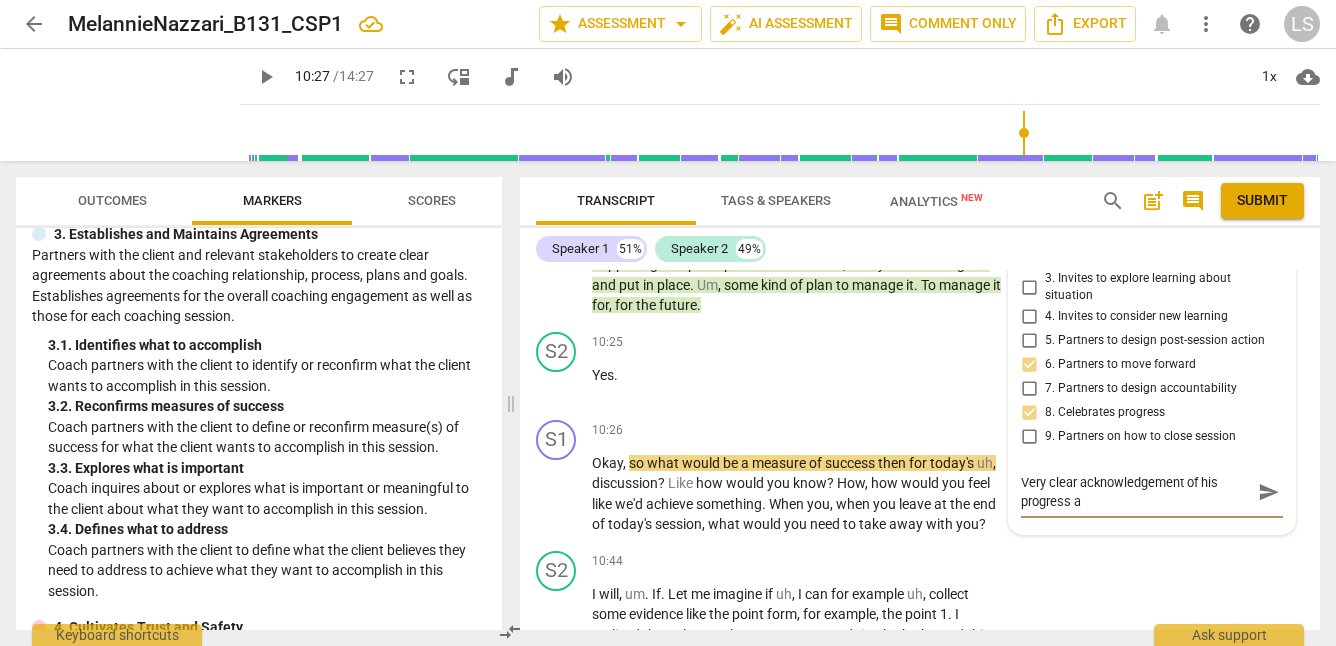 scroll, scrollTop: 0, scrollLeft: 0, axis: both 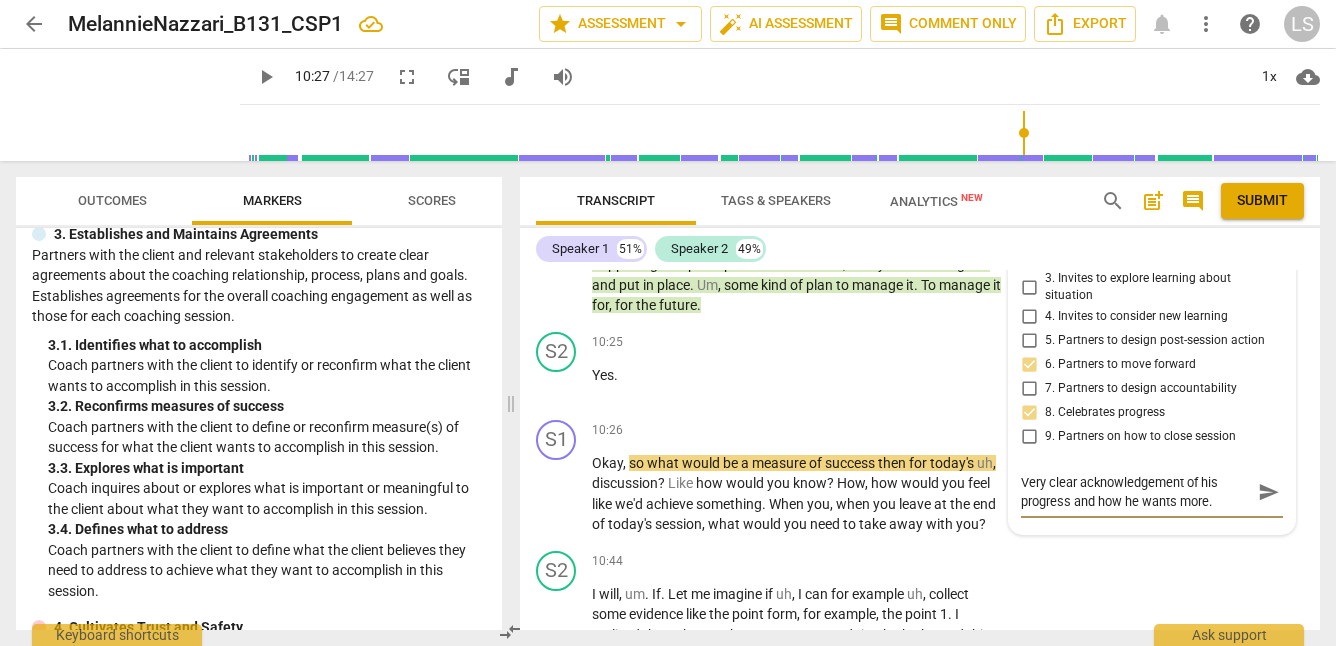 click on "send" at bounding box center [1269, 492] 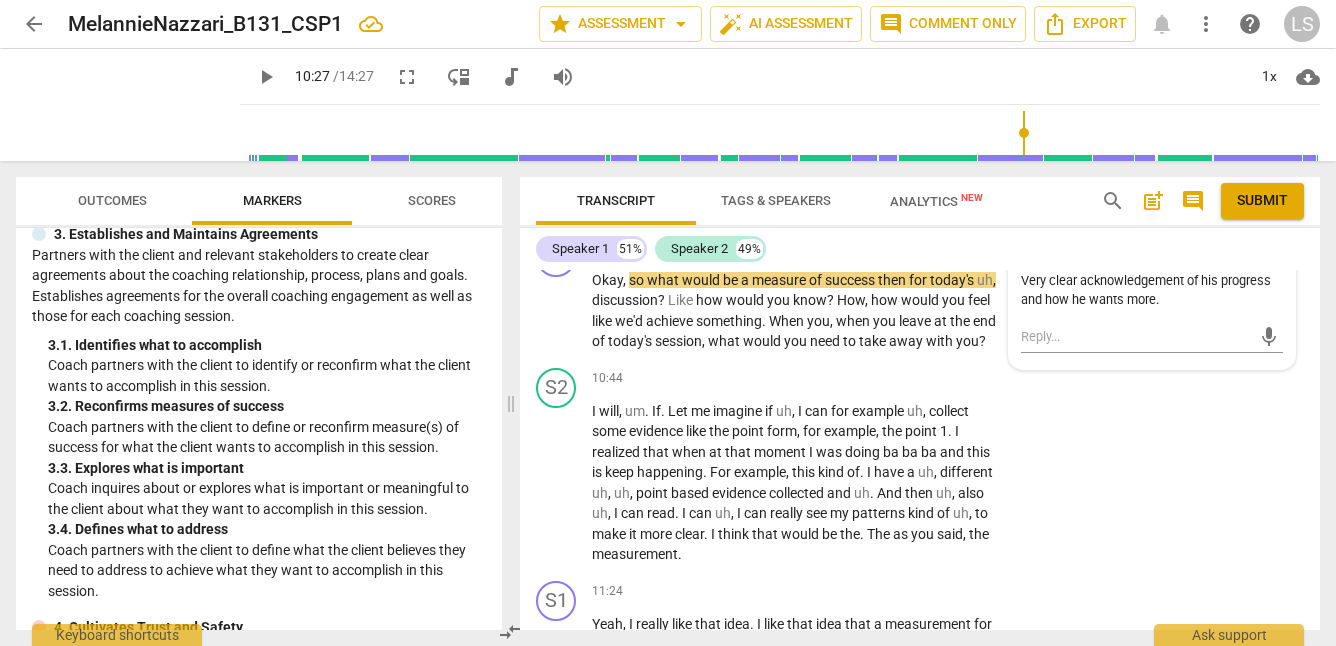 scroll, scrollTop: 4132, scrollLeft: 0, axis: vertical 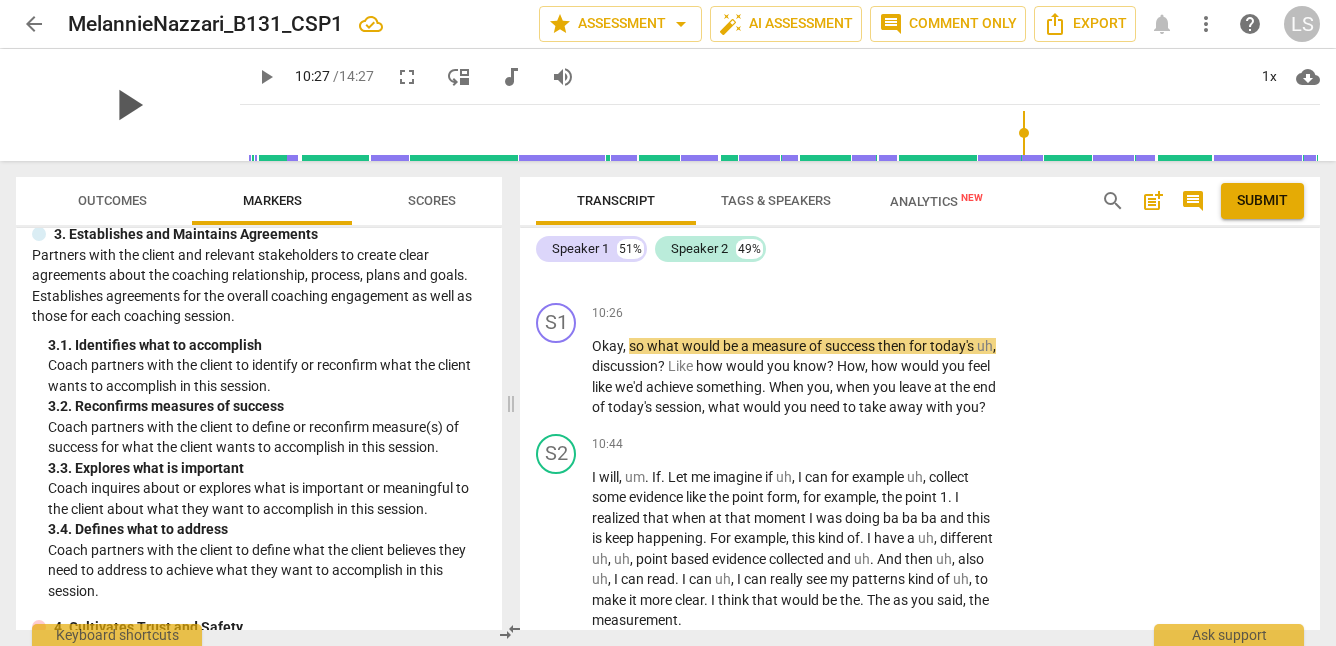 click on "play_arrow" at bounding box center (128, 105) 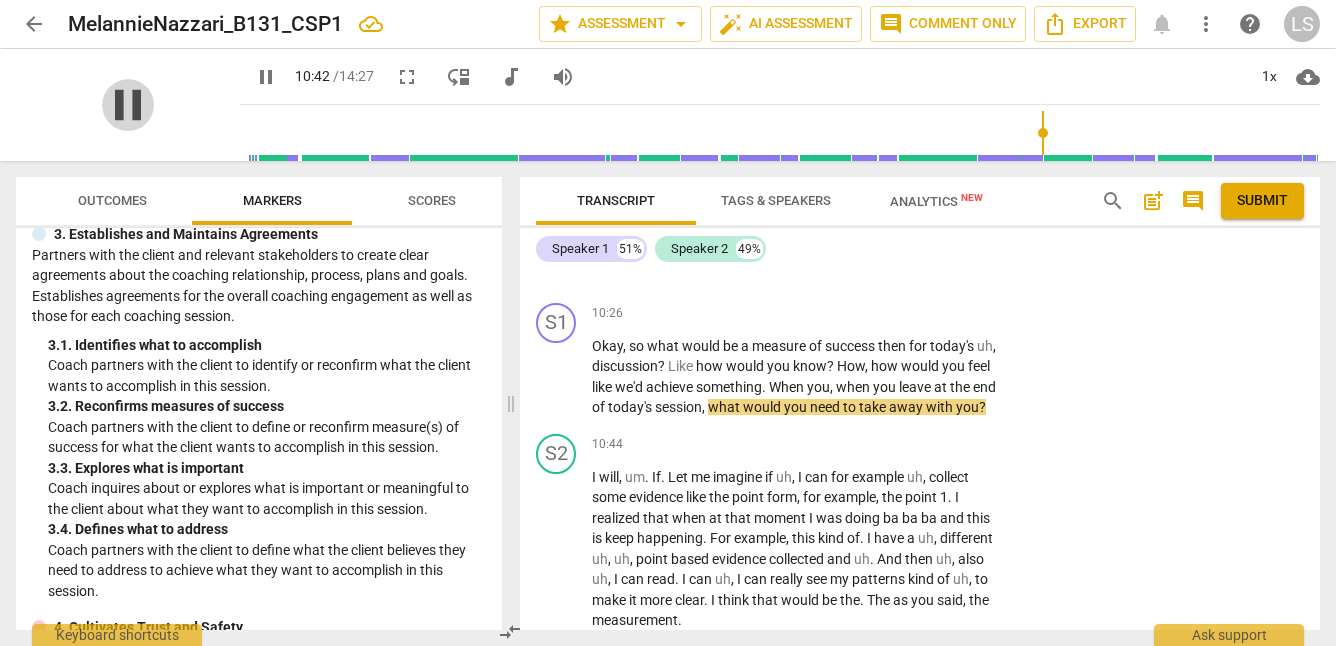 click on "pause" at bounding box center [128, 105] 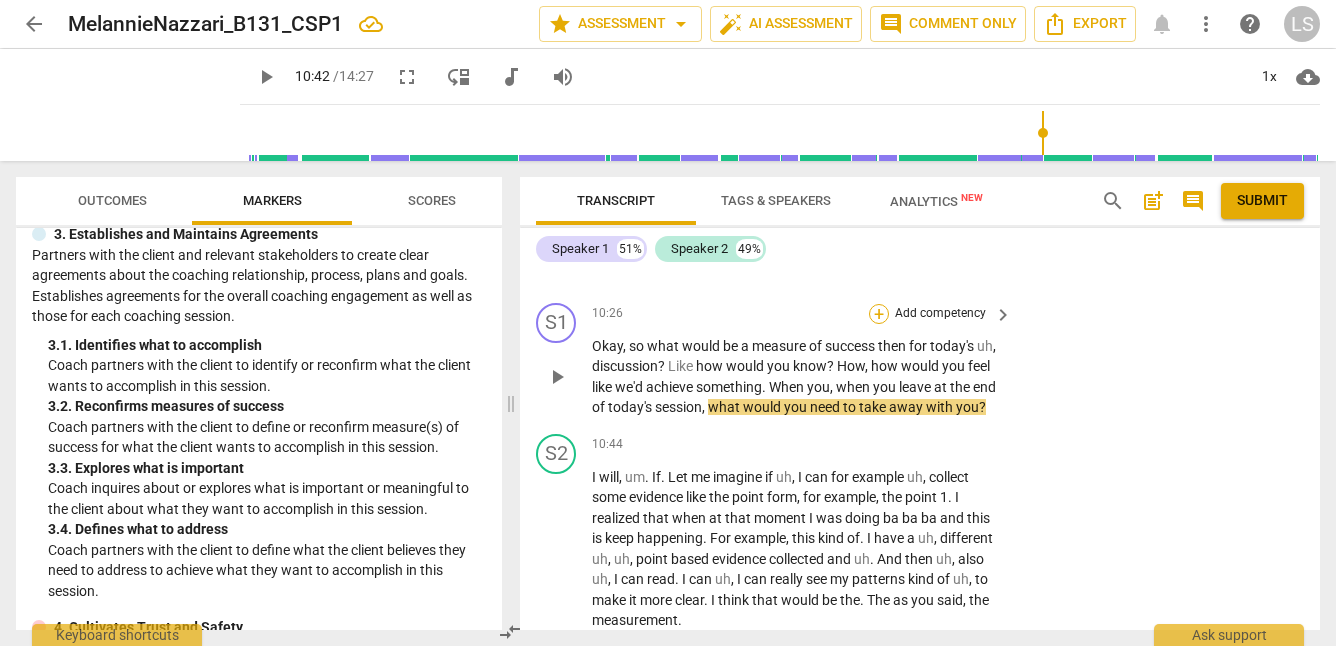 click on "+" at bounding box center [879, 314] 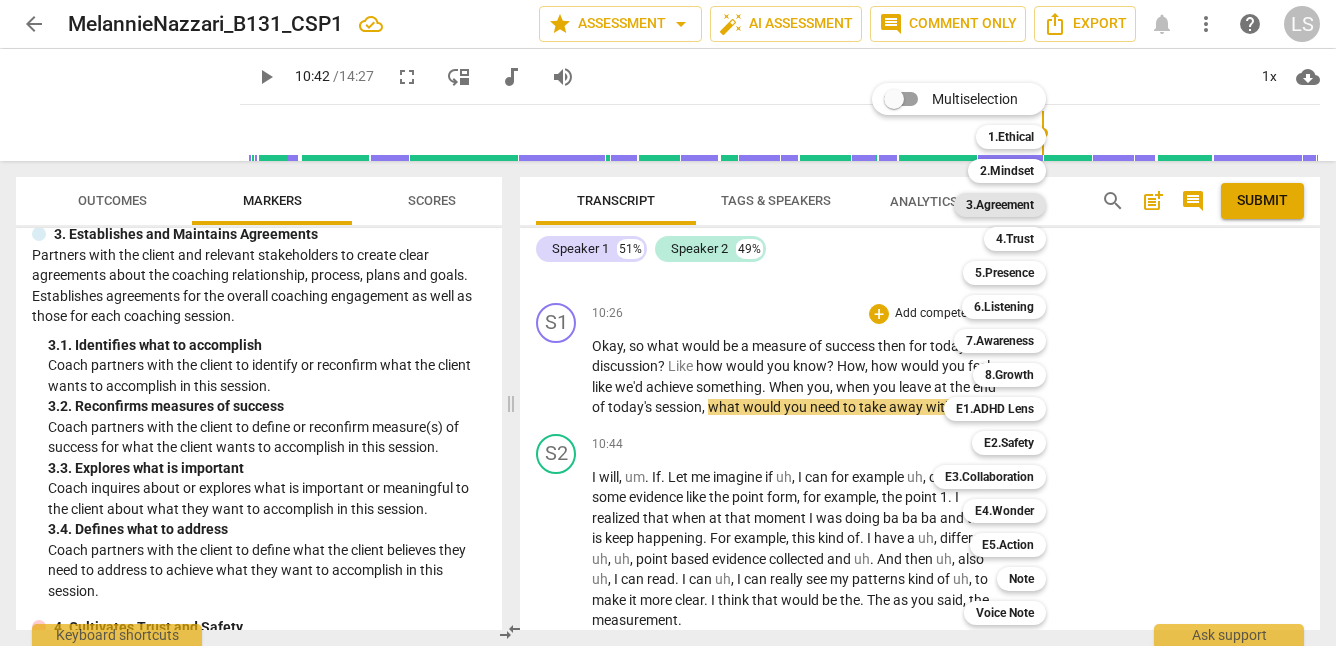 click on "3.Agreement" at bounding box center (1000, 205) 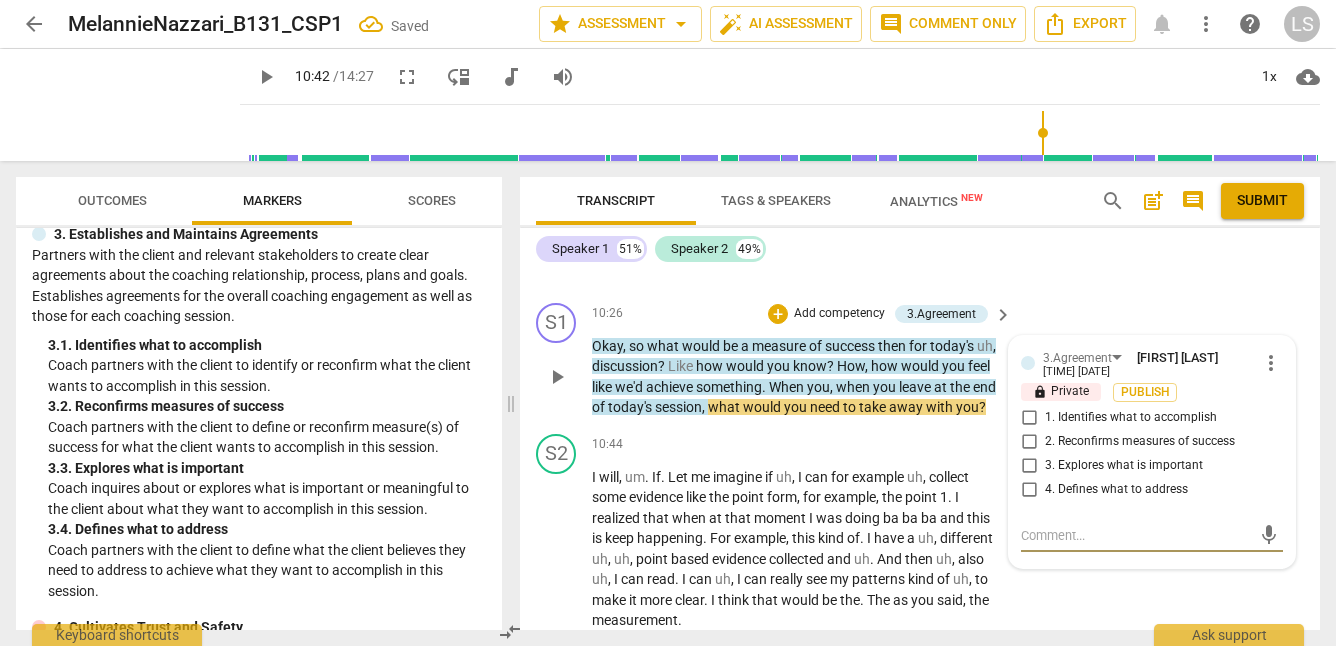 click on "2. Reconfirms measures of success" at bounding box center [1029, 442] 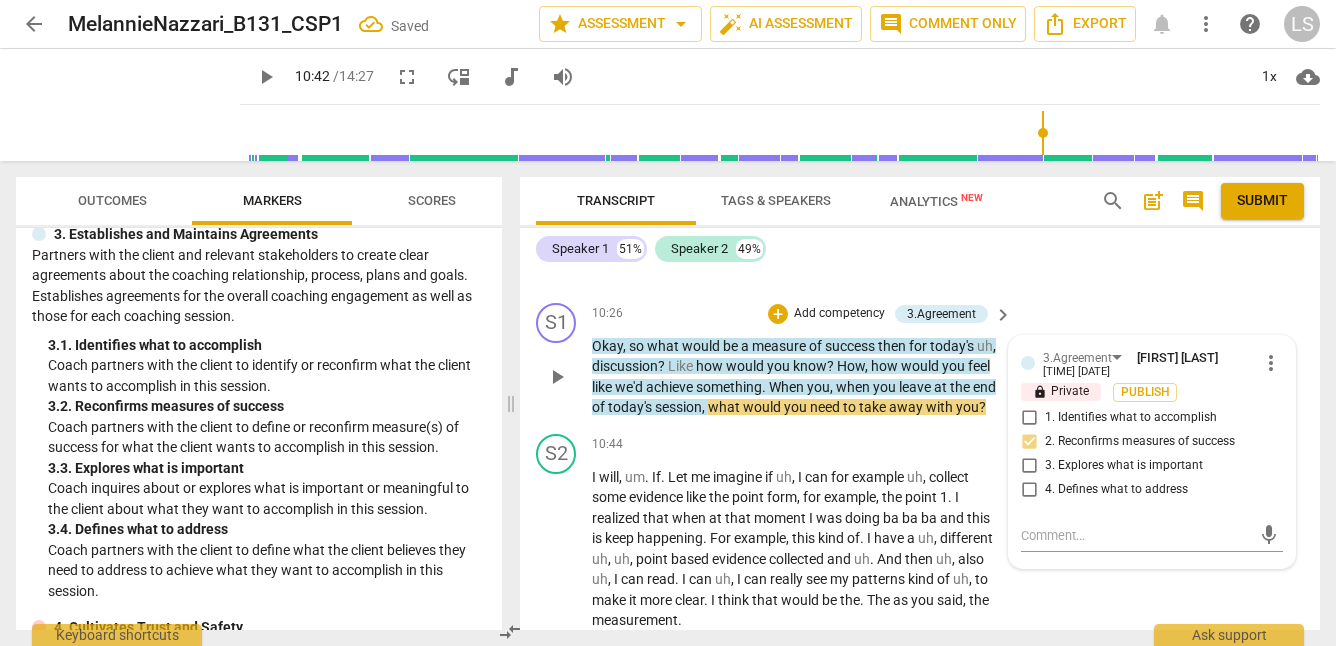 click on "Add competency" at bounding box center (839, 314) 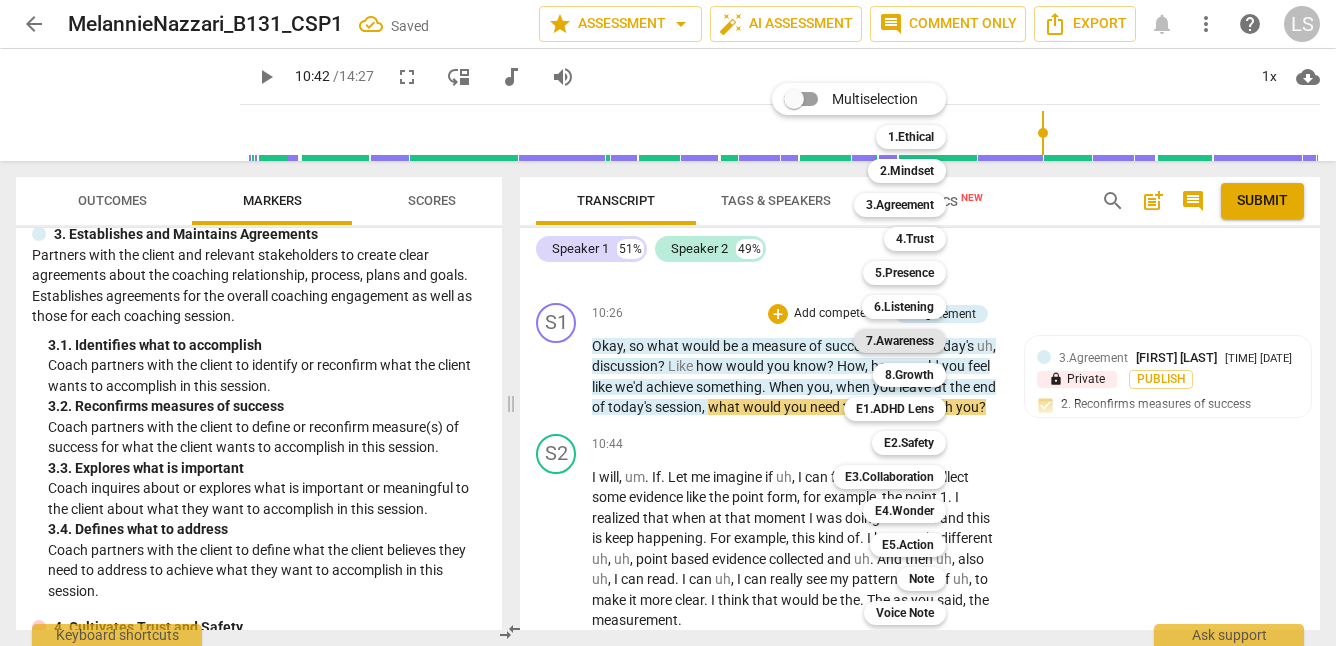 click on "7.Awareness" at bounding box center [900, 341] 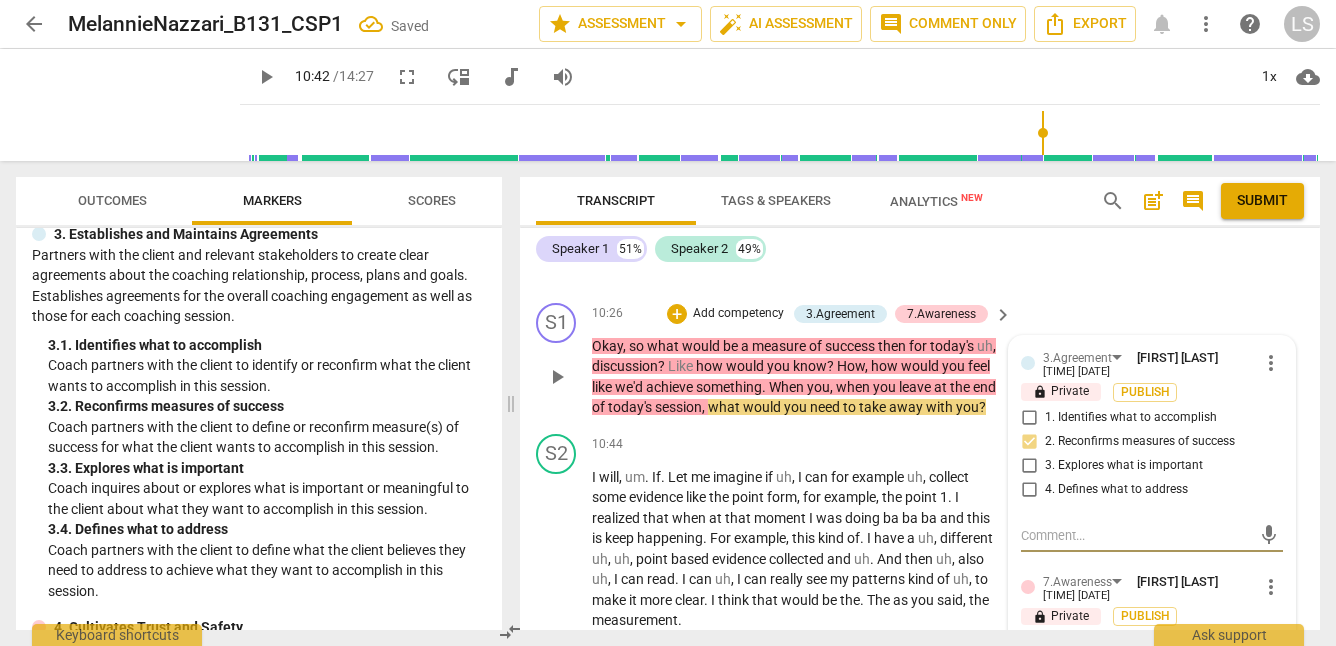 click on "mic" at bounding box center (1152, 536) 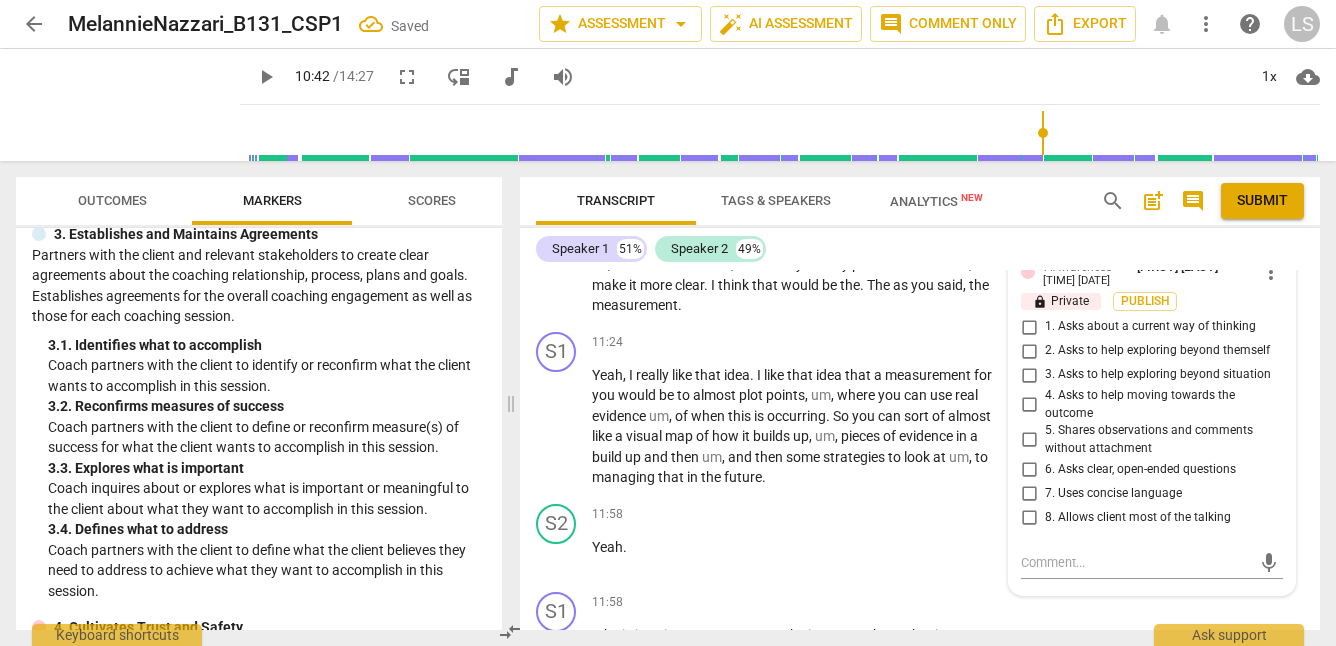 scroll, scrollTop: 4474, scrollLeft: 0, axis: vertical 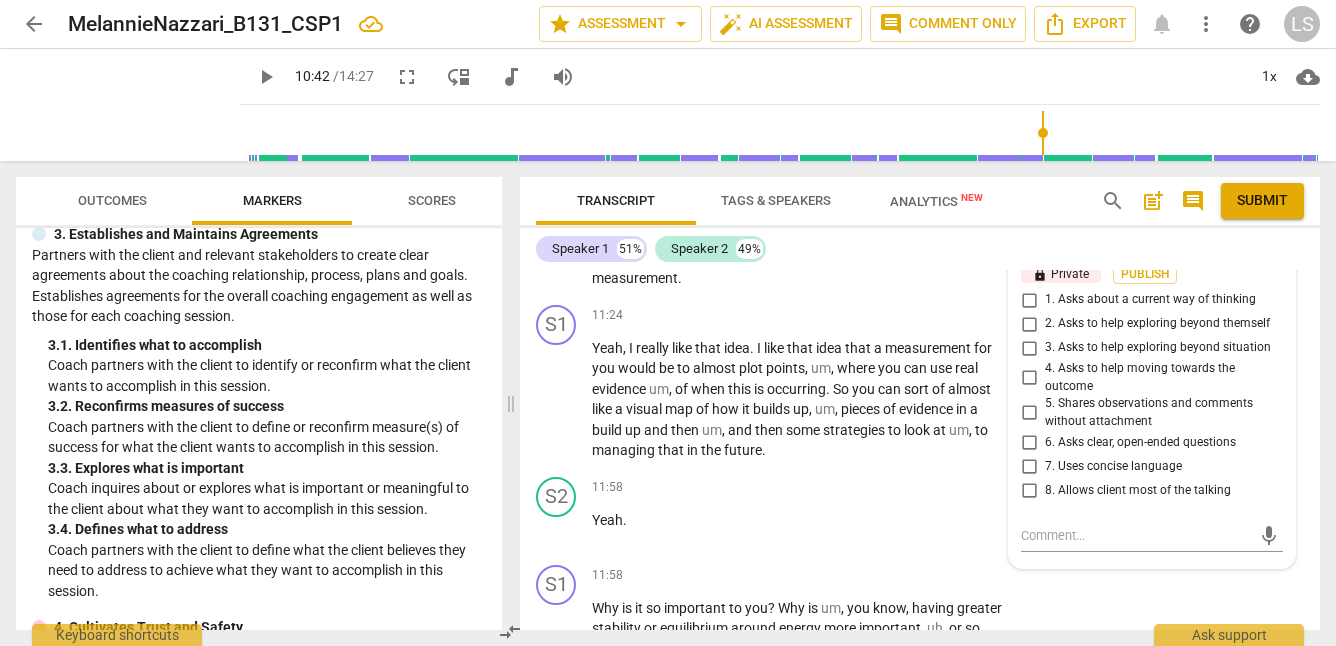 click on "7. Uses concise language" at bounding box center [1029, 466] 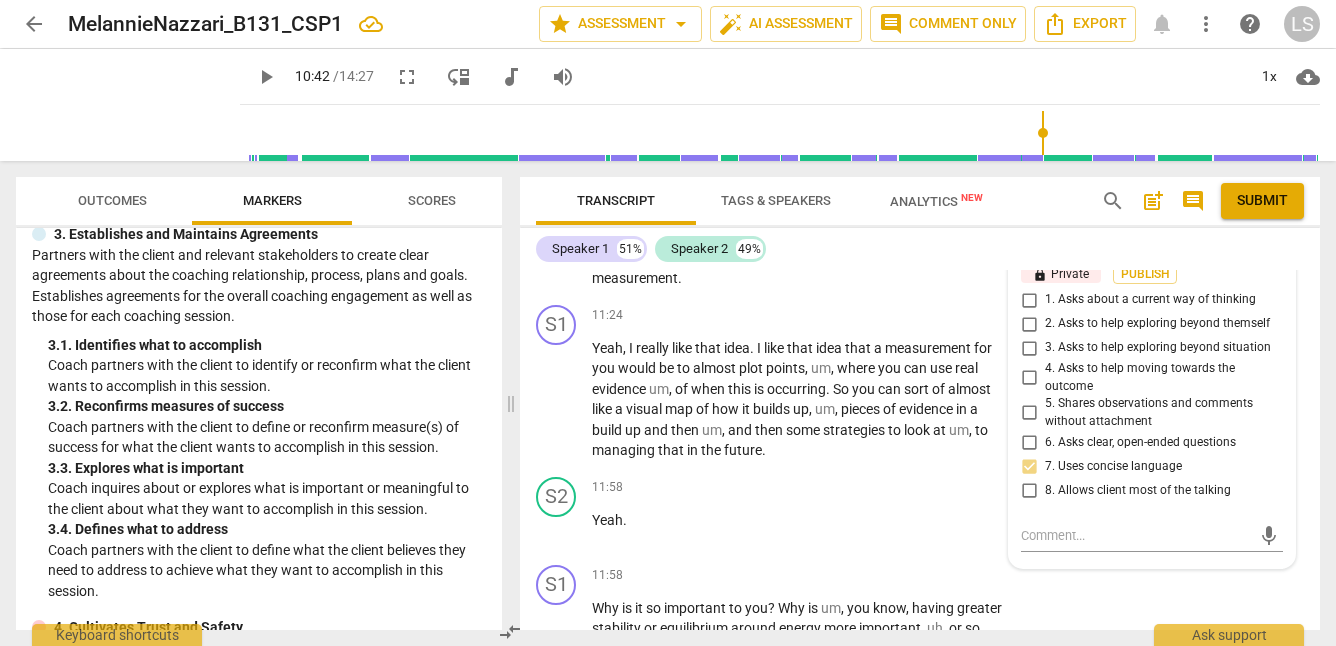 click on "7. Uses concise language" at bounding box center (1029, 466) 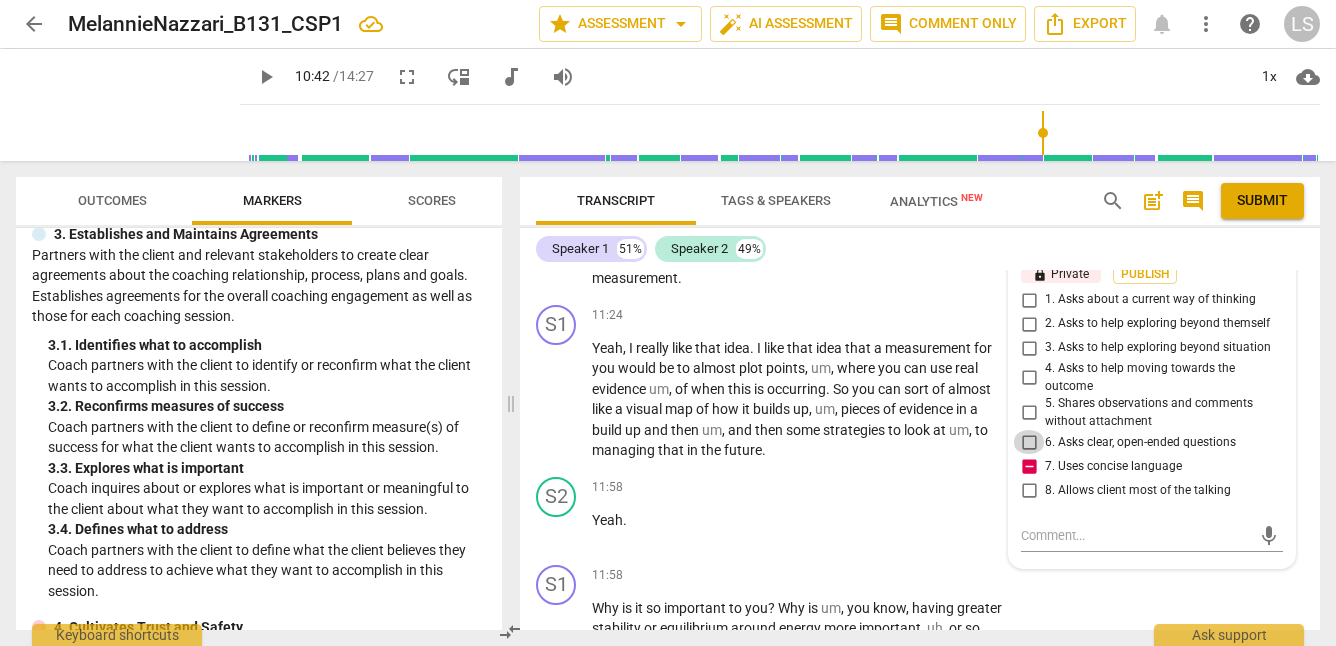 click on "6. Asks clear, open-ended questions" at bounding box center [1029, 442] 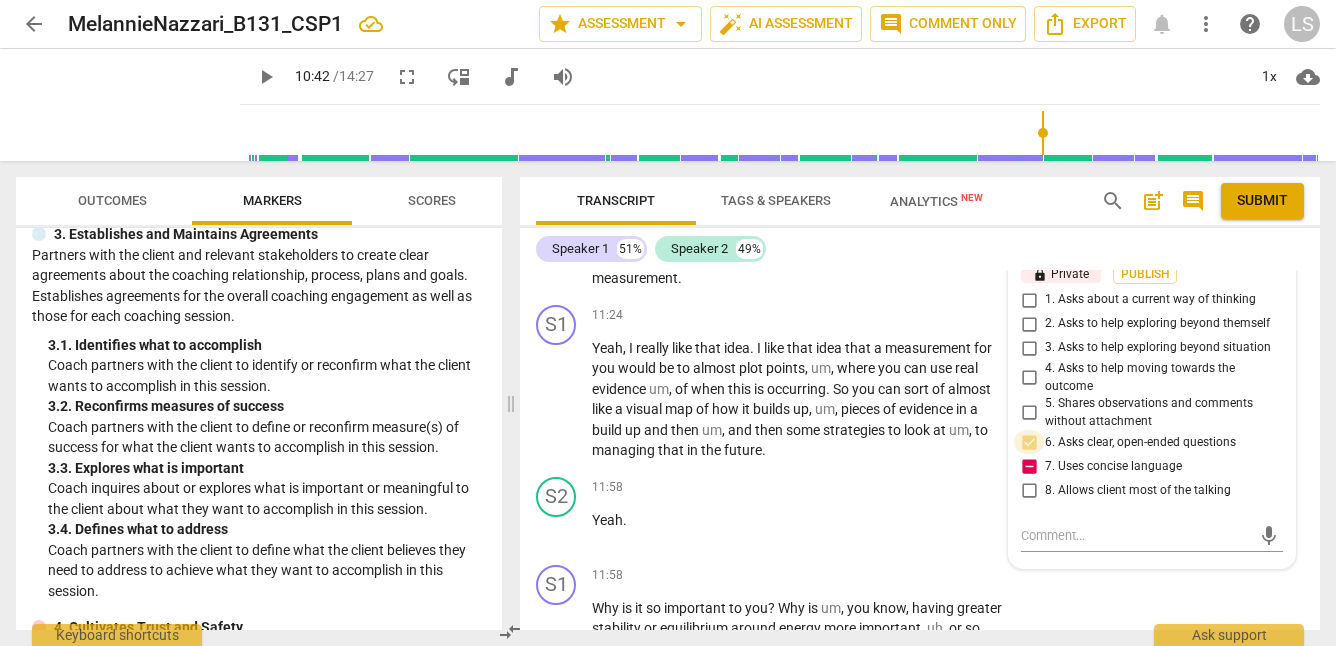 click on "6. Asks clear, open-ended questions" at bounding box center [1029, 442] 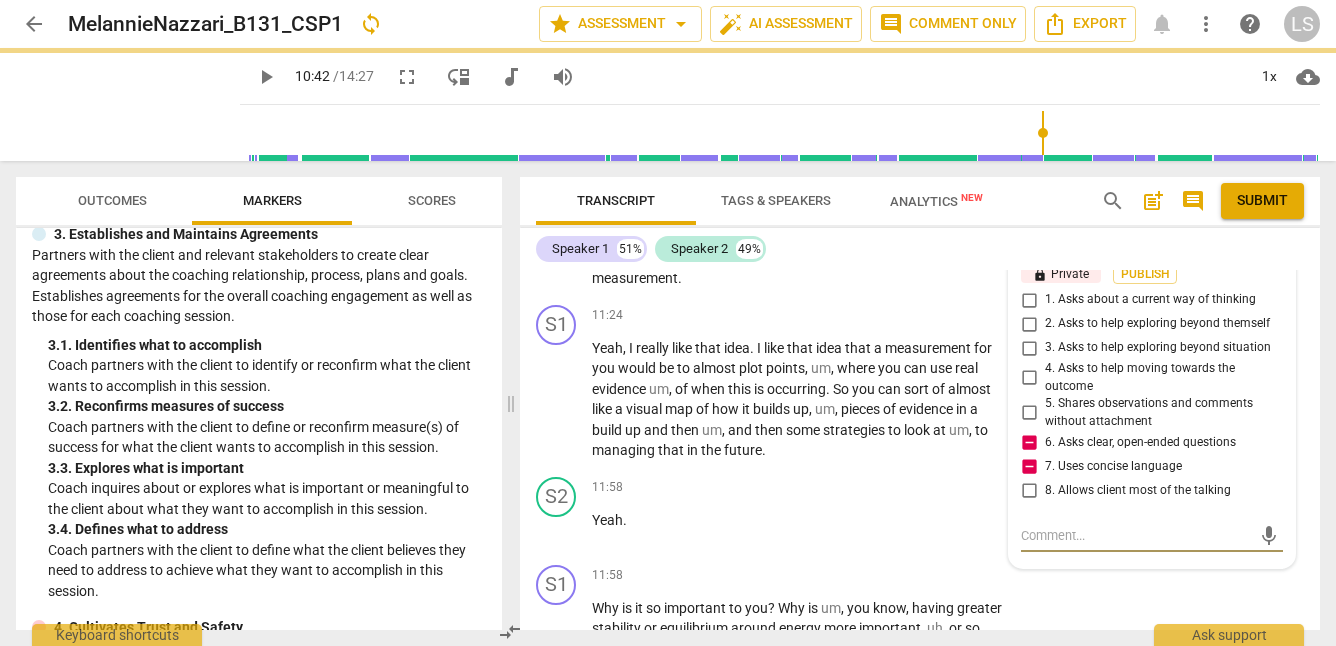 click at bounding box center (1136, 535) 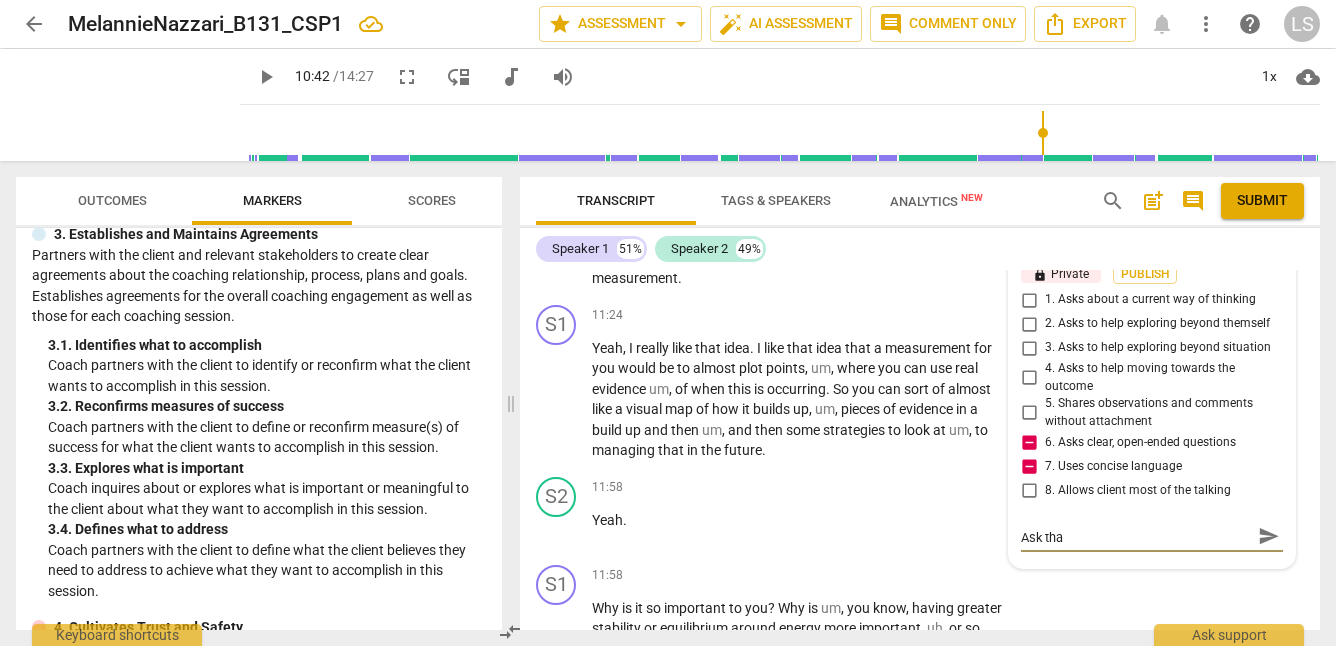 scroll, scrollTop: 0, scrollLeft: 0, axis: both 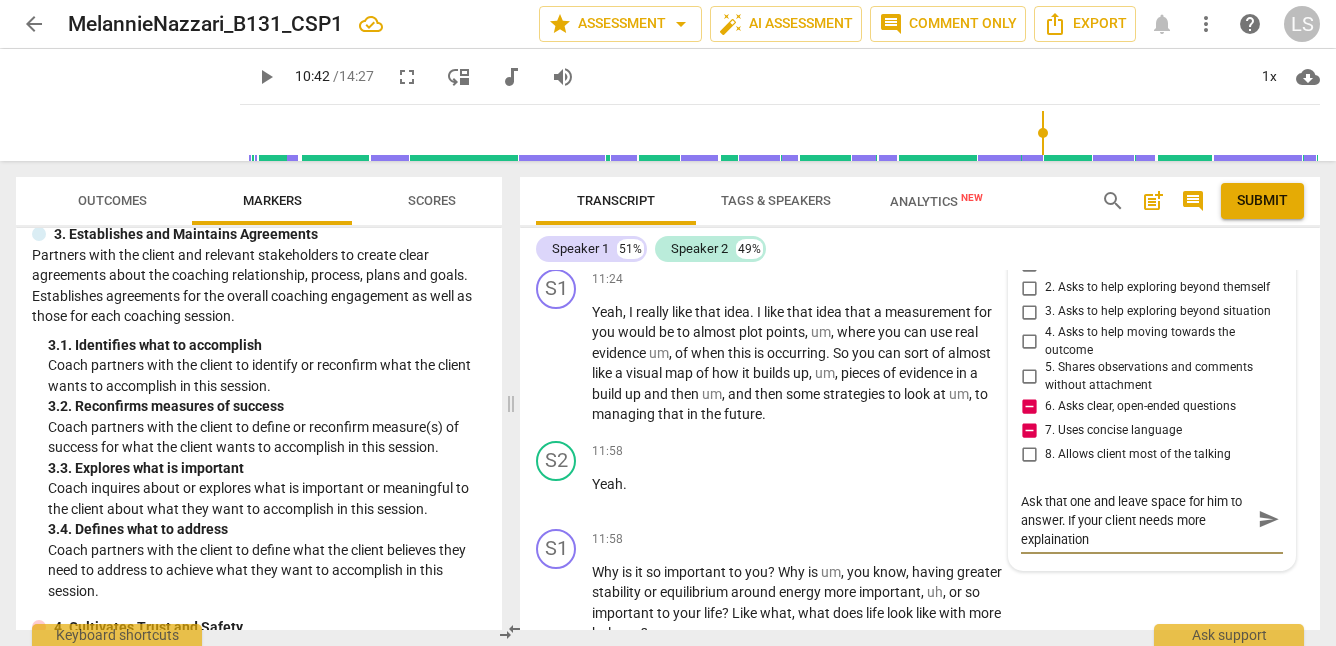 click on "The very first question was wonderful! Ask that one and leave space for him to answer. If your client needs more explaination" at bounding box center (1136, 518) 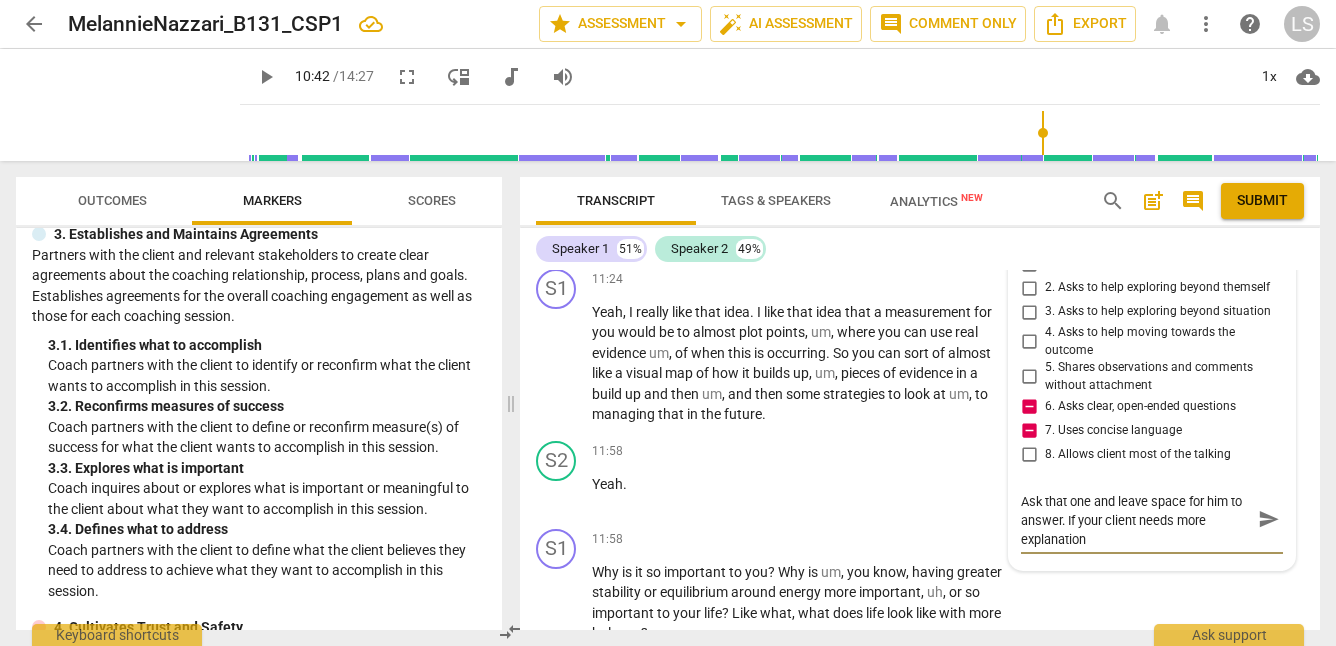 click on "The very first question was wonderful! Ask that one and leave space for him to answer. If your client needs more explanation" at bounding box center (1136, 518) 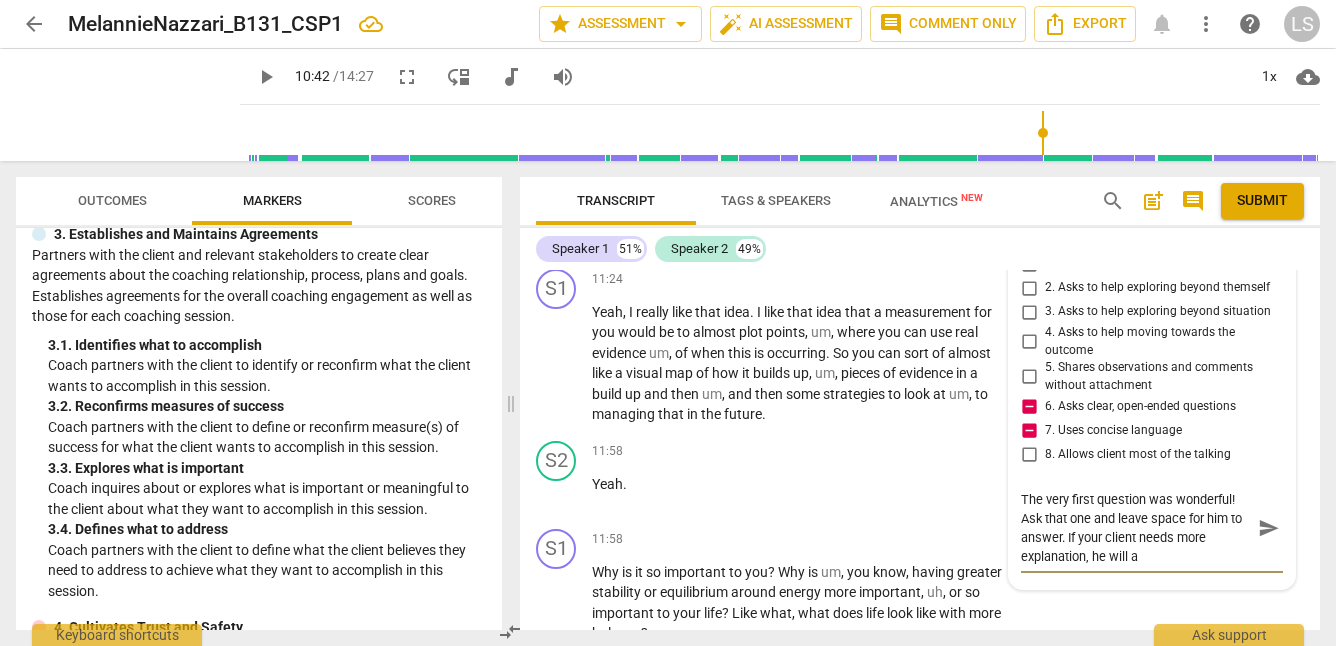scroll, scrollTop: 0, scrollLeft: 0, axis: both 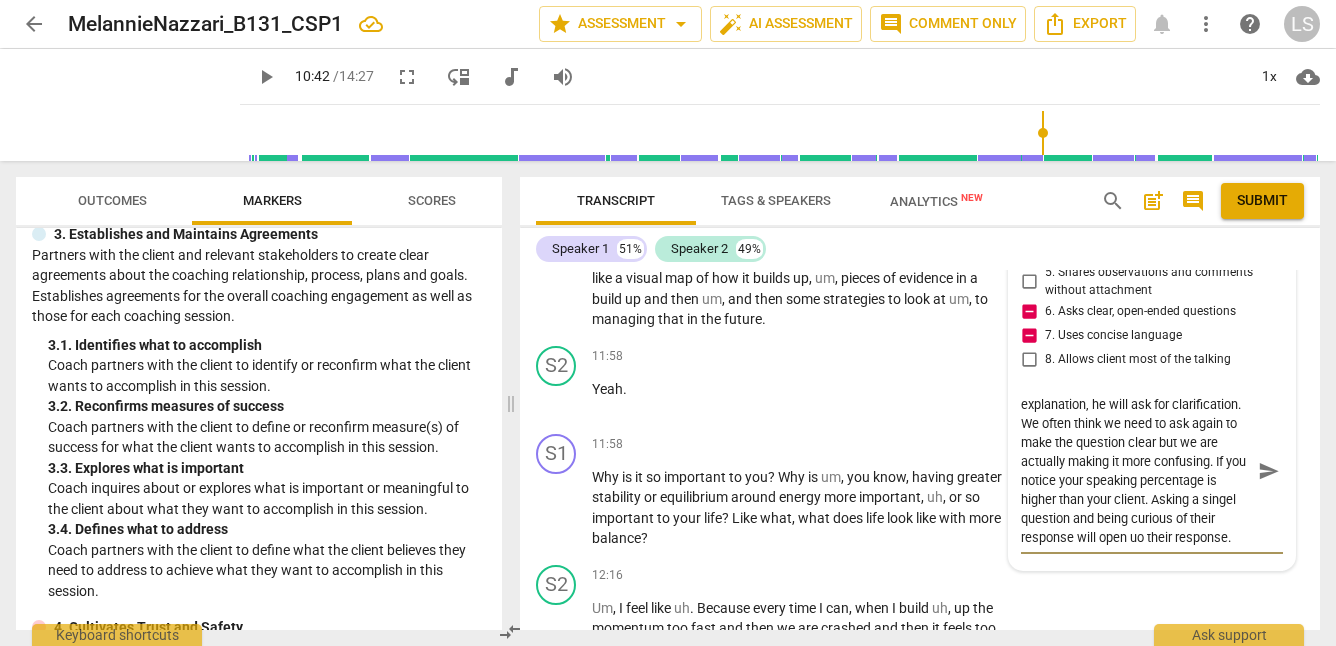 click on "The very first question was wonderful! Ask that one and leave space for him to answer. If your client needs more explanation, he will ask for clarification. We often think we need to ask again to make the question clear but we are actually making it more confusing. If you notice your speaking percentage is higher than your client. Asking a singel question and being curious of their response will open uo their response." at bounding box center (1136, 471) 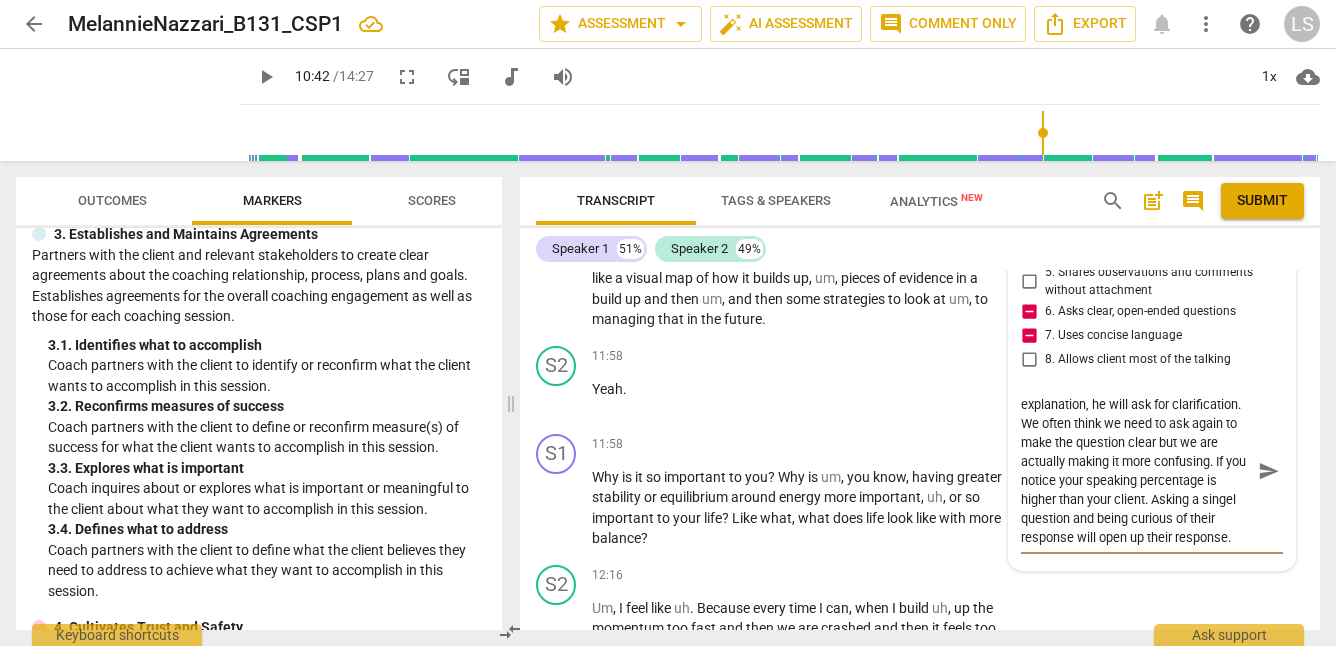click on "The very first question was wonderful! Ask that one and leave space for him to answer. If your client needs more explanation, he will ask for clarification. We often think we need to ask again to make the question clear but we are actually making it more confusing. If you notice your speaking percentage is higher than your client. Asking a singel question and being curious of their response will open up their response." at bounding box center (1136, 471) 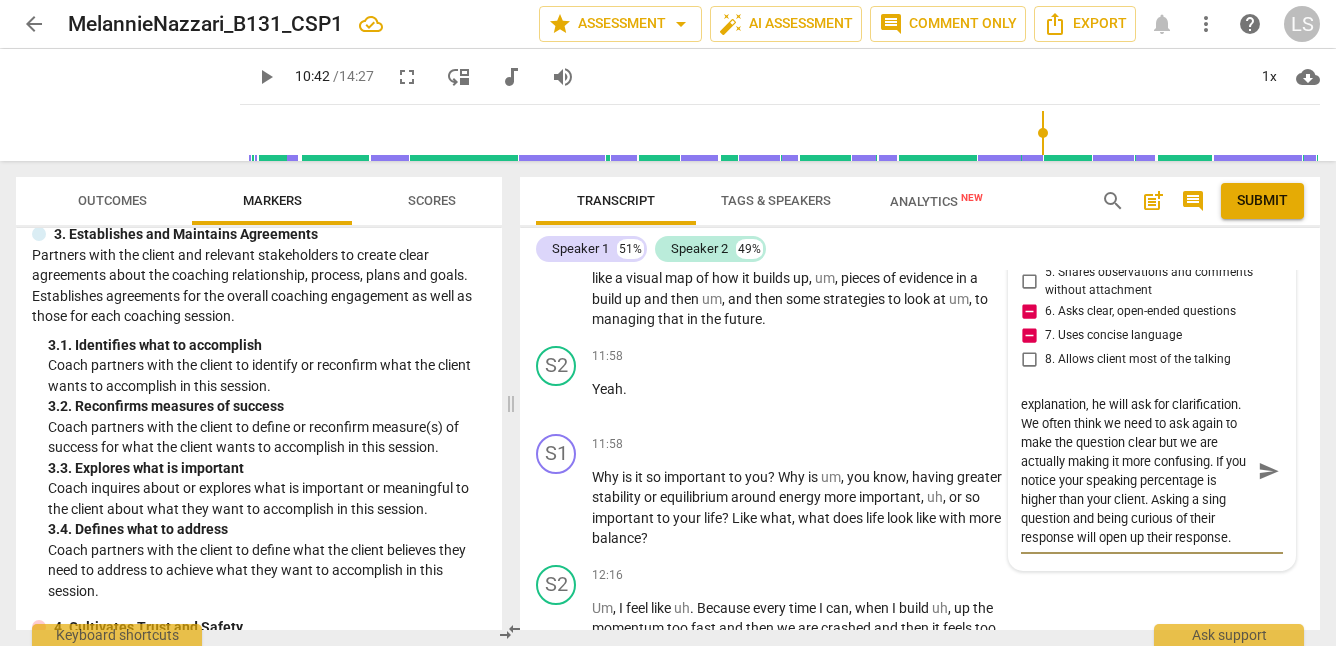 scroll, scrollTop: 76, scrollLeft: 0, axis: vertical 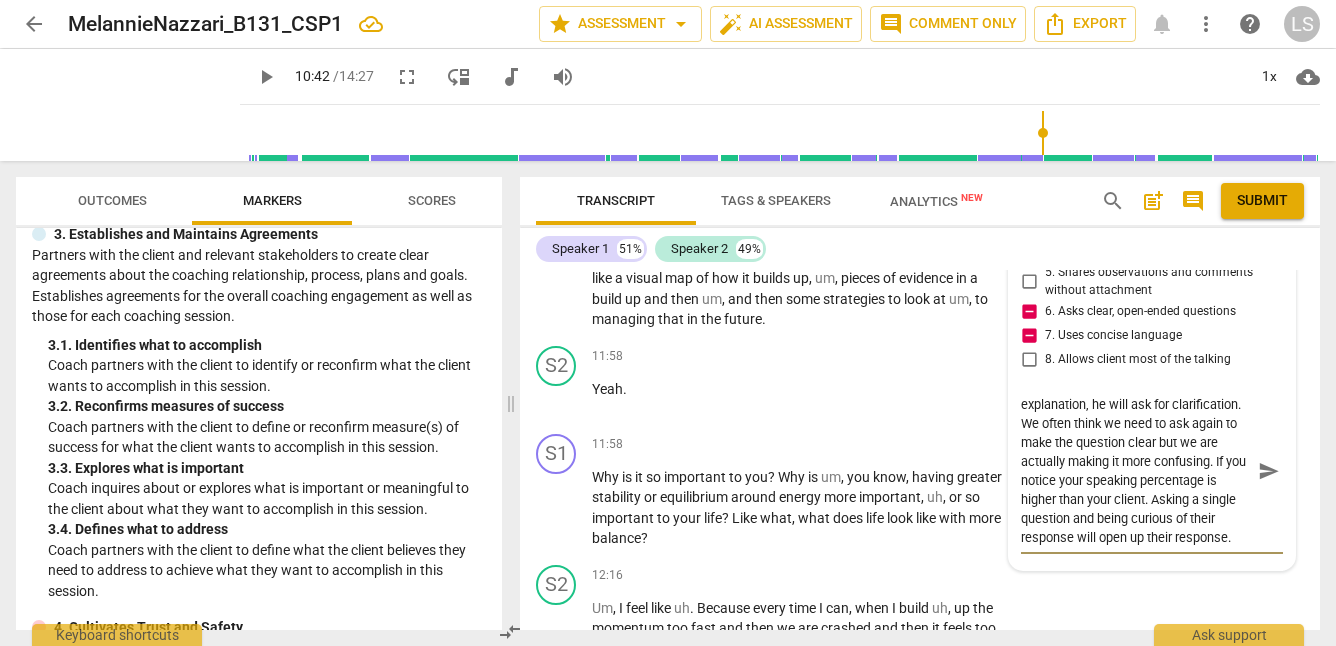 click on "send" at bounding box center (1269, 472) 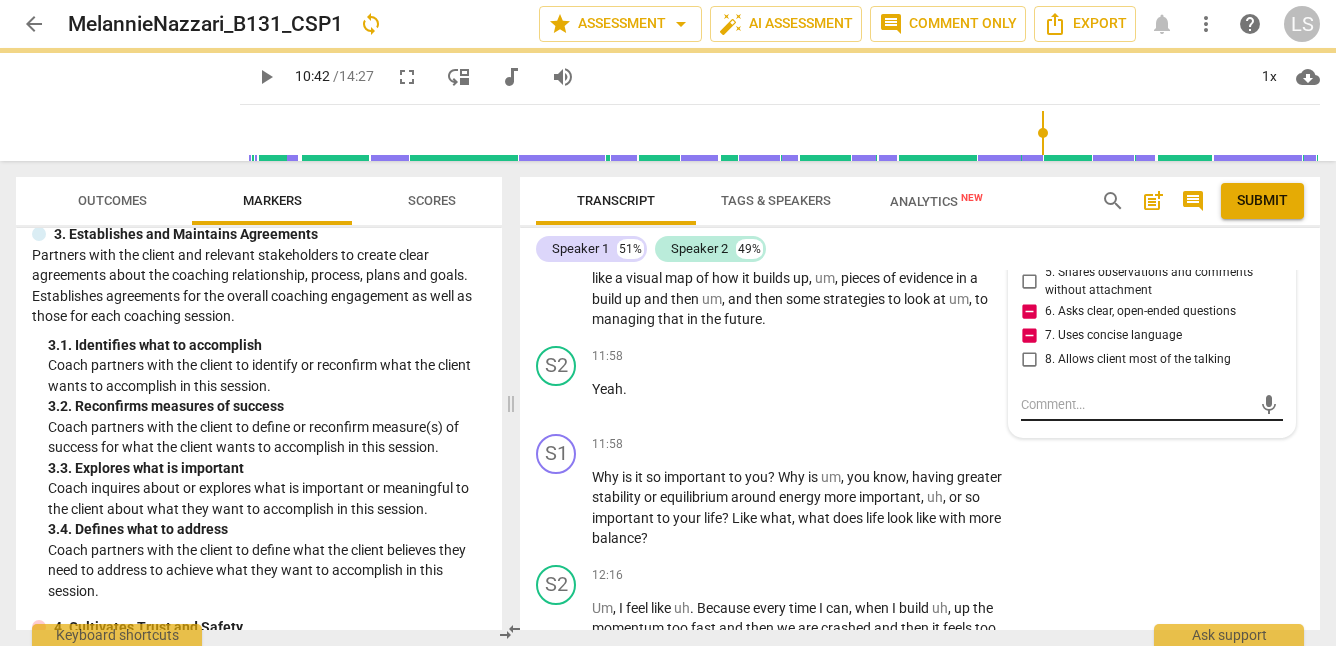 scroll, scrollTop: 0, scrollLeft: 0, axis: both 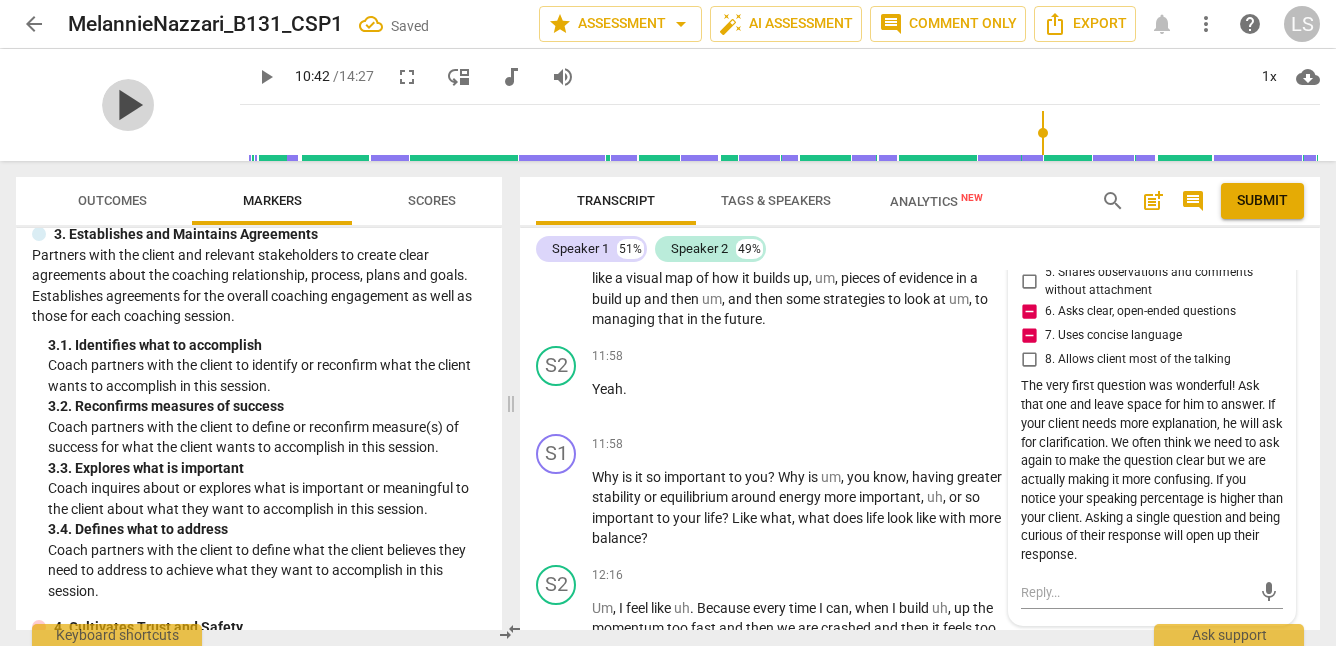 click on "play_arrow" at bounding box center (128, 105) 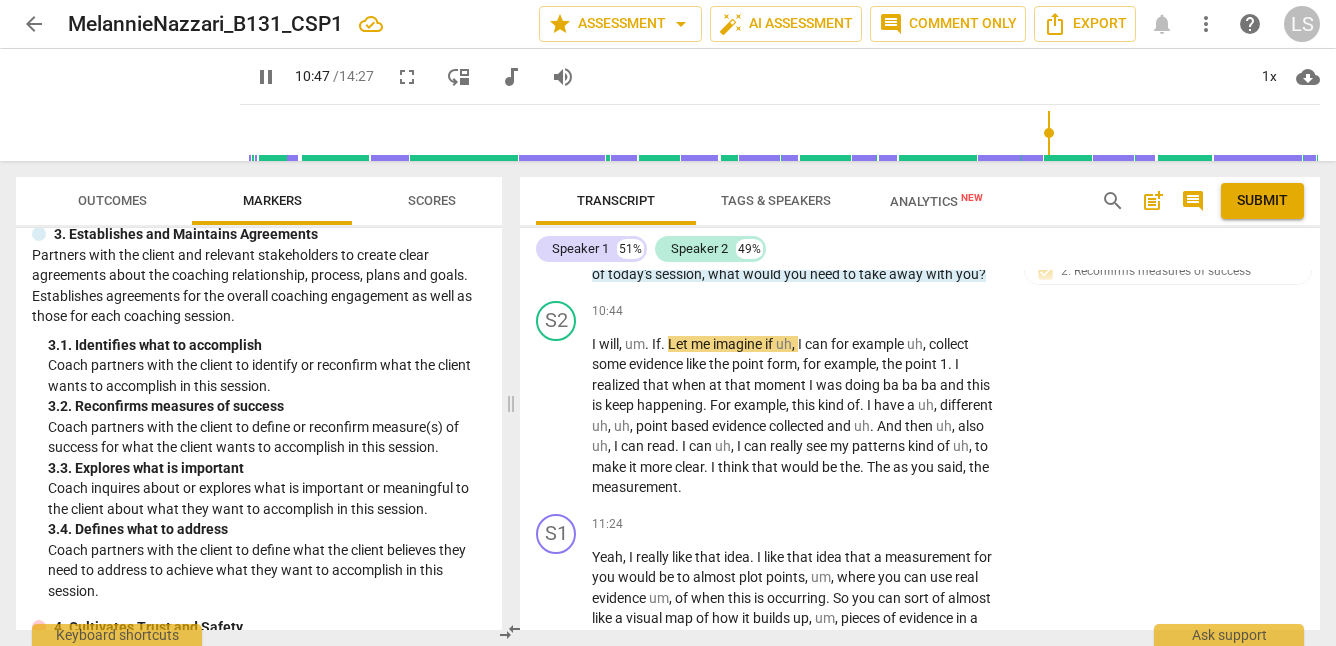 scroll, scrollTop: 4281, scrollLeft: 0, axis: vertical 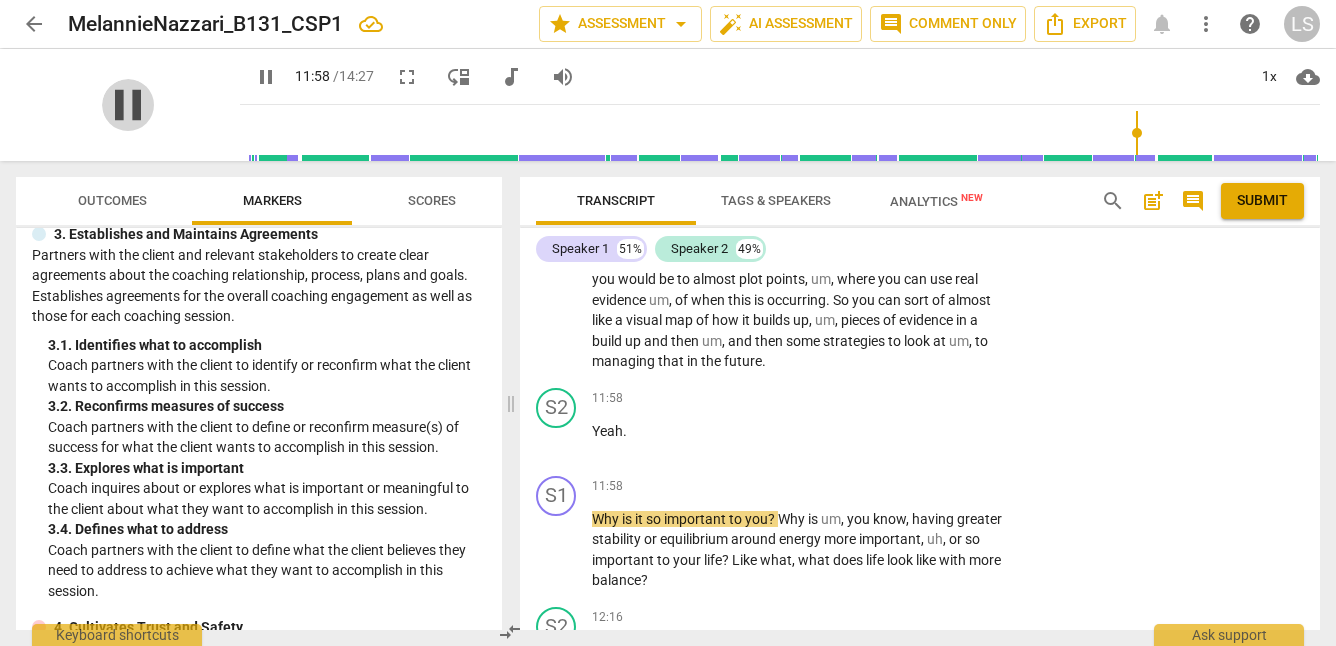 click on "pause" at bounding box center (128, 105) 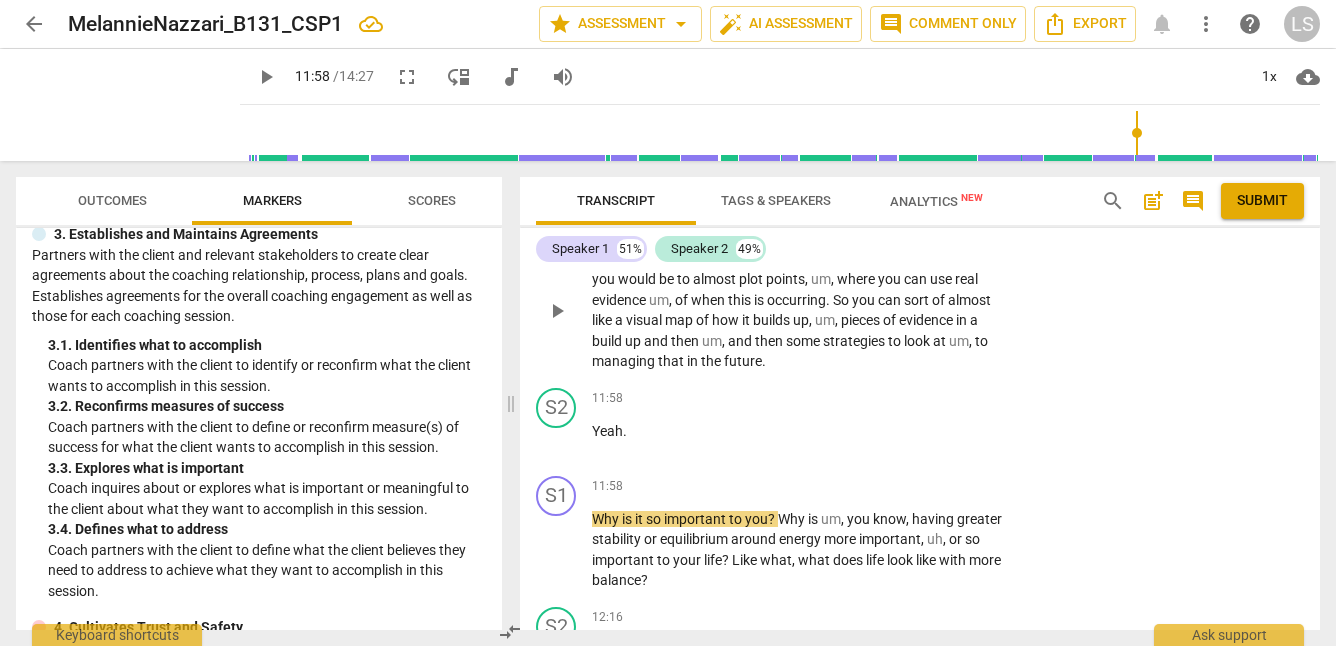 scroll, scrollTop: 4564, scrollLeft: 0, axis: vertical 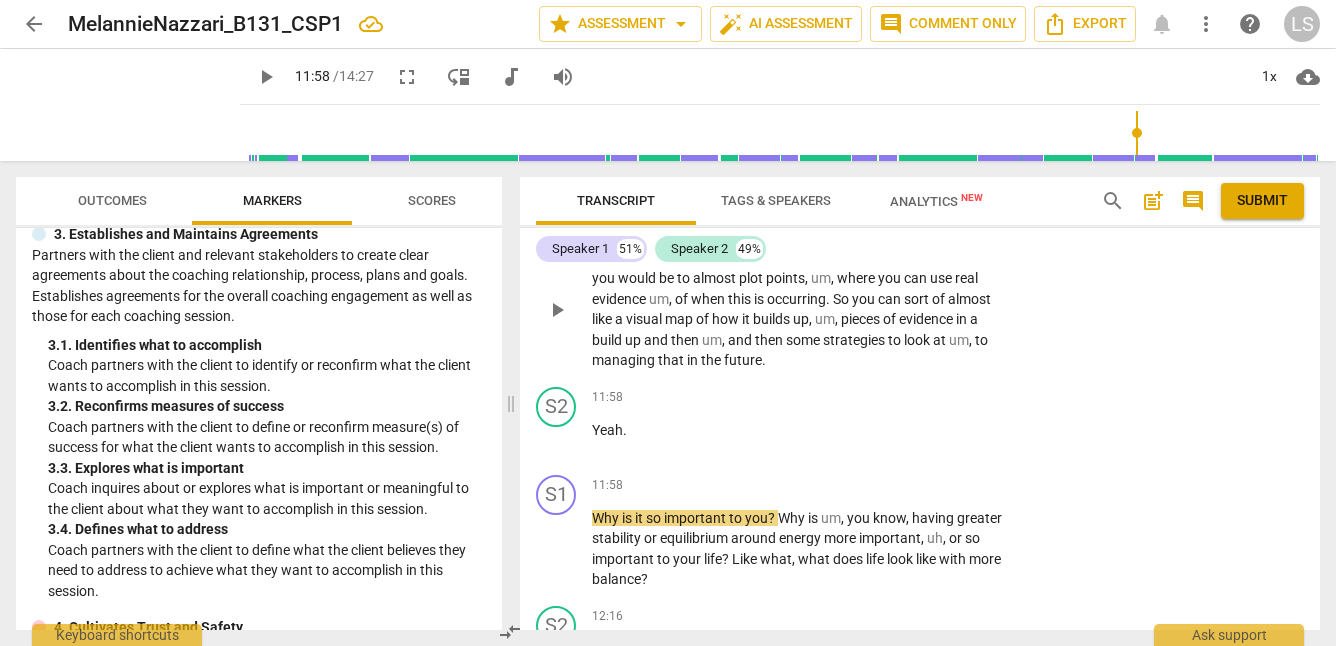 click on "+" at bounding box center (879, 226) 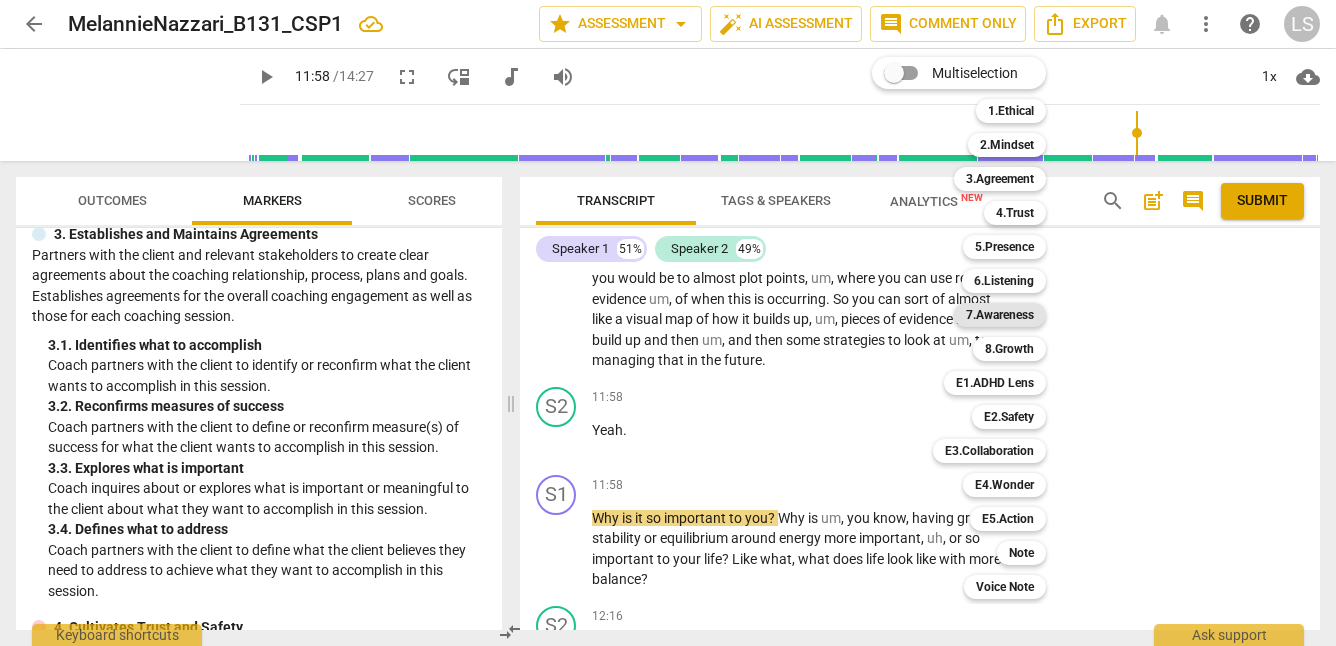 click on "7.Awareness" at bounding box center [1000, 315] 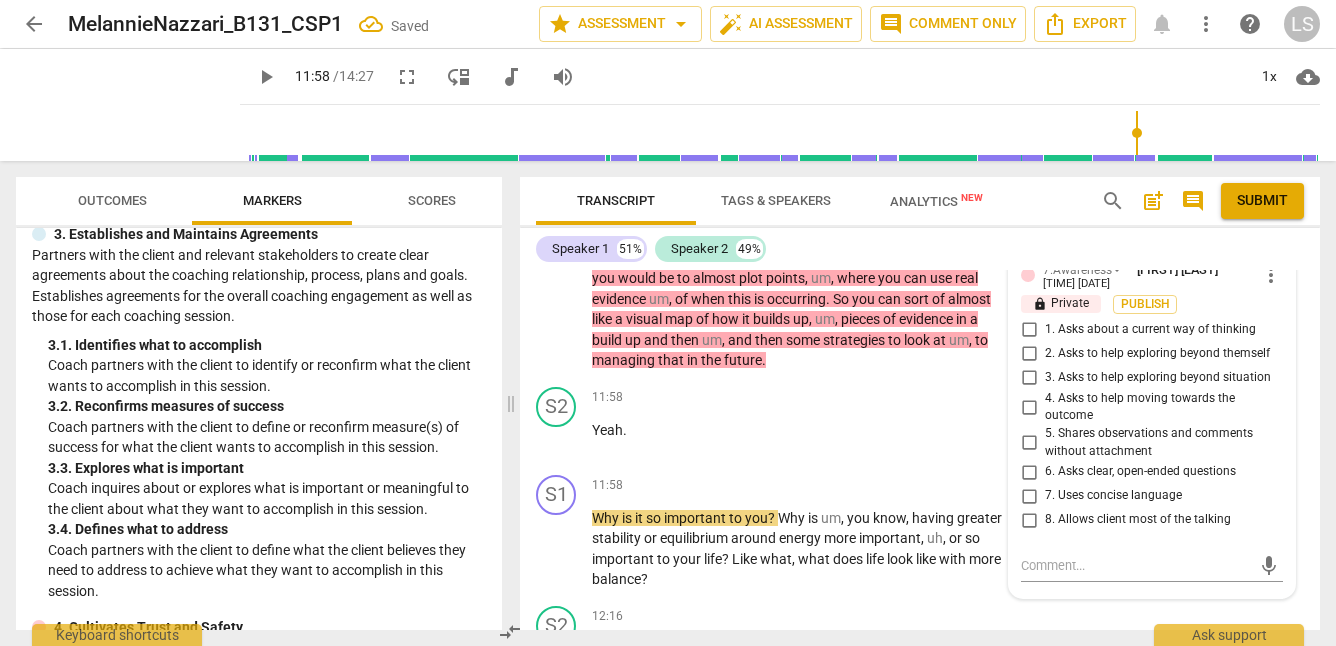 scroll, scrollTop: 4782, scrollLeft: 0, axis: vertical 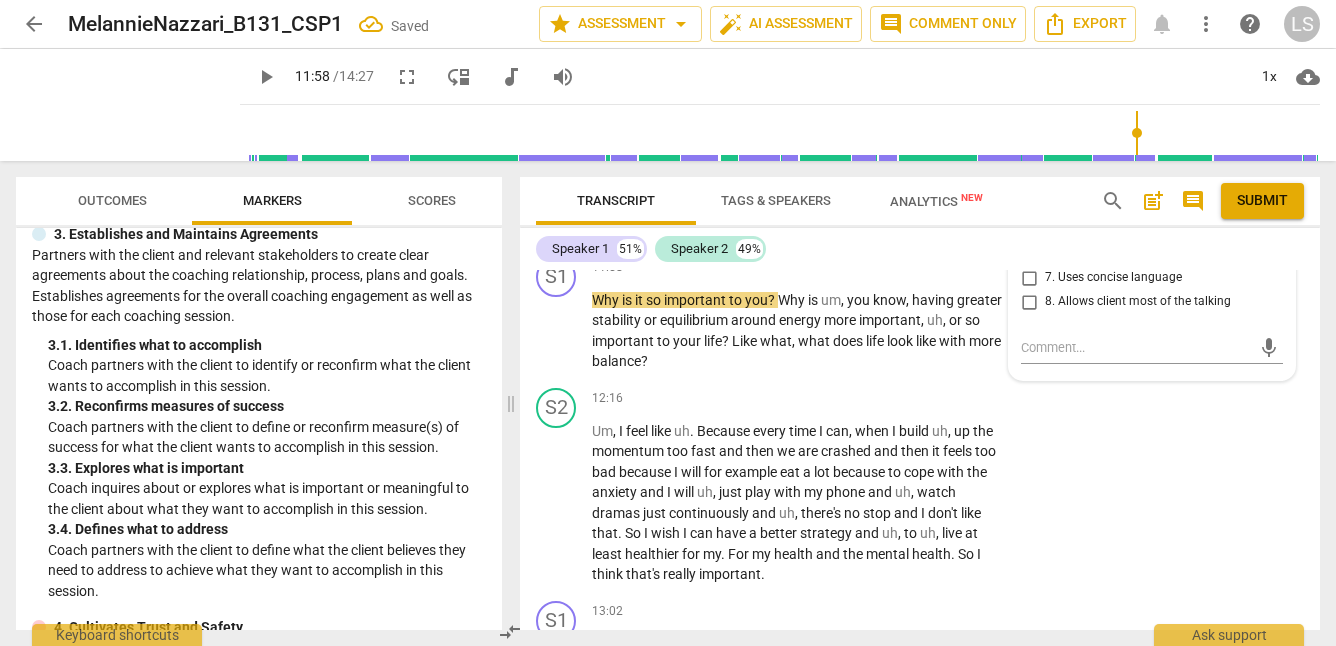 click on "5. Shares observations and comments without attachment" at bounding box center [1029, 225] 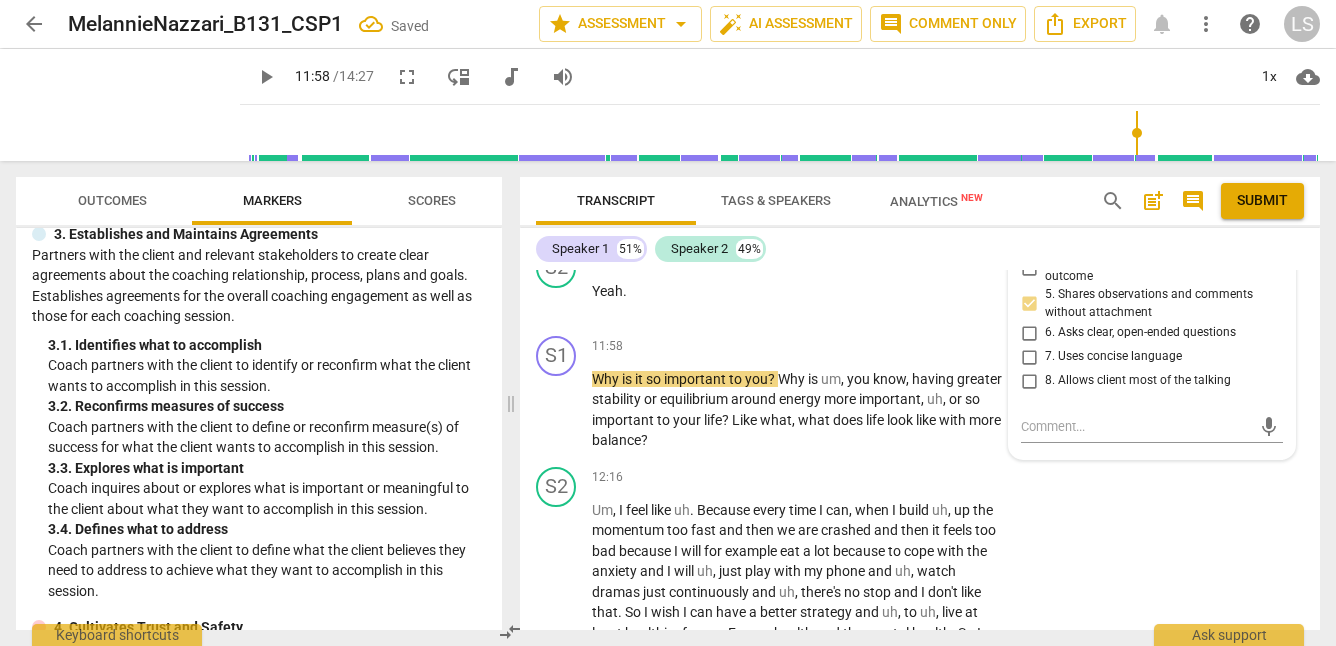 scroll, scrollTop: 4662, scrollLeft: 0, axis: vertical 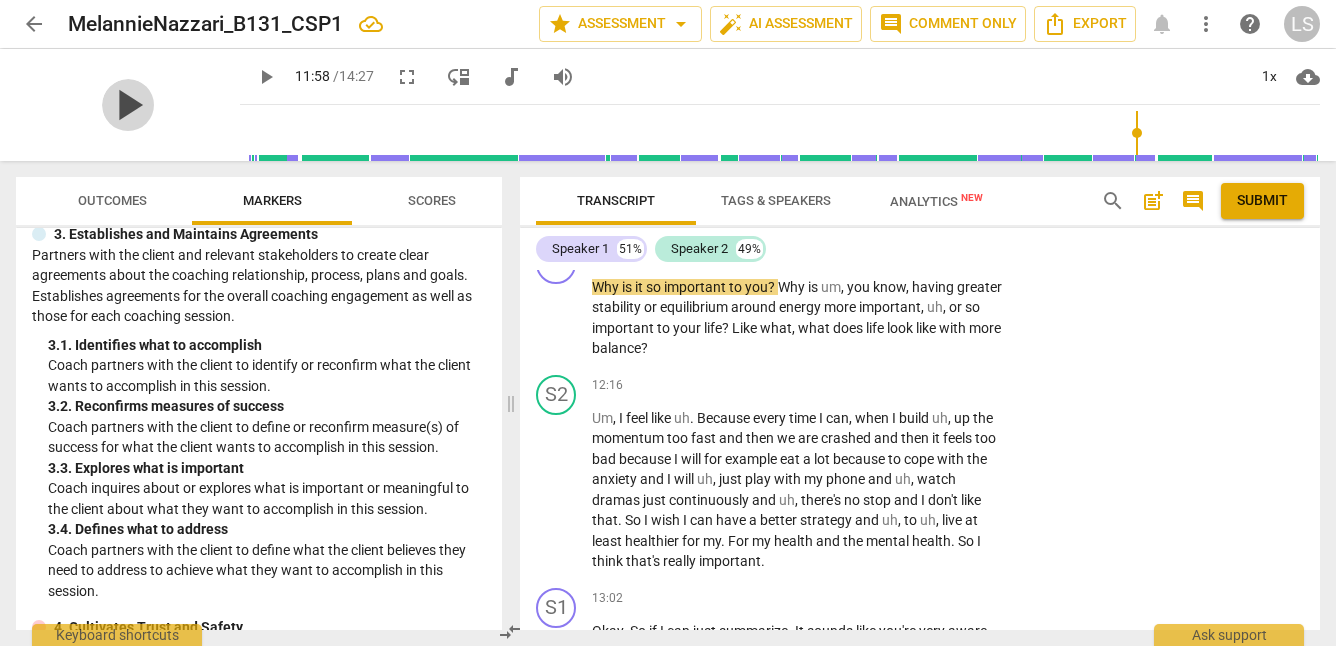 click on "play_arrow" at bounding box center [128, 105] 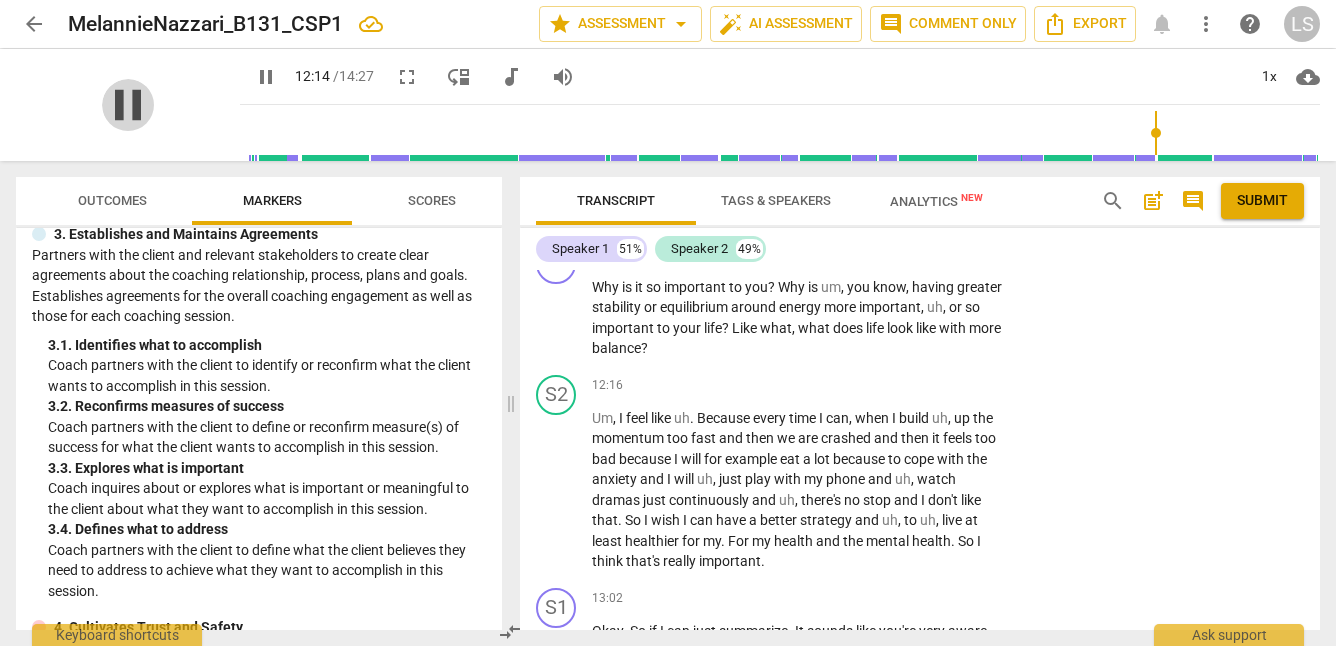 click on "pause" at bounding box center (128, 105) 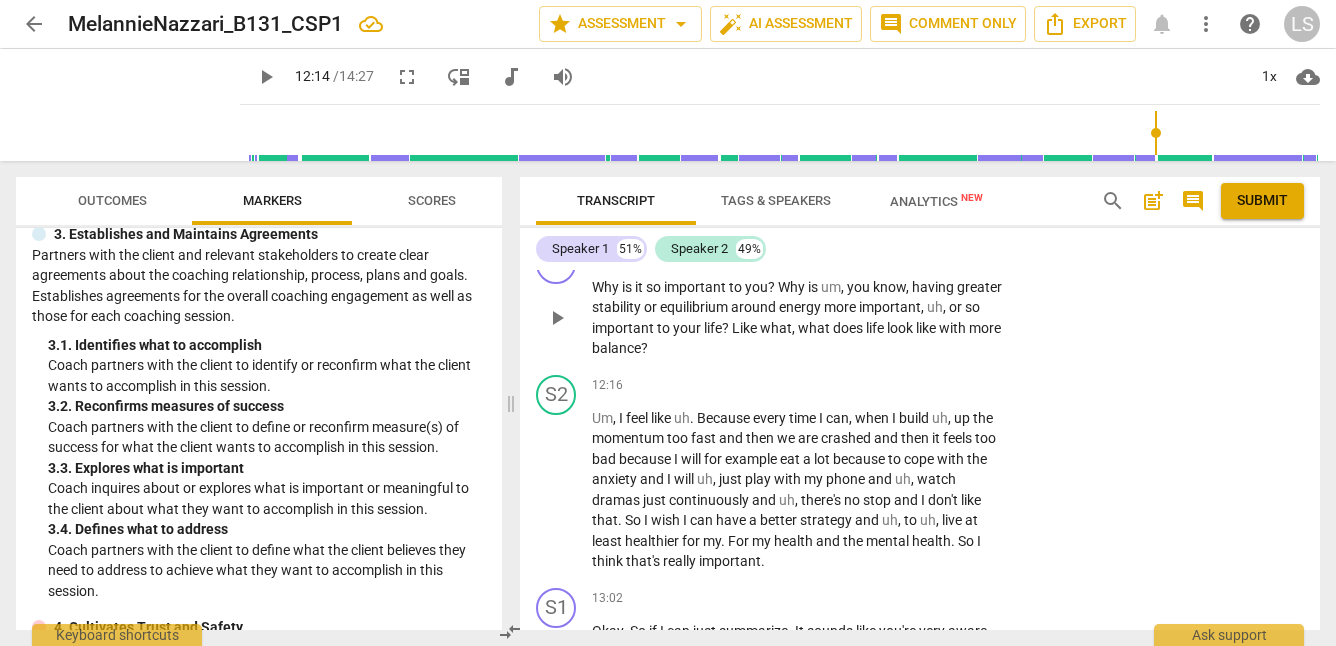 click on "+" at bounding box center (879, 255) 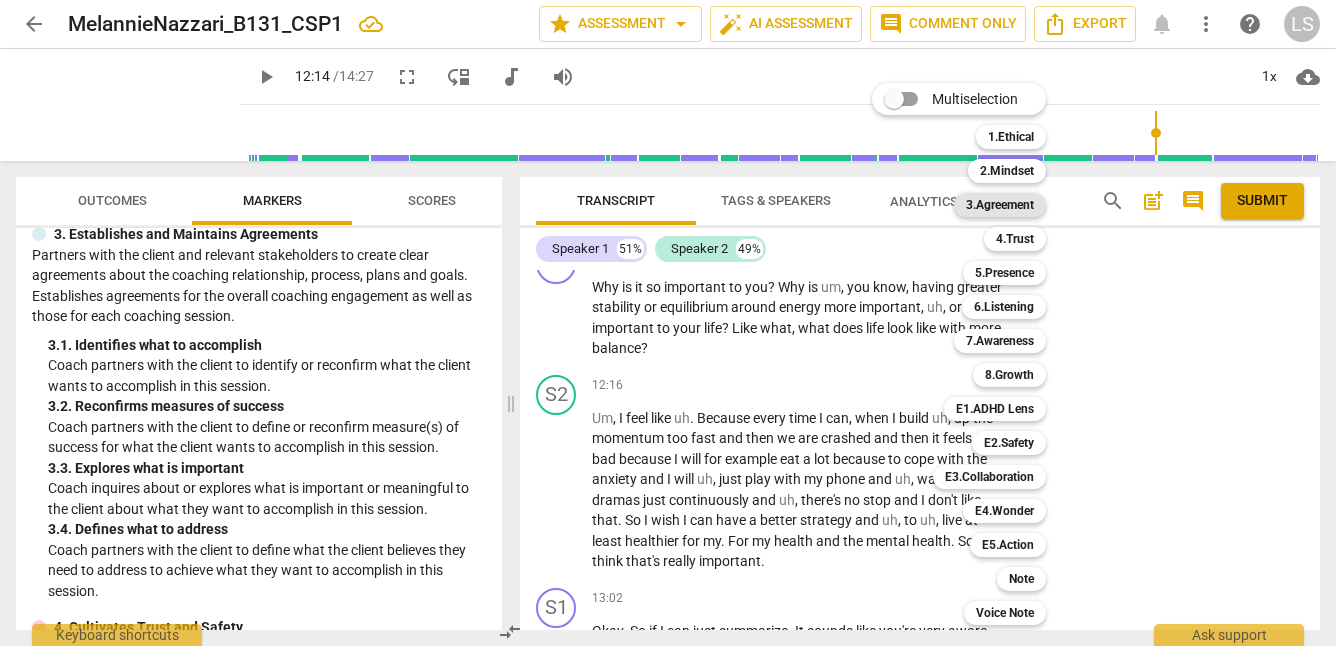 click on "3.Agreement" at bounding box center (1000, 205) 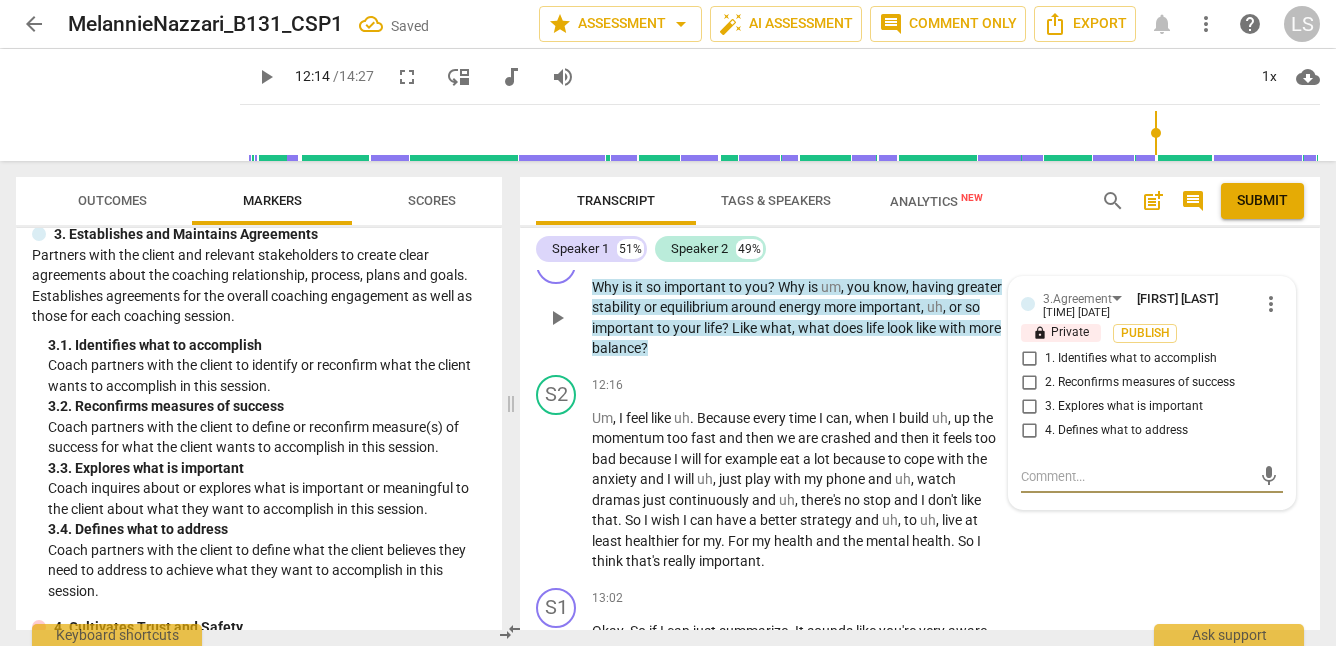 click on "3. Explores what is important" at bounding box center [1029, 407] 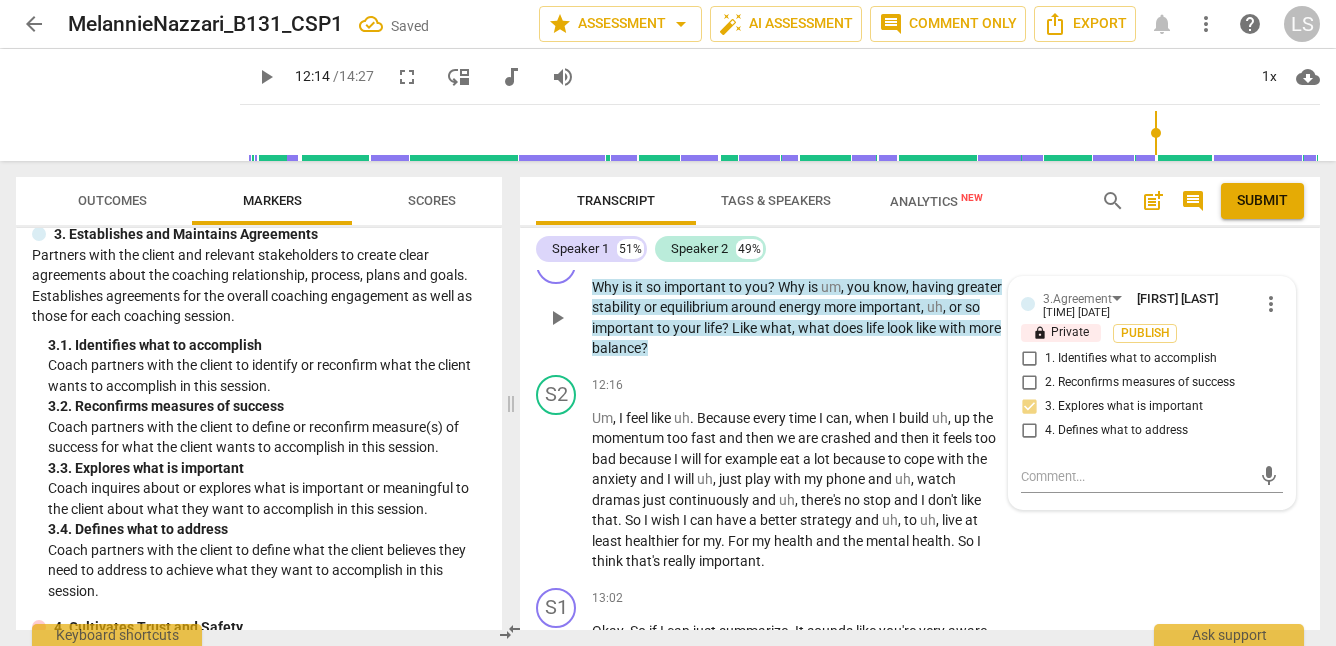 click on "Add competency" at bounding box center (839, 255) 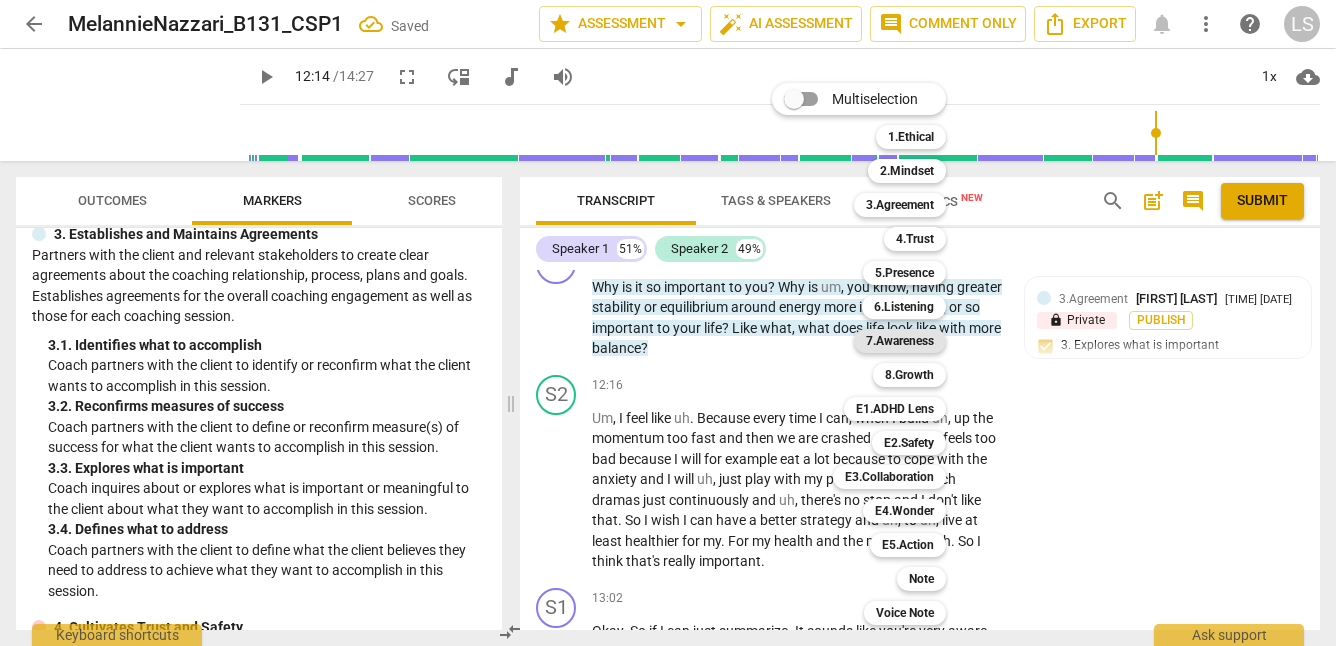 click on "7.Awareness" at bounding box center [900, 341] 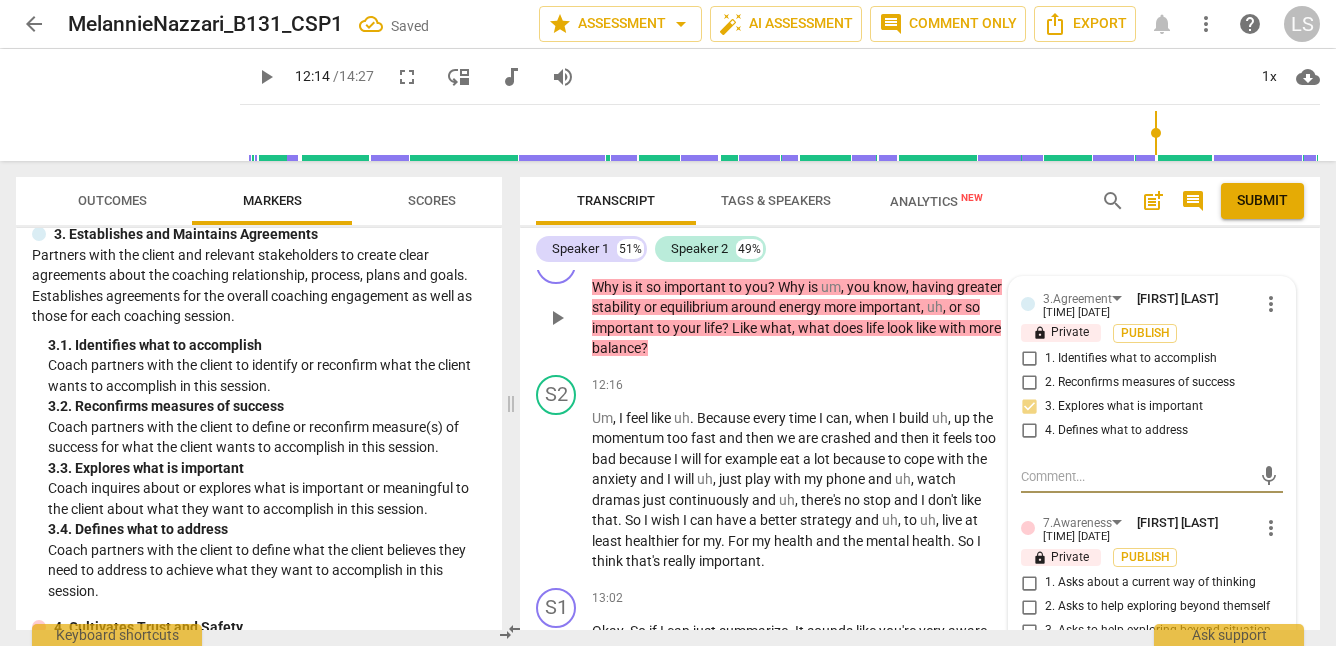 click on "3.Agreement [FIRST] [LAST] [TIME] [DATE] more_vert lock Private Publish 1. Identifies what to accomplish 2. Reconfirms measures of success 3. Explores what is important 4. Defines what to address mic 7.Awareness [FIRST] [LAST] [TIME] [DATE] more_vert lock Private Publish 1. Asks about a current way of thinking 2. Asks to help exploring beyond themself 3. Asks to help exploring beyond situation 4. Asks to help moving towards the outcome 5. Shares observations and comments without attachment 6. Asks clear, open-ended questions 7. Uses concise language 8. Allows client most of the talking mic" at bounding box center [1152, 564] 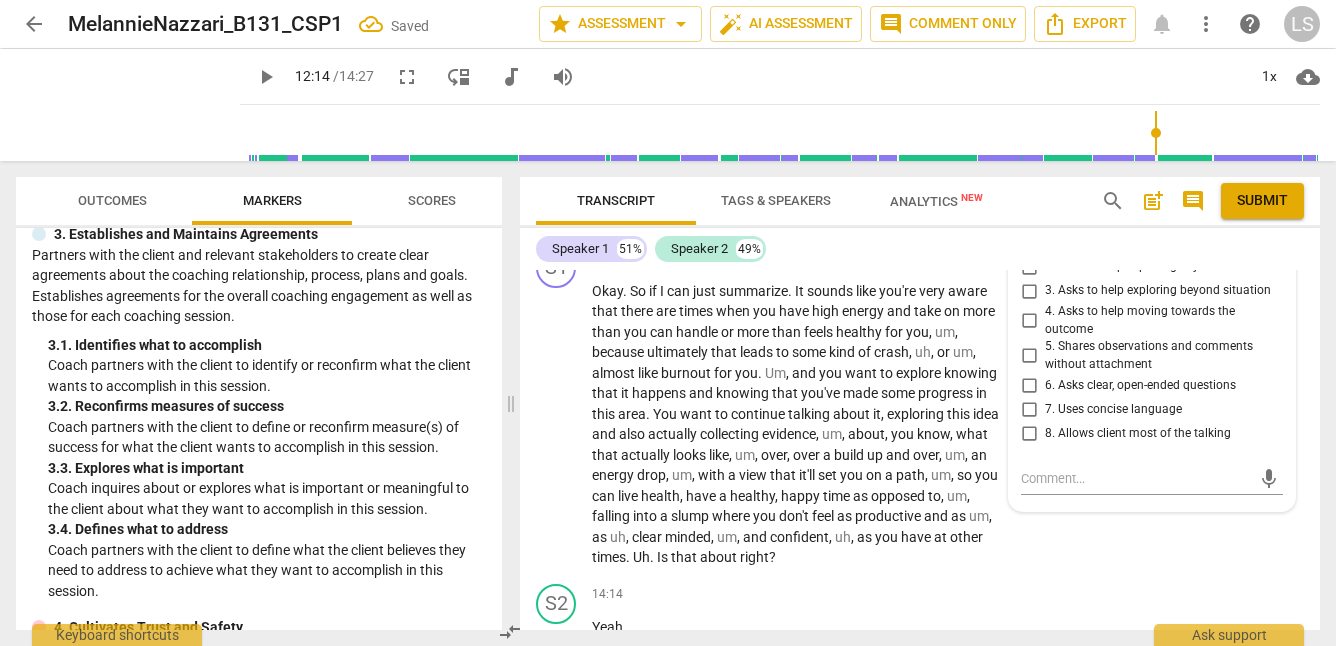 scroll, scrollTop: 5194, scrollLeft: 0, axis: vertical 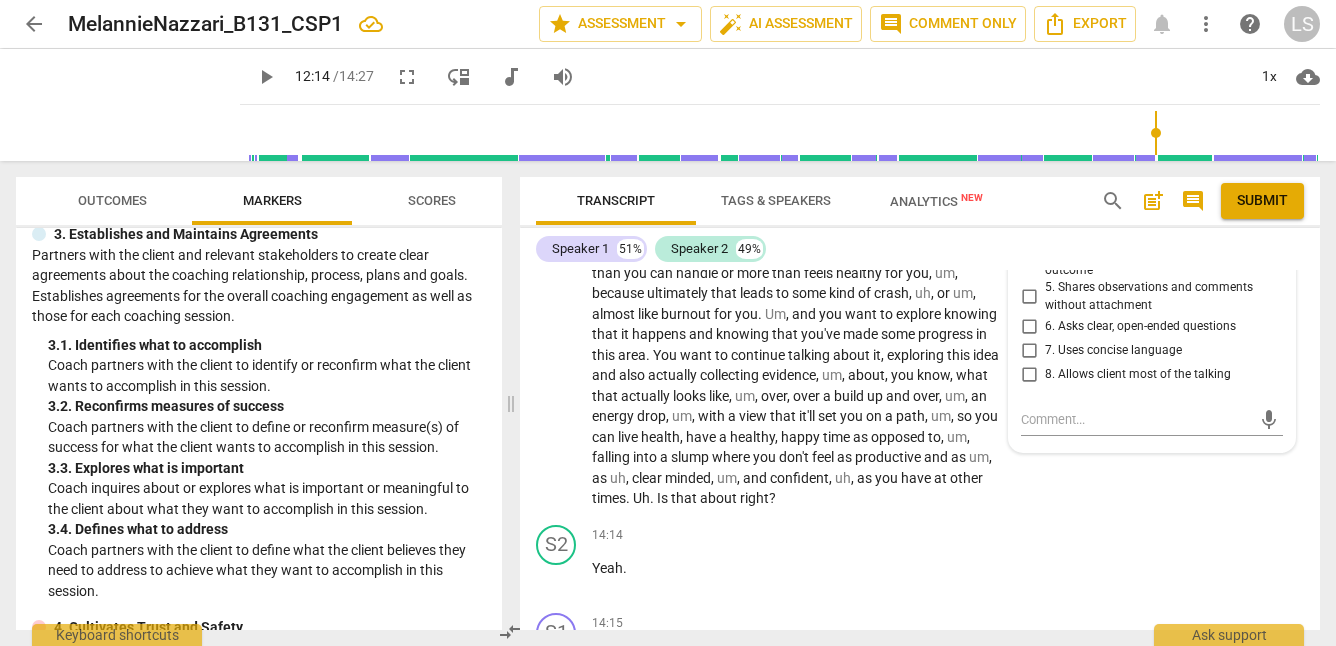 click on "6. Asks clear, open-ended questions" at bounding box center (1029, 326) 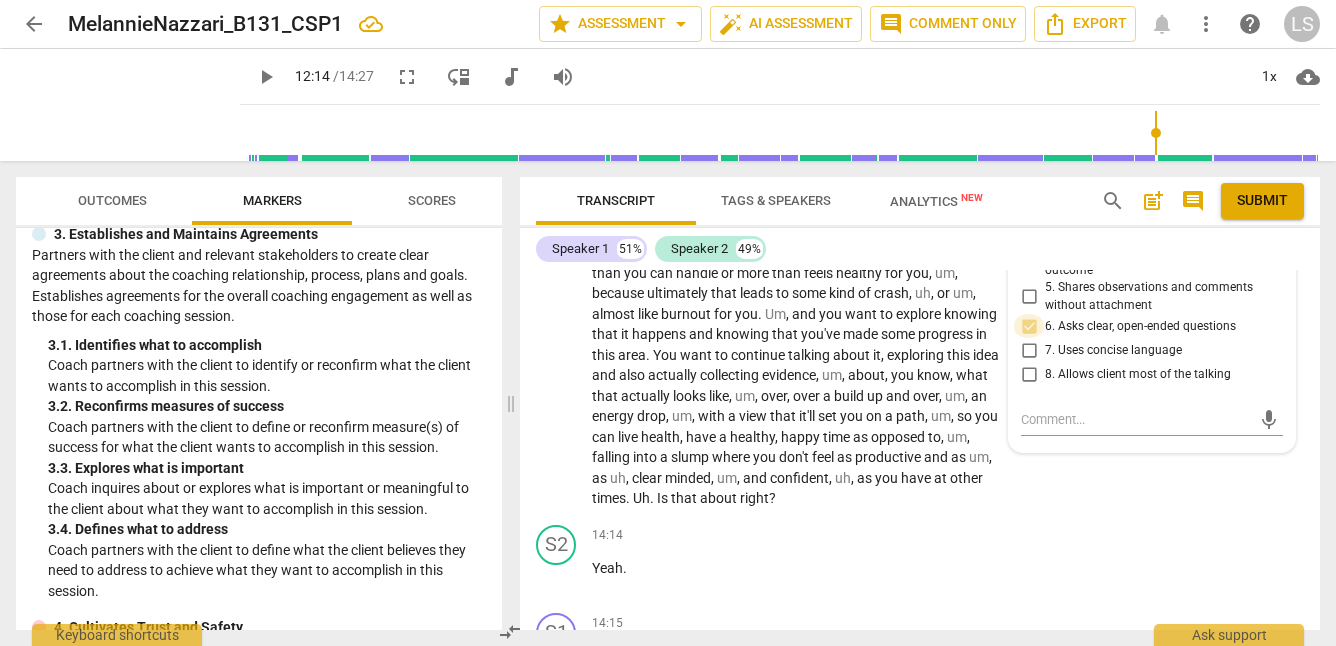 click on "6. Asks clear, open-ended questions" at bounding box center (1029, 326) 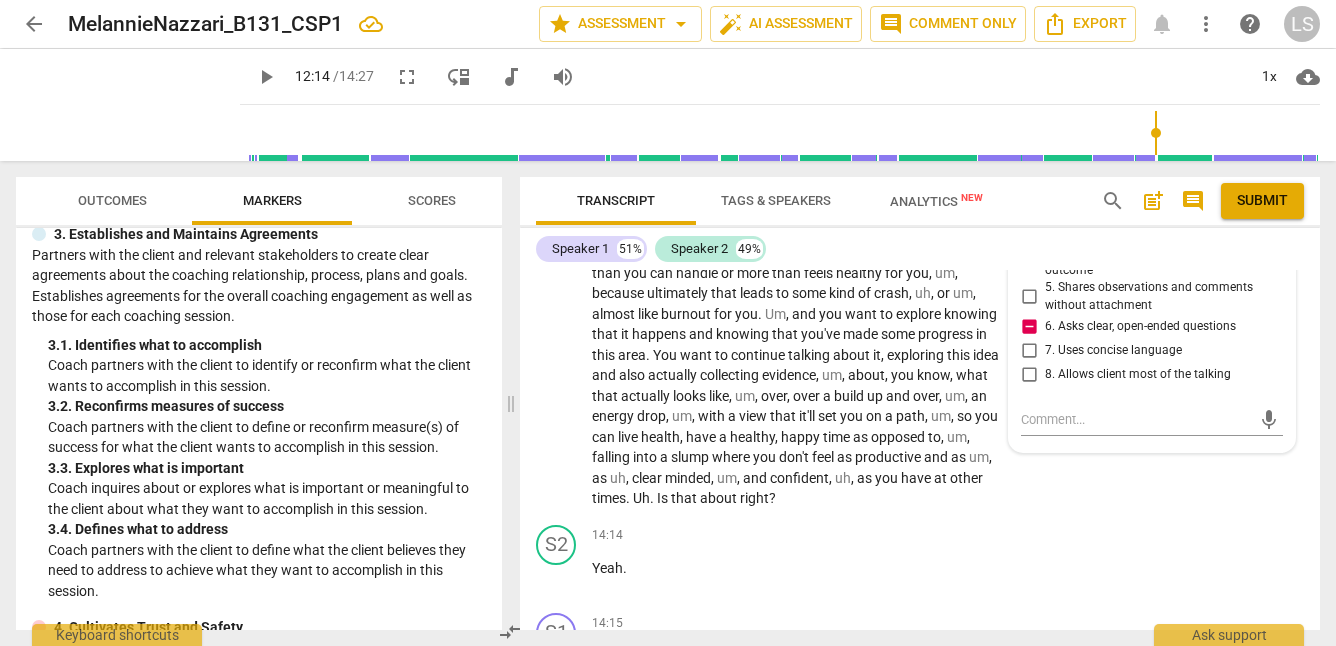 scroll, scrollTop: 5188, scrollLeft: 0, axis: vertical 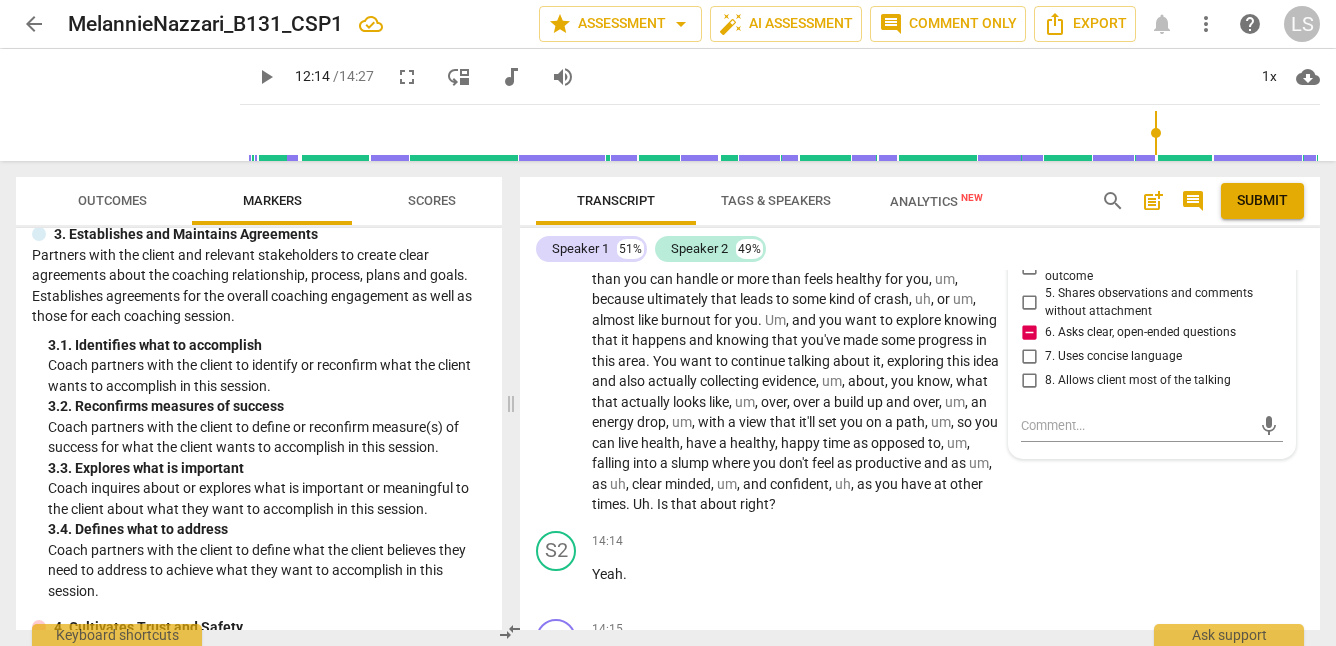 click on "7. Uses concise language" at bounding box center (1029, 356) 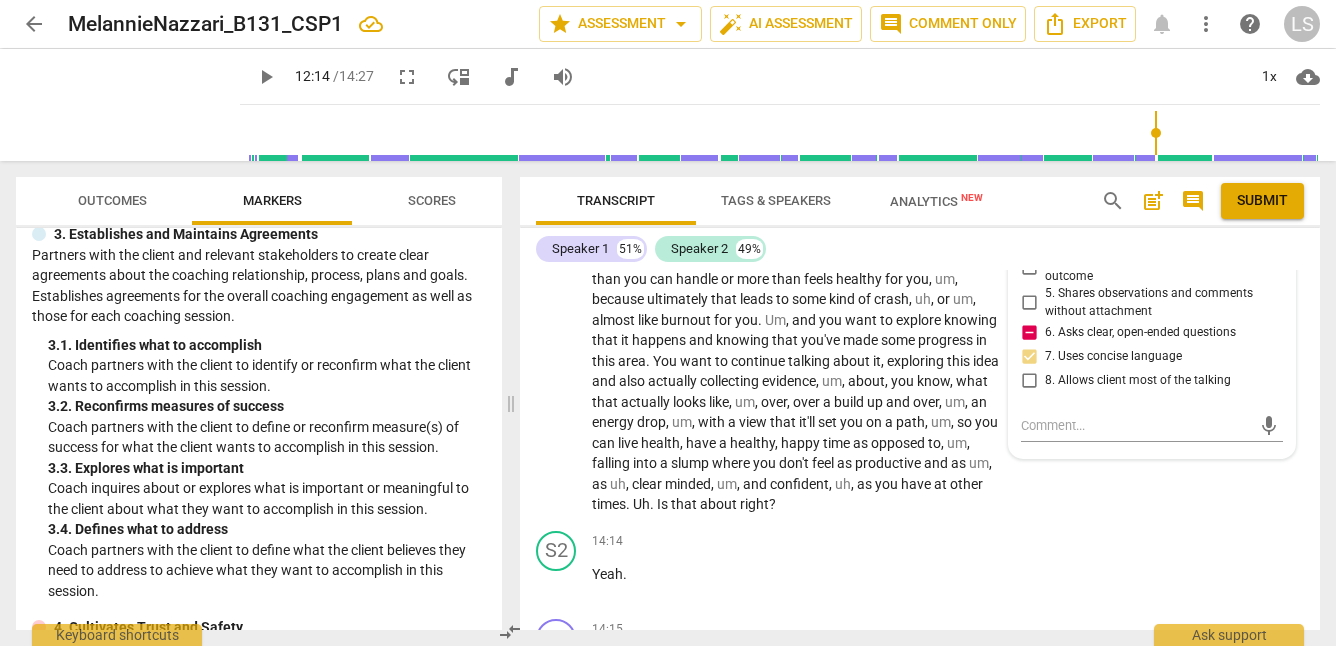 click on "7. Uses concise language" at bounding box center [1029, 356] 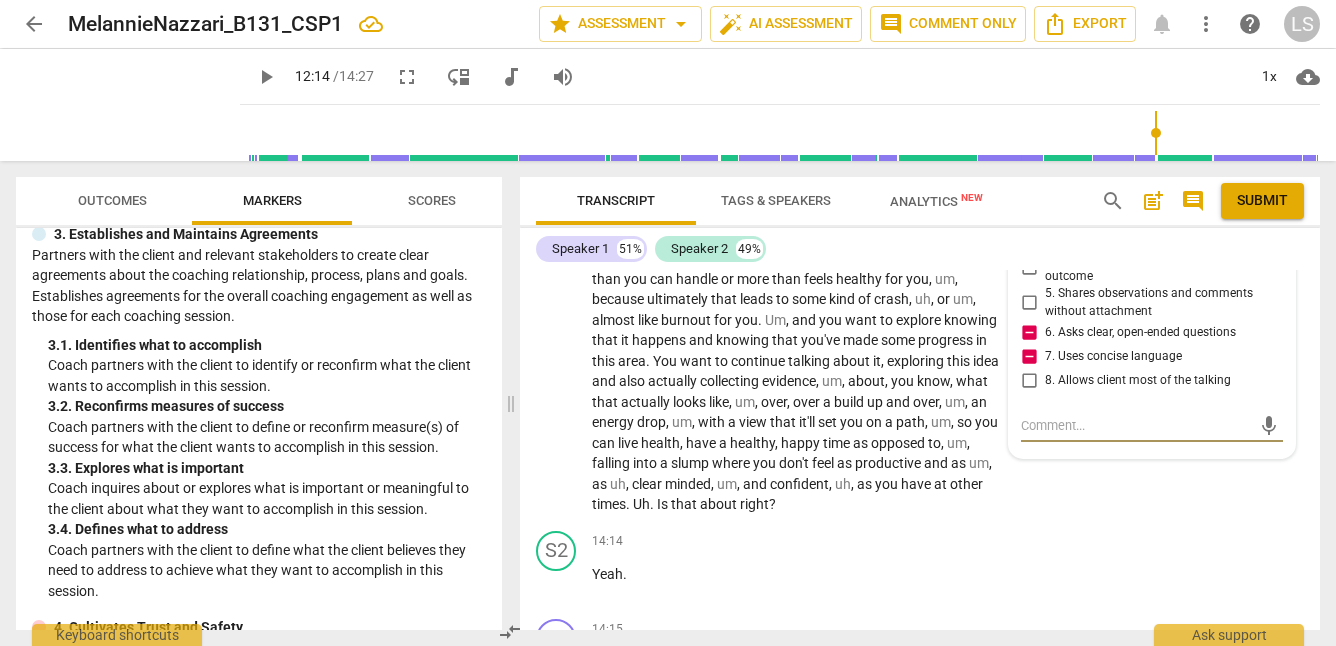 click at bounding box center (1136, 425) 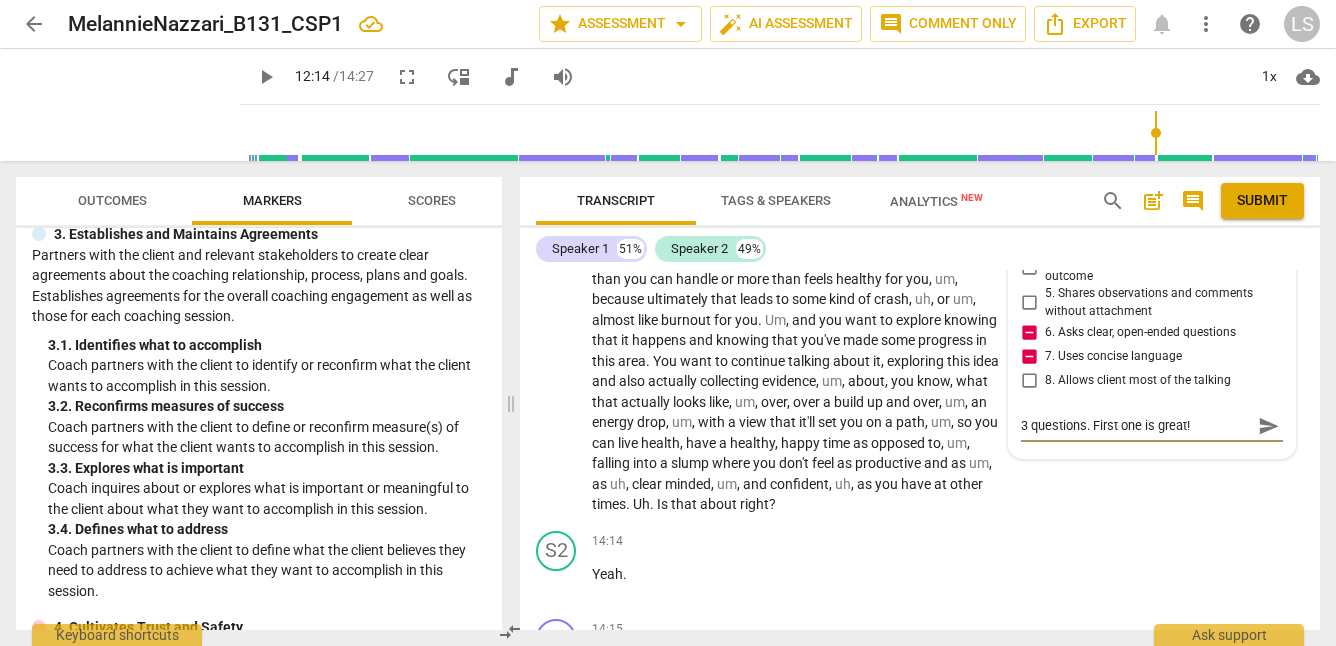 click on "send" at bounding box center [1269, 426] 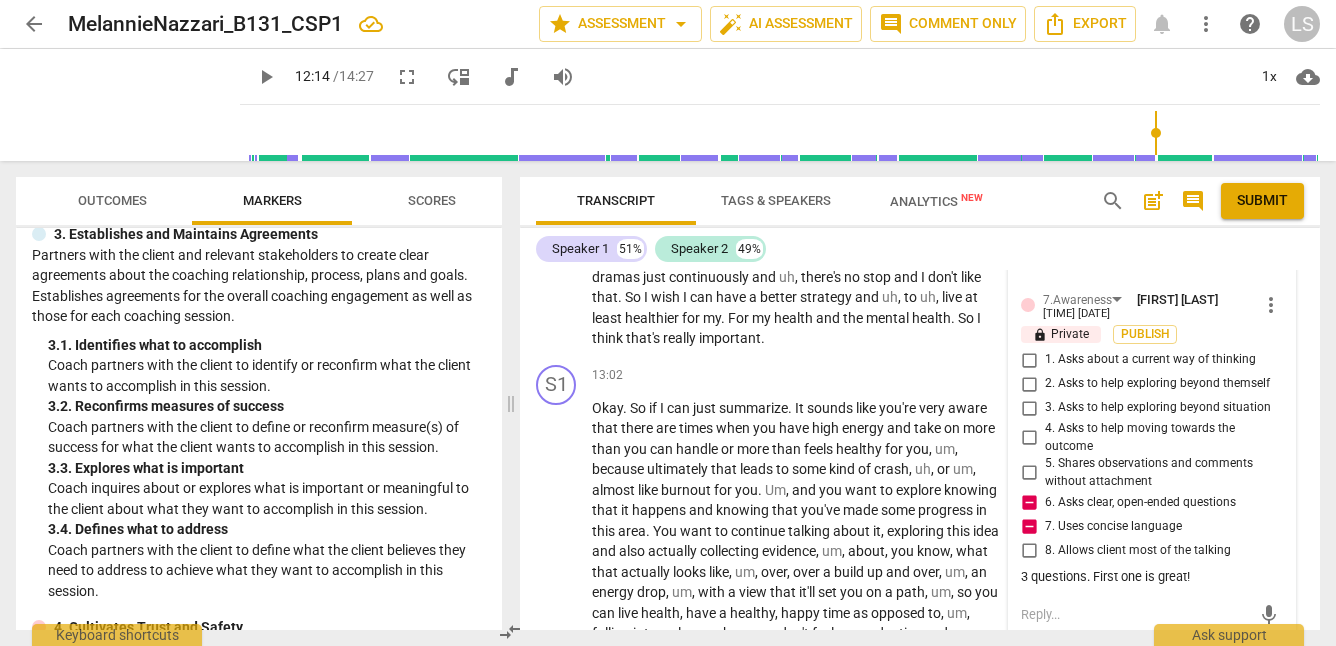 scroll, scrollTop: 4877, scrollLeft: 0, axis: vertical 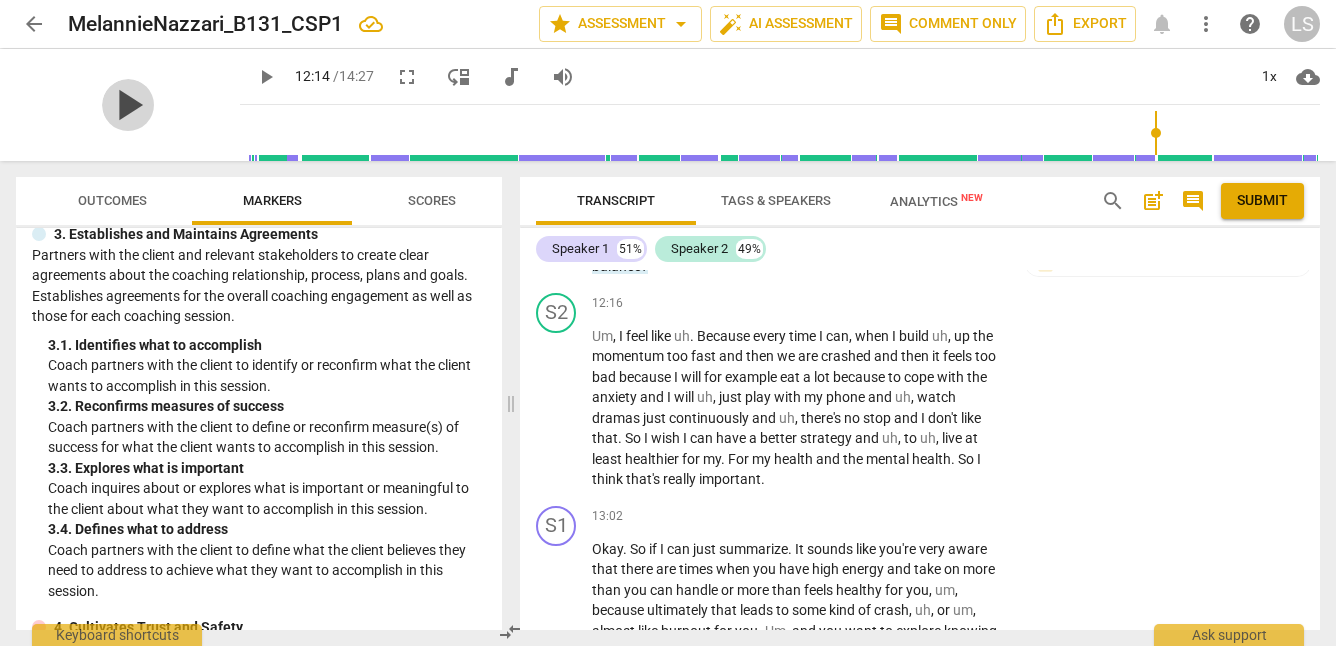 click on "play_arrow" at bounding box center (128, 105) 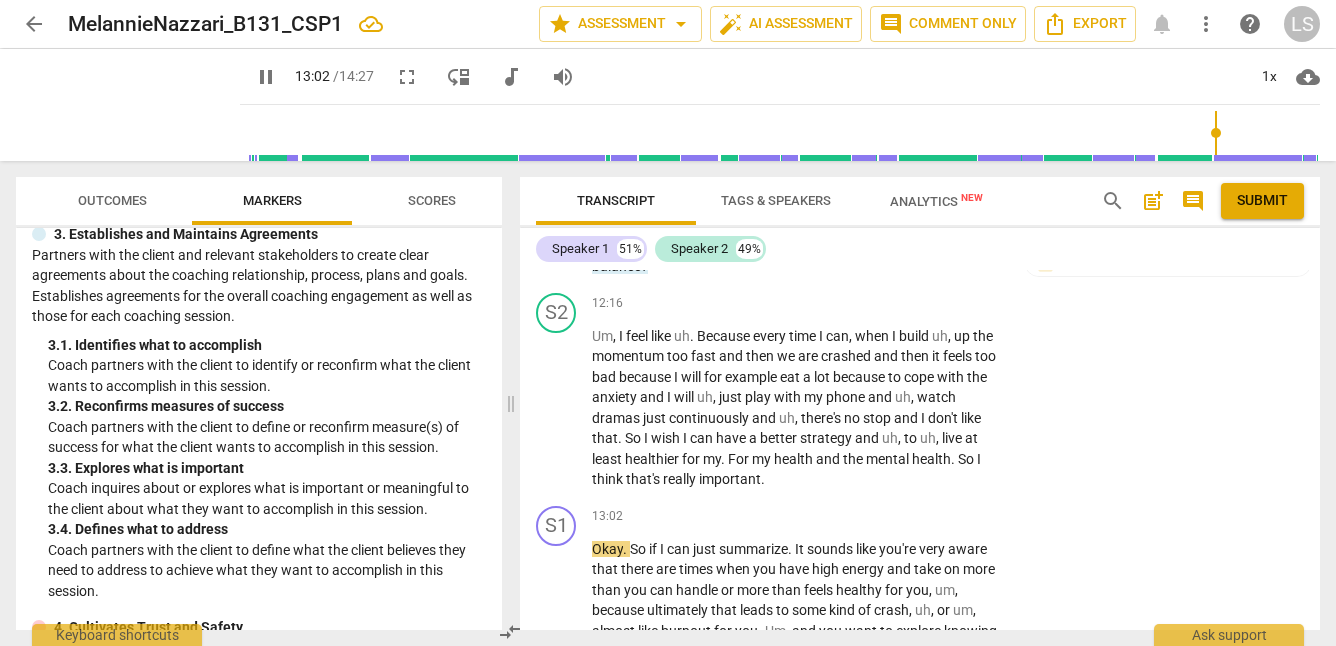 scroll, scrollTop: 5248, scrollLeft: 0, axis: vertical 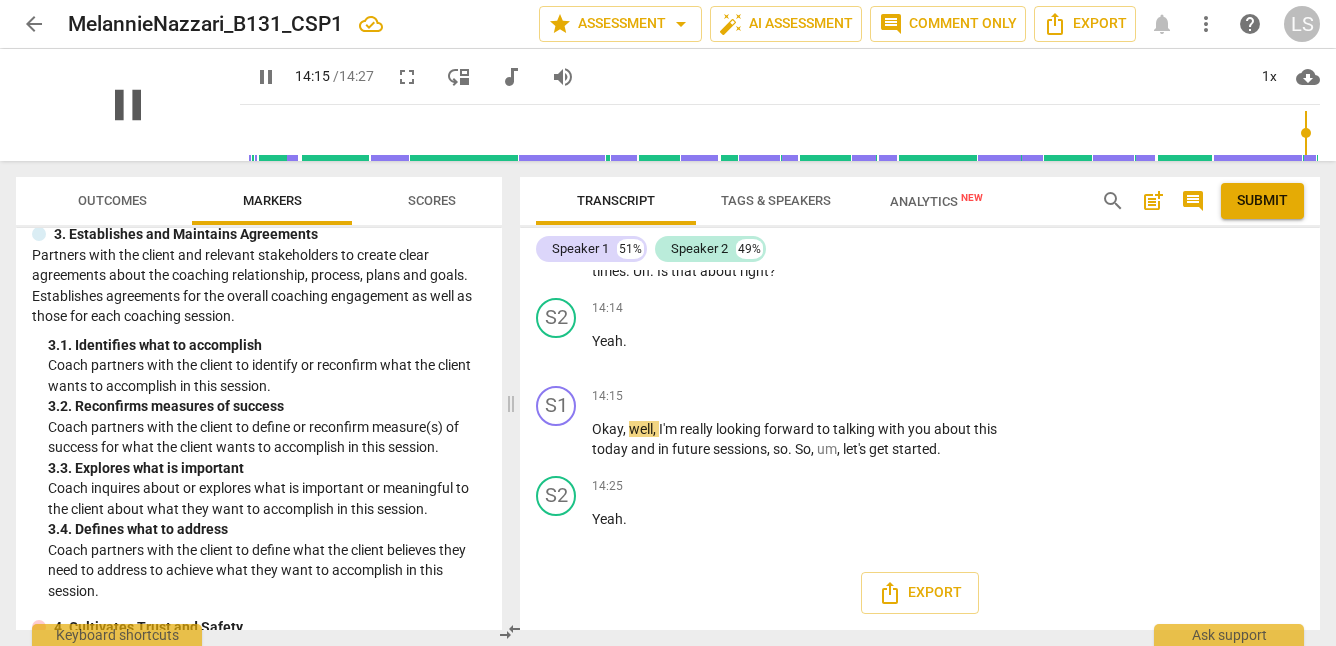 click on "pause" at bounding box center [128, 105] 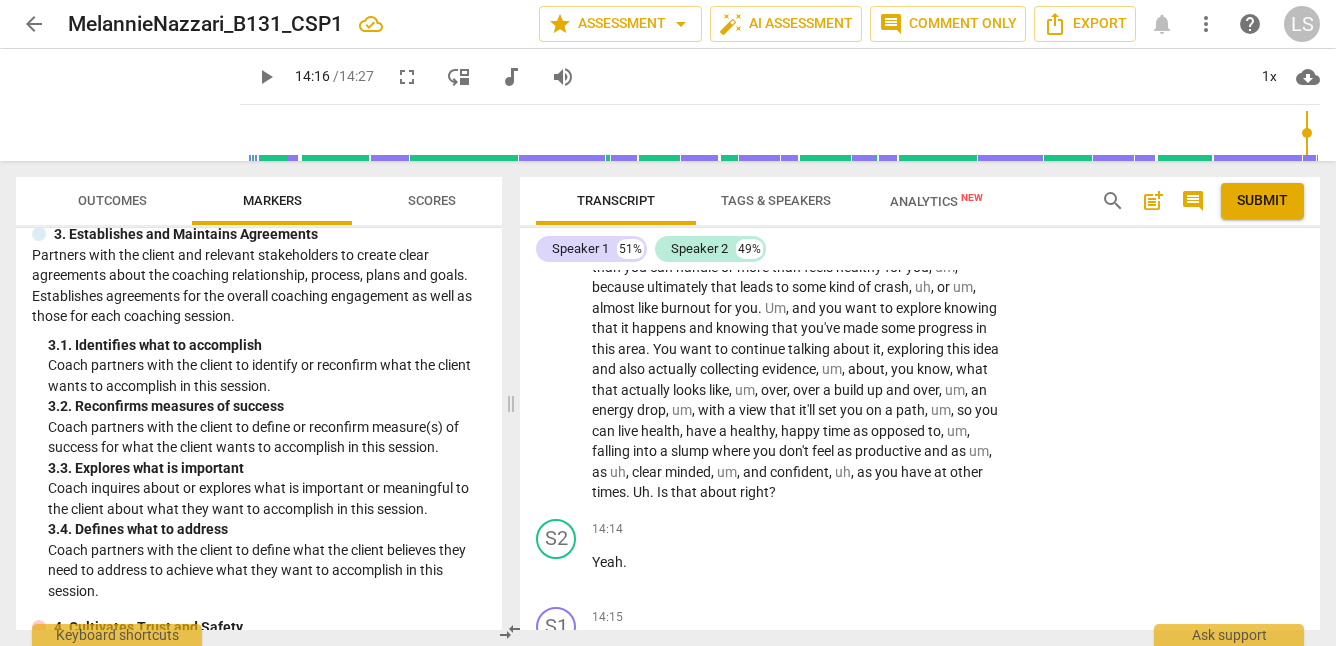 scroll, scrollTop: 5209, scrollLeft: 0, axis: vertical 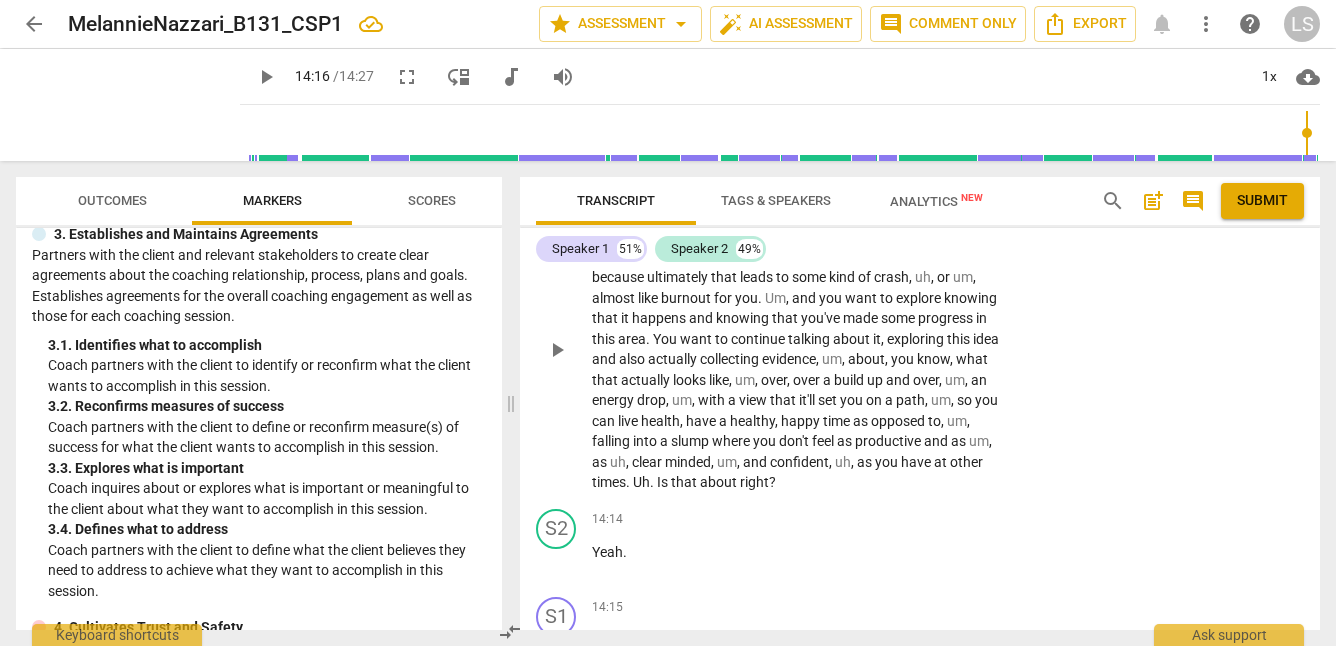click on "Add competency" at bounding box center [940, 184] 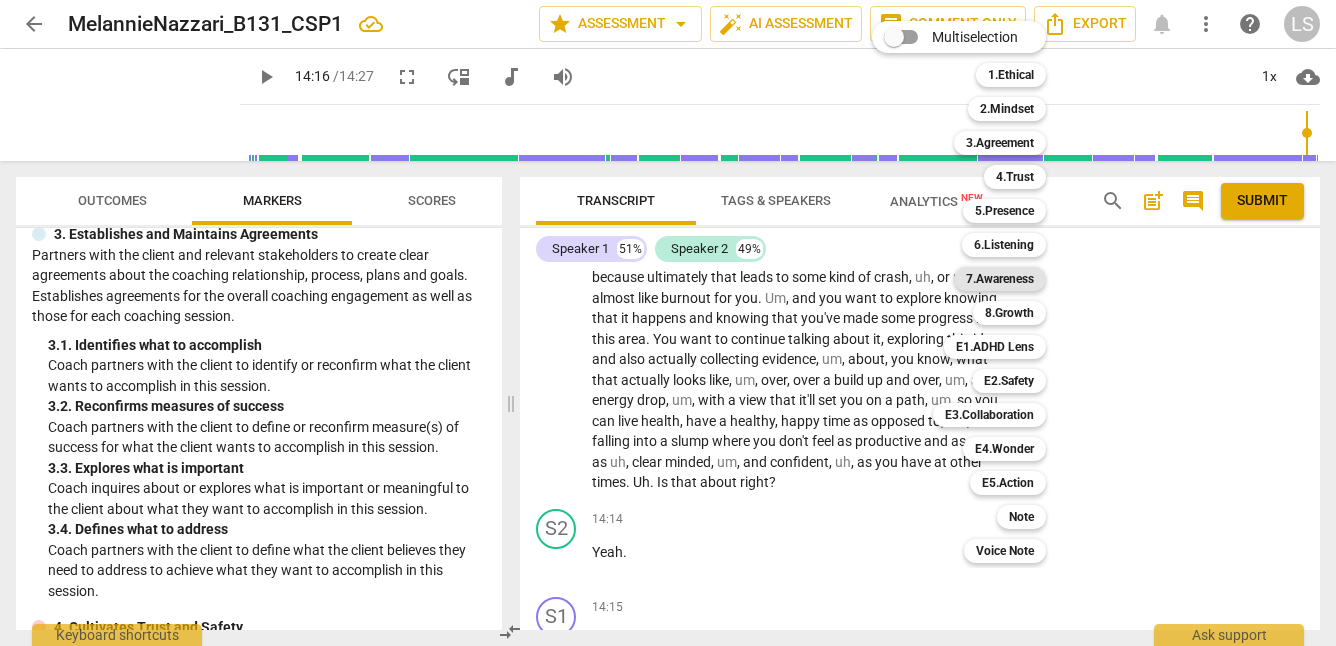 click on "7.Awareness" at bounding box center [1000, 279] 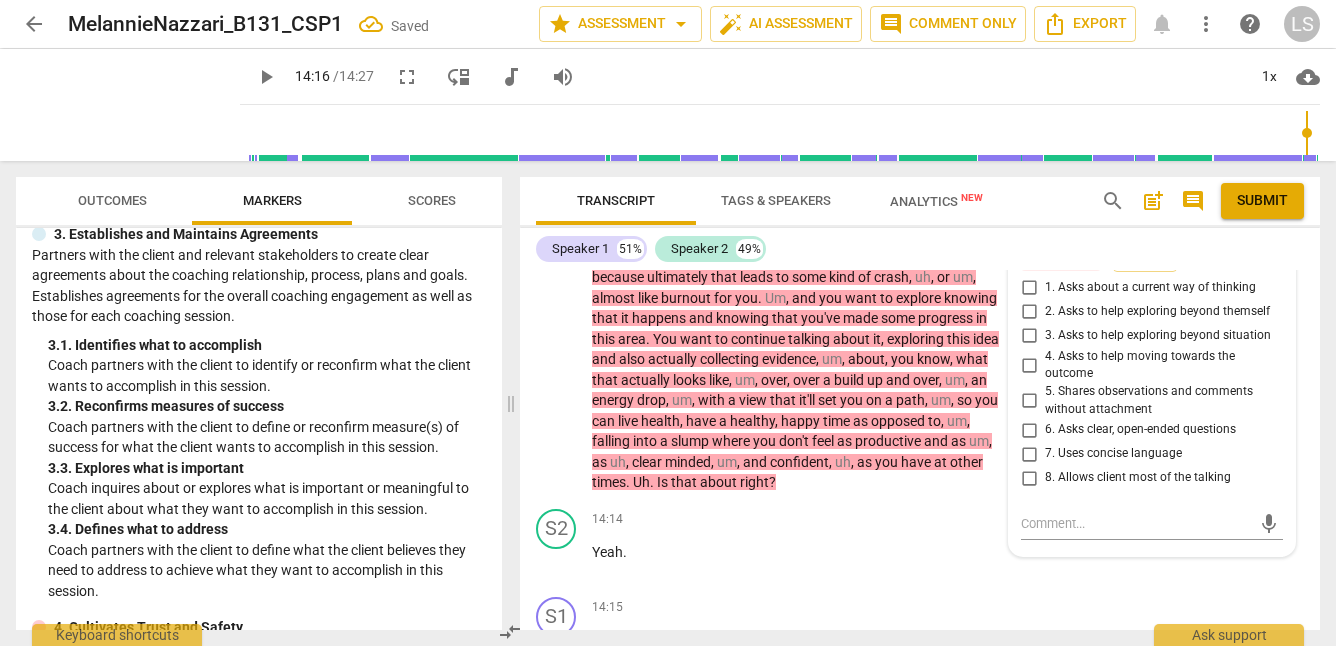 scroll, scrollTop: 5386, scrollLeft: 0, axis: vertical 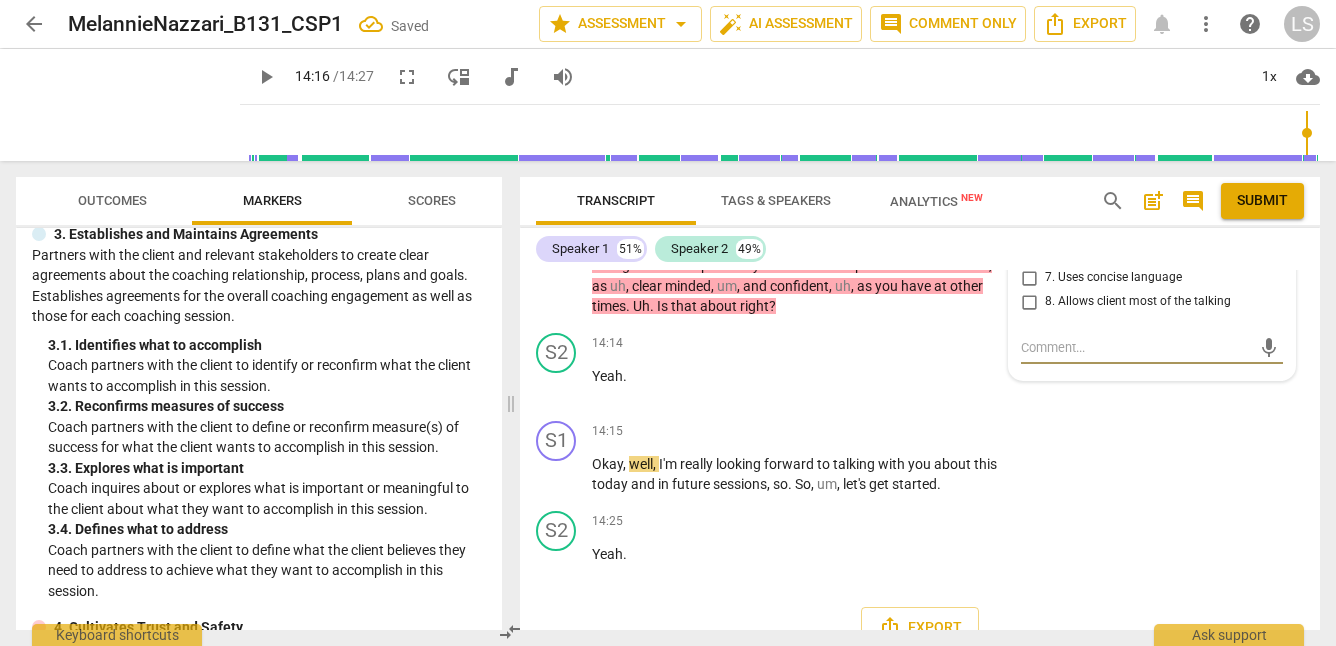 click on "5. Shares observations and comments without attachment" at bounding box center [1029, 225] 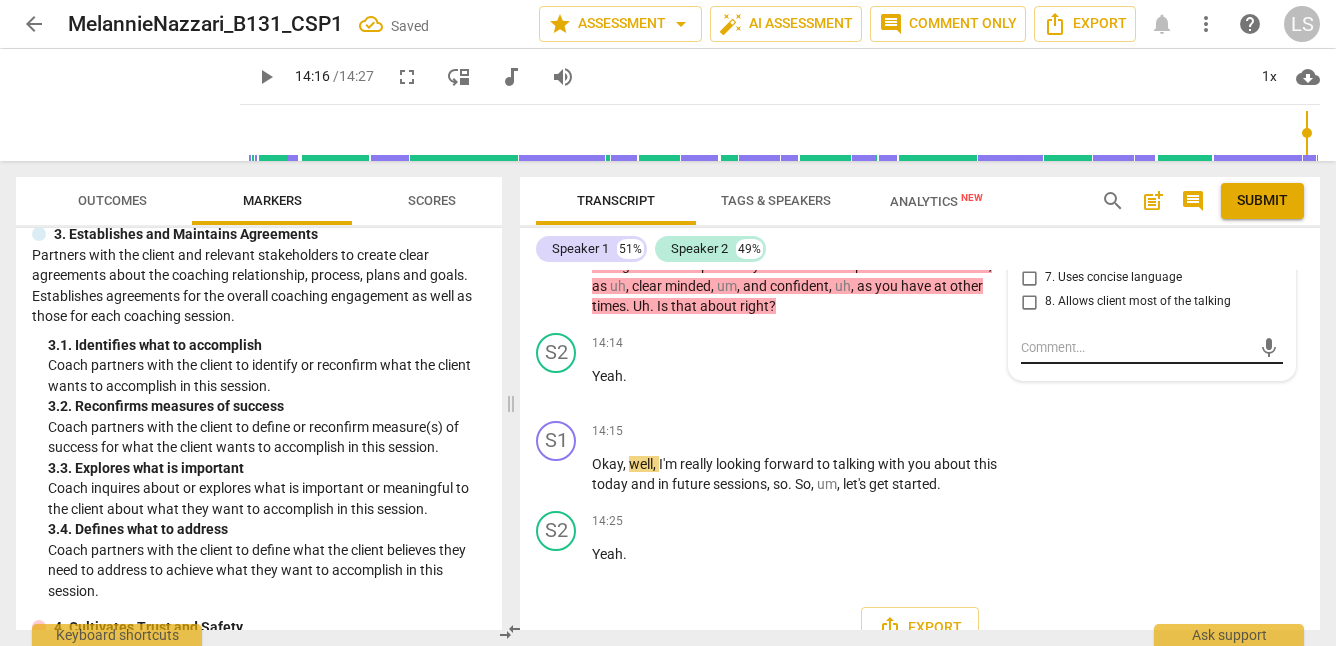 click at bounding box center [1136, 347] 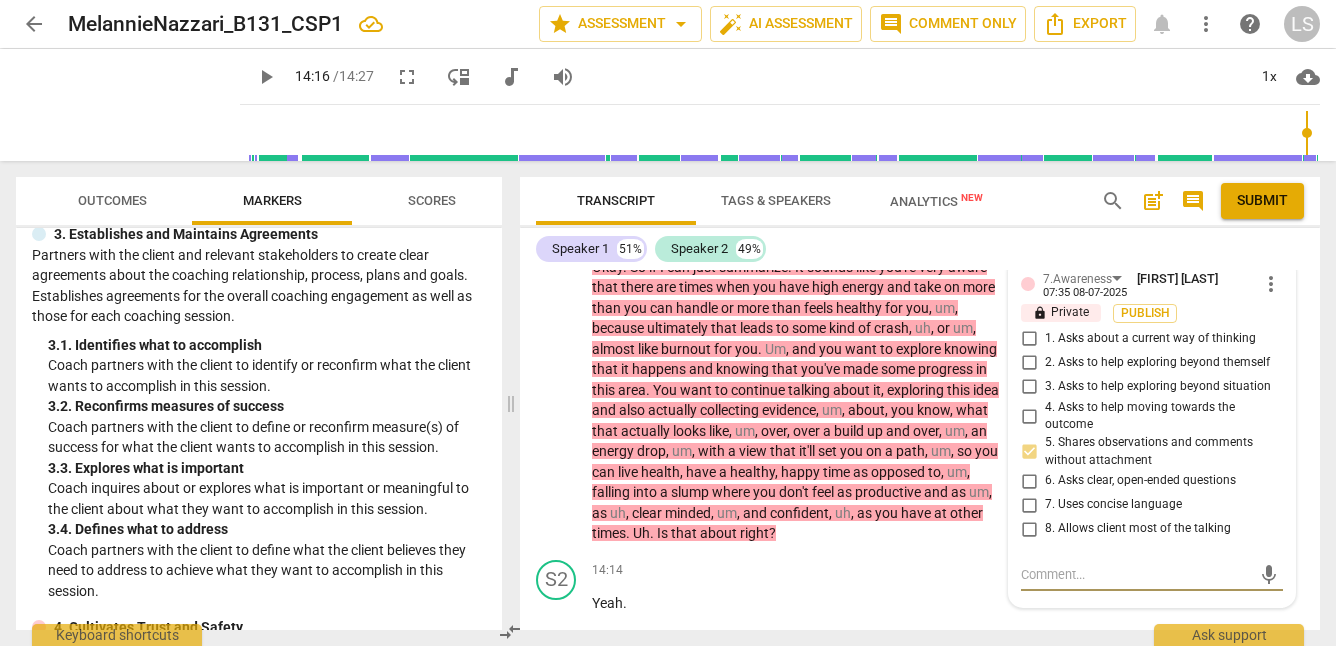 scroll, scrollTop: 5151, scrollLeft: 0, axis: vertical 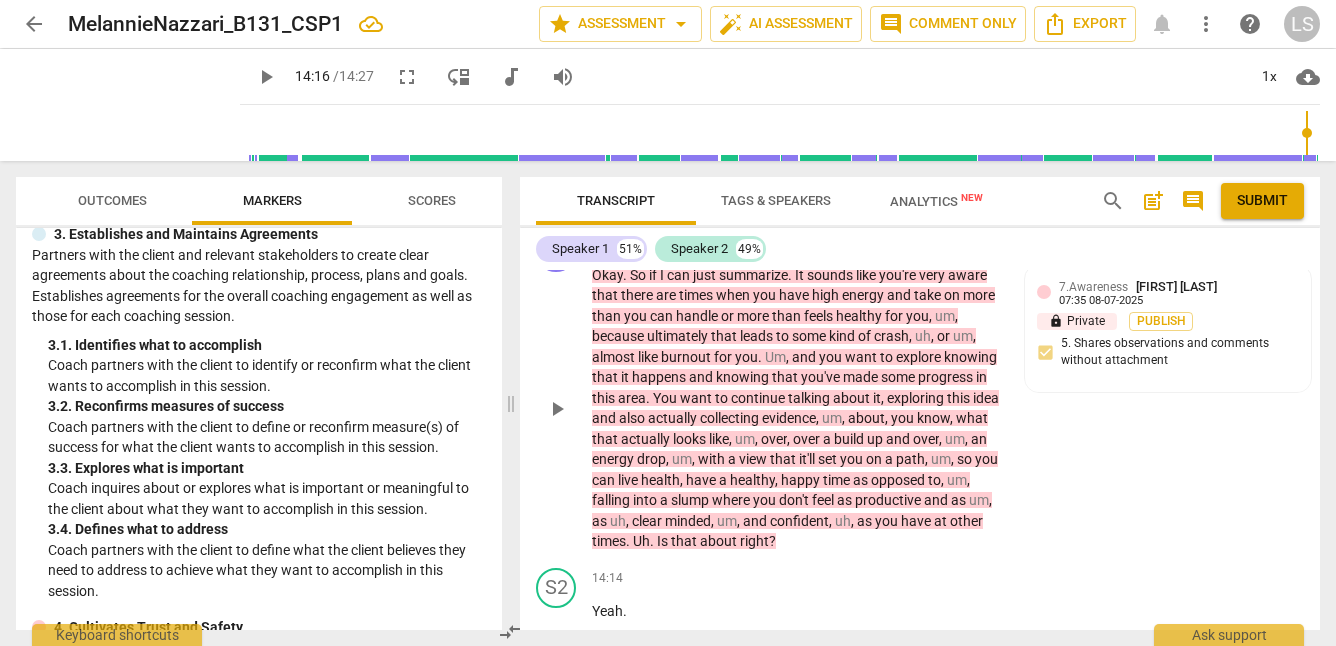 click on "Add competency" at bounding box center (839, 243) 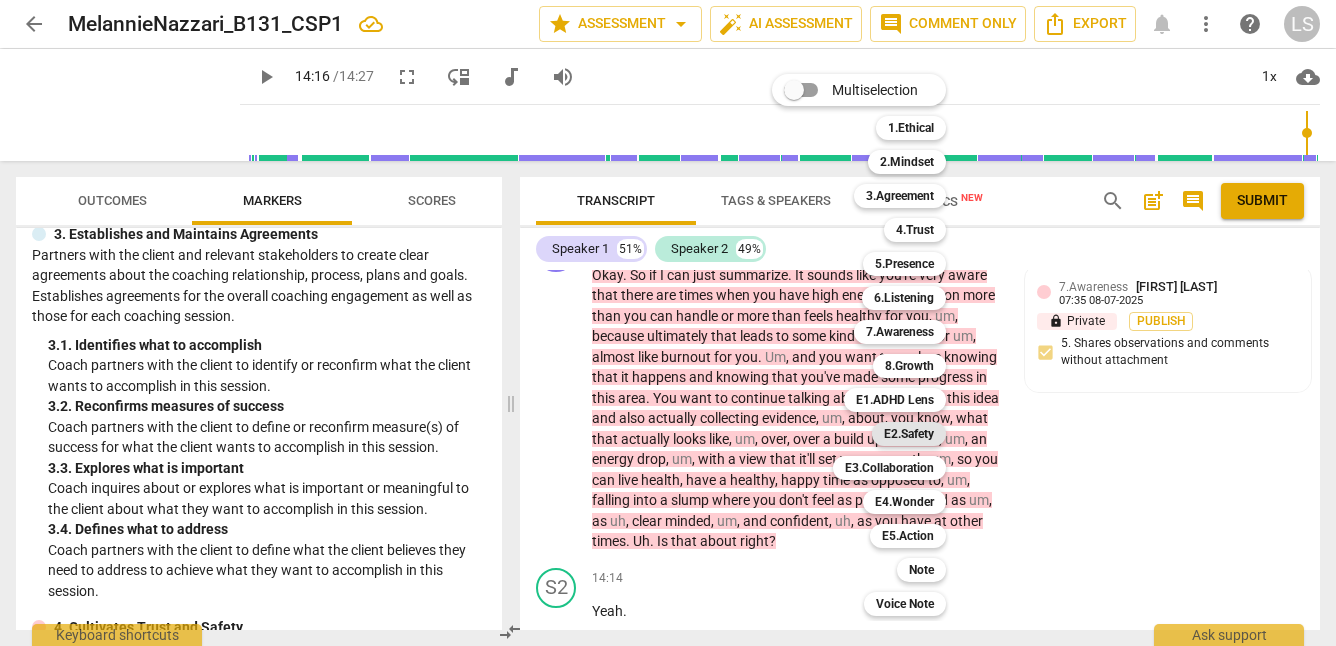 click on "E2.Safety" at bounding box center (909, 434) 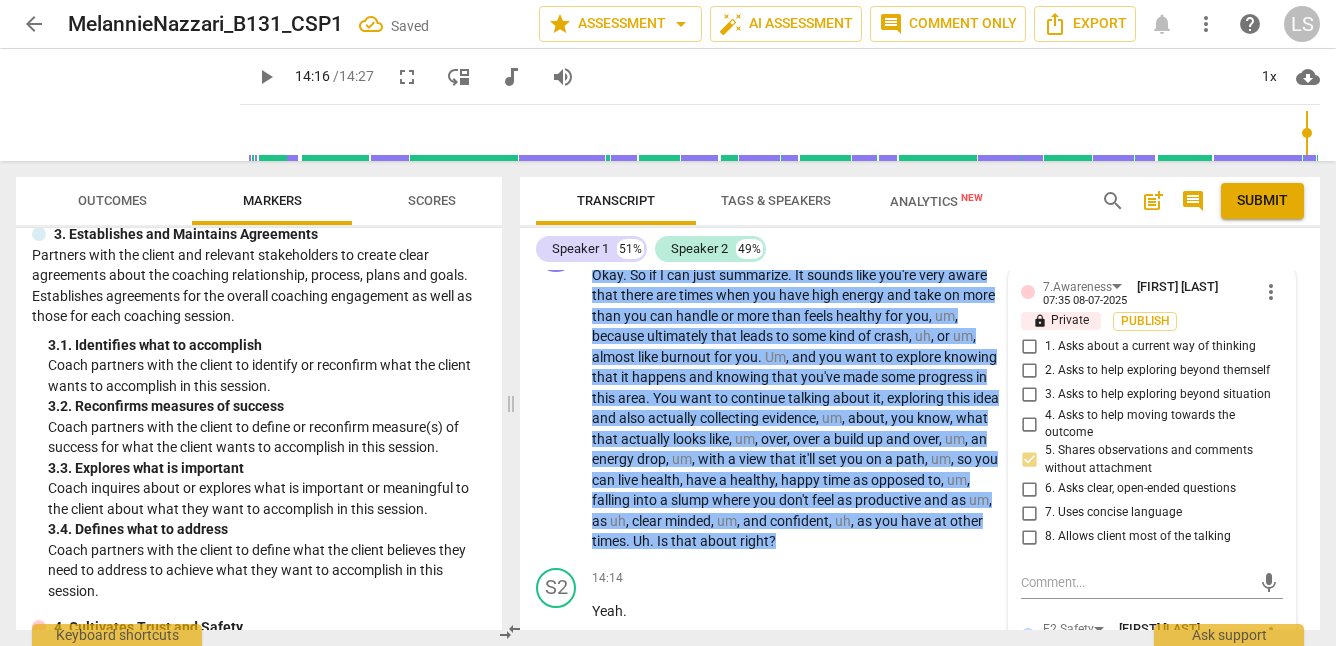 scroll, scrollTop: 5386, scrollLeft: 0, axis: vertical 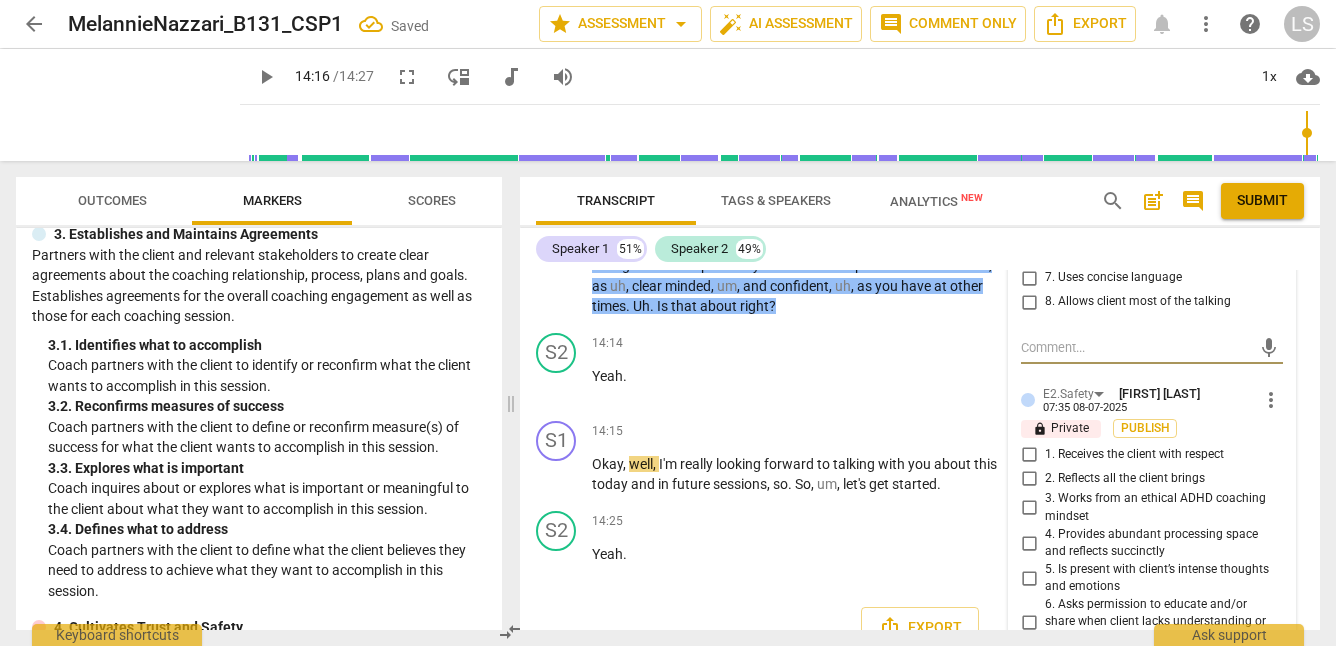 click on "1. Receives the client with respect" at bounding box center [1029, 454] 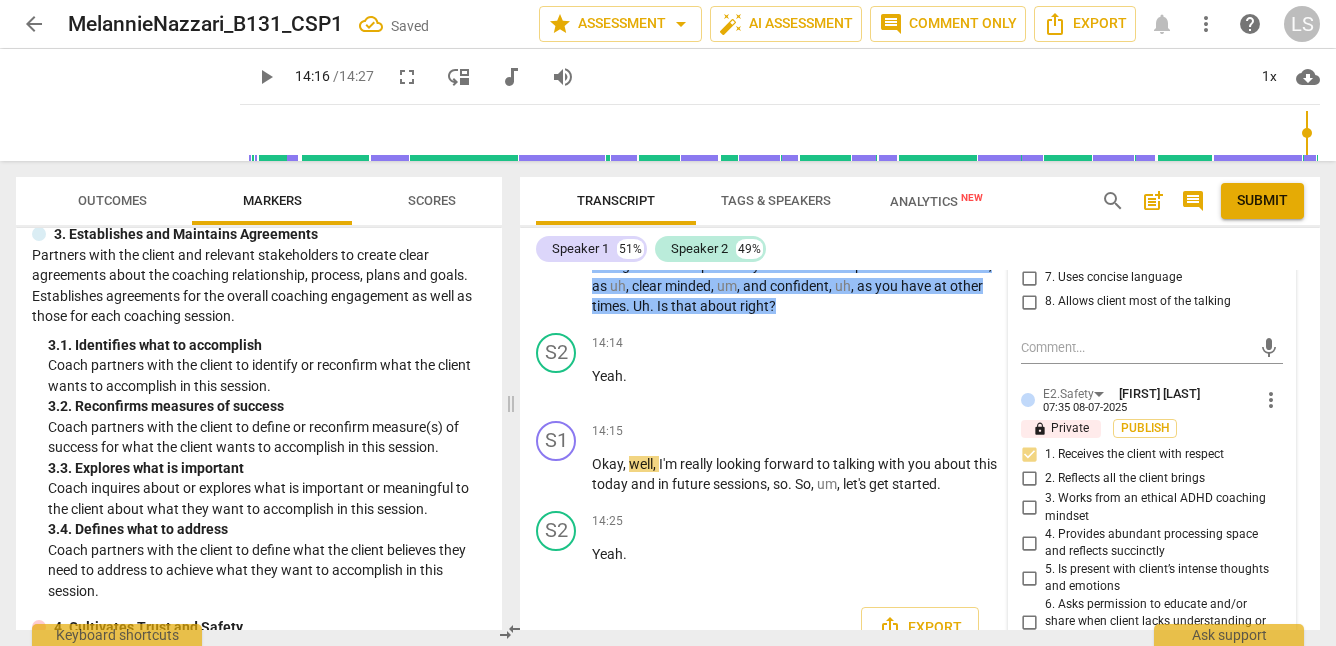 click on "2. Reflects all the client brings" at bounding box center (1029, 478) 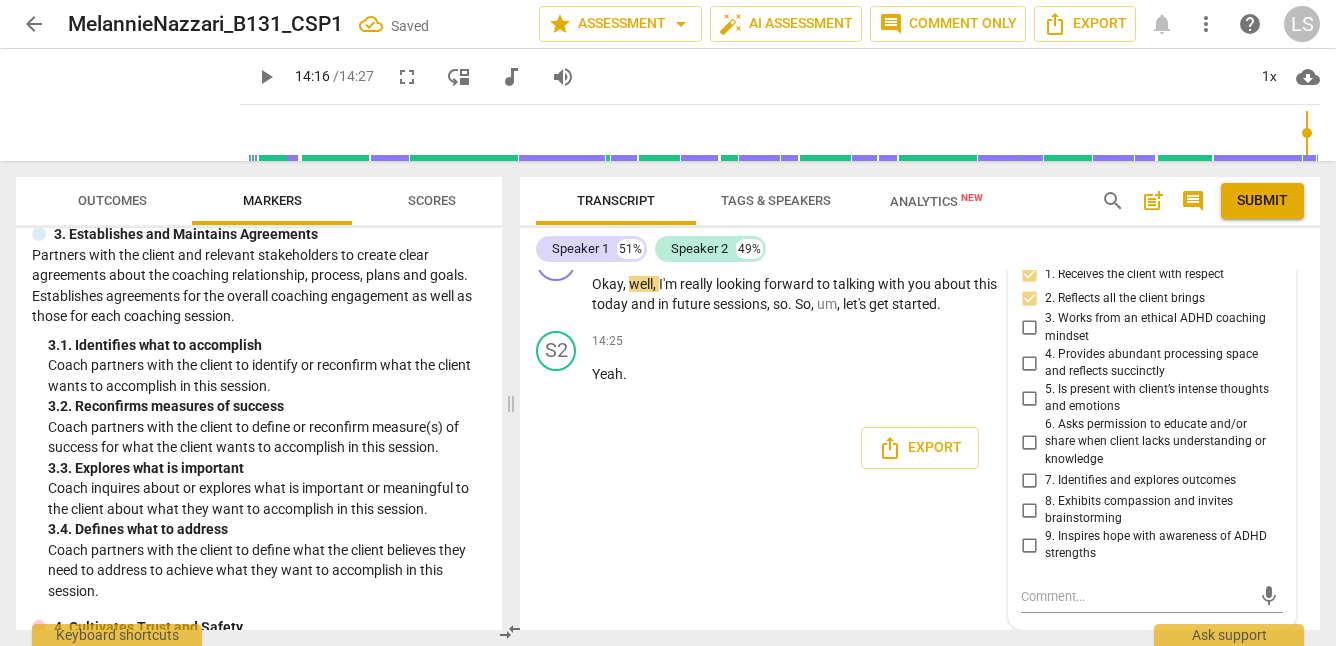 scroll, scrollTop: 5668, scrollLeft: 0, axis: vertical 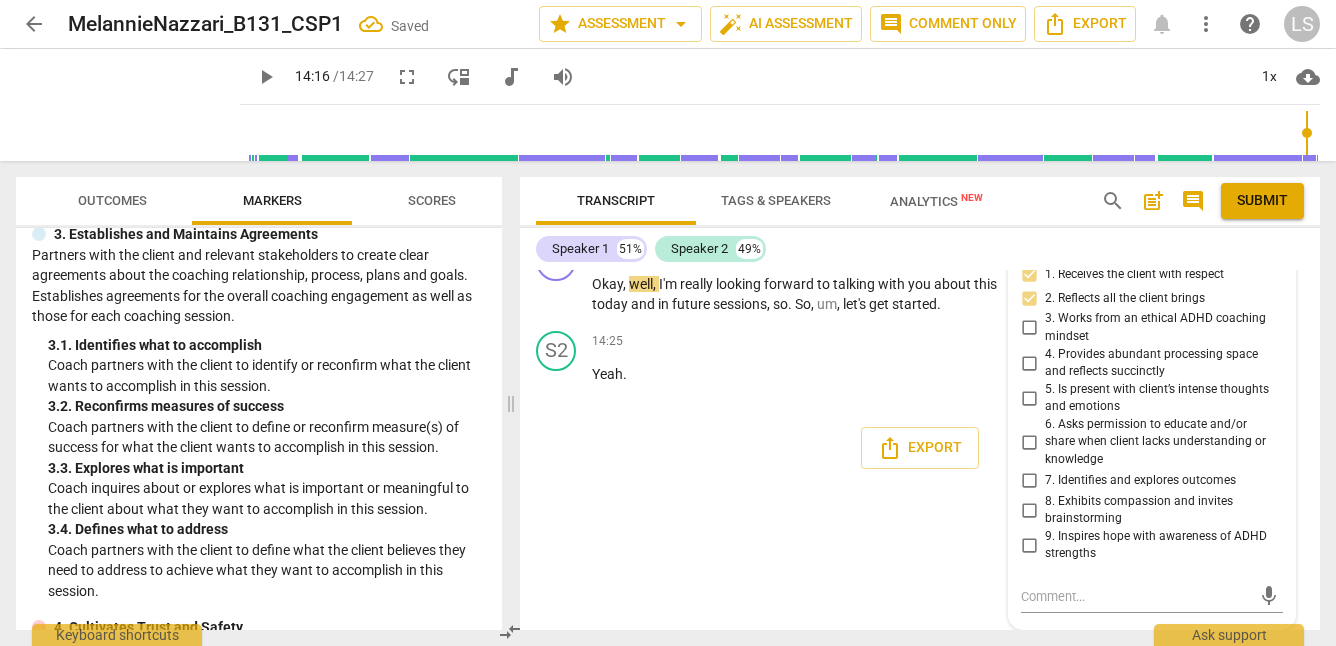 click on "4. Provides abundant processing space and reflects succinctly" at bounding box center [1029, 363] 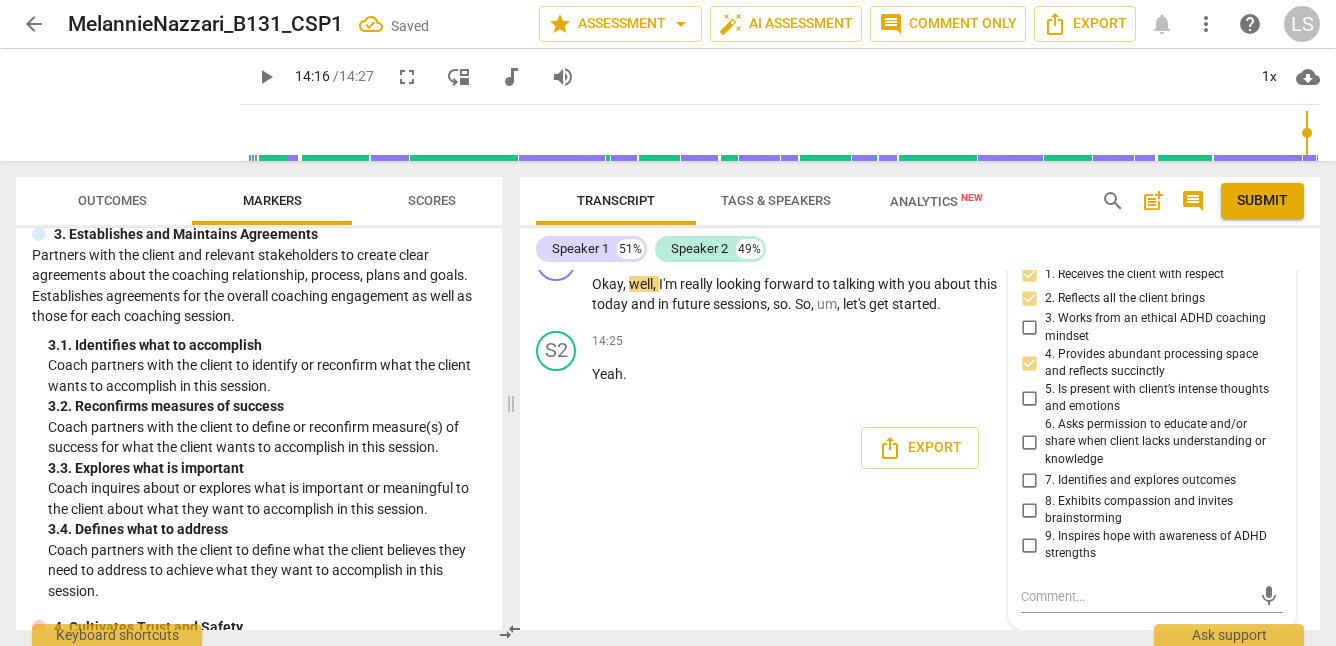 click on "4. Provides abundant processing space and reflects succinctly" at bounding box center (1029, 363) 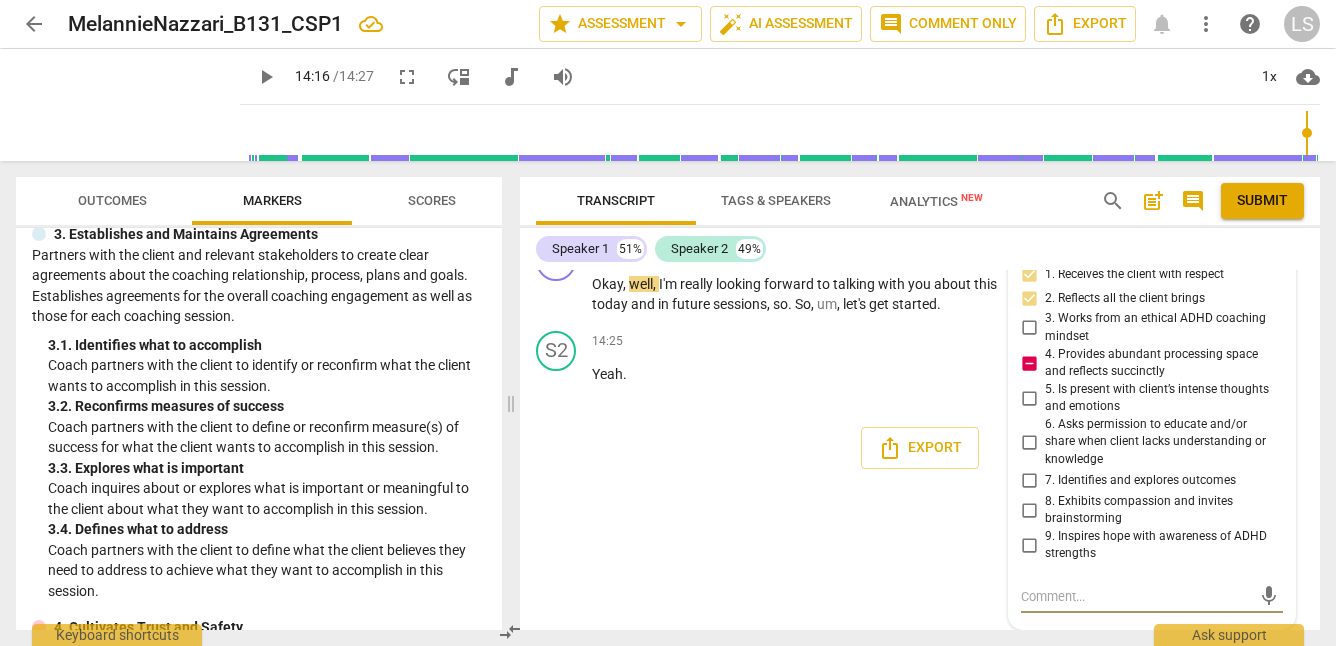 click at bounding box center [1136, 596] 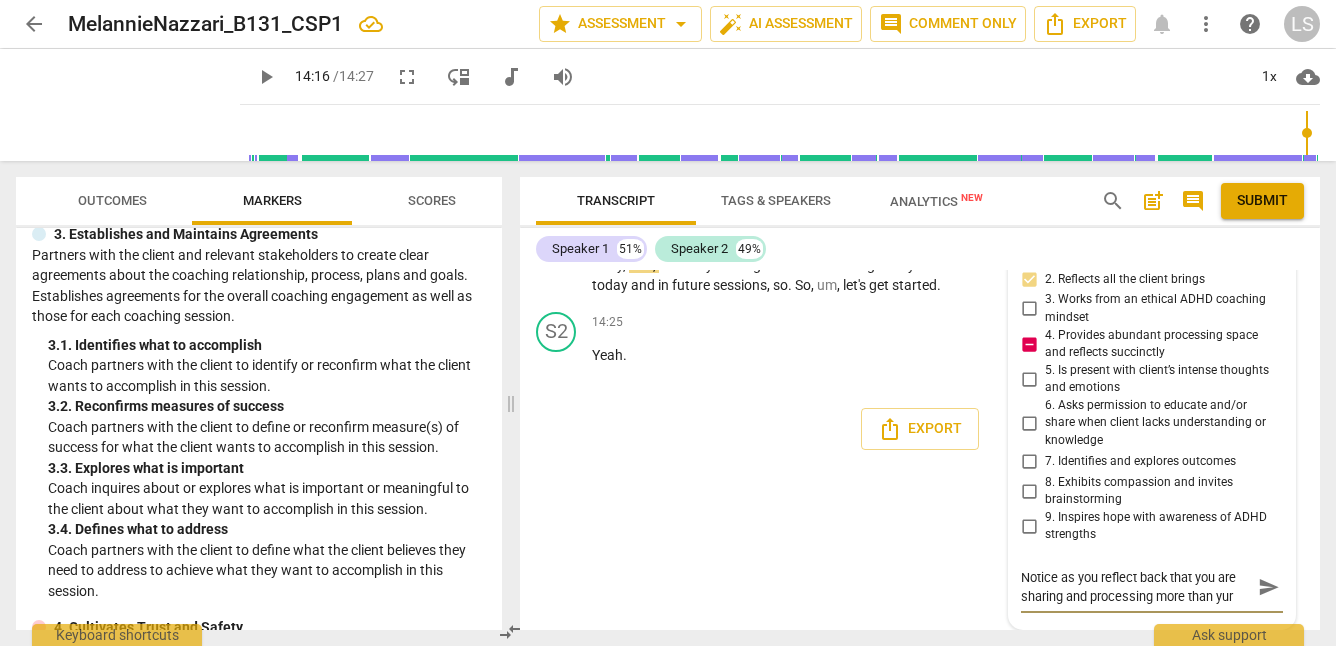 scroll, scrollTop: 17, scrollLeft: 0, axis: vertical 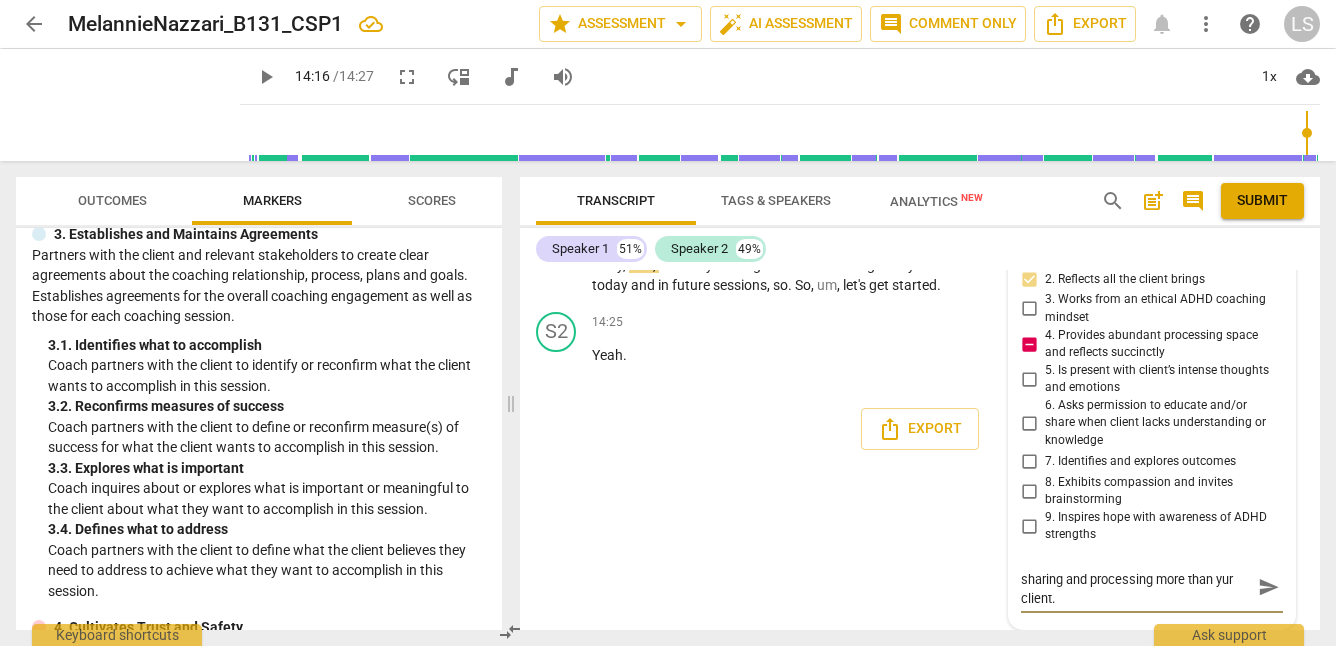 click on "Notice as you reflect back that you are sharing and processing more than yur client." at bounding box center (1136, 587) 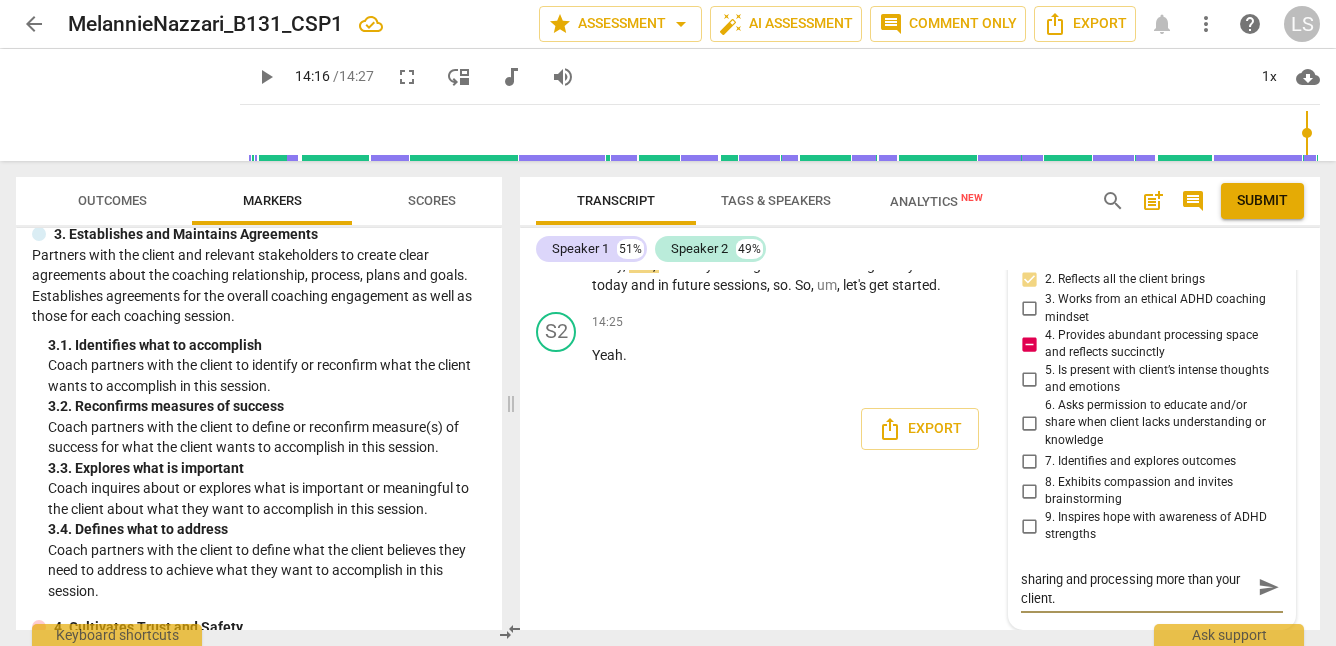 scroll, scrollTop: 0, scrollLeft: 0, axis: both 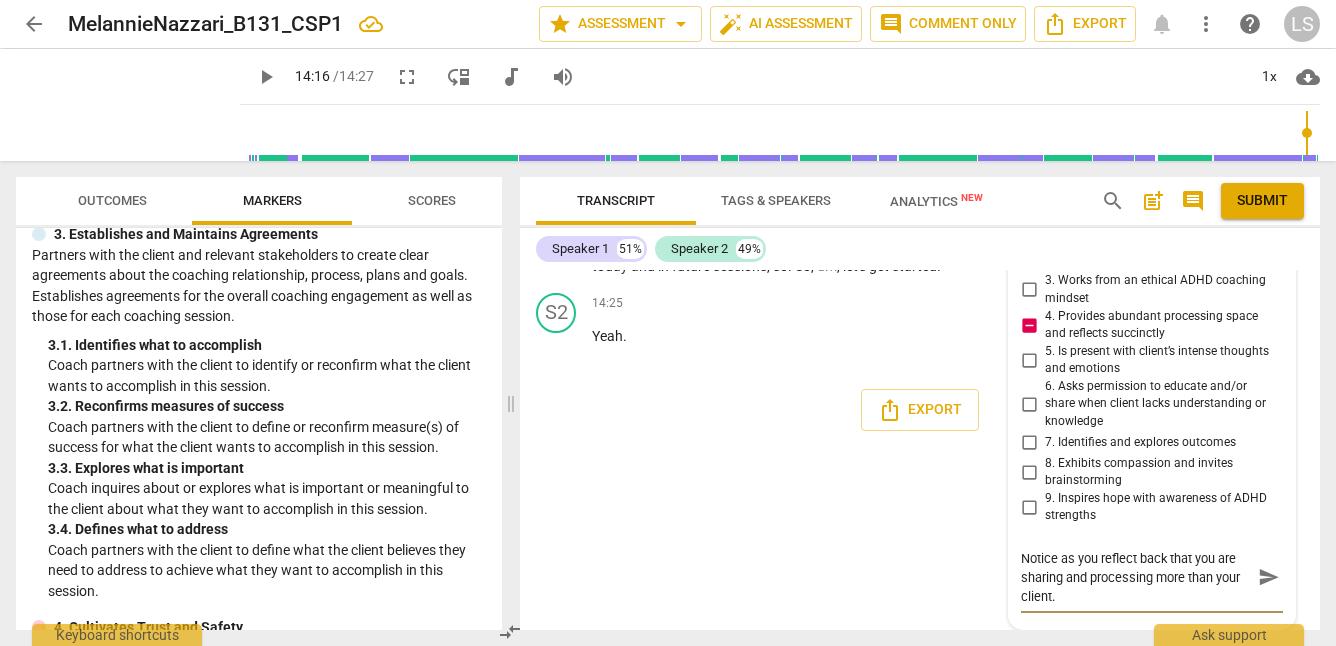 click on "Notice as you reflect back that you are sharing and processing more than your [CLIENT]. Notice as you reflect back that you are sharing and processing more than your [CLIENT]." at bounding box center (1152, 577) 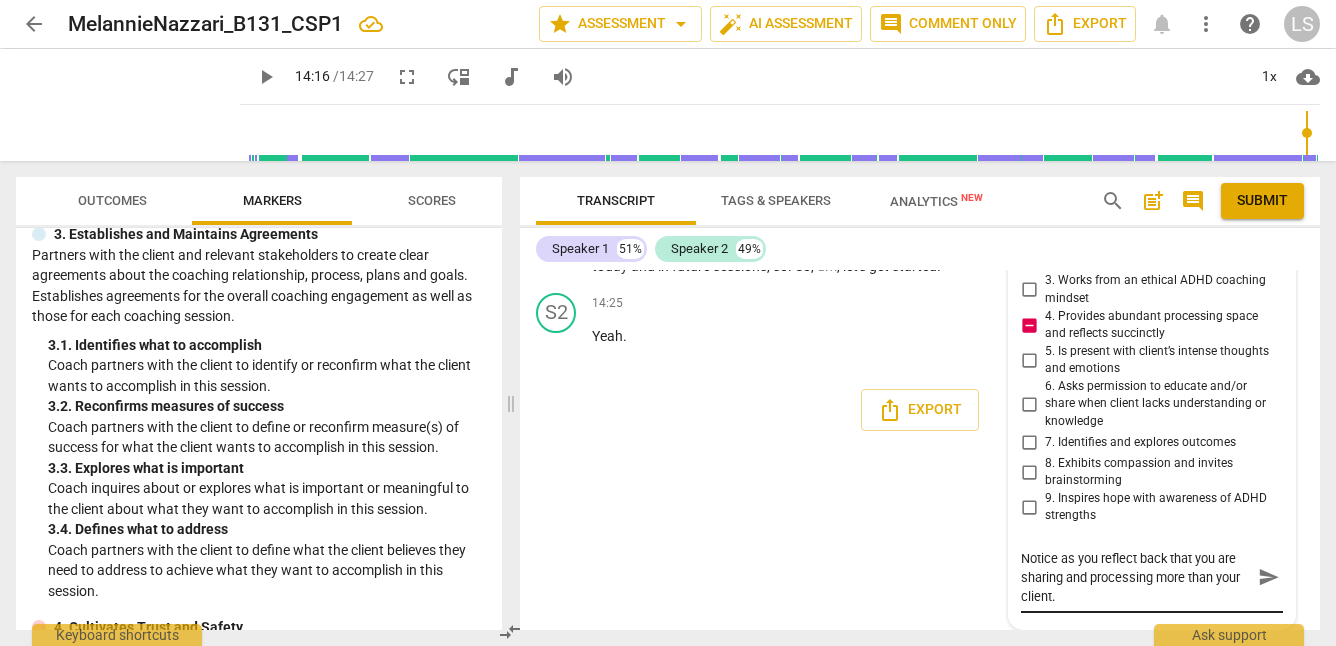 scroll, scrollTop: 5706, scrollLeft: 0, axis: vertical 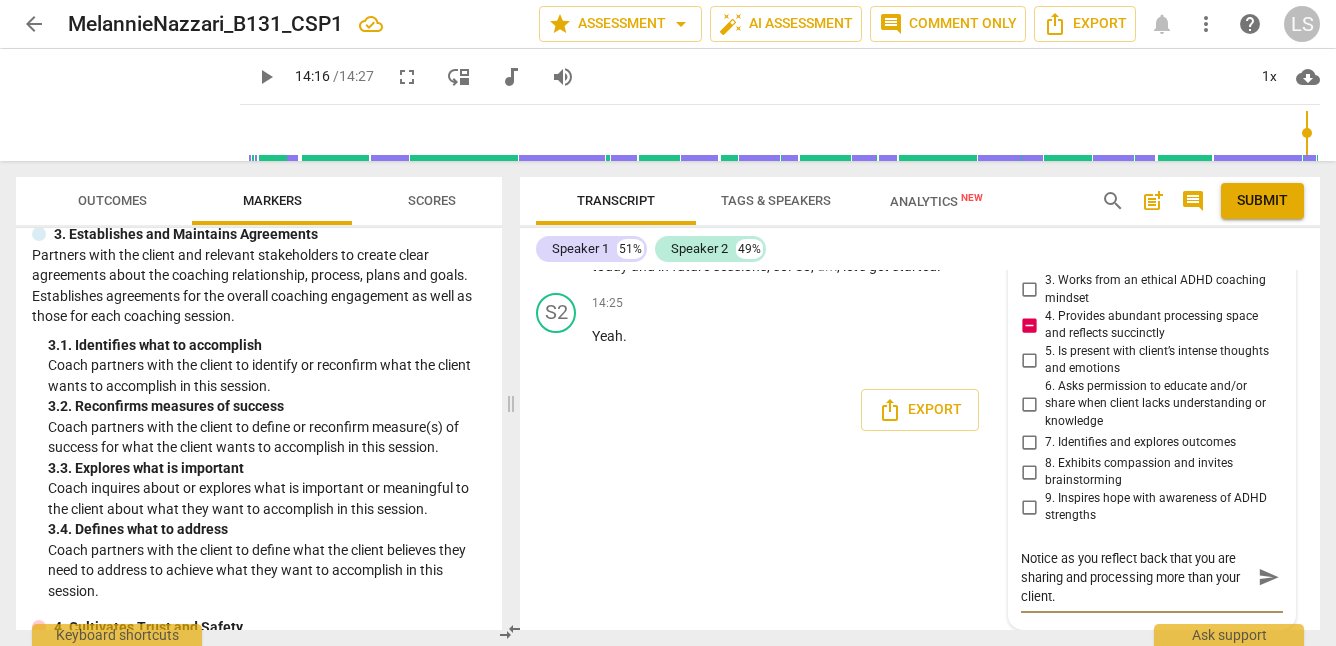 click on "Notice as you reflect back that you are sharing and processing more than your client." at bounding box center (1136, 577) 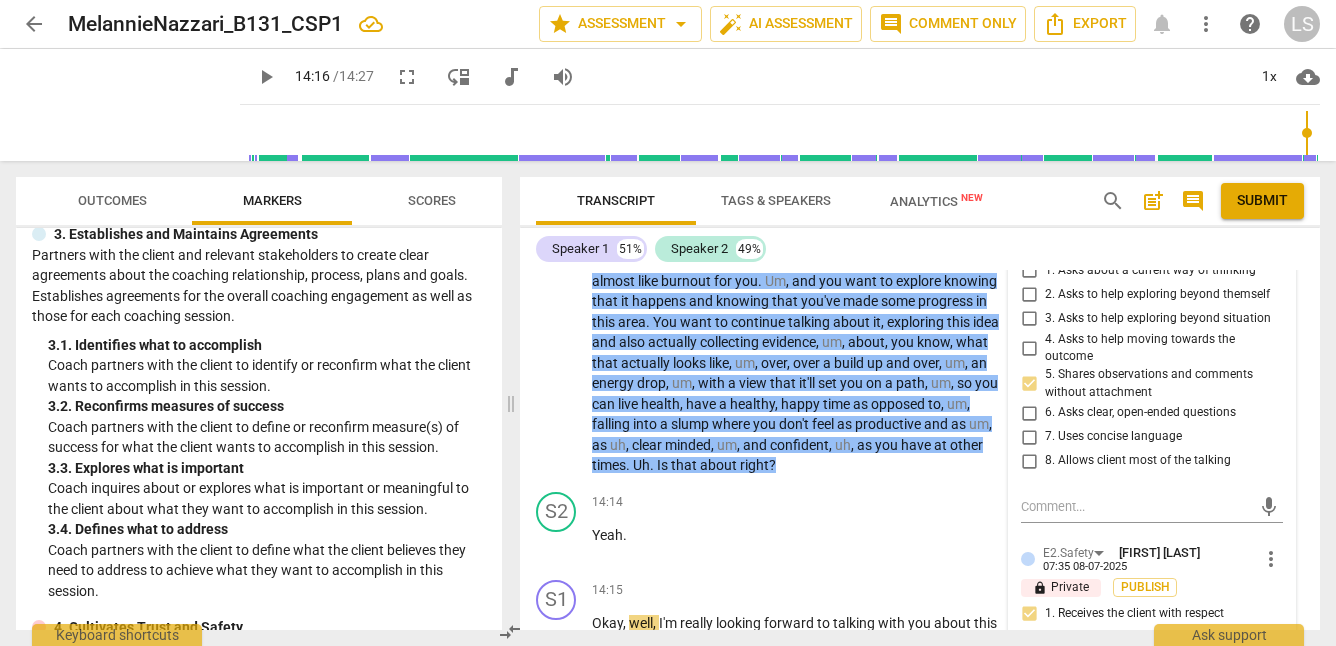 scroll, scrollTop: 5313, scrollLeft: 0, axis: vertical 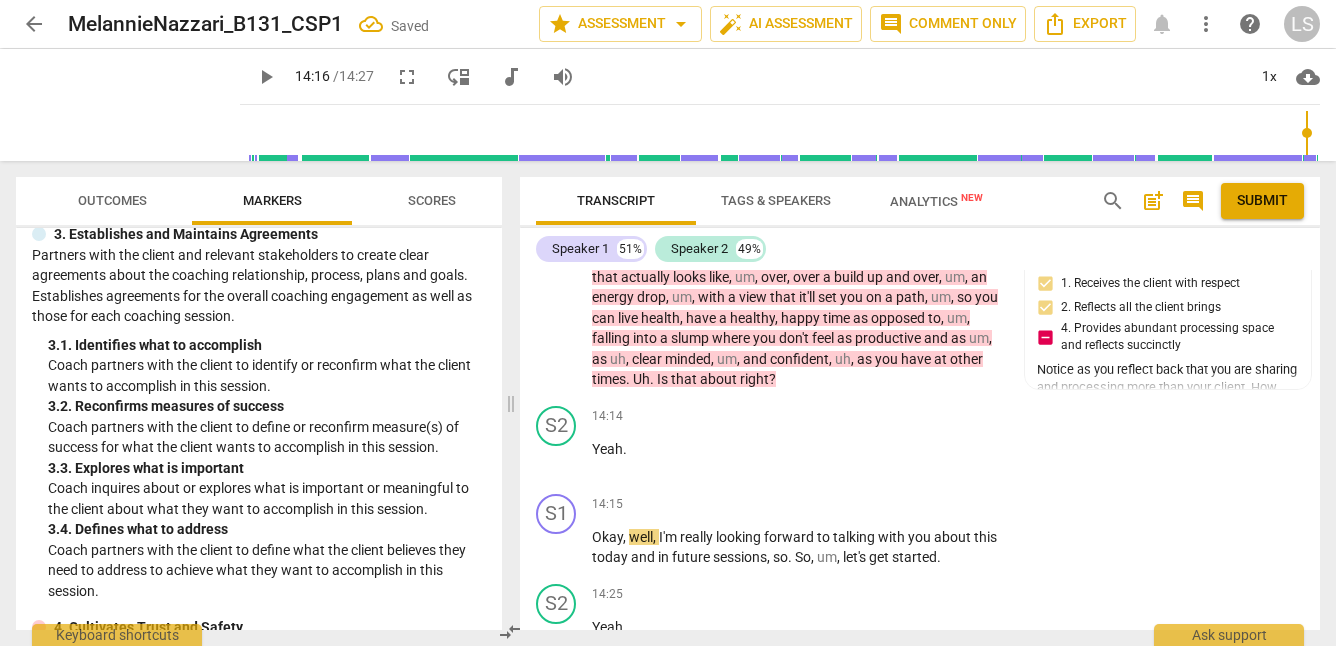 click on "S1 play_arrow pause 13:02 + Add competency 7.Awareness E2.Safety keyboard_arrow_right Okay . So if I can just summarize . It sounds like you're very aware that there are times when you have high energy and take on more than you can handle or more than feels healthy for you , um , because ultimately that leads to some kind of crash , uh , or um , almost like burnout for you . Um , and you want to explore knowing that it happens and knowing that you've made some progress in this area . You want to continue talking about it , exploring this idea and also actually collecting evidence , um , about , you know , what that actually looks like , um , over , over a build up and over , um , an energy drop , um , with a view that it'll set you on a path , um , so you can" at bounding box center (920, 230) 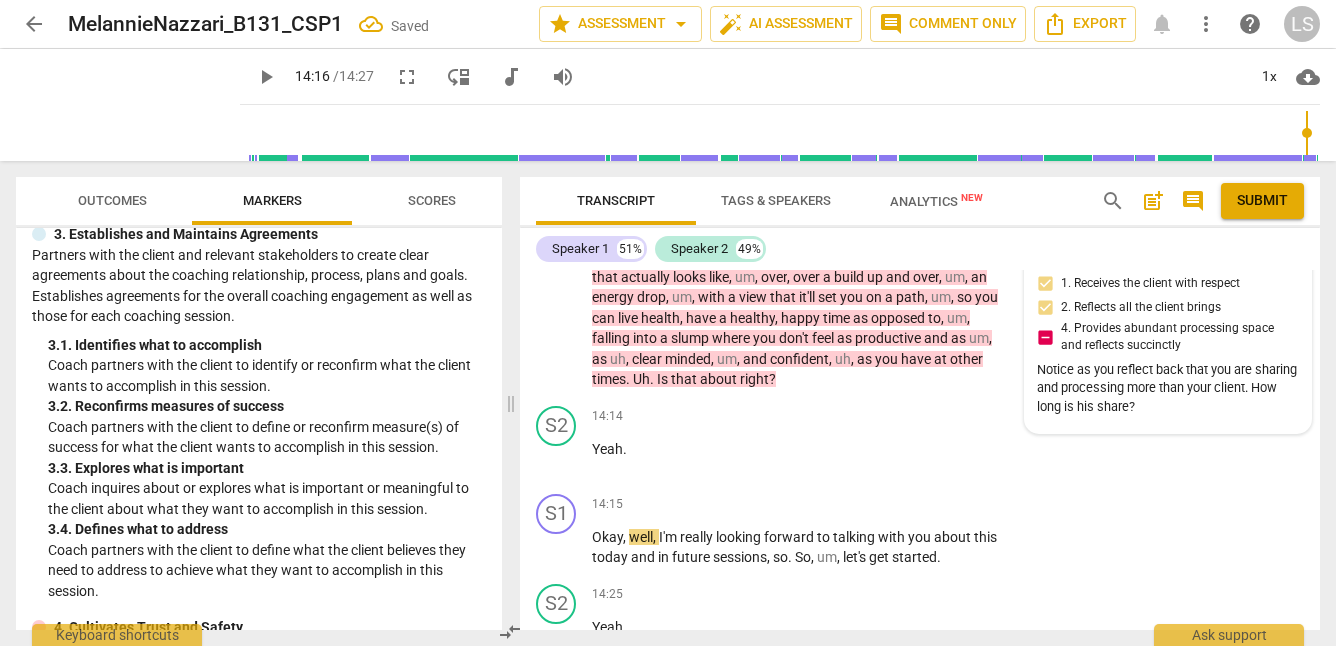 click on "Notice as you reflect back that you are sharing and processing more than your client. How long is his share?" at bounding box center [1168, 389] 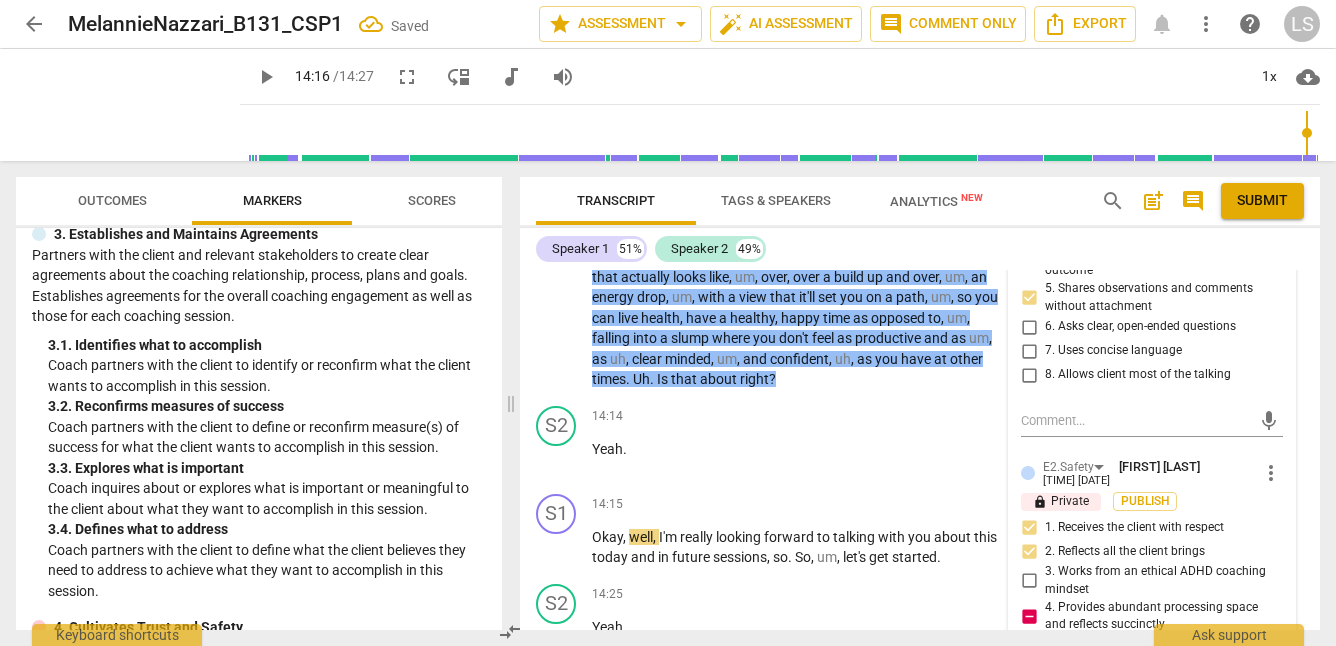 click on "lock Private Publish" at bounding box center [1152, 501] 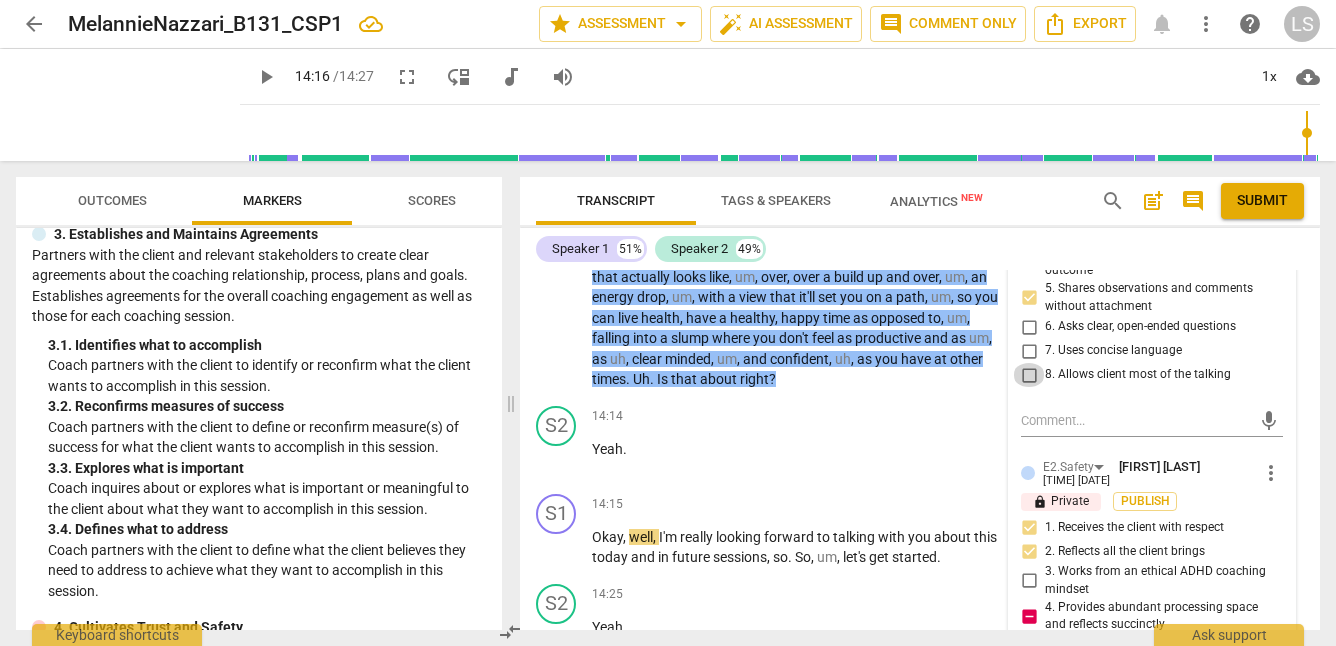 click on "8. Allows client most of the talking" at bounding box center (1029, 375) 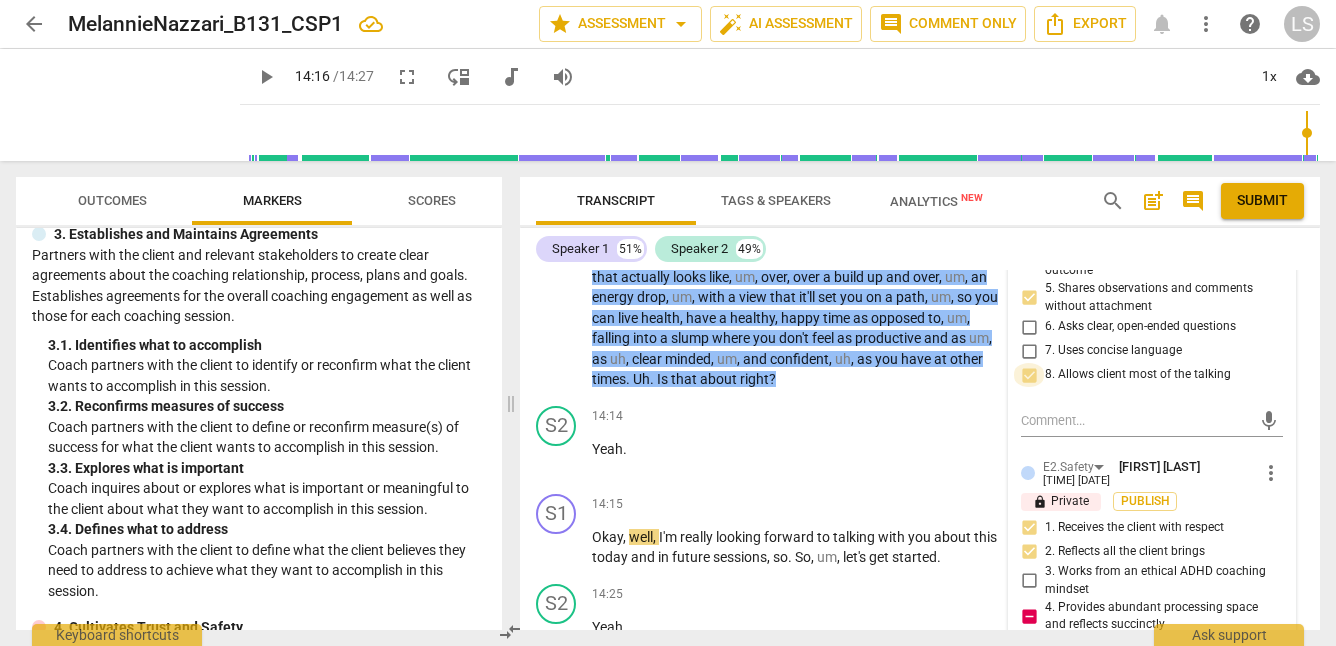 click on "8. Allows client most of the talking" at bounding box center (1029, 375) 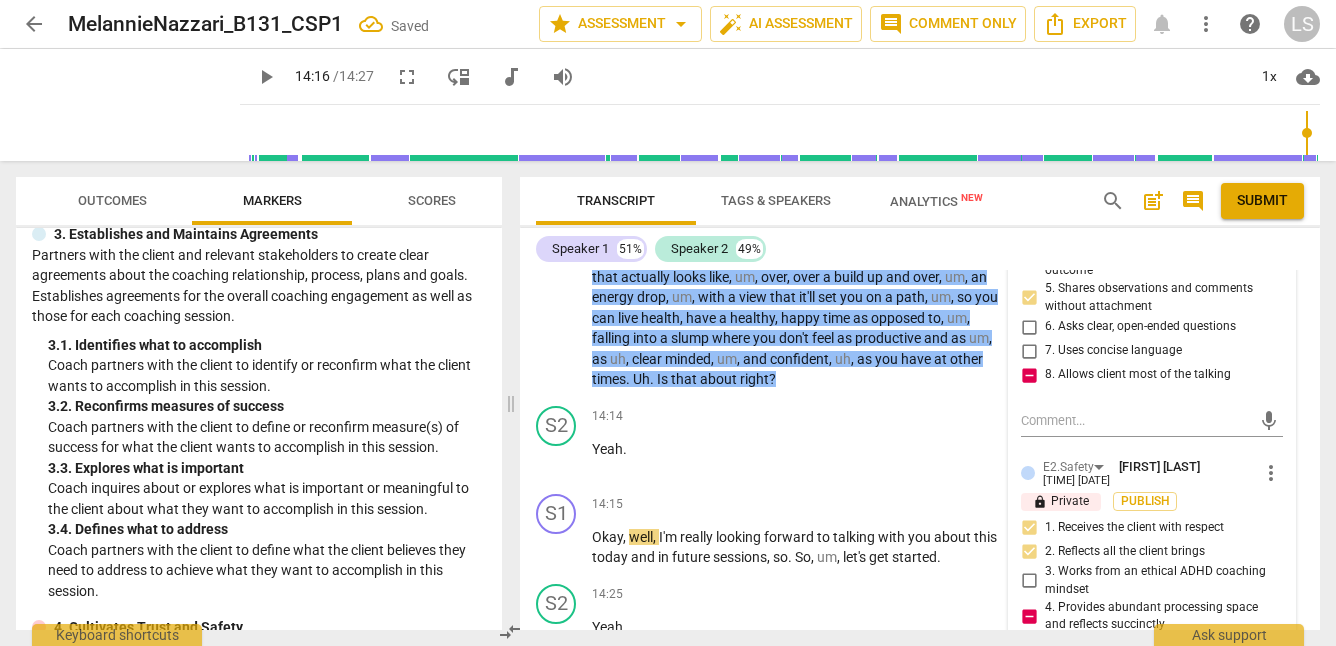 click on "E2.Safety Lynn Shumaker 07:36 08-07-2025" at bounding box center [1151, 472] 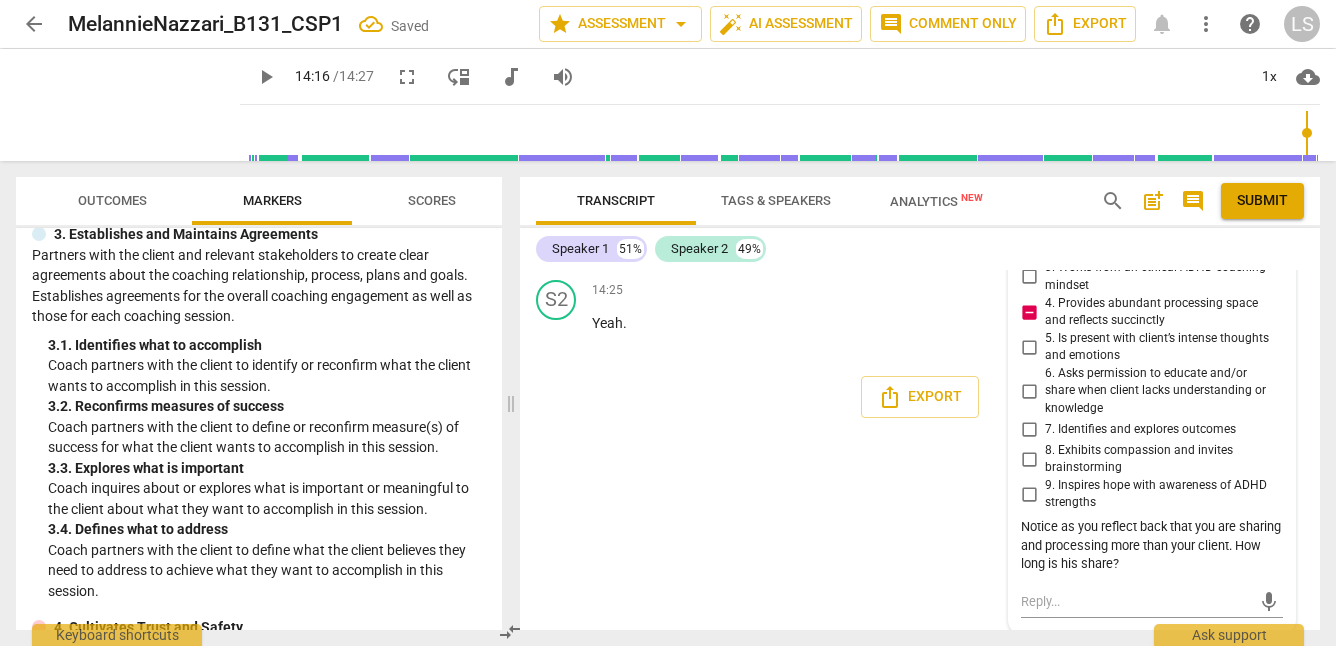 scroll, scrollTop: 5712, scrollLeft: 0, axis: vertical 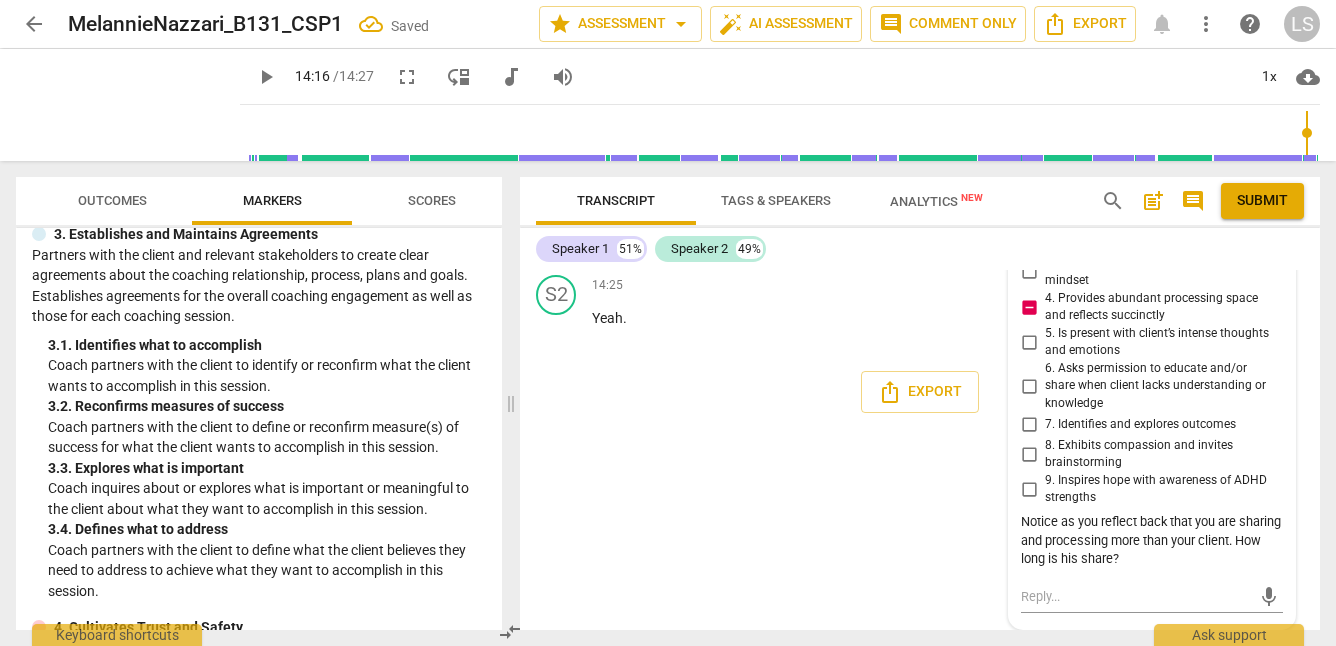 click on "Notice as you reflect back that you are sharing and processing more than your client. How long is his share?" at bounding box center (1152, 541) 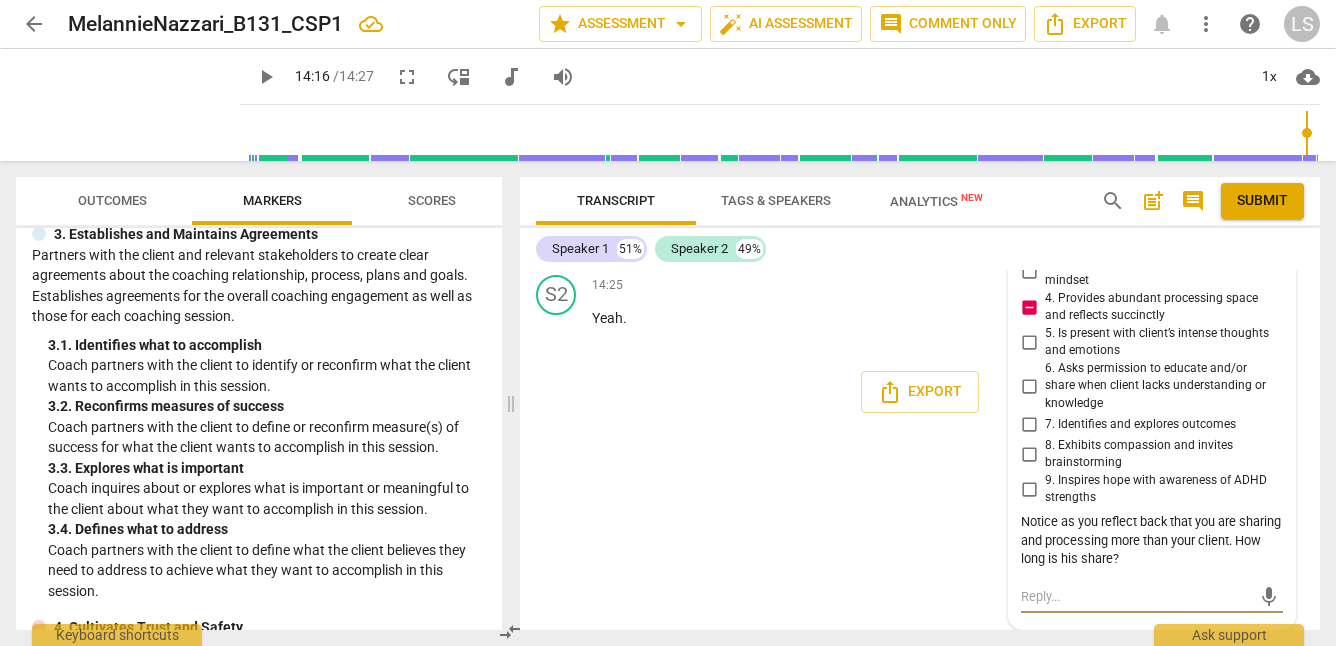 click at bounding box center [1136, 596] 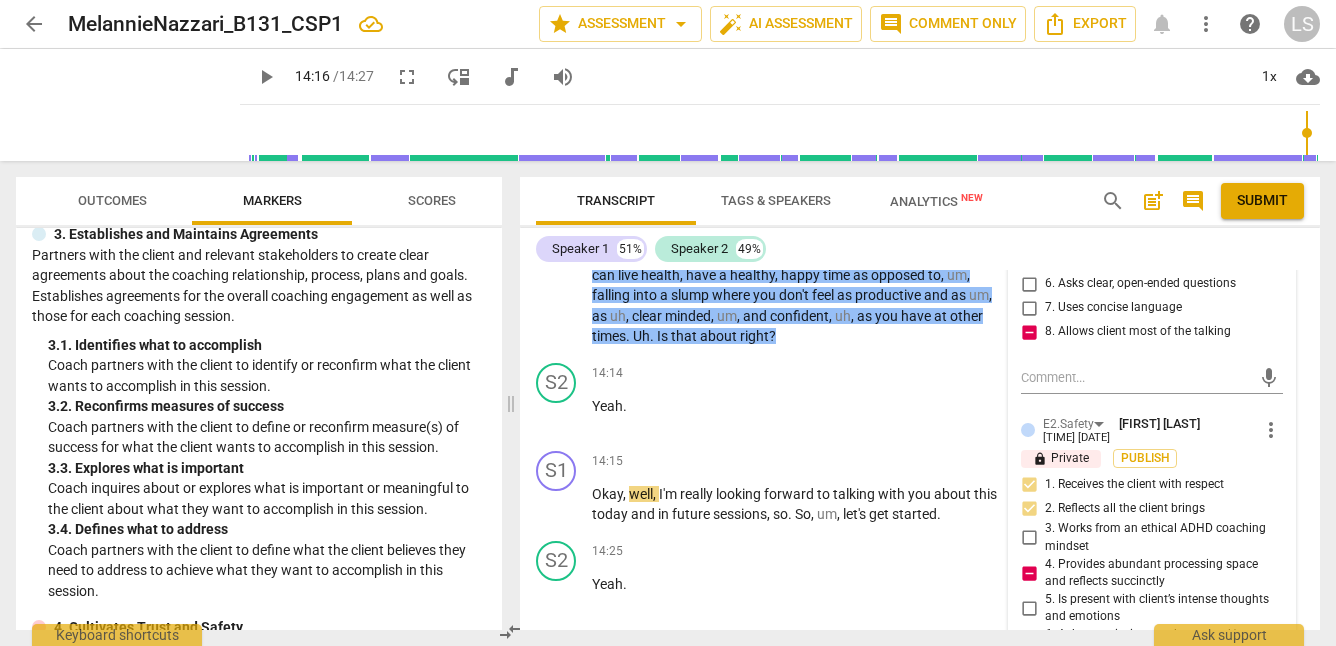 scroll, scrollTop: 5442, scrollLeft: 0, axis: vertical 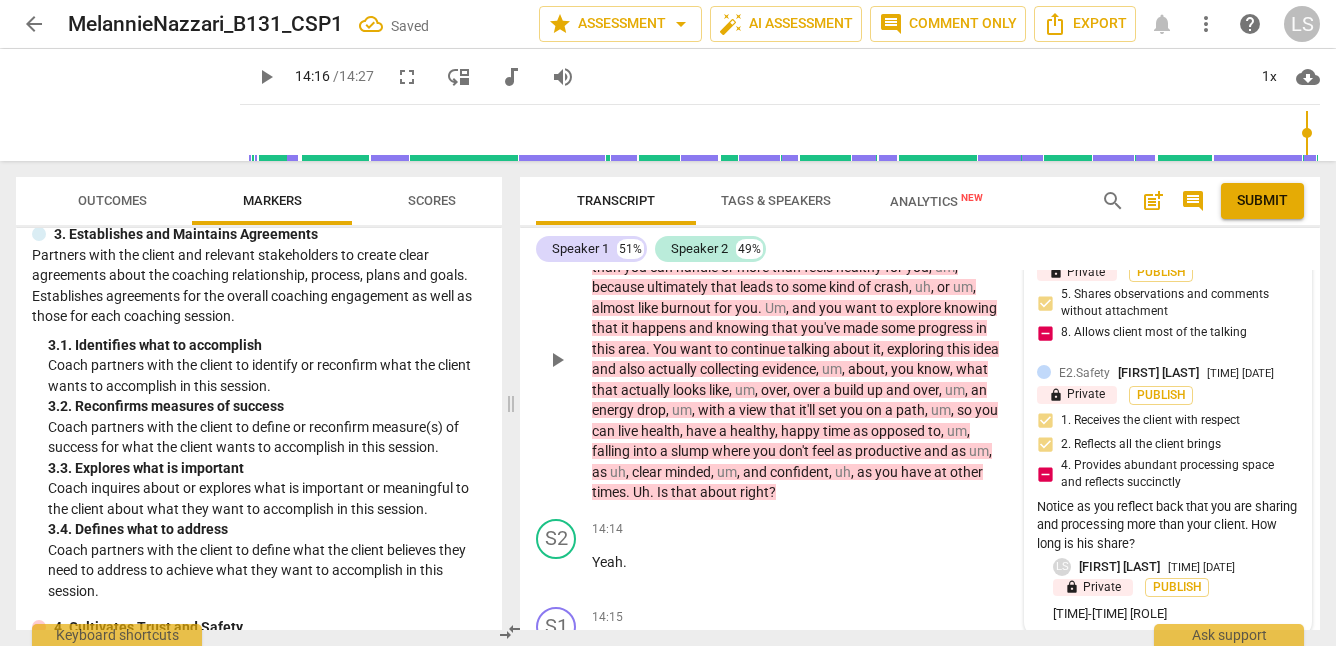 click on "E2.Safety Lynn Shumaker 07:36 08-07-2025 lock Private Publish 1. Receives the client with respect 2. Reflects all the client brings 4. Provides abundant processing space and reflects succinctly Notice as you reflect back that you are sharing and processing more than your client. How long is his share?" at bounding box center (1168, 460) 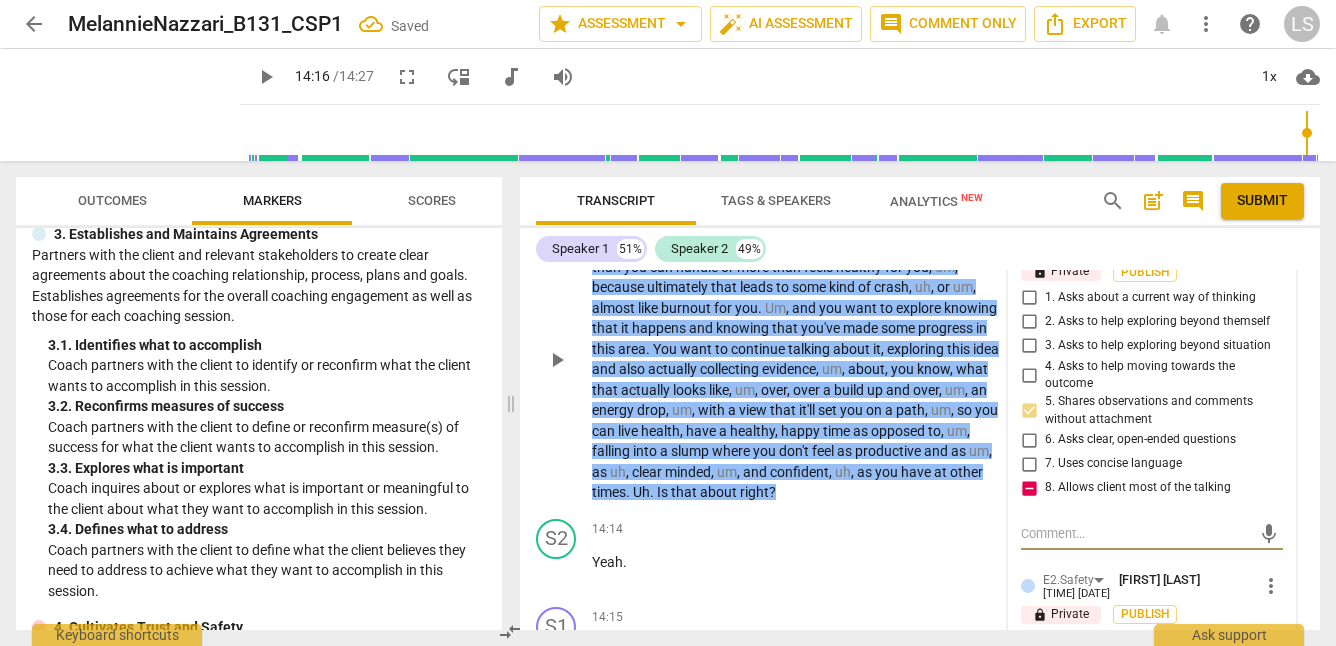 scroll, scrollTop: 5386, scrollLeft: 0, axis: vertical 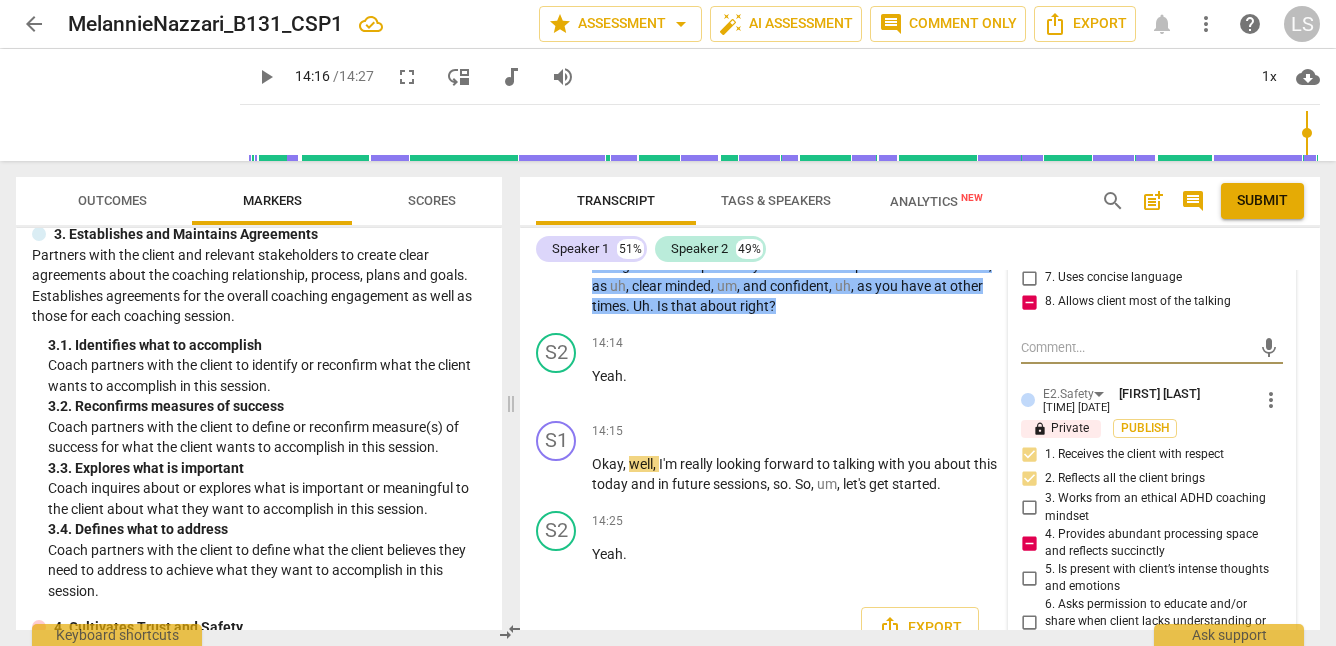 click on "7.Awareness [NAME] 07:35 08-07-2025 more_vert lock Private Publish 1. Asks about a current way of thinking 2. Asks to help exploring beyond themself 3. Asks to help exploring beyond situation 4. Asks to help moving towards the outcome 5. Shares observations and comments without attachment 6. Asks clear, open-ended questions 7. Uses concise language 8. Allows client most of the talking mic E2.Safety [NAME] 07:36 08-07-2025 more_vert lock Private Publish 1. Receives the client with respect 2. Reflects all the client brings 3. Works from an ethical ADHD coaching mindset 4. Provides abundant processing space and reflects succinctly 5. Is present with client’s intense thoughts and emotions 6. Asks permission to educate and/or share when client lacks understanding or knowledge 7. Identifies and explores outcomes 8. Exhibits compassion and invites brainstorming 9. Inspires hope with awareness of ADHD strengths LS [NAME] 07:37 08-07-2025 more_vert lock Private Publish [TIME]-[TIME] client  mic" at bounding box center (1152, 483) 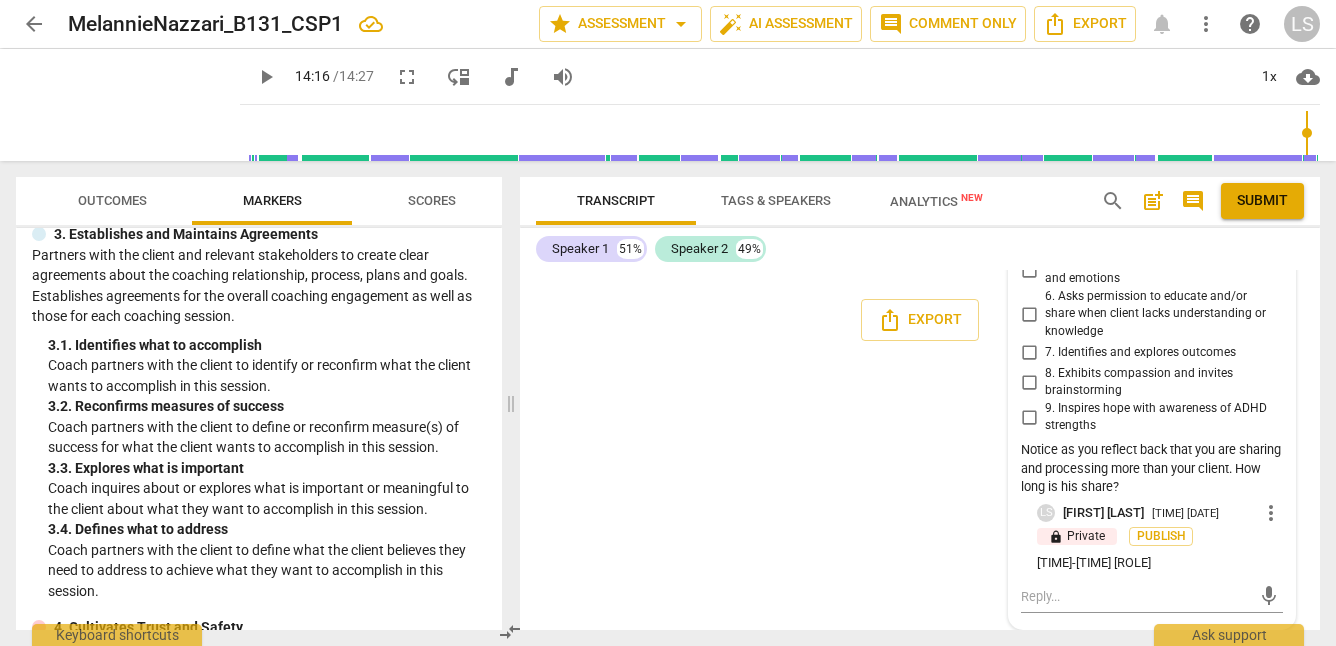 scroll, scrollTop: 5796, scrollLeft: 0, axis: vertical 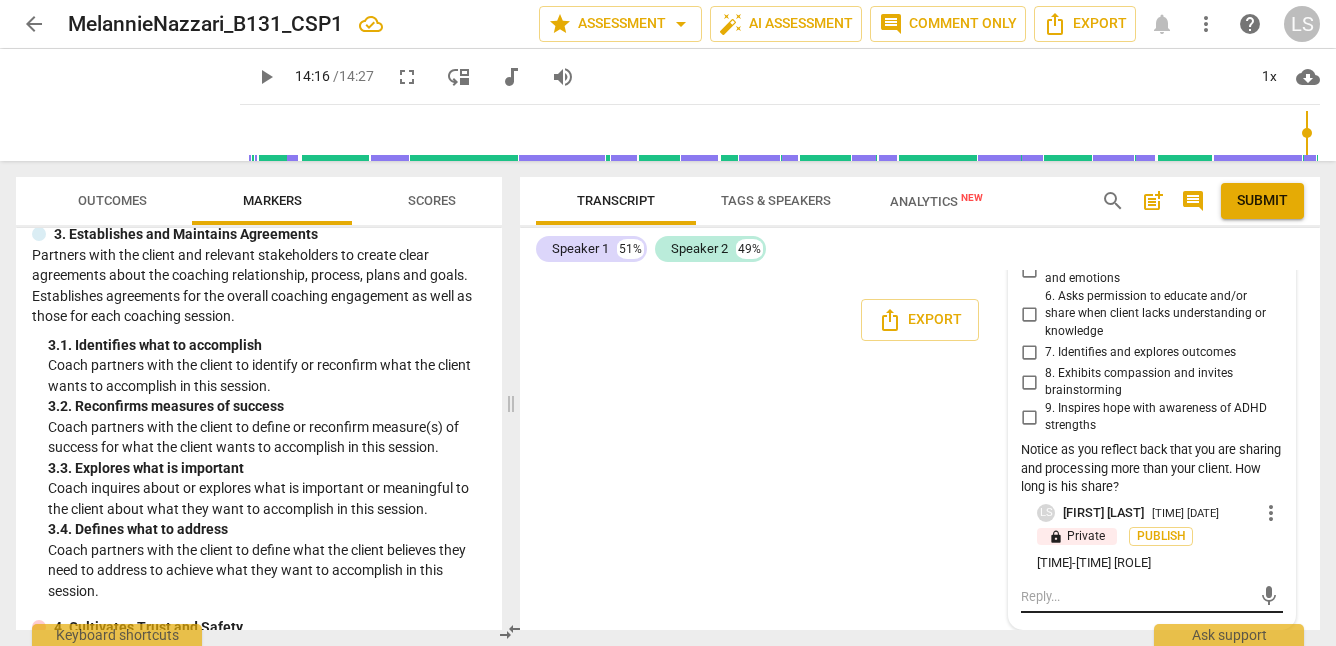 click on "mic" at bounding box center (1152, 597) 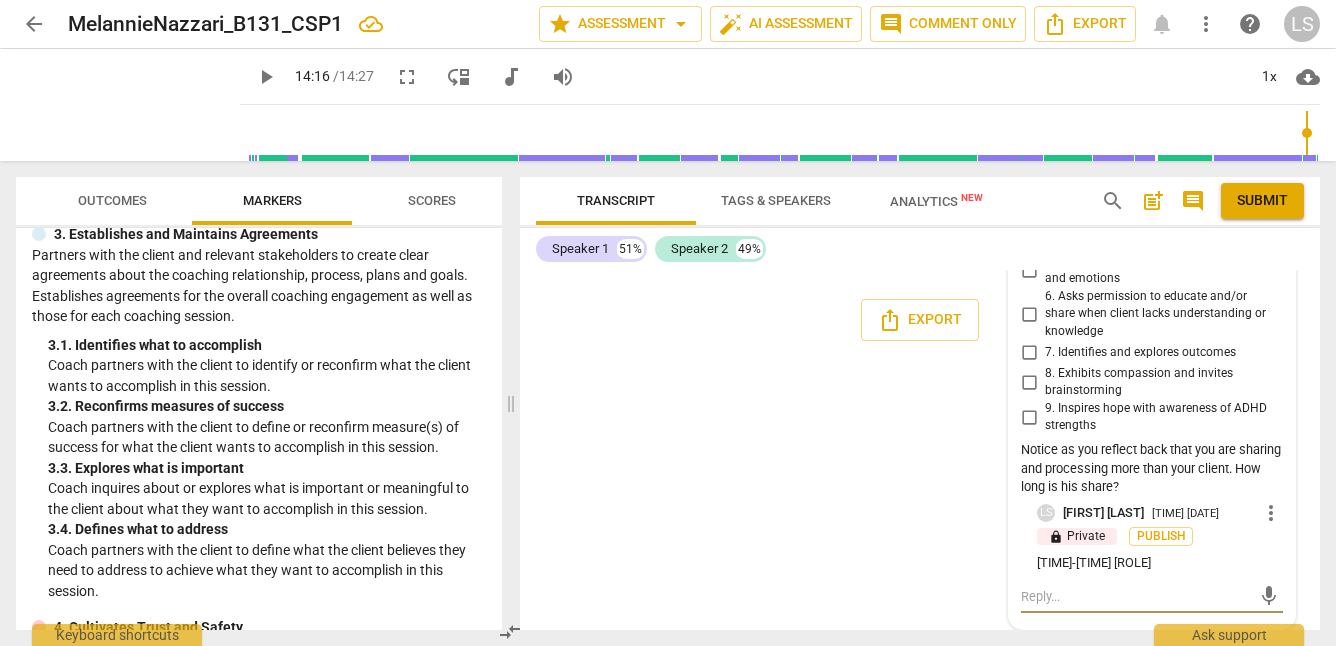 click at bounding box center [1136, 596] 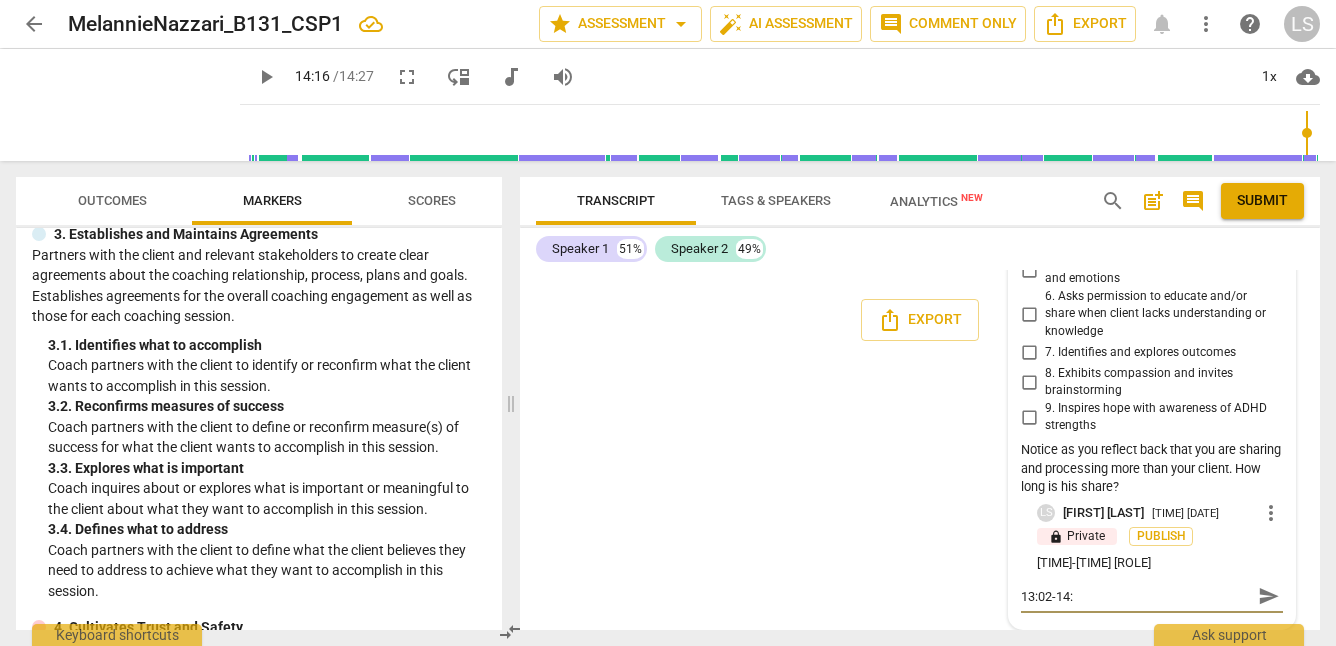 click on "13:02-14:" at bounding box center (1136, 596) 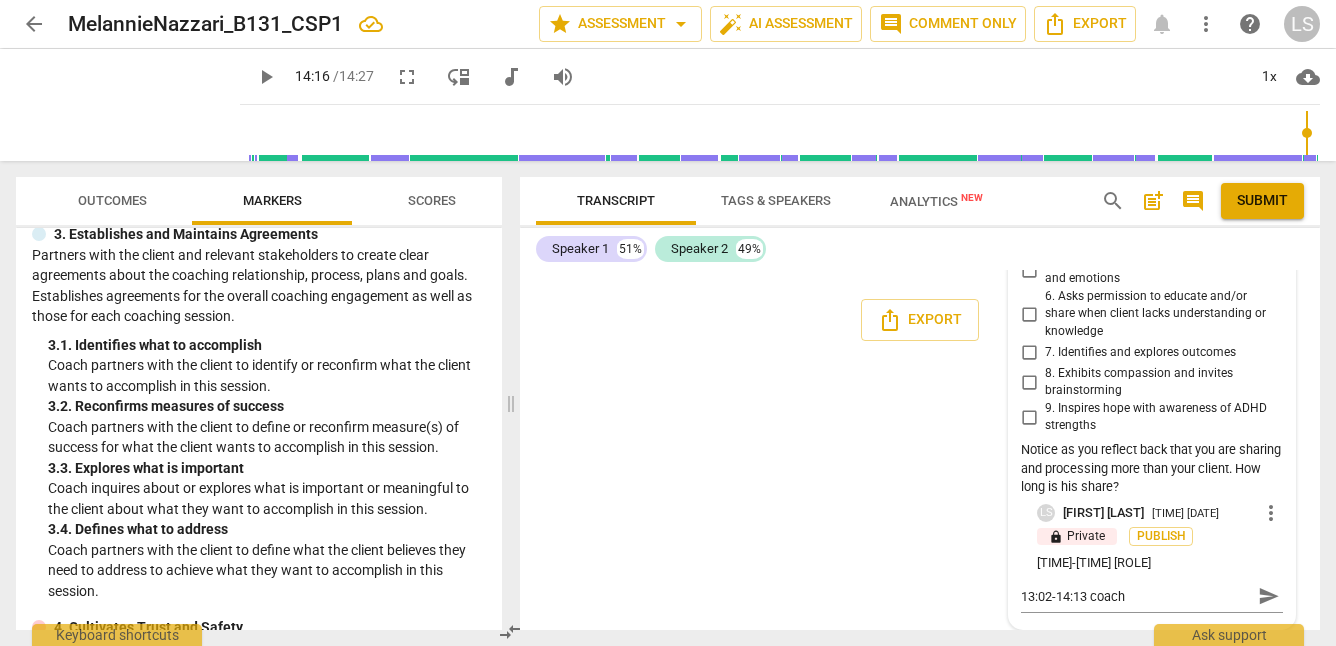 click on "[TIME]-[TIME] [ROLE]" at bounding box center [1160, 563] 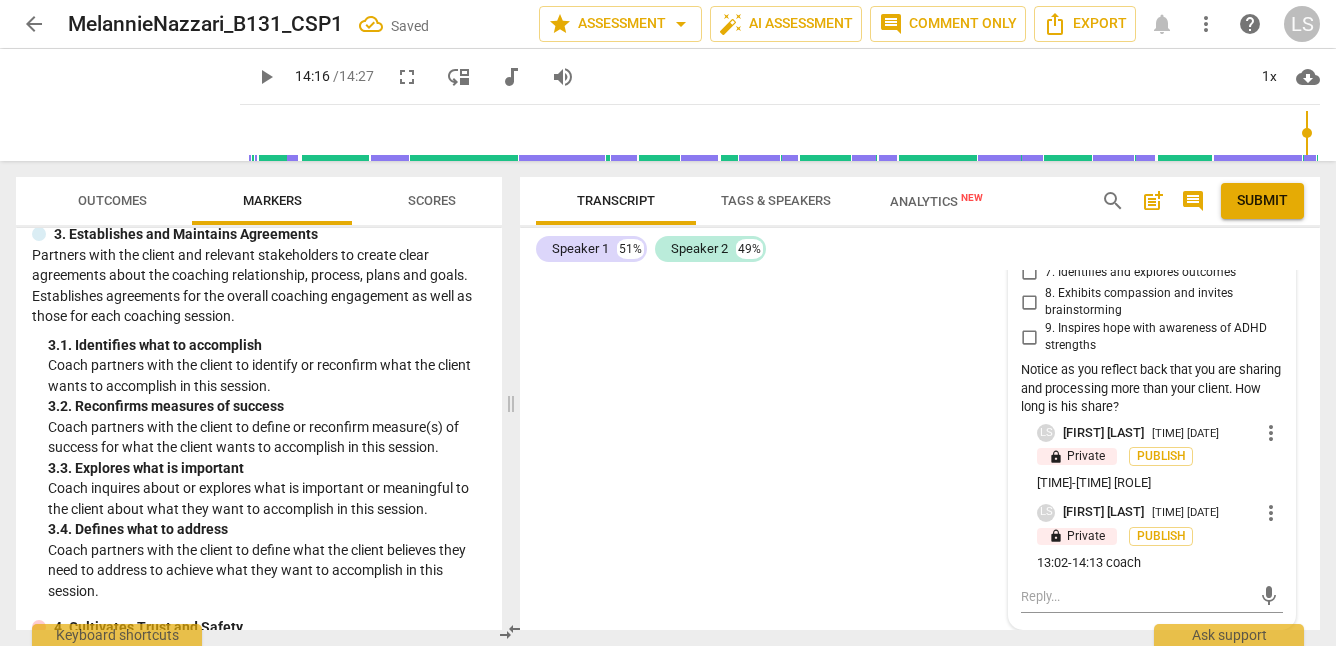 click on "[TIME]-[TIME] [ROLE]" at bounding box center (1160, 483) 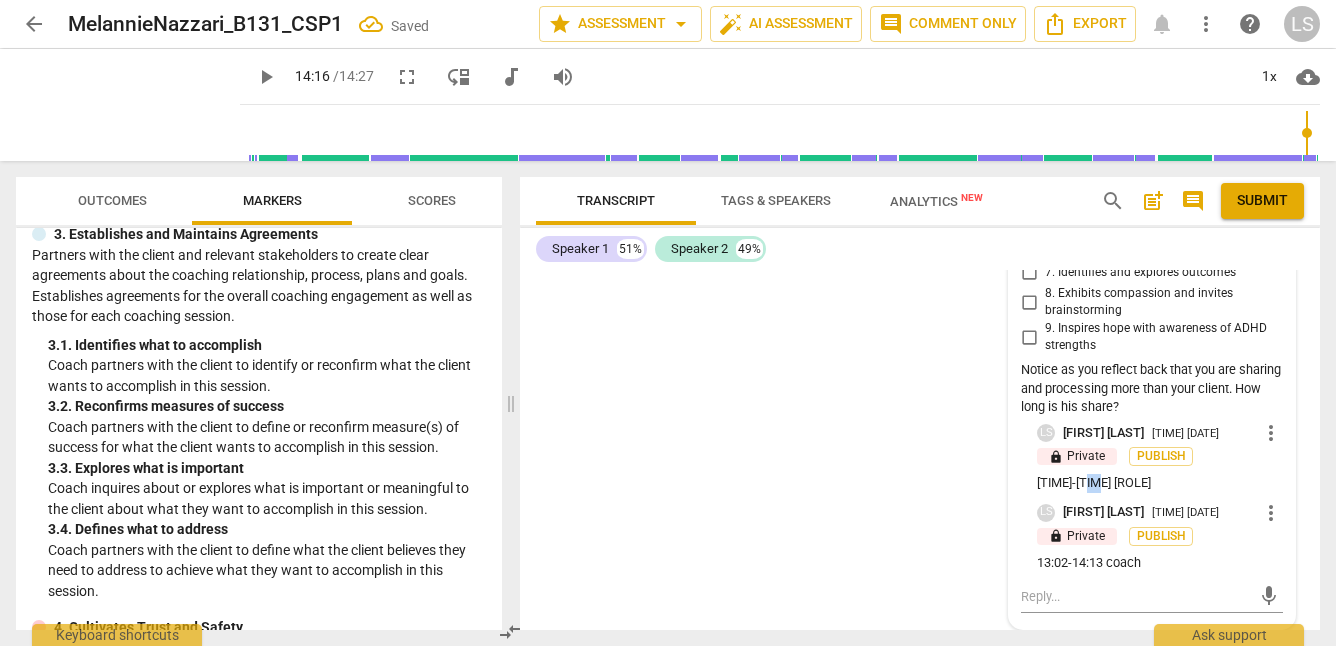 click on "[TIME]-[TIME] [ROLE]" at bounding box center (1160, 483) 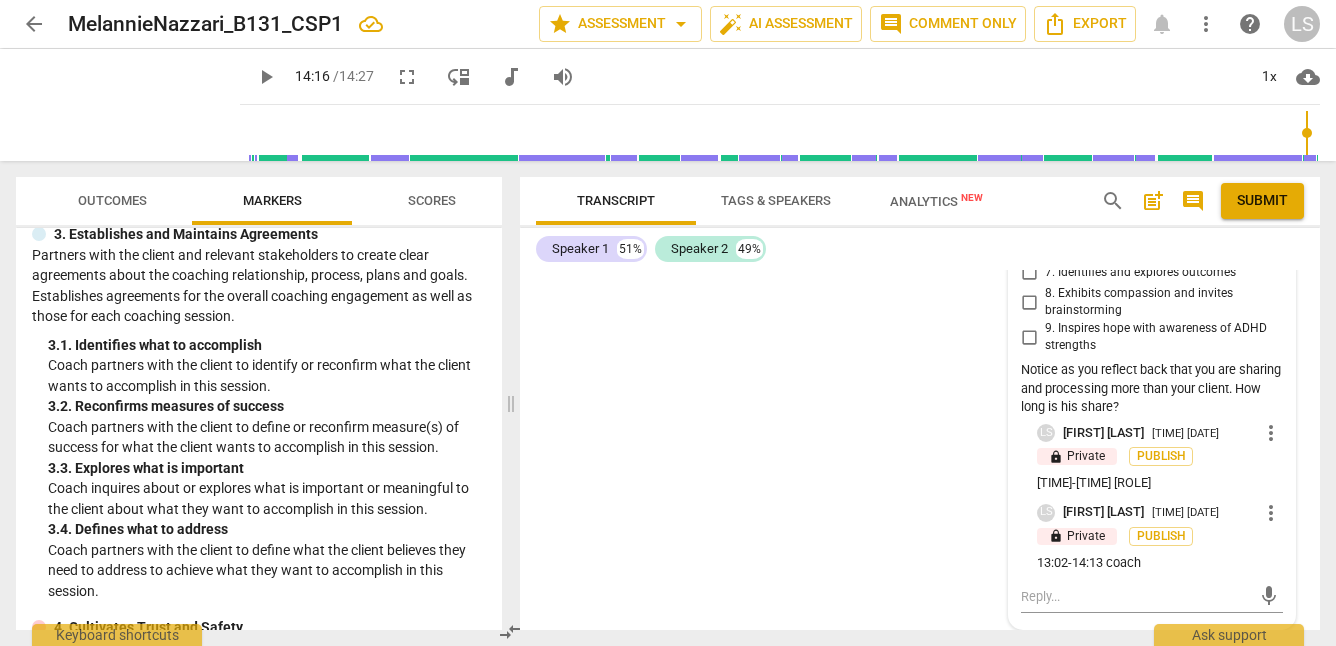 click on "[TIME]-[TIME] [ROLE]" at bounding box center [1160, 483] 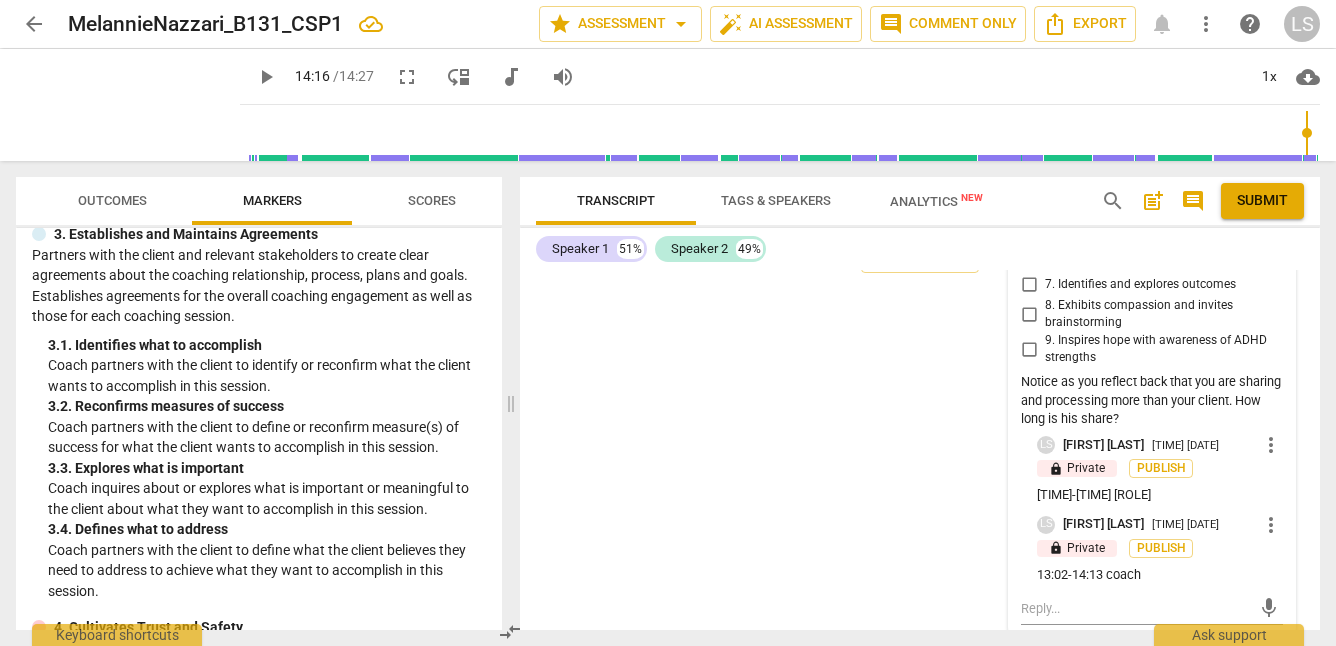 scroll, scrollTop: 5876, scrollLeft: 0, axis: vertical 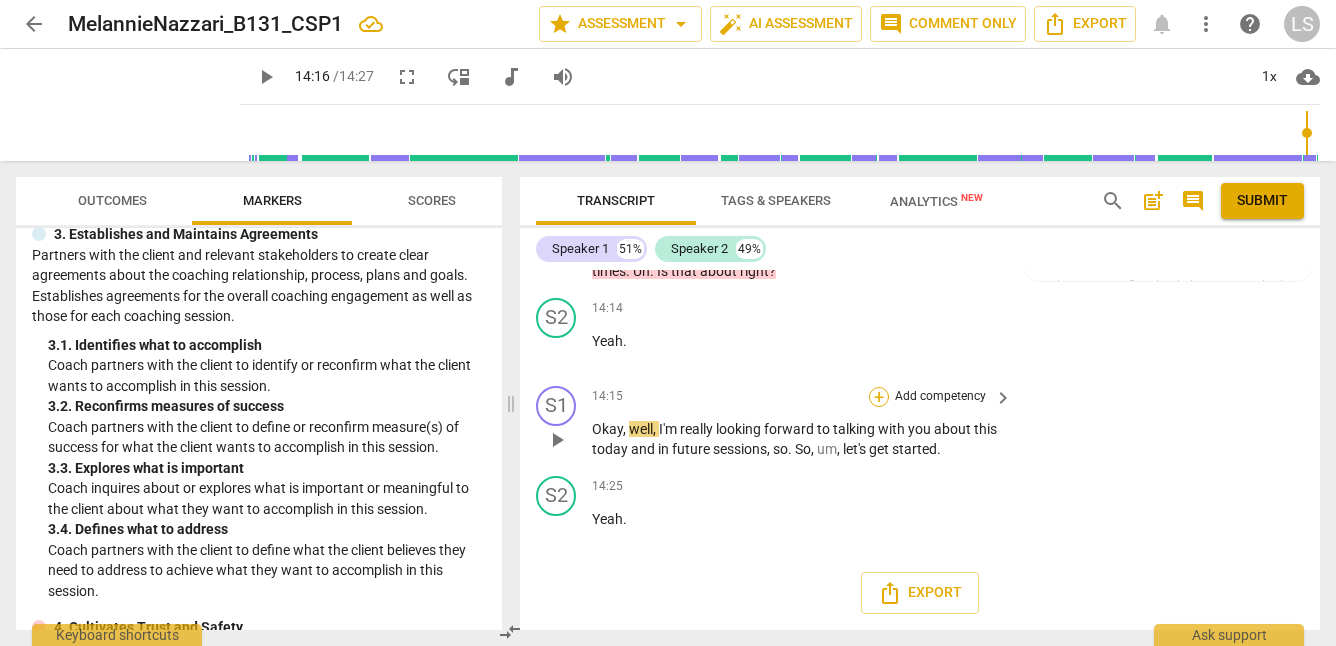 click on "+" at bounding box center [879, 397] 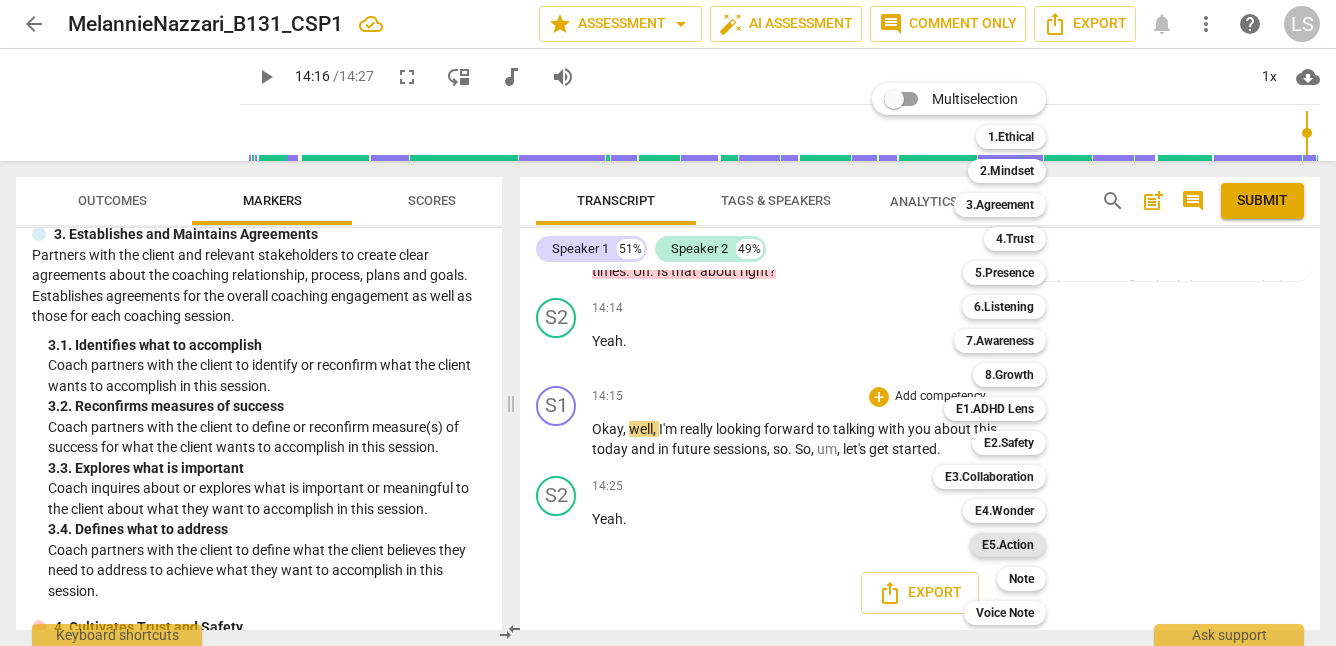 click on "E5.Action" at bounding box center [1008, 545] 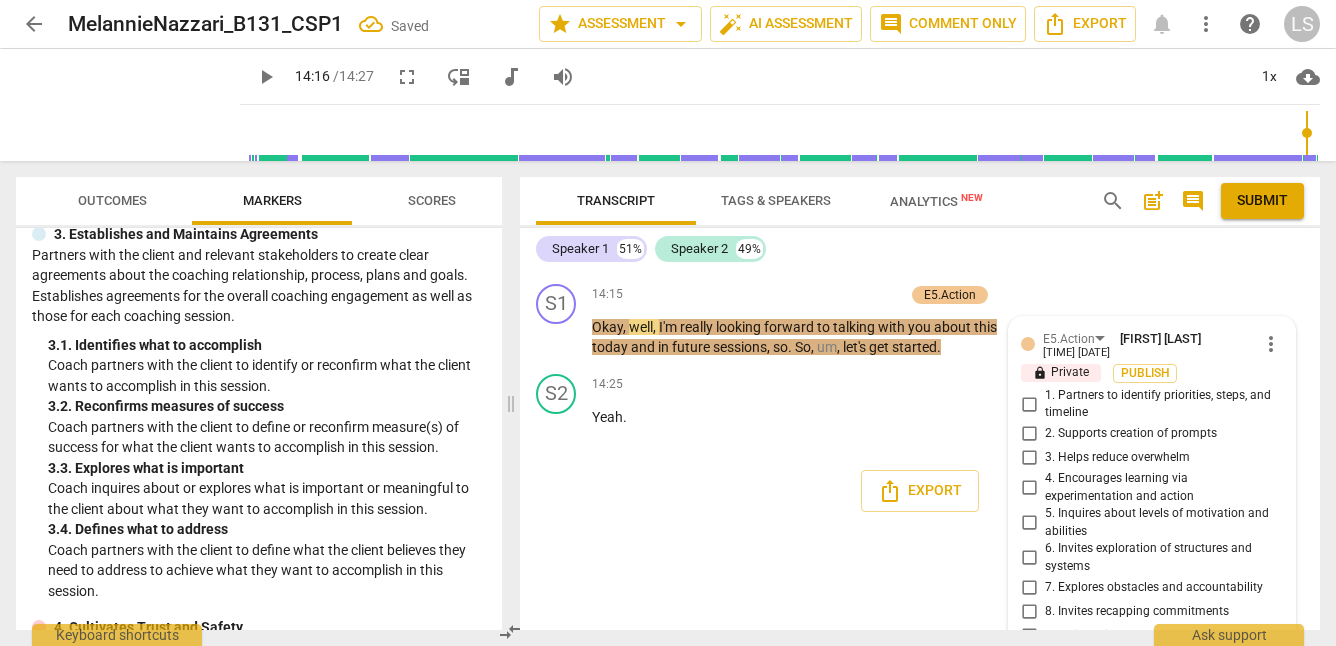 scroll, scrollTop: 5745, scrollLeft: 0, axis: vertical 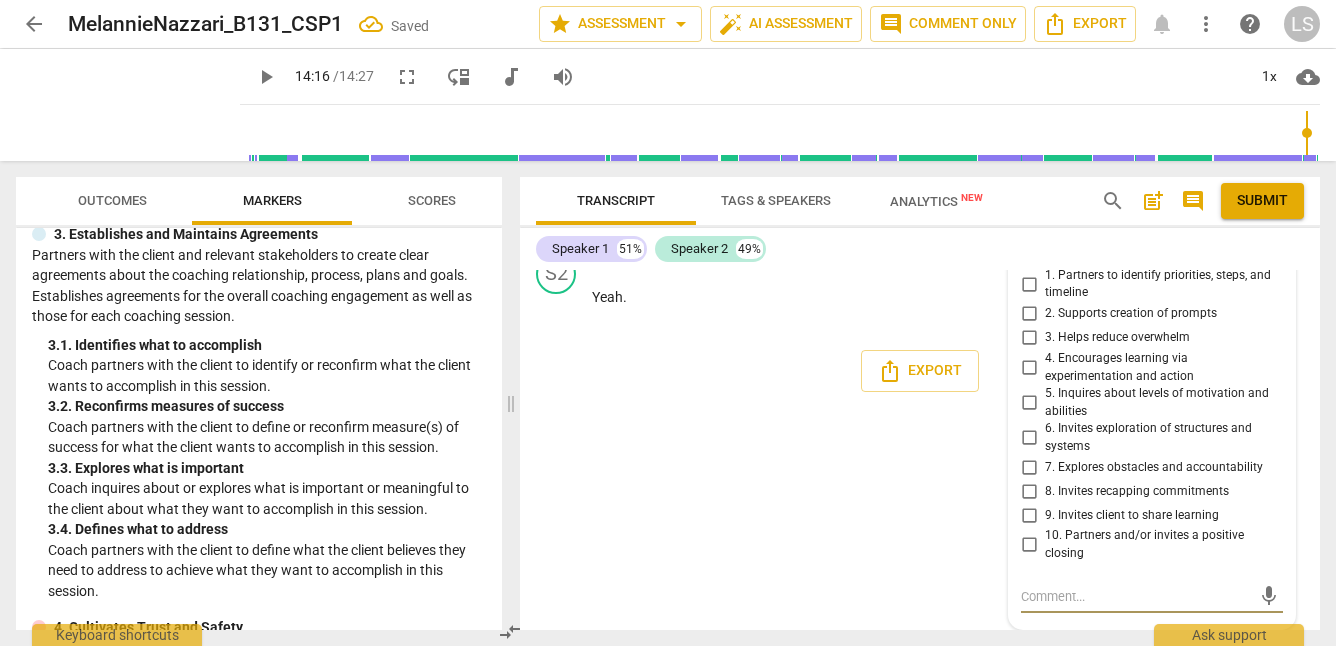 click on "10. Partners and/or invites a positive closing" at bounding box center (1029, 545) 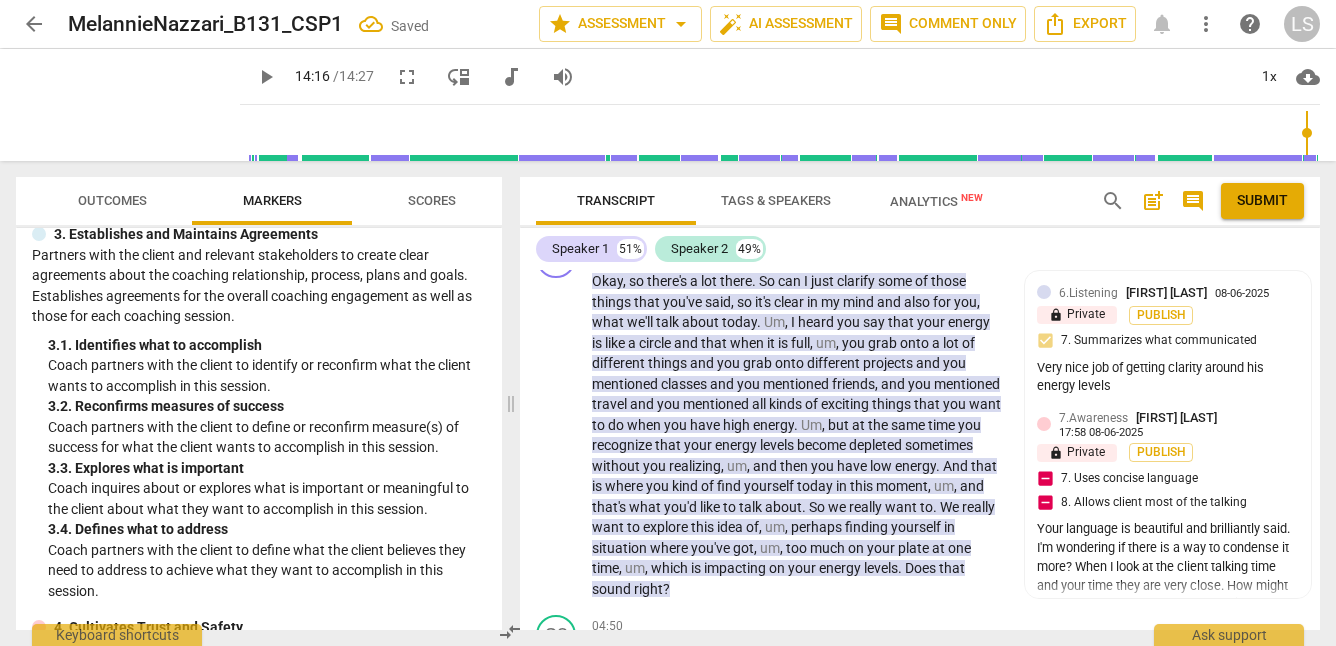 scroll, scrollTop: 0, scrollLeft: 0, axis: both 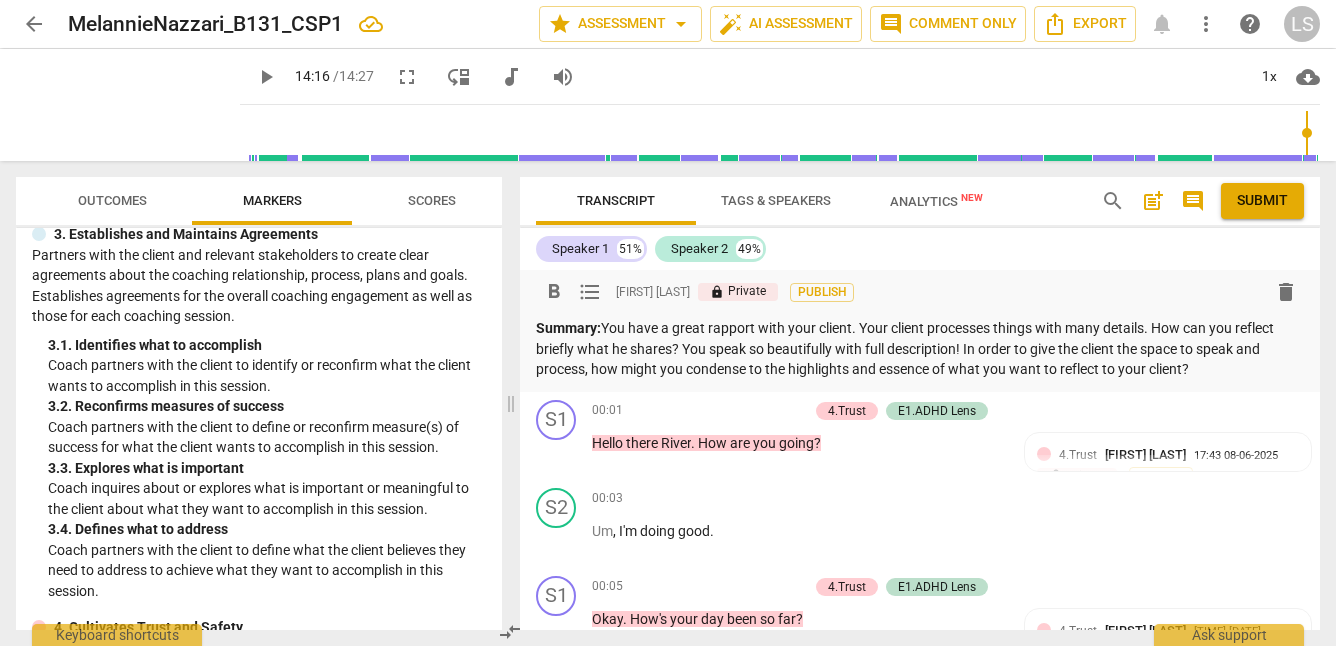 click on "Summary:   You have a great rapport with your client. Your client processes things with many details. How can you reflect briefly what he shares? You speak so beautifully with full description! In order to give the client the space to speak and process, how might you condense to the highlights and essence of what you want to reflect to your client?" at bounding box center [920, 349] 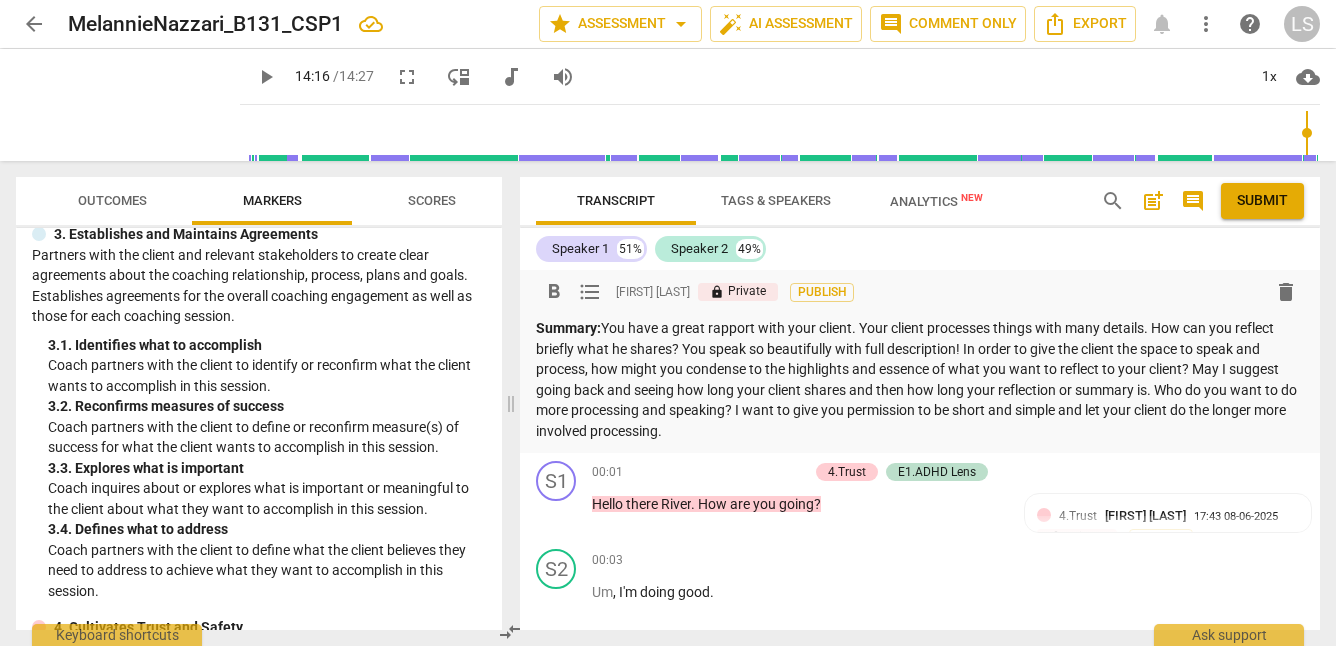 click on "Submit" at bounding box center [1262, 201] 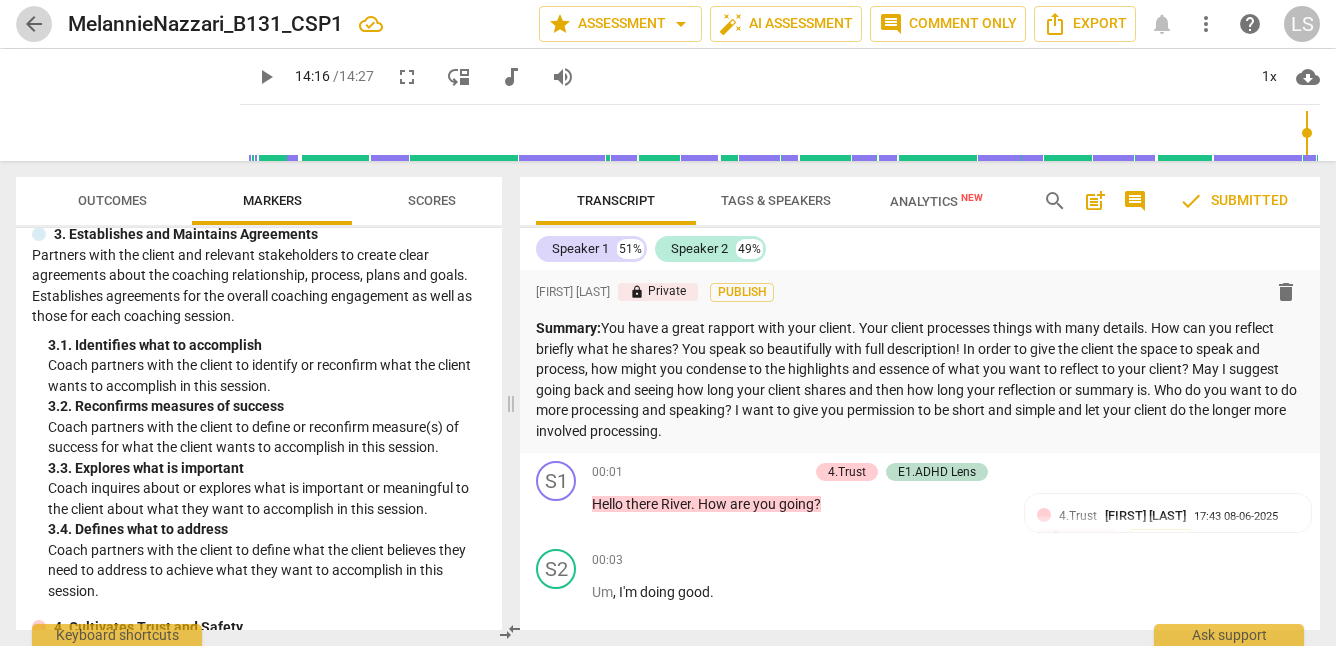click on "arrow_back" at bounding box center (34, 24) 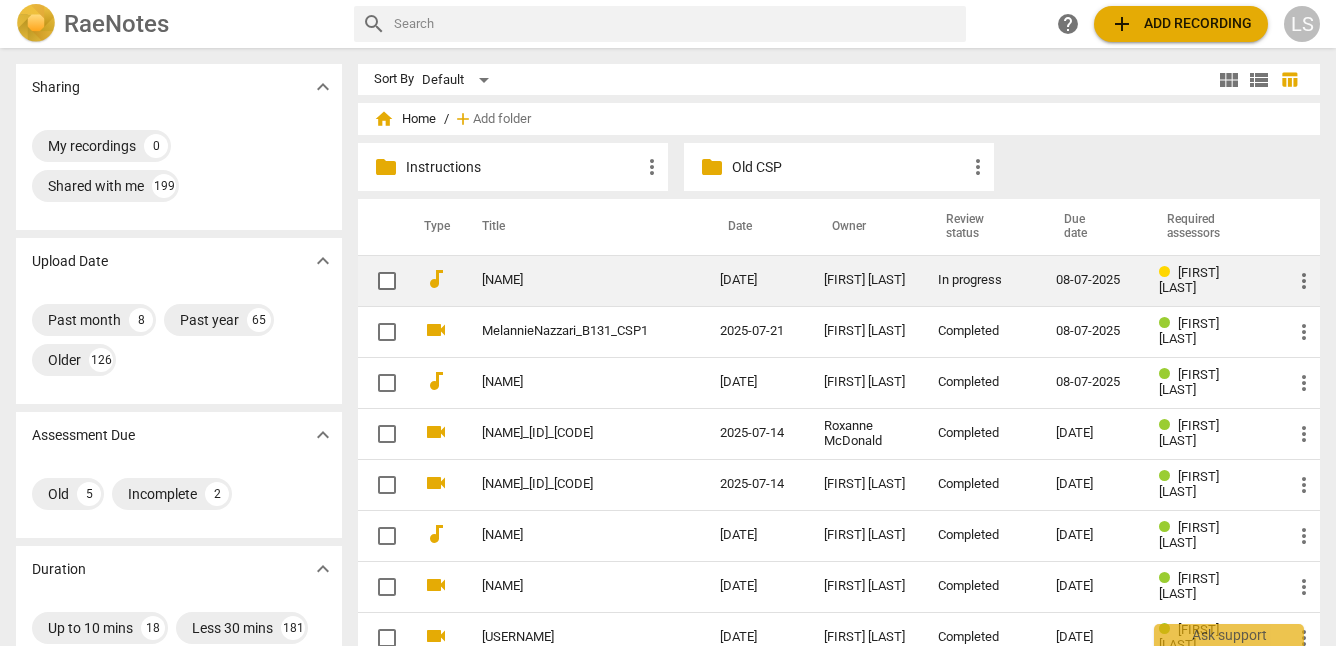 click on "08-07-2025" at bounding box center [1091, 280] 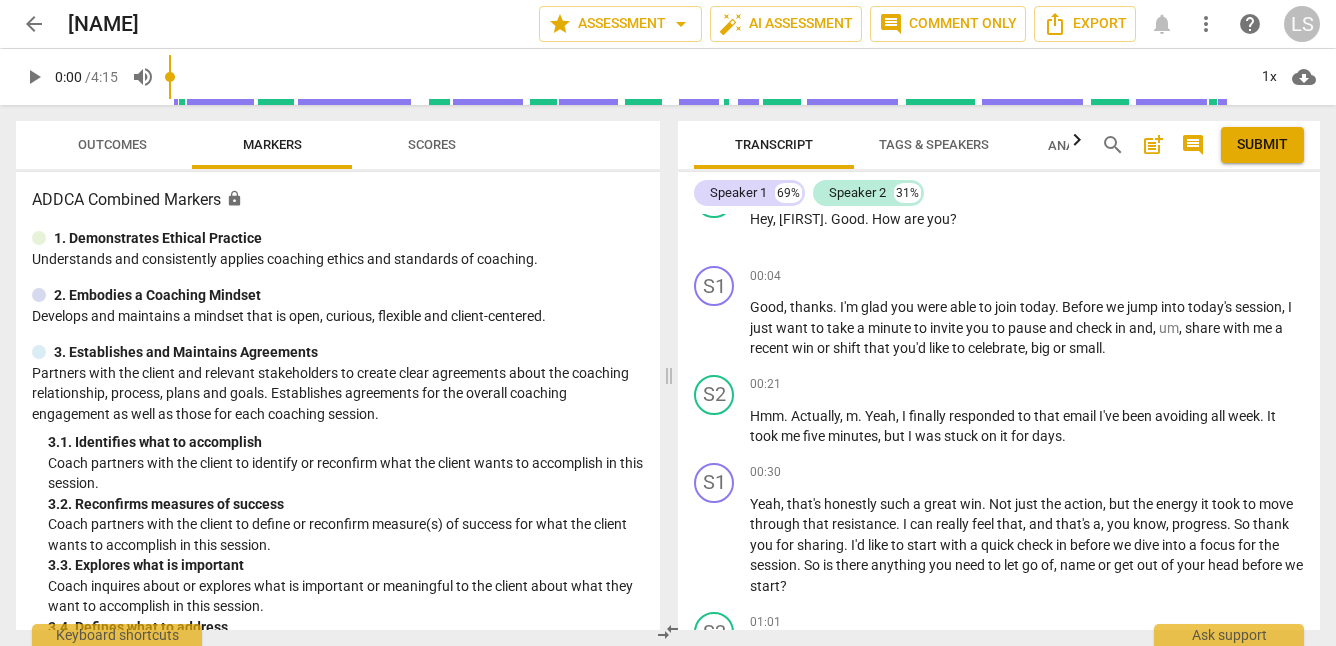 scroll, scrollTop: 0, scrollLeft: 0, axis: both 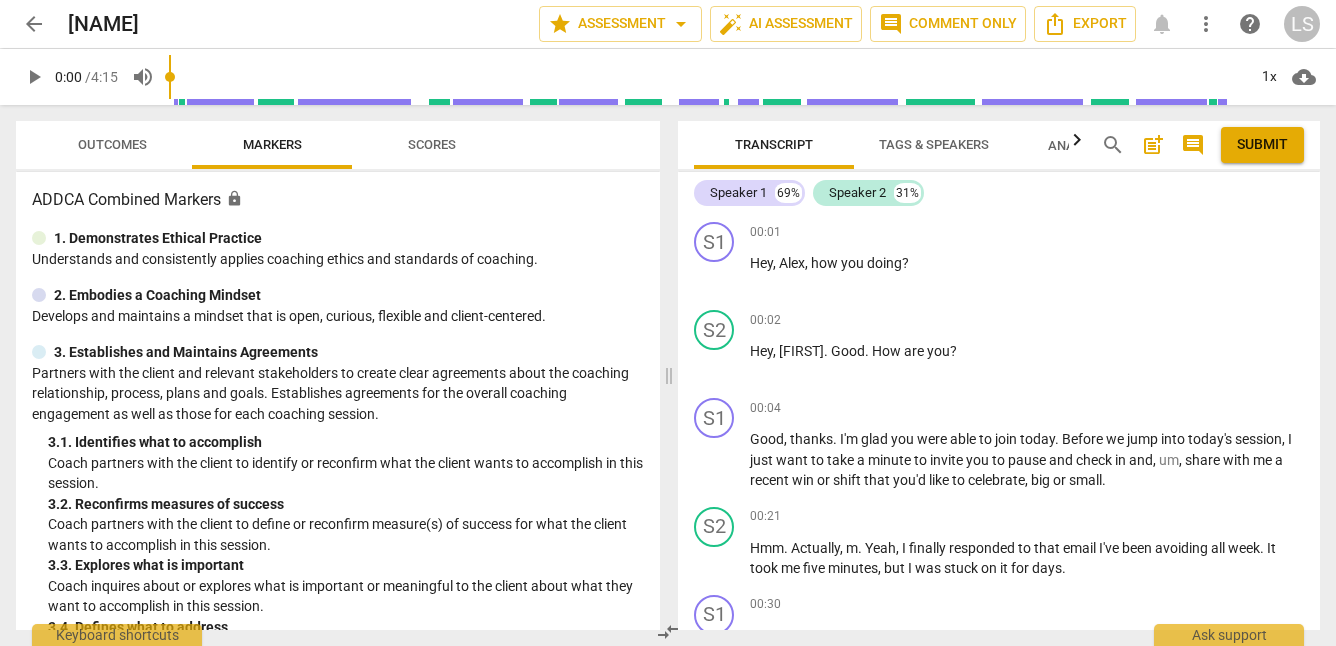 click on "play_arrow" at bounding box center (34, 77) 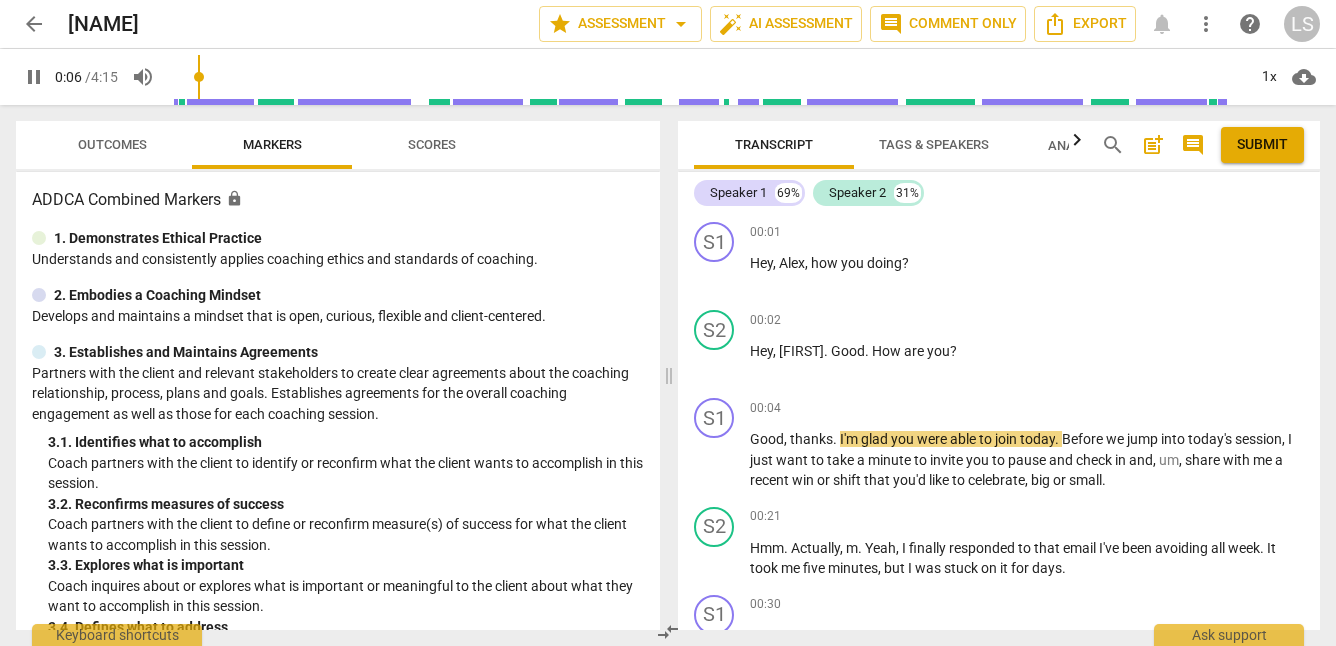 click on "pause" at bounding box center [34, 77] 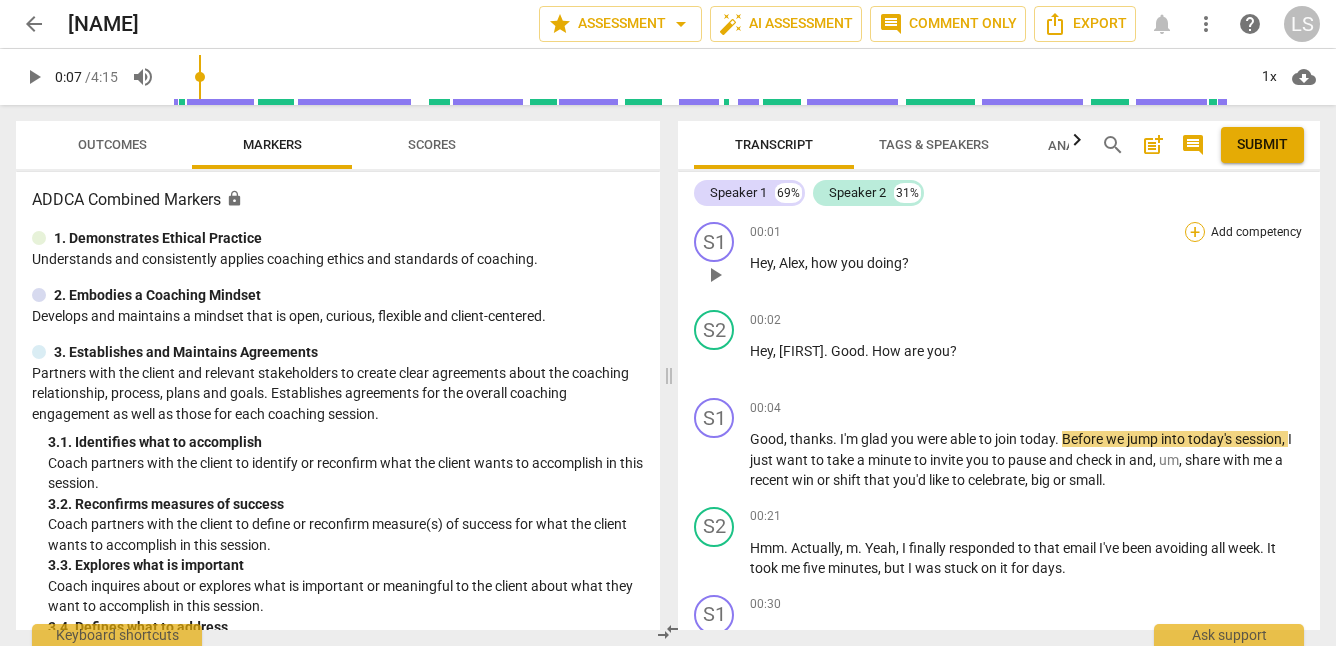 click on "+" at bounding box center (1195, 232) 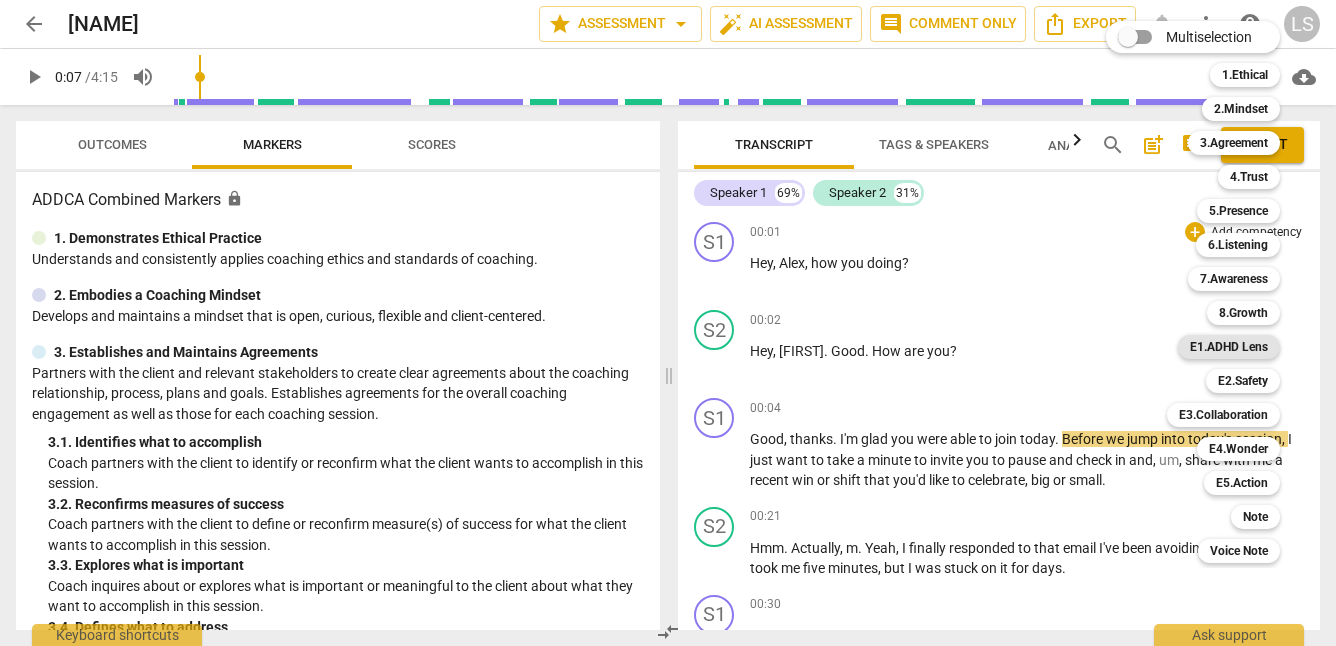 click on "E1.ADHD Lens" at bounding box center (1229, 347) 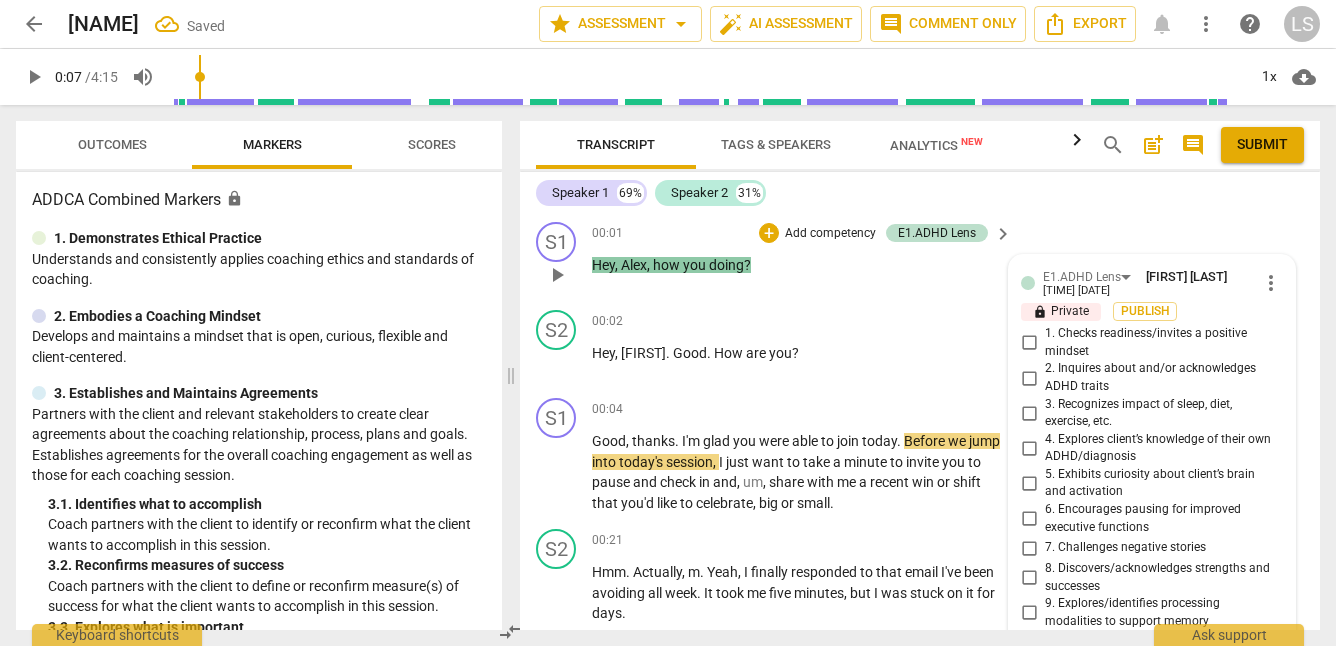 scroll, scrollTop: 0, scrollLeft: 0, axis: both 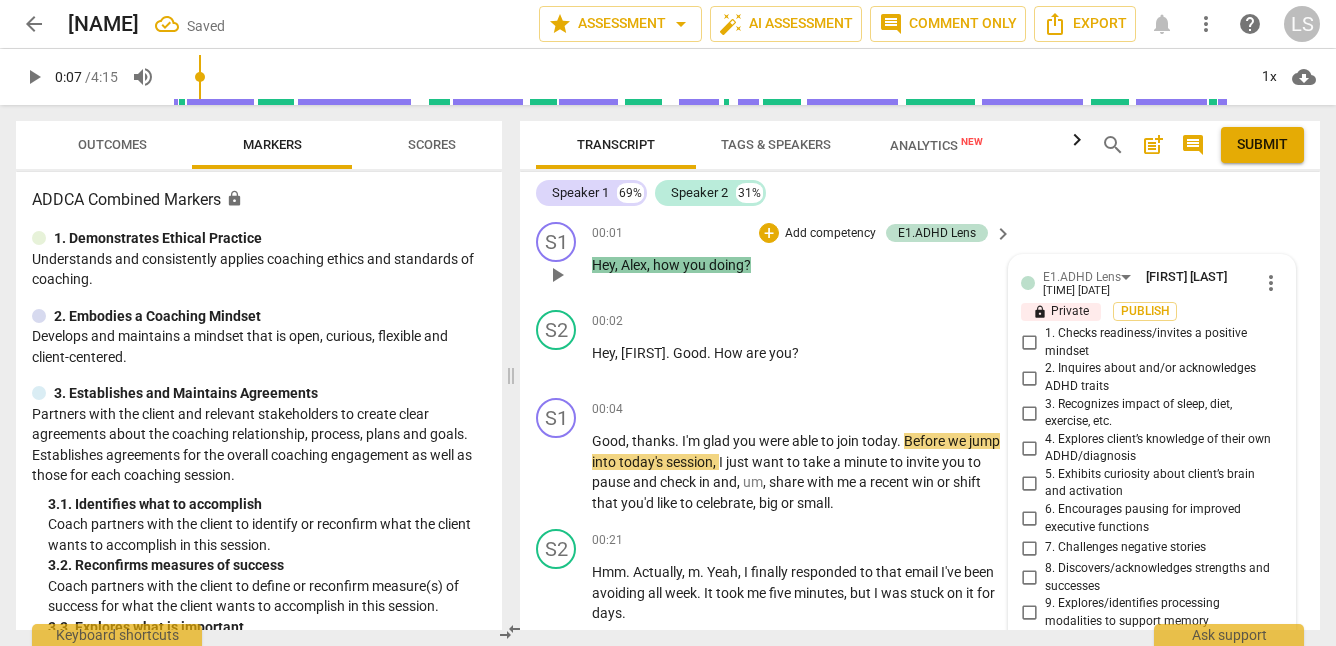 click on "1. Checks readiness/invites a positive mindset" at bounding box center (1029, 343) 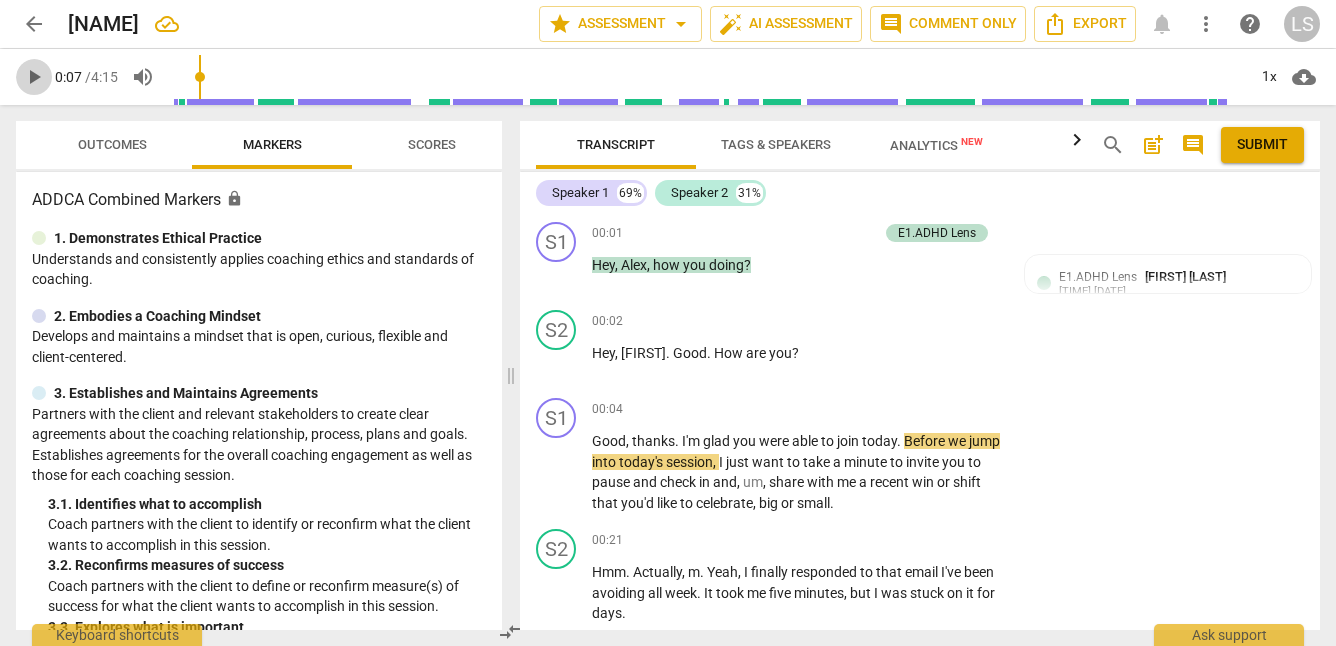 click on "play_arrow" at bounding box center (34, 77) 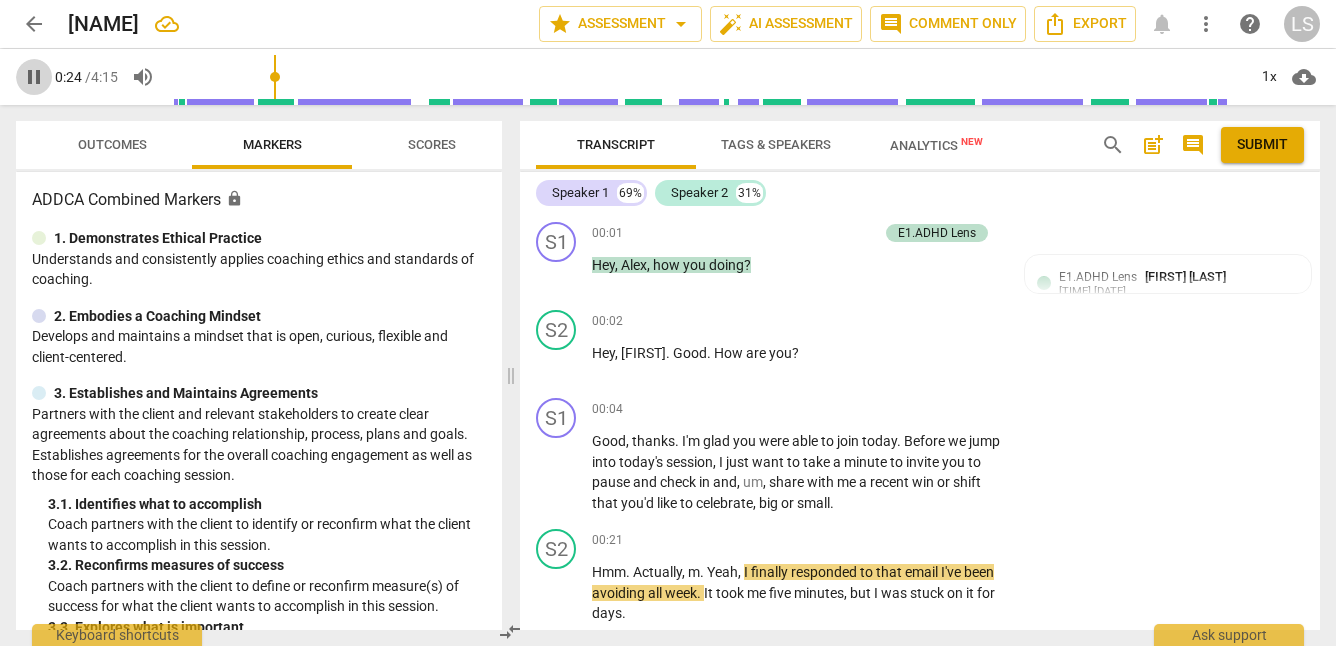 click on "pause" at bounding box center [34, 77] 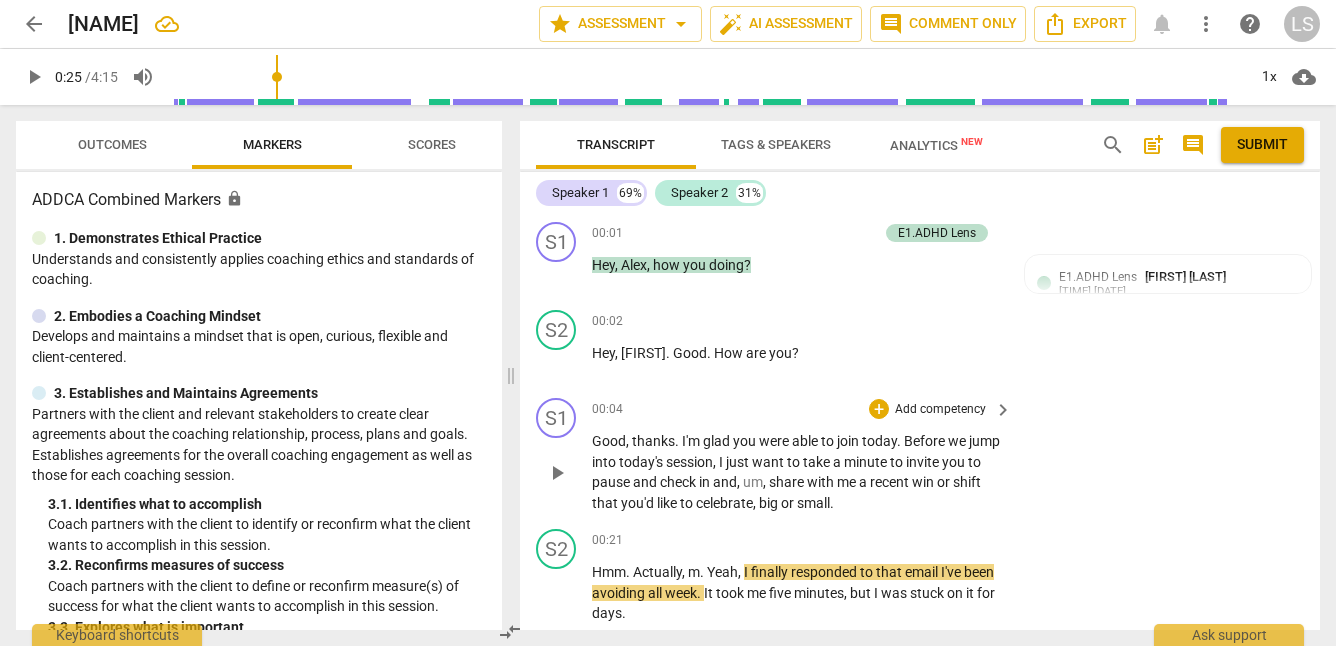 click on "Add competency" at bounding box center [940, 410] 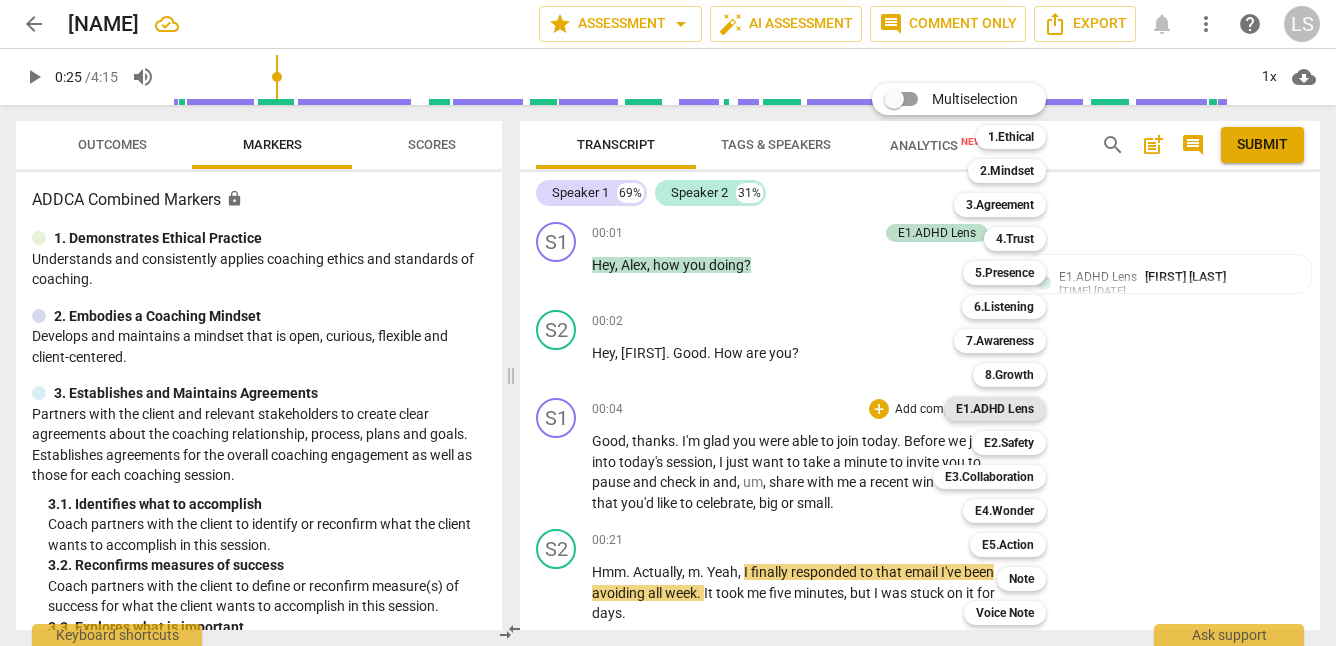 click on "E1.ADHD Lens" at bounding box center [995, 409] 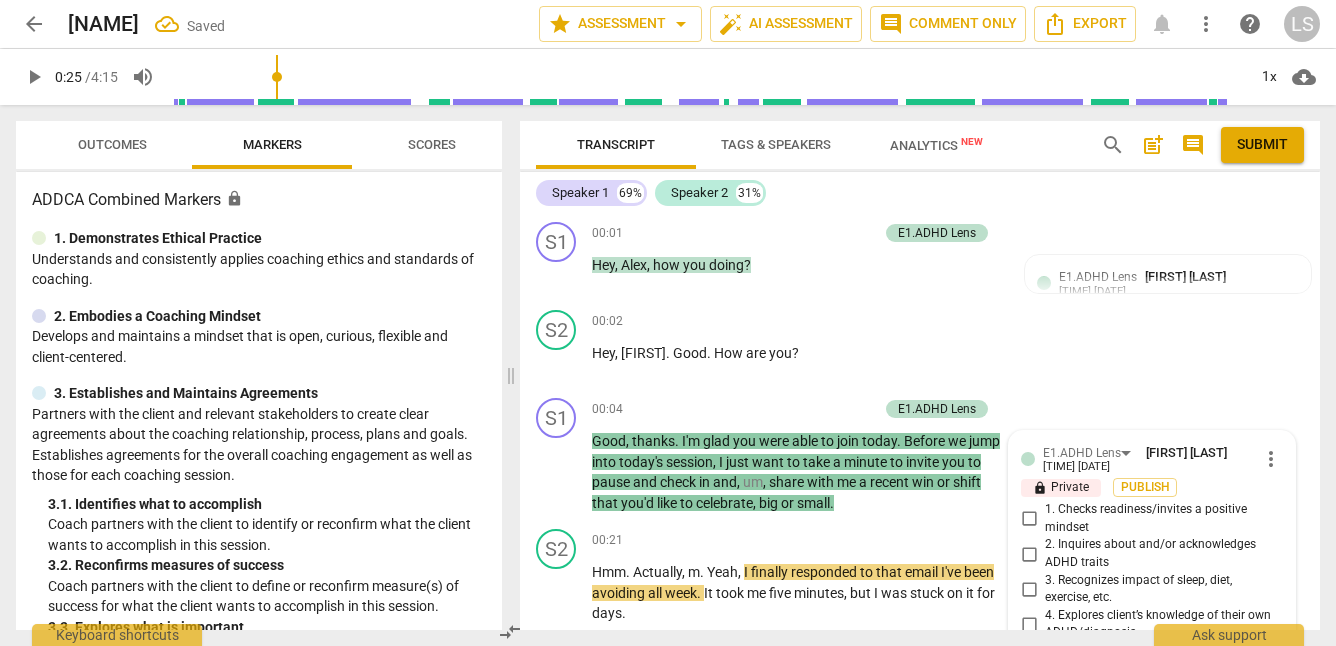 scroll, scrollTop: 442, scrollLeft: 0, axis: vertical 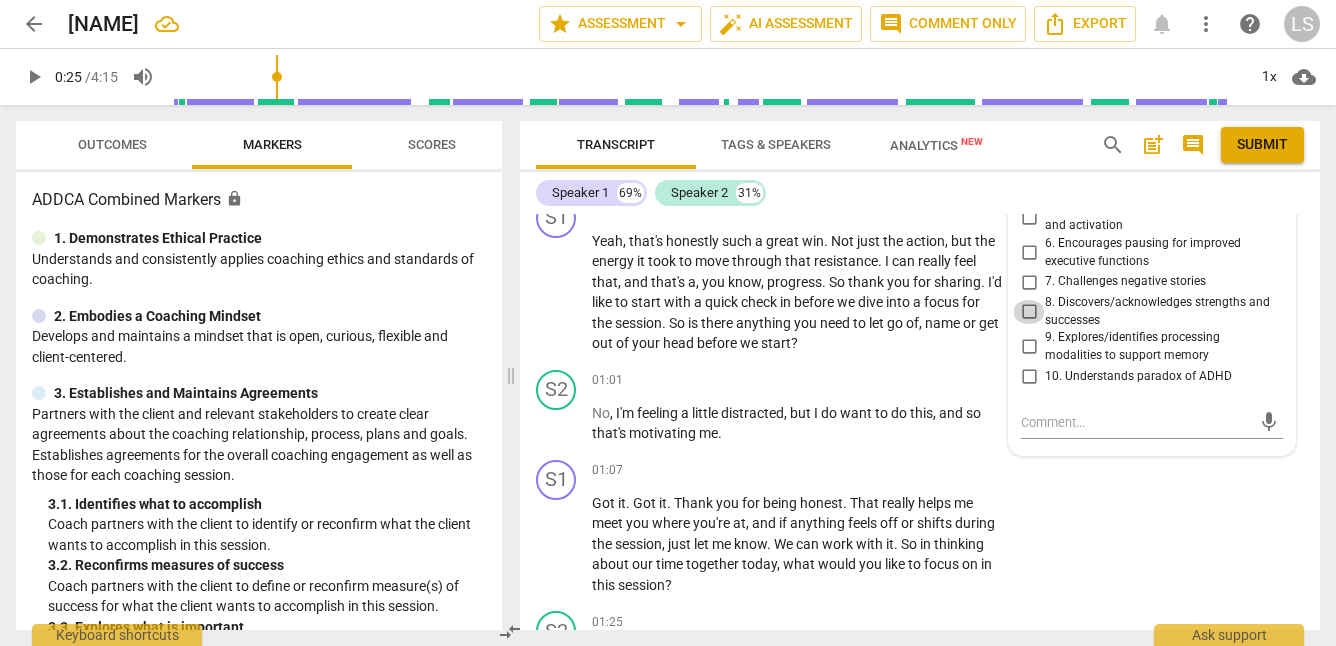 click on "8. Discovers/acknowledges strengths and successes" at bounding box center [1029, 312] 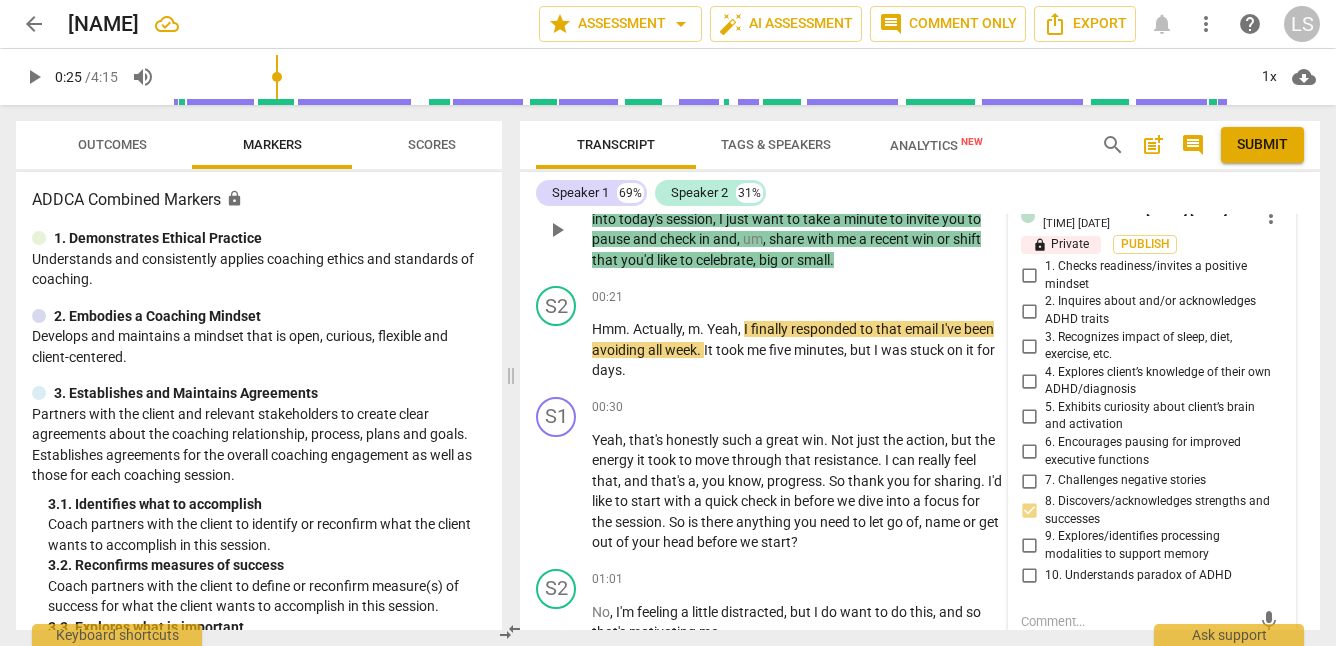 scroll, scrollTop: 214, scrollLeft: 0, axis: vertical 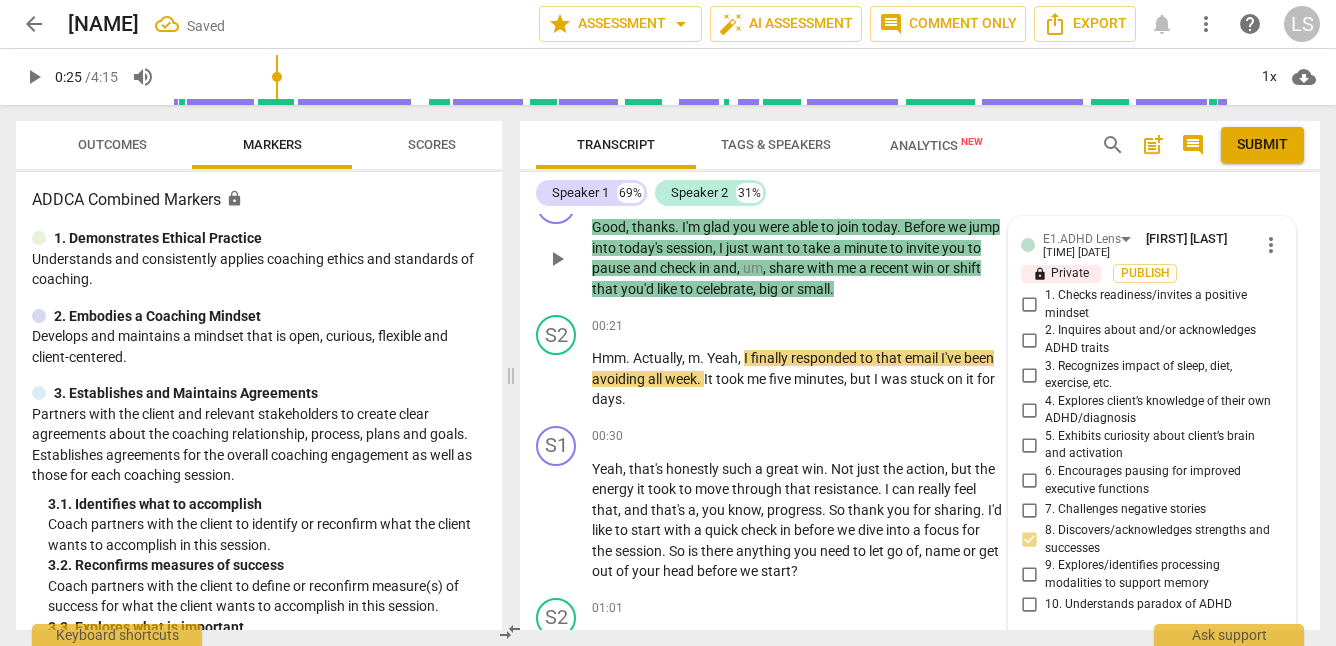 click on "1. Checks readiness/invites a positive mindset" at bounding box center [1029, 305] 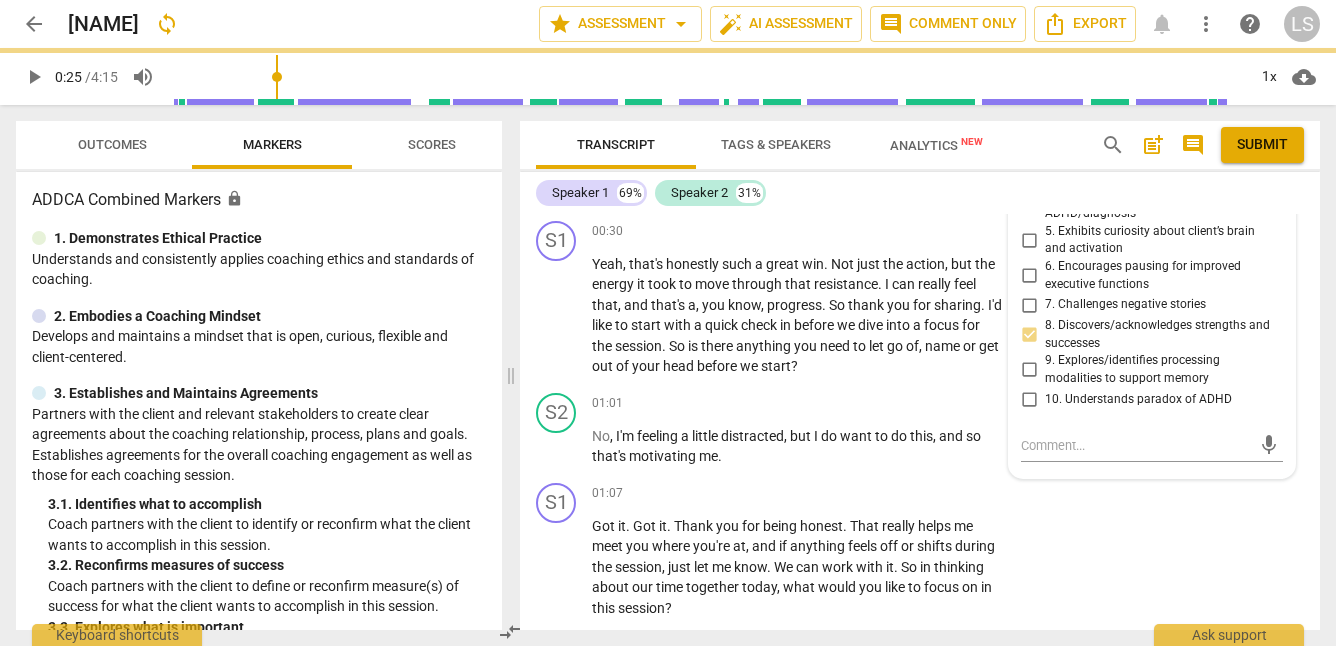 scroll, scrollTop: 556, scrollLeft: 0, axis: vertical 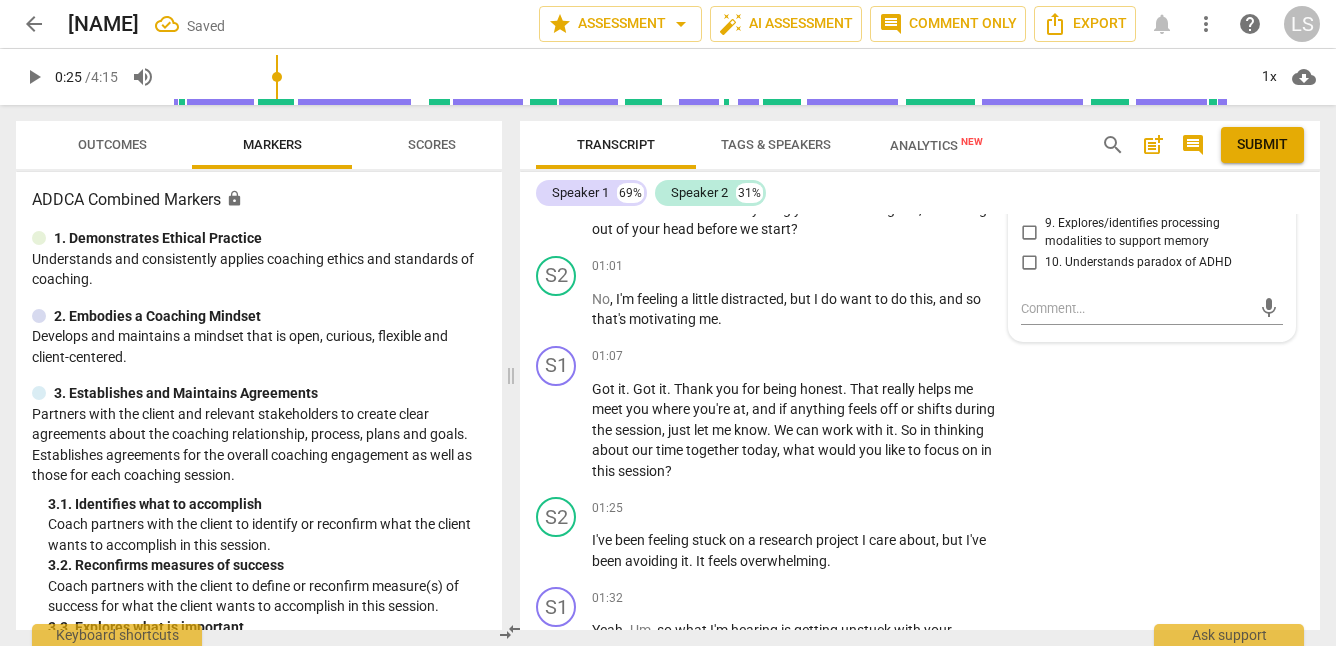 click at bounding box center [1136, 308] 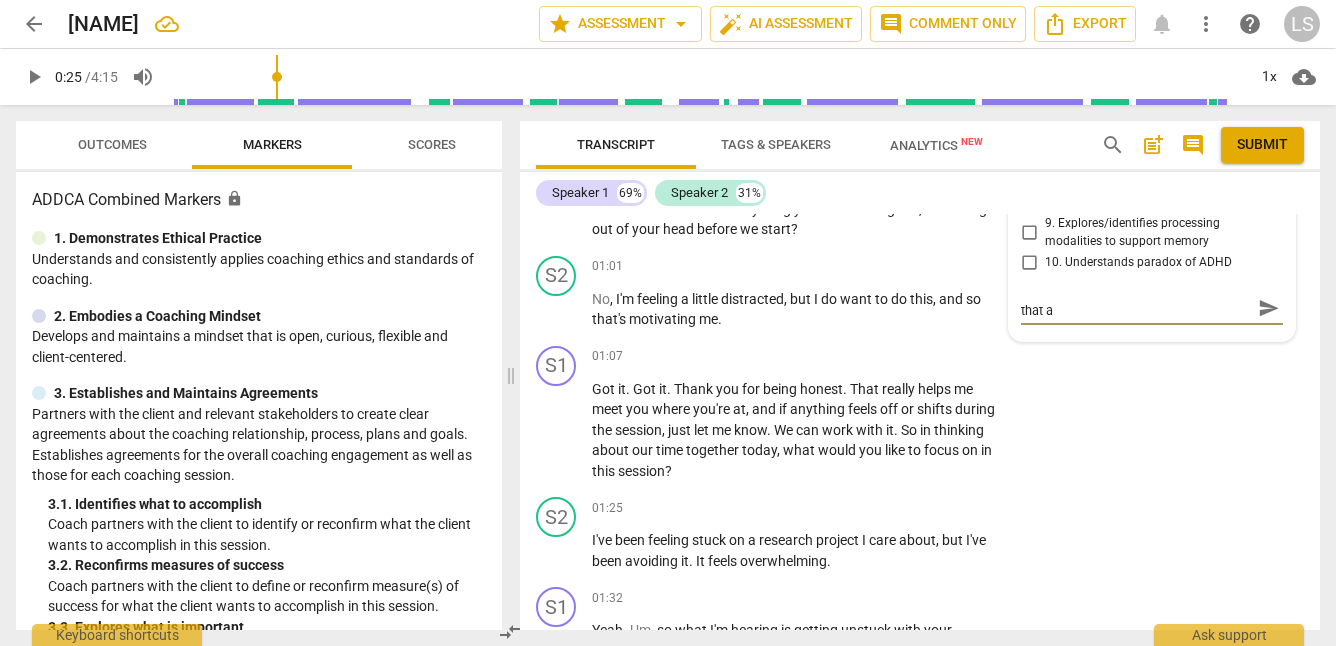 scroll, scrollTop: 0, scrollLeft: 0, axis: both 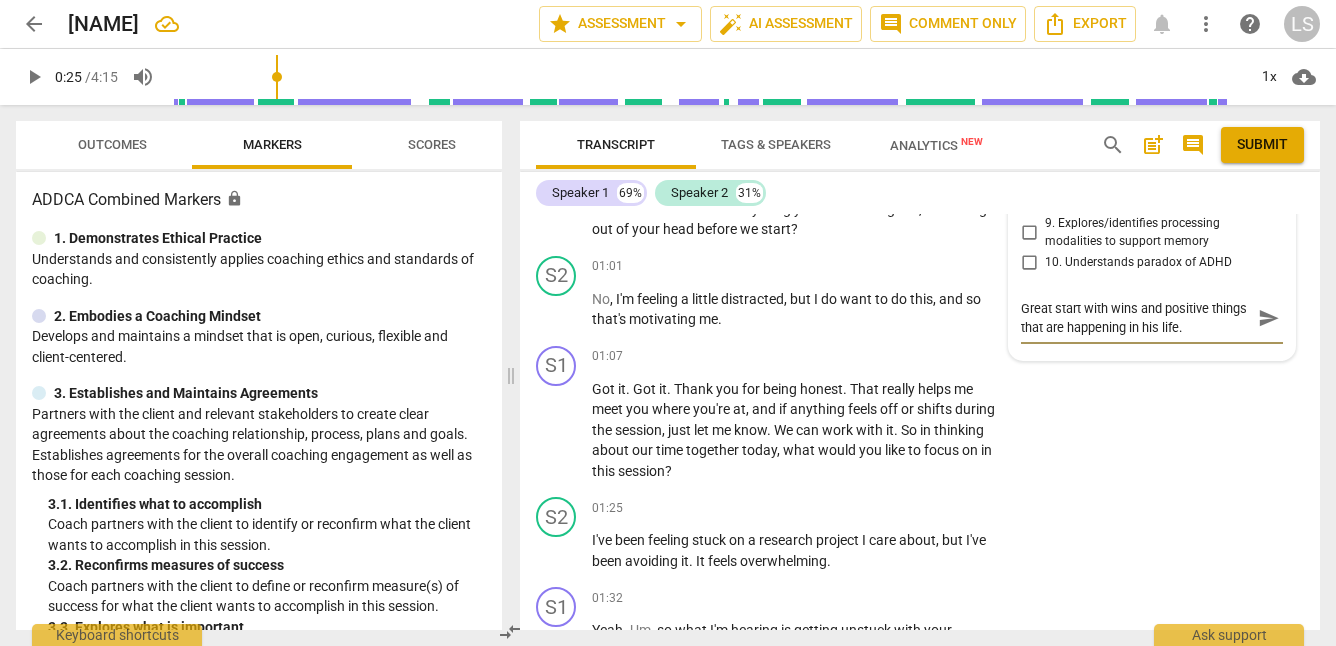 click on "send" at bounding box center [1269, 318] 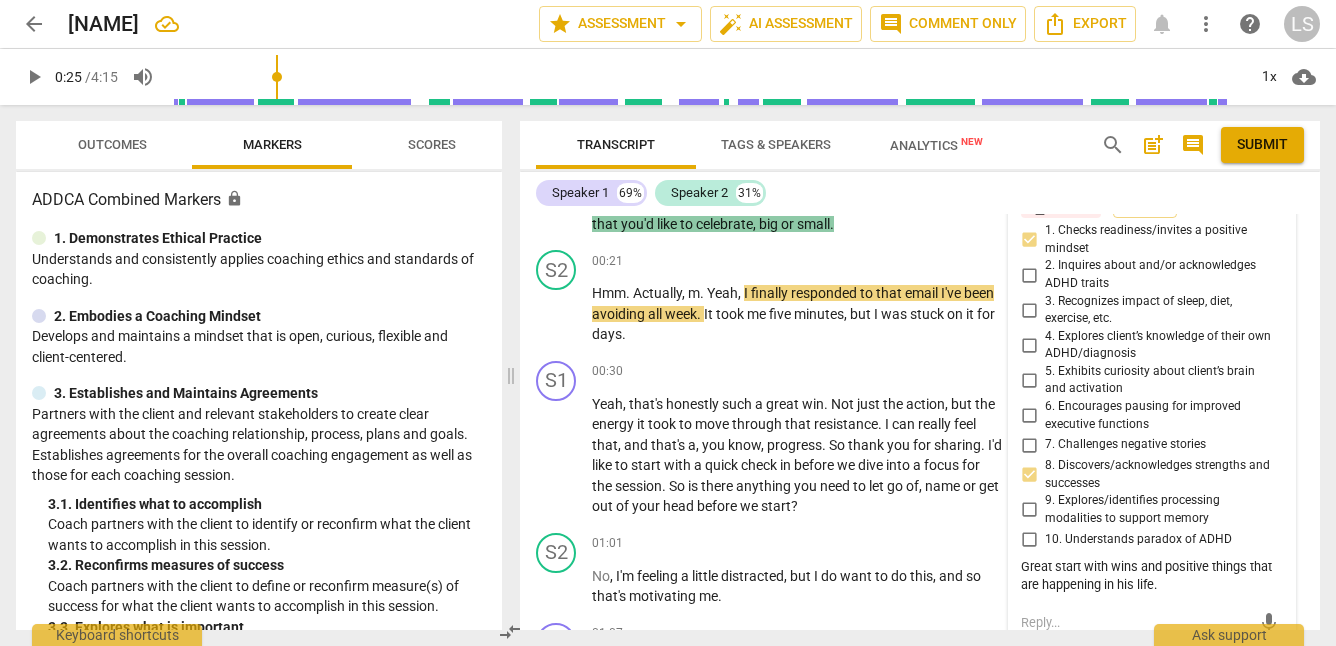 scroll, scrollTop: 276, scrollLeft: 0, axis: vertical 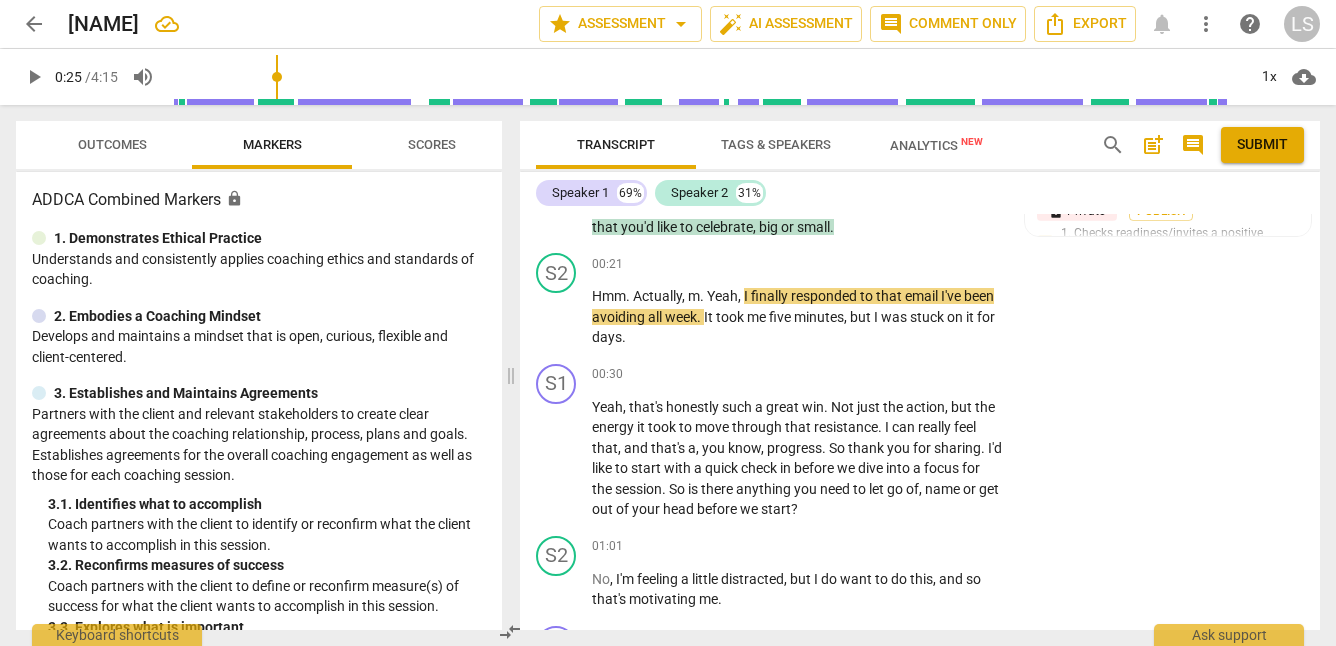 click on "play_arrow" at bounding box center (34, 77) 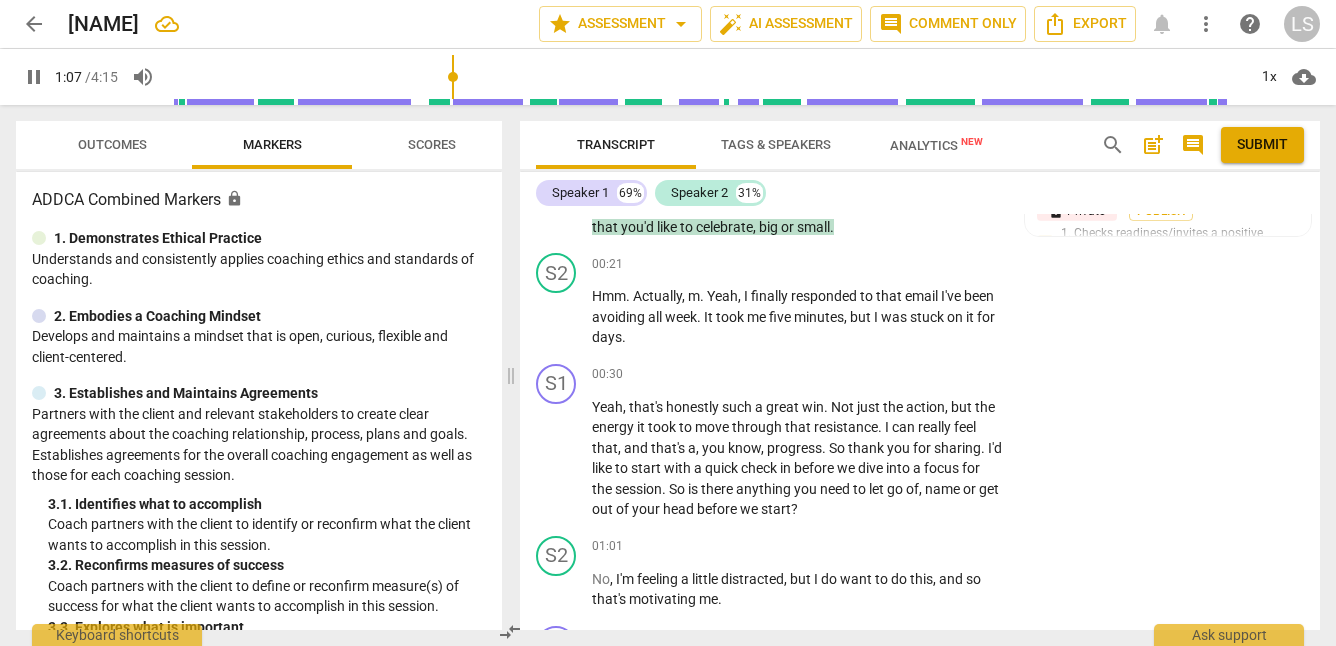 click on "pause" at bounding box center [34, 77] 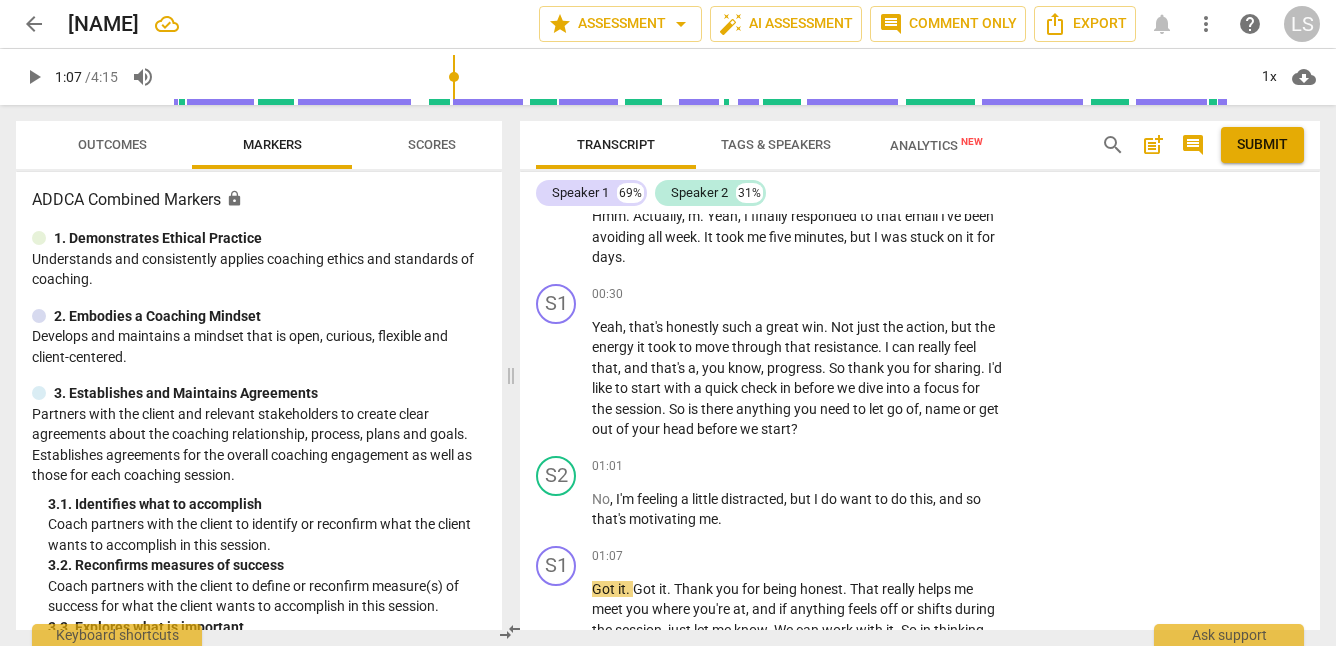 scroll, scrollTop: 359, scrollLeft: 0, axis: vertical 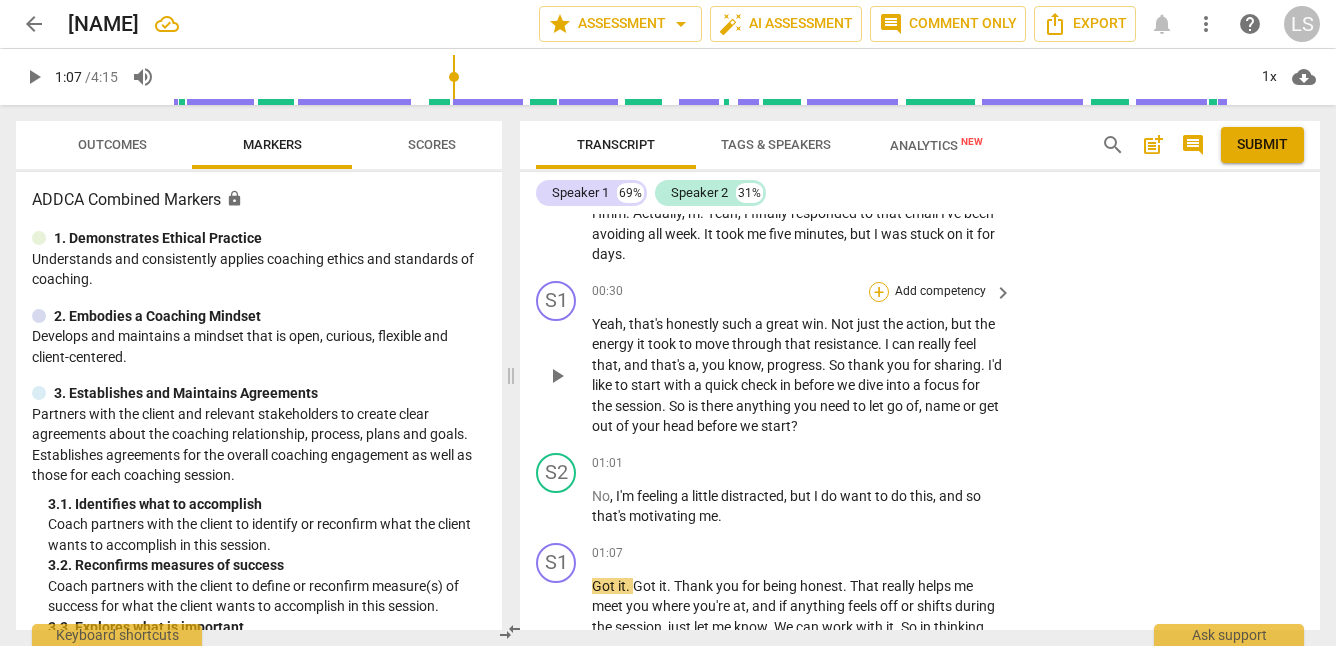 click on "+" at bounding box center [879, 292] 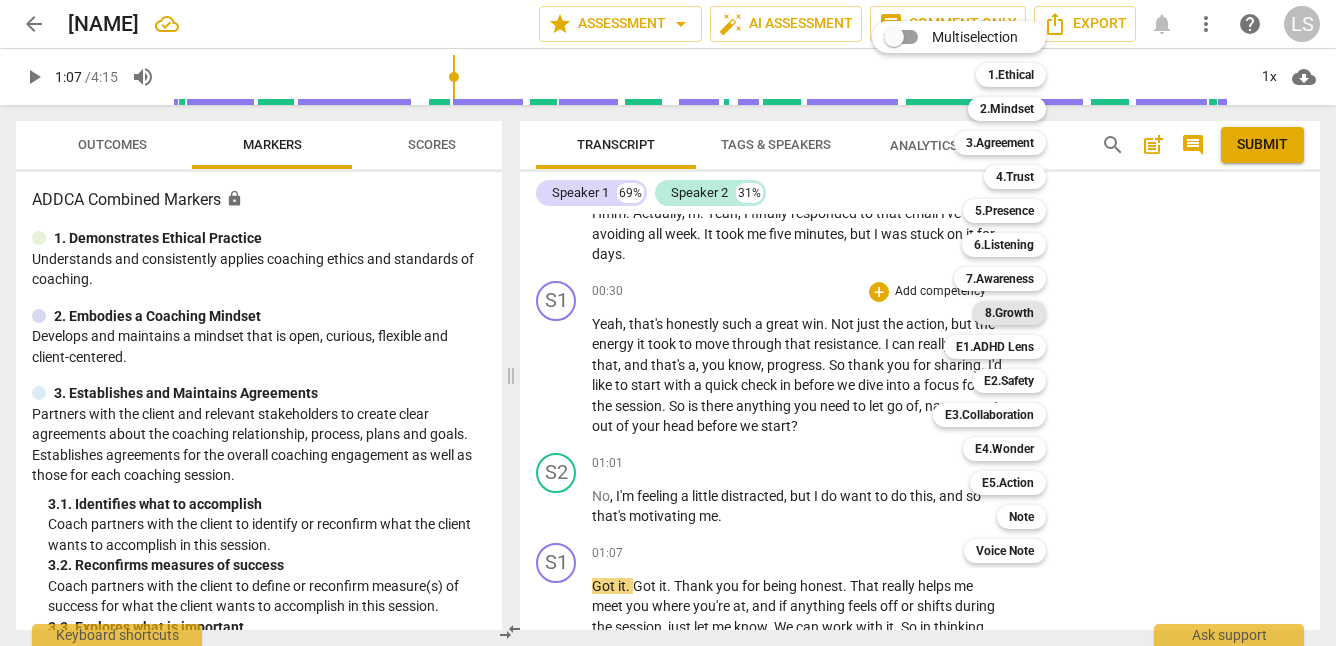 click on "8.Growth" at bounding box center [1009, 313] 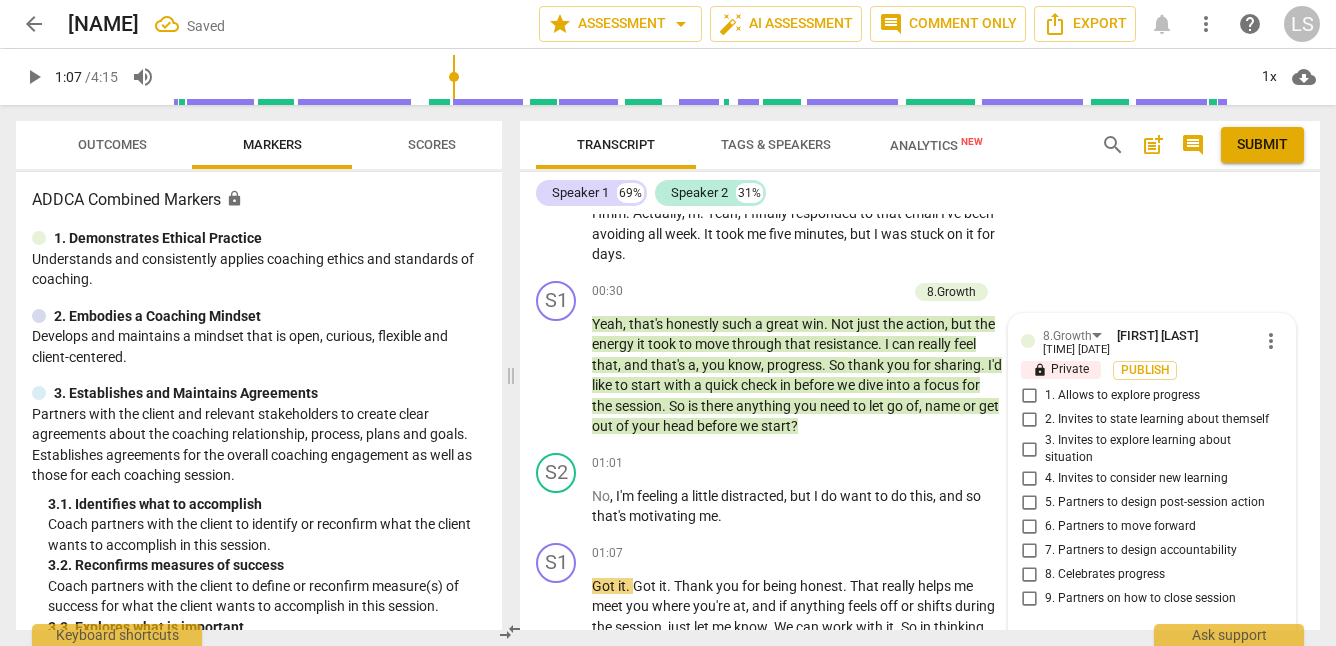 scroll, scrollTop: 581, scrollLeft: 0, axis: vertical 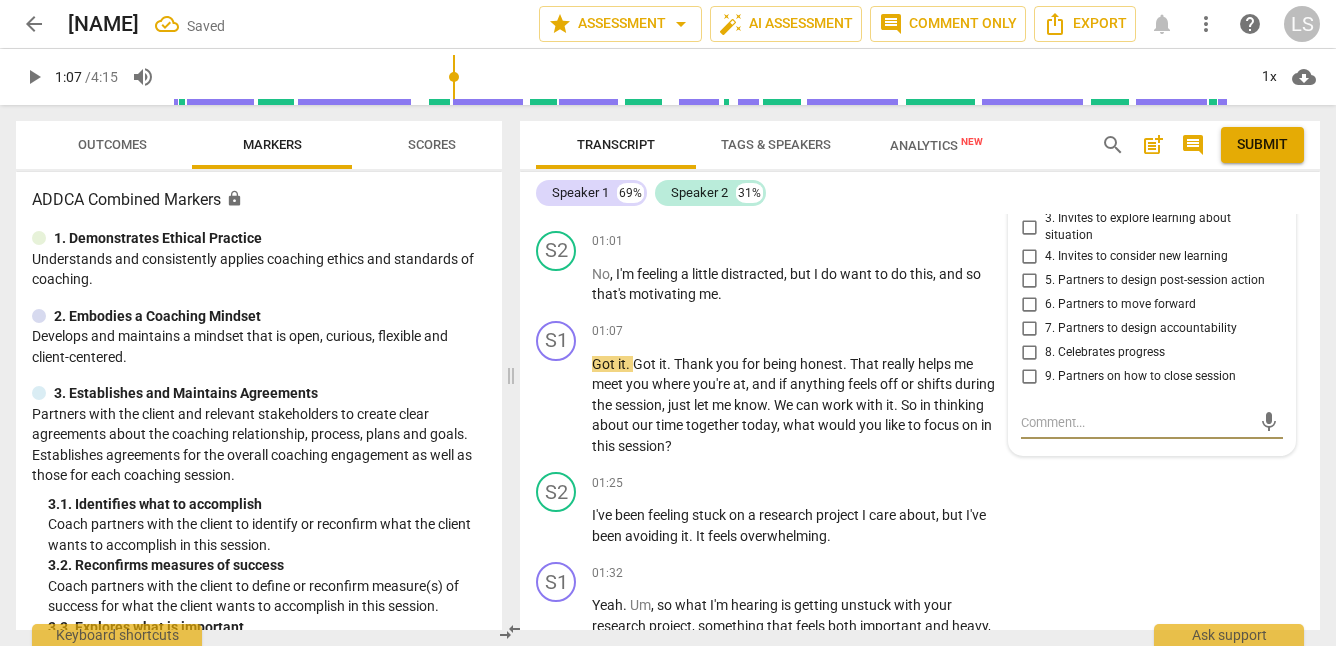 click on "8. Celebrates progress" at bounding box center [1029, 353] 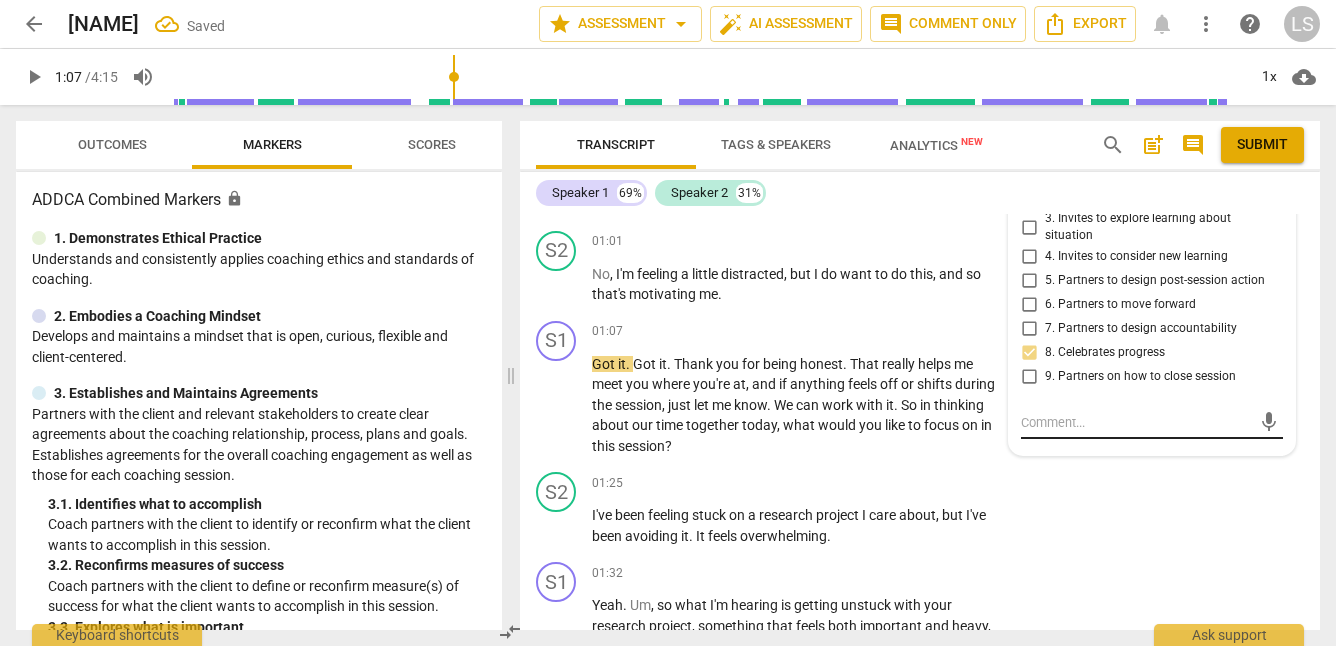 click at bounding box center (1136, 422) 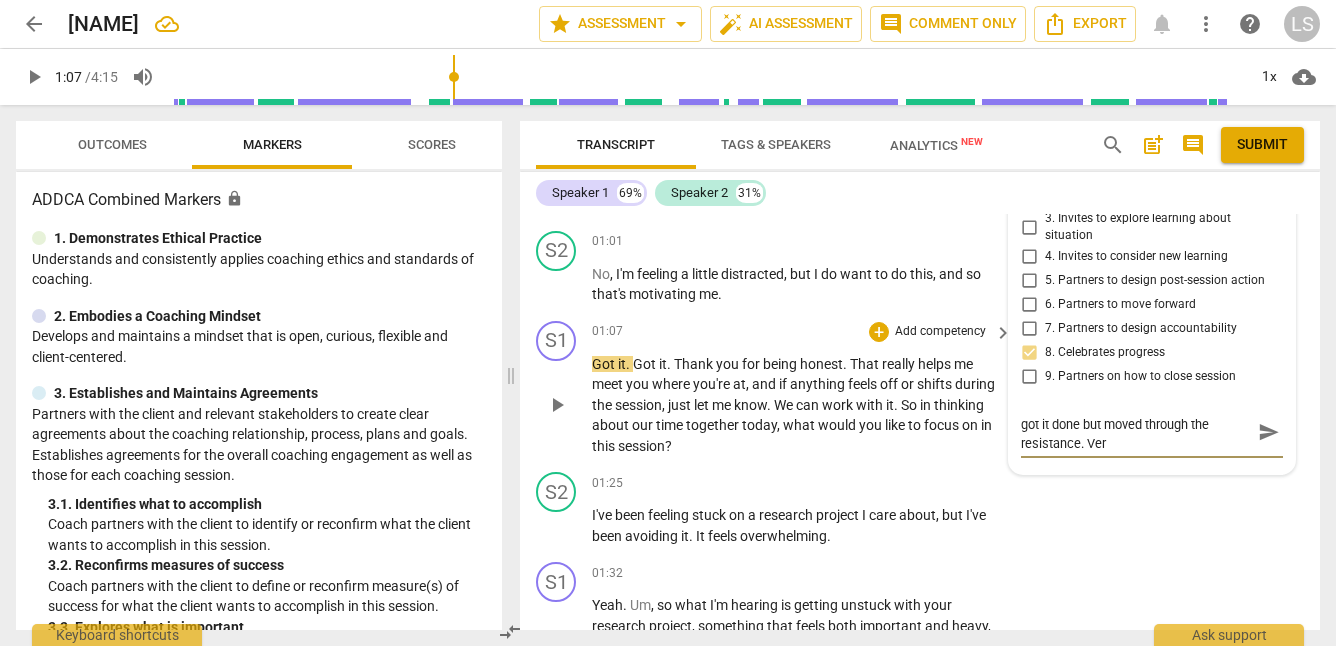 scroll, scrollTop: 0, scrollLeft: 0, axis: both 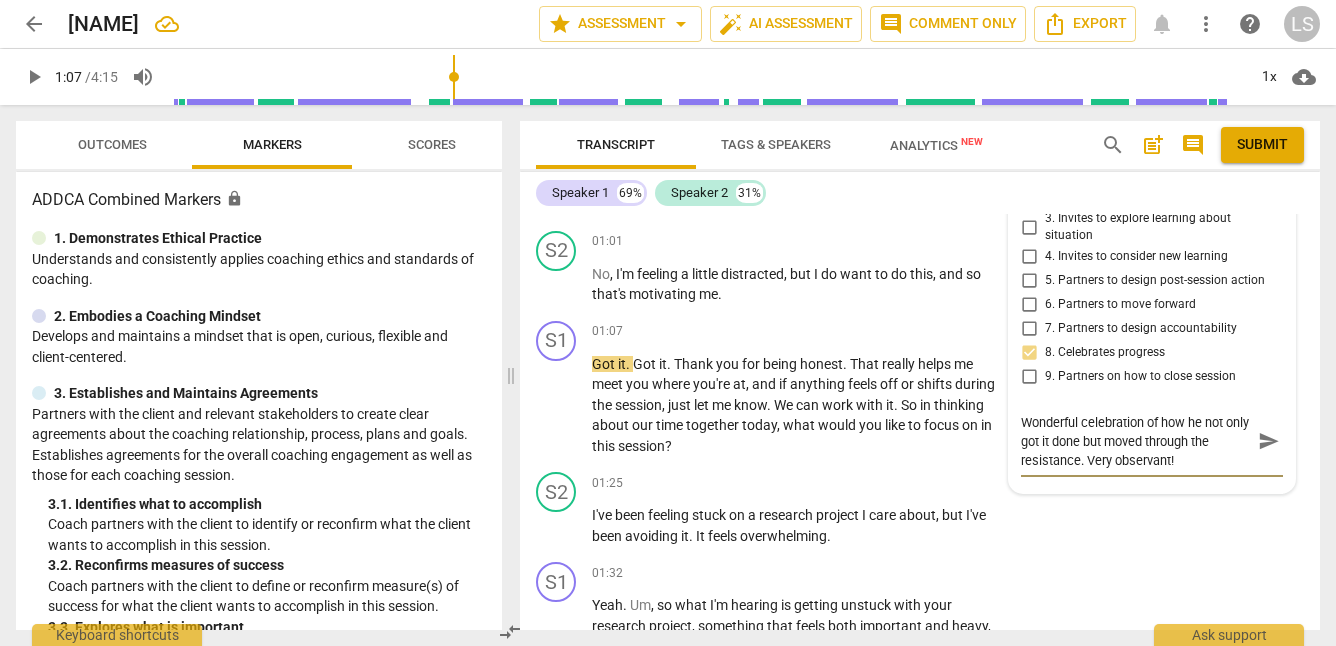 click on "send" at bounding box center (1269, 442) 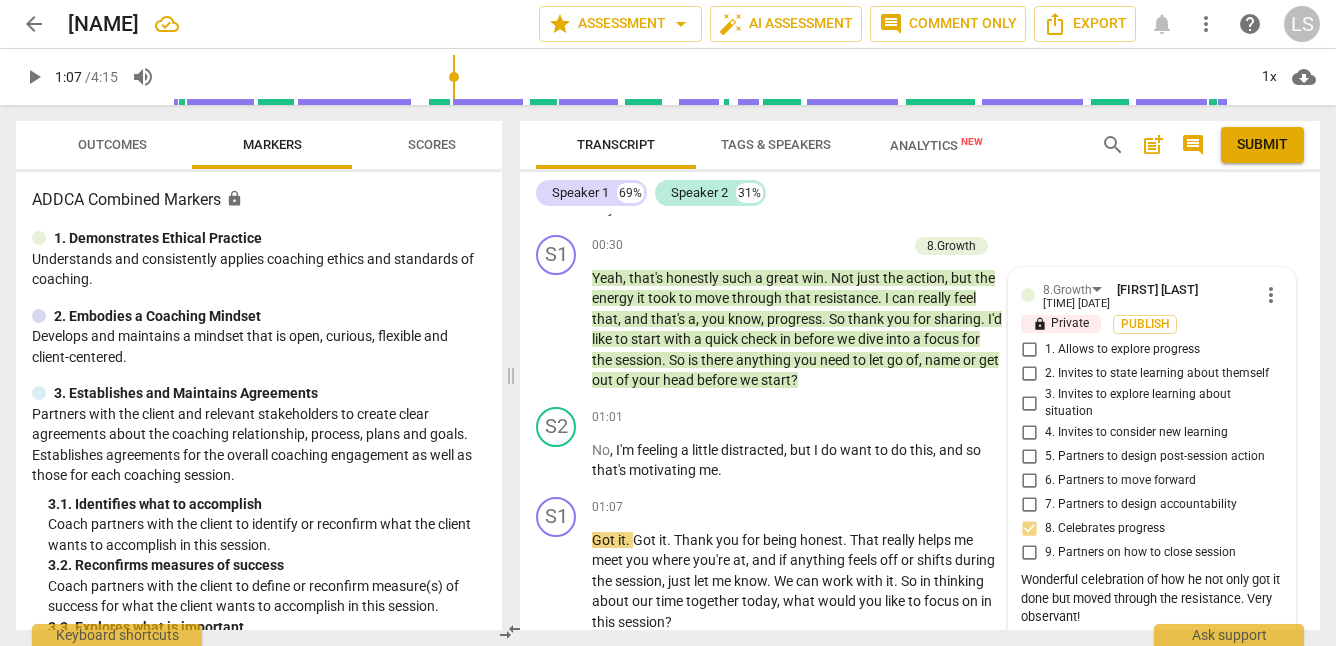 scroll, scrollTop: 402, scrollLeft: 0, axis: vertical 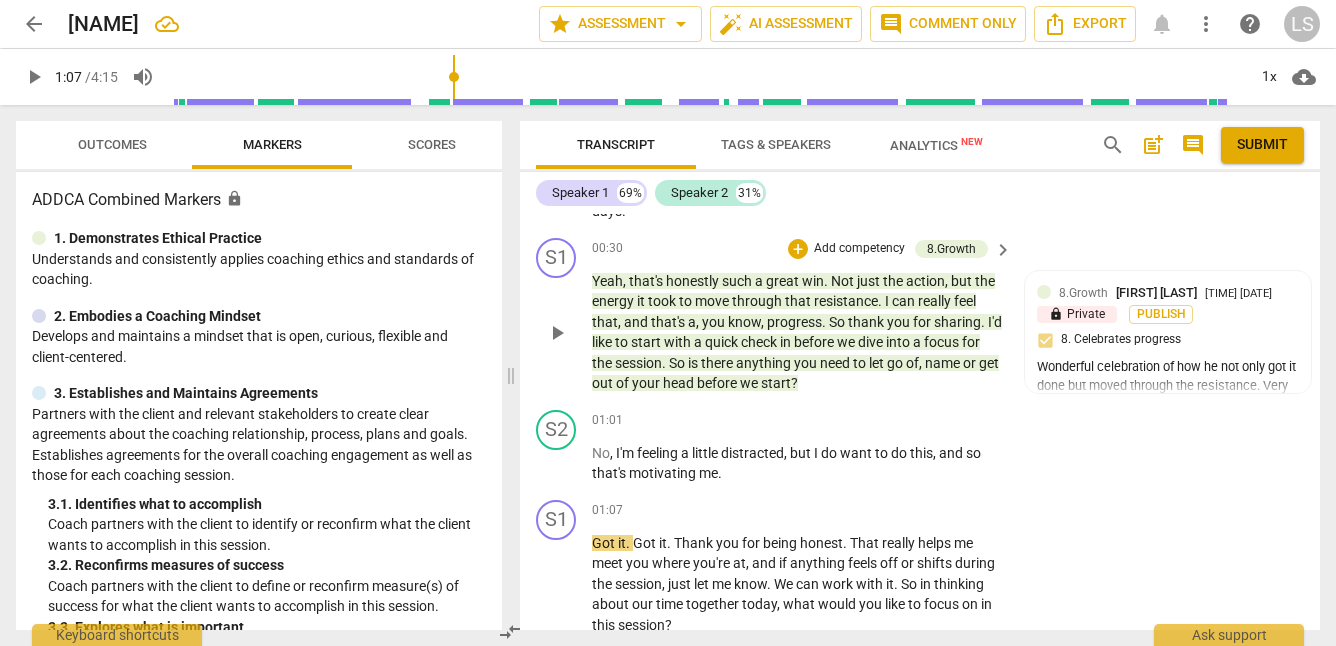 click on "Add competency" at bounding box center [859, 249] 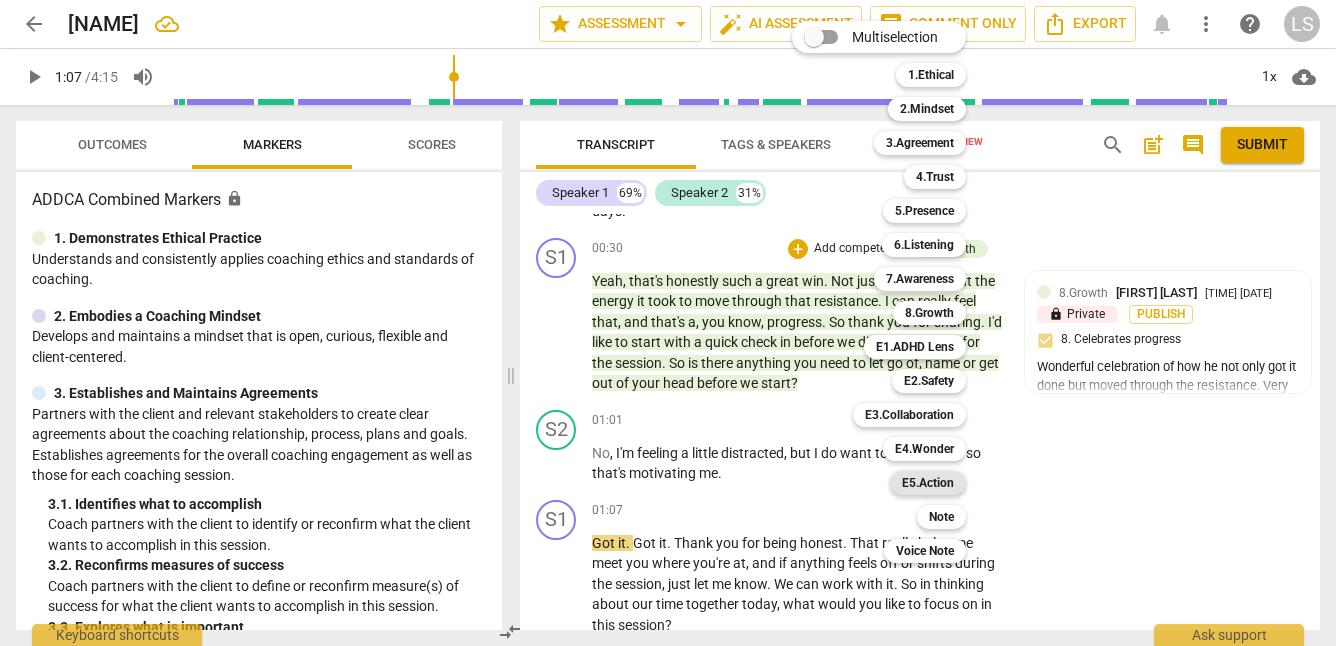 click on "E5.Action" at bounding box center (928, 483) 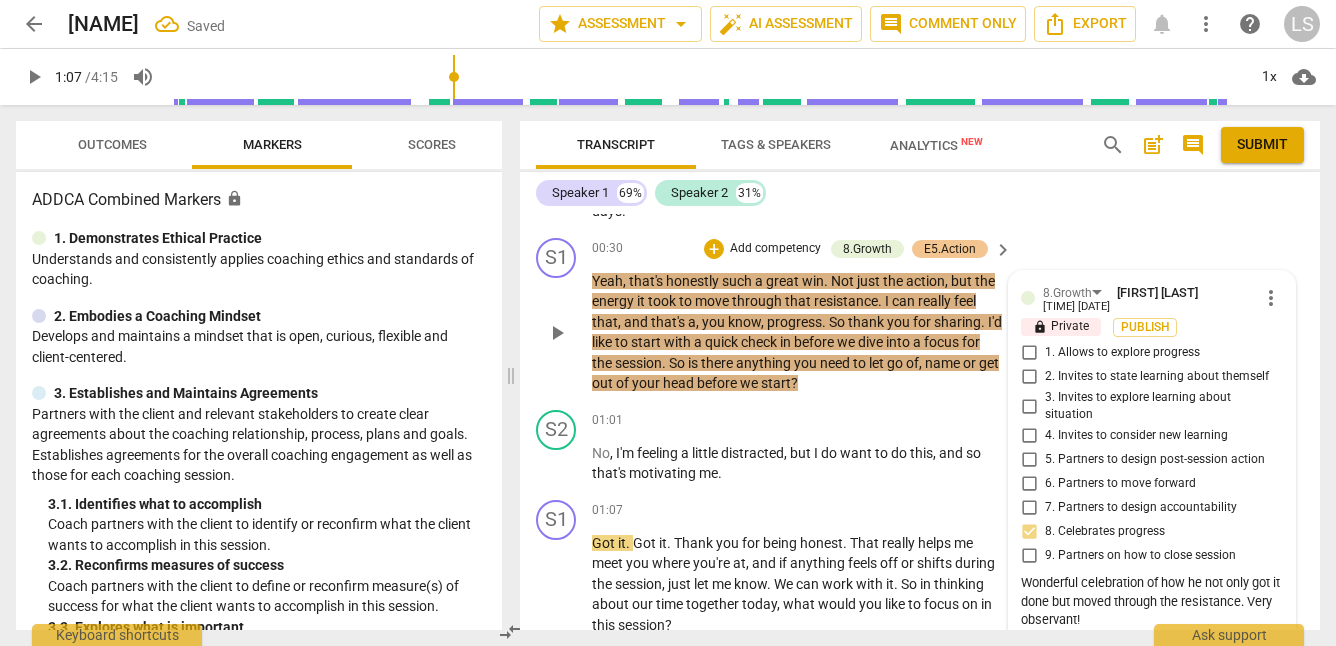 click on "Wonderful celebration of how he not only got it done but moved through the resistance. Very observant!" at bounding box center (1152, 602) 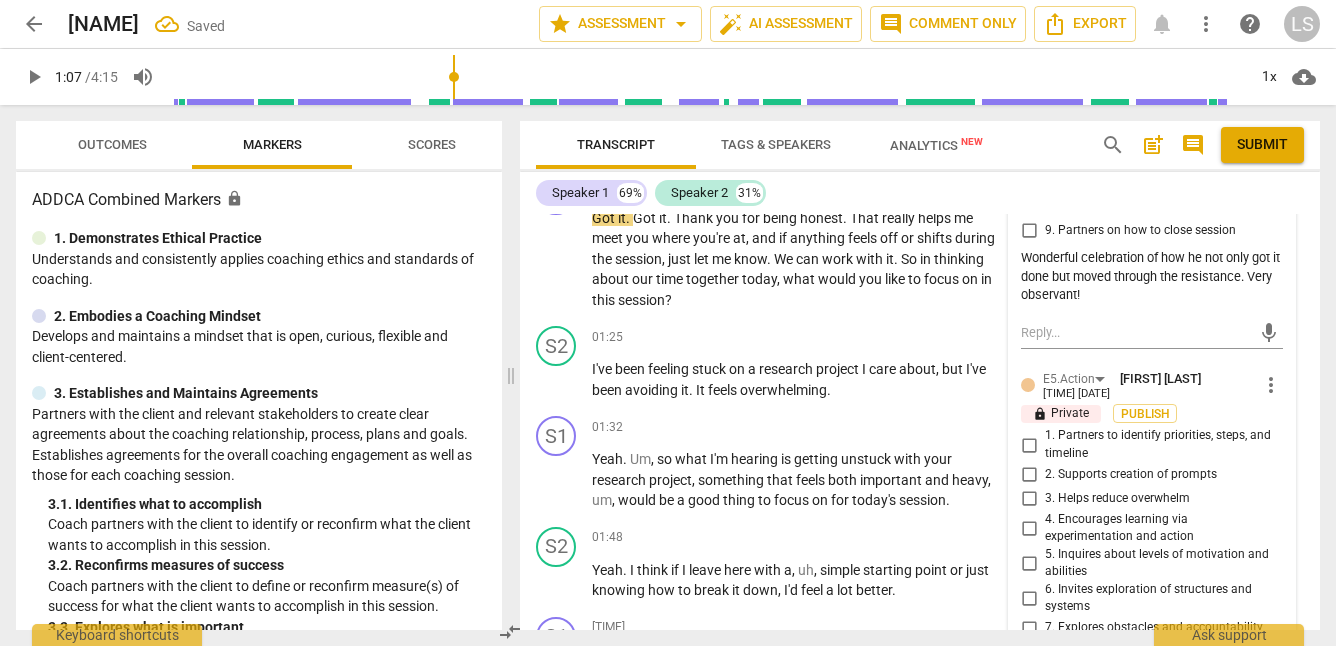 scroll, scrollTop: 858, scrollLeft: 0, axis: vertical 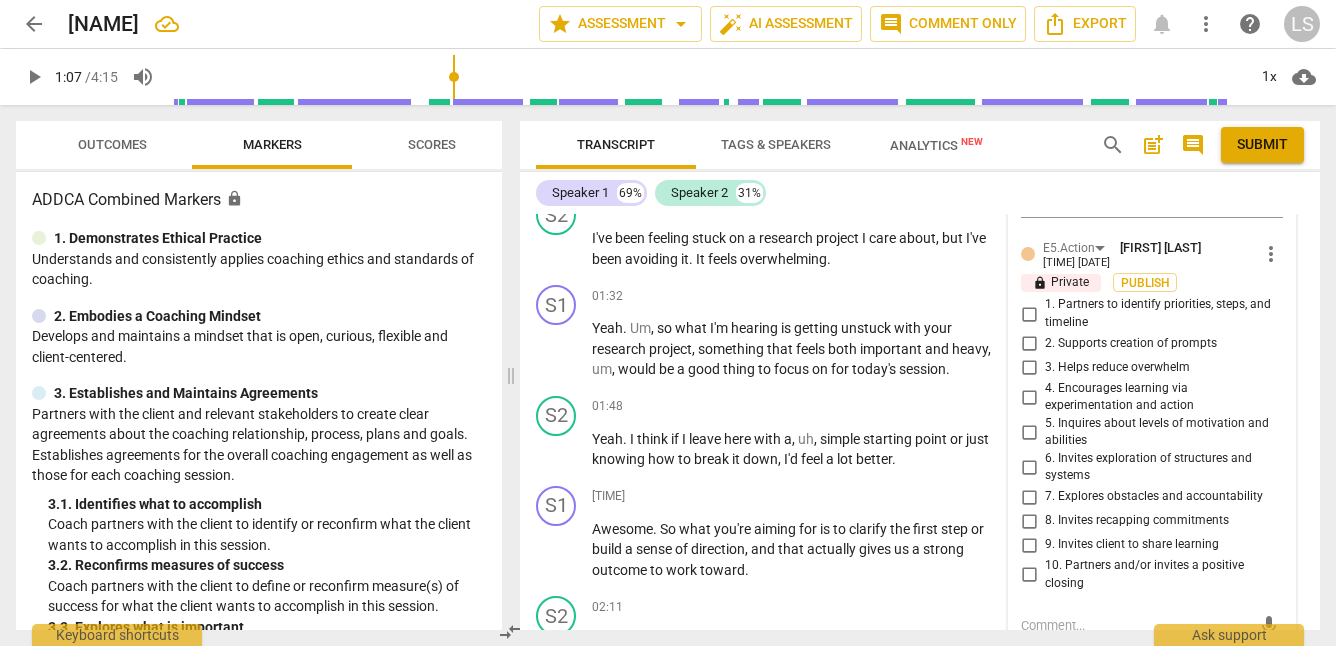 click on "5. Inquires about levels of motivation and abilities" at bounding box center [1029, 432] 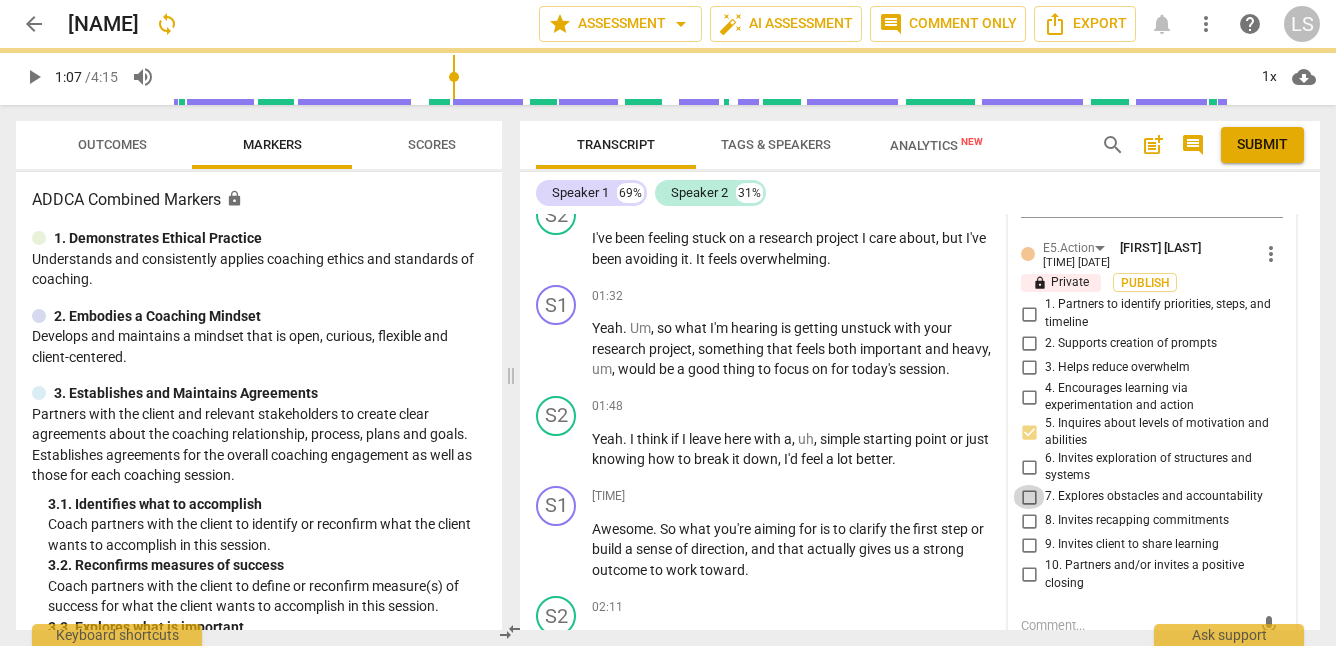 click on "7. Explores obstacles and accountability" at bounding box center [1029, 497] 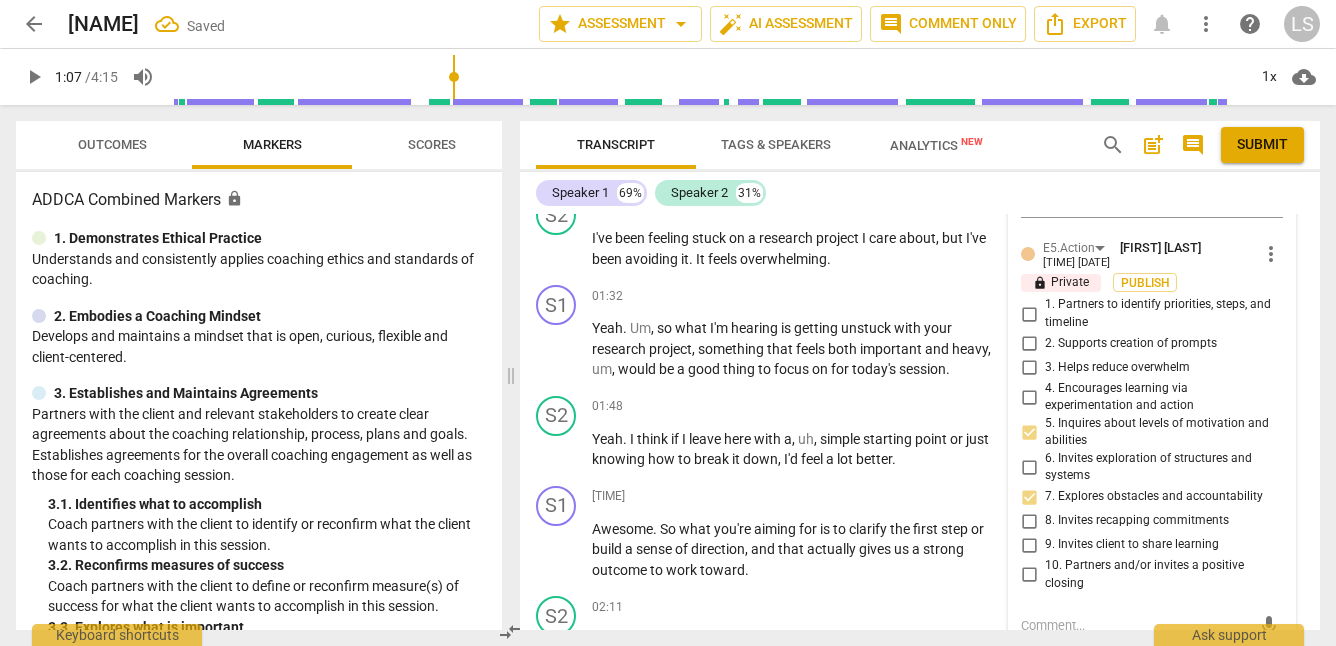 click at bounding box center [1136, 625] 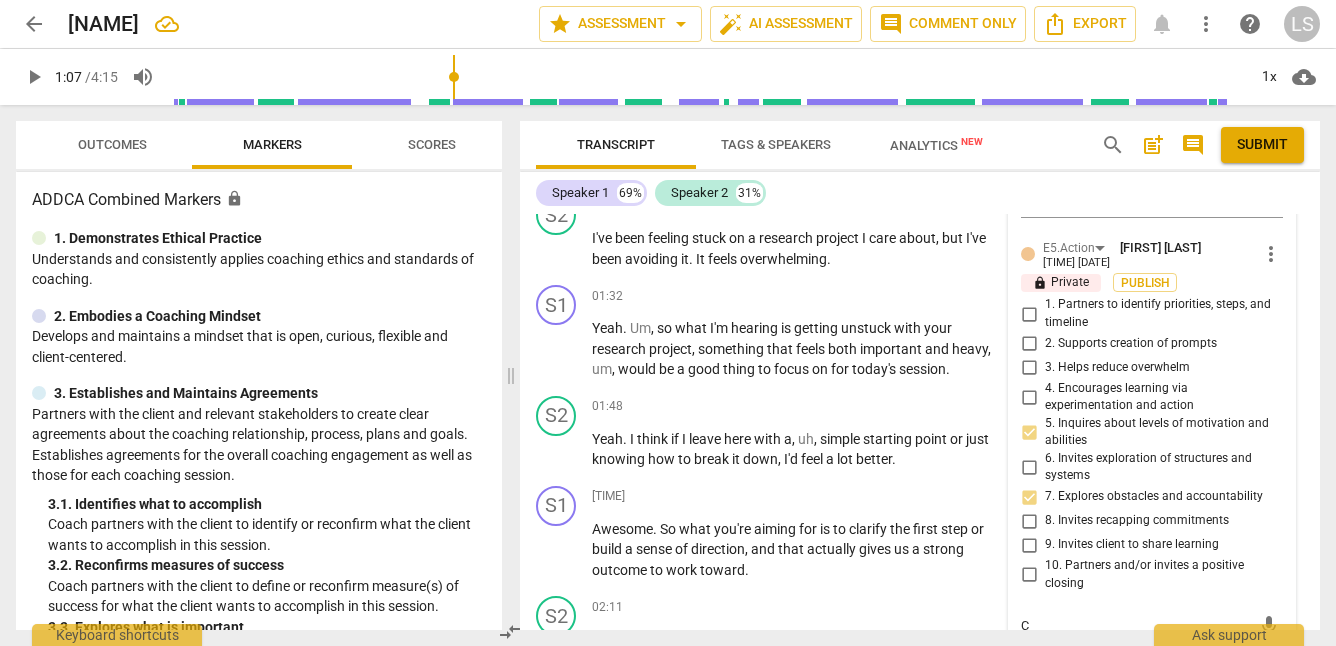 scroll, scrollTop: 862, scrollLeft: 0, axis: vertical 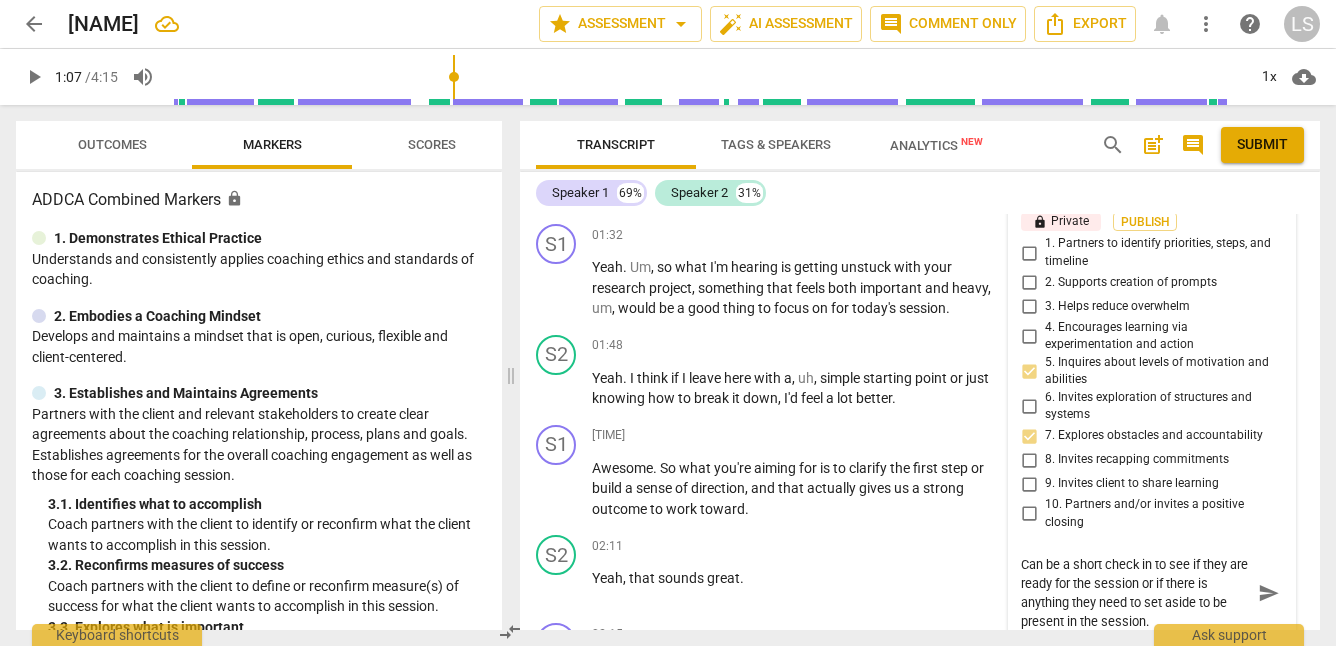 click on "send" at bounding box center (1269, 593) 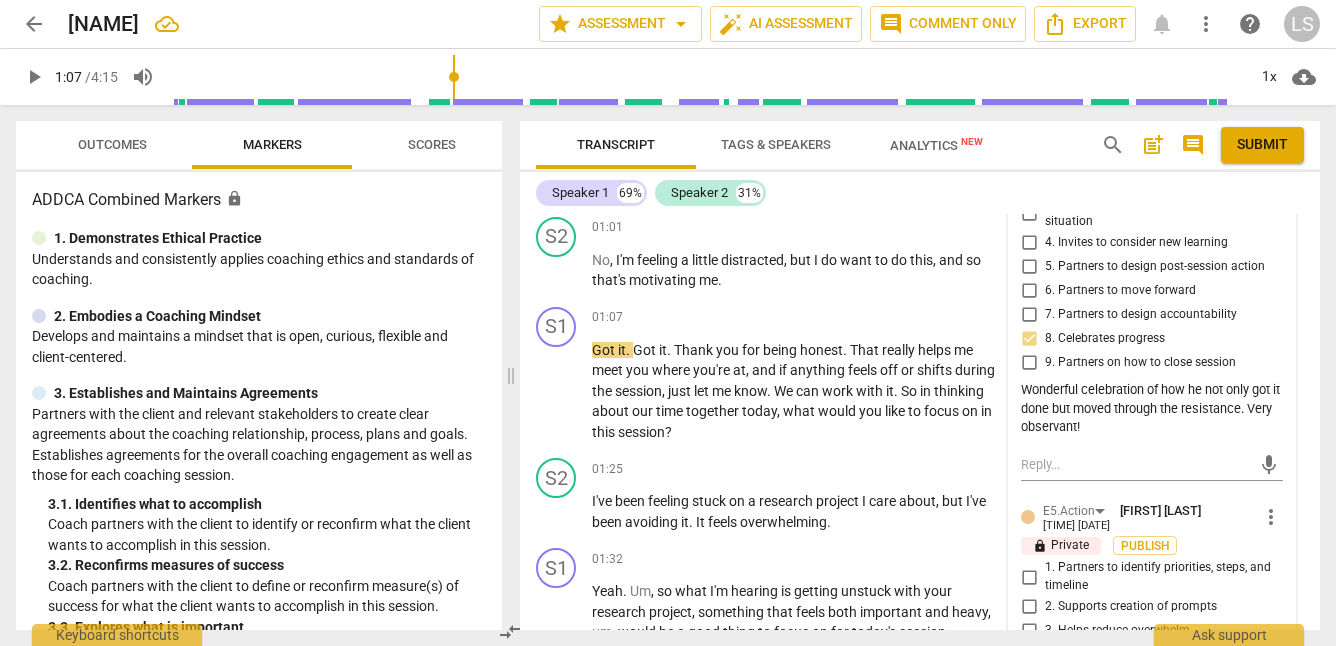 scroll, scrollTop: 589, scrollLeft: 0, axis: vertical 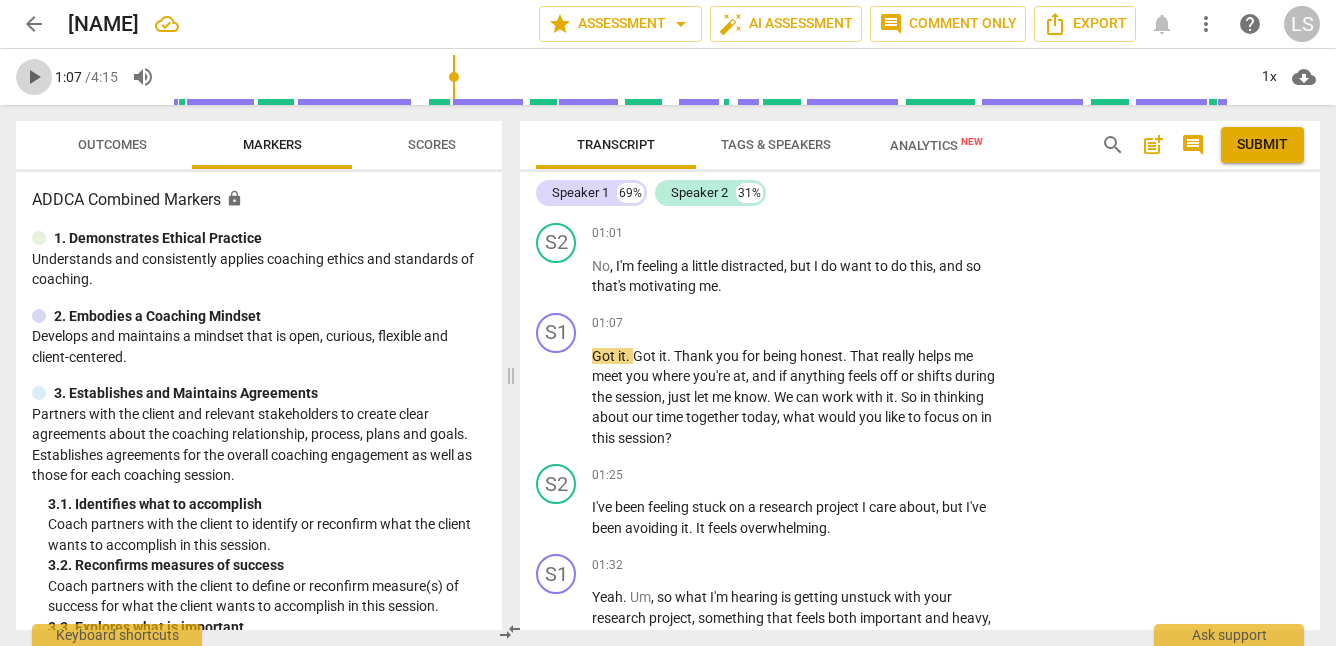 click on "play_arrow" at bounding box center (34, 77) 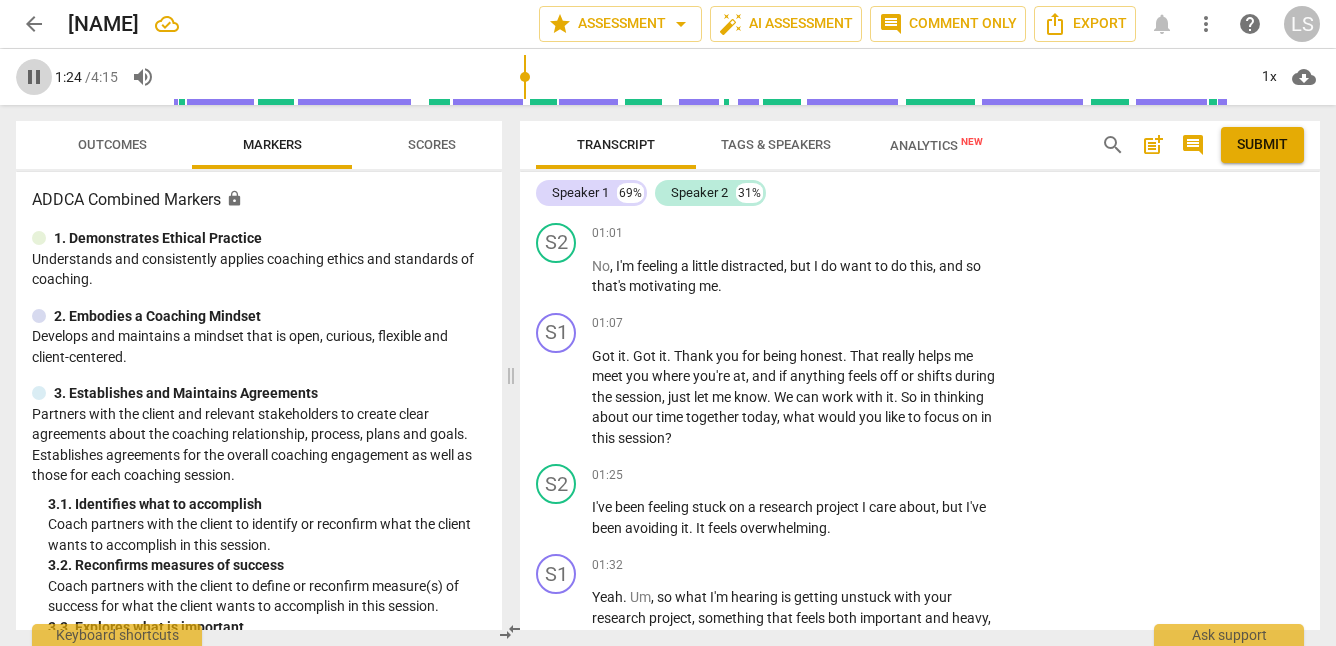 click on "pause" at bounding box center [34, 77] 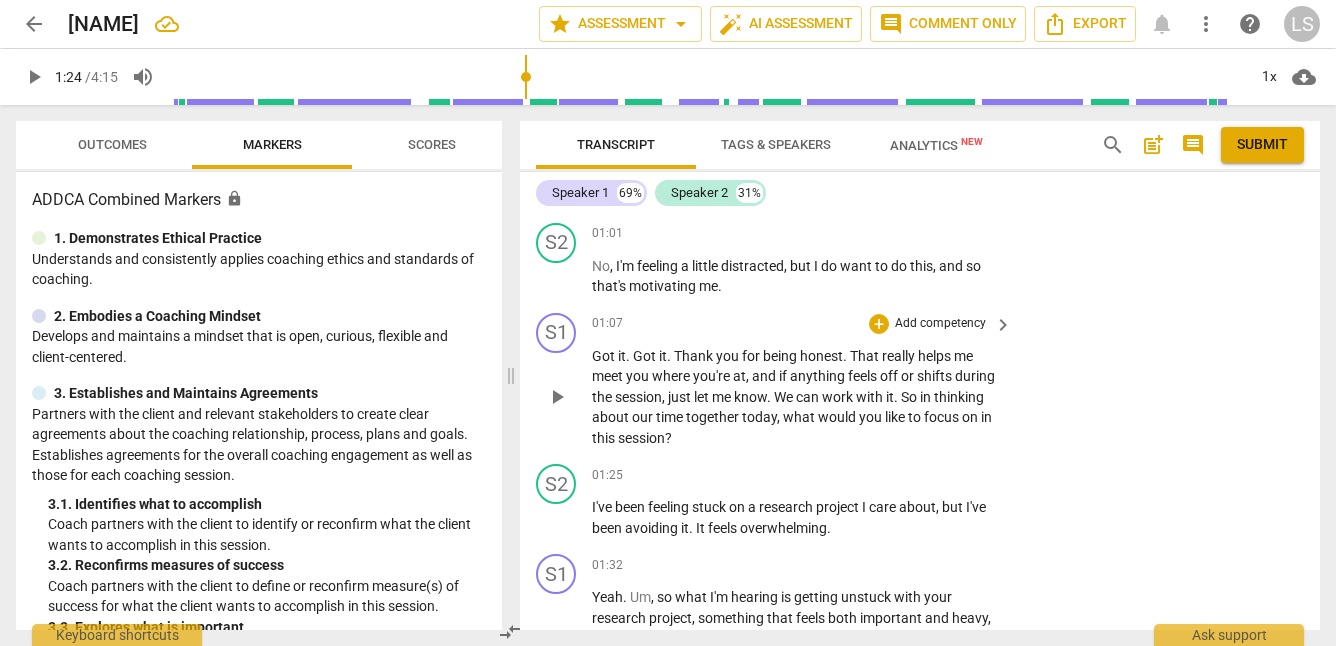 click on "+ Add competency" at bounding box center (928, 324) 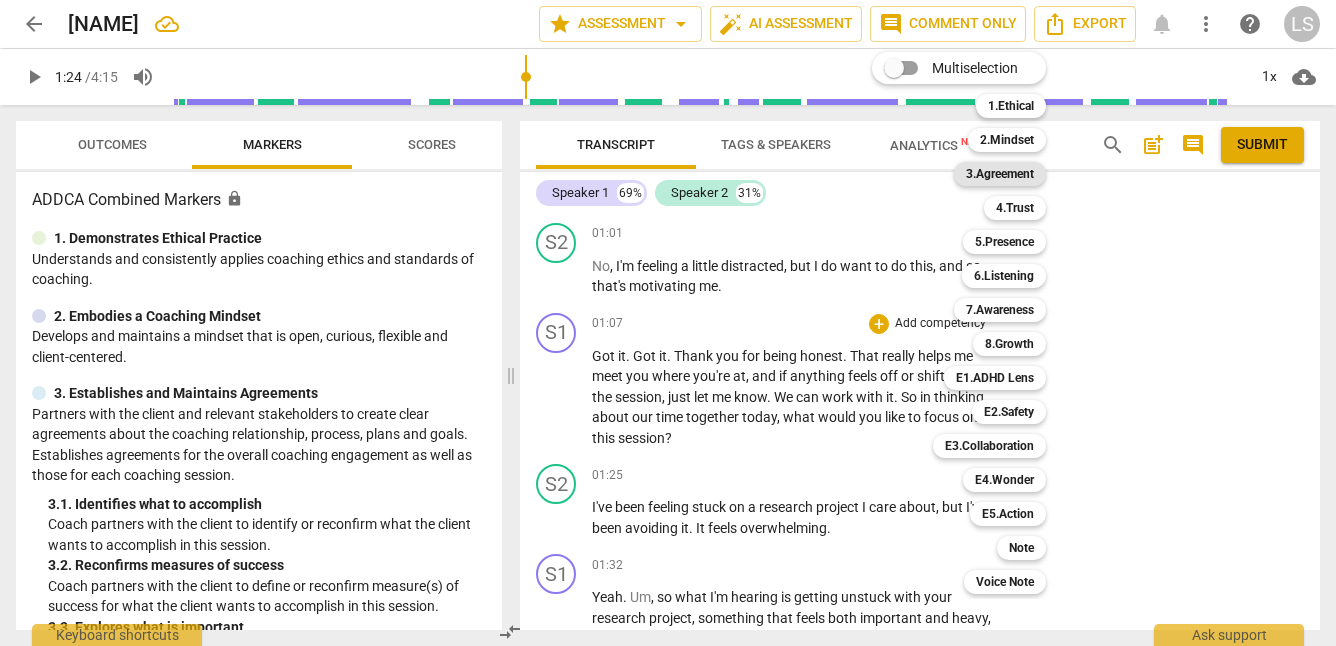 click on "3.Agreement" at bounding box center (1000, 174) 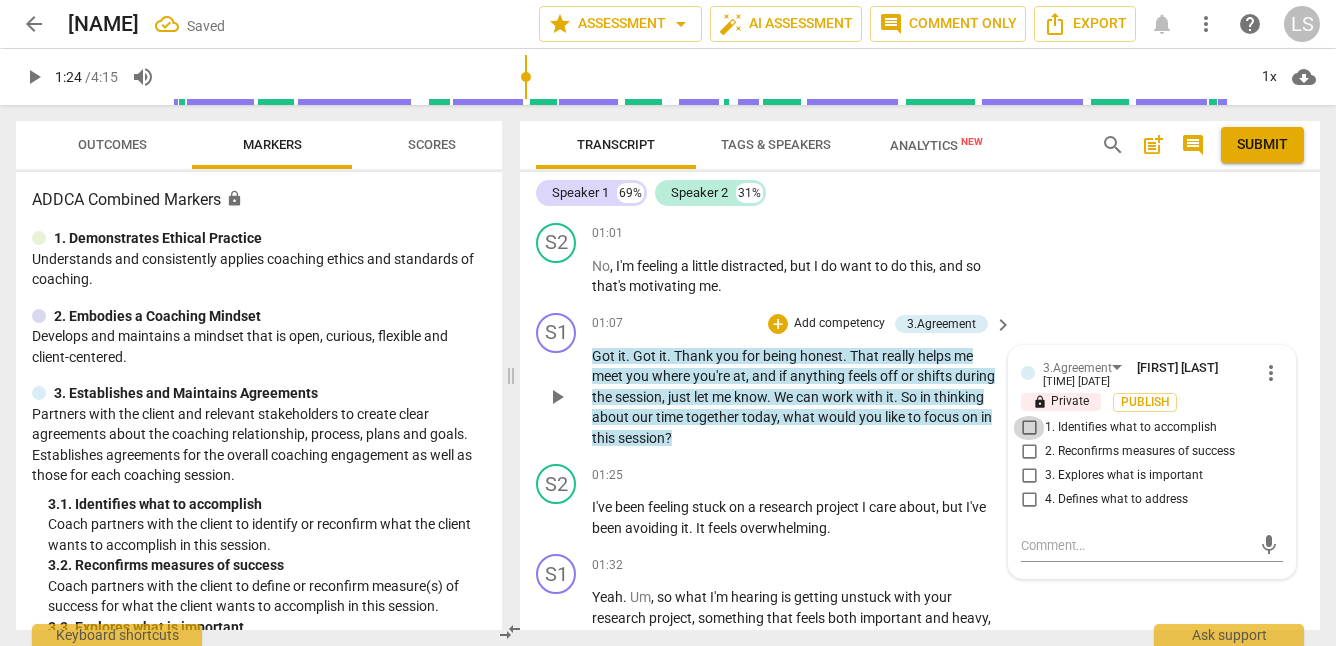 click on "1. Identifies what to accomplish" at bounding box center (1029, 428) 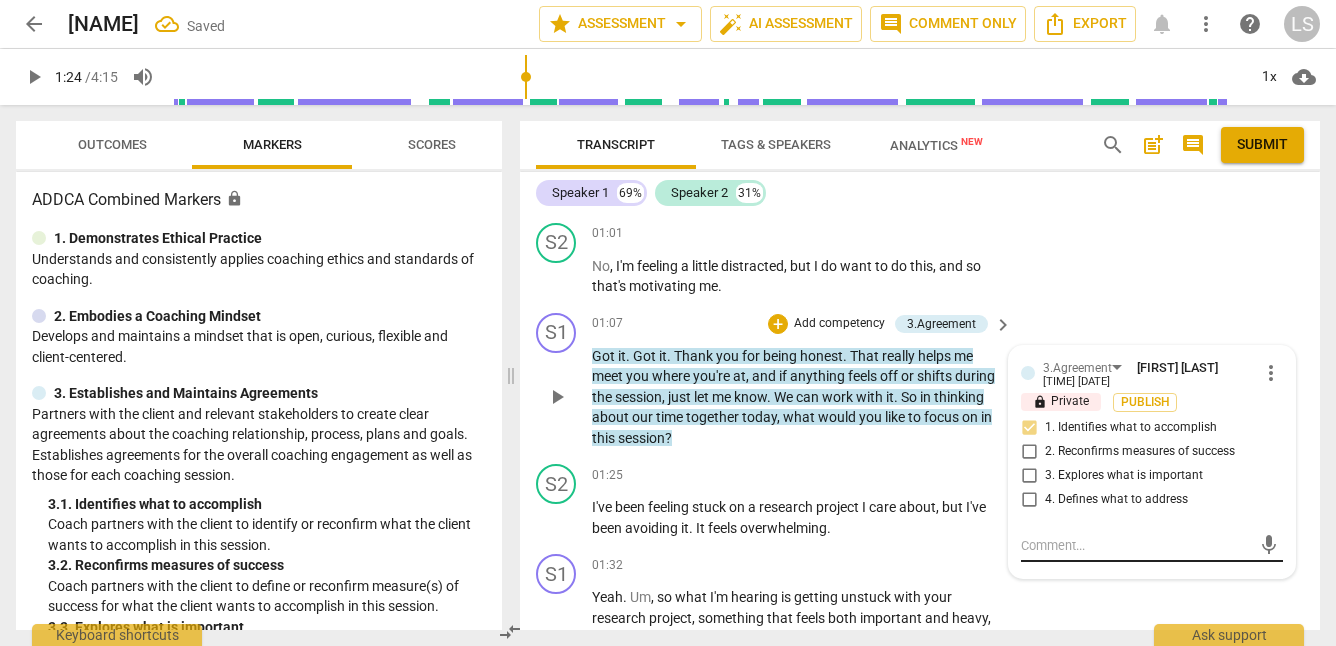 click at bounding box center (1136, 545) 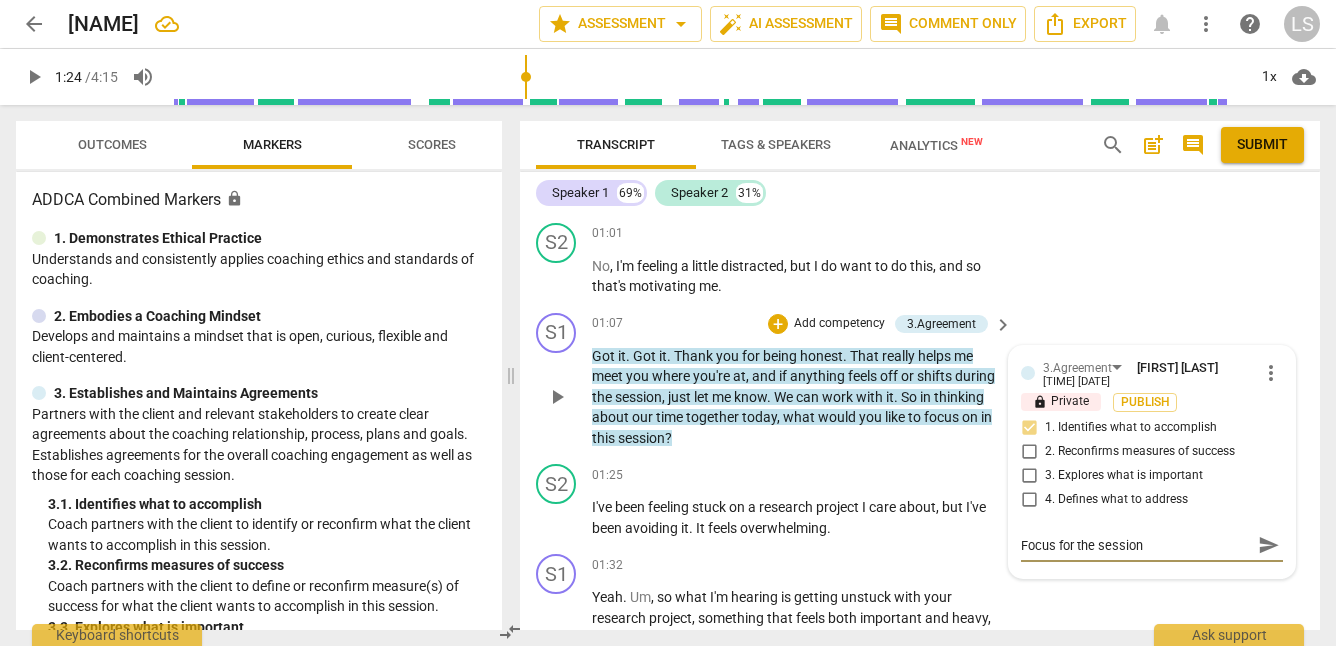 scroll, scrollTop: 590, scrollLeft: 0, axis: vertical 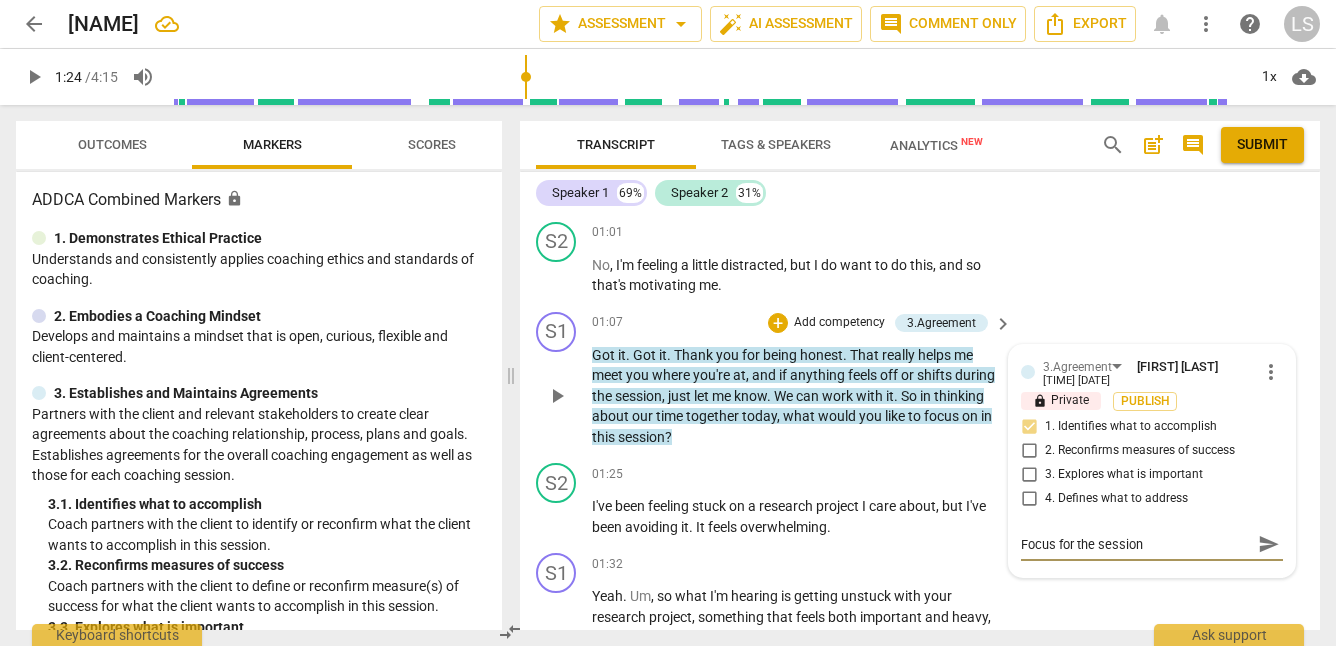 click on "send" at bounding box center [1269, 544] 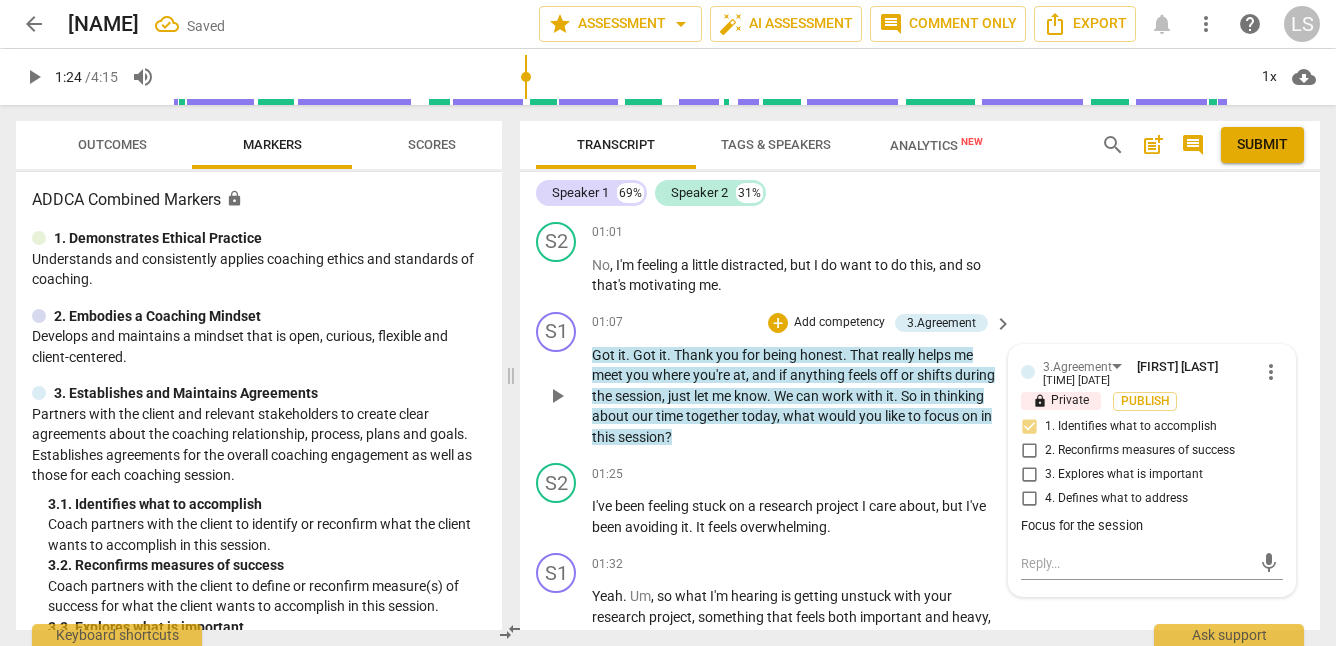 click on "Add competency" at bounding box center [839, 323] 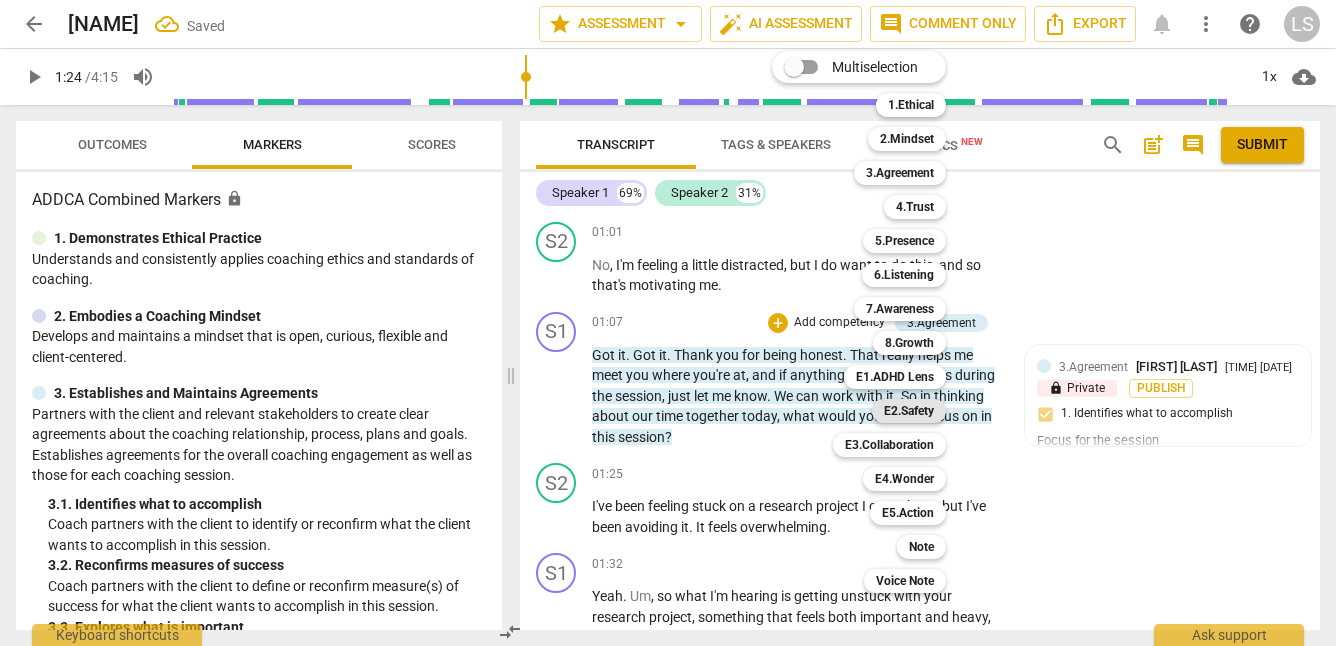 click on "E2.Safety" at bounding box center (909, 411) 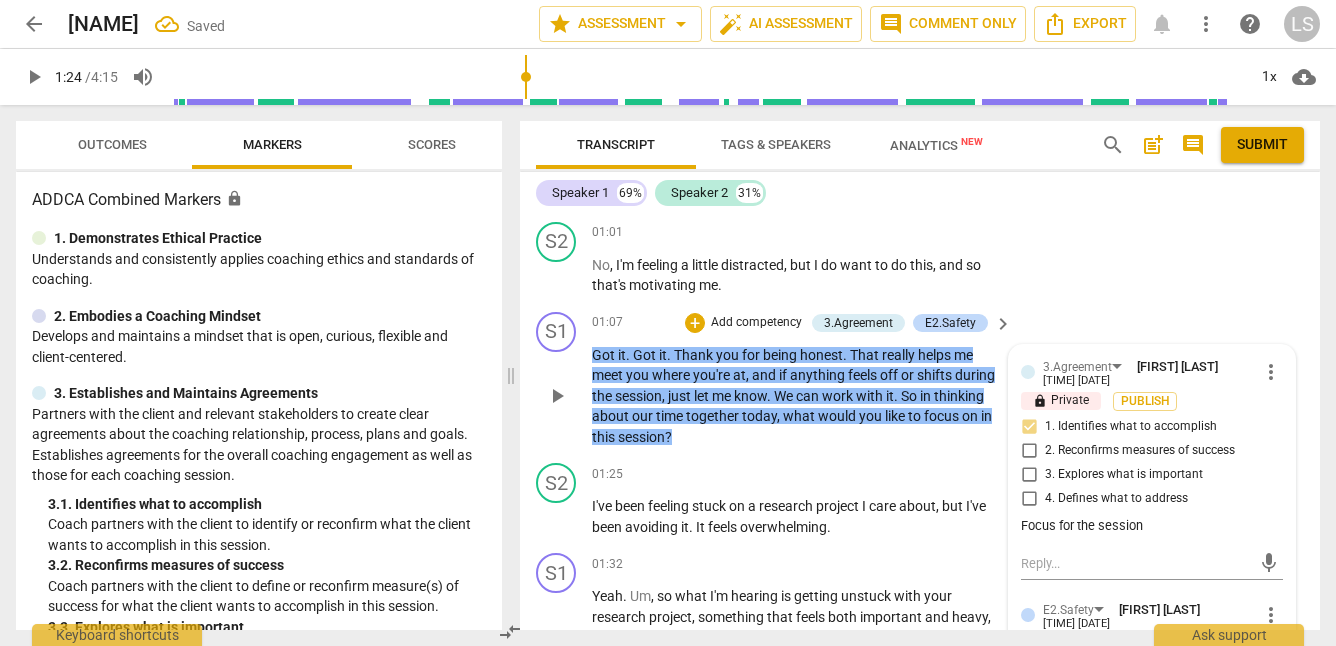click on "3.Agreement [NAME] [LAST_NAME] 07:49 08-07-2025 more_vert lock Private Publish 1. Identifies what to accomplish 2. Reconfirms measures of success 3. Explores what is important 4. Defines what to address Focus for the session mic E2.Safety [NAME] [LAST_NAME] 07:49 08-07-2025 more_vert lock Private Publish 1. Receives the client with respect 2. Reflects all the client brings 3. Works from an ethical ADHD coaching mindset 4. Provides abundant processing space and reflects succinctly 5. Is present with client’s intense thoughts and emotions 6. Asks permission to educate and/or share when client lacks understanding or knowledge 7. Identifies and explores outcomes 8. Exhibits compassion and invites brainstorming 9. Inspires hope with awareness of ADHD strengths mic" at bounding box center [1152, 685] 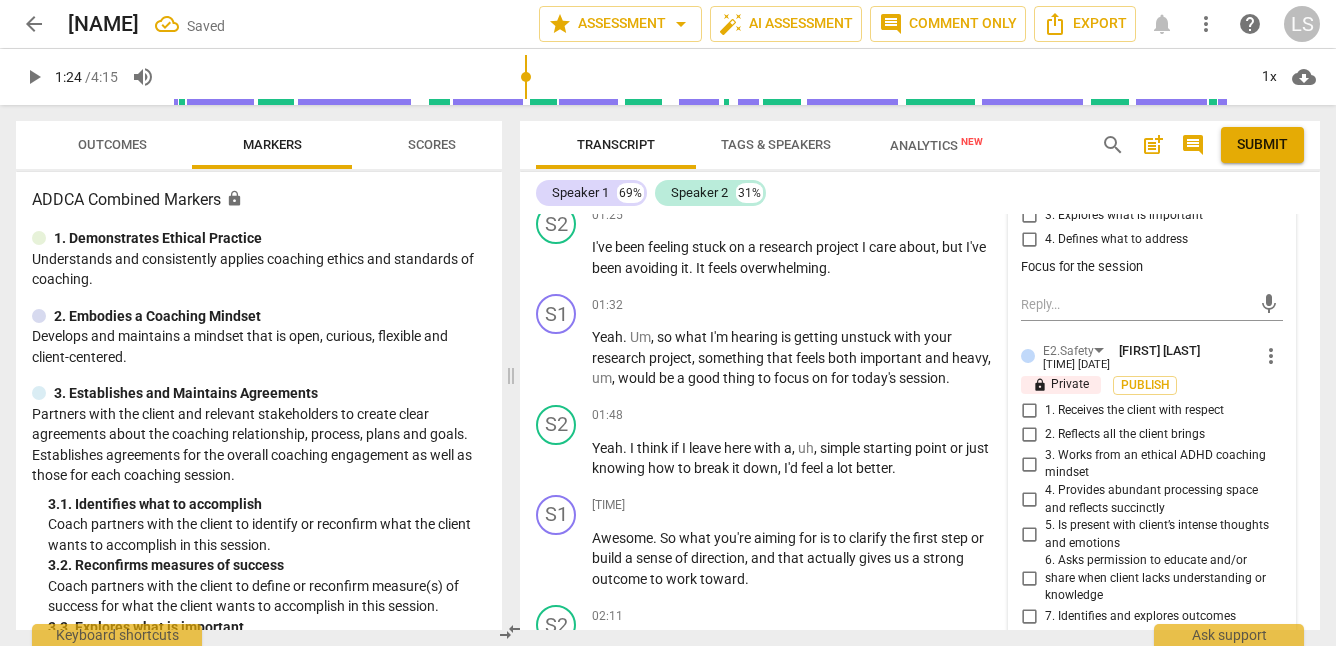 scroll, scrollTop: 875, scrollLeft: 0, axis: vertical 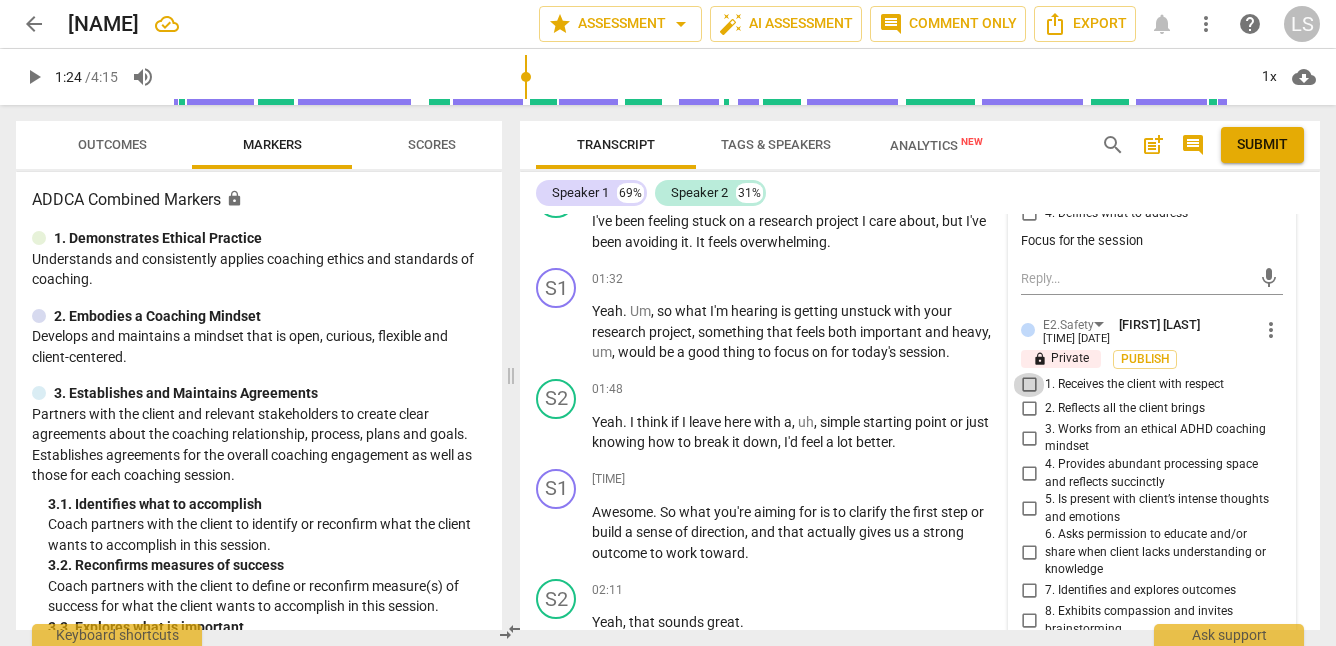 click on "1. Receives the client with respect" at bounding box center (1029, 385) 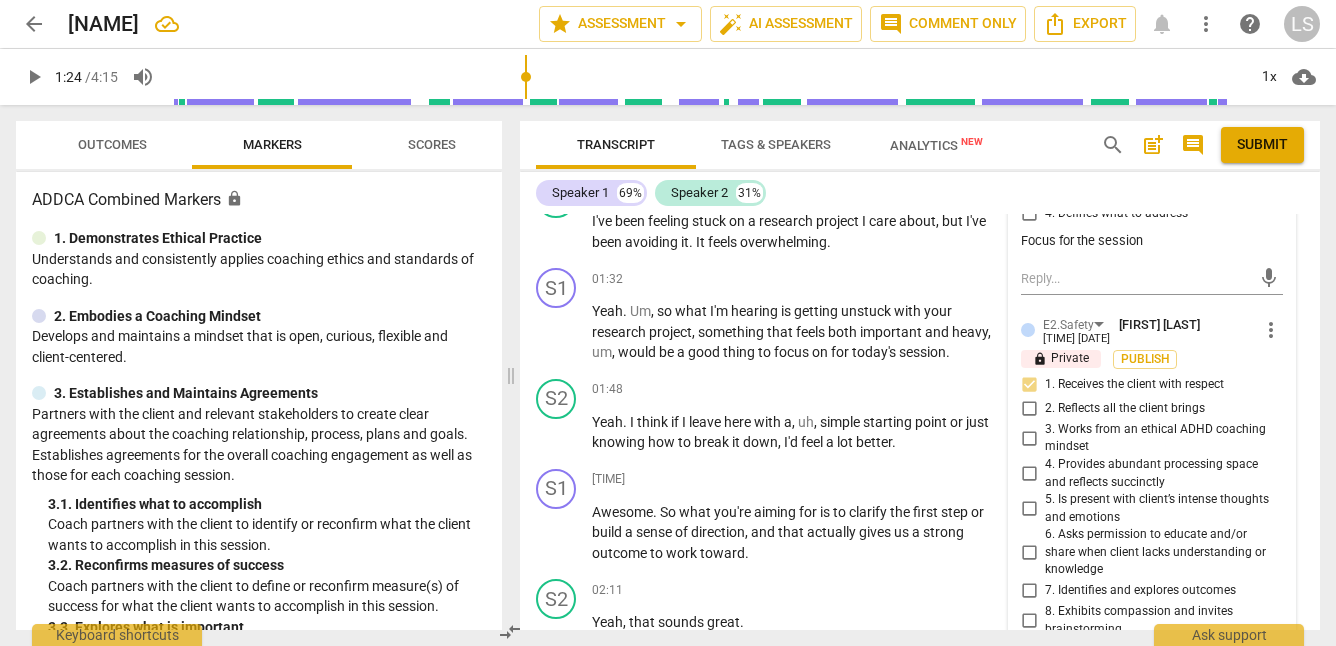 click on "2. Reflects all the client brings" at bounding box center (1029, 409) 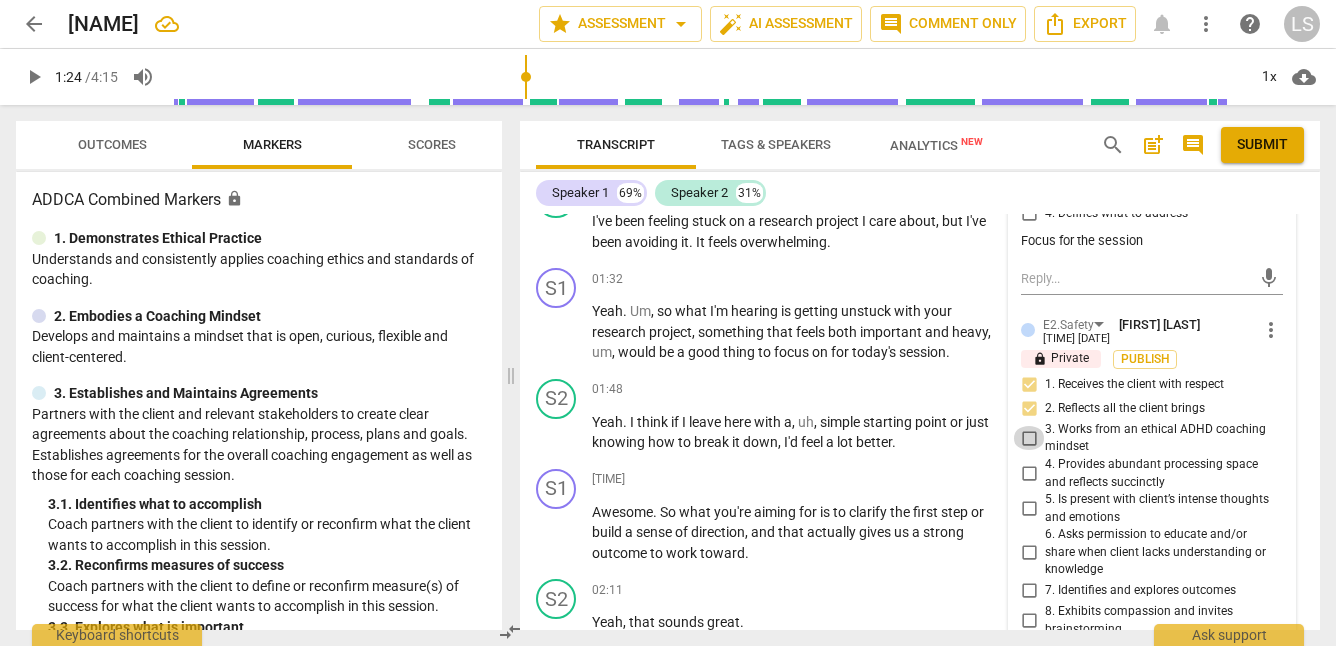 click on "3. Works from an ethical ADHD coaching mindset" at bounding box center [1029, 438] 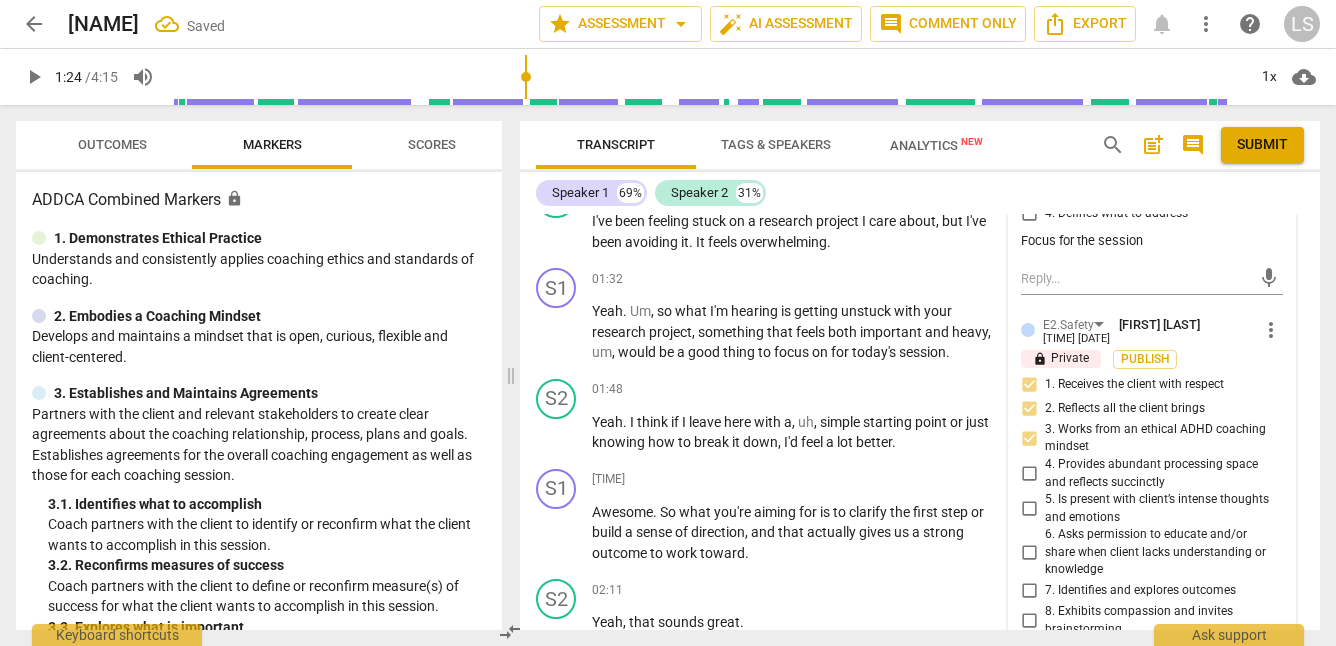 click on "3. Works from an ethical ADHD coaching mindset" at bounding box center (1144, 438) 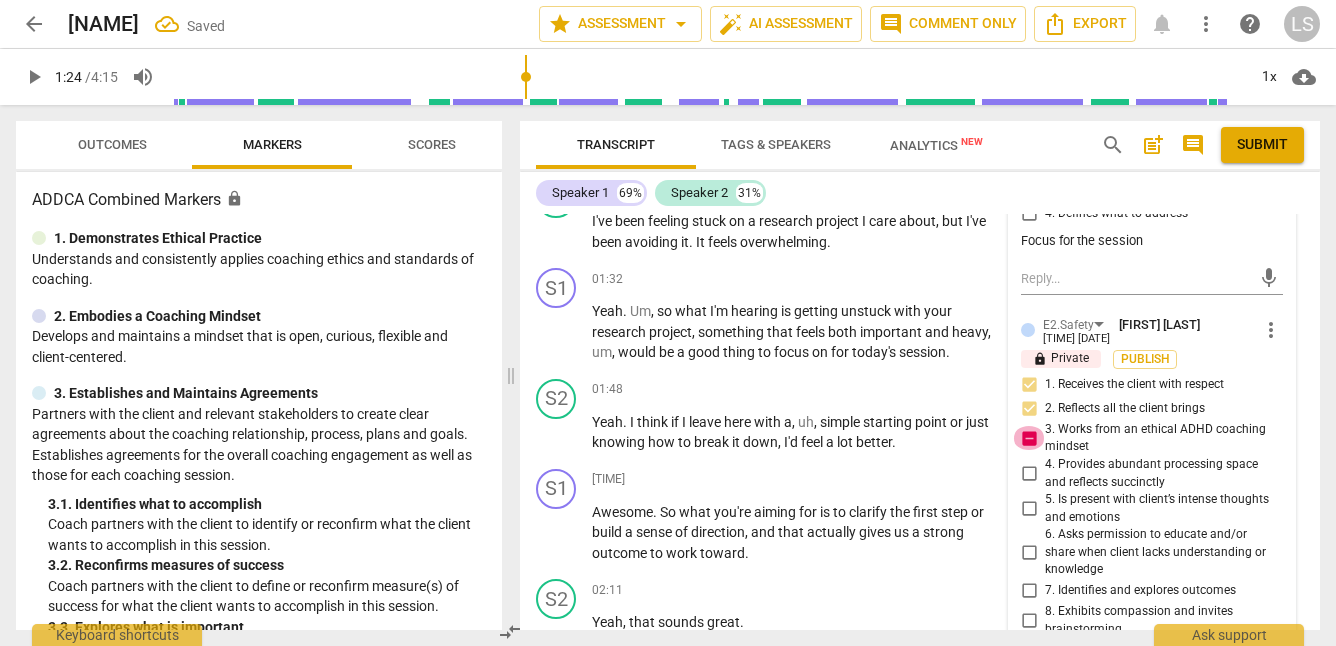 click on "3. Works from an ethical ADHD coaching mindset" at bounding box center (1029, 438) 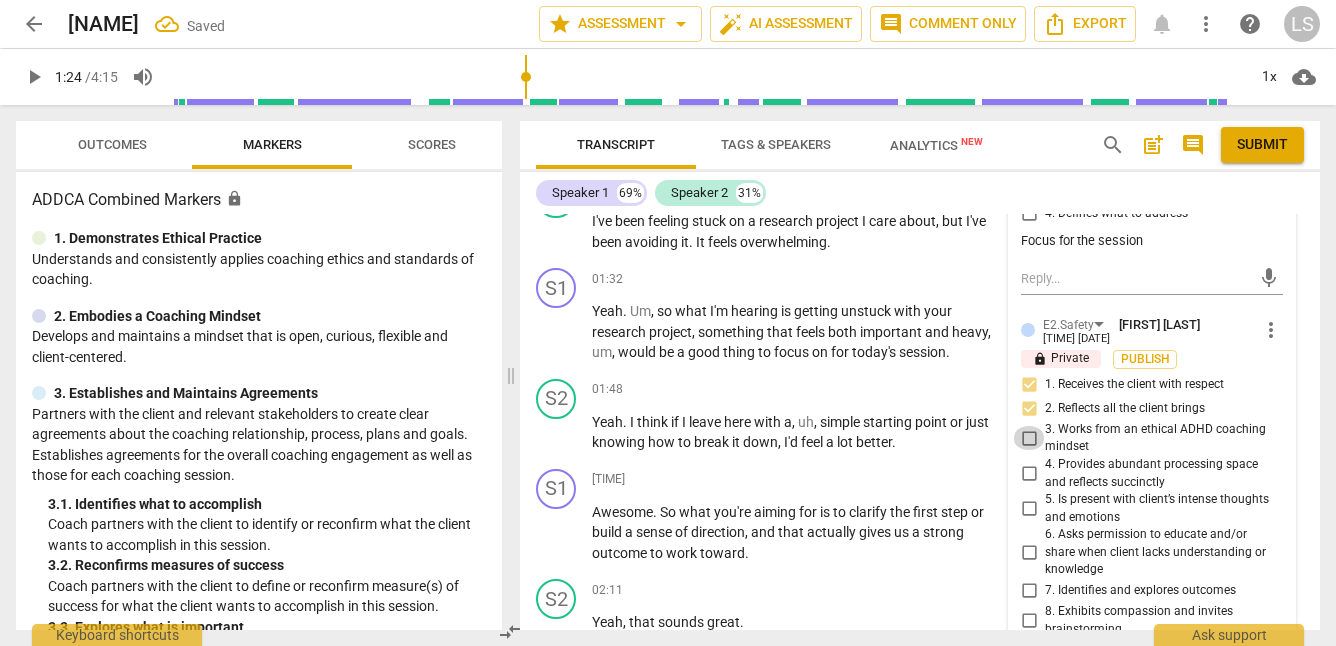 click on "3. Works from an ethical ADHD coaching mindset" at bounding box center (1029, 438) 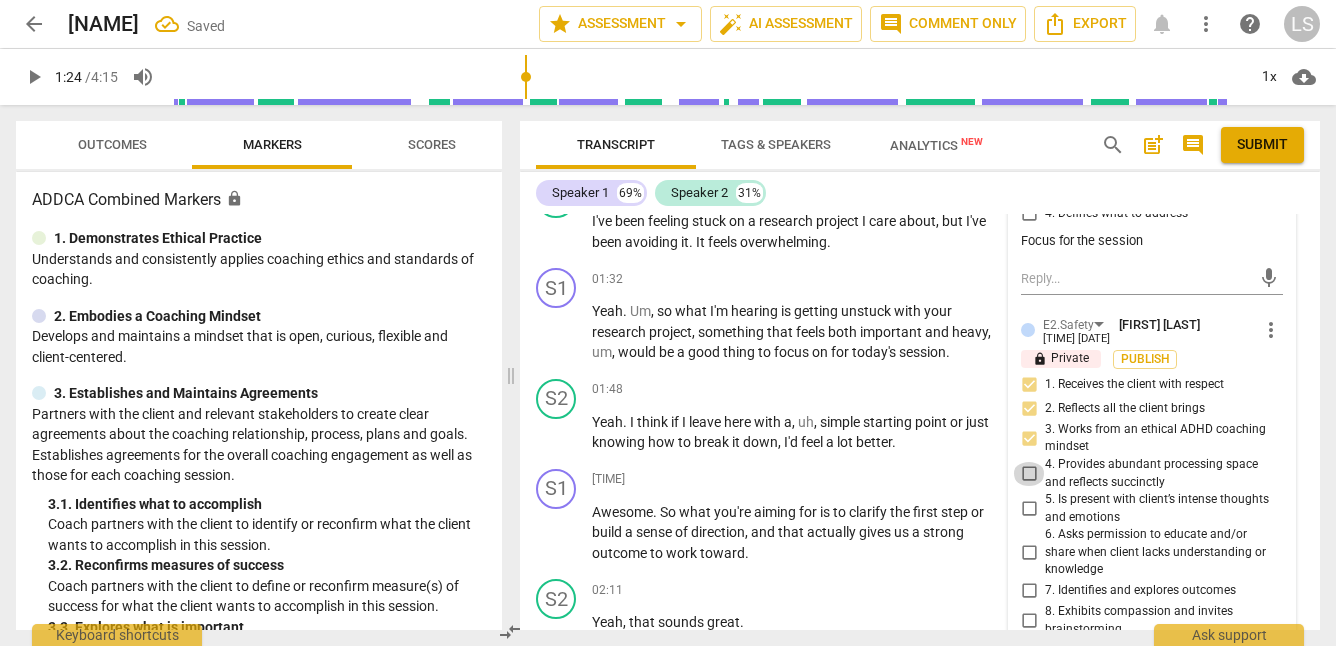 click on "4. Provides abundant processing space and reflects succinctly" at bounding box center (1029, 474) 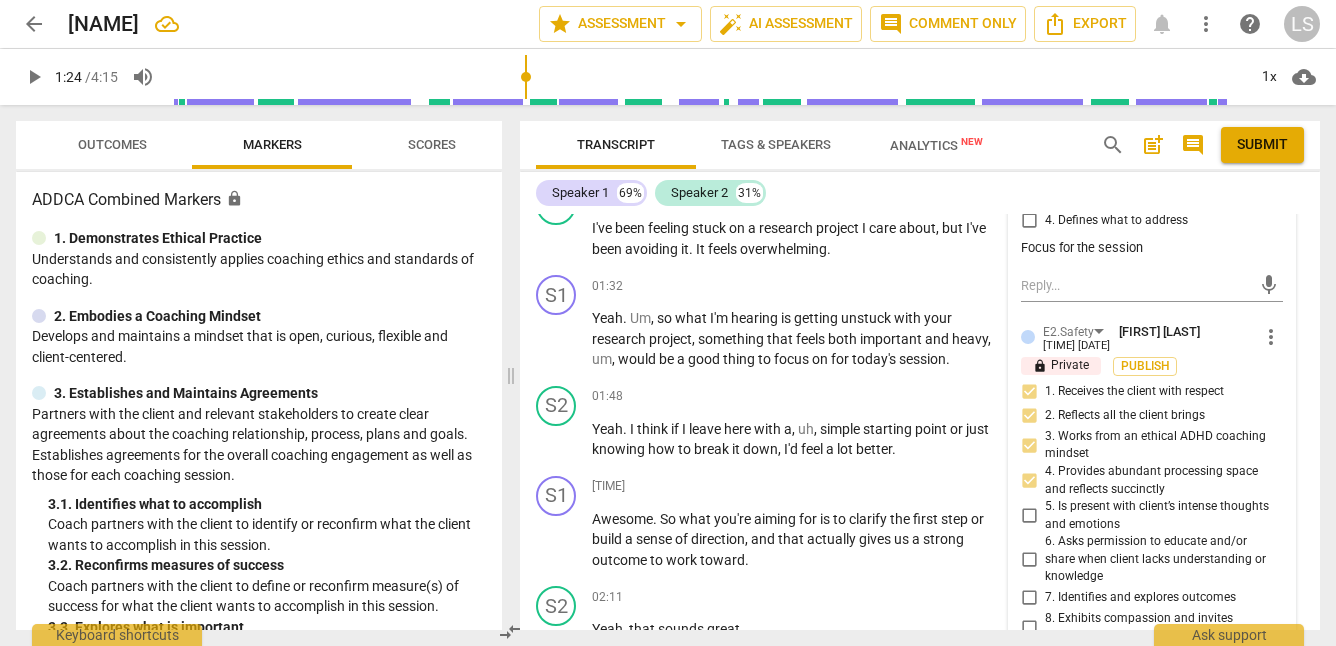 scroll, scrollTop: 914, scrollLeft: 0, axis: vertical 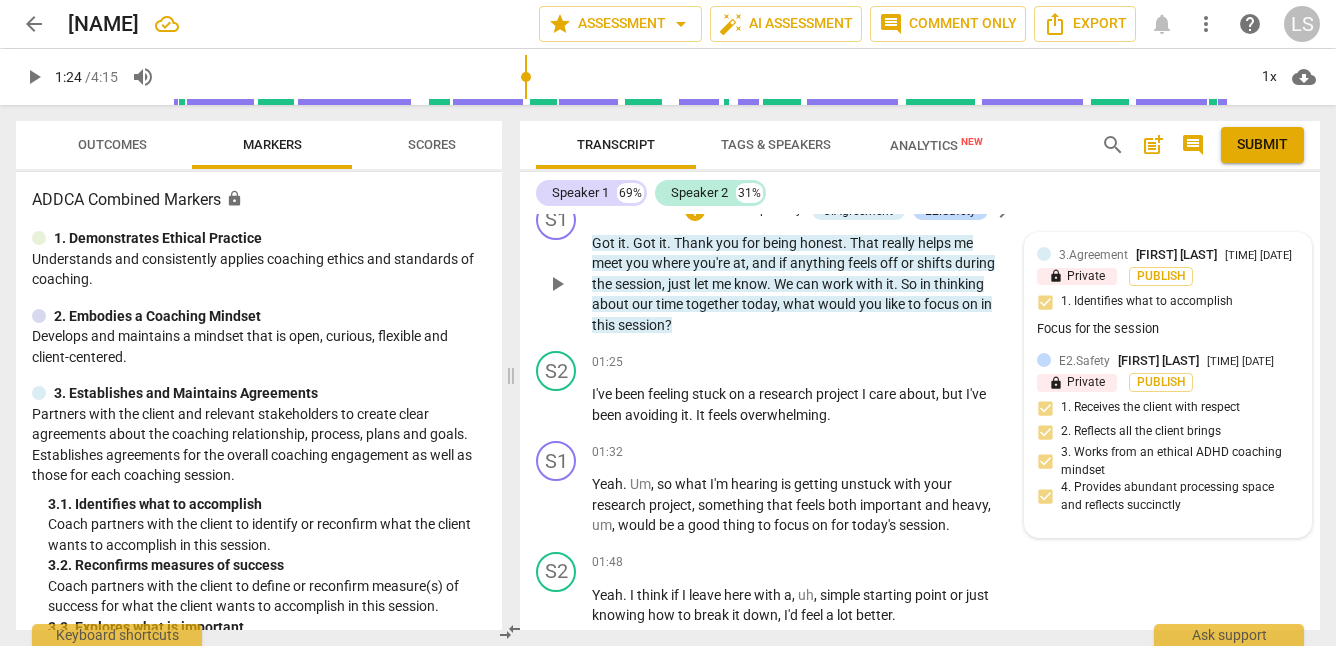 click on "[CODE] [FIRST] [LAST] [TIME] [DATE] [STATUS] [STATUS] [NUMBER]. [ACTION] [ACTION] [ACTION] [ACTION]" at bounding box center [1168, 438] 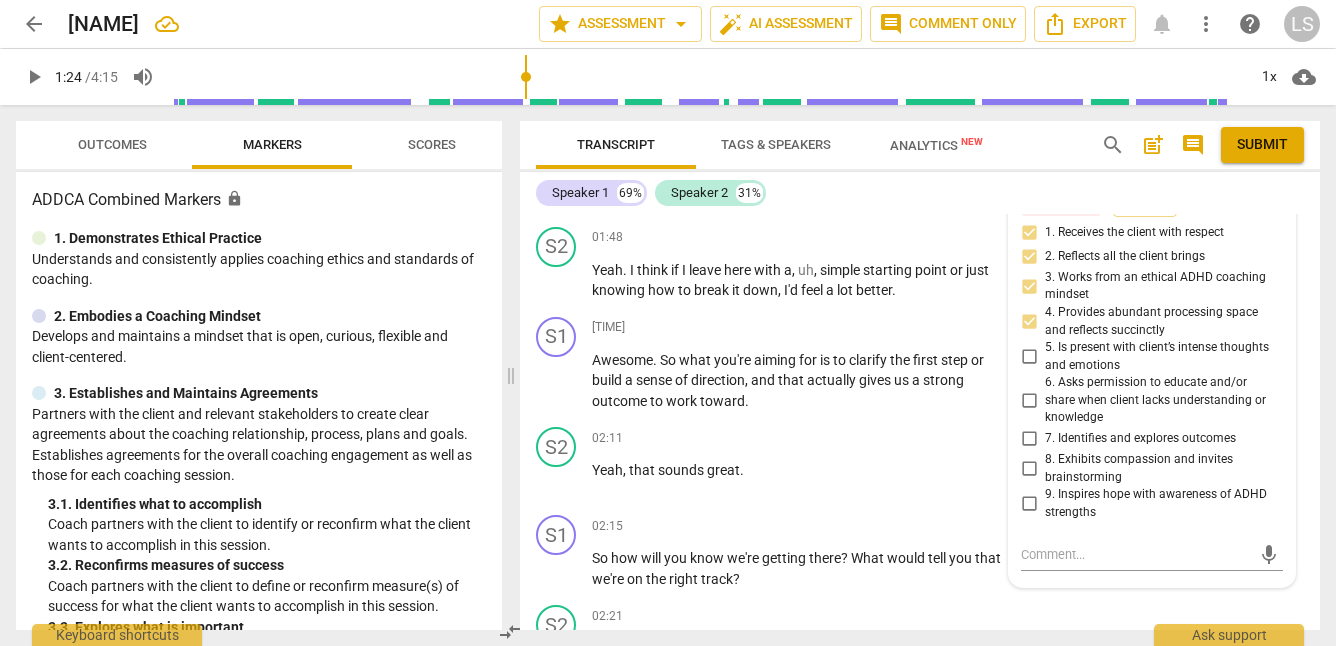 scroll, scrollTop: 1044, scrollLeft: 0, axis: vertical 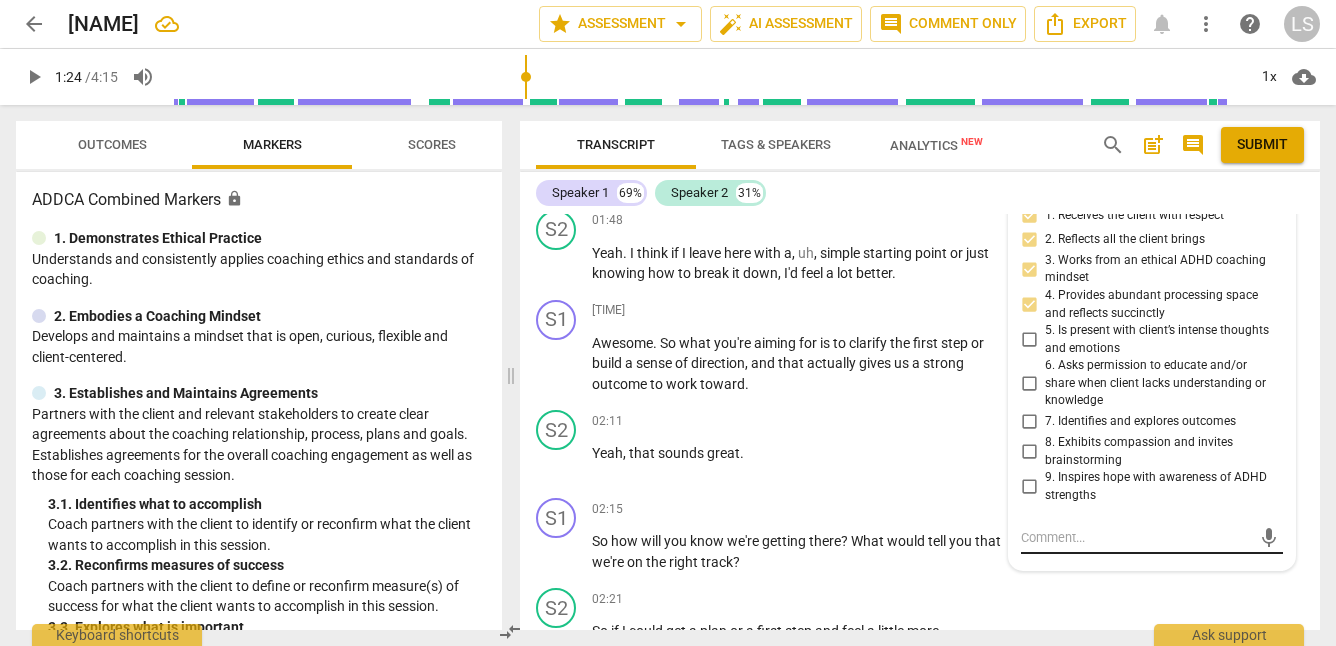 click at bounding box center [1136, 537] 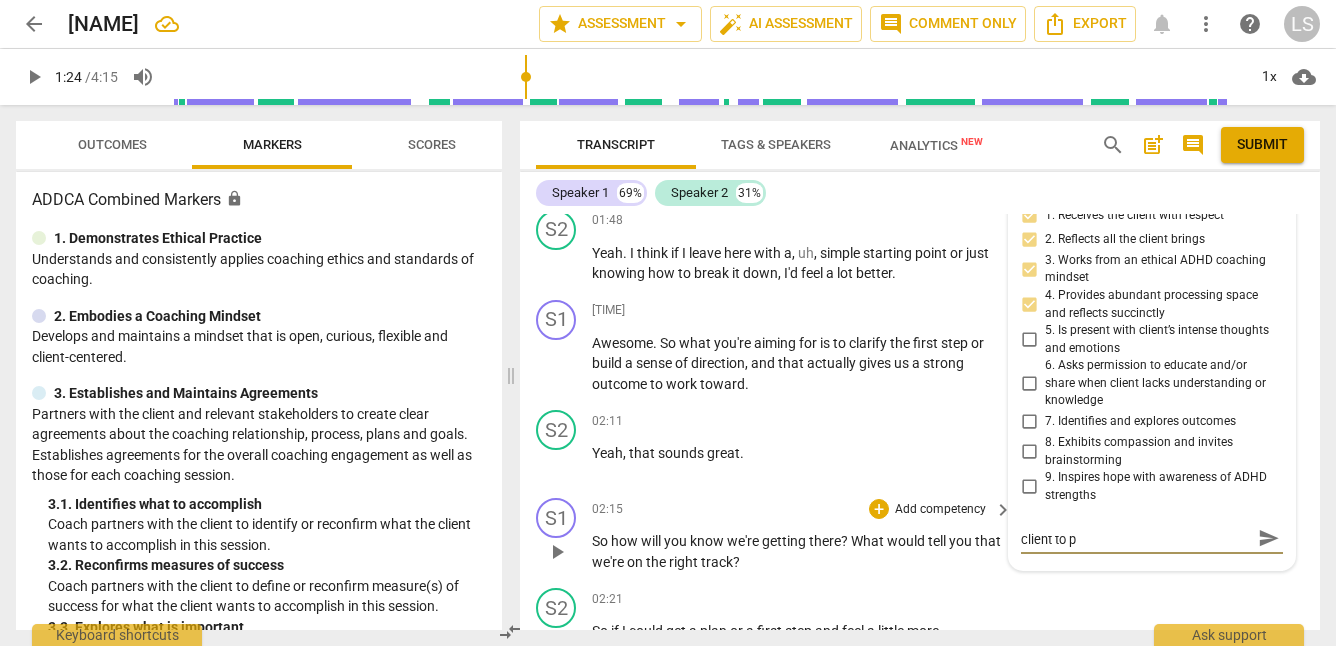 scroll, scrollTop: 0, scrollLeft: 0, axis: both 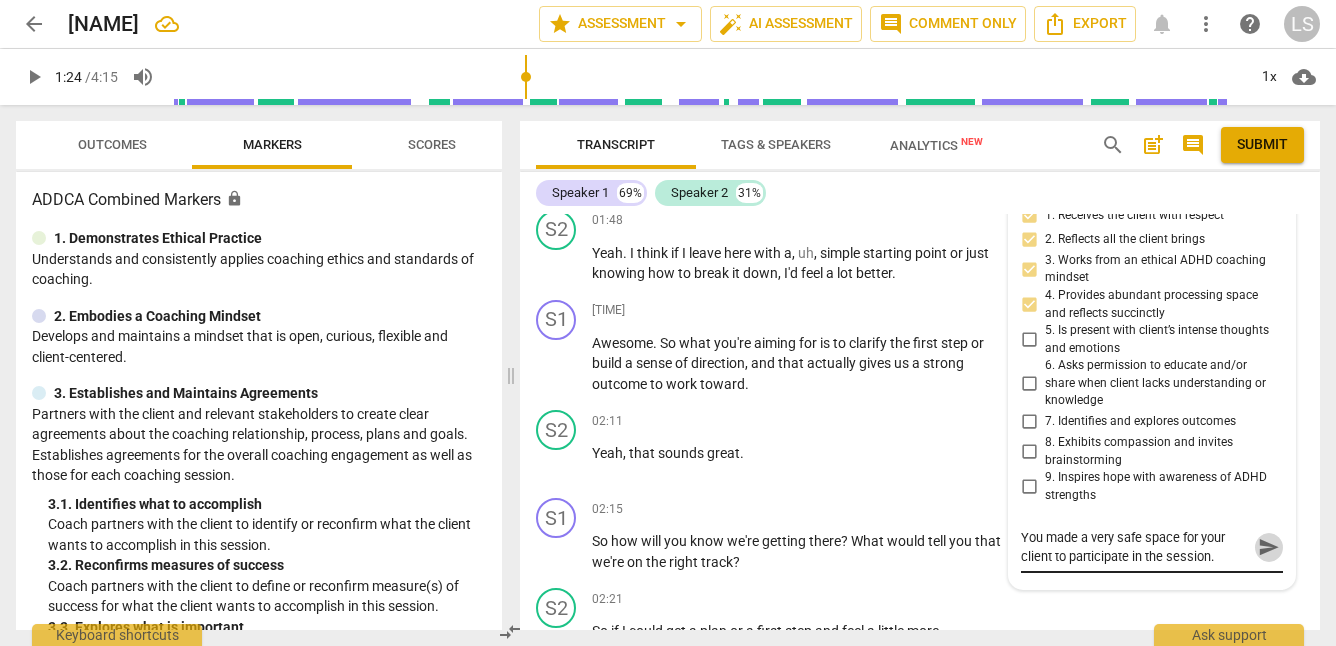 click on "send" at bounding box center [1269, 547] 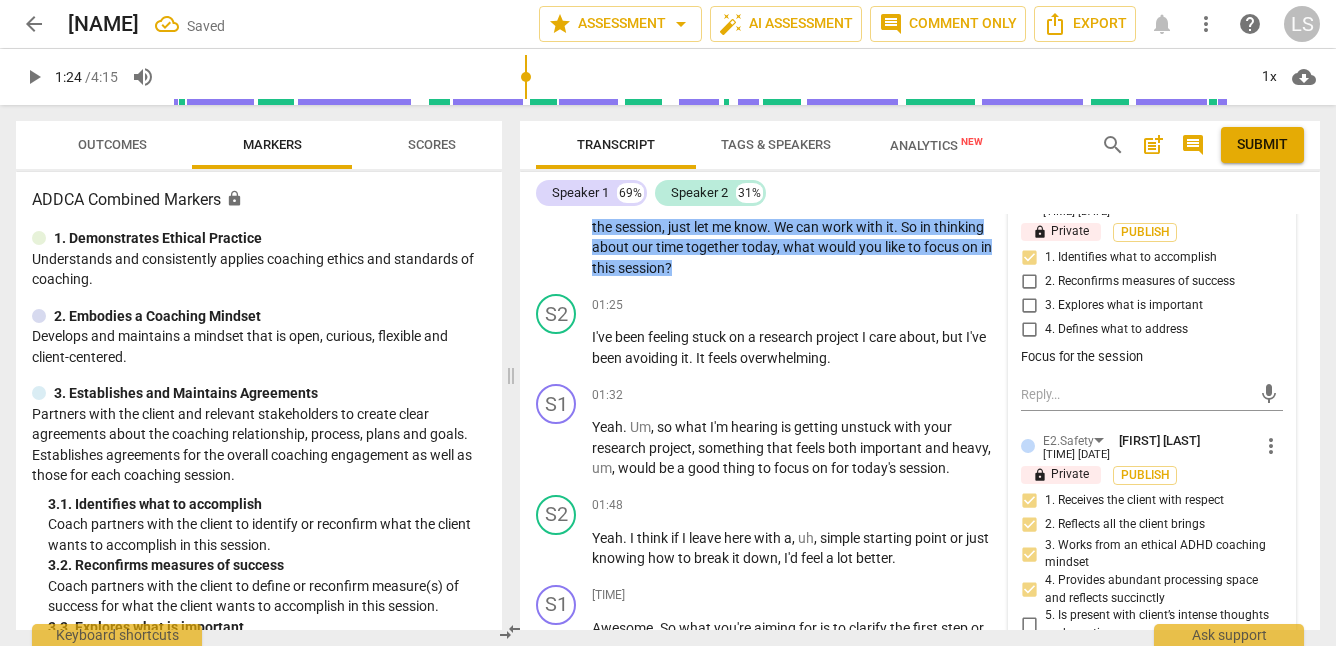 scroll, scrollTop: 756, scrollLeft: 0, axis: vertical 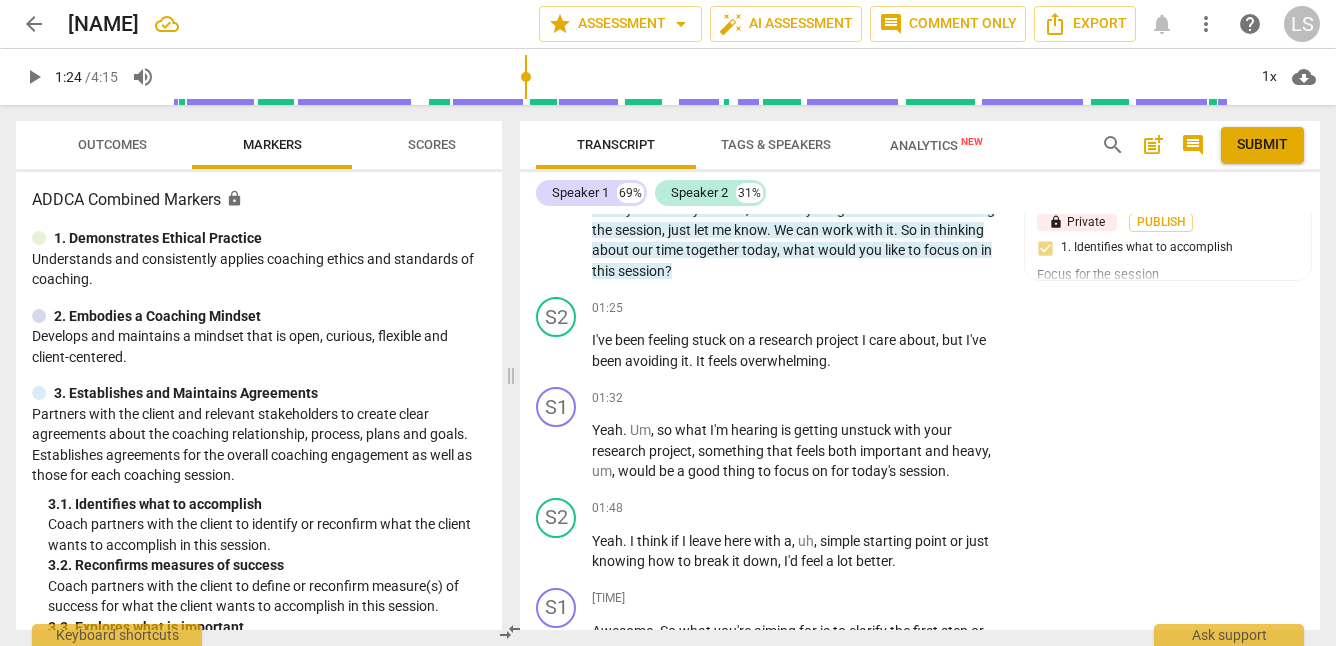 click on "play_arrow" at bounding box center (34, 77) 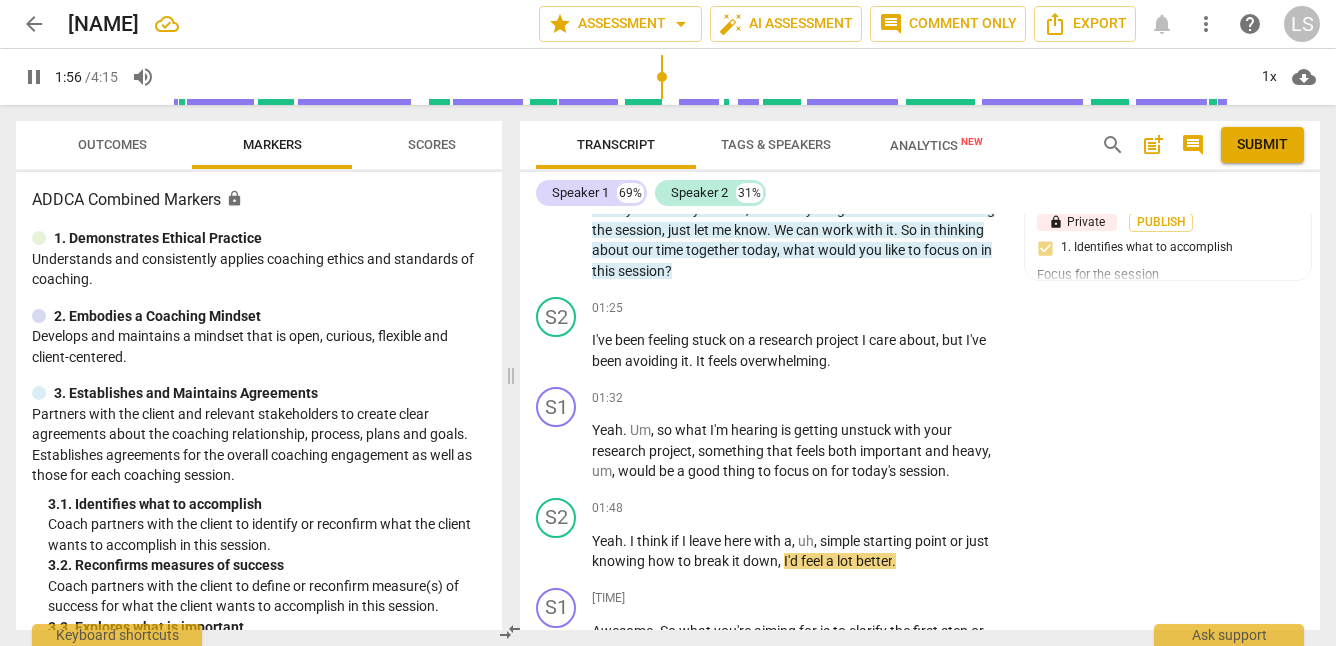 click on "pause" at bounding box center (34, 77) 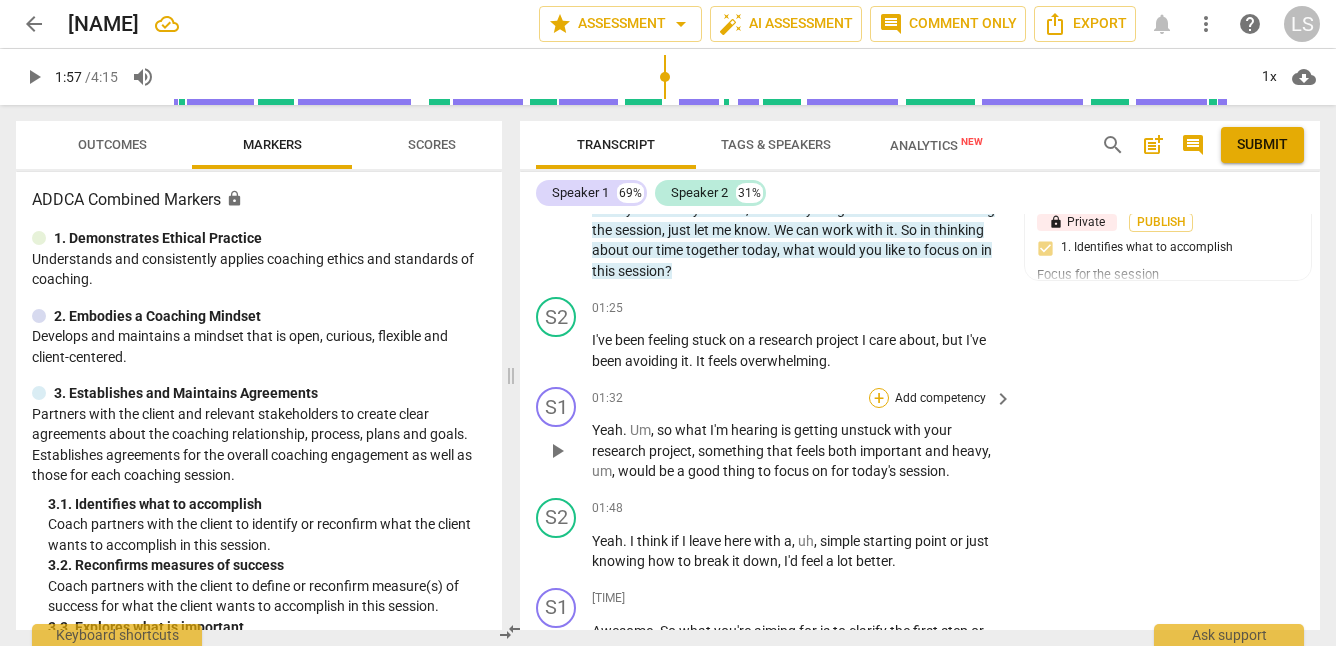 click on "+" at bounding box center [879, 398] 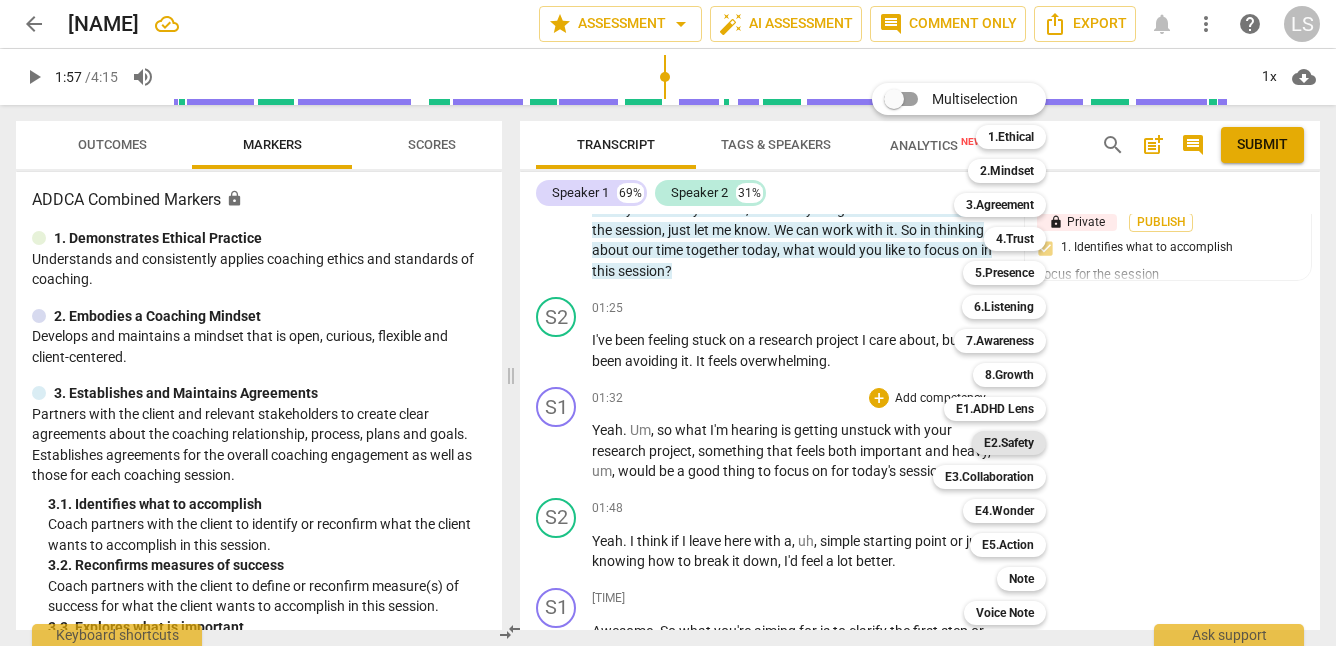 click on "E2.Safety" at bounding box center [1009, 443] 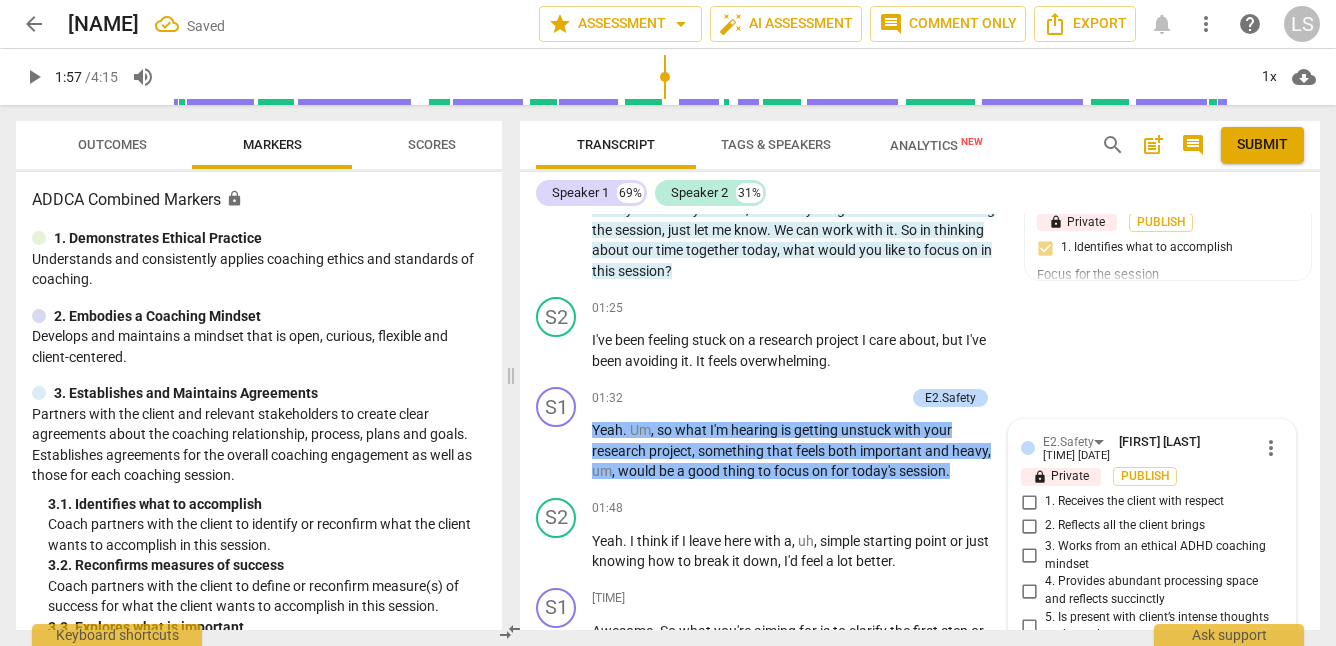 scroll, scrollTop: 1158, scrollLeft: 0, axis: vertical 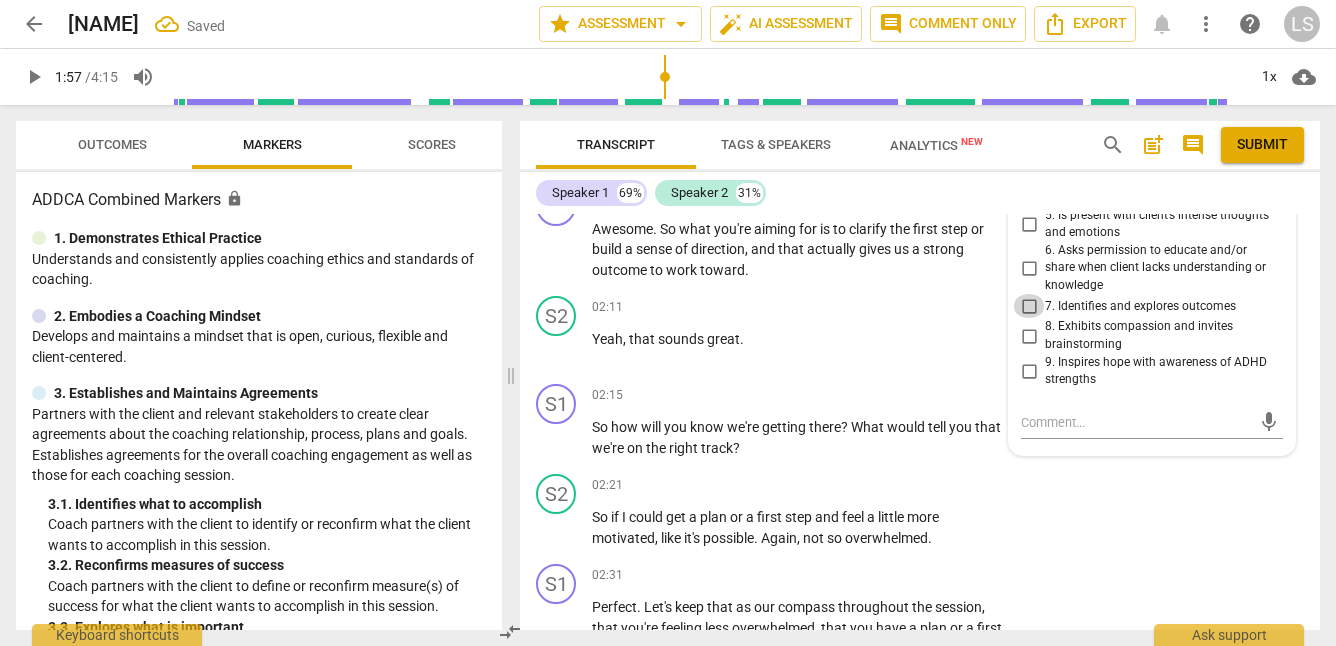 click on "7. Identifies and explores outcomes" at bounding box center [1029, 306] 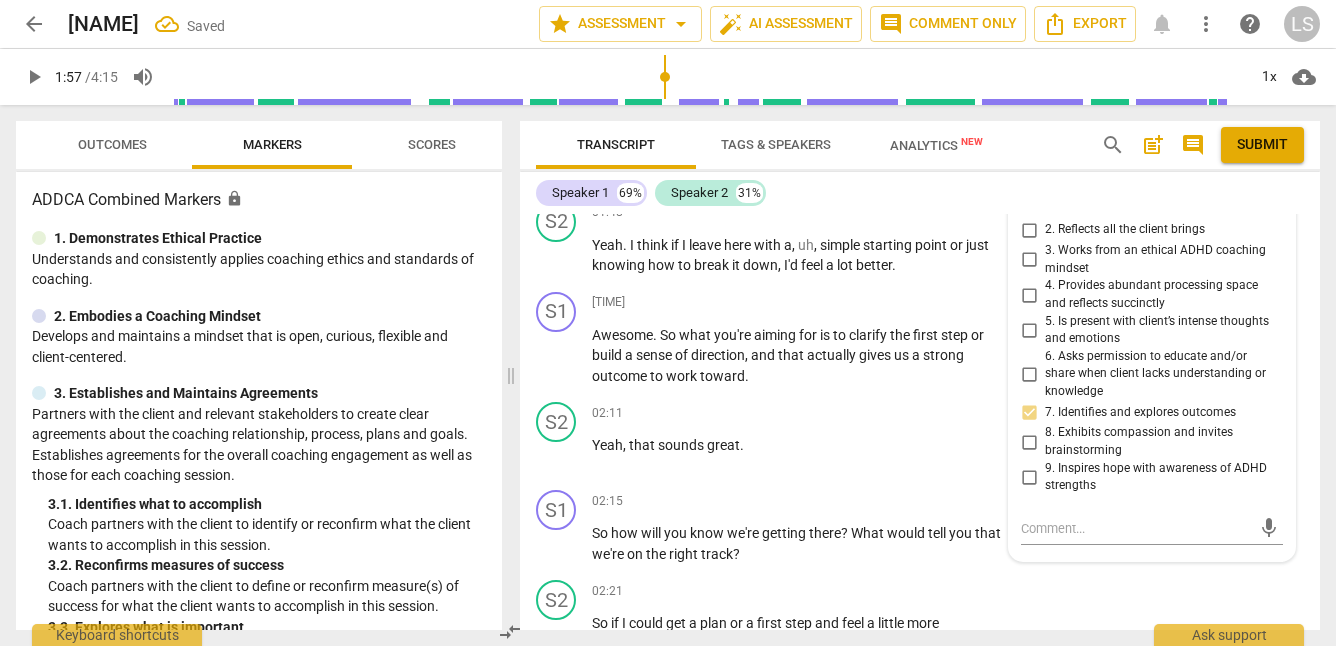 scroll, scrollTop: 1044, scrollLeft: 0, axis: vertical 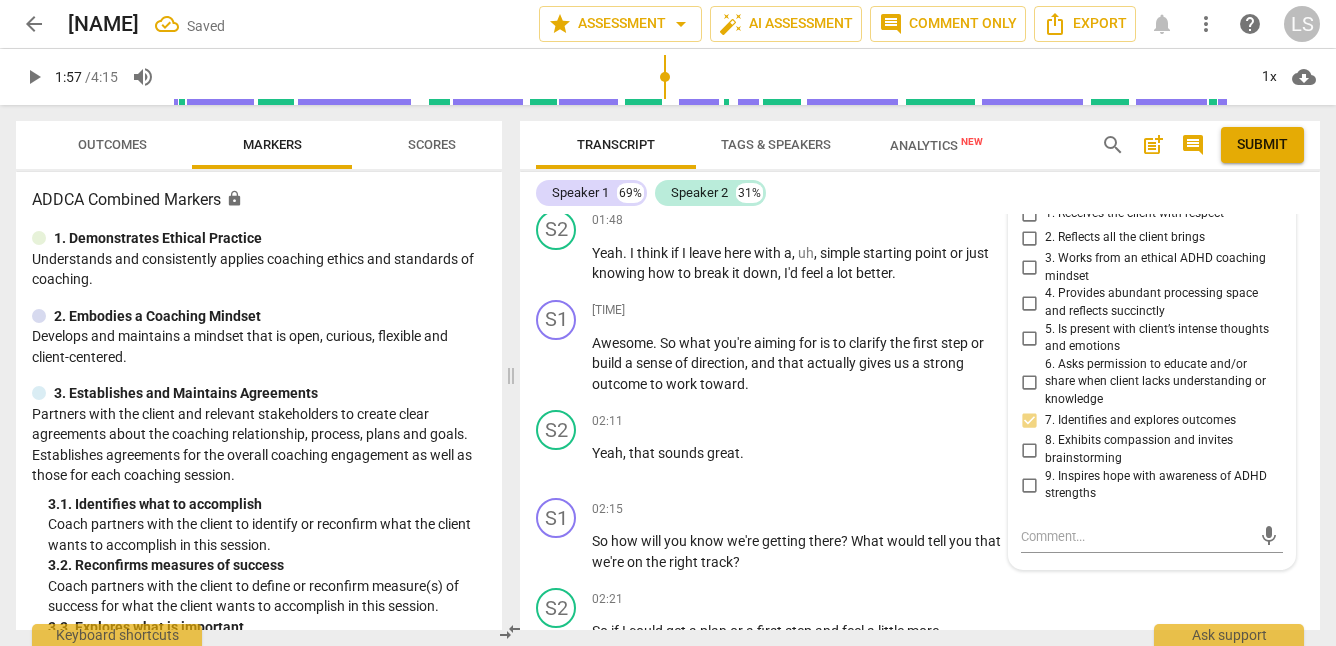 click on "4. Provides abundant processing space and reflects succinctly" at bounding box center [1029, 303] 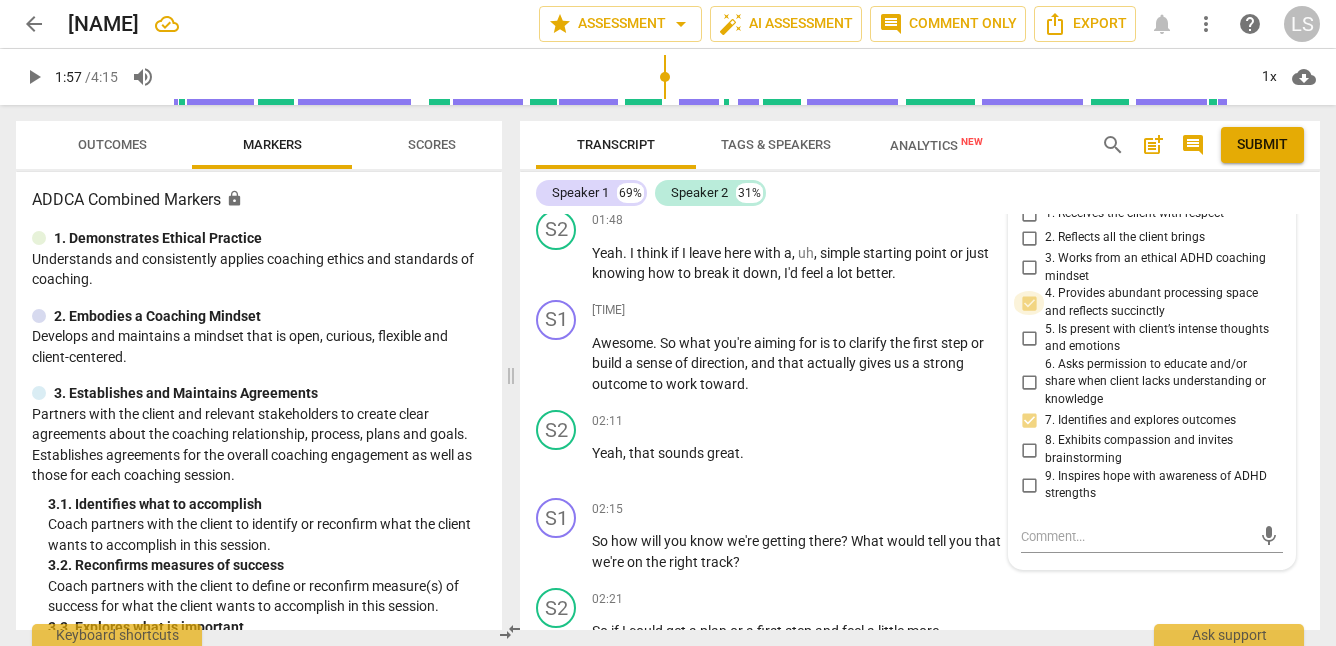 scroll, scrollTop: 987, scrollLeft: 0, axis: vertical 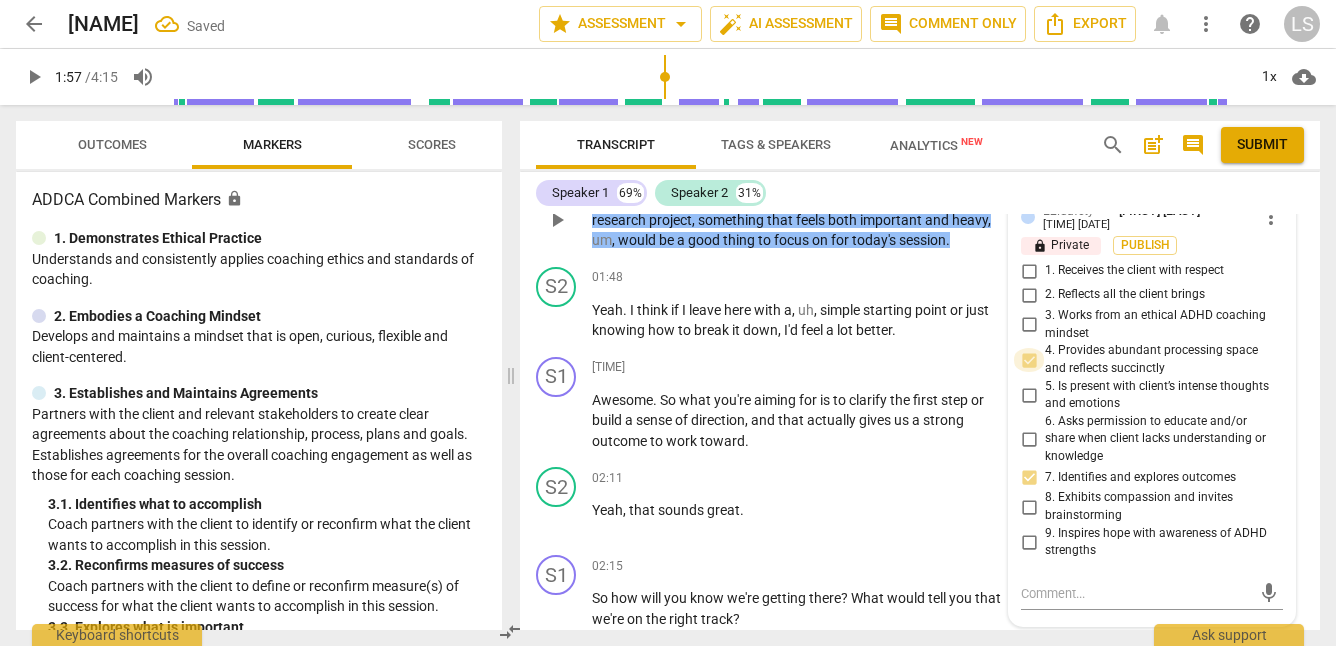 click on "2. Reflects all the client brings" at bounding box center [1029, 295] 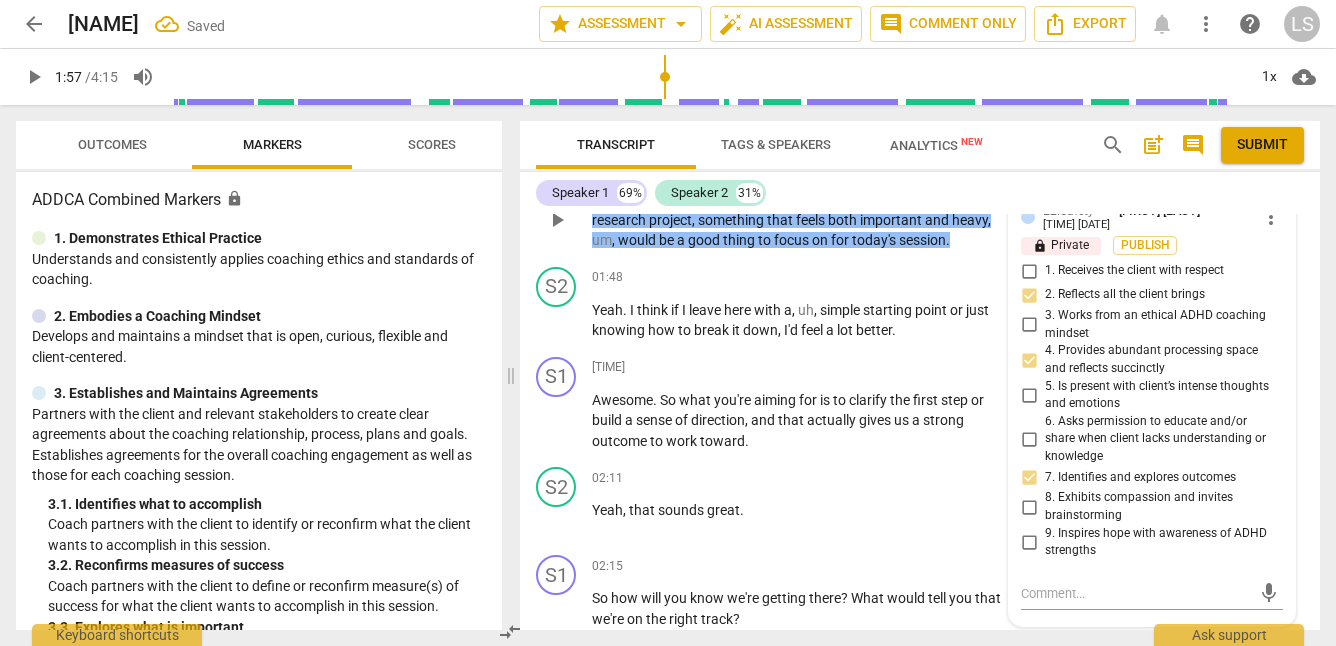 click on "1. Receives the client with respect" at bounding box center [1029, 271] 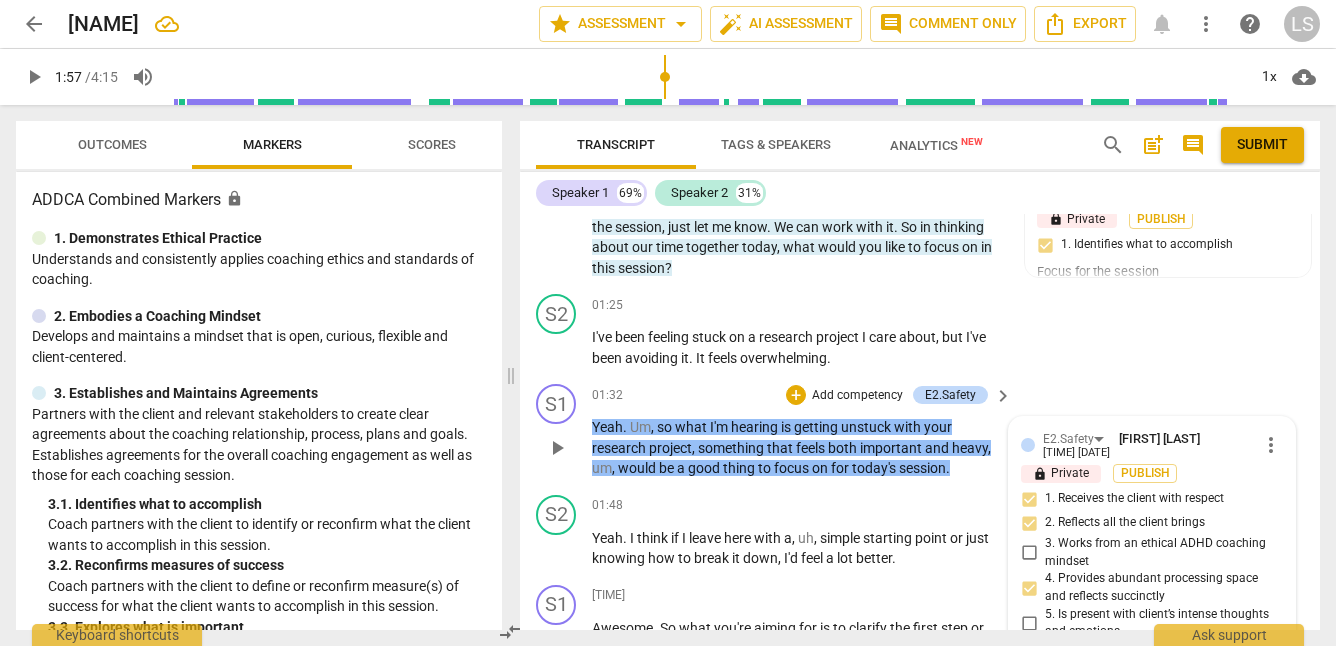 scroll, scrollTop: 816, scrollLeft: 0, axis: vertical 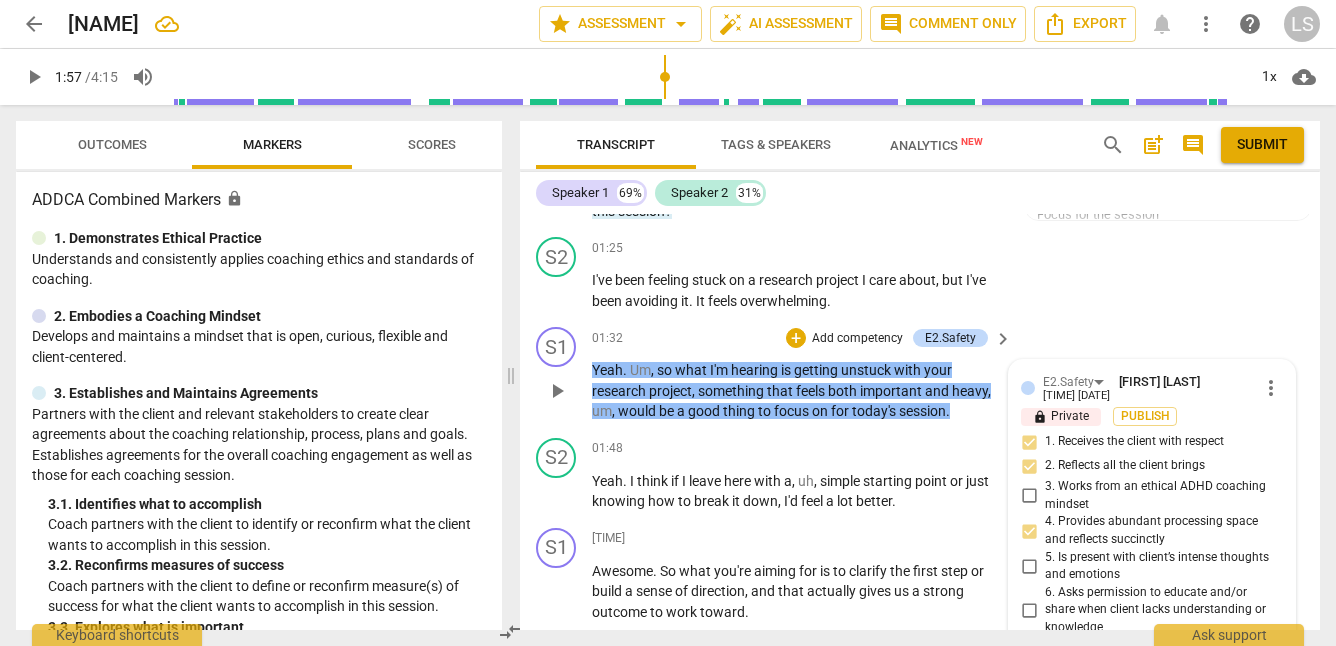 click on "Add competency" at bounding box center [857, 339] 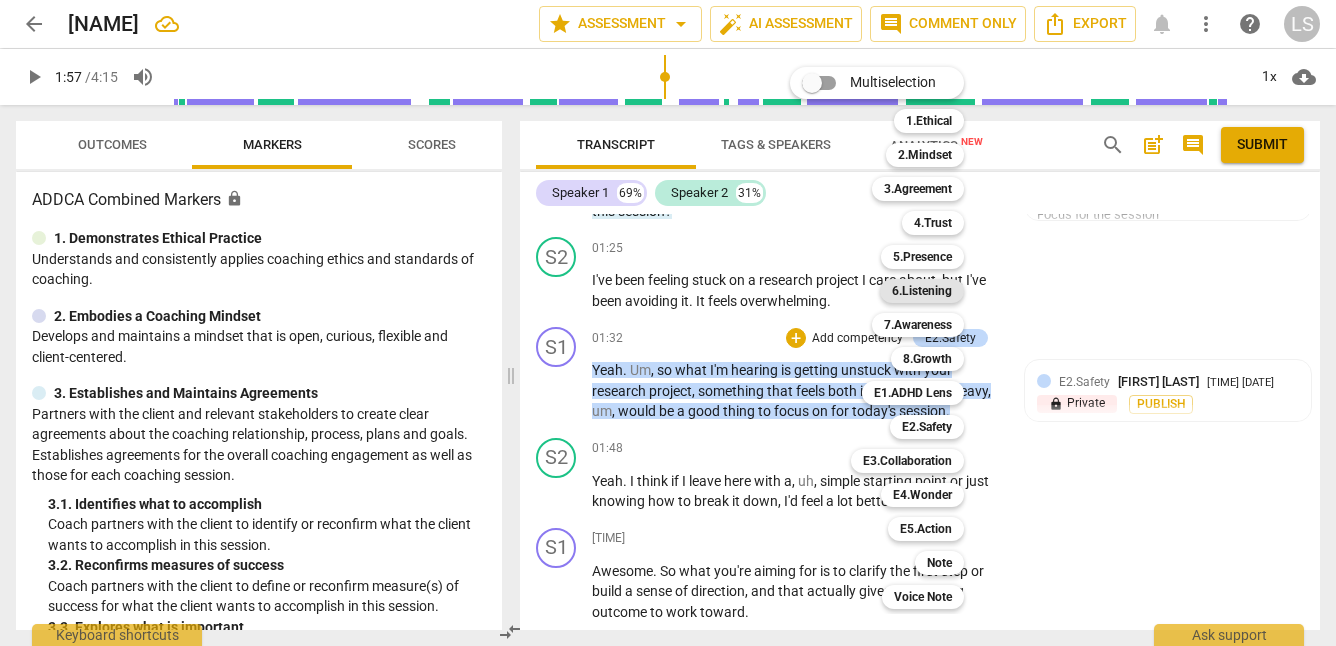 click on "6.Listening" at bounding box center [922, 291] 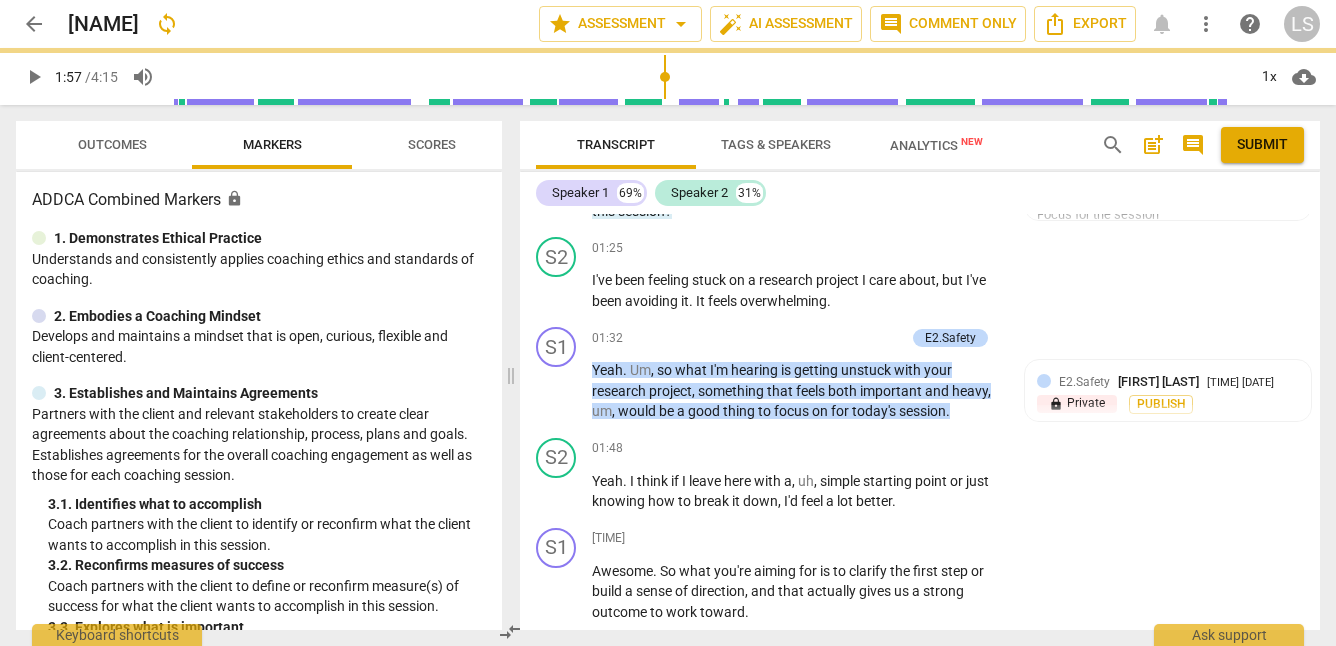 scroll, scrollTop: 1026, scrollLeft: 0, axis: vertical 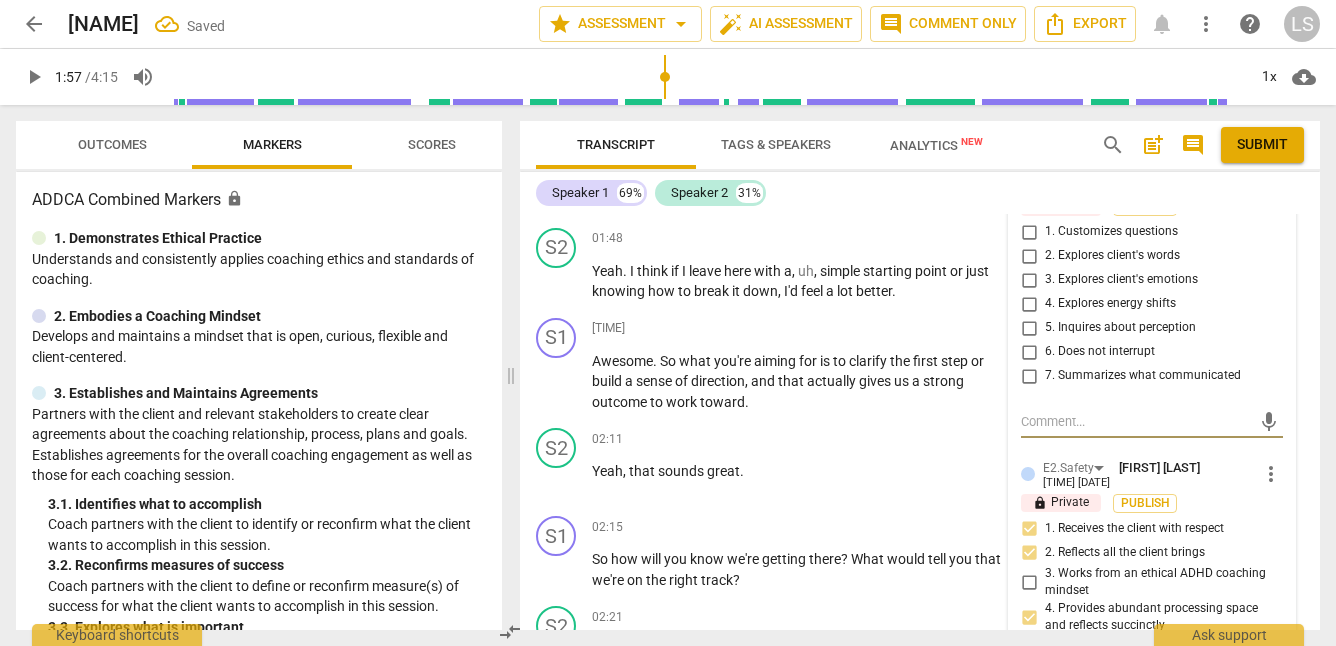 click on "7. Summarizes what communicated" at bounding box center [1029, 376] 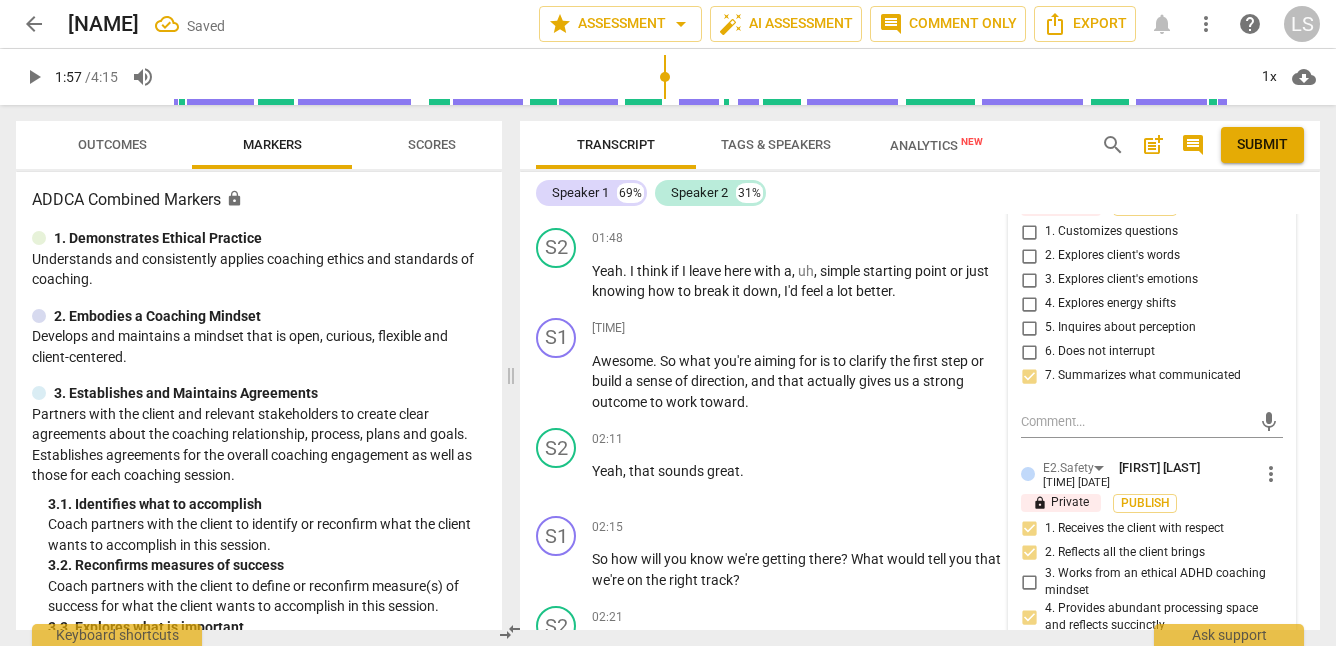 click on "5. Inquires about perception" at bounding box center (1029, 328) 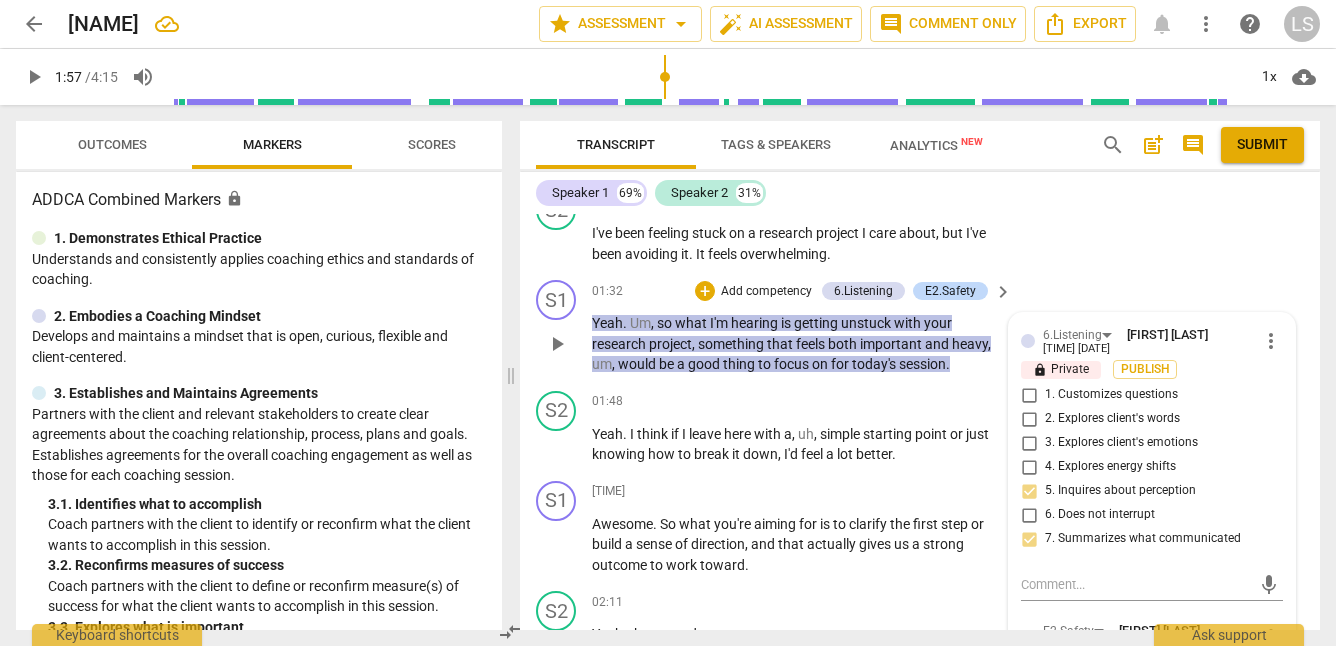 scroll, scrollTop: 855, scrollLeft: 0, axis: vertical 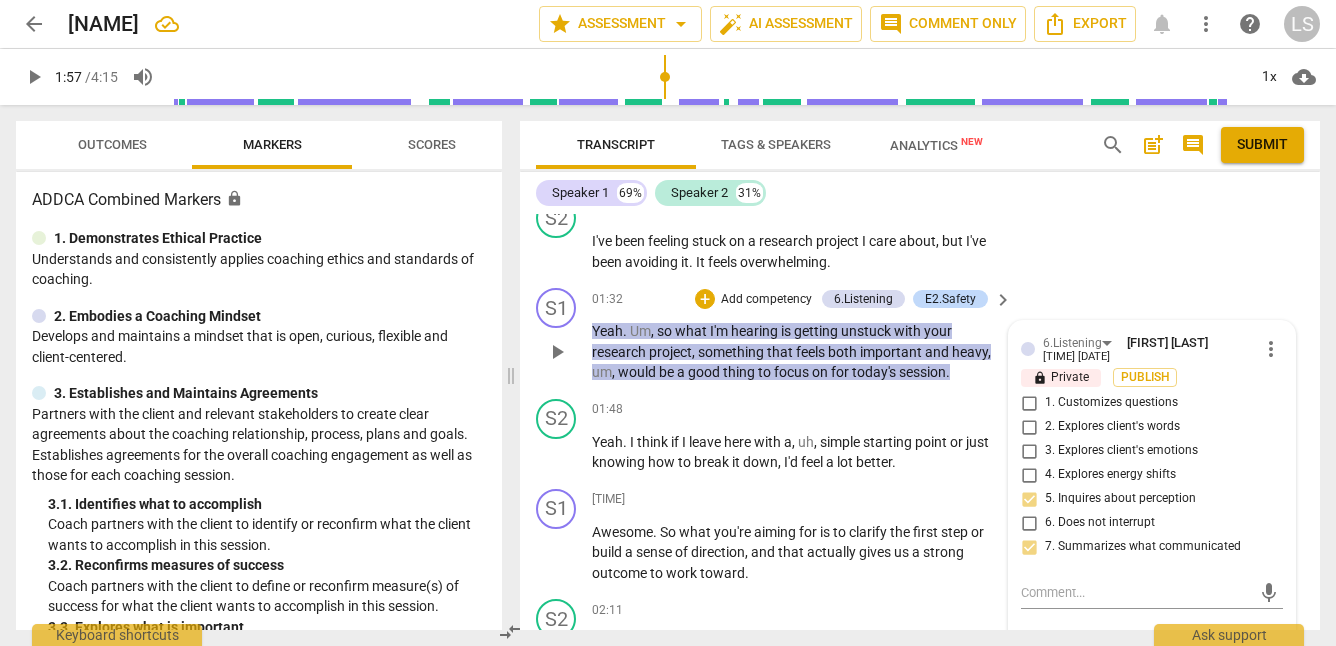 click on "Add competency" at bounding box center (766, 300) 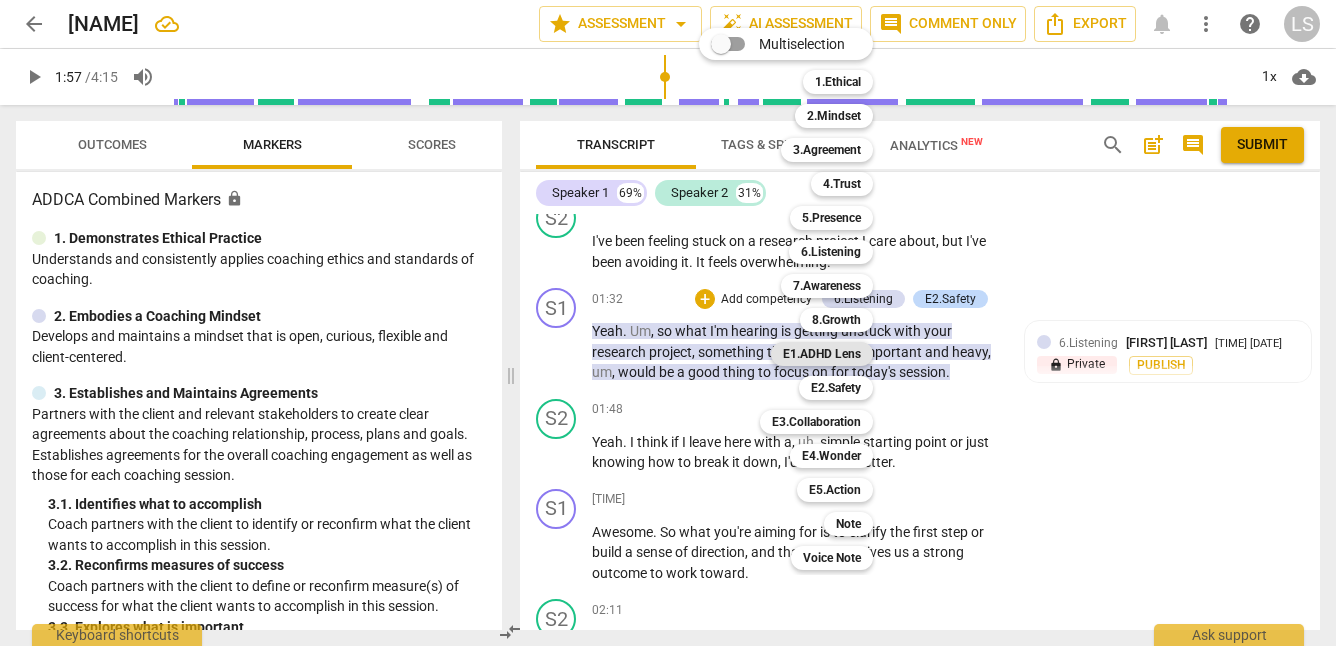 click on "E1.ADHD Lens" at bounding box center [822, 354] 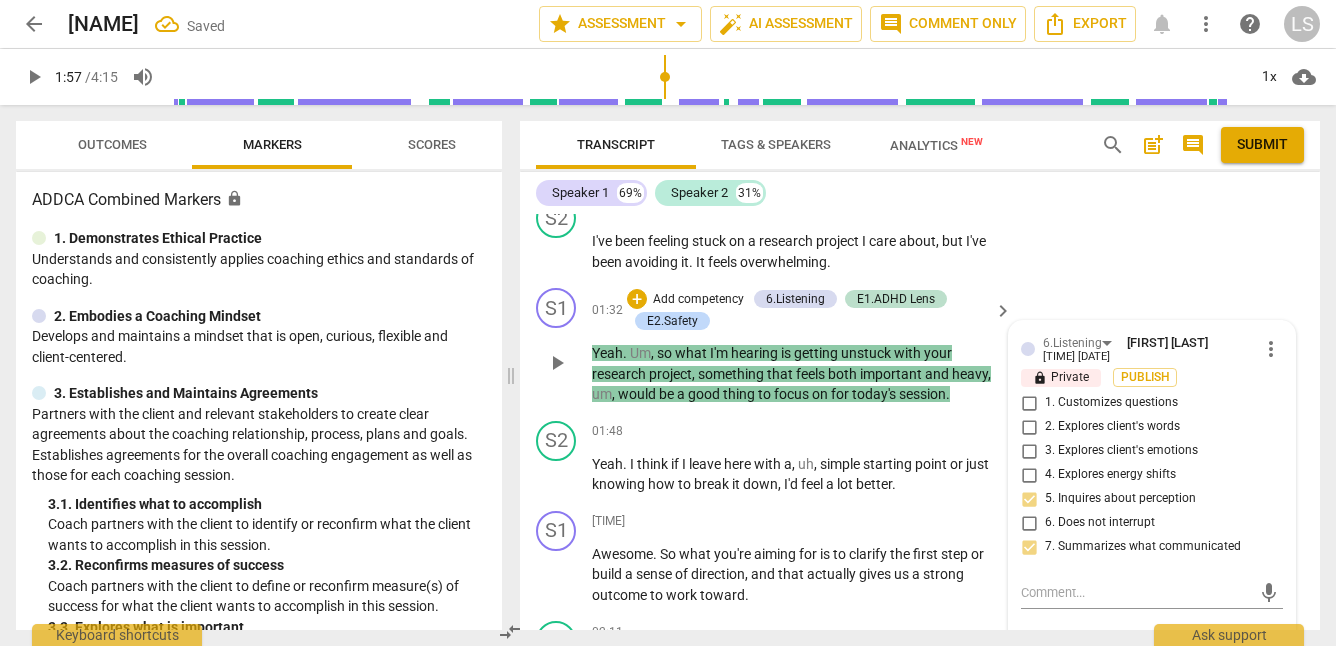 click on "6.Listening [PERSON] [DATE] more_vert lock Private Publish 1. Customizes questions 2. Explores client's words 3. Explores client's emotions 4. Explores energy shifts 5. Inquires about perception 6. Does not interrupt 7. Summarizes what communicated mic E1.ADHD Lens [PERSON] [DATE] more_vert lock Private Publish 1. Checks readiness/invites a positive mindset 2. Inquires about and/or acknowledges ADHD traits 3. Recognizes impact of sleep, diet, exercise, etc. 4. Explores client’s knowledge of their own ADHD/diagnosis 5. Exhibits curiosity about client’s brain and activation 6. Encourages pausing for improved executive functions 7. Challenges negative stories 8. Discovers/acknowledges strengths and successes 9. Explores/identifies processing modalities to support memory 10. Understands paradox of ADHD mic E2.Safety [PERSON] [DATE] more_vert lock Private Publish 1. Receives the client with respect 2. Reflects all the client brings mic" at bounding box center [1152, 916] 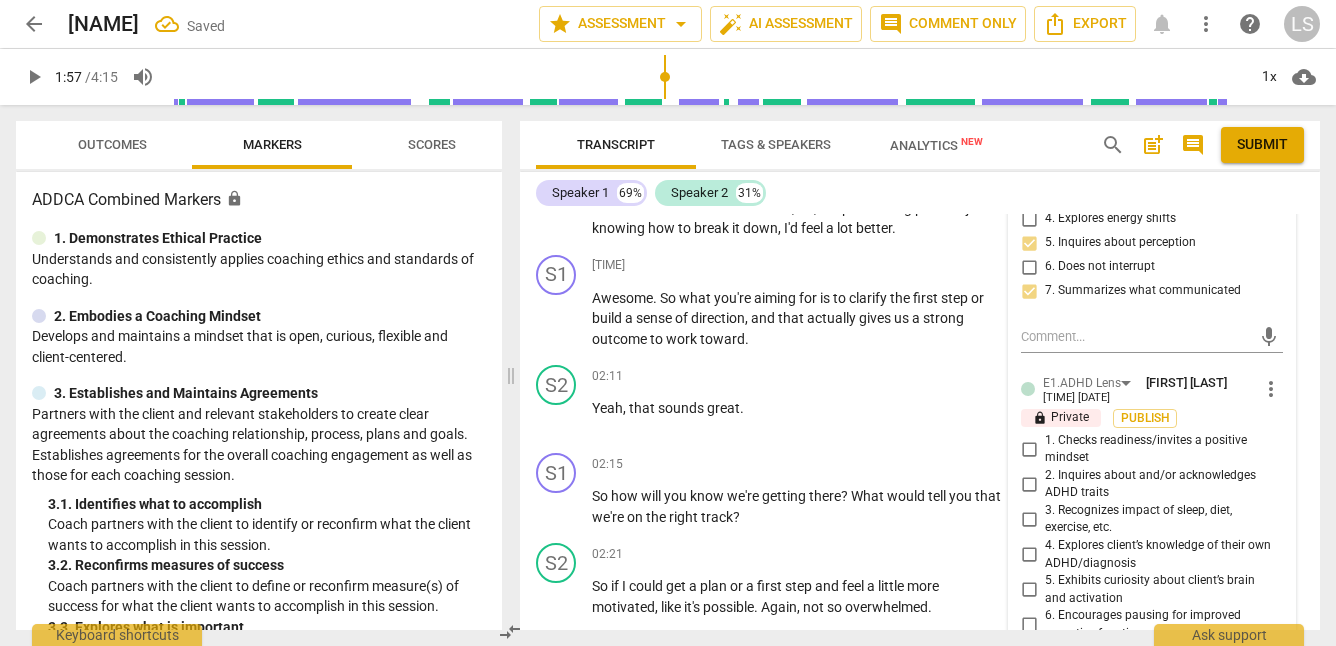 scroll, scrollTop: 1140, scrollLeft: 0, axis: vertical 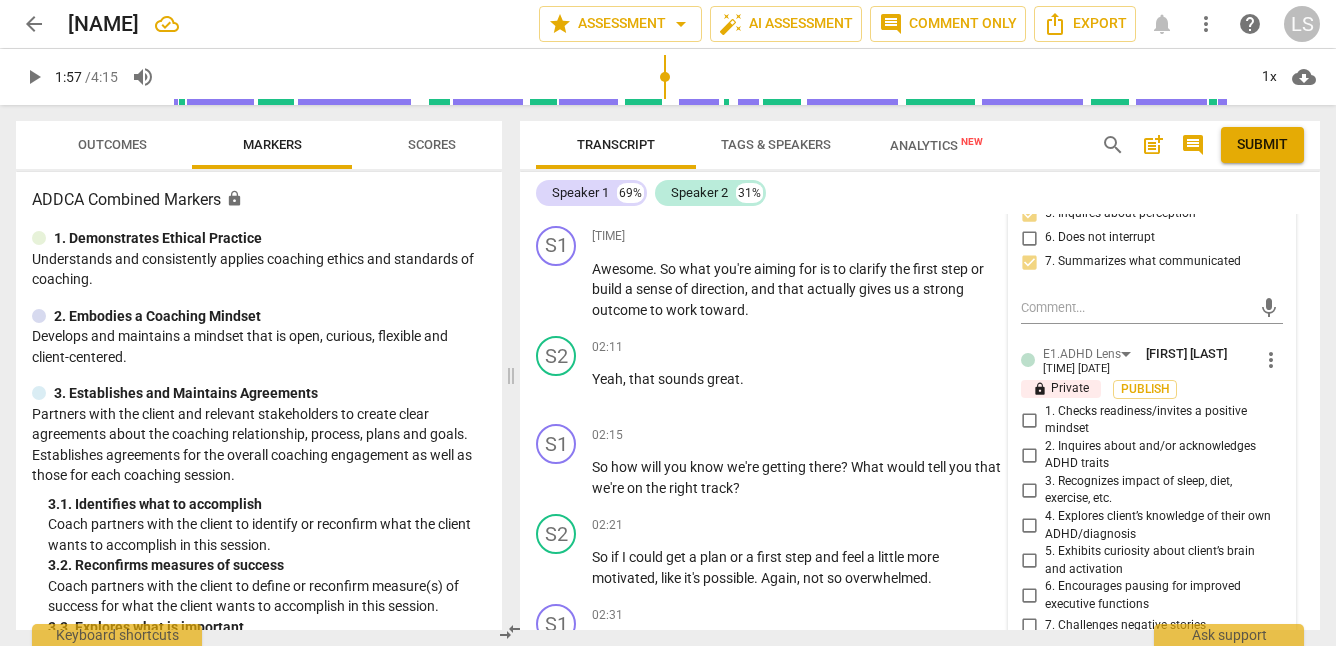 click on "2. Inquires about and/or acknowledges ADHD traits" at bounding box center [1029, 455] 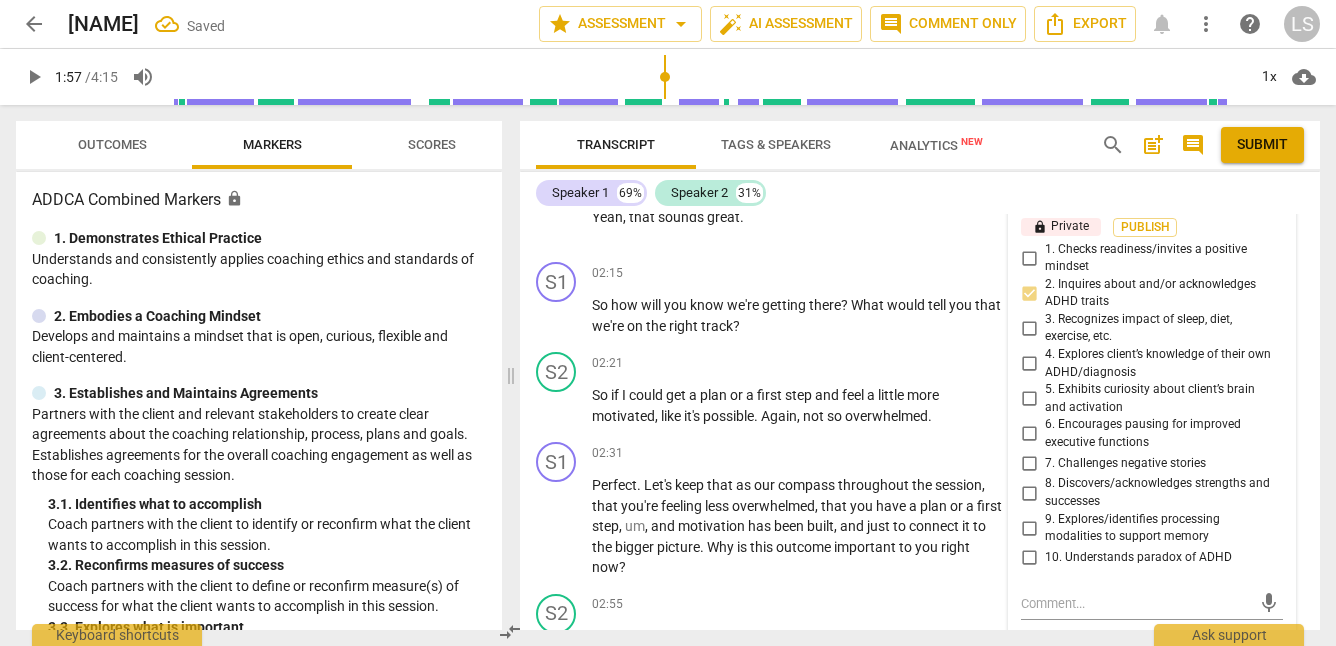 scroll, scrollTop: 1311, scrollLeft: 0, axis: vertical 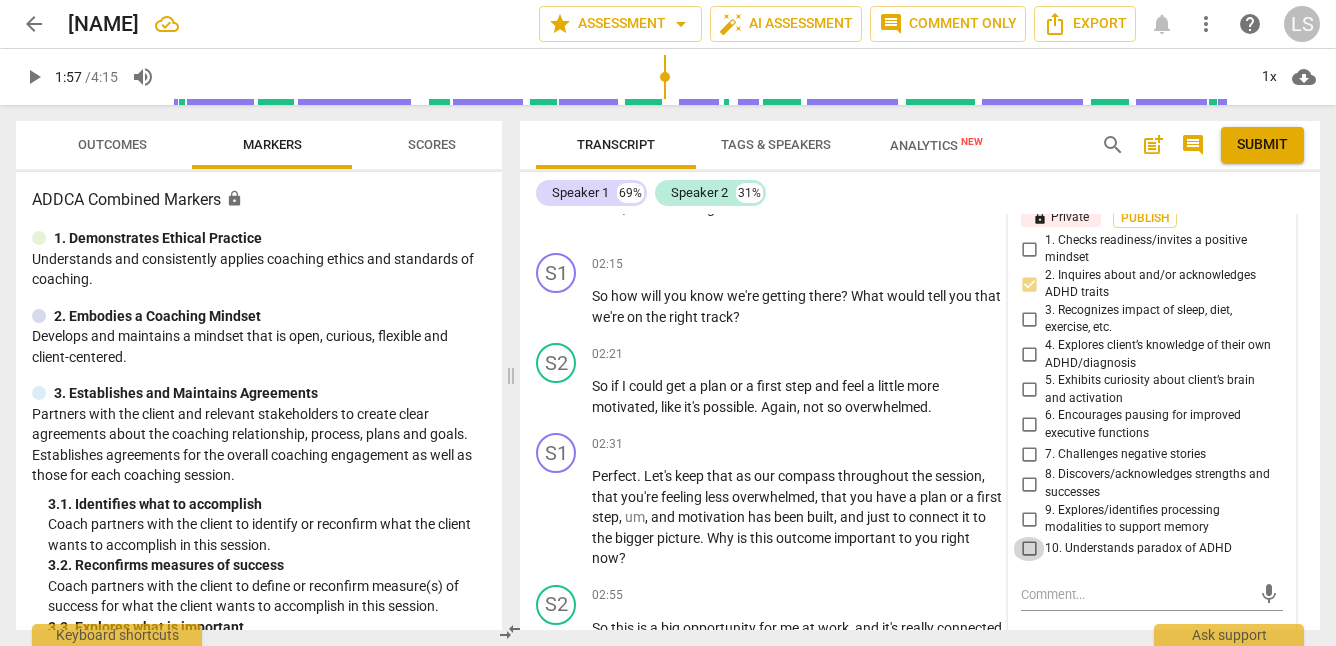 click on "10. Understands paradox of ADHD" at bounding box center (1029, 549) 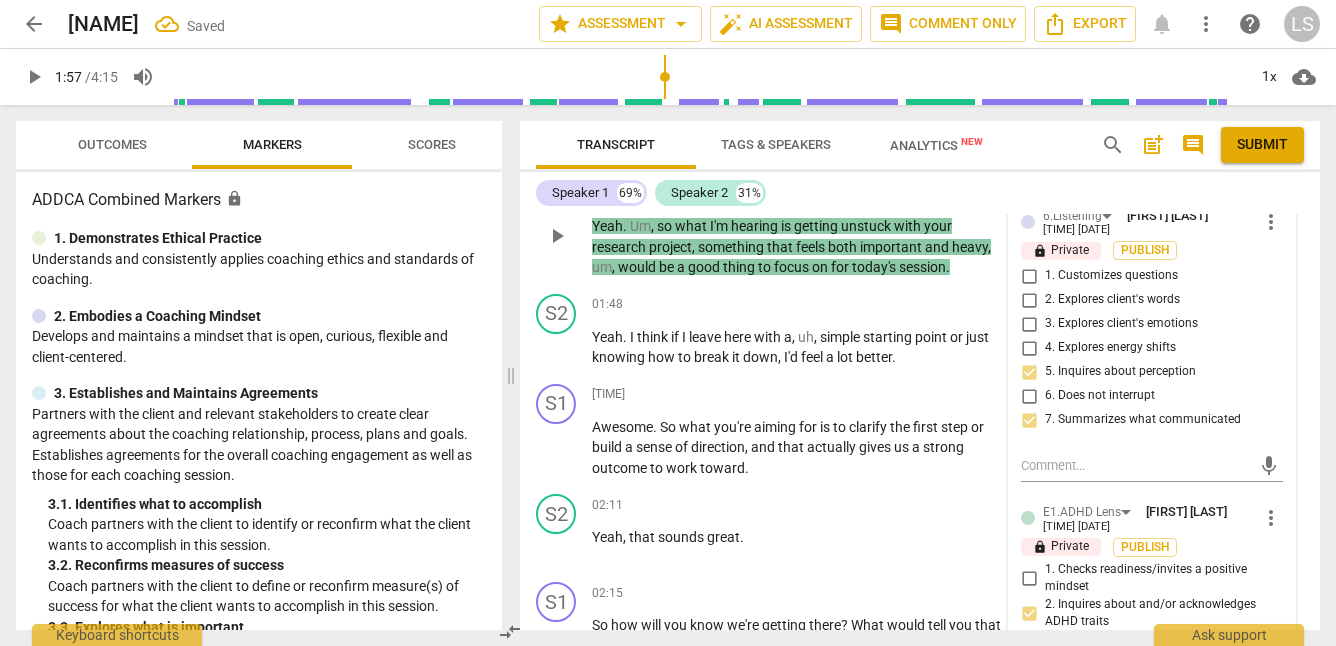scroll, scrollTop: 969, scrollLeft: 0, axis: vertical 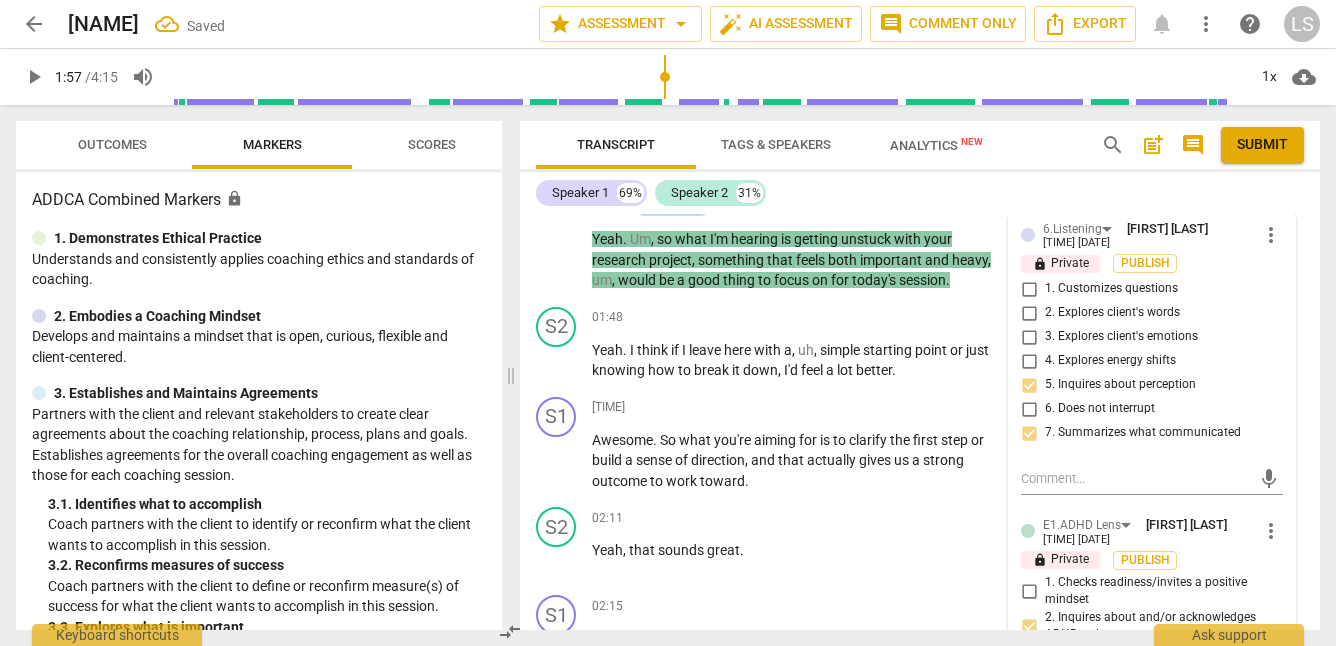 click on "play_arrow" at bounding box center (34, 77) 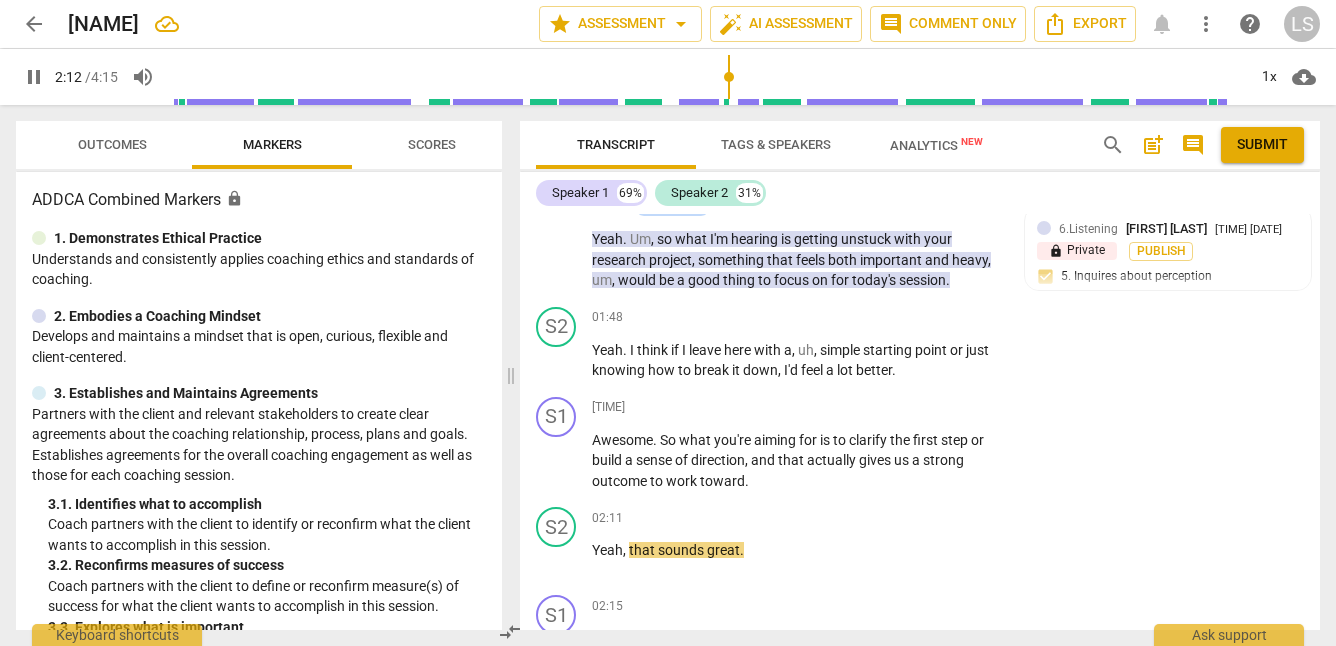 click on "pause" at bounding box center (34, 77) 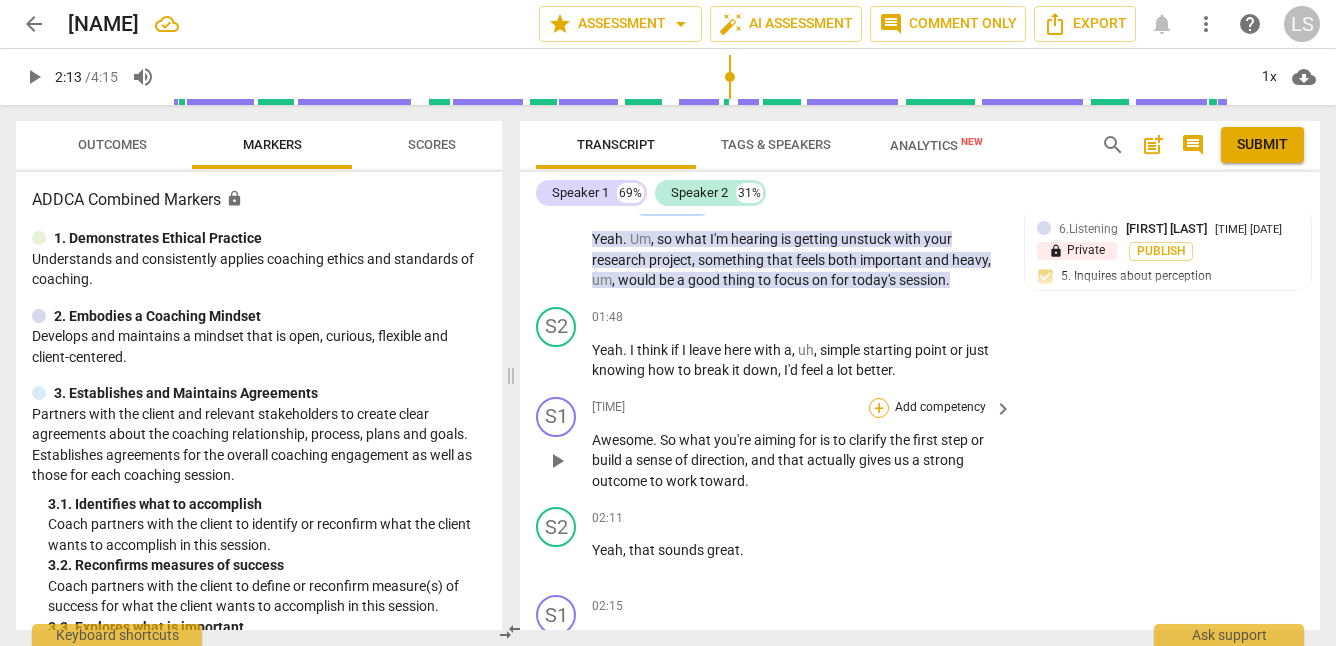 click on "+" at bounding box center (879, 408) 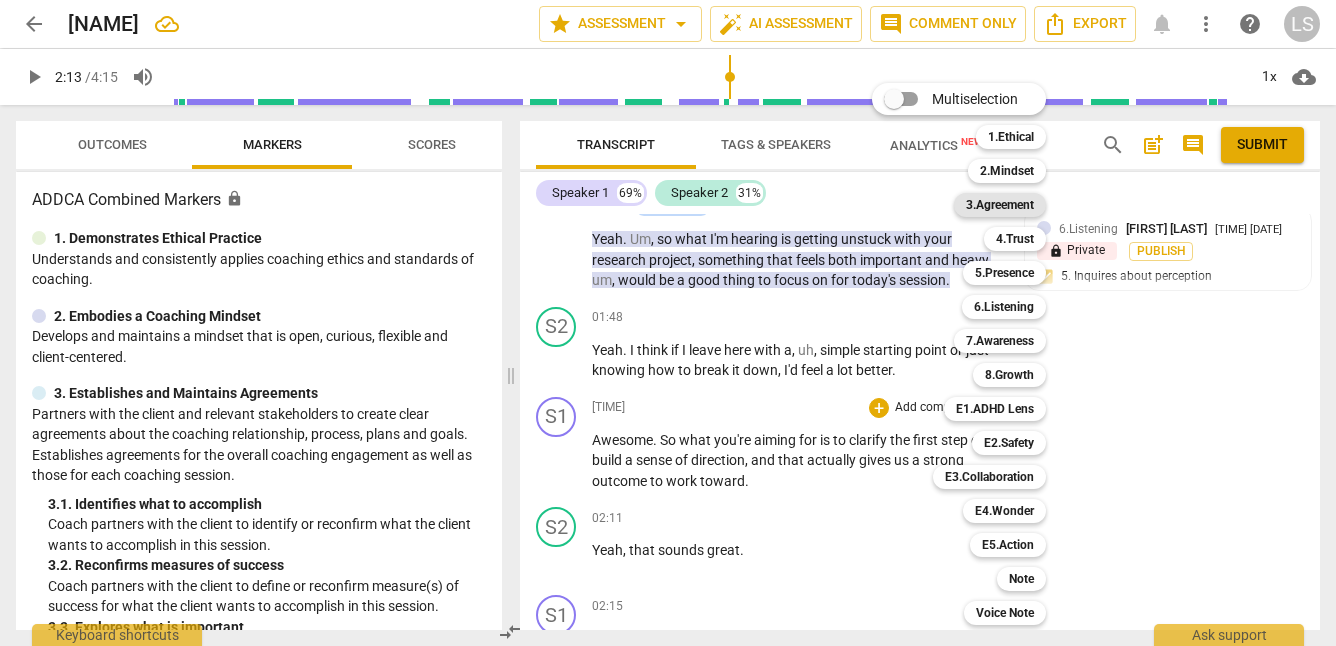click on "3.Agreement" at bounding box center (1000, 205) 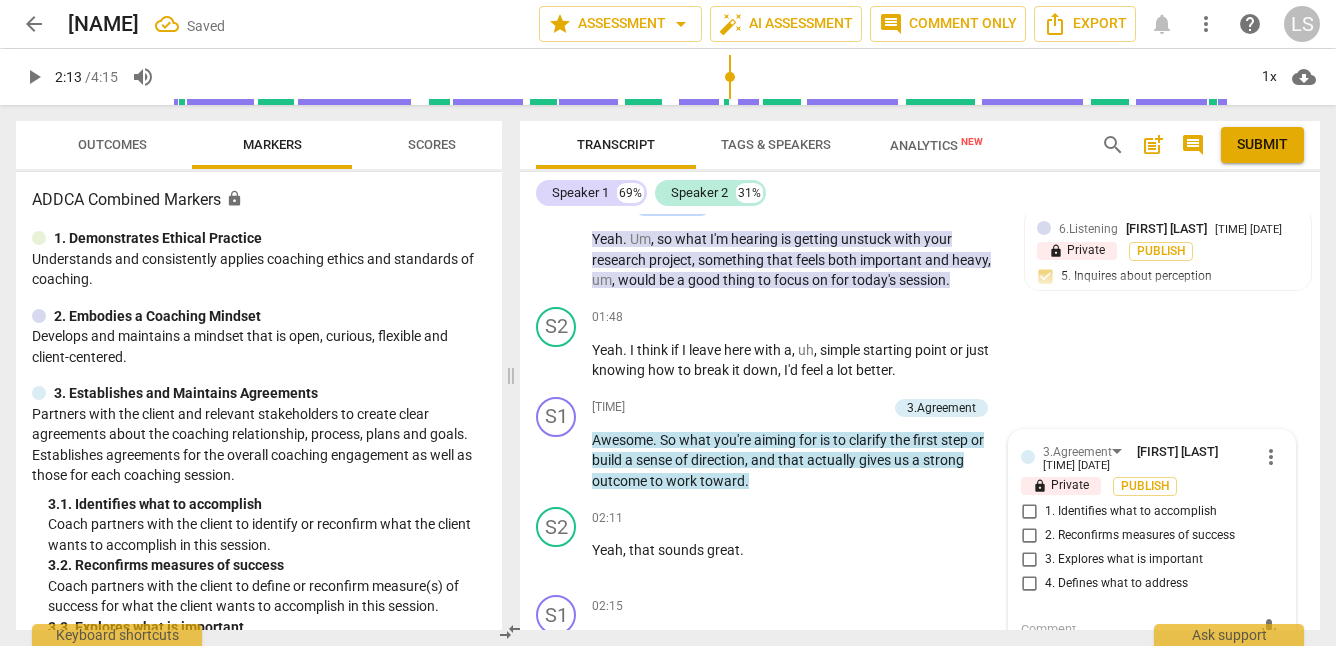 scroll, scrollTop: 1176, scrollLeft: 0, axis: vertical 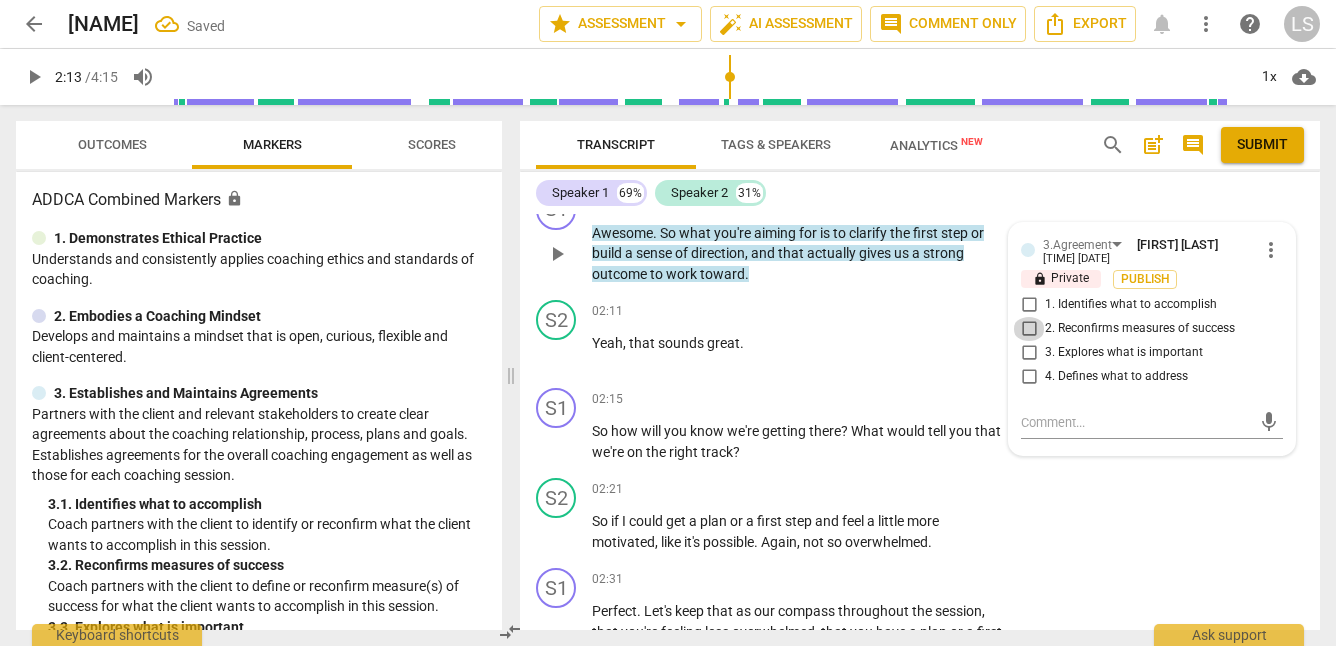 click on "2. Reconfirms measures of success" at bounding box center (1029, 329) 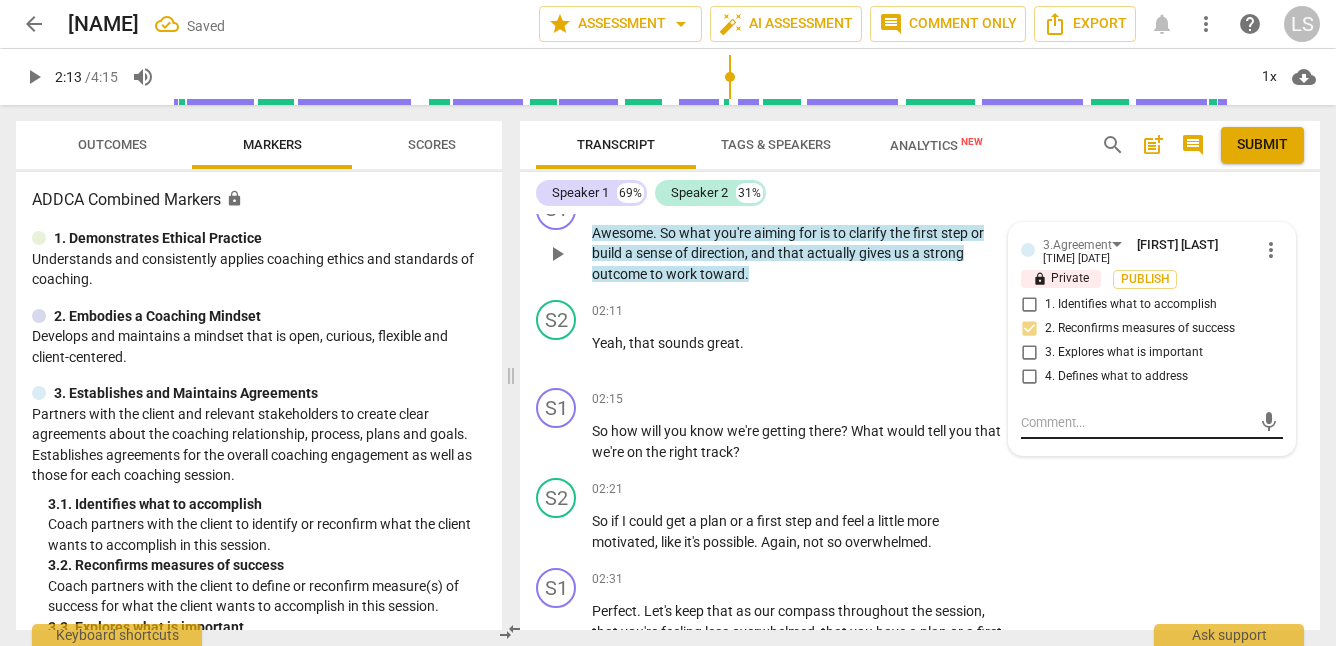 click at bounding box center (1136, 422) 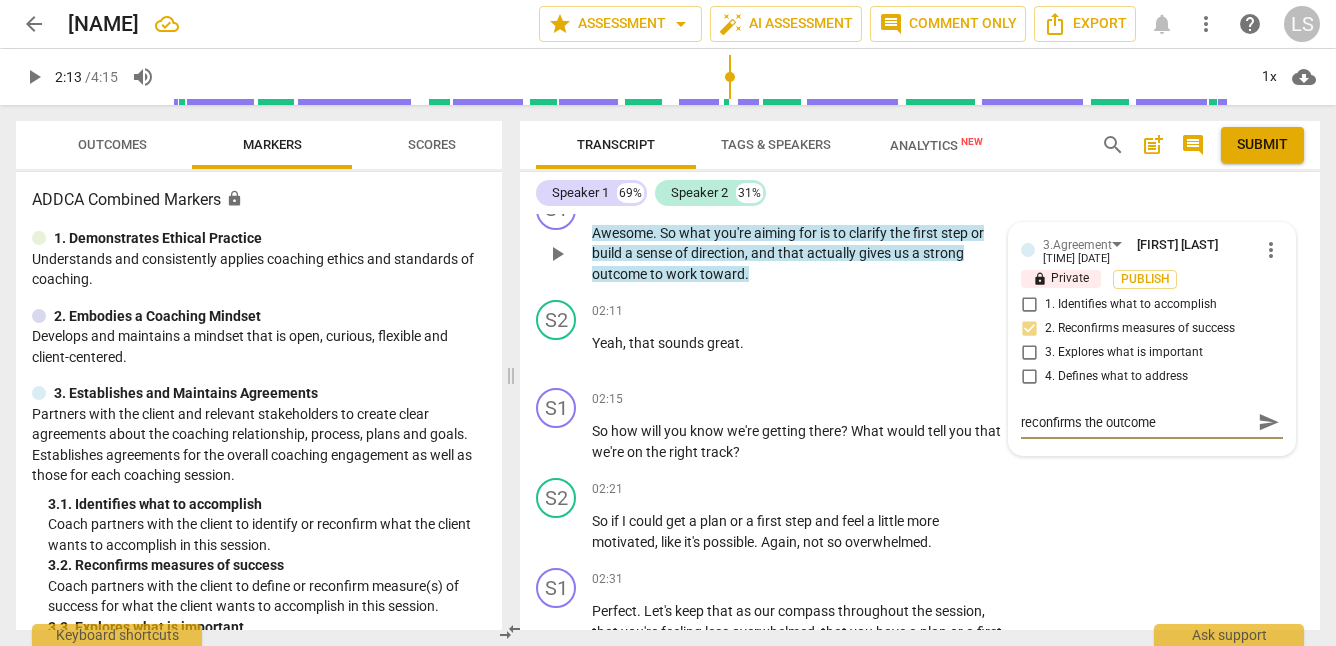 click on "send" at bounding box center [1269, 422] 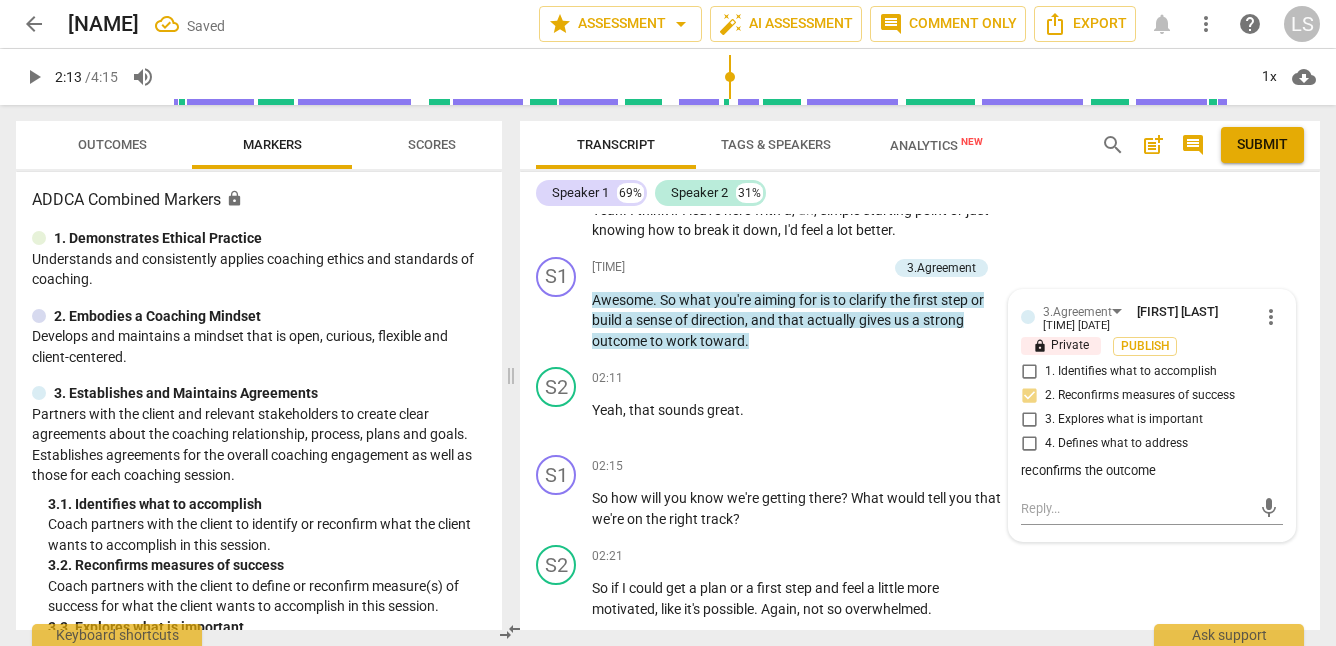 scroll, scrollTop: 1103, scrollLeft: 0, axis: vertical 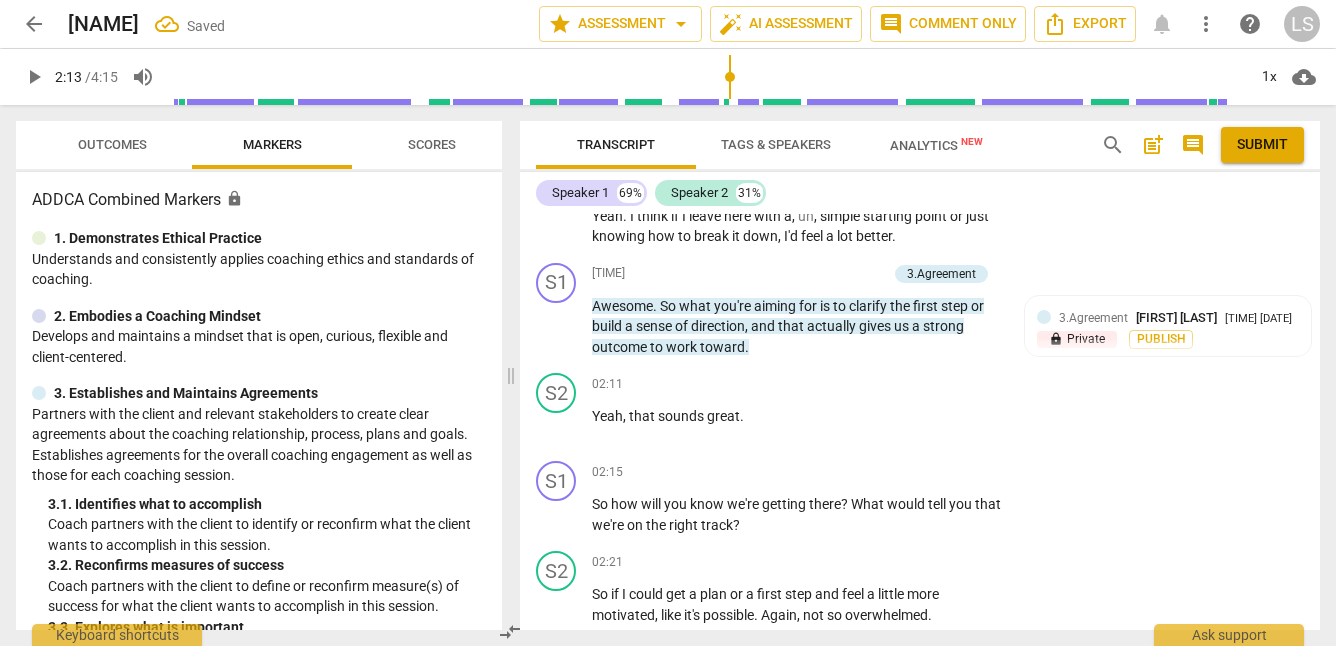 click on "play_arrow" at bounding box center [34, 77] 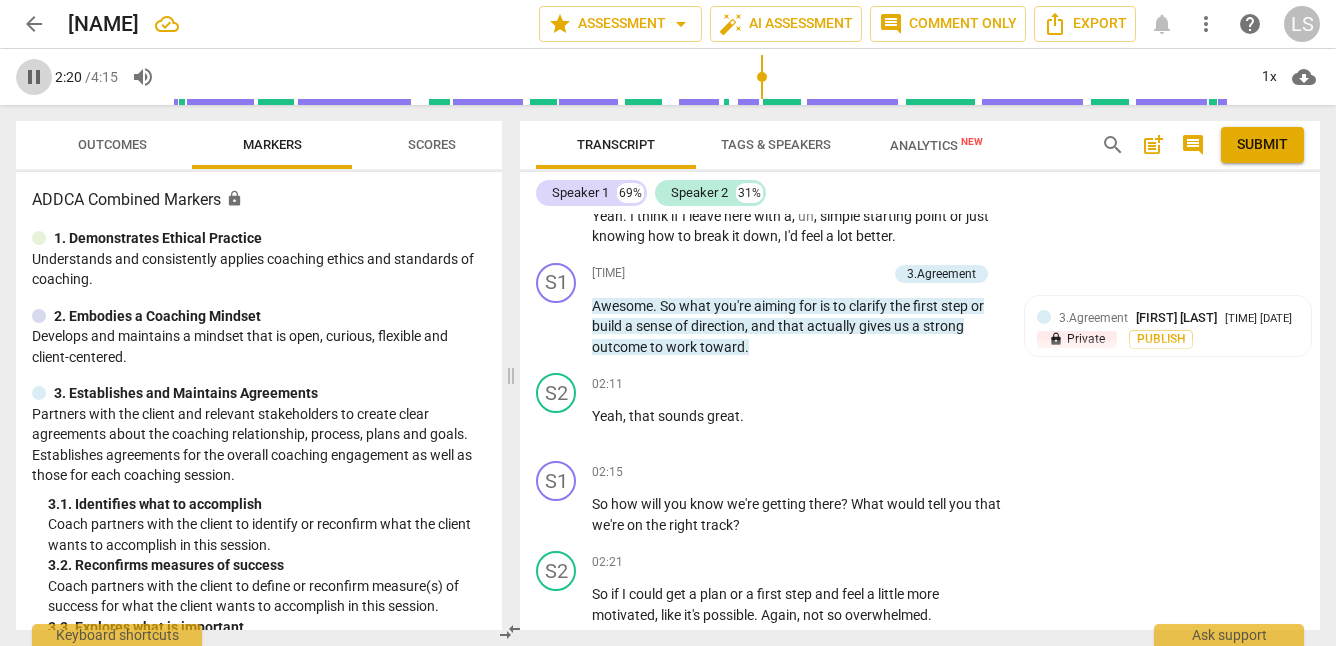 click on "pause" at bounding box center (34, 77) 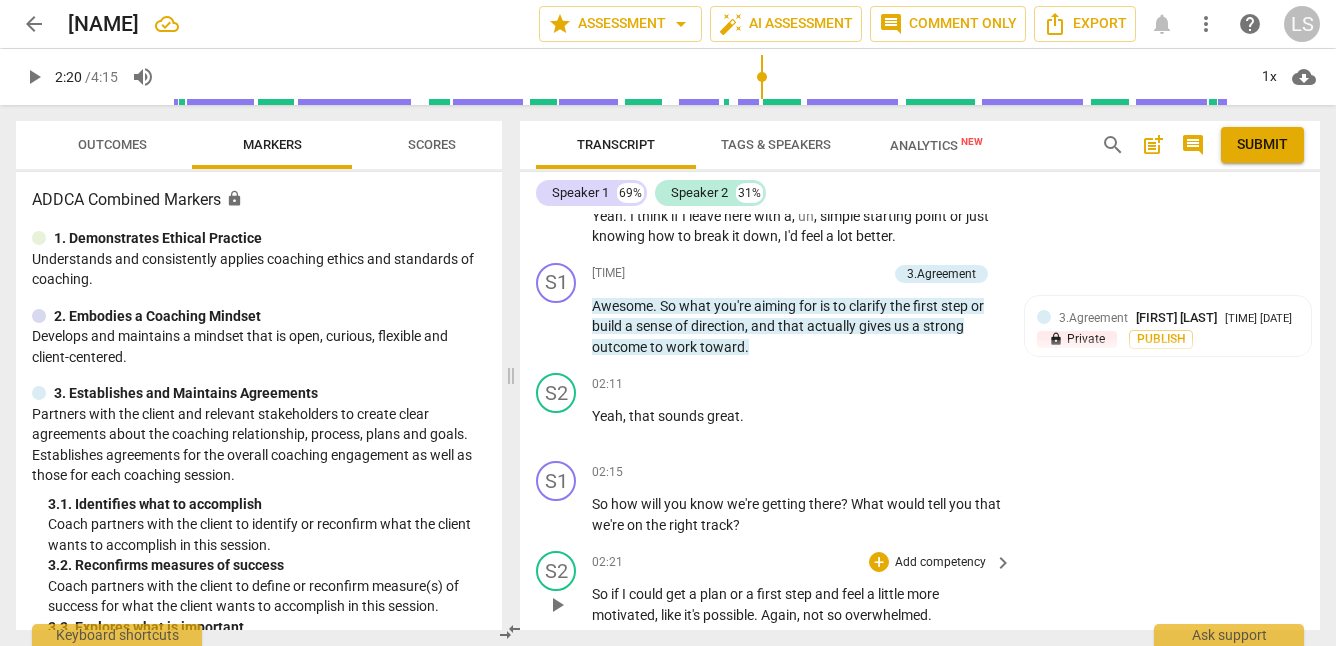 scroll, scrollTop: 1112, scrollLeft: 0, axis: vertical 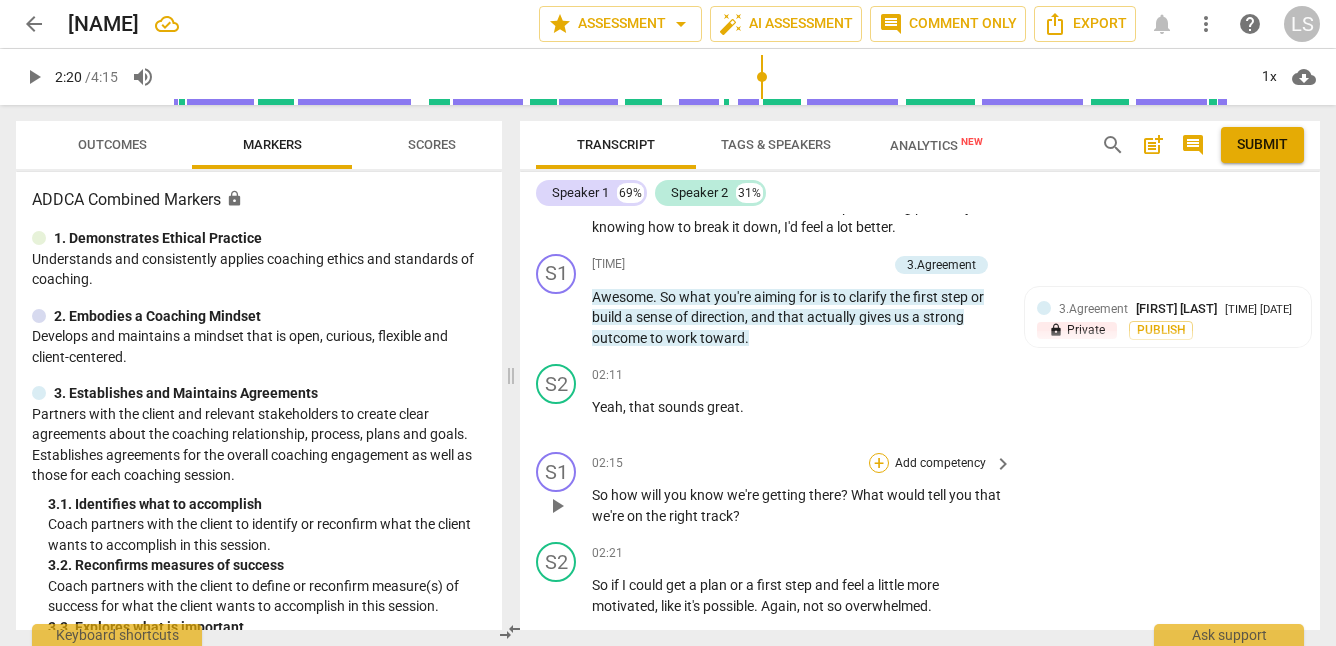 click on "+" at bounding box center [879, 463] 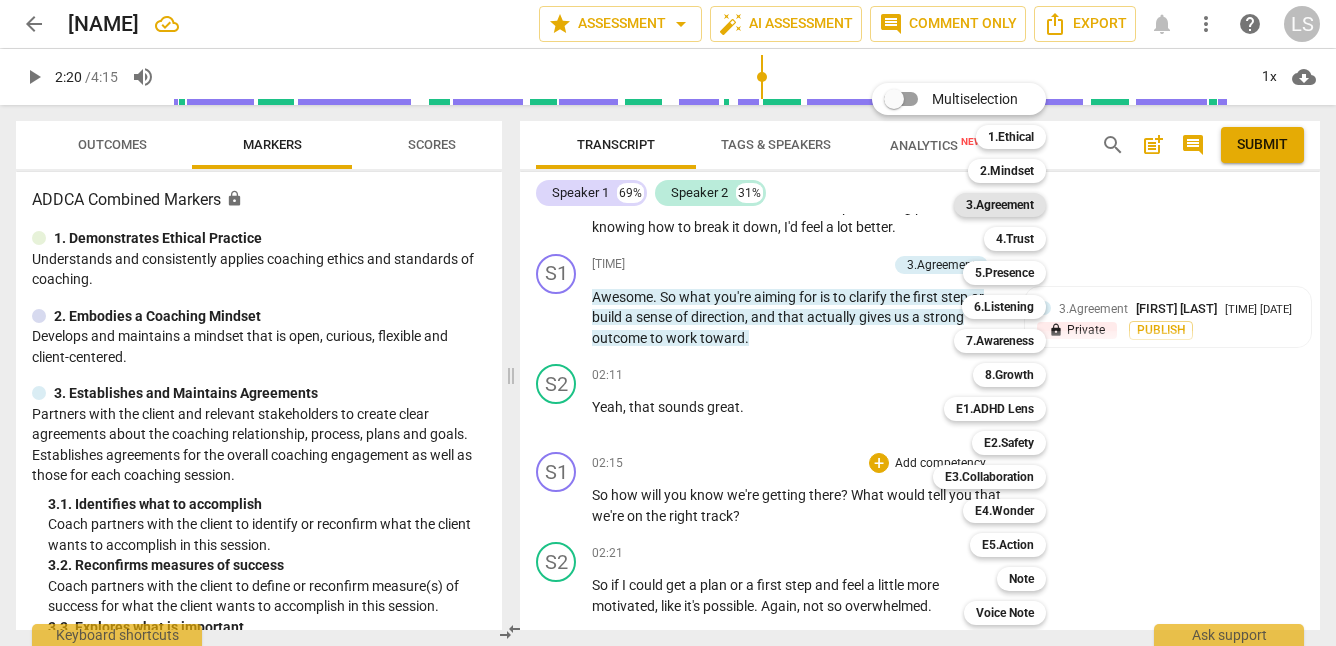 click on "3.Agreement" at bounding box center [1000, 205] 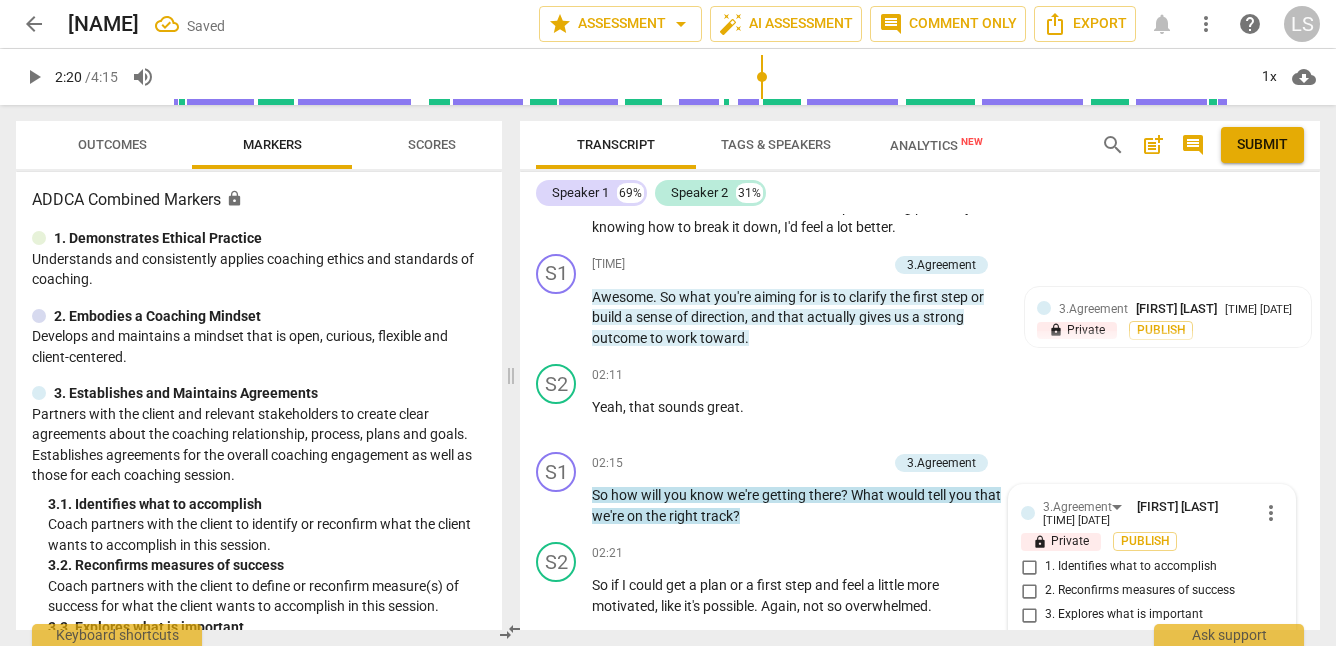 scroll, scrollTop: 1375, scrollLeft: 0, axis: vertical 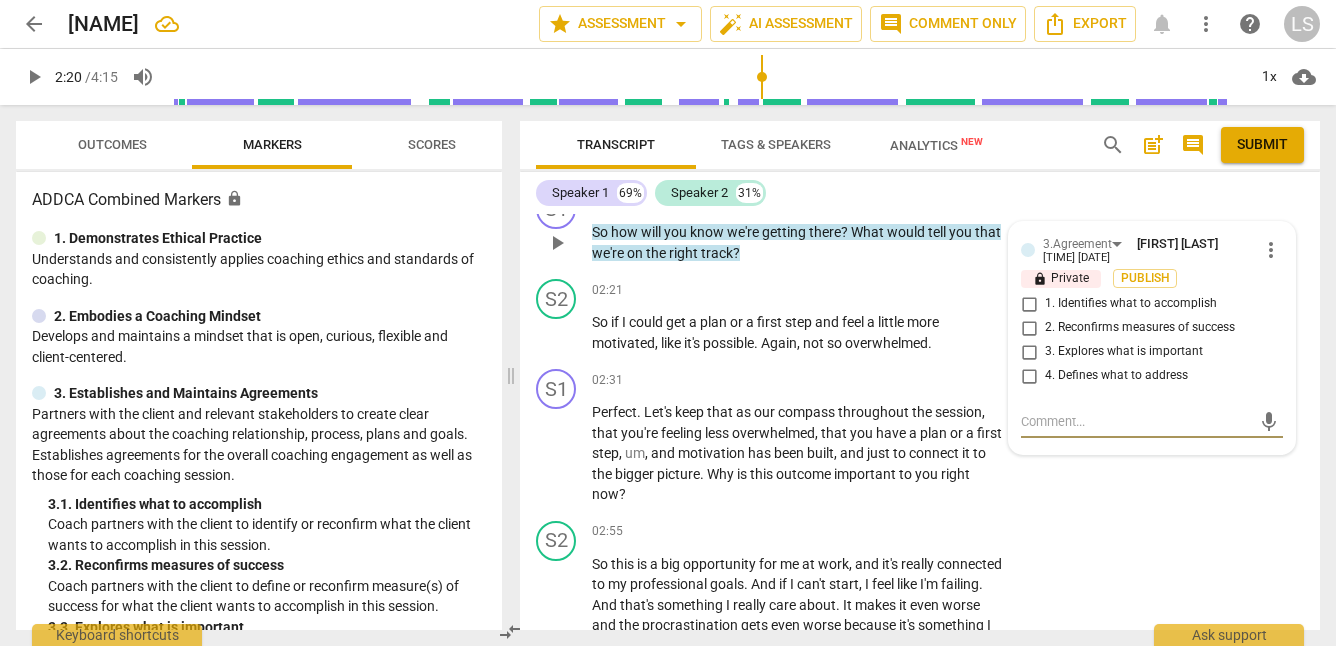 click on "3. Explores what is important" at bounding box center (1029, 352) 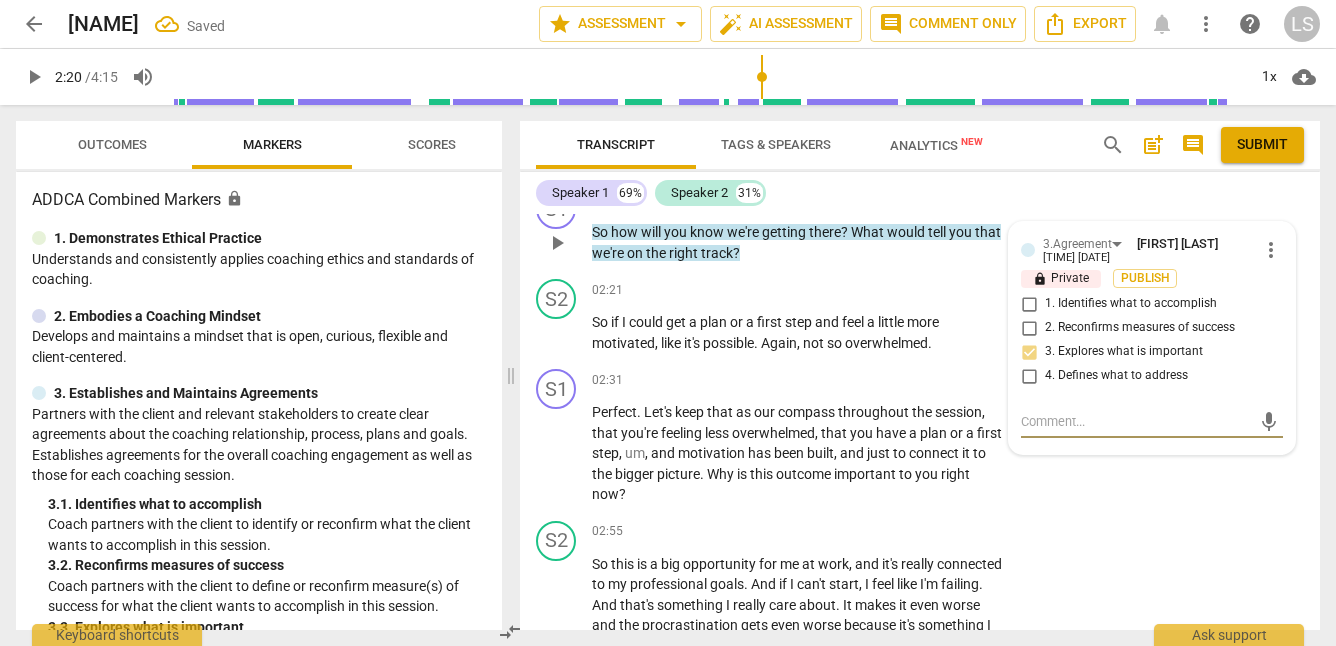 click at bounding box center [1136, 421] 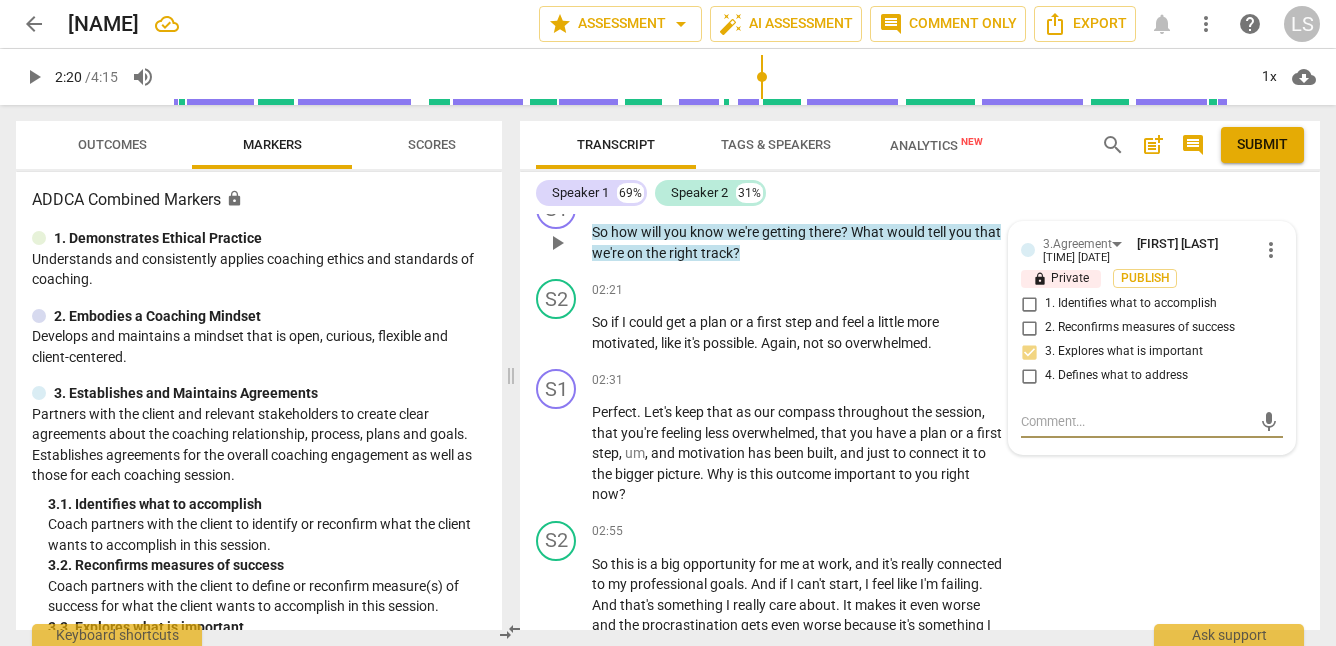 click on "2. Reconfirms measures of success" at bounding box center (1029, 328) 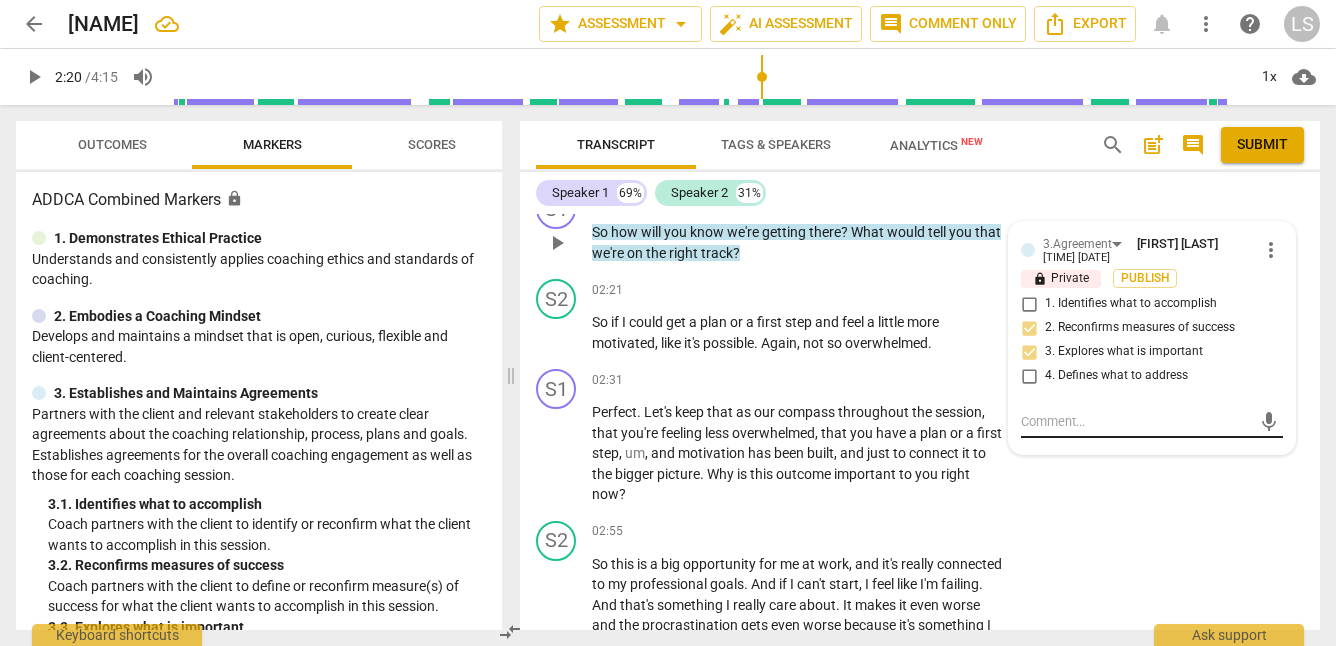 click at bounding box center [1136, 421] 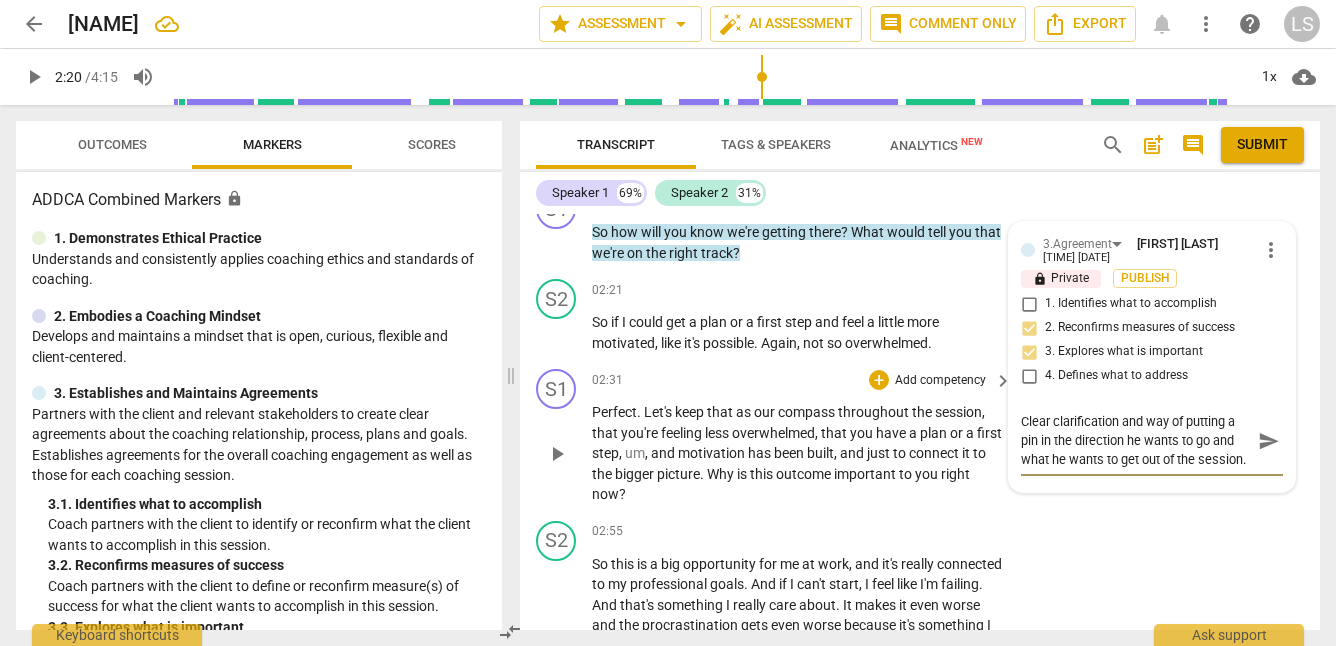 scroll, scrollTop: 17, scrollLeft: 0, axis: vertical 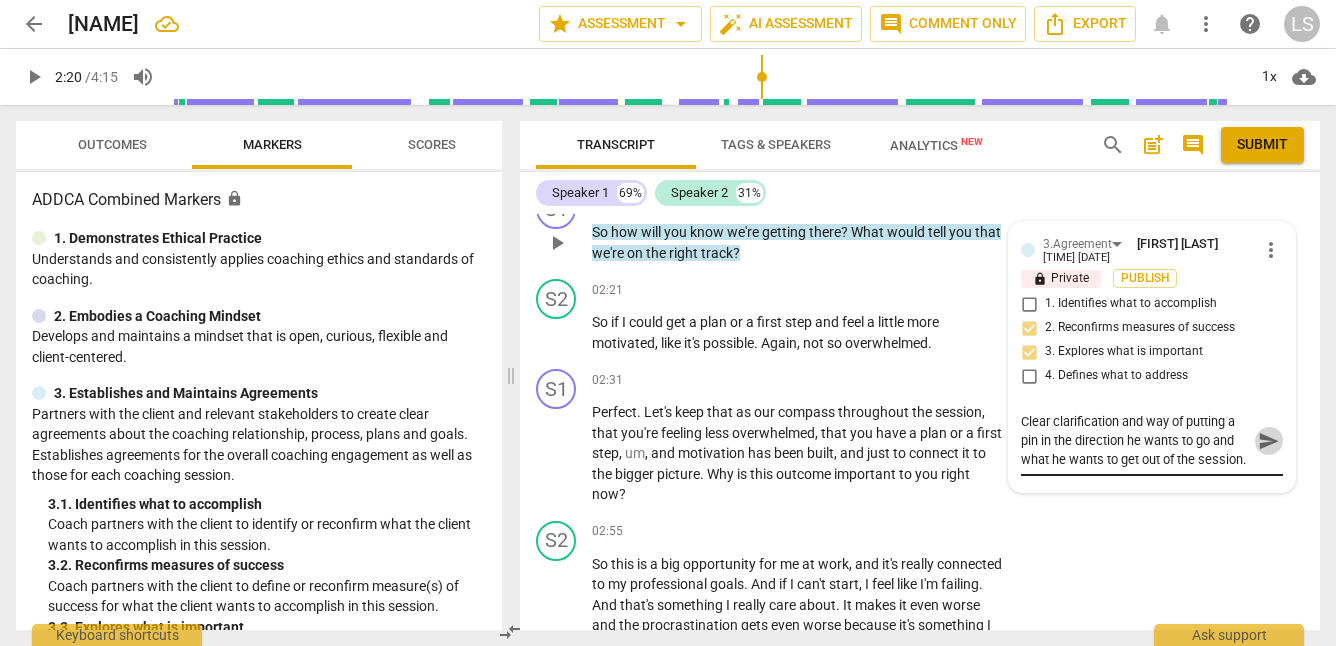 click on "send" at bounding box center (1269, 441) 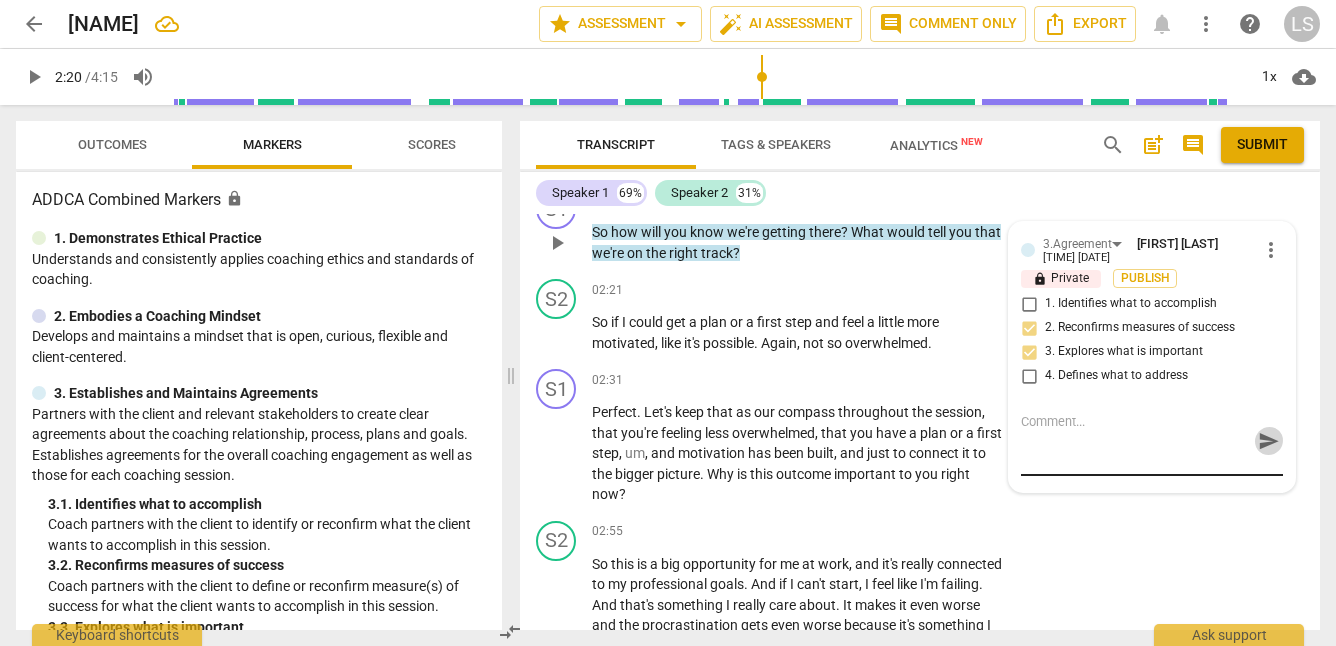 scroll, scrollTop: 0, scrollLeft: 0, axis: both 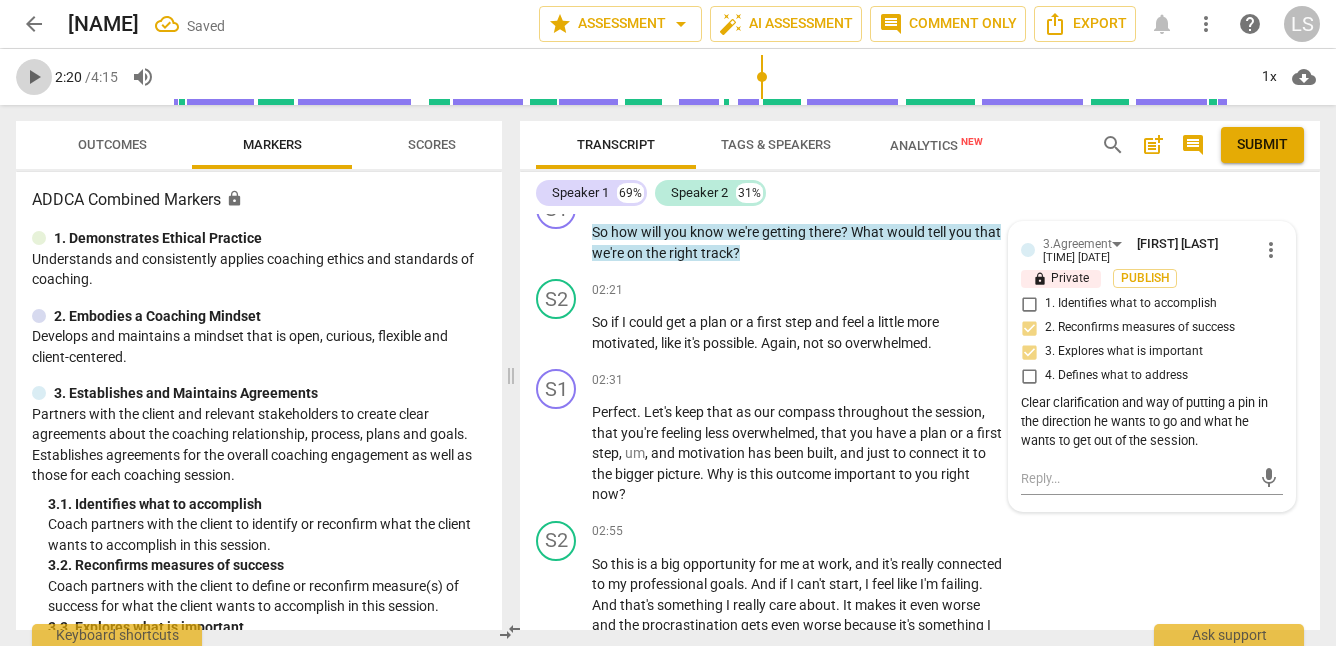 click on "play_arrow" at bounding box center (34, 77) 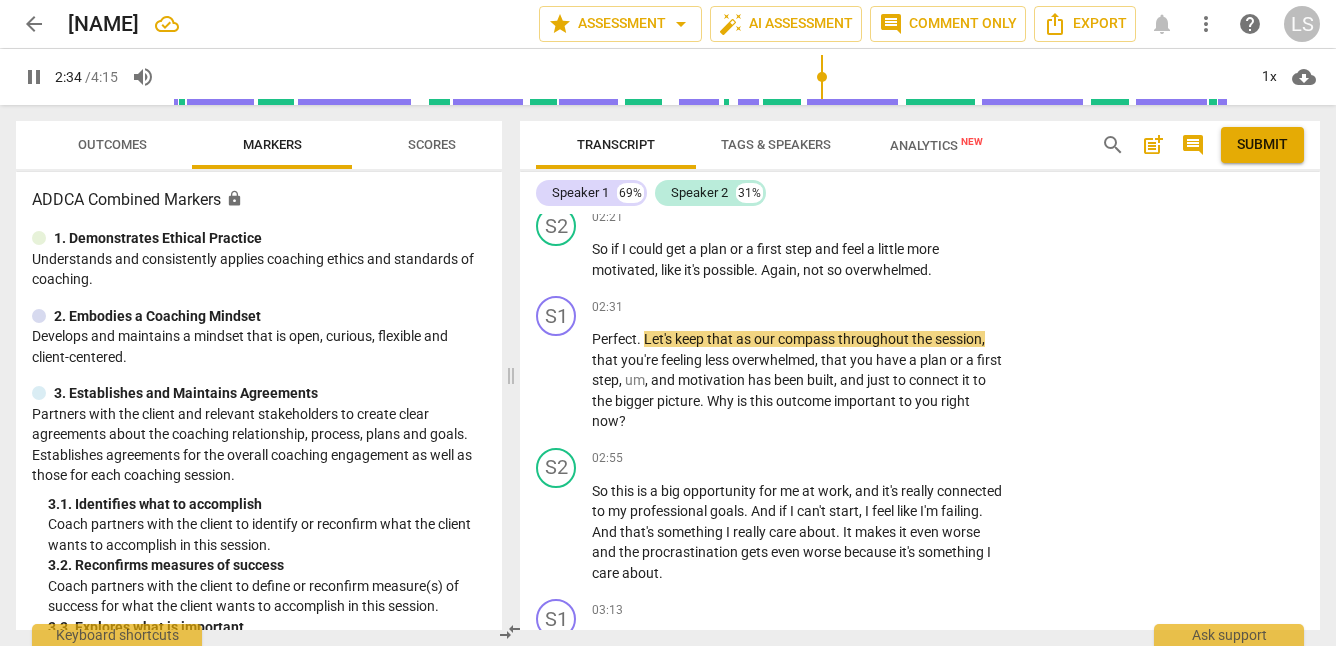 scroll, scrollTop: 1457, scrollLeft: 0, axis: vertical 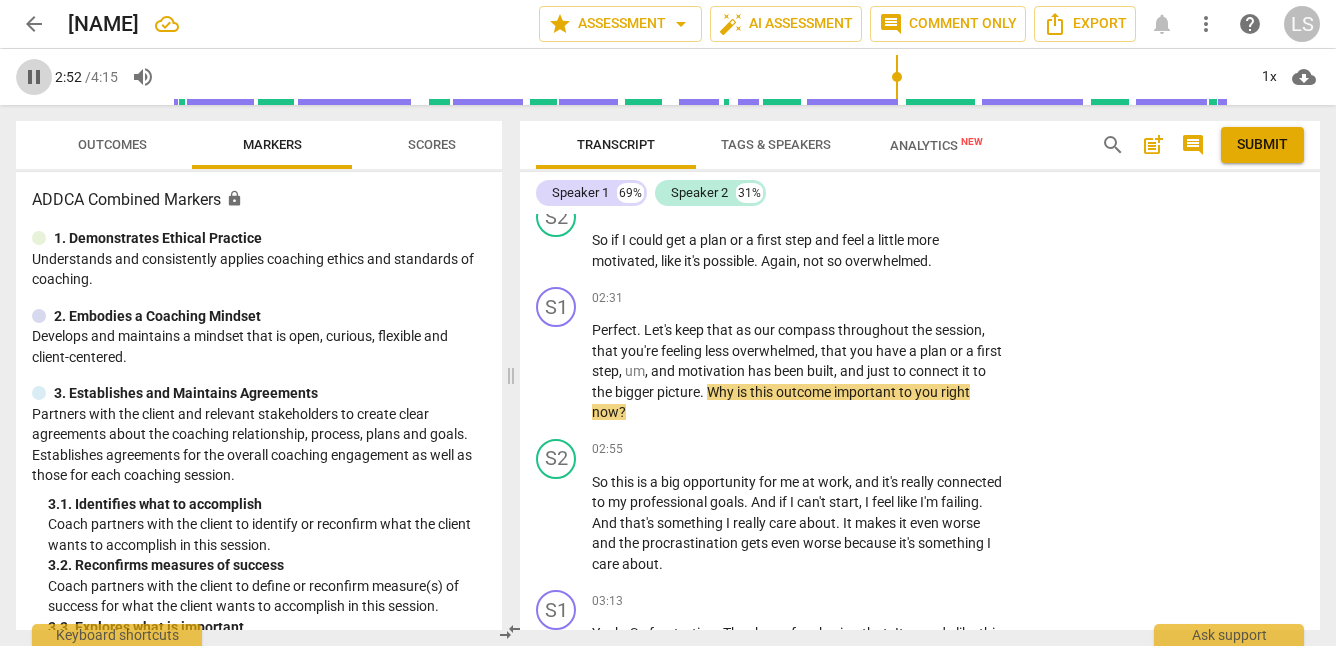 click on "pause" at bounding box center (34, 77) 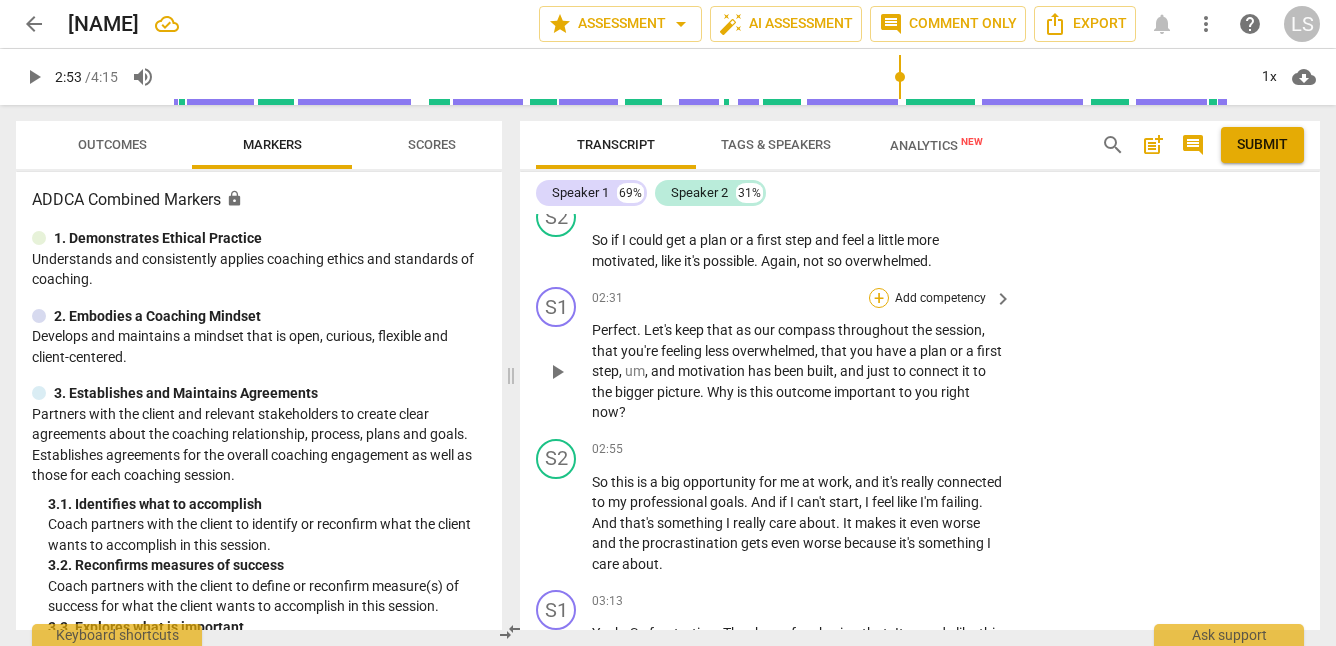 click on "+" at bounding box center [879, 298] 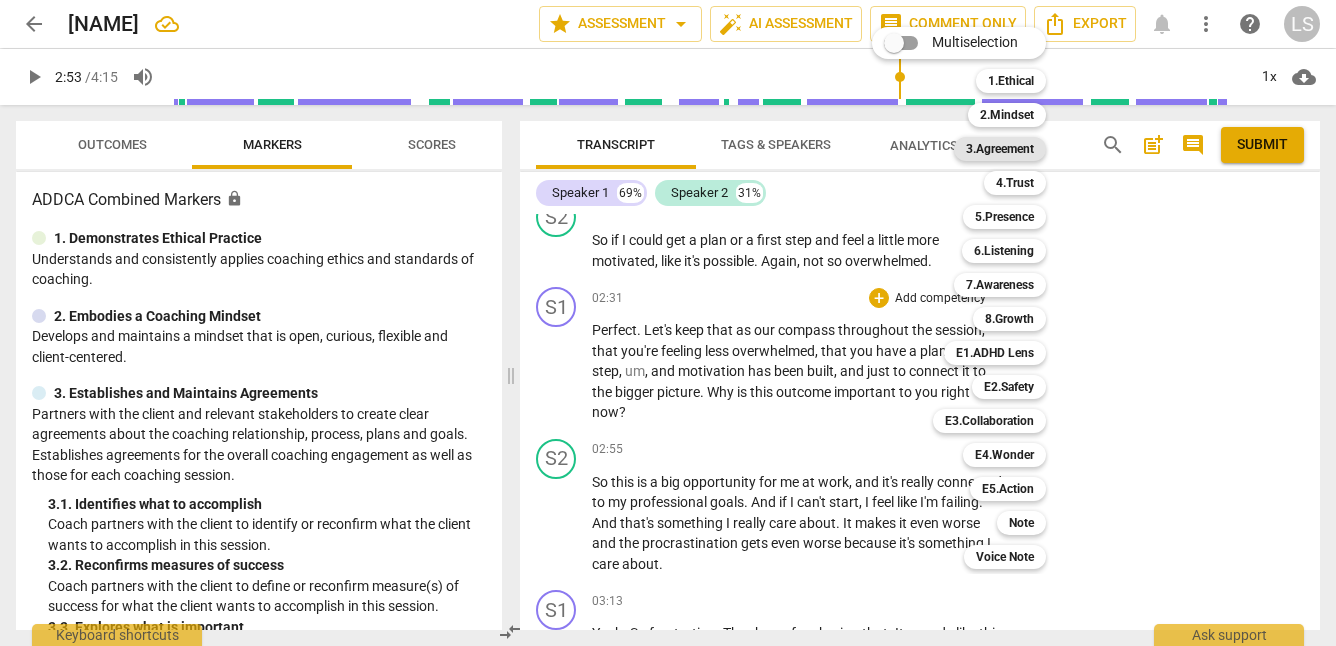 click on "3.Agreement" at bounding box center (1000, 149) 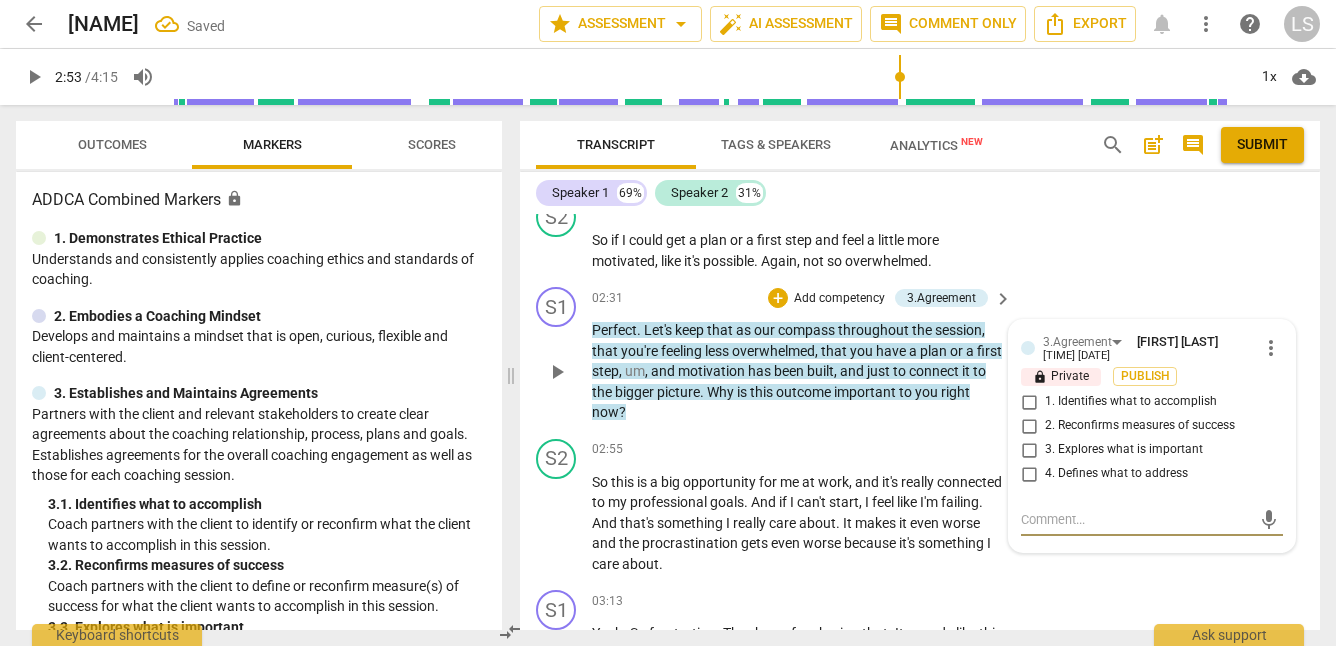 click on "3. Explores what is important" at bounding box center (1029, 450) 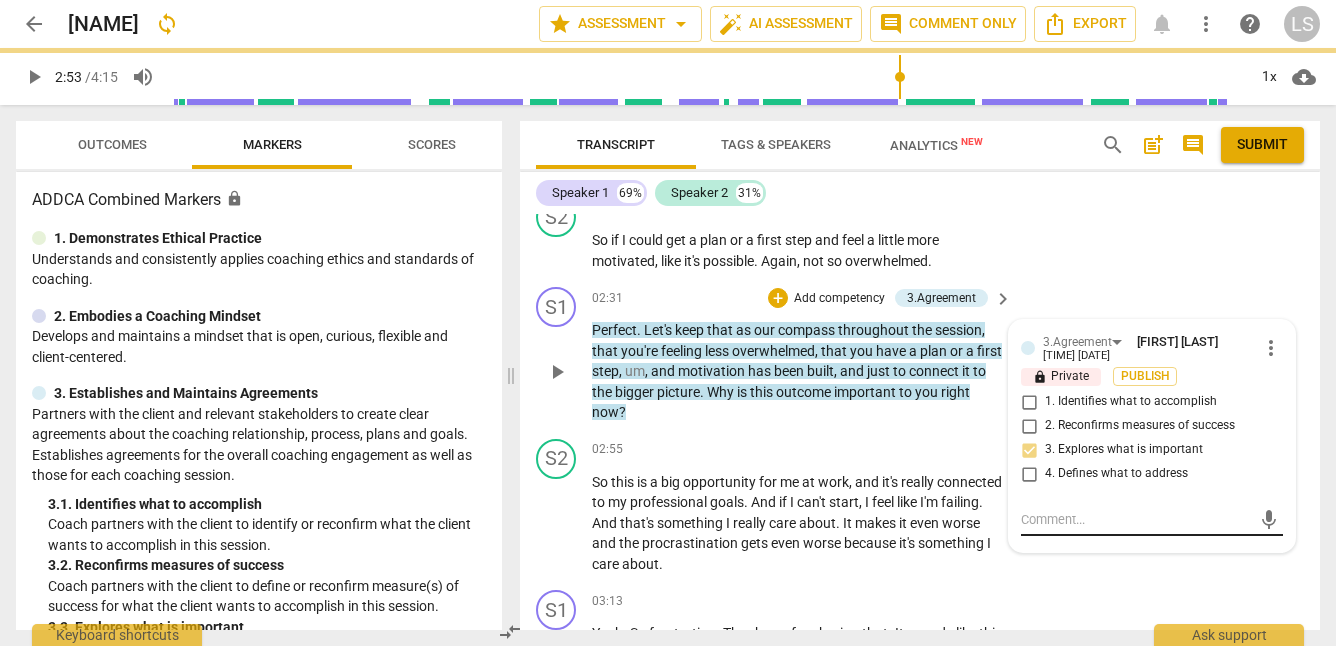 click at bounding box center (1136, 519) 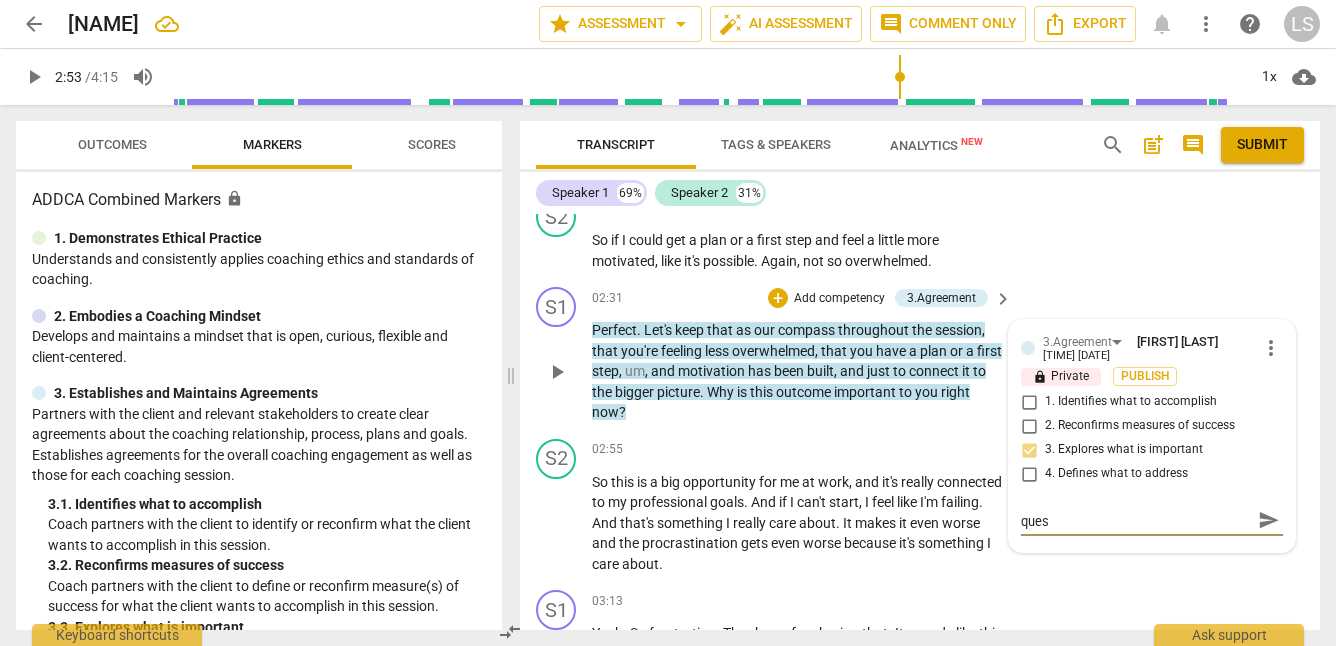 scroll, scrollTop: 0, scrollLeft: 0, axis: both 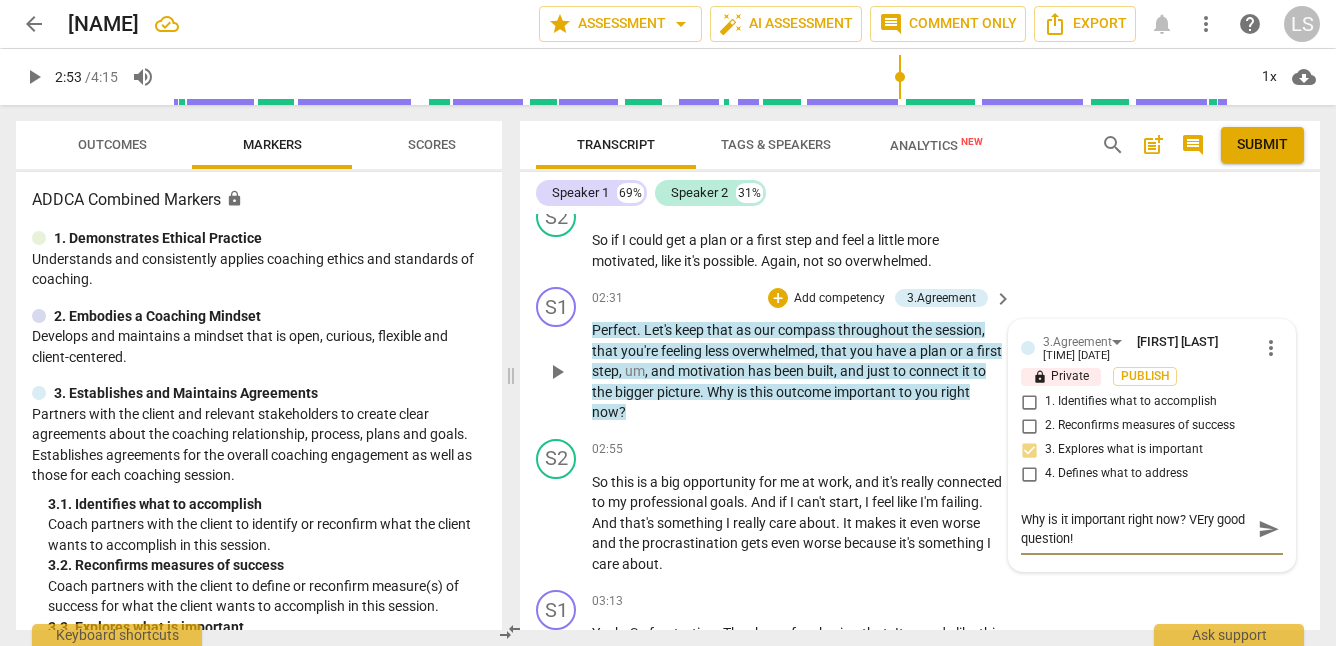 click on "Why is it important right now? VEry good question!" at bounding box center (1136, 529) 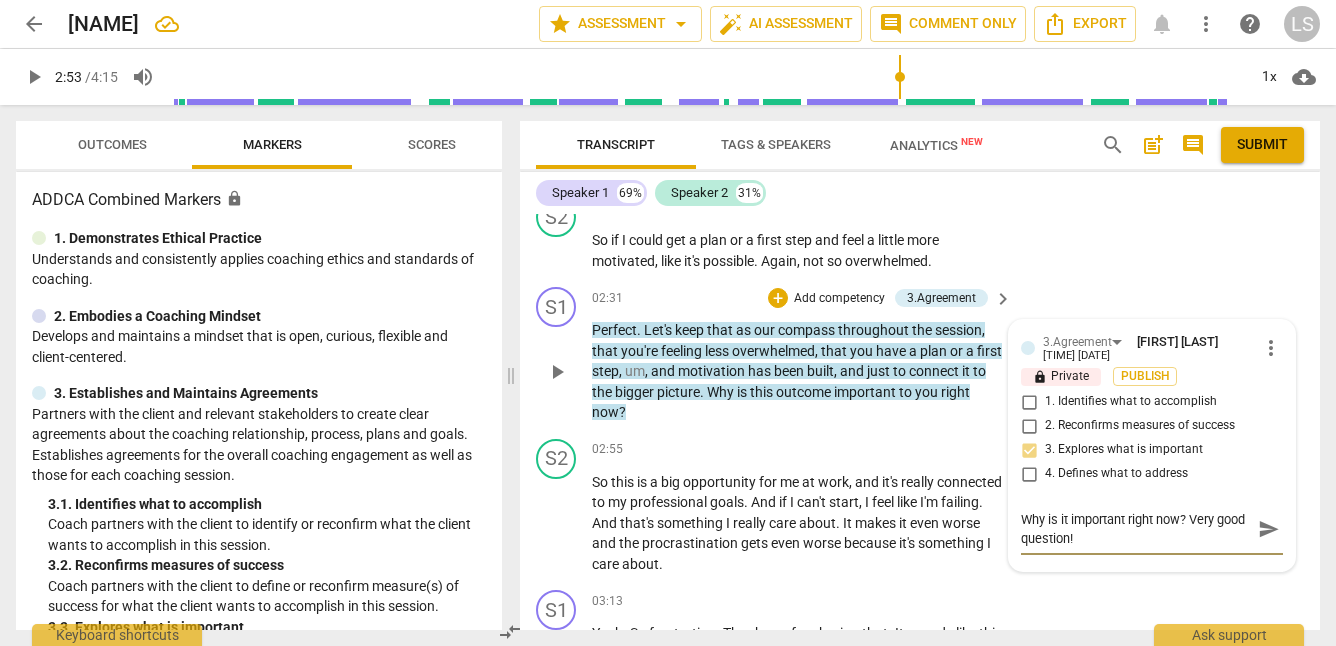 click on "Why is it important right now? Very good question!" at bounding box center (1136, 529) 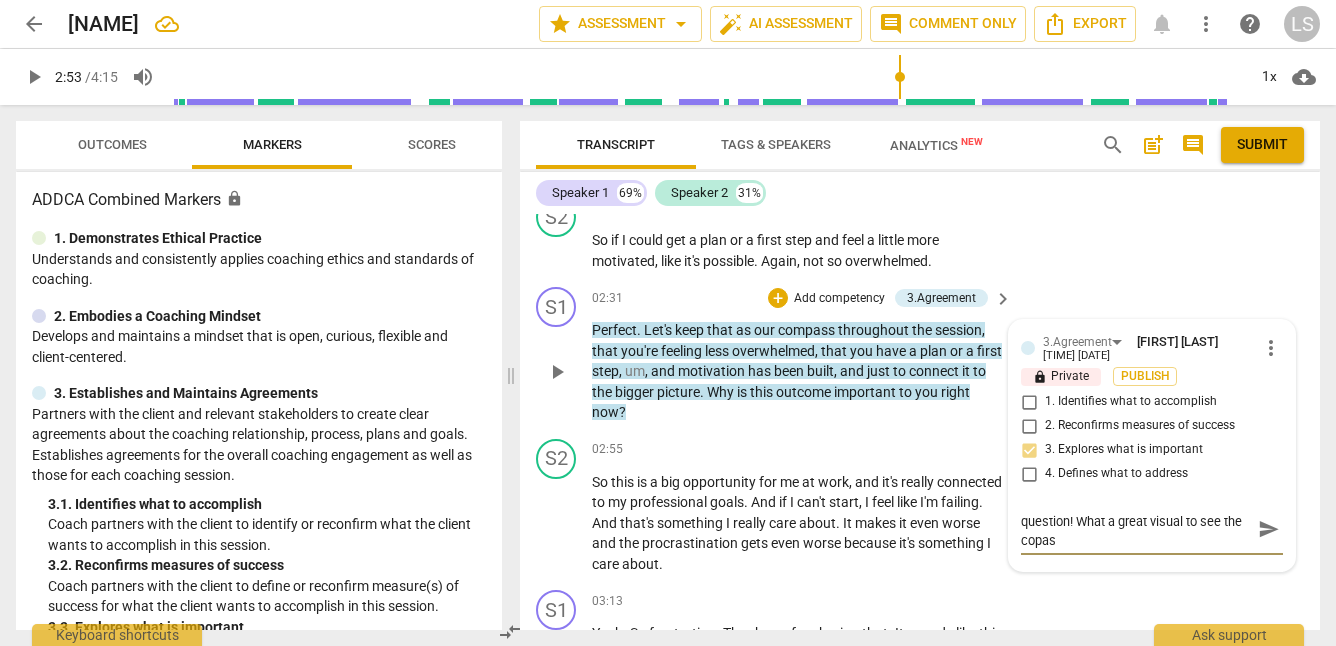 scroll, scrollTop: 0, scrollLeft: 0, axis: both 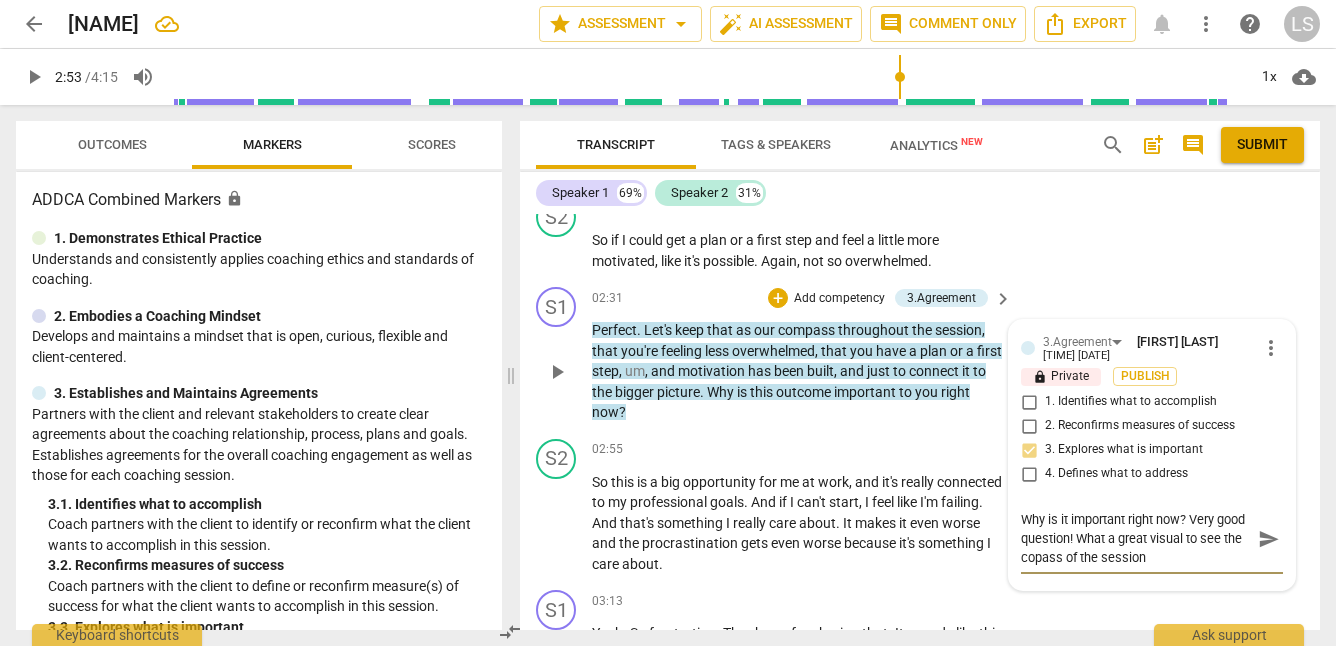 click on "Why is it important right now? Very good question! What a great visual to see the copass of the session" at bounding box center (1136, 538) 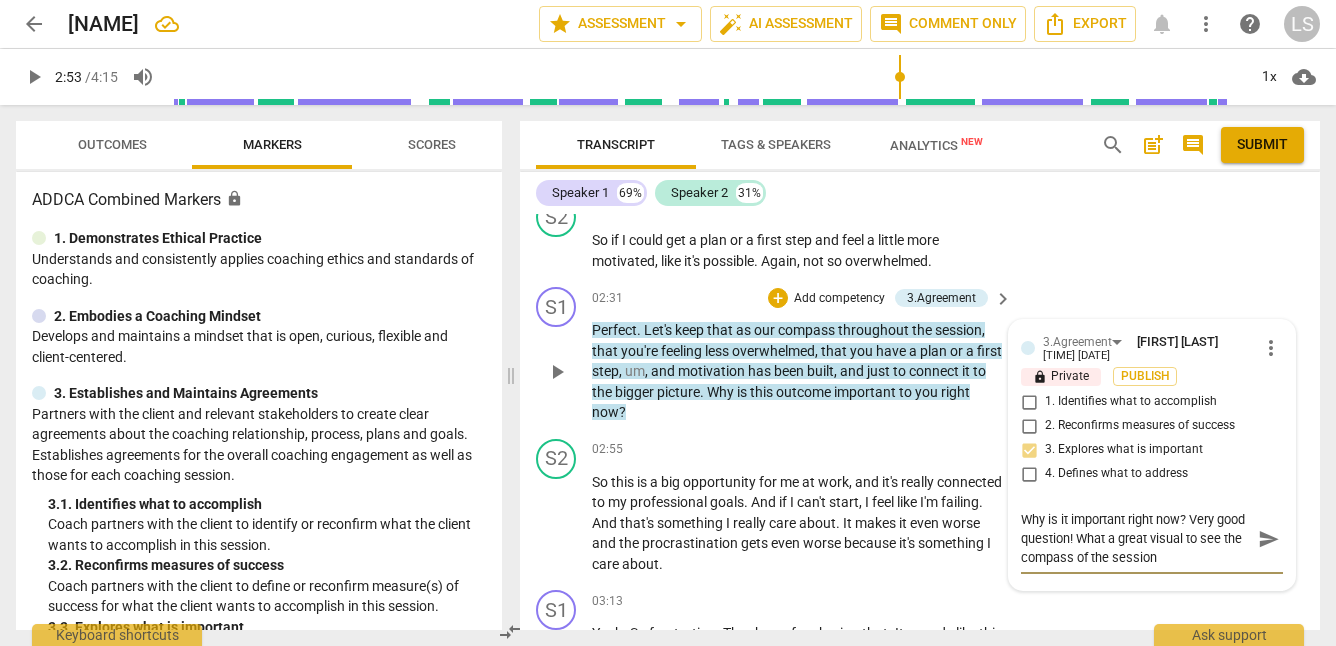 click on "Why is it important right now? Very good question! What a great visual to see the compass of the session" at bounding box center (1136, 538) 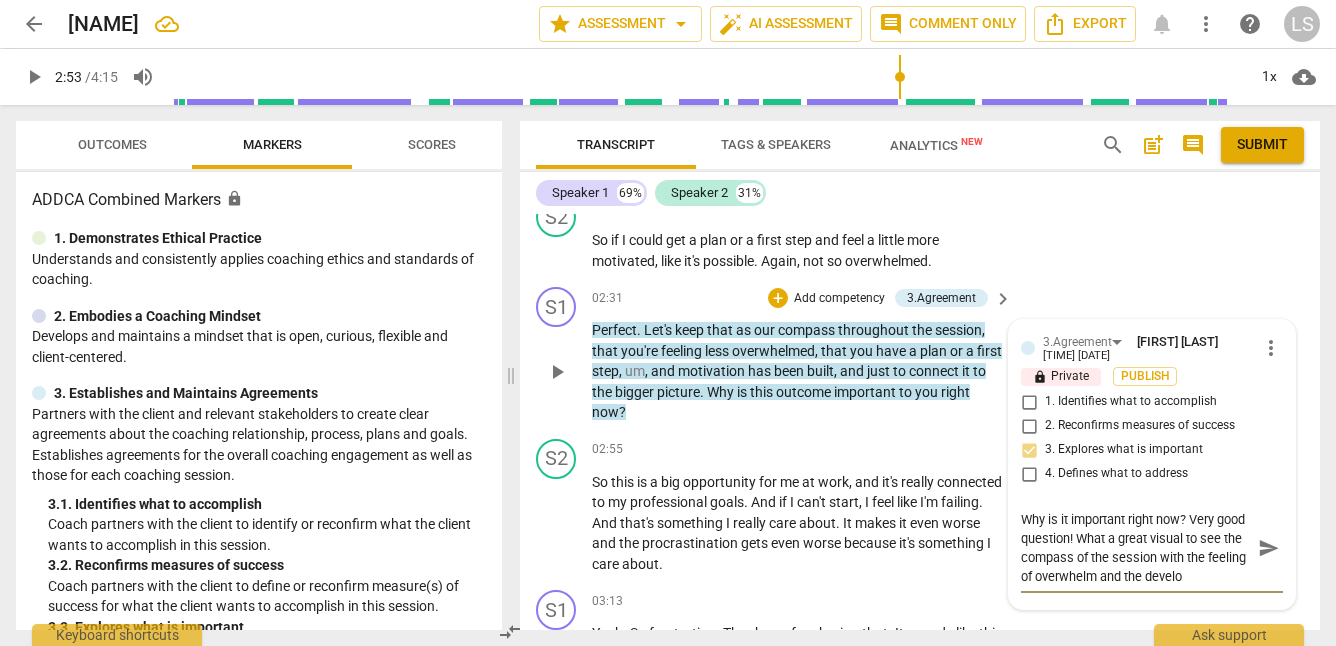 scroll, scrollTop: 17, scrollLeft: 0, axis: vertical 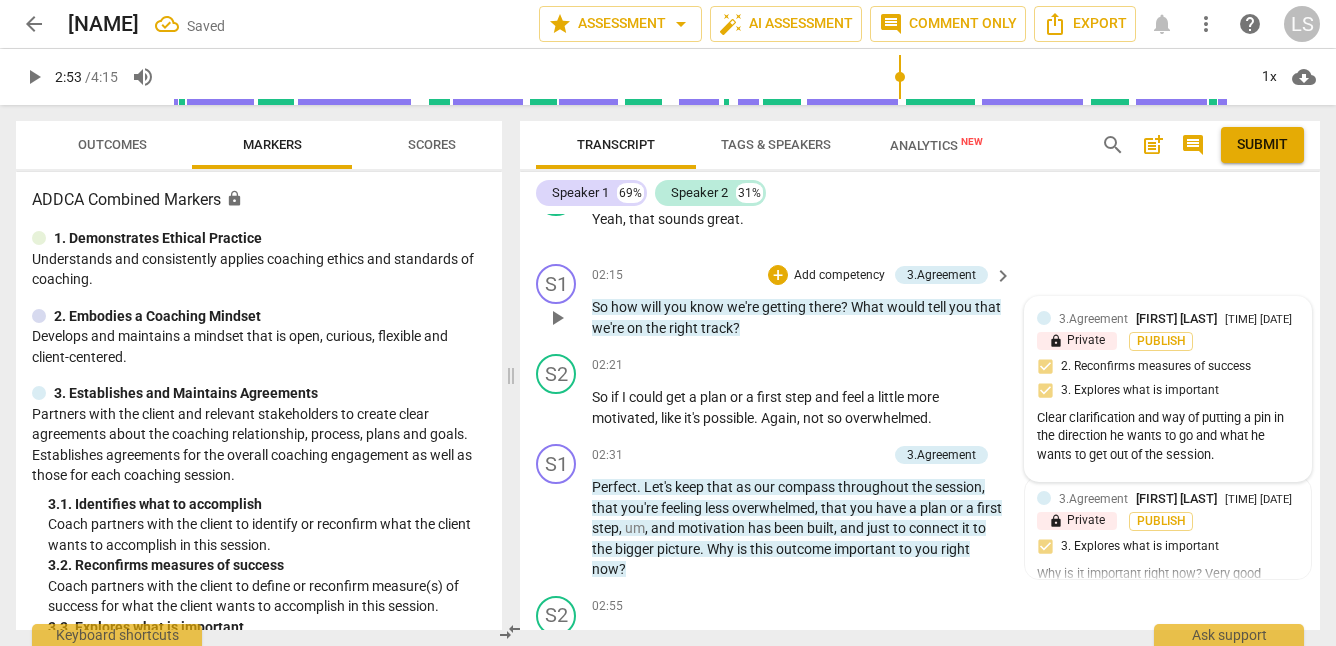 click on "3.Agreement [FIRST] [LAST] 07:57 08-07-2025 lock Private Publish 2. Reconfirms measures of success 3. Explores what is important Clear clarification and way of putting a pin in the direction he wants to go and what he wants to get out of the session." at bounding box center (1168, 389) 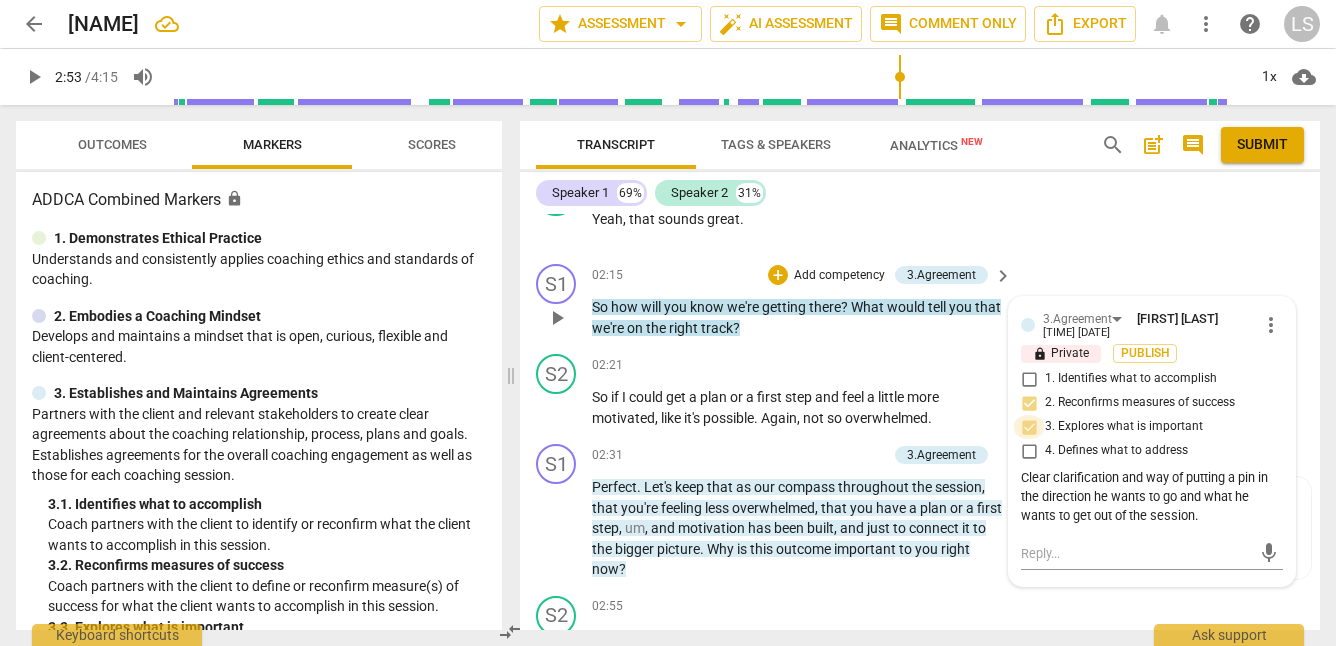 click on "3. Explores what is important" at bounding box center [1029, 427] 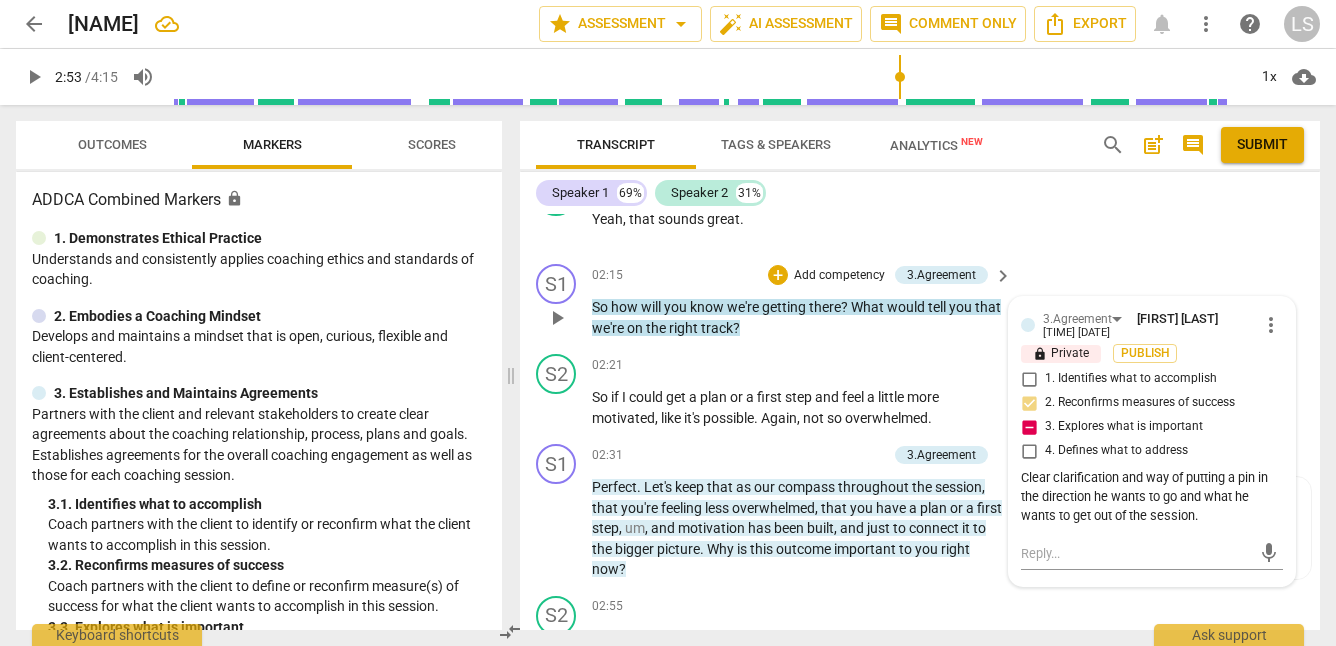 click on "3. Explores what is important" at bounding box center [1029, 427] 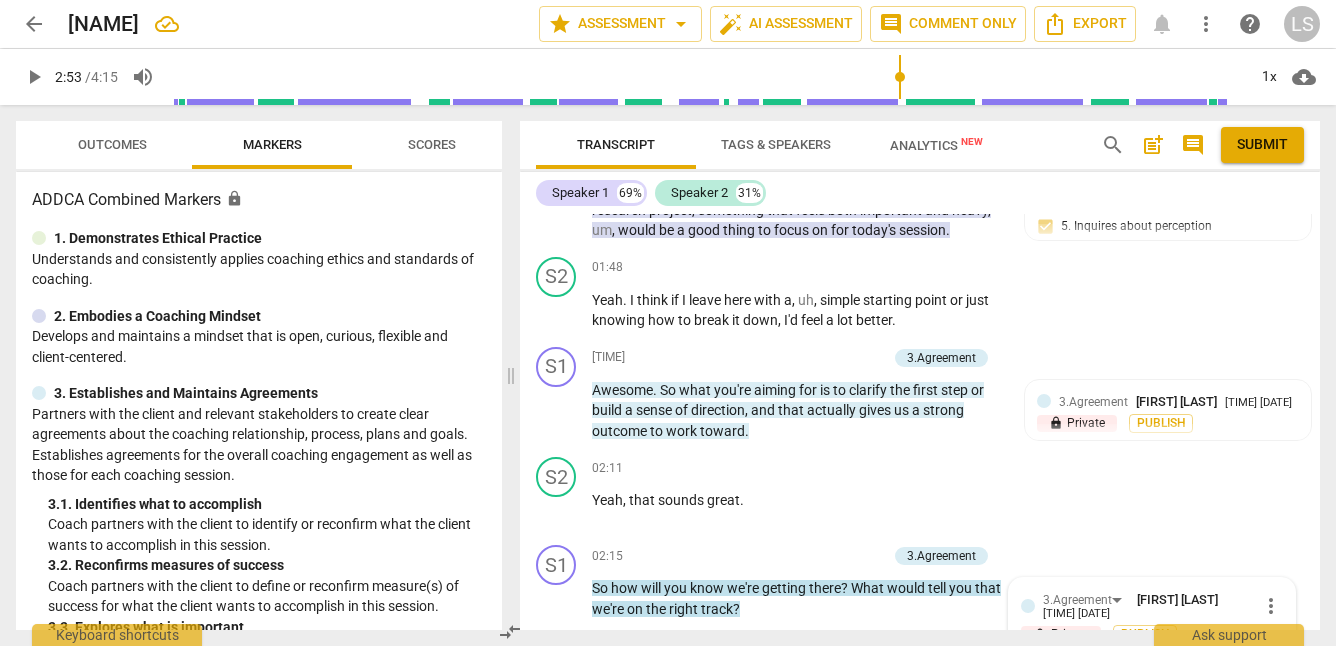 scroll, scrollTop: 1016, scrollLeft: 0, axis: vertical 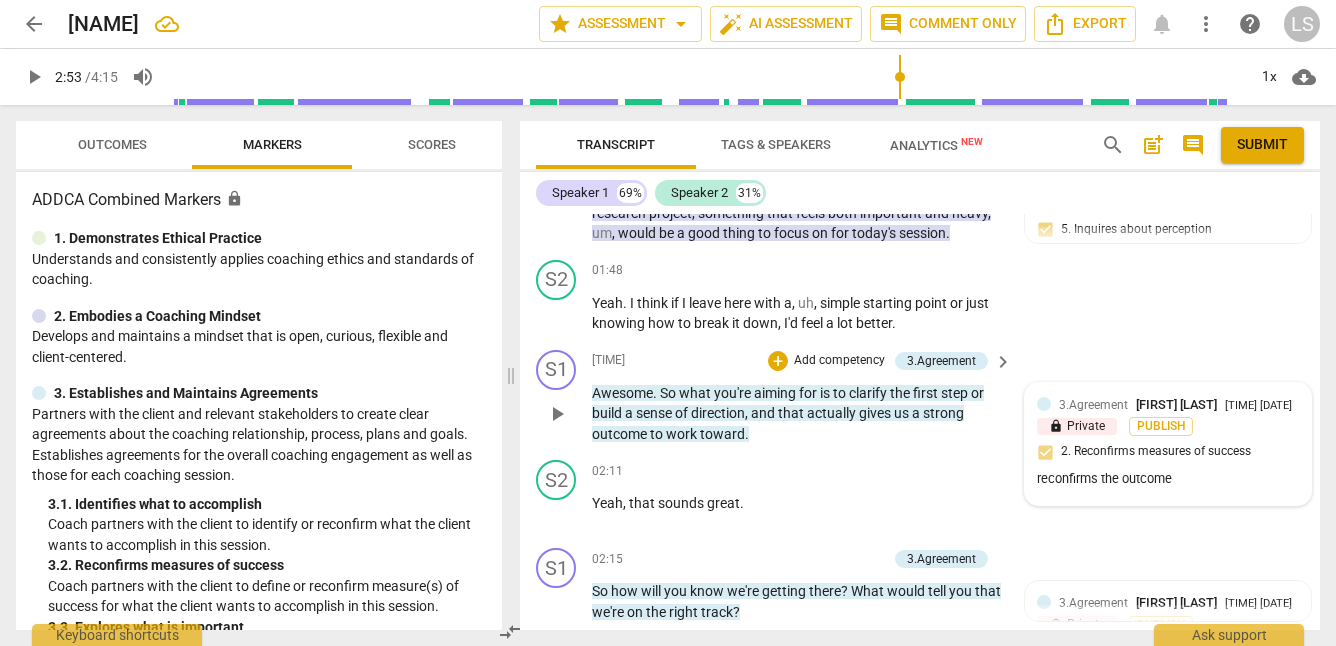 click on "3.Agreement [FIRST] [LAST] [TIME] [DATE] lock Private Publish 2. Reconfirms measures of success reconfirms the outcome" at bounding box center (1168, 444) 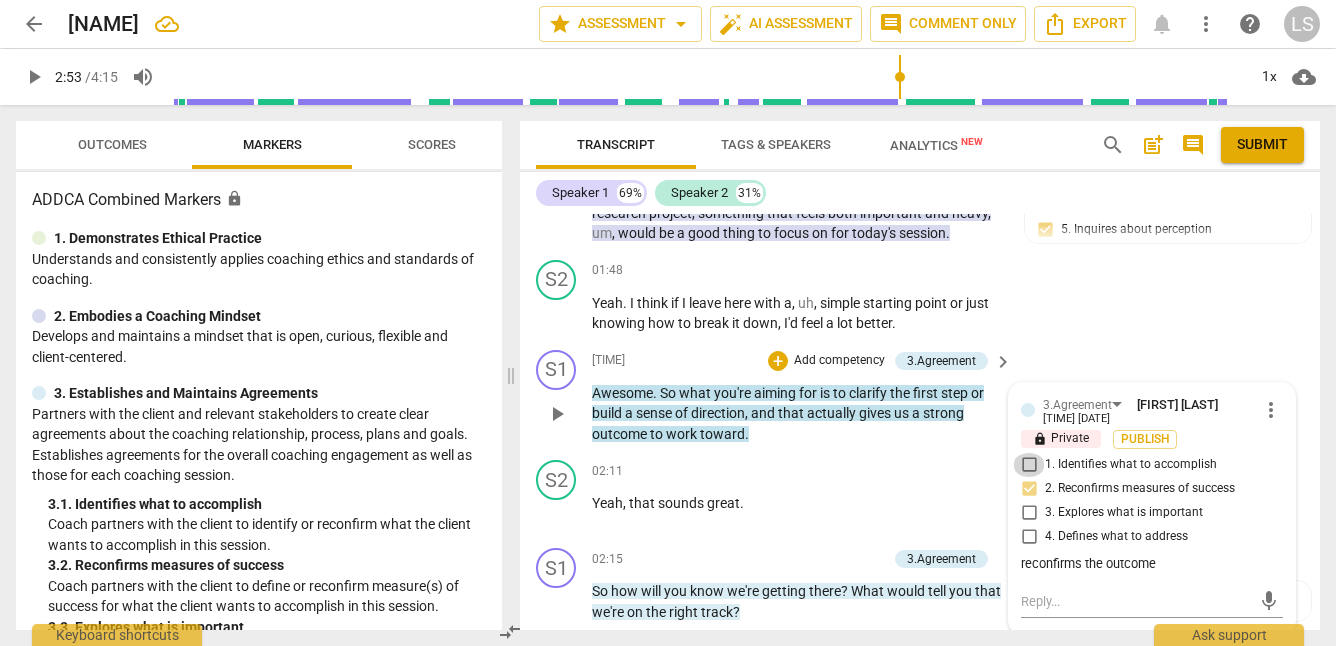 click on "1. Identifies what to accomplish" at bounding box center (1029, 465) 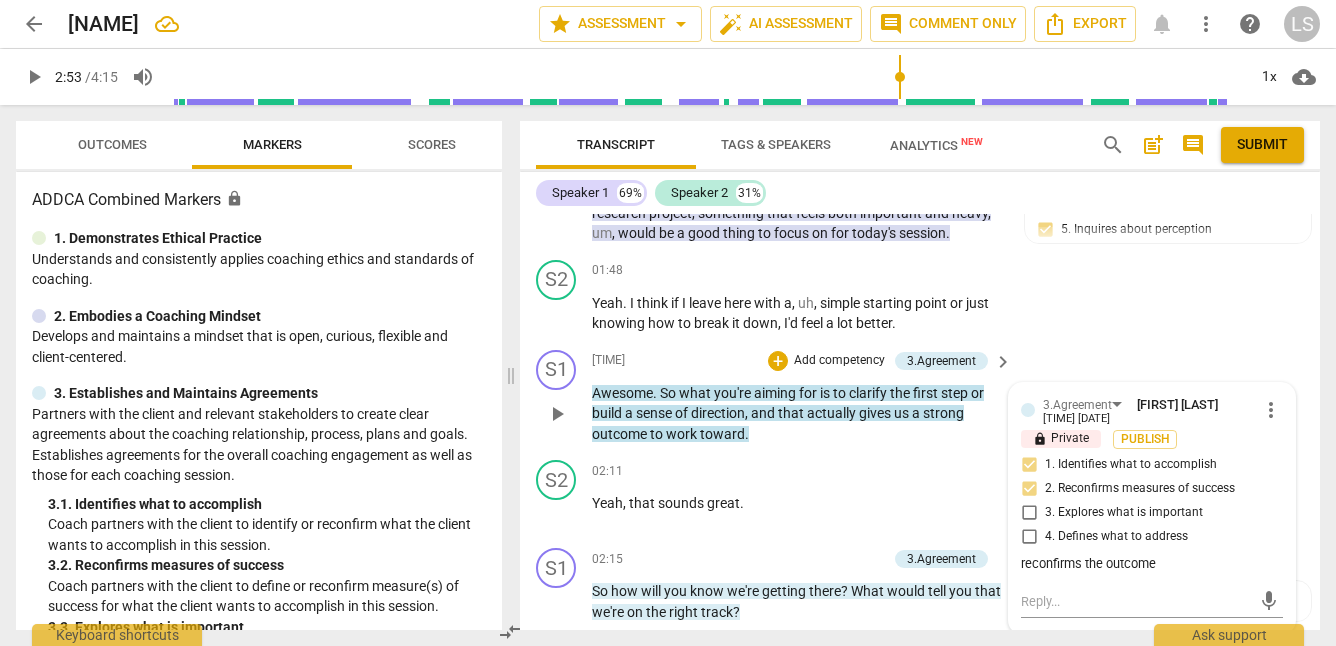 click on "2. Reconfirms measures of success" at bounding box center (1029, 489) 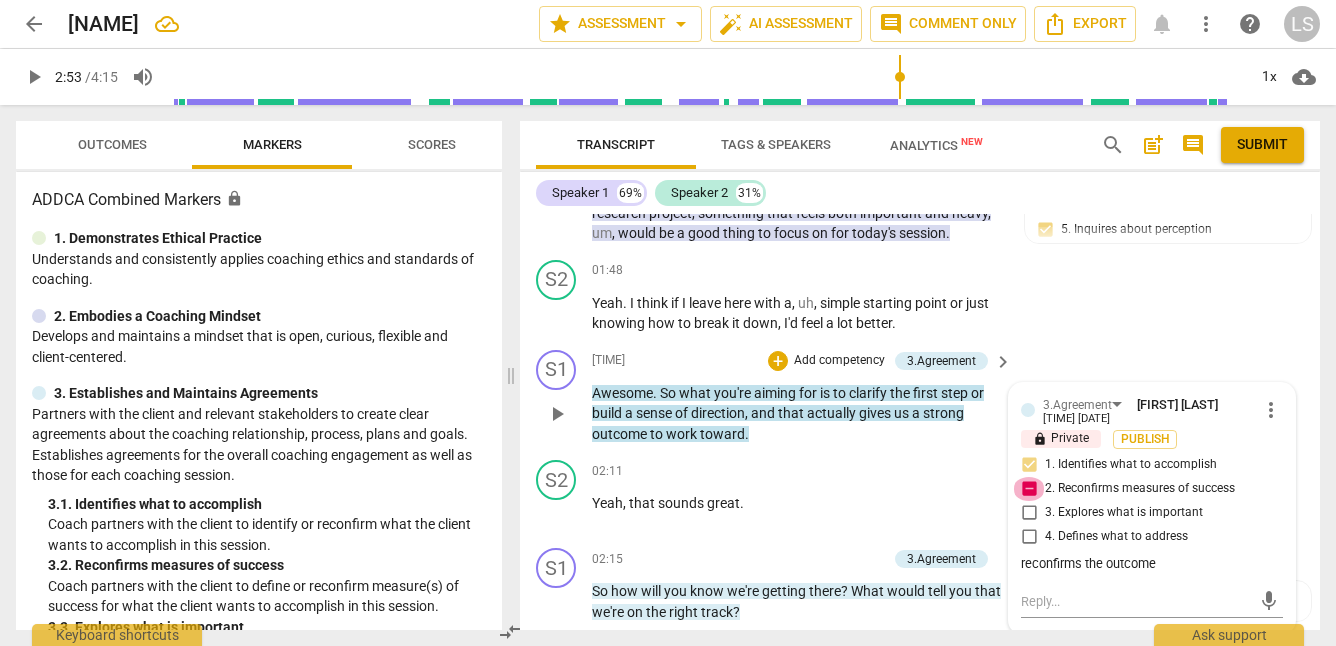 click on "2. Reconfirms measures of success" at bounding box center (1029, 489) 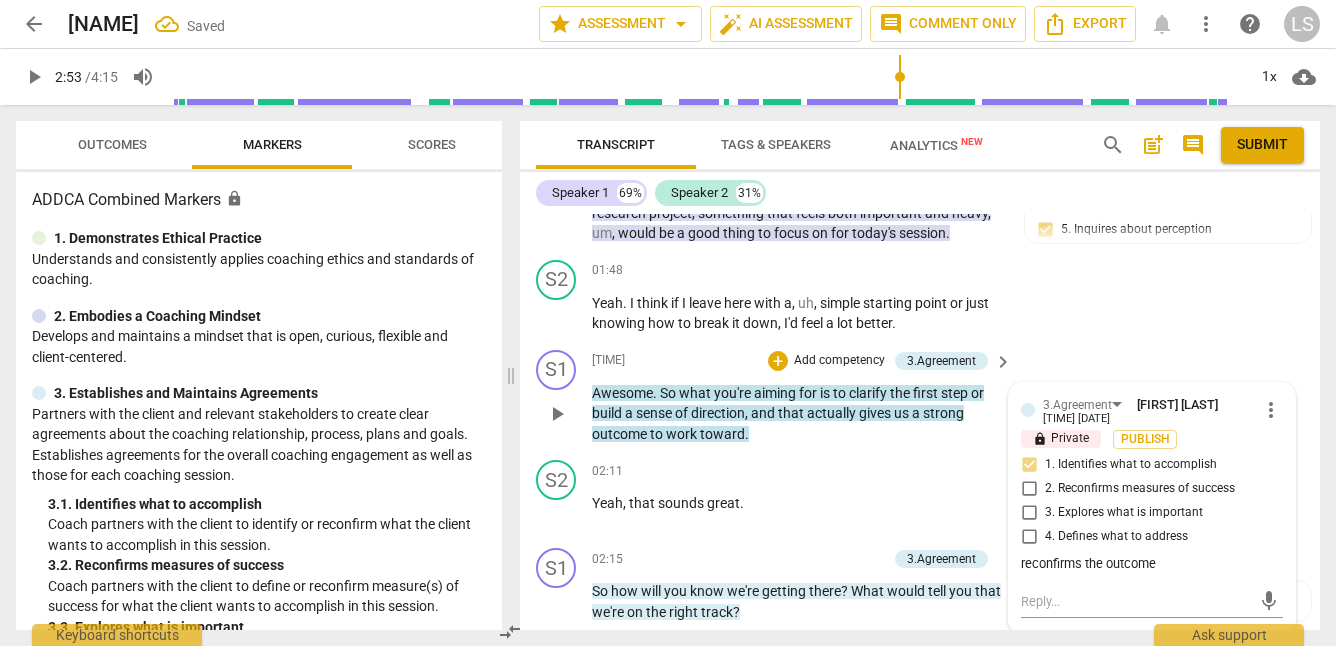 click on "reconfirms the outcome" at bounding box center (1152, 564) 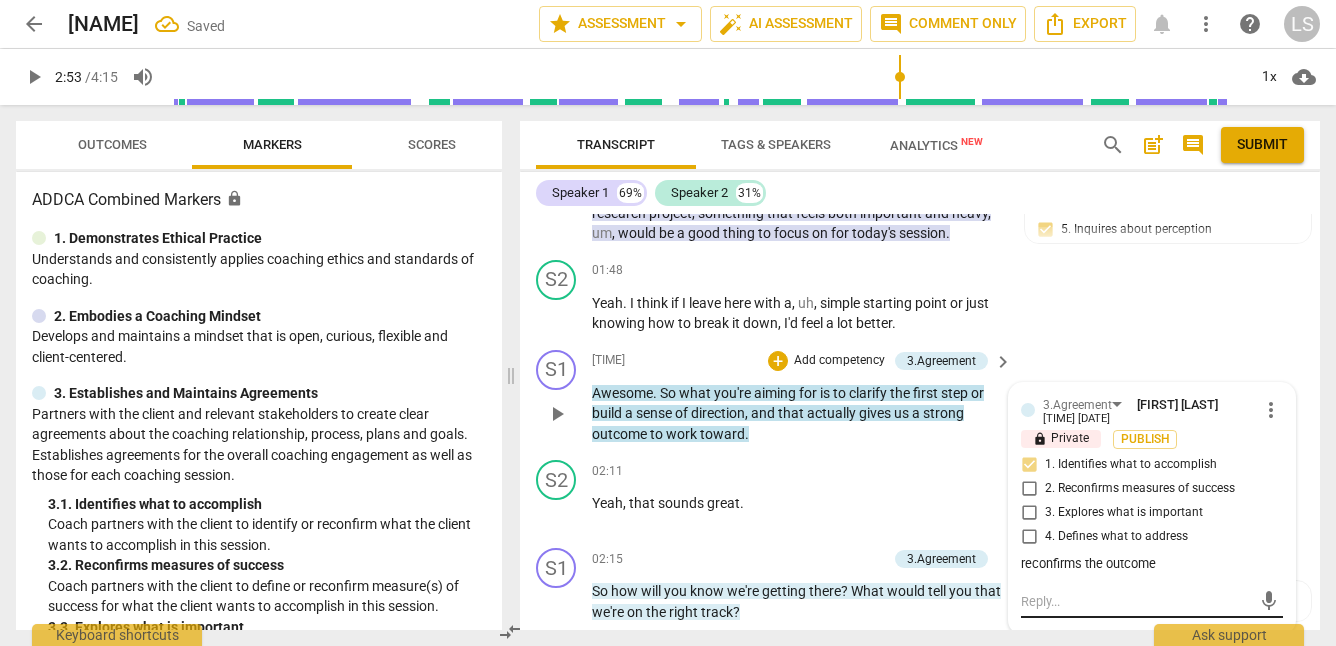 click at bounding box center [1136, 601] 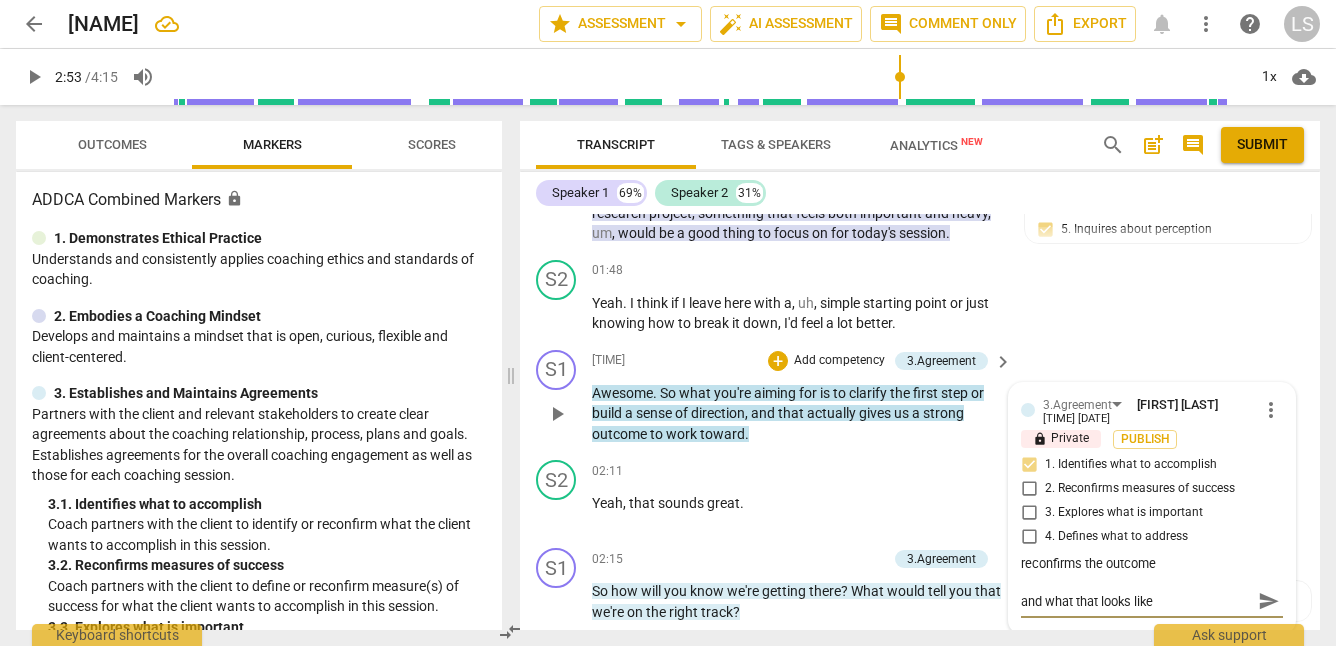 click on "send" at bounding box center (1269, 601) 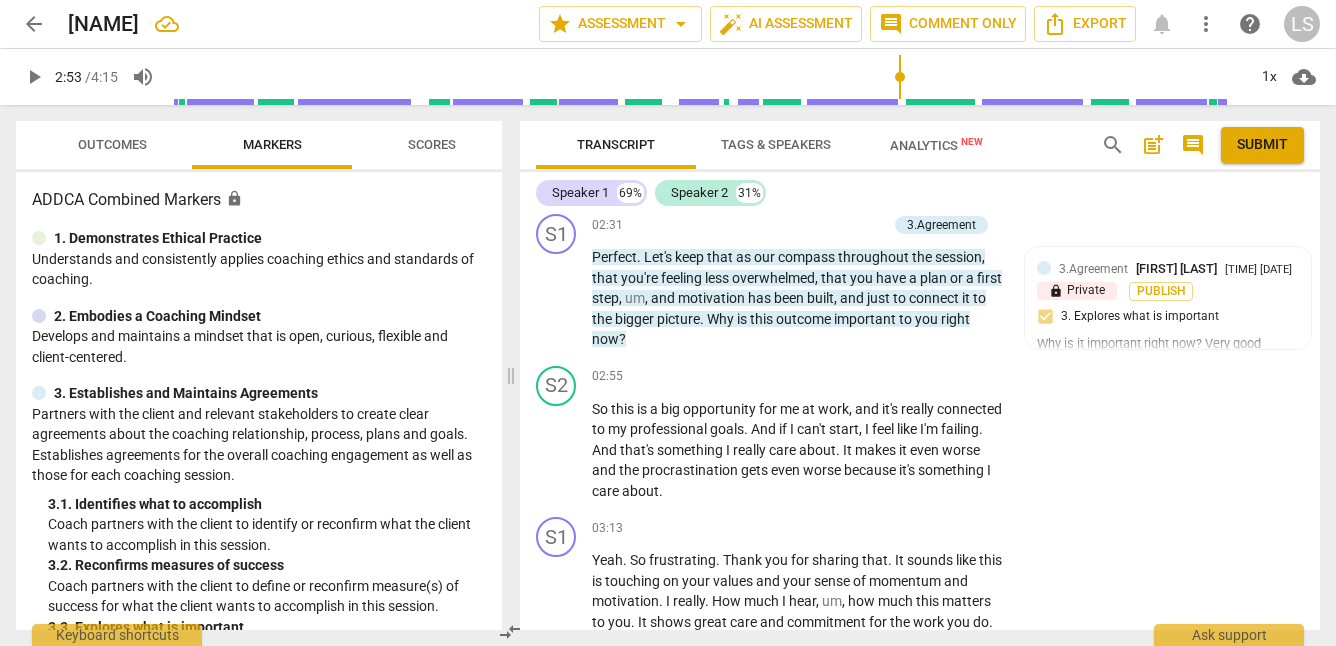 scroll, scrollTop: 1518, scrollLeft: 0, axis: vertical 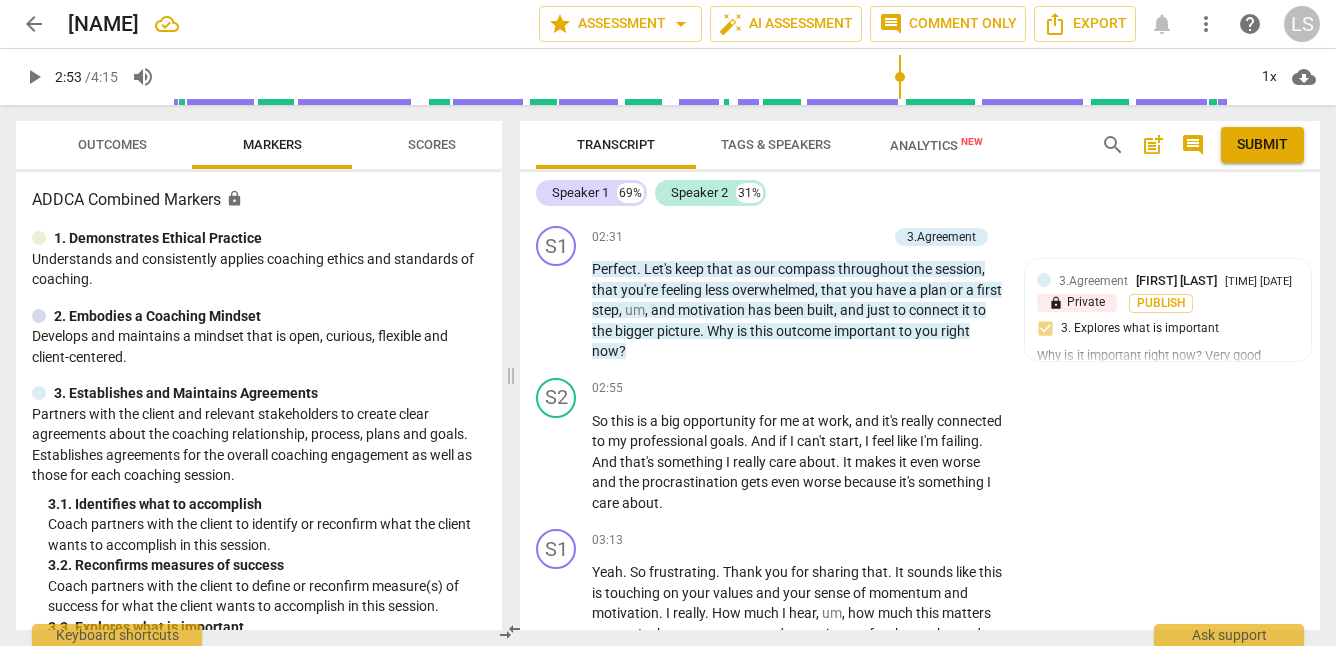 click on "play_arrow" at bounding box center [34, 77] 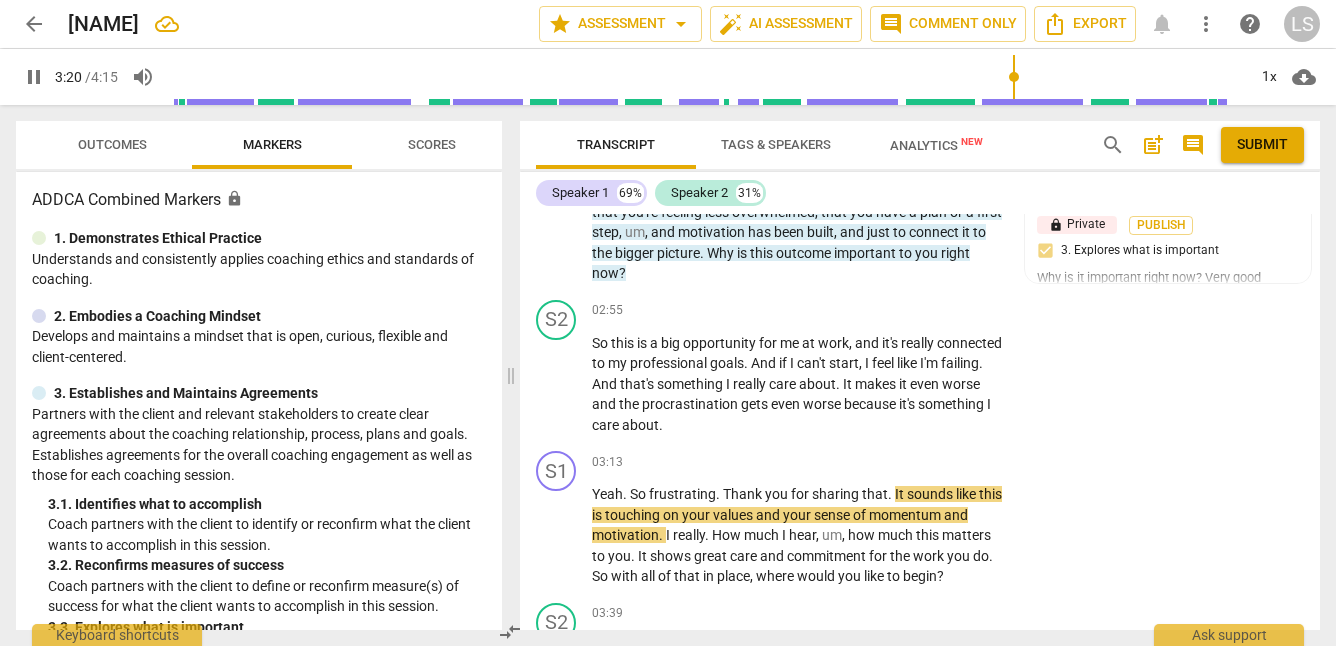 scroll, scrollTop: 1617, scrollLeft: 0, axis: vertical 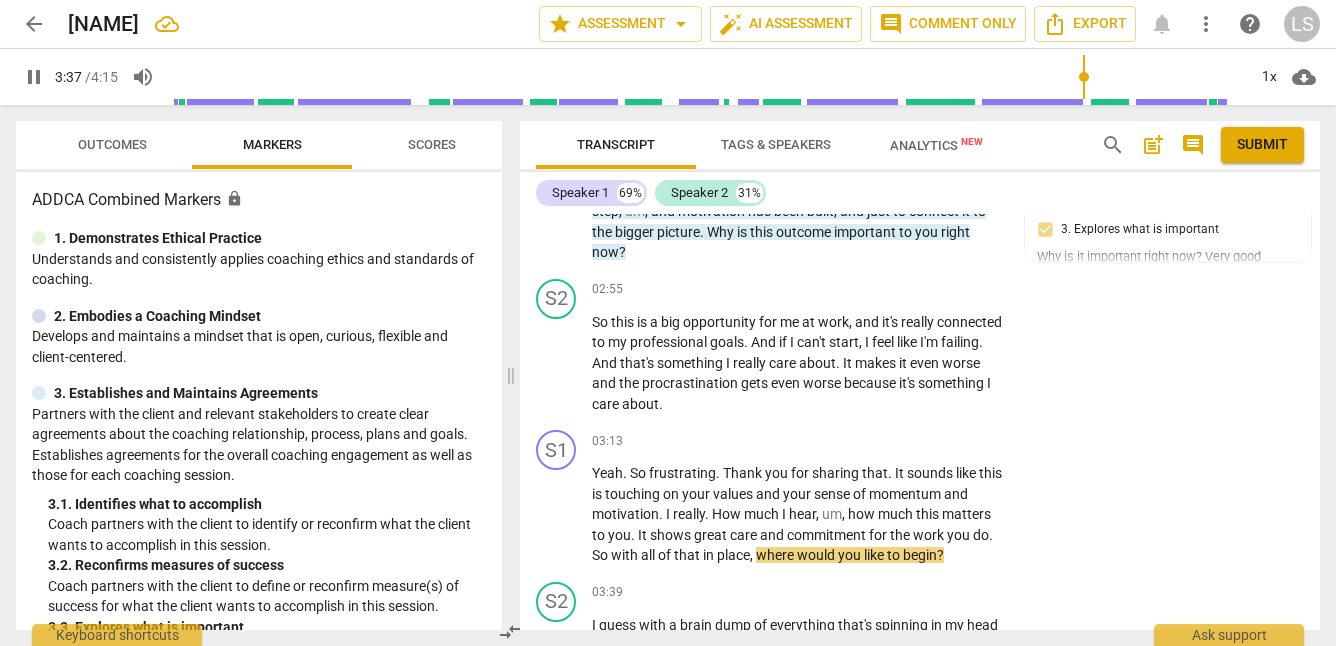 click on "pause" at bounding box center [34, 77] 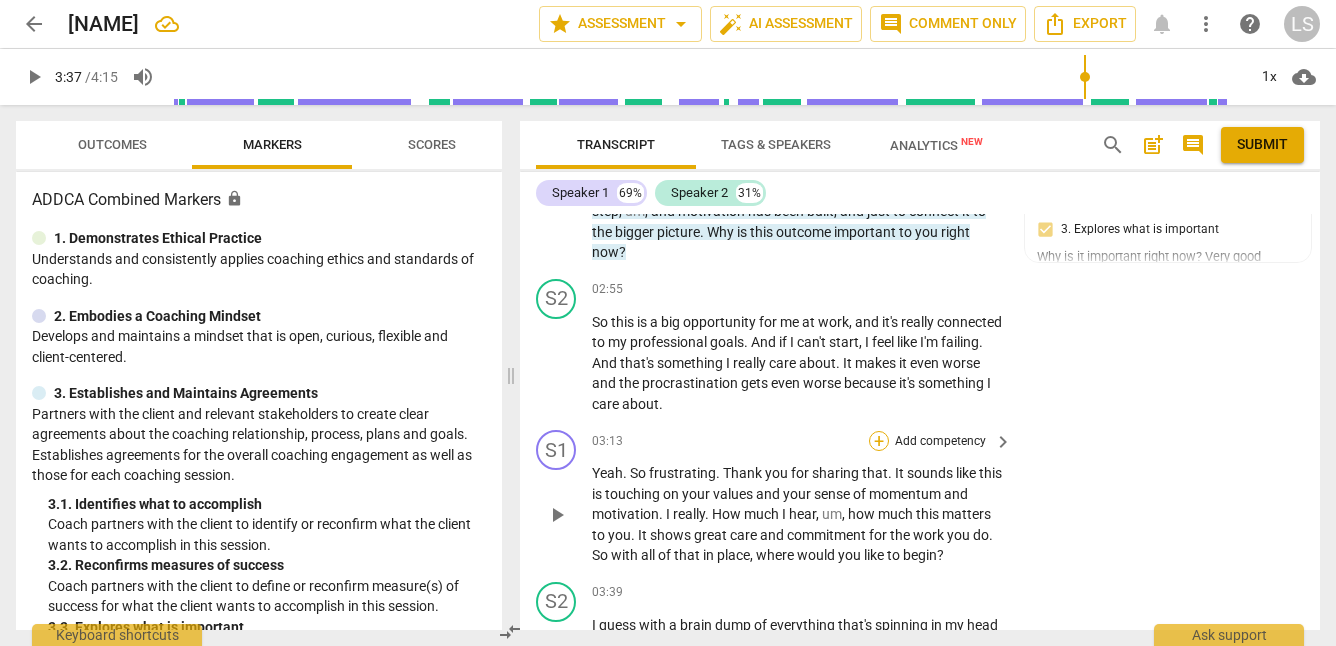 click on "+" at bounding box center [879, 441] 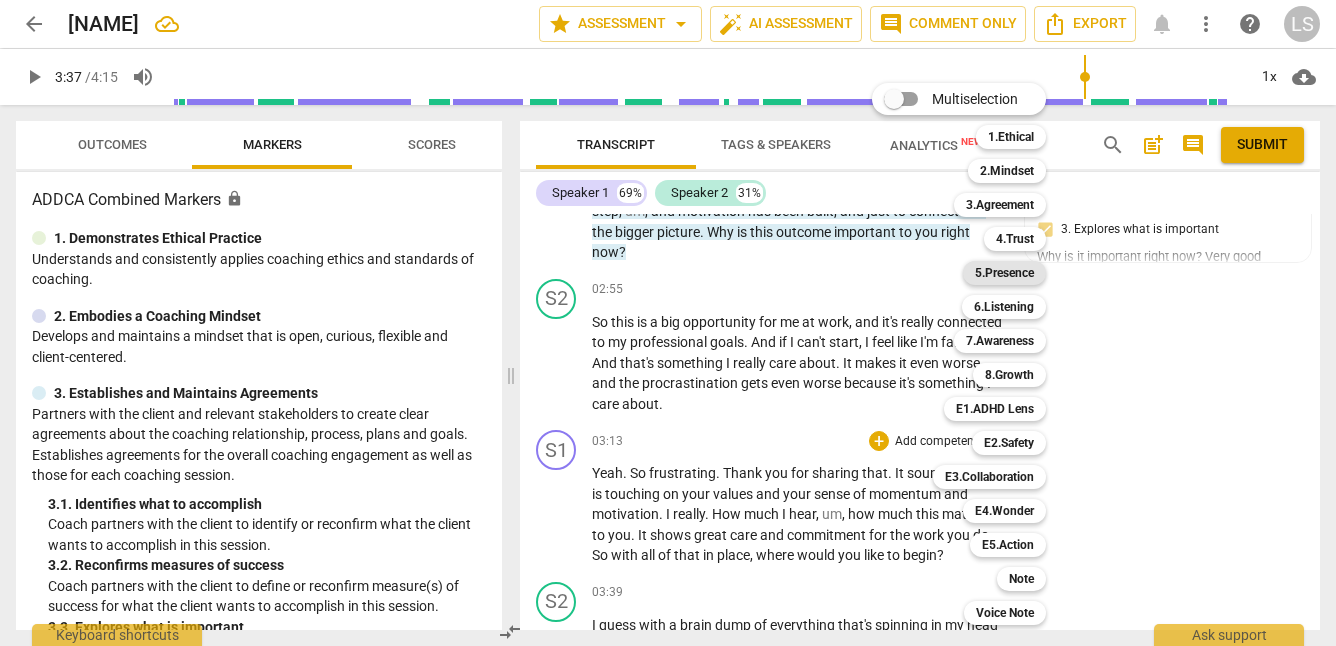 click on "5.Presence" at bounding box center (1004, 273) 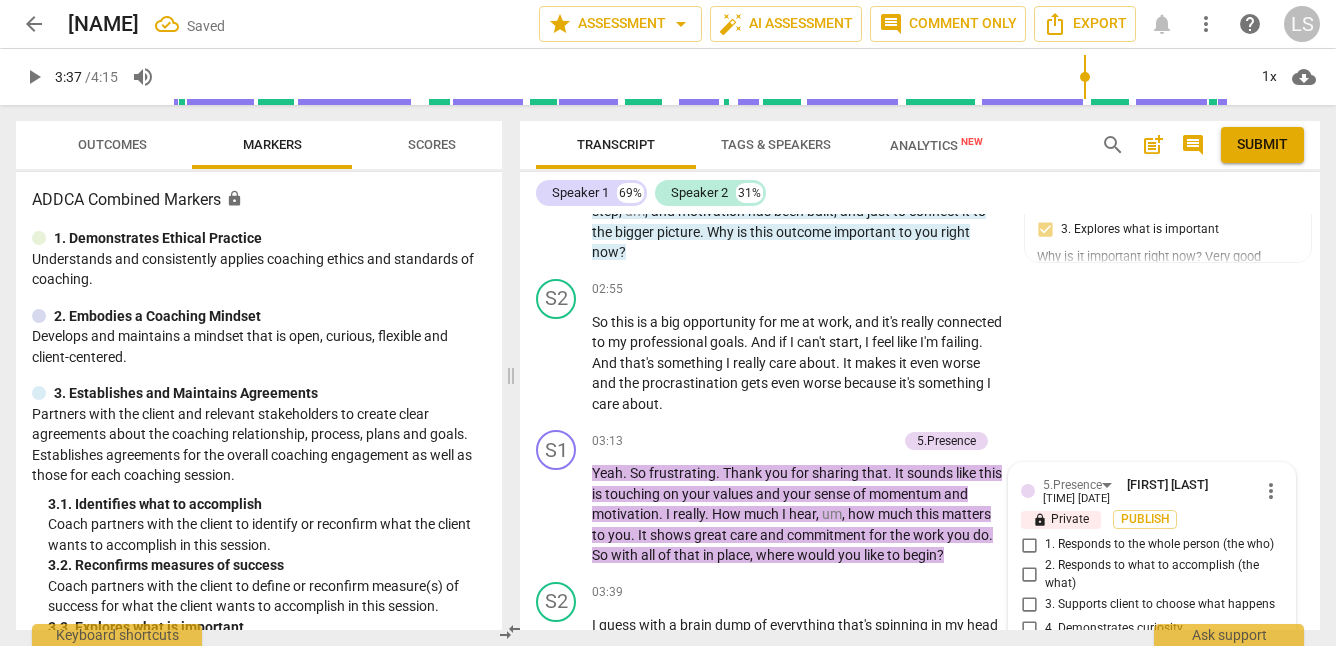 scroll, scrollTop: 1915, scrollLeft: 0, axis: vertical 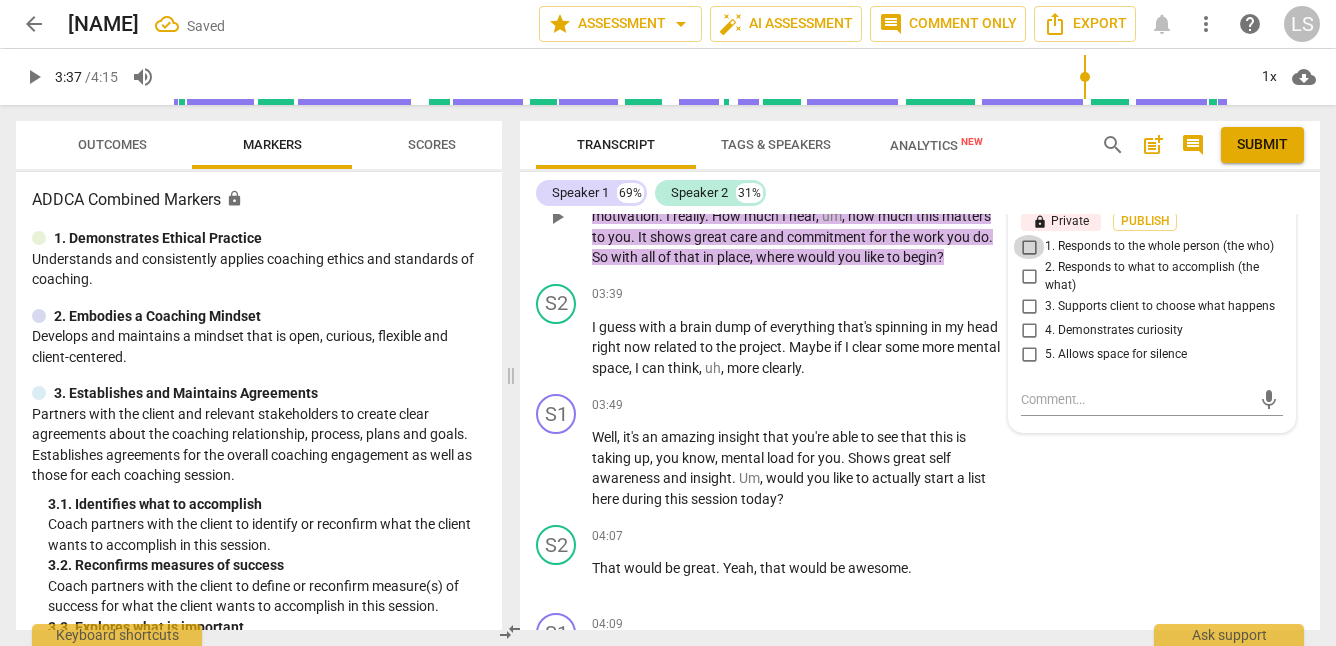 click on "1. Responds to the whole person (the who)" at bounding box center [1029, 247] 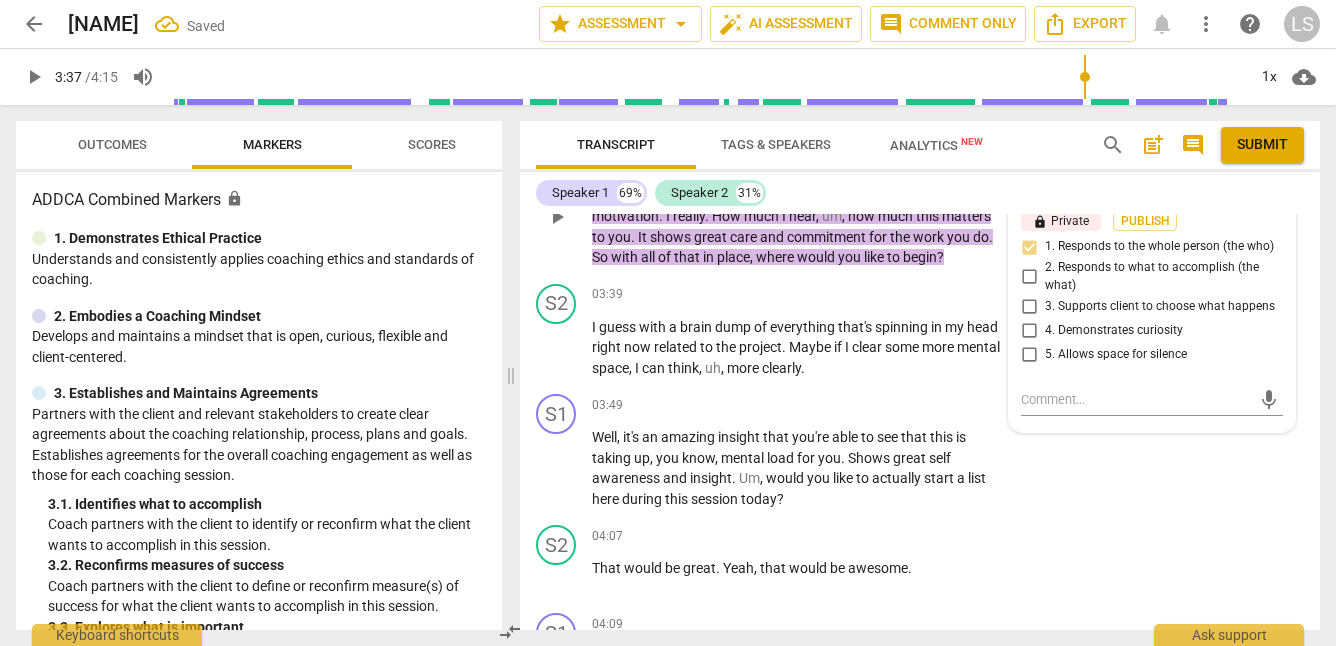 click on "2. Responds to what to accomplish (the what)" at bounding box center (1029, 277) 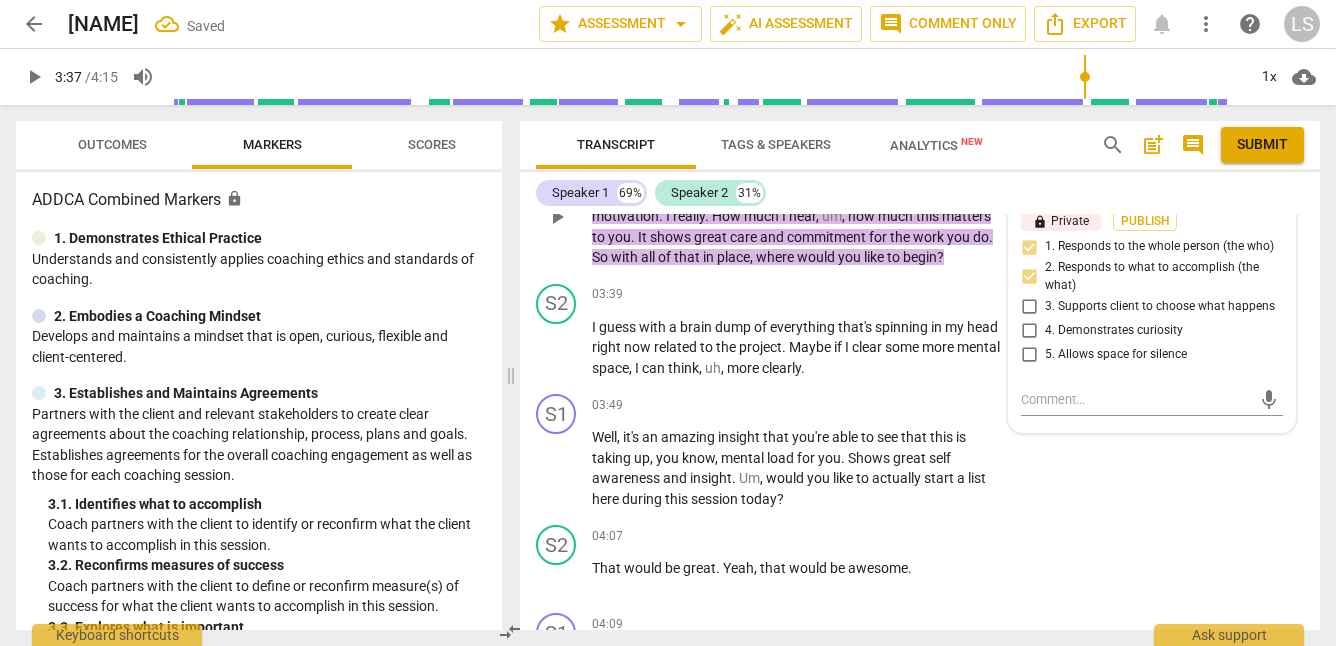 click on "3. Supports client to choose what happens" at bounding box center (1029, 306) 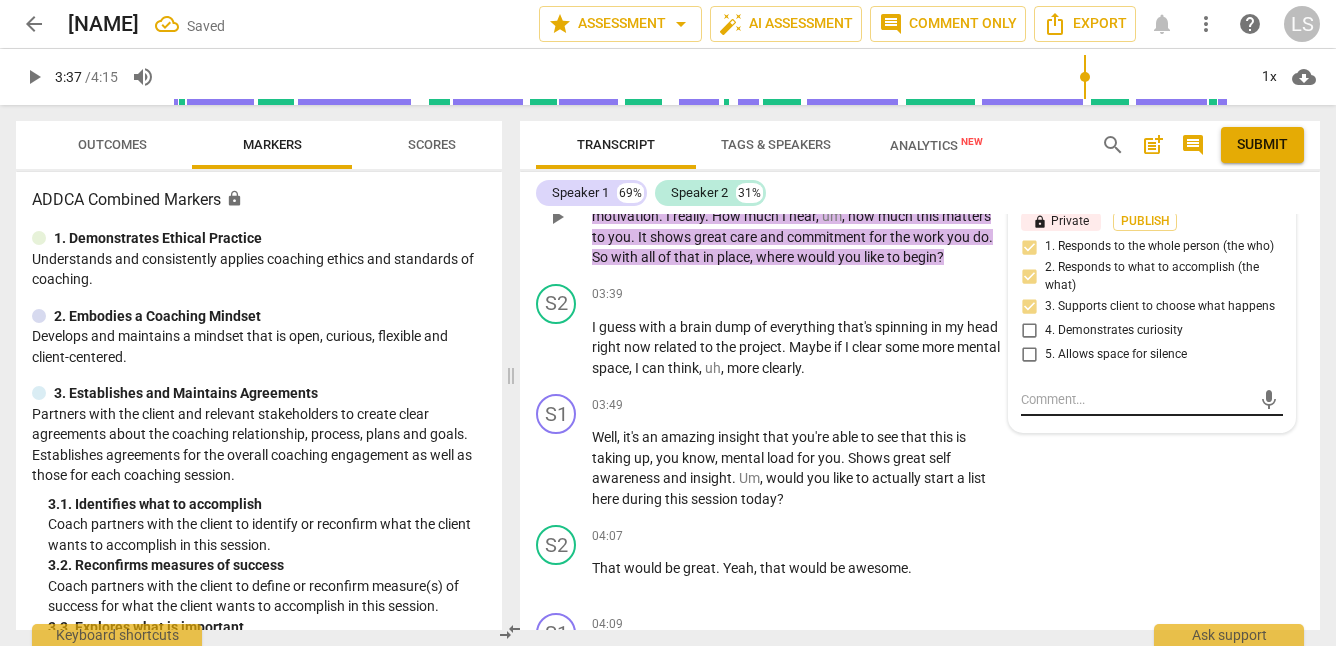 click at bounding box center [1136, 399] 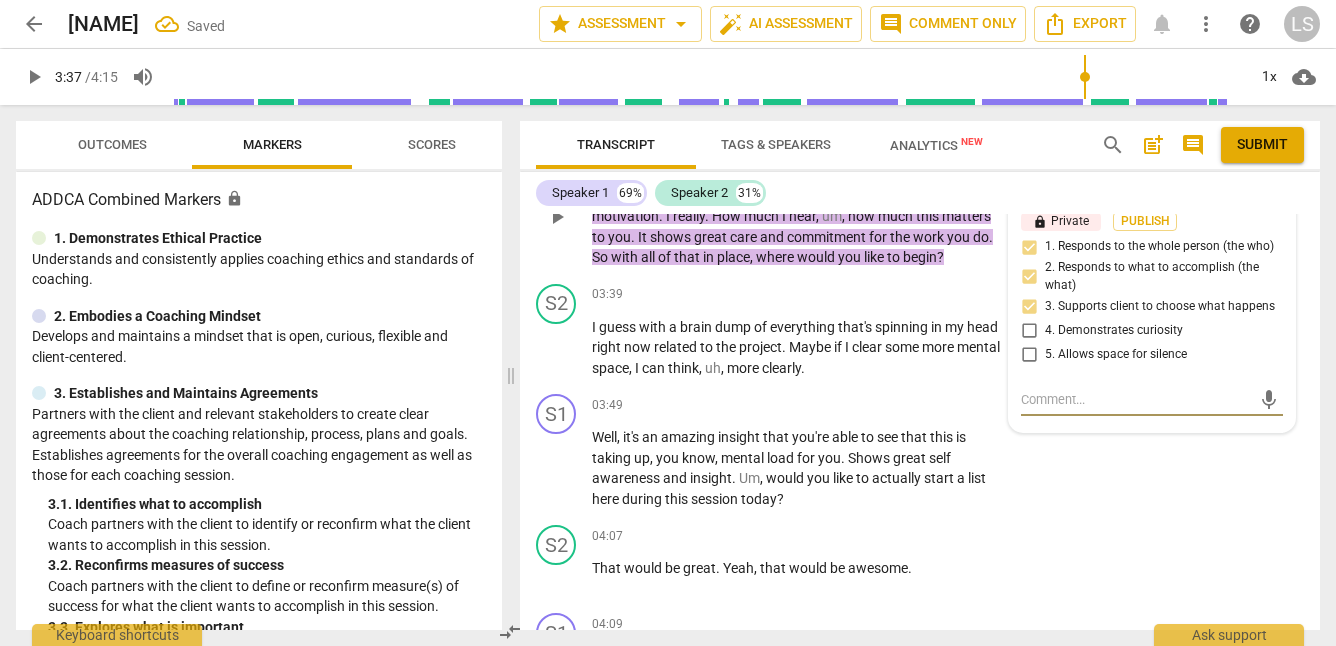 click on "5. Allows space for silence" at bounding box center [1029, 354] 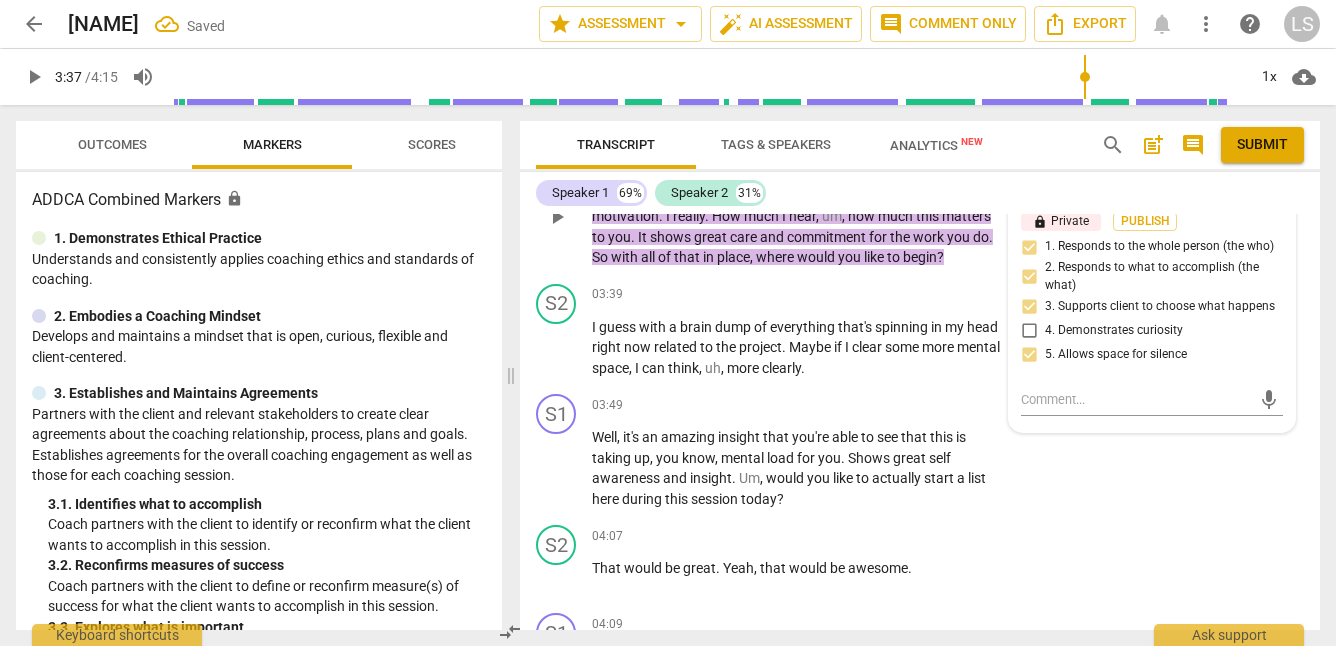 click on "4. Demonstrates curiosity" at bounding box center [1029, 330] 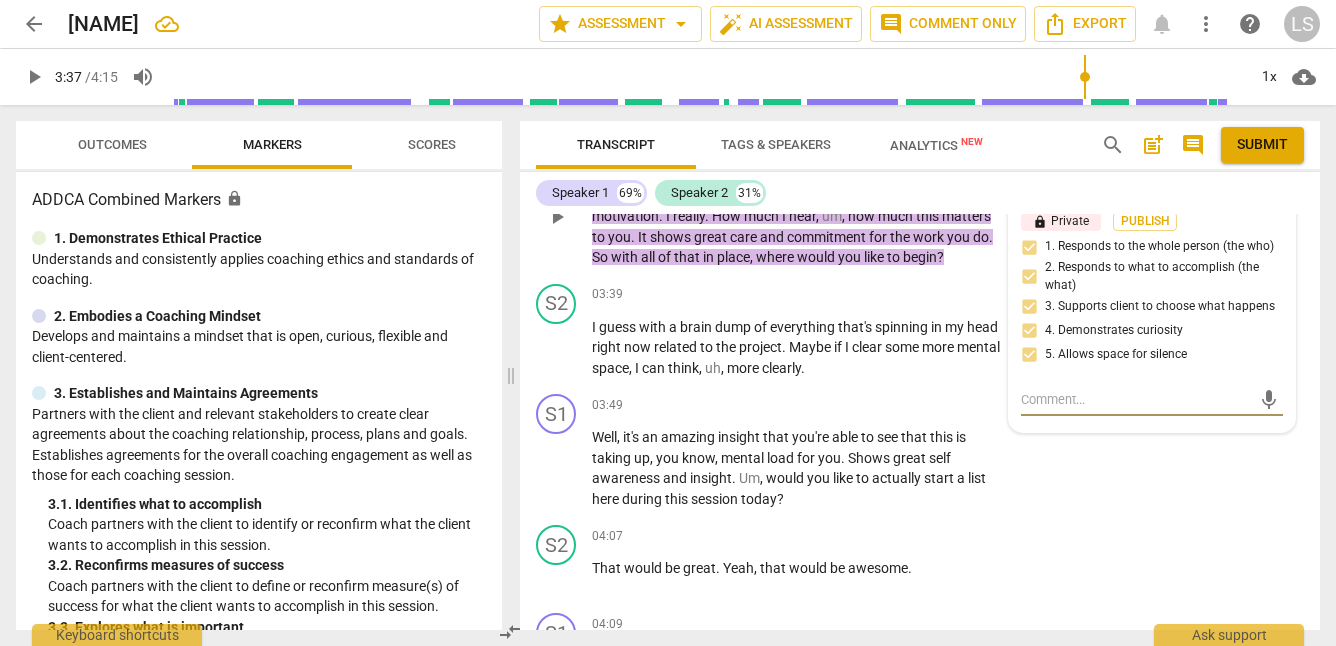 click at bounding box center (1136, 399) 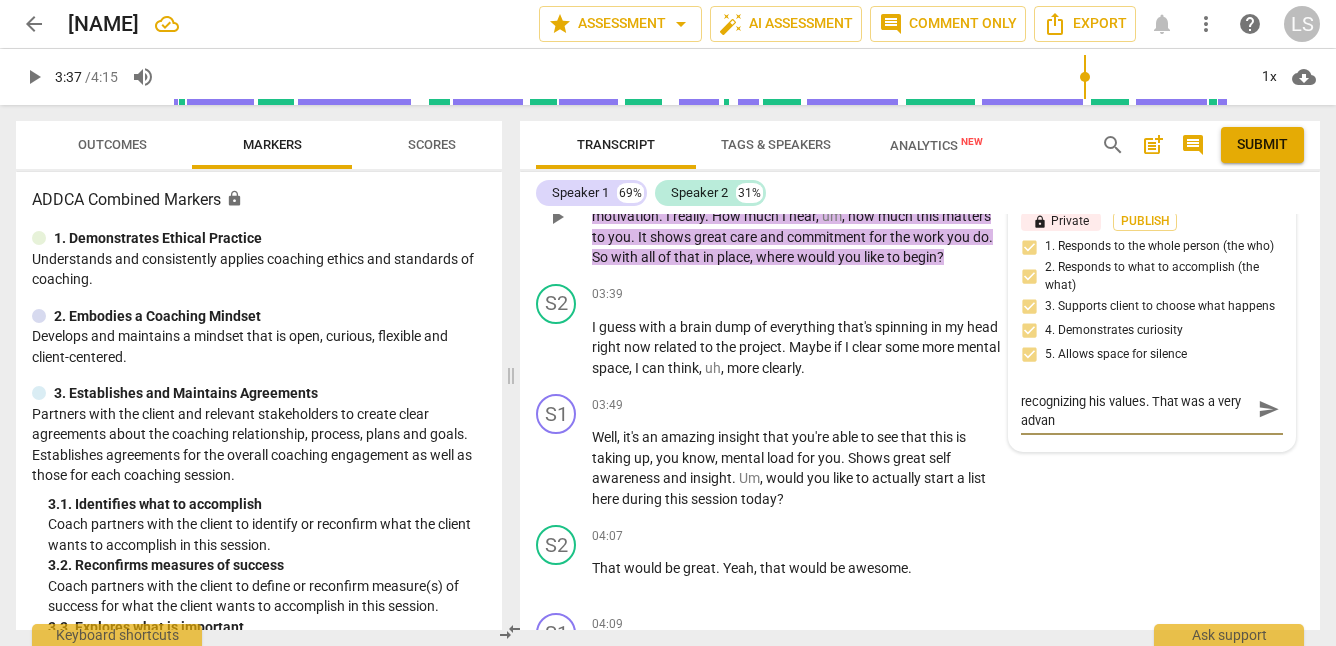 scroll, scrollTop: 0, scrollLeft: 0, axis: both 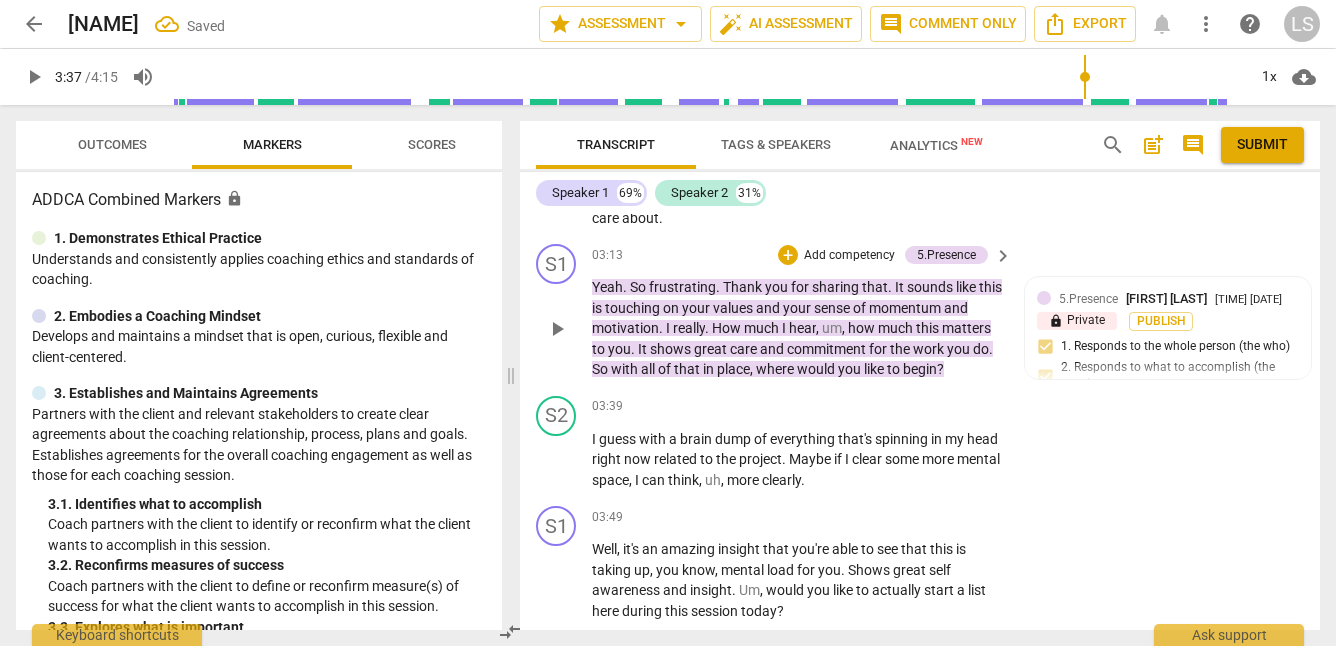 click on "Add competency" at bounding box center [849, 256] 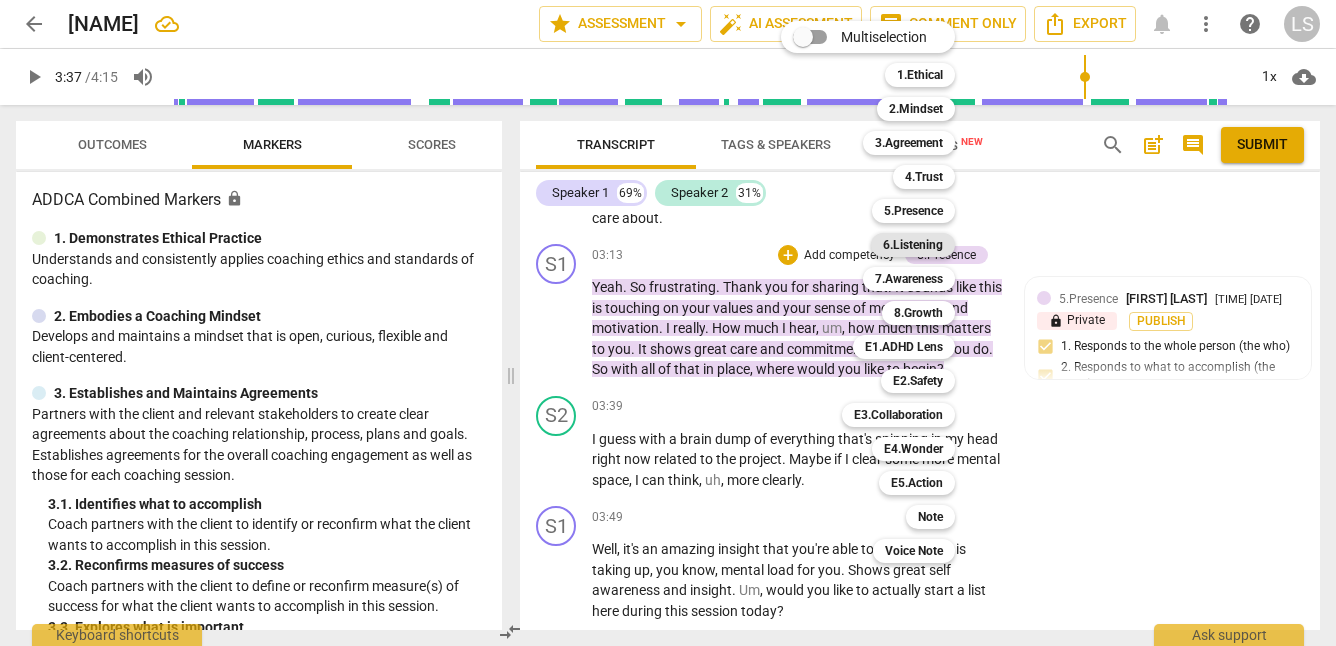click on "6.Listening" at bounding box center [913, 245] 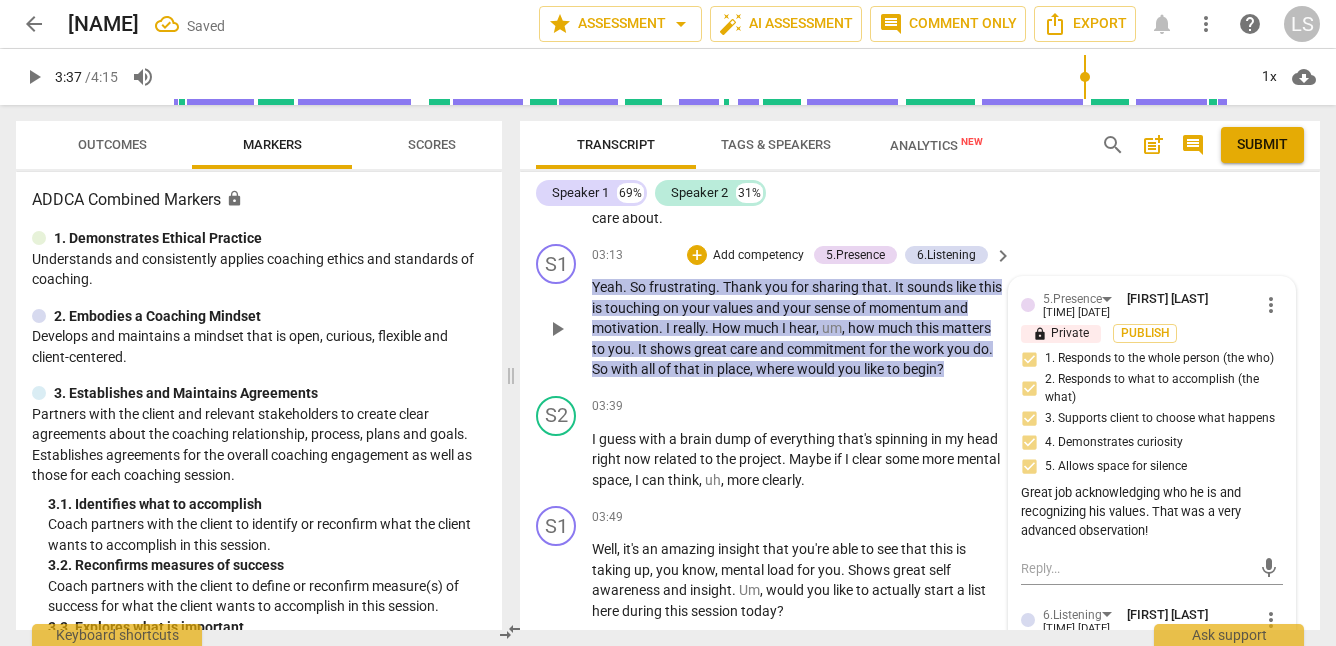 click on "mic" at bounding box center (1152, 567) 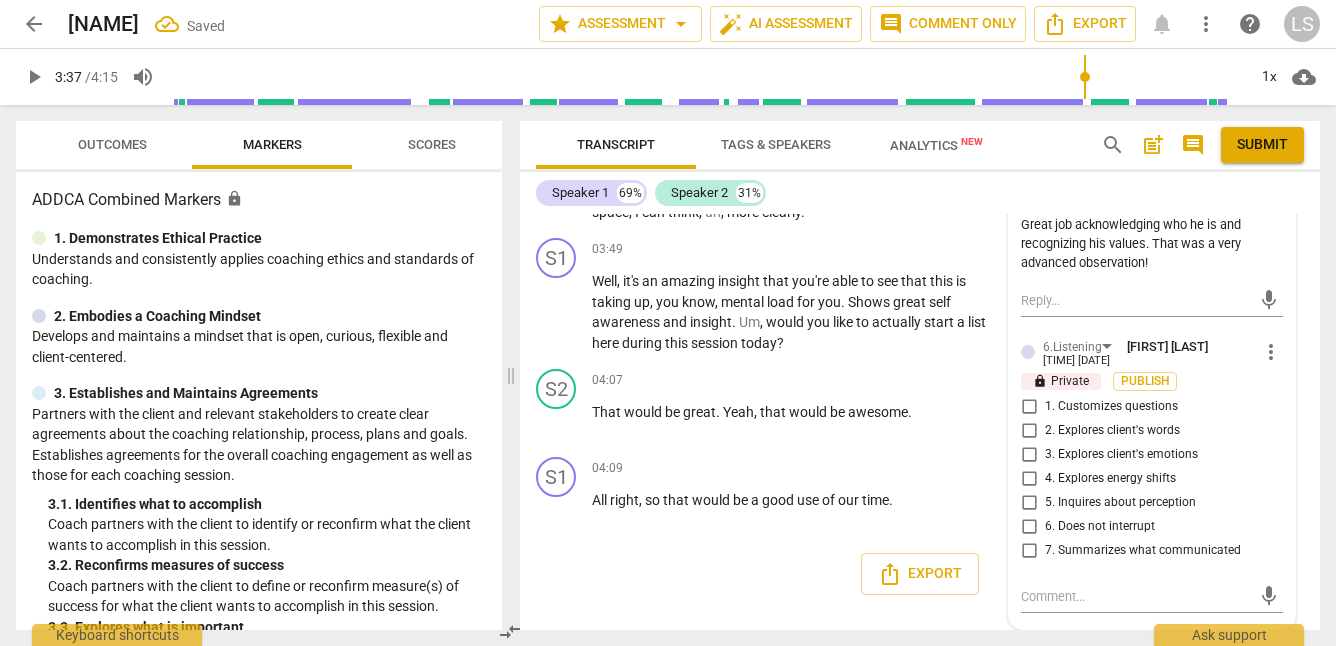 scroll, scrollTop: 2093, scrollLeft: 0, axis: vertical 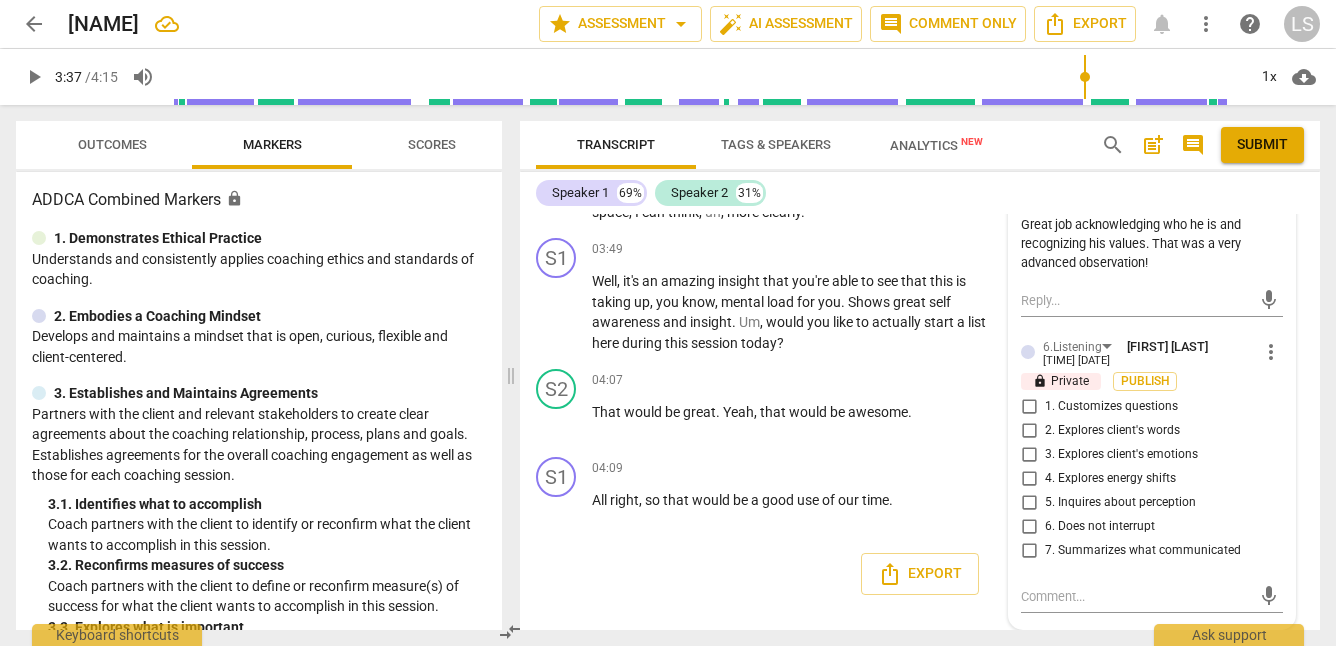 click on "7. Summarizes what communicated" at bounding box center [1029, 551] 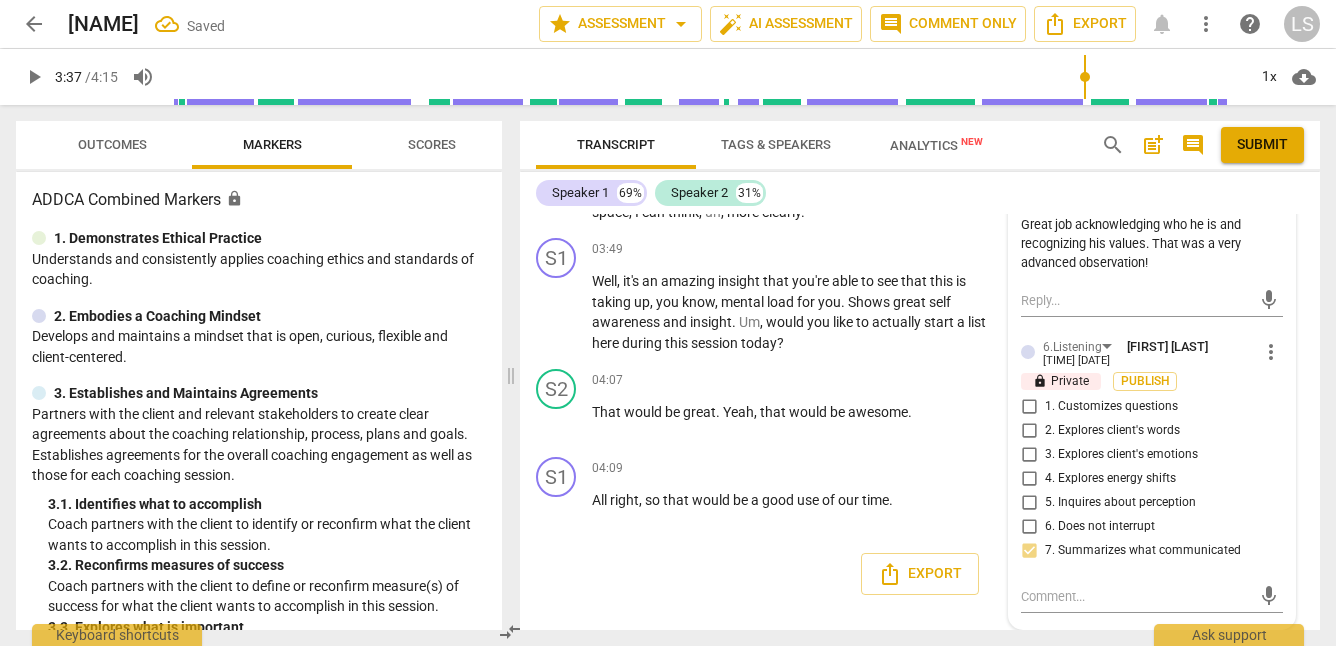 click on "1. Customizes questions" at bounding box center (1029, 407) 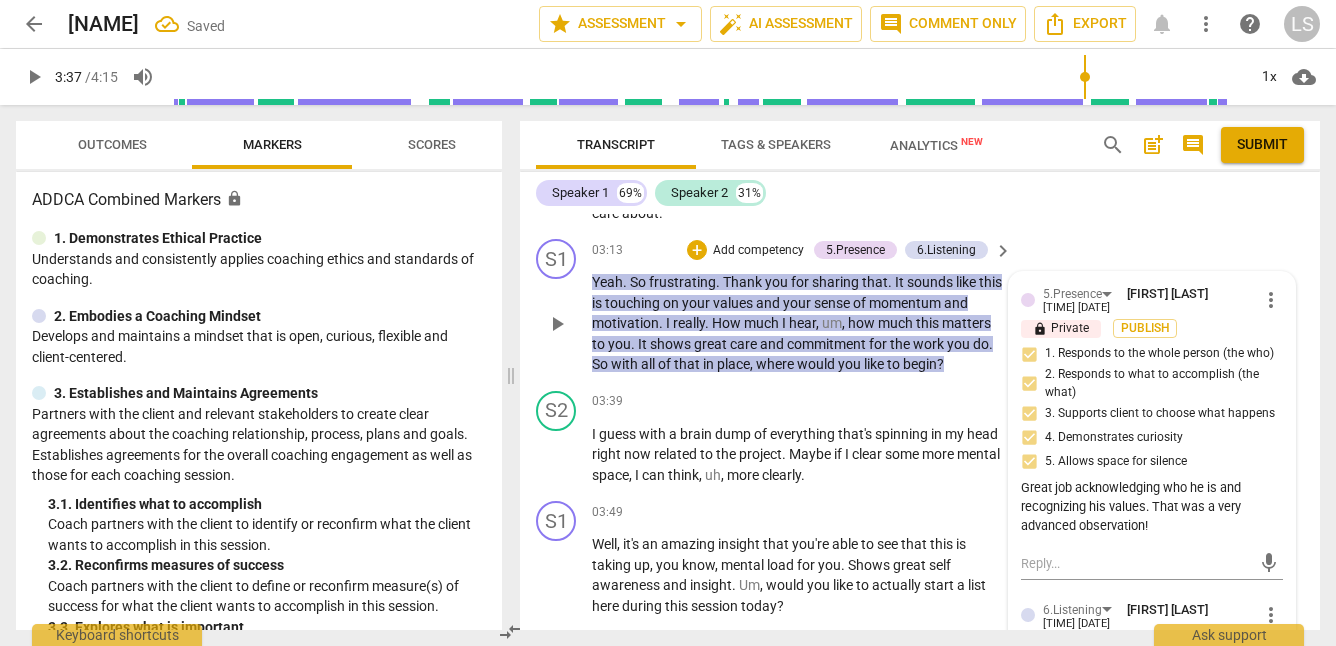 scroll, scrollTop: 1751, scrollLeft: 0, axis: vertical 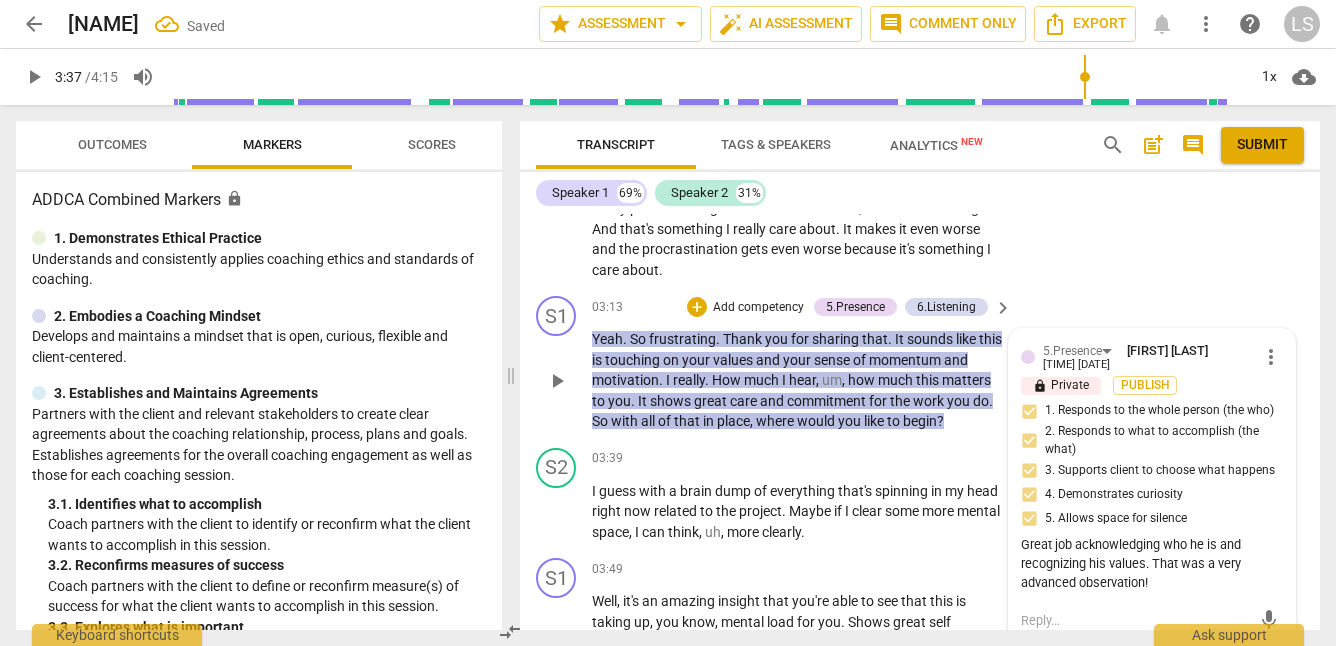 click on "Add competency" at bounding box center (758, 308) 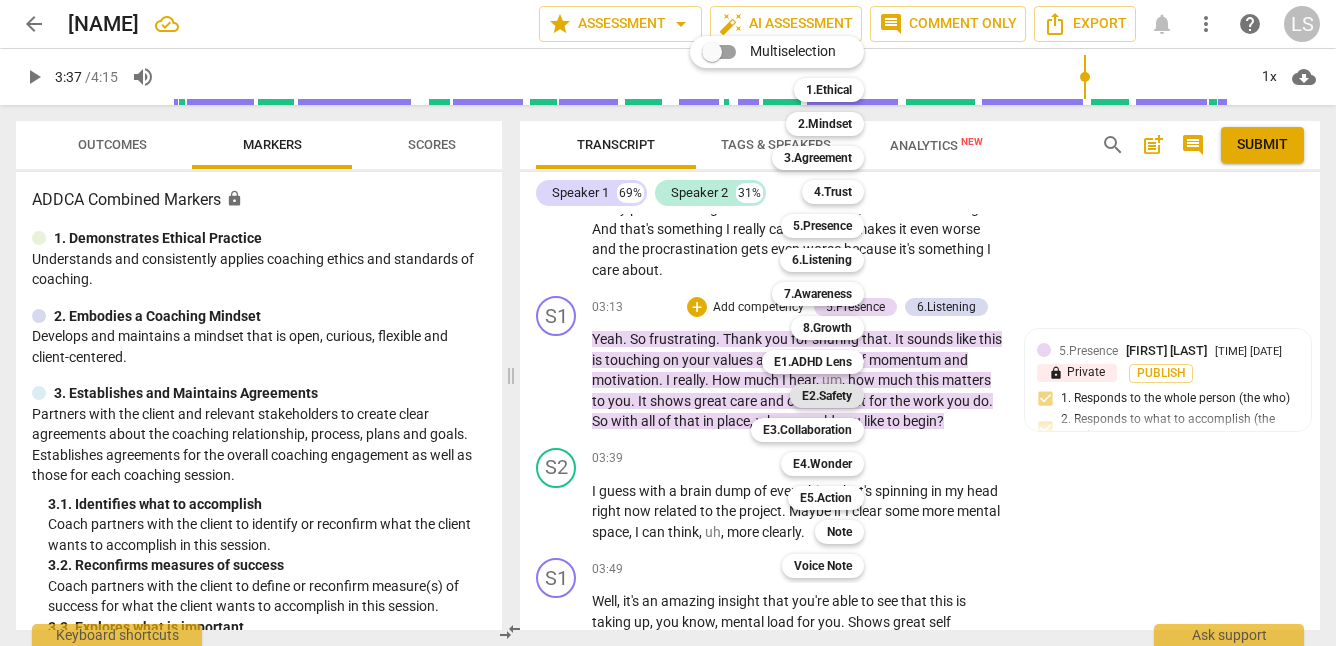 click on "E2.Safety" at bounding box center (827, 396) 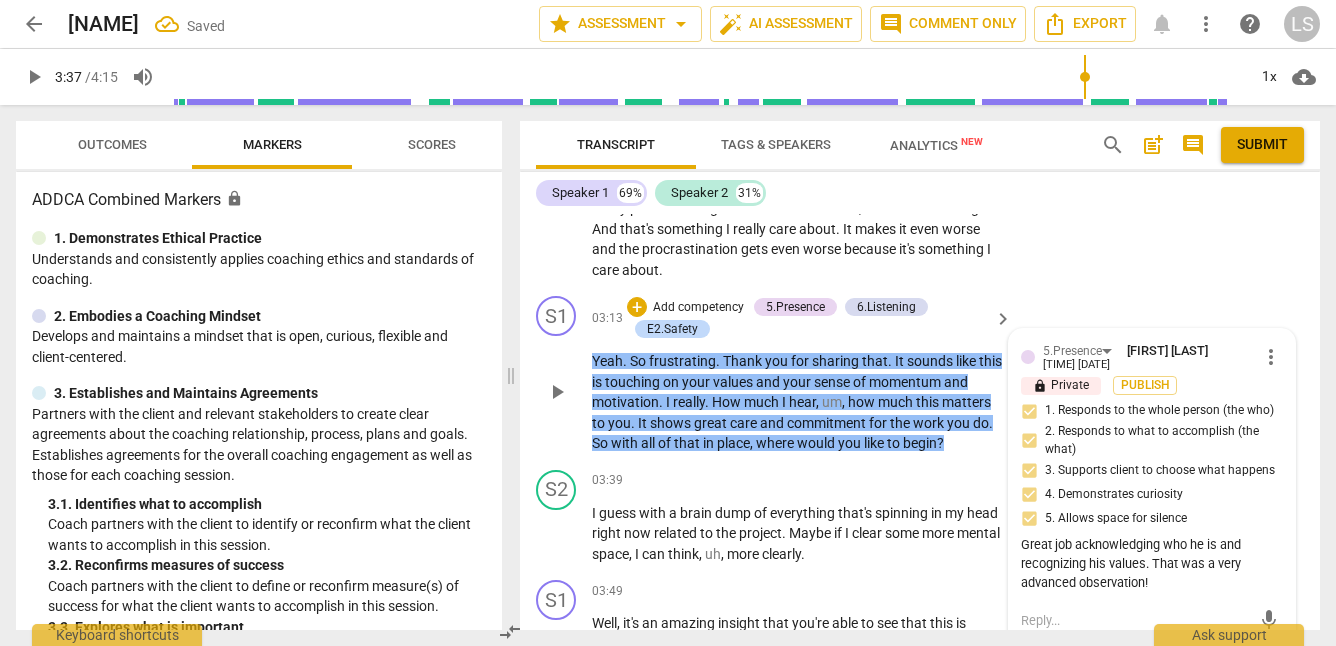 click on "mic" at bounding box center [1152, 619] 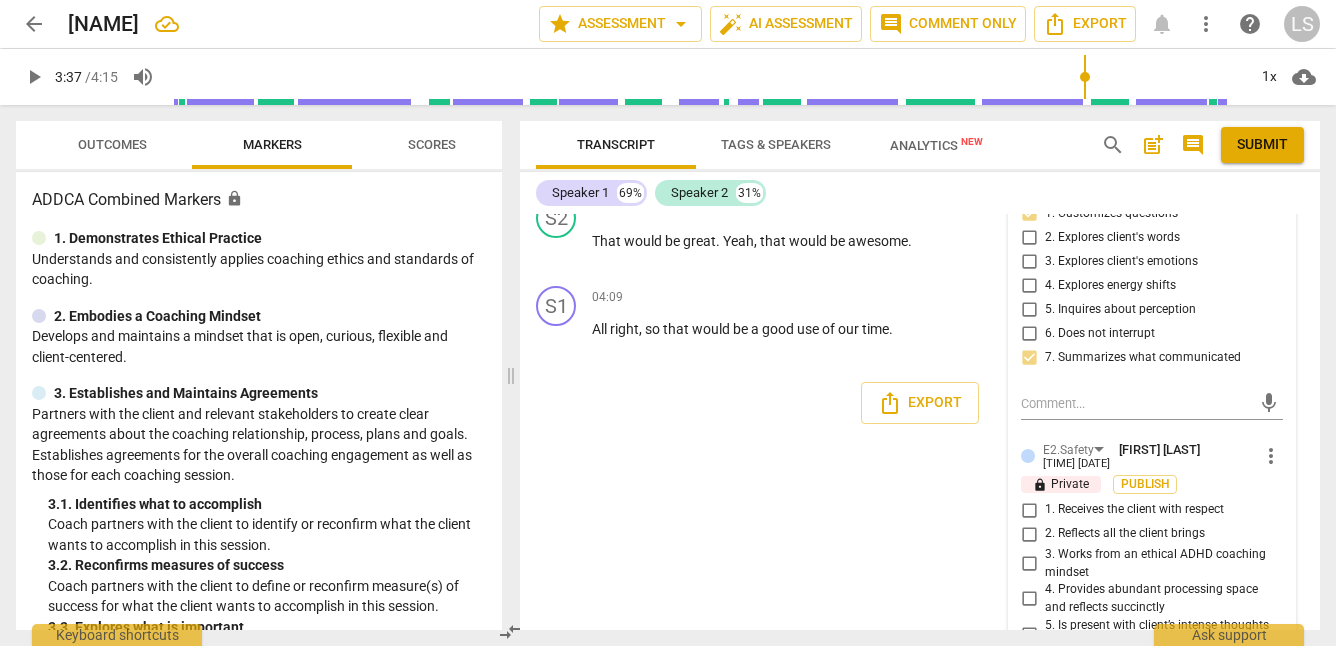 scroll, scrollTop: 2321, scrollLeft: 0, axis: vertical 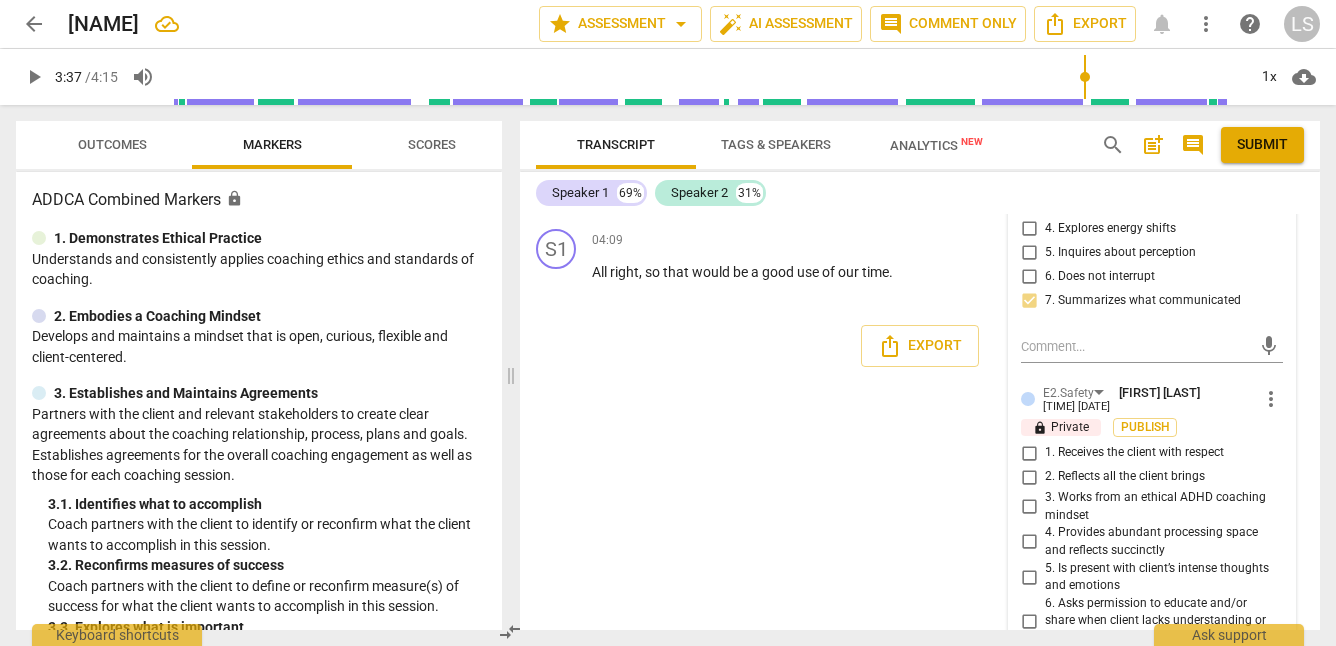 click on "1. Receives the client with respect" at bounding box center (1029, 453) 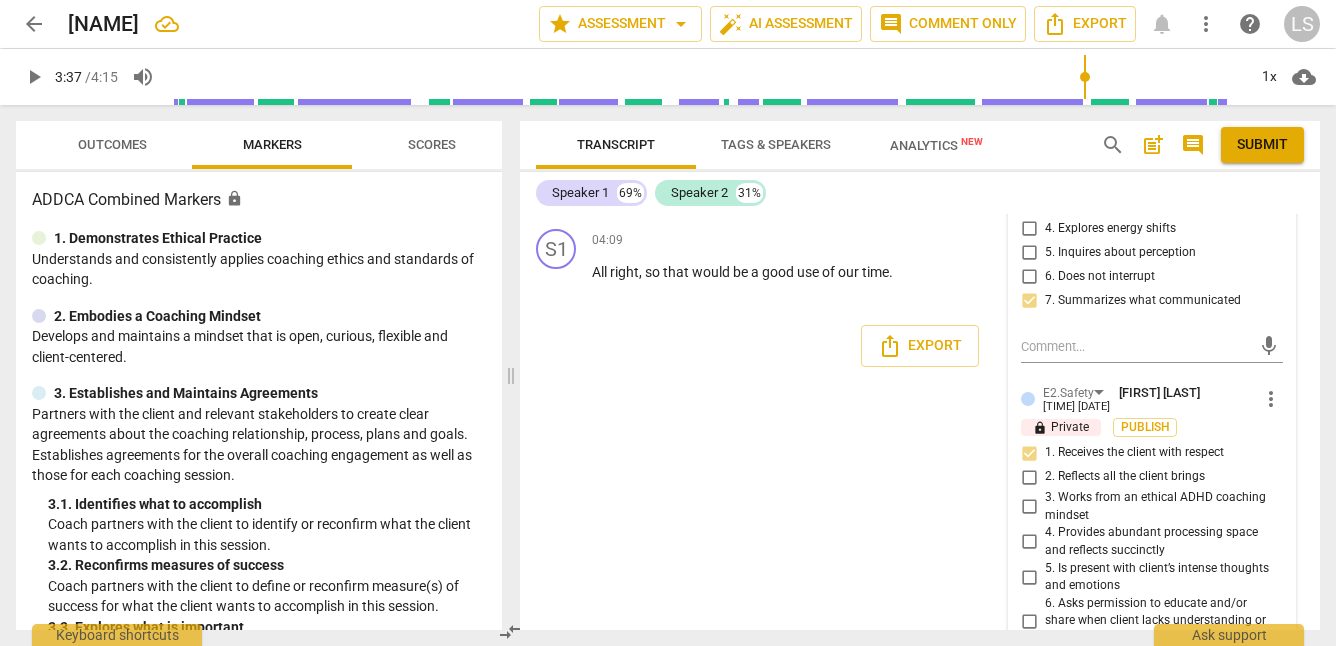 click on "2. Reflects all the client brings" at bounding box center [1029, 477] 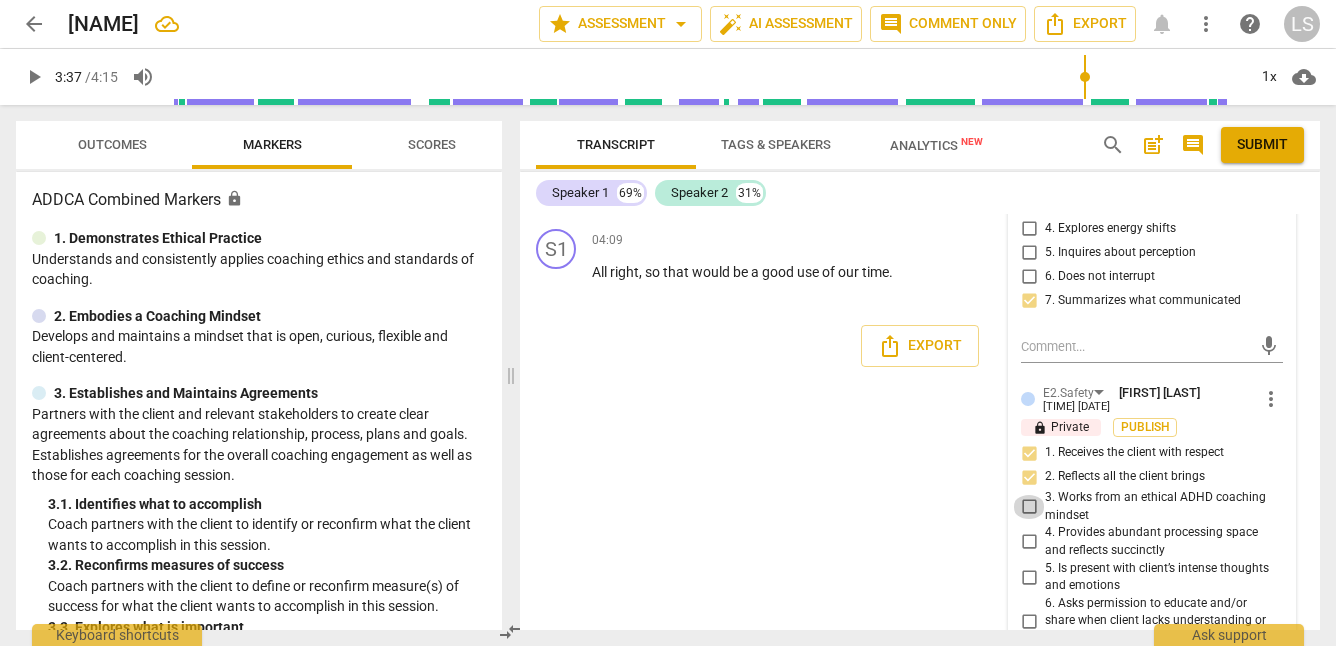 click on "3. Works from an ethical ADHD coaching mindset" at bounding box center [1029, 507] 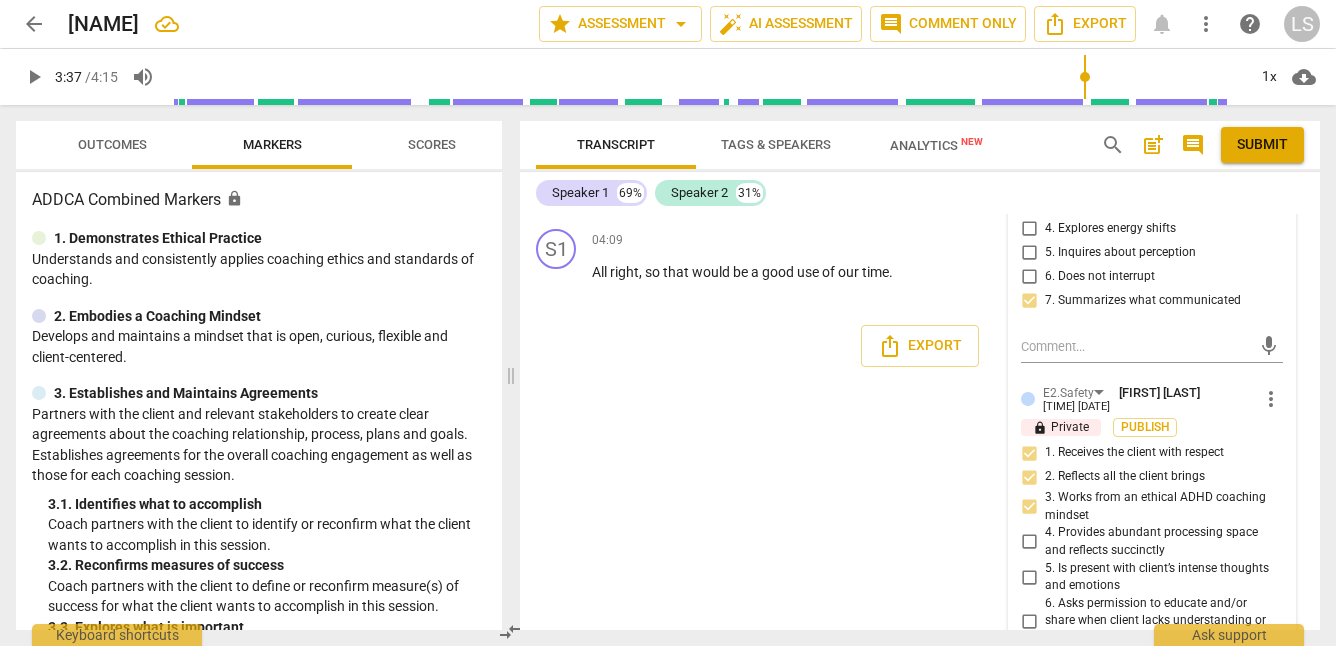 click on "4. Provides abundant processing space and reflects succinctly" at bounding box center [1029, 542] 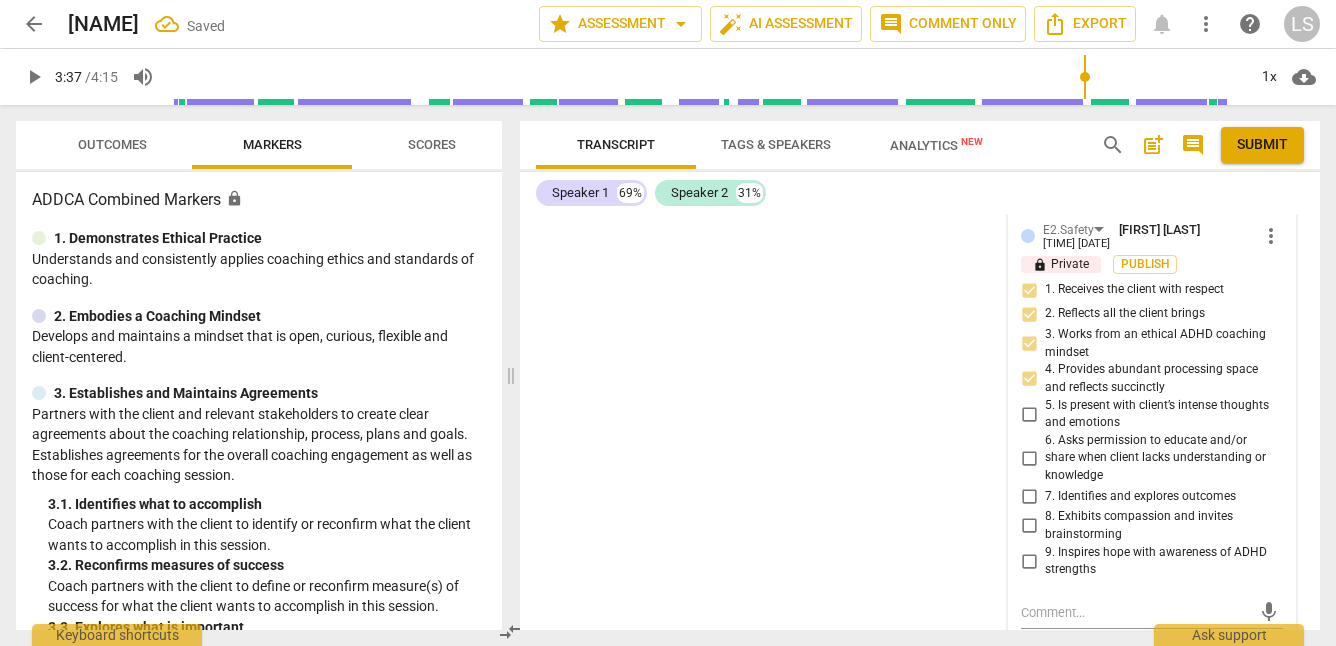 scroll, scrollTop: 2492, scrollLeft: 0, axis: vertical 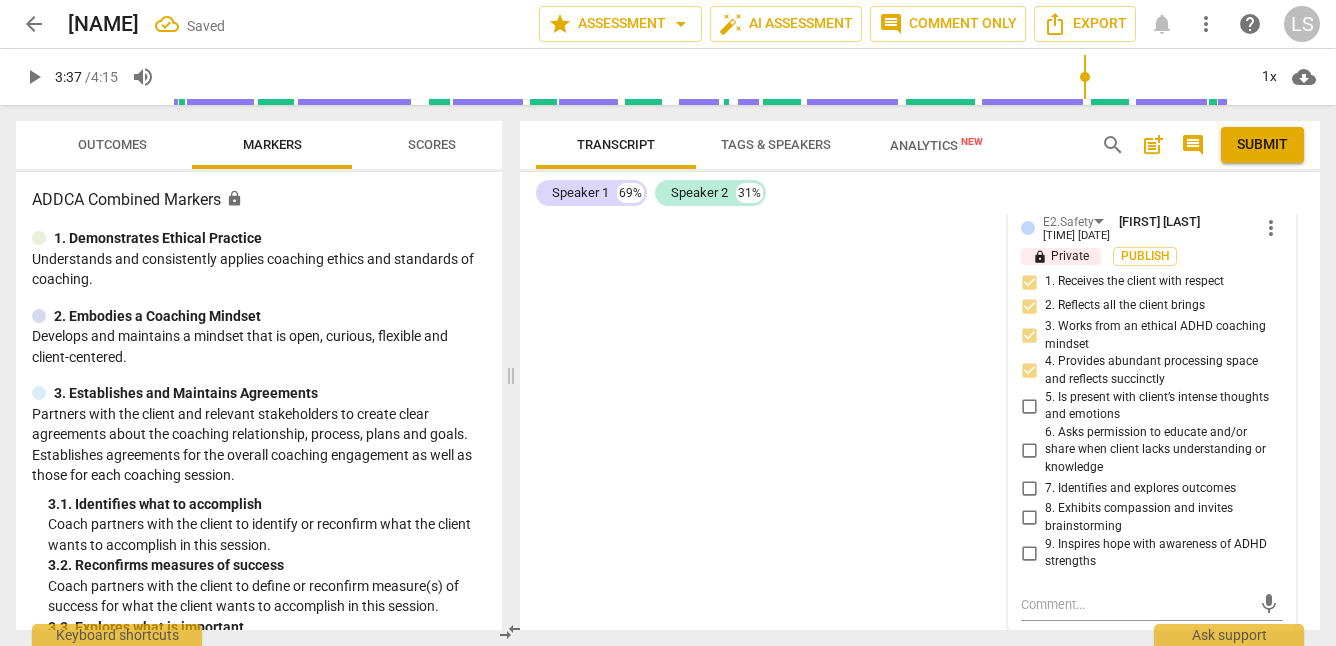 click on "7. Identifies and explores outcomes" at bounding box center (1029, 488) 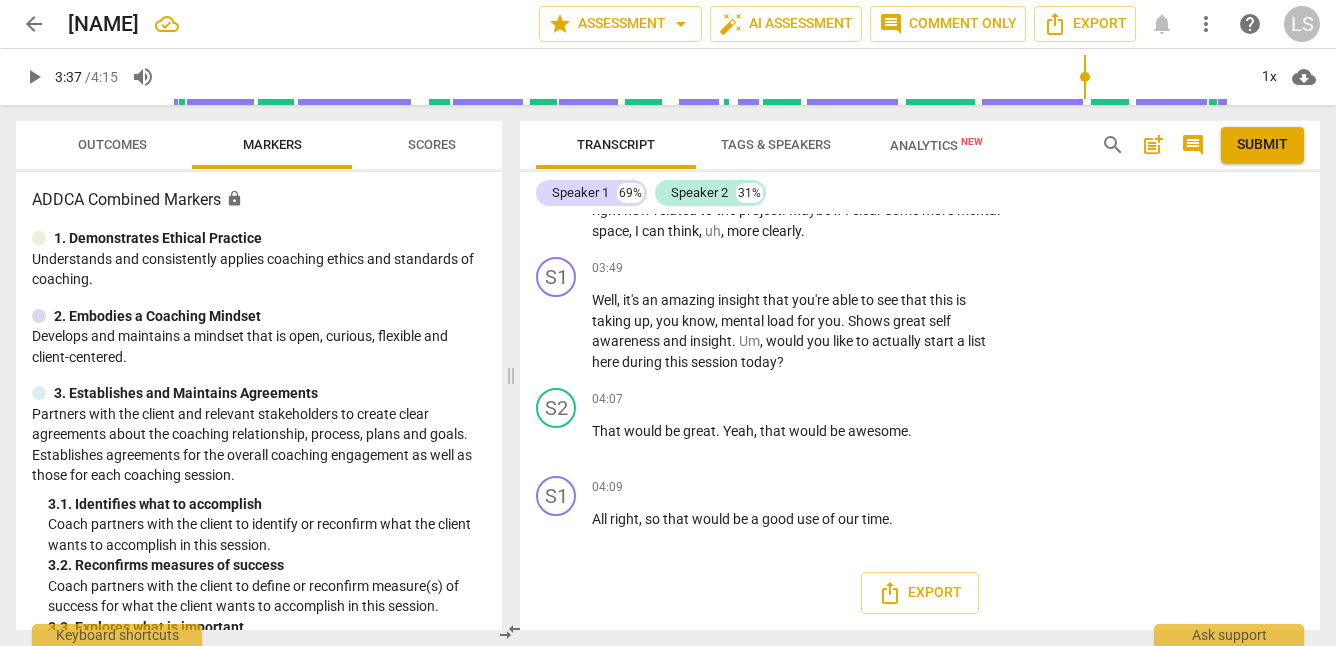 scroll, scrollTop: 2074, scrollLeft: 0, axis: vertical 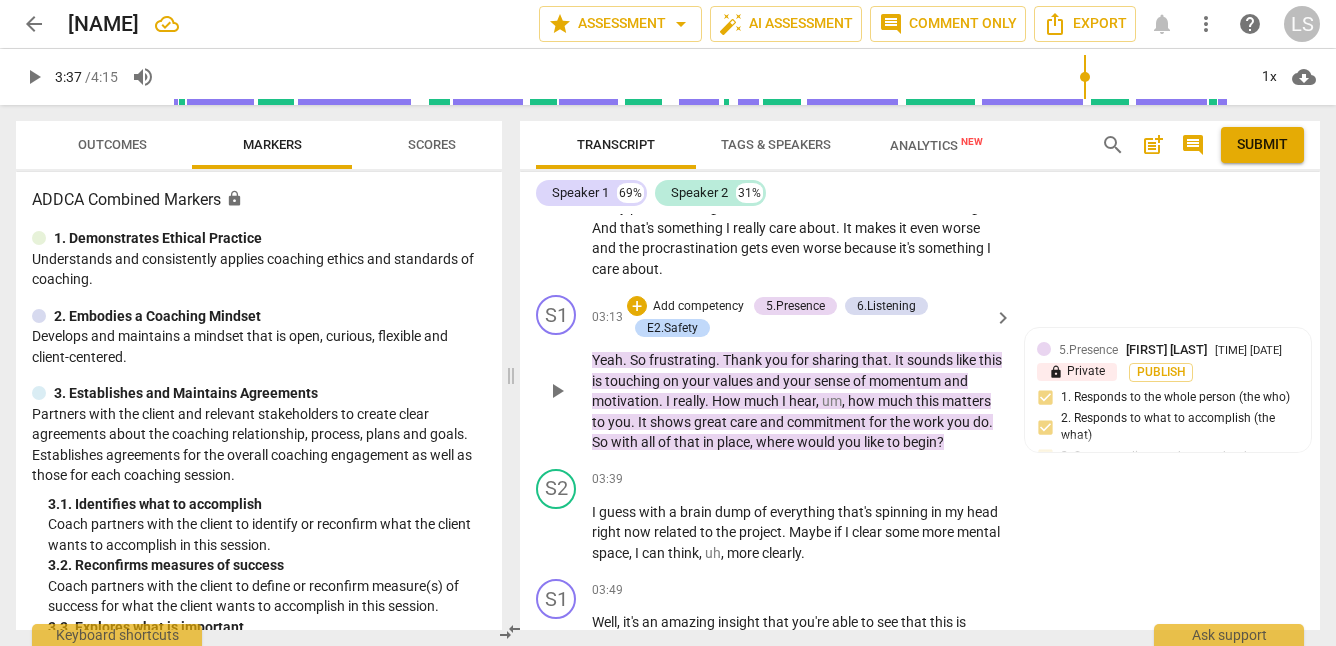 click on "Add competency" at bounding box center [698, 307] 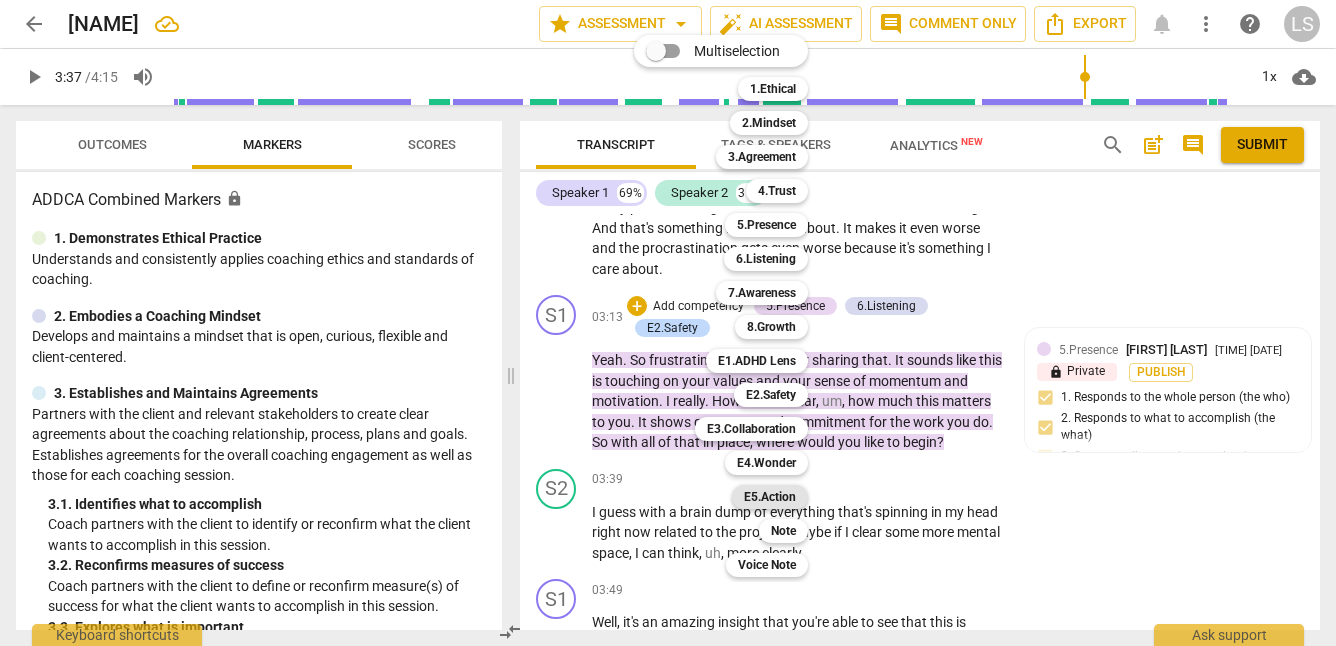 click on "E5.Action" at bounding box center (770, 497) 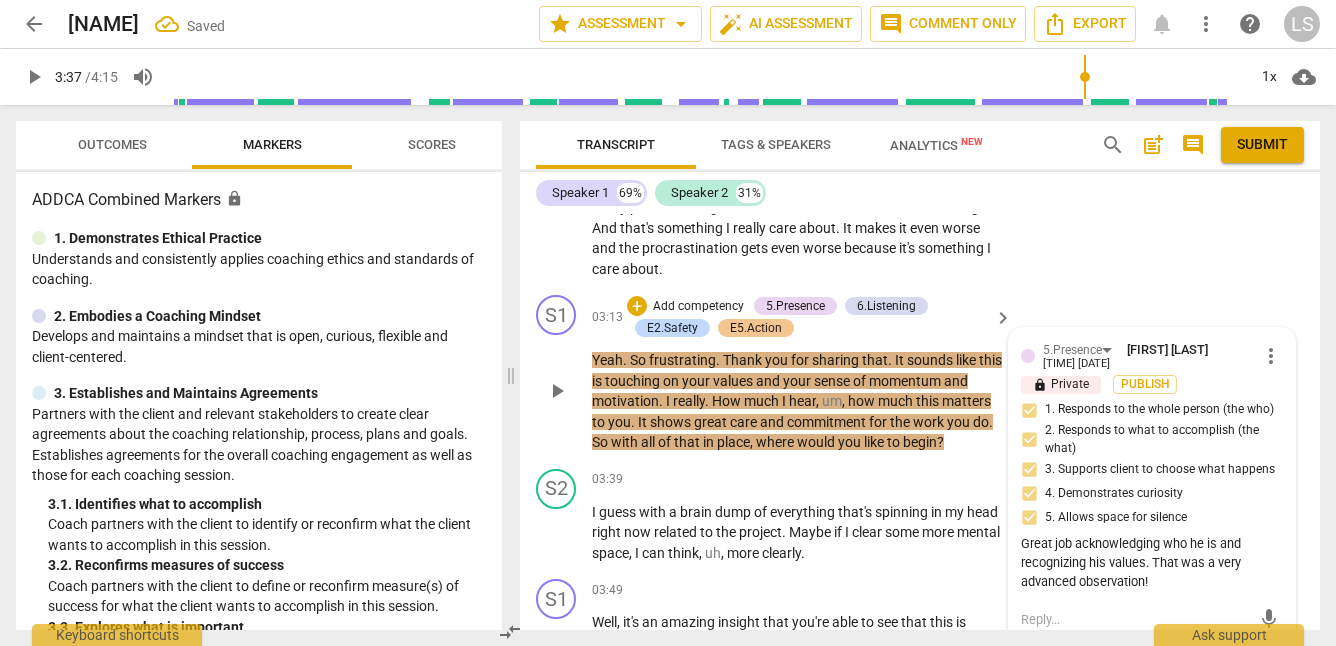 click on "5.Presence [NAME] [LAST_NAME] 08:03 08-07-2025 more_vert lock Private Publish 1. Responds to the whole person (the who) 2. Responds to what to accomplish (the what) 3. Supports client to choose what happens 4. Demonstrates curiosity 5. Allows space for silence Great job acknowledging who he is and recognizing his values. That was a very advanced observation!" at bounding box center (1152, 468) 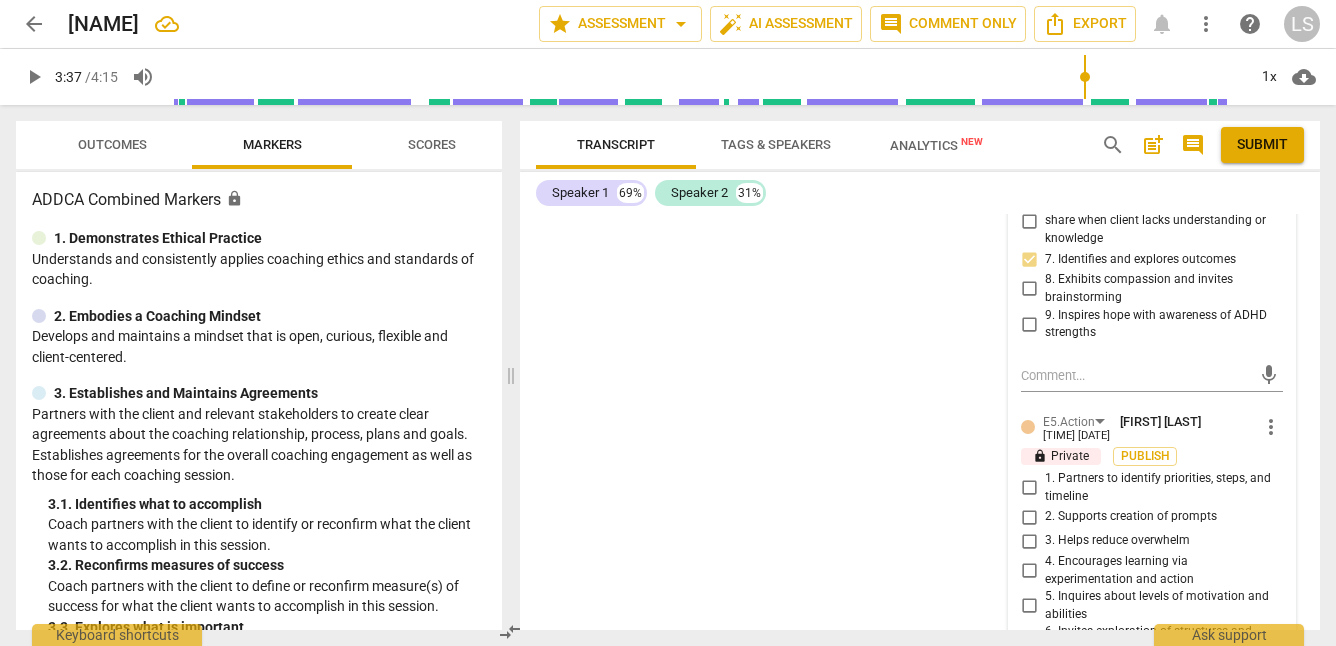 scroll, scrollTop: 2778, scrollLeft: 0, axis: vertical 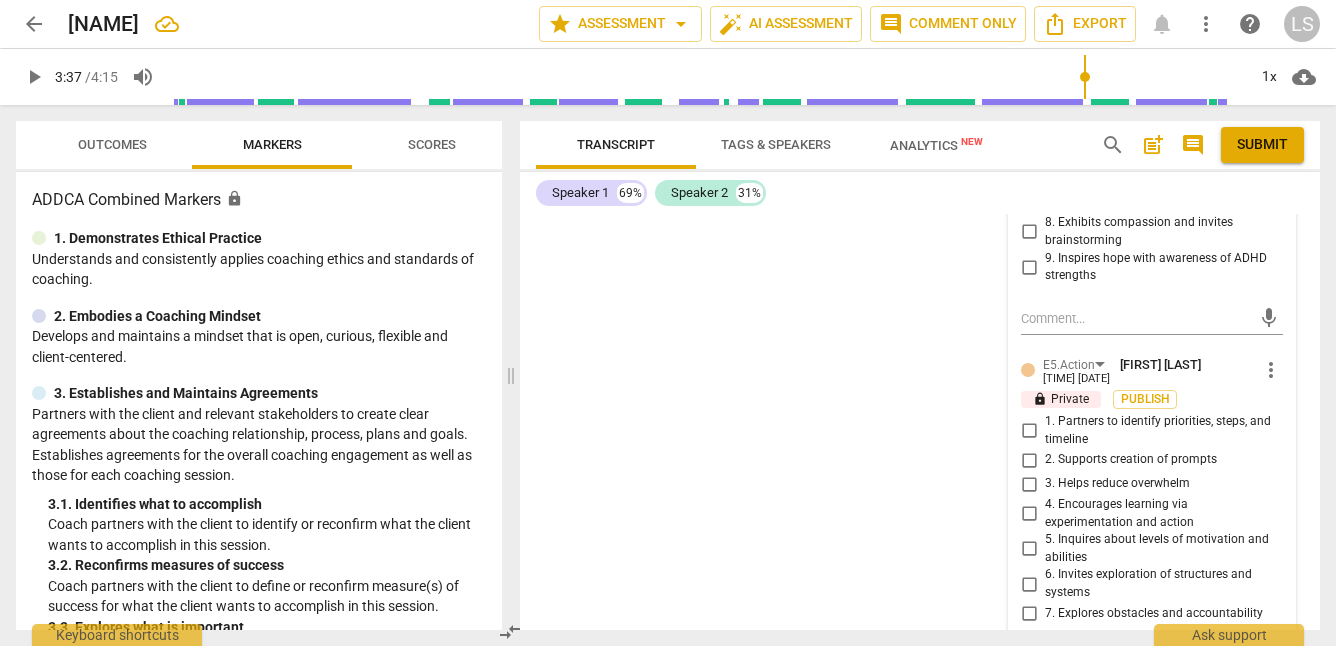 click on "1. Partners to identify priorities, steps, and timeline" at bounding box center (1029, 431) 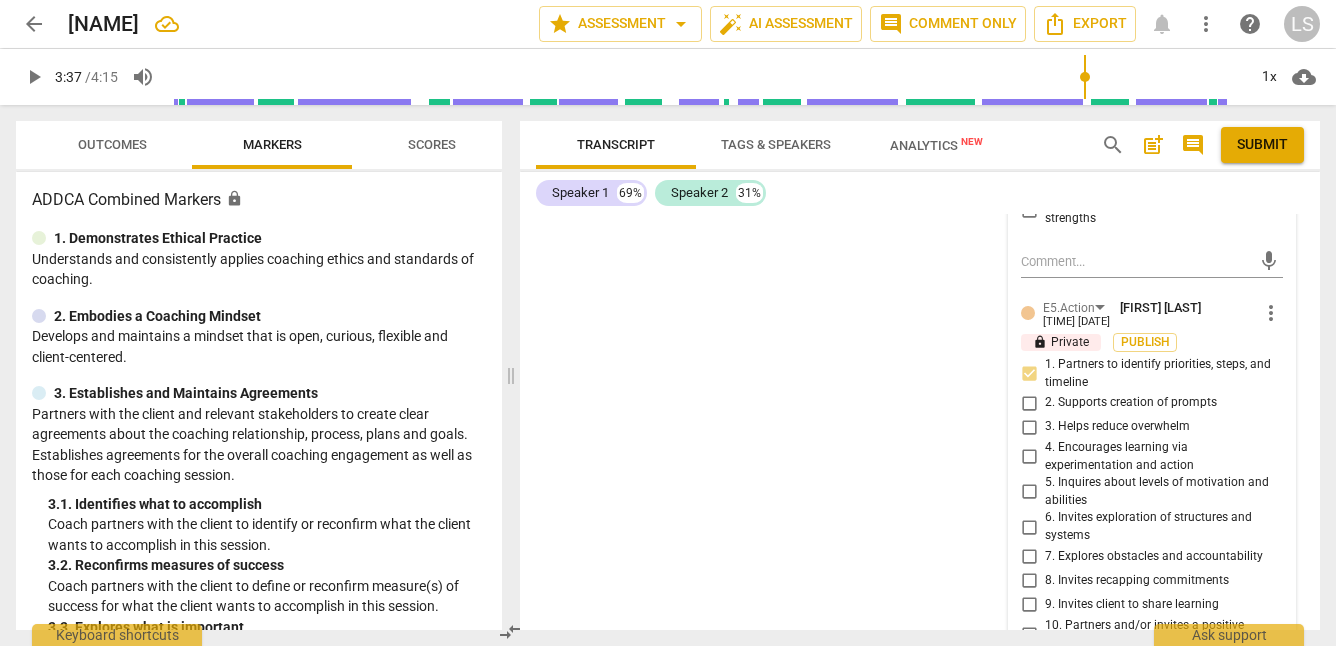 scroll, scrollTop: 2946, scrollLeft: 0, axis: vertical 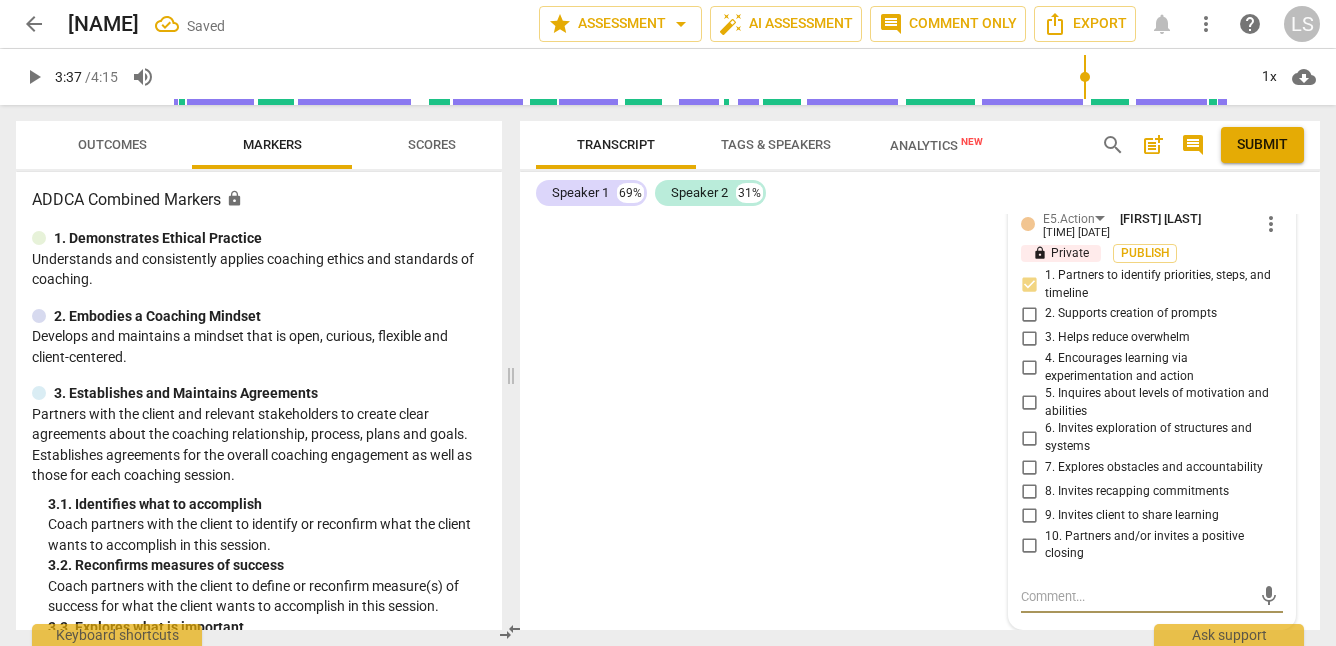 click at bounding box center [1136, 596] 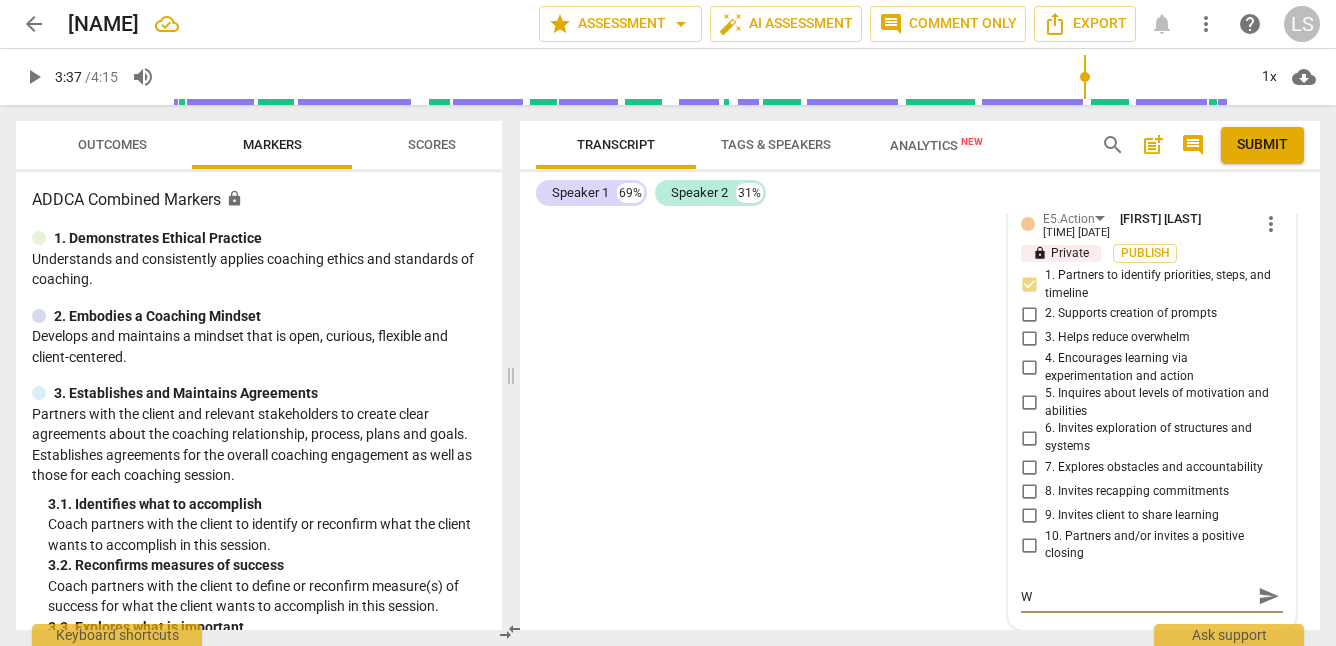 scroll, scrollTop: 2946, scrollLeft: 0, axis: vertical 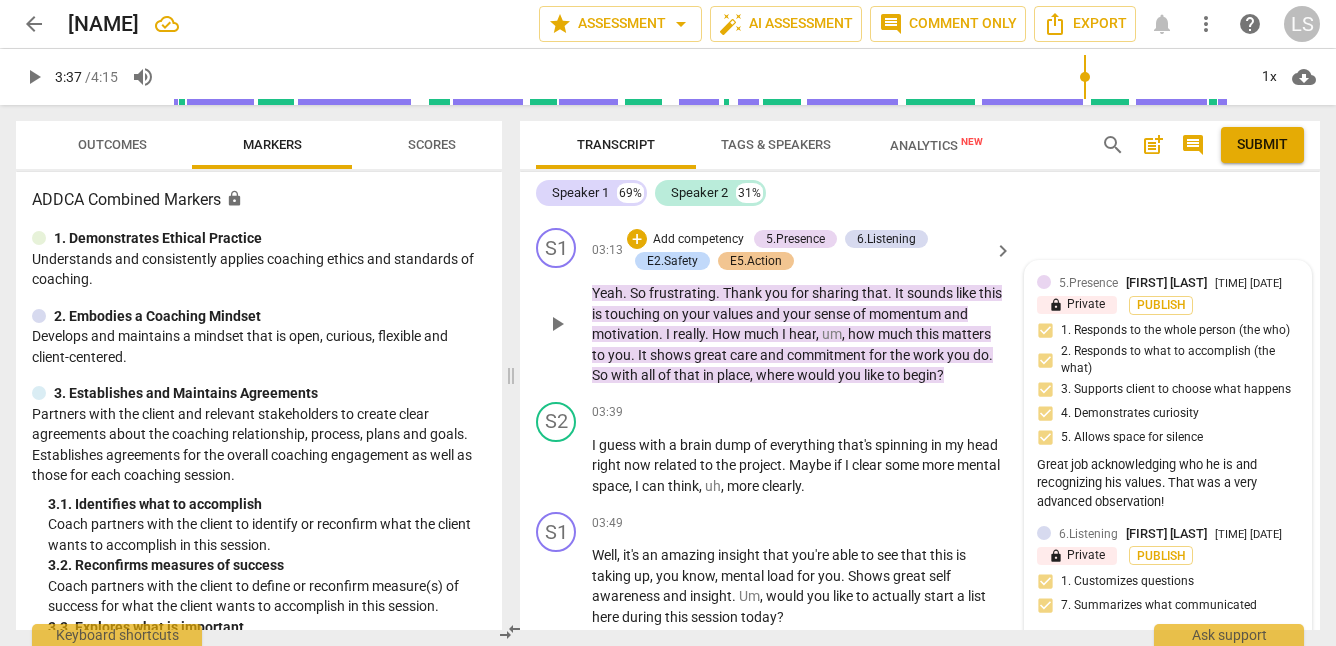 click on "Listening [NAME] [TIME] [DATE]" at bounding box center [1179, 533] 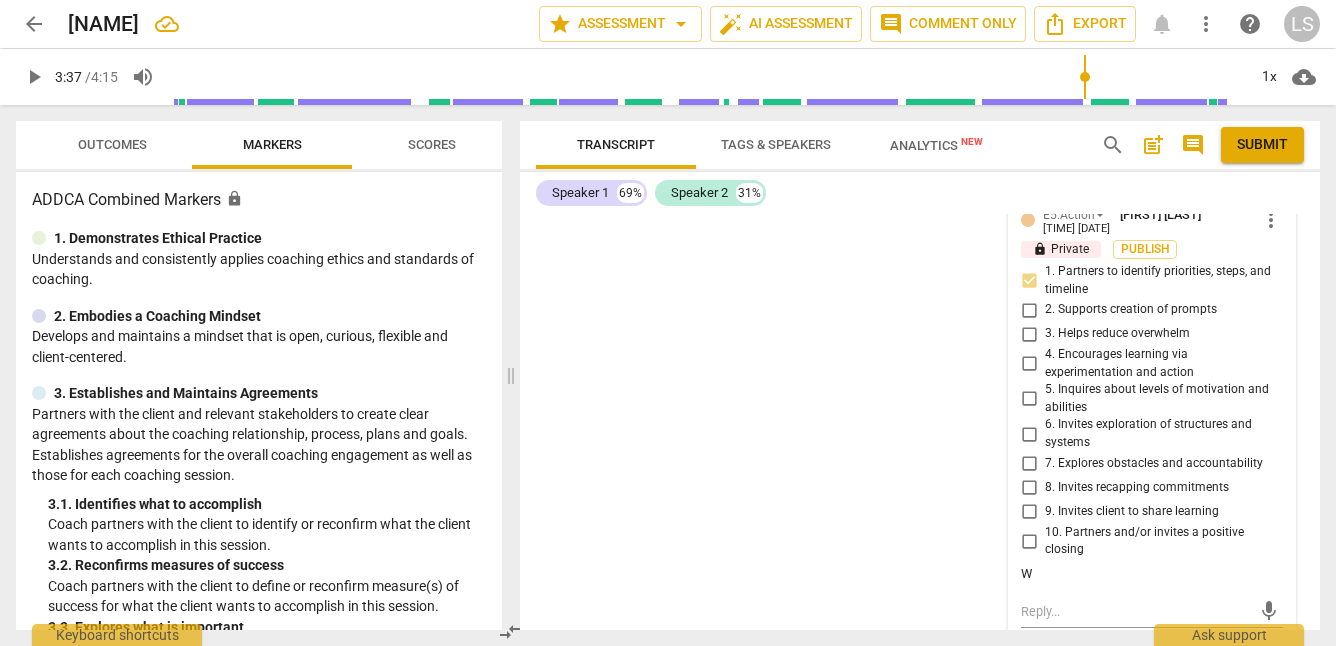 scroll, scrollTop: 2965, scrollLeft: 0, axis: vertical 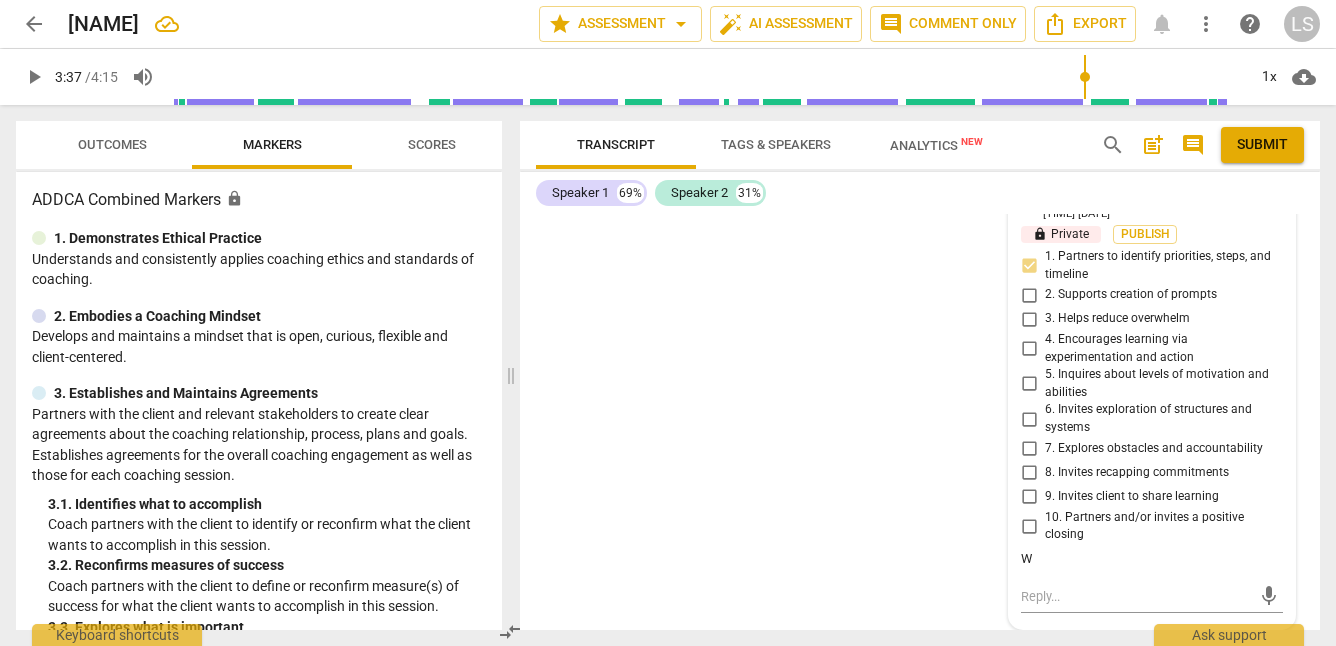 click on "W" at bounding box center [1152, 559] 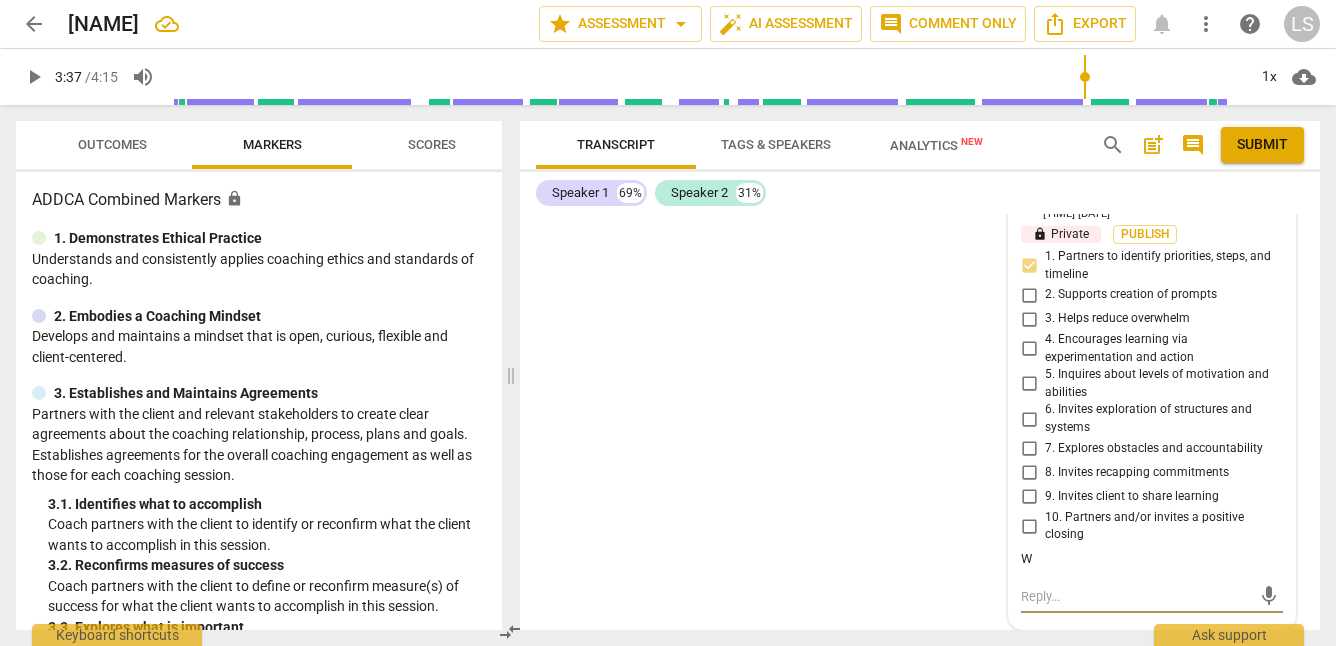 click at bounding box center [1136, 596] 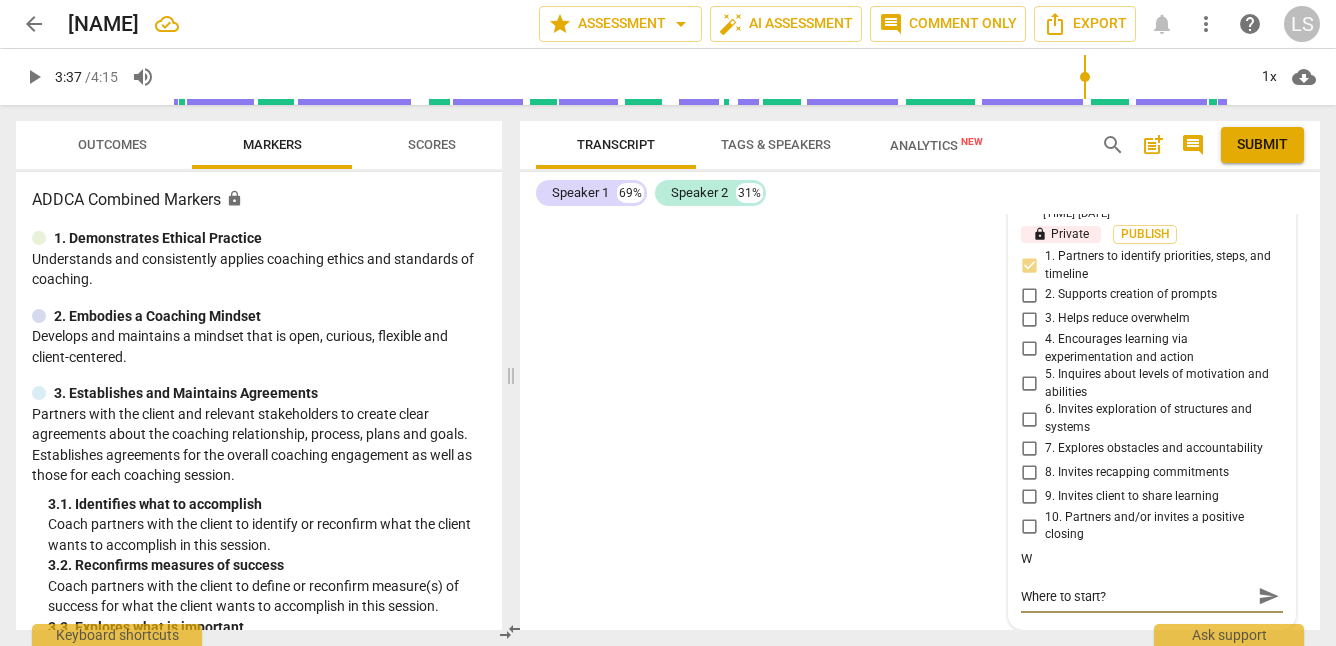 click on "send" at bounding box center (1269, 596) 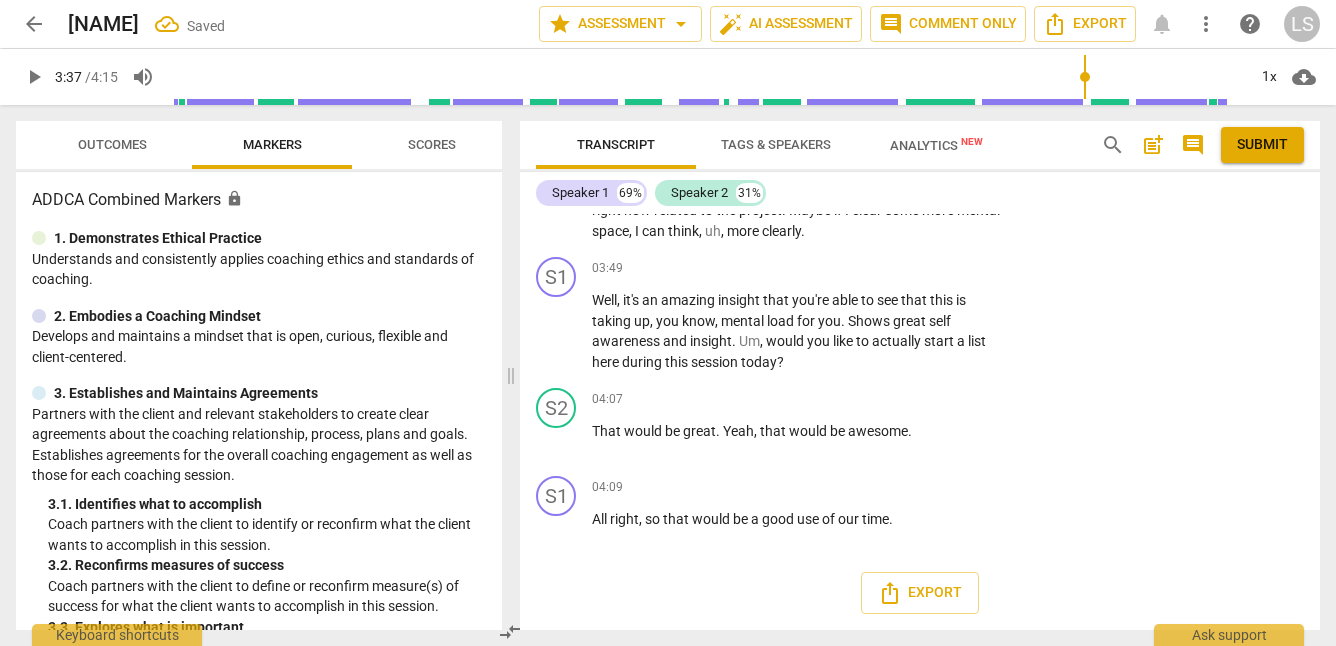 scroll, scrollTop: 2074, scrollLeft: 0, axis: vertical 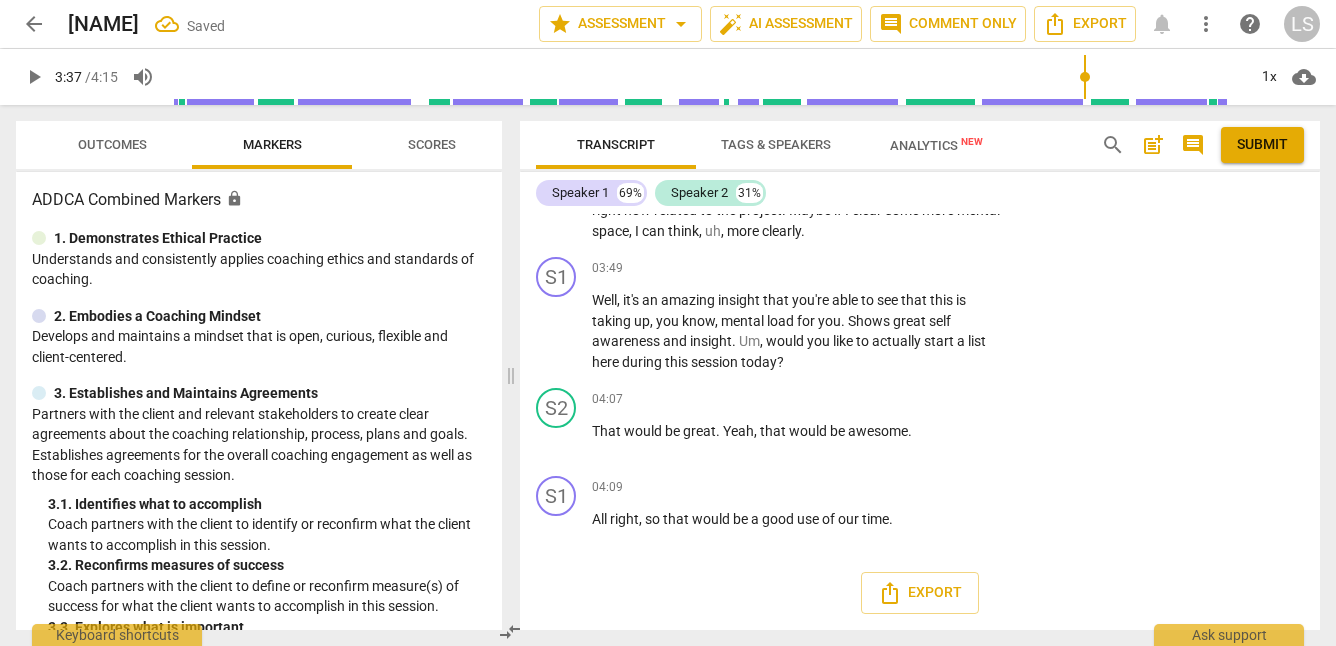 drag, startPoint x: 1309, startPoint y: 582, endPoint x: 1301, endPoint y: 557, distance: 26.24881 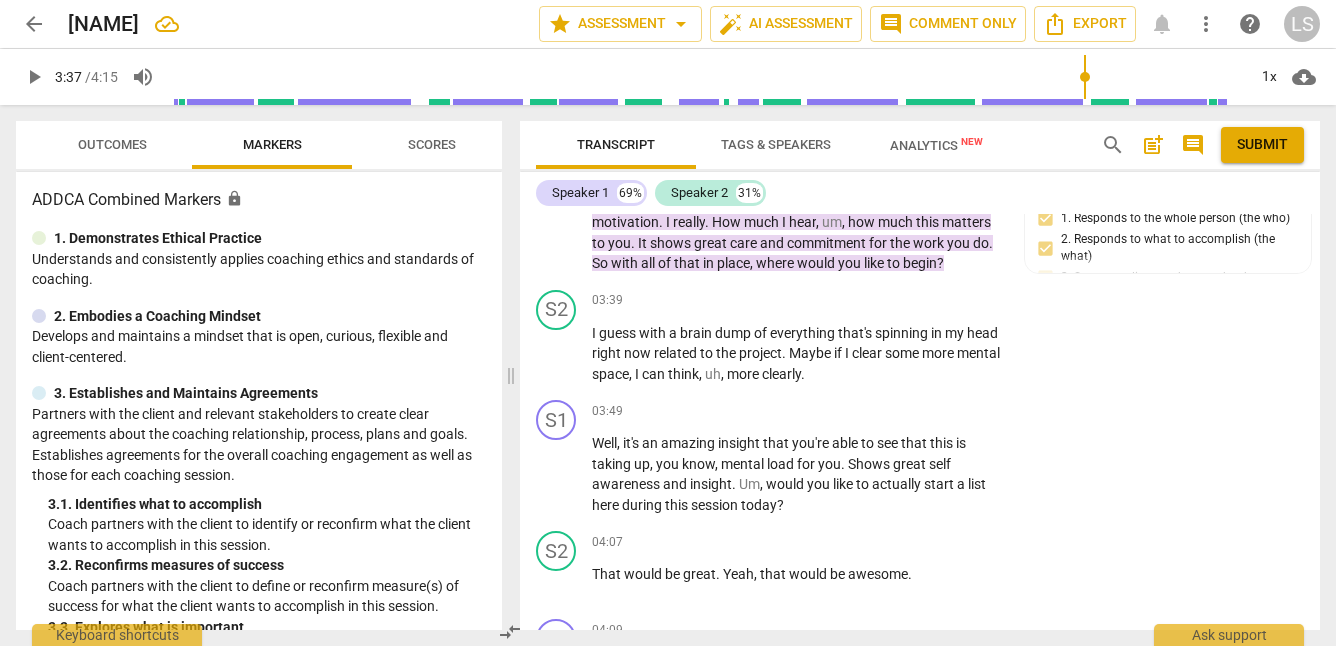 scroll, scrollTop: 1925, scrollLeft: 0, axis: vertical 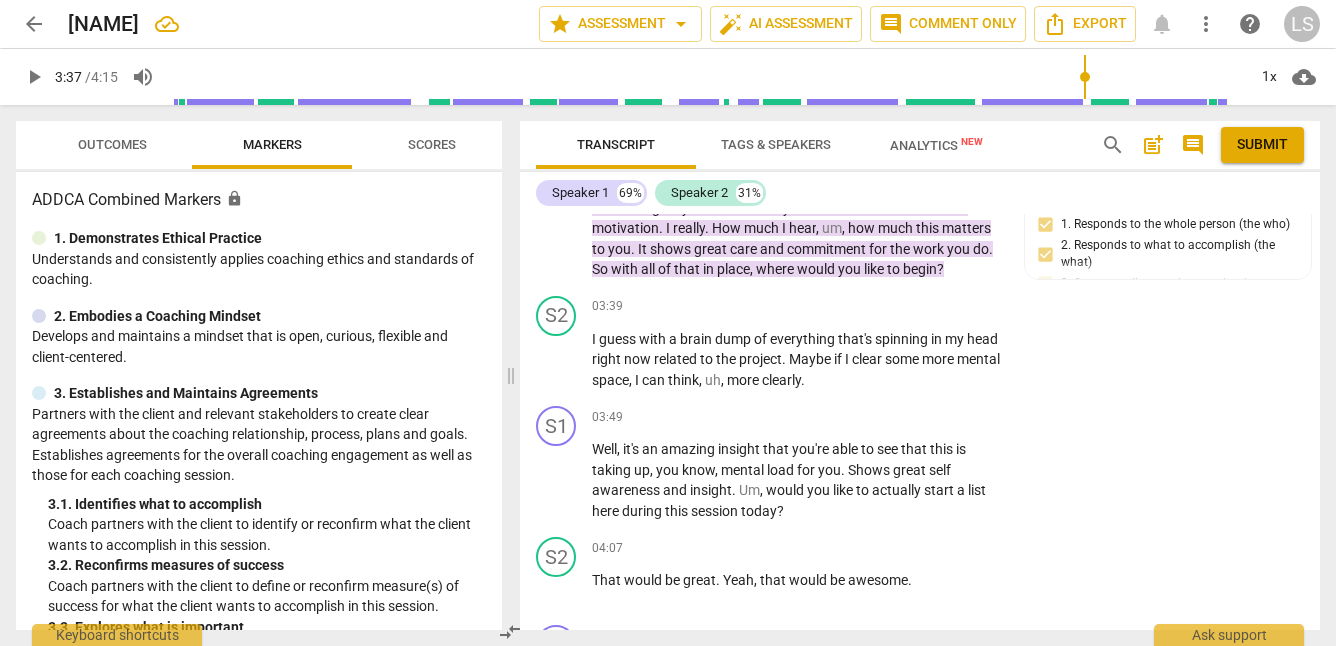 click on "play_arrow" at bounding box center [34, 77] 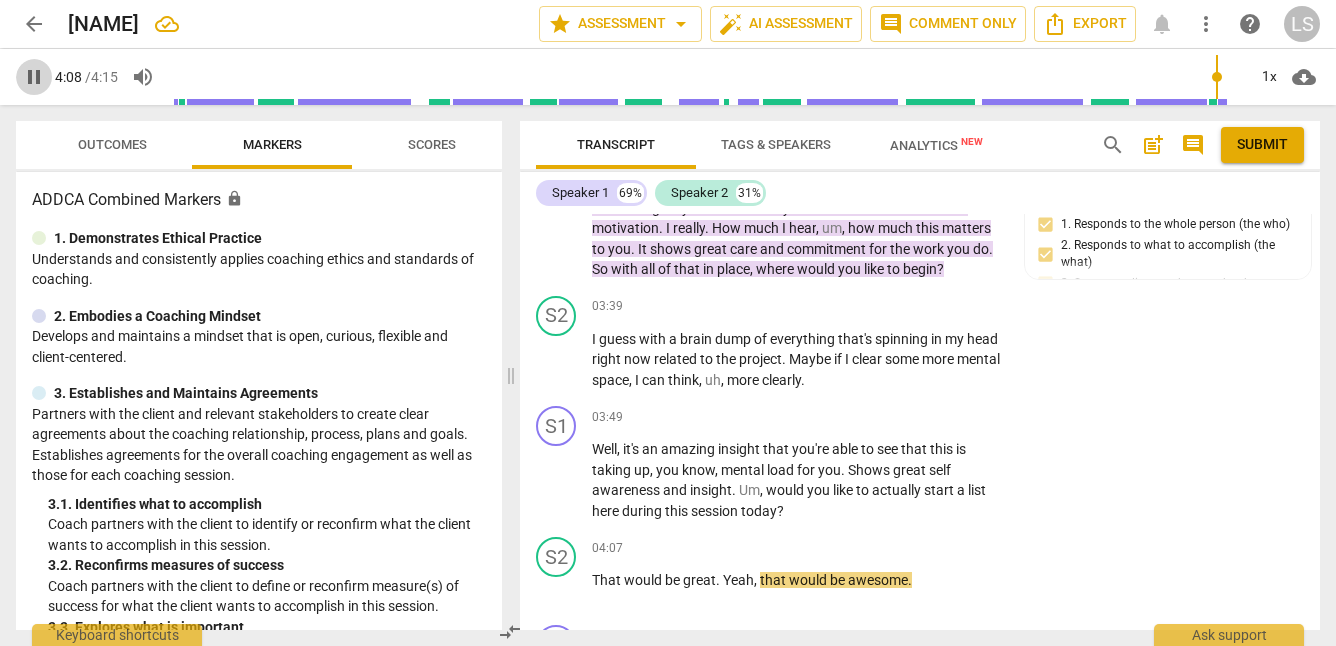 click on "pause" at bounding box center (34, 77) 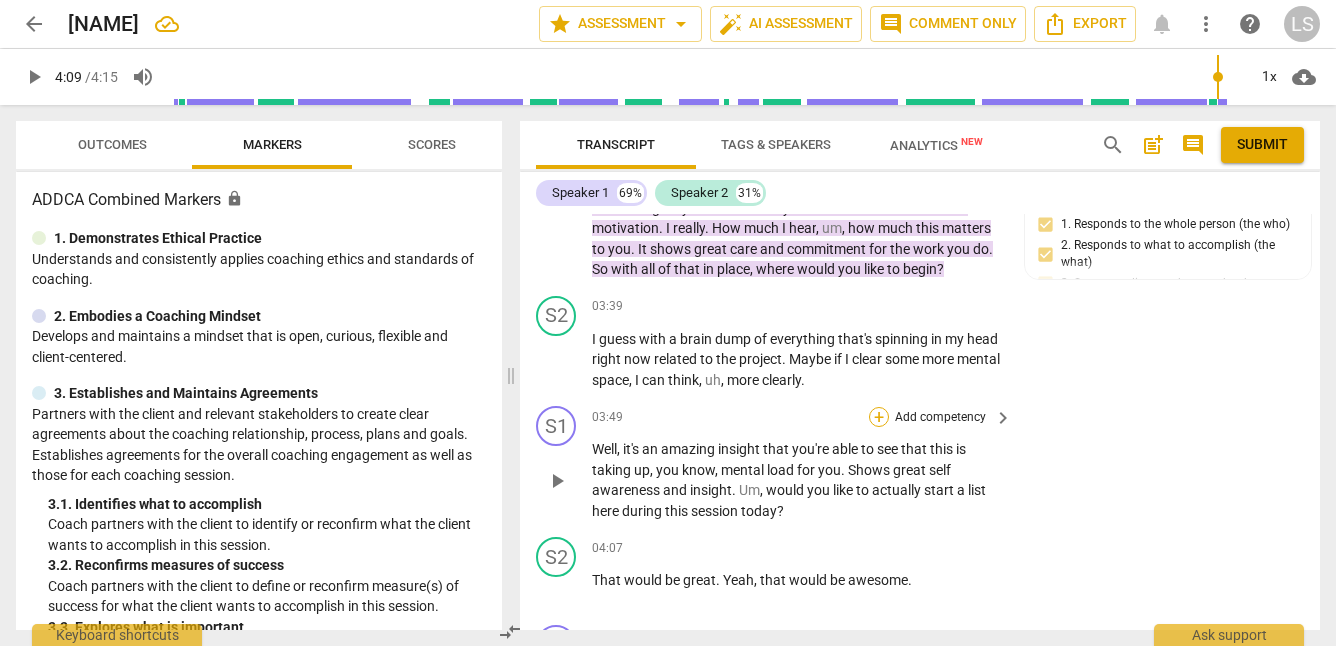 click on "+" at bounding box center (879, 417) 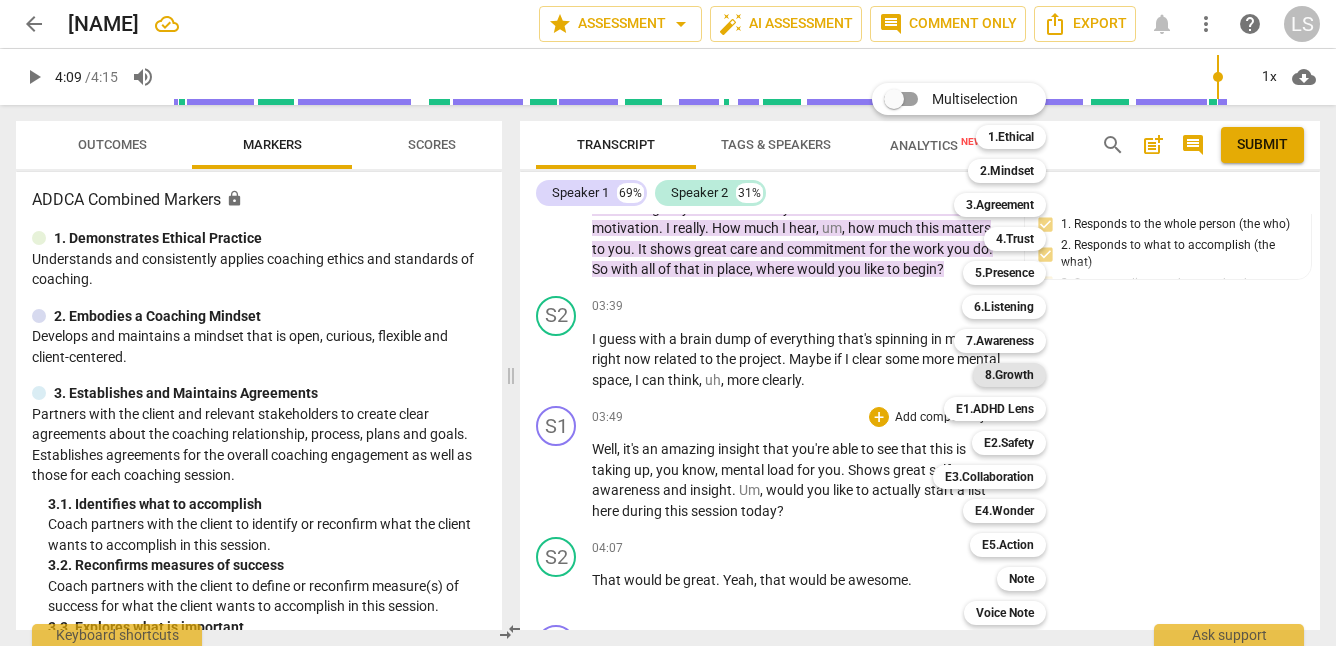 click on "8.Growth" at bounding box center (1009, 375) 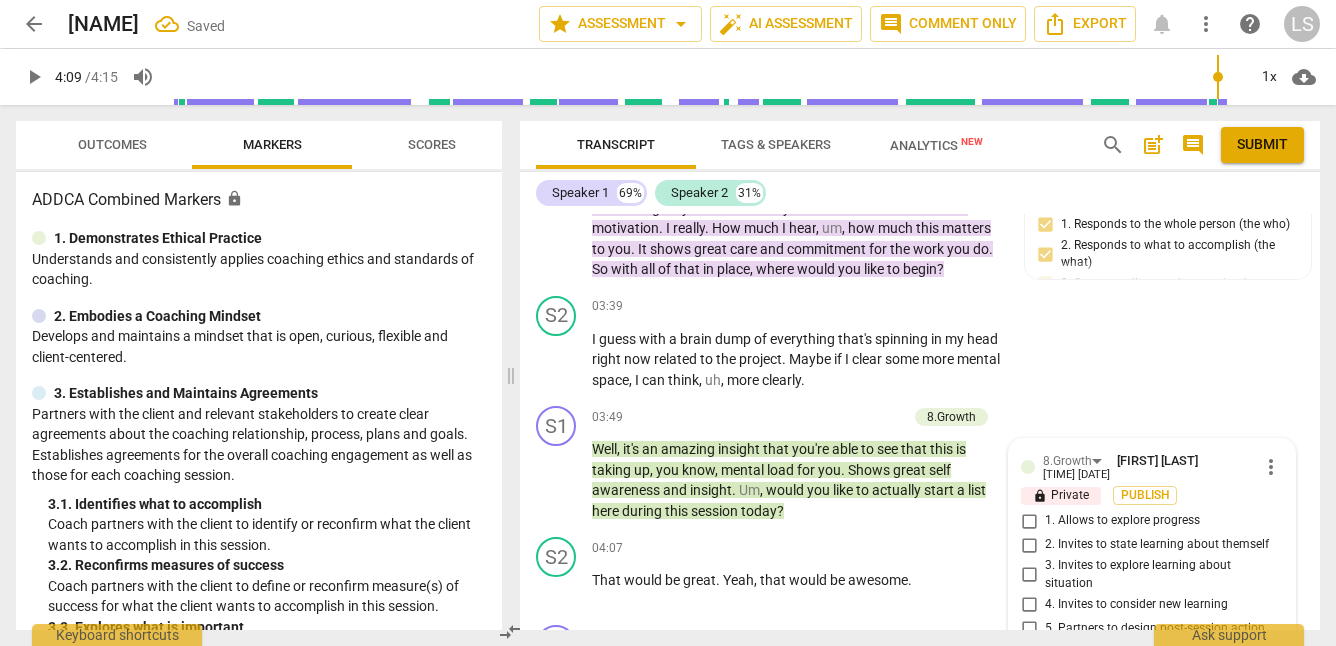 scroll, scrollTop: 2099, scrollLeft: 0, axis: vertical 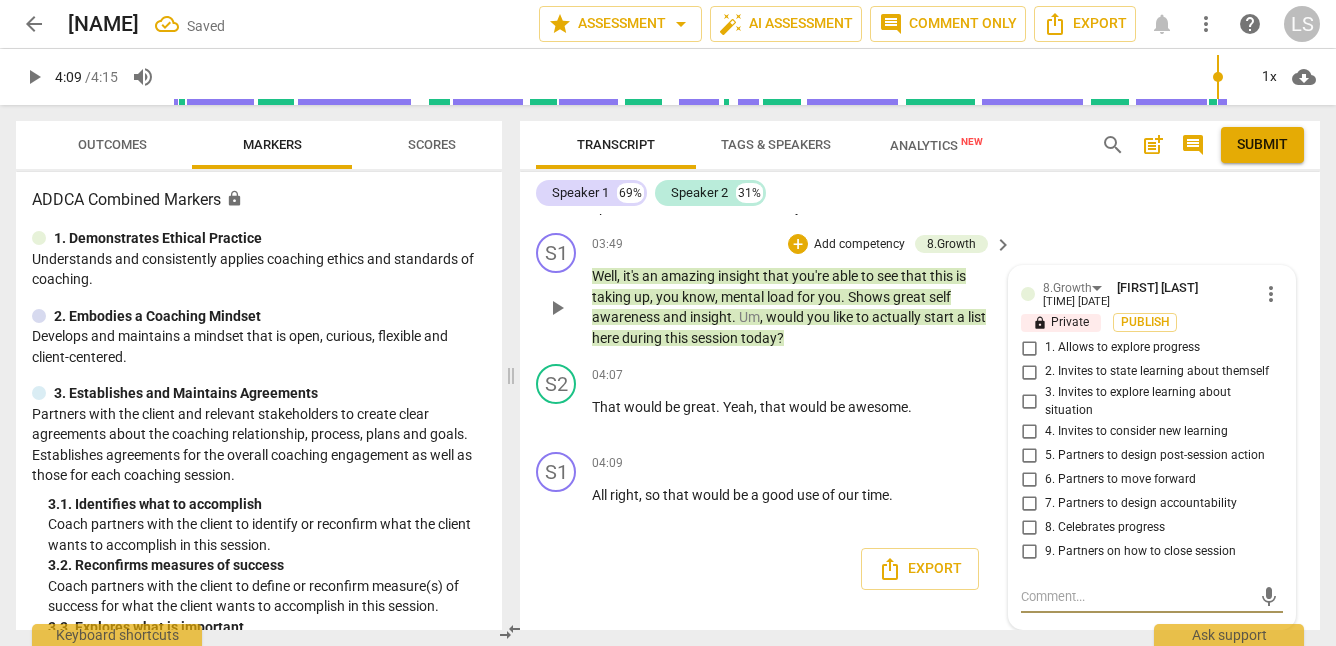 click on "8. Celebrates progress" at bounding box center [1029, 527] 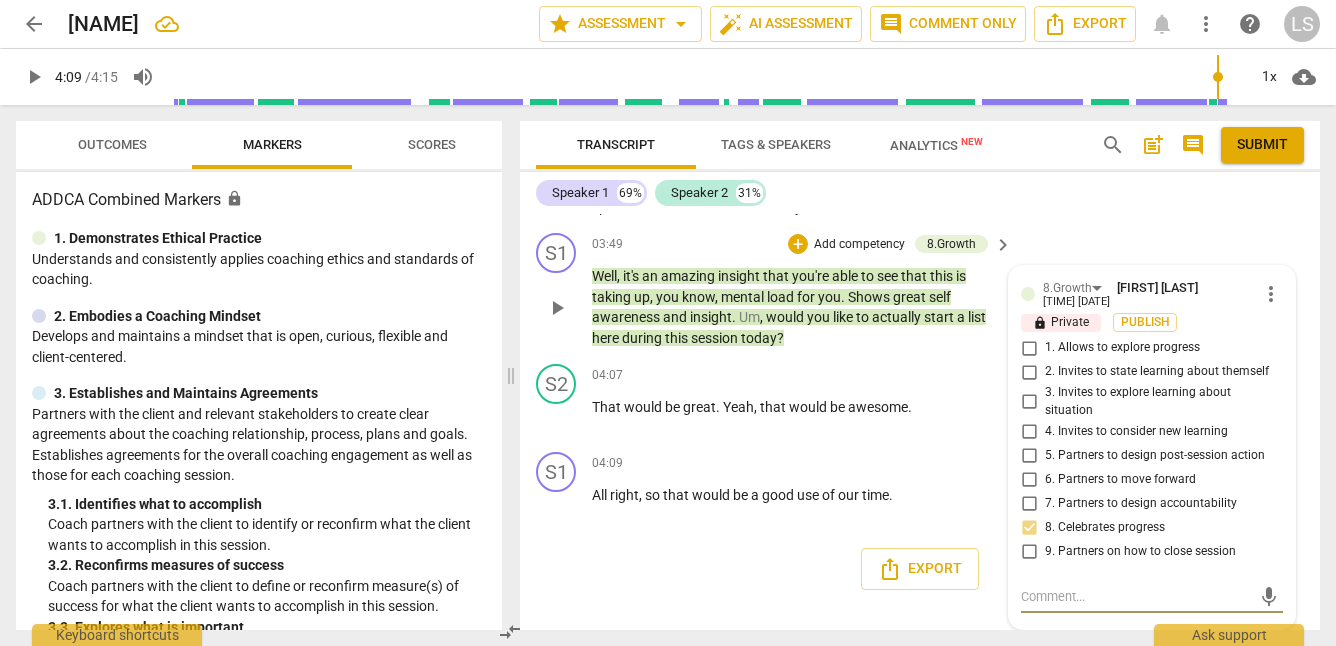 click at bounding box center [1136, 596] 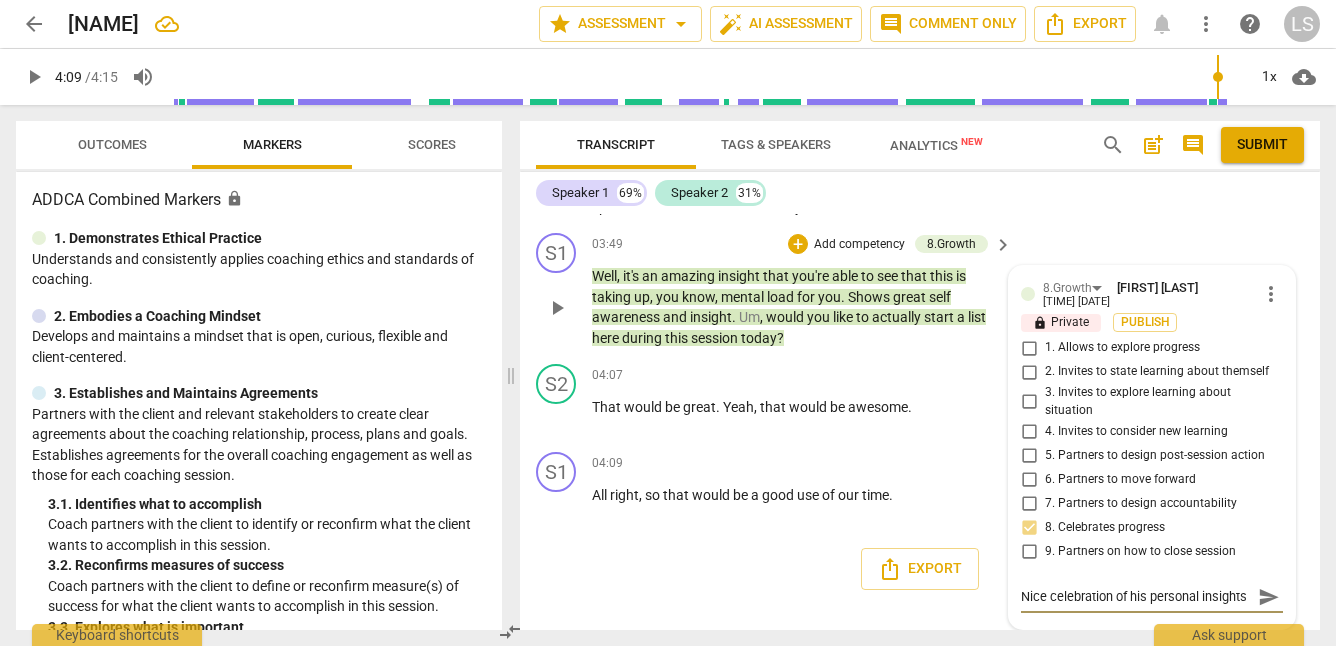 scroll, scrollTop: 17, scrollLeft: 0, axis: vertical 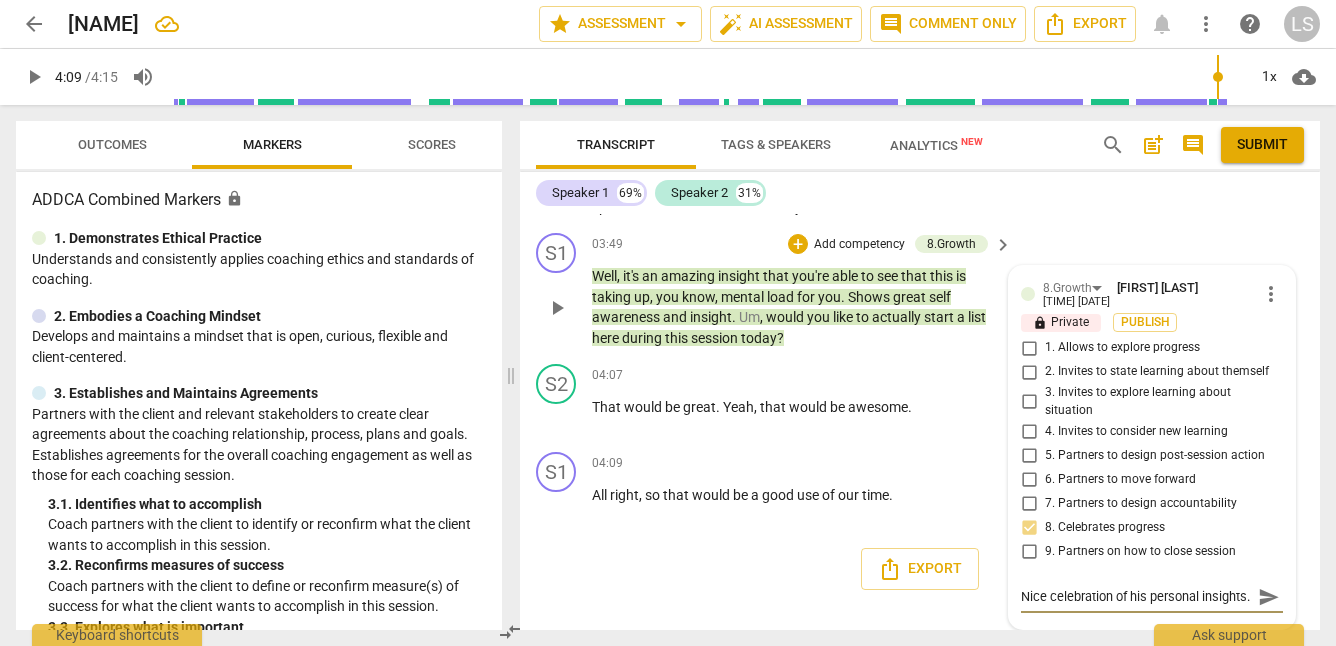 click on "send" at bounding box center (1269, 597) 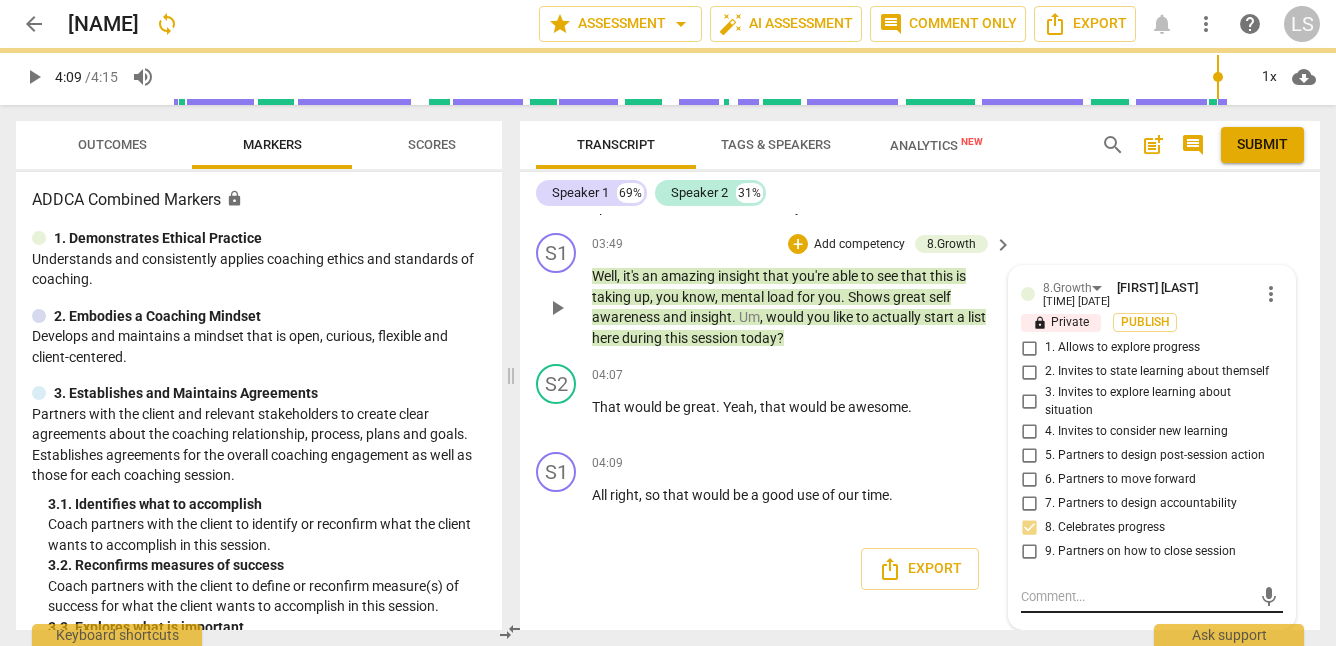 scroll, scrollTop: 0, scrollLeft: 0, axis: both 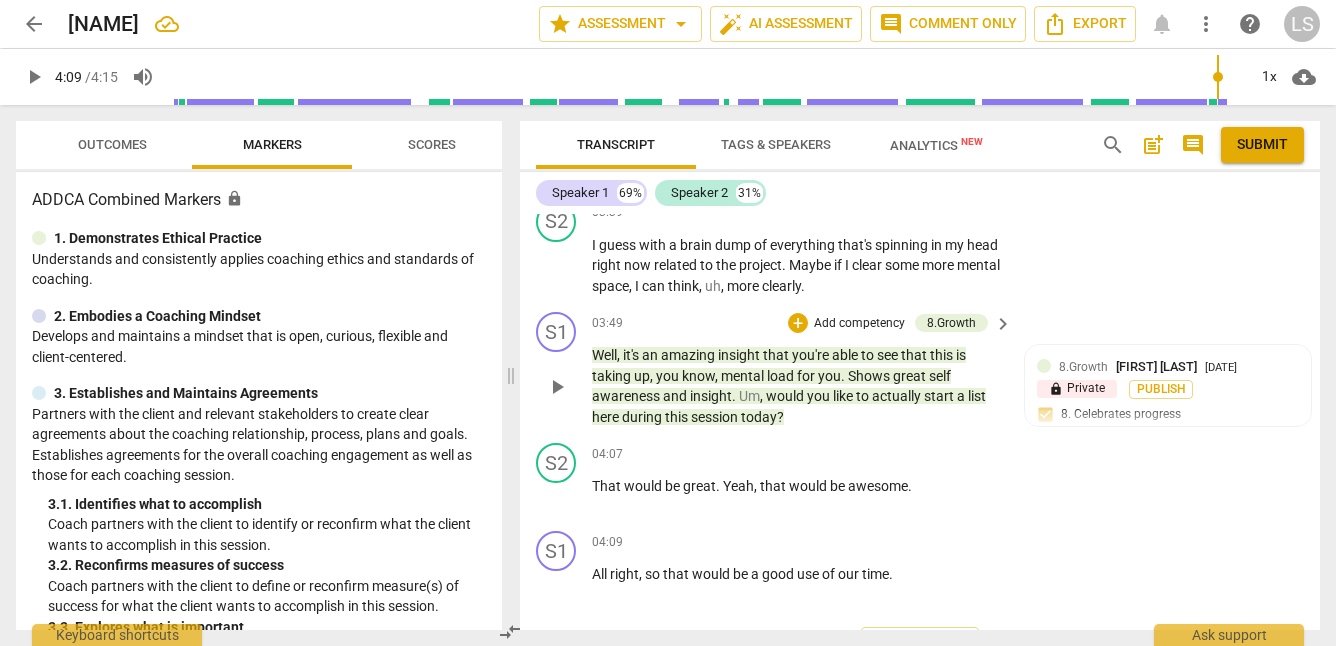 click on "Add competency" at bounding box center [859, 324] 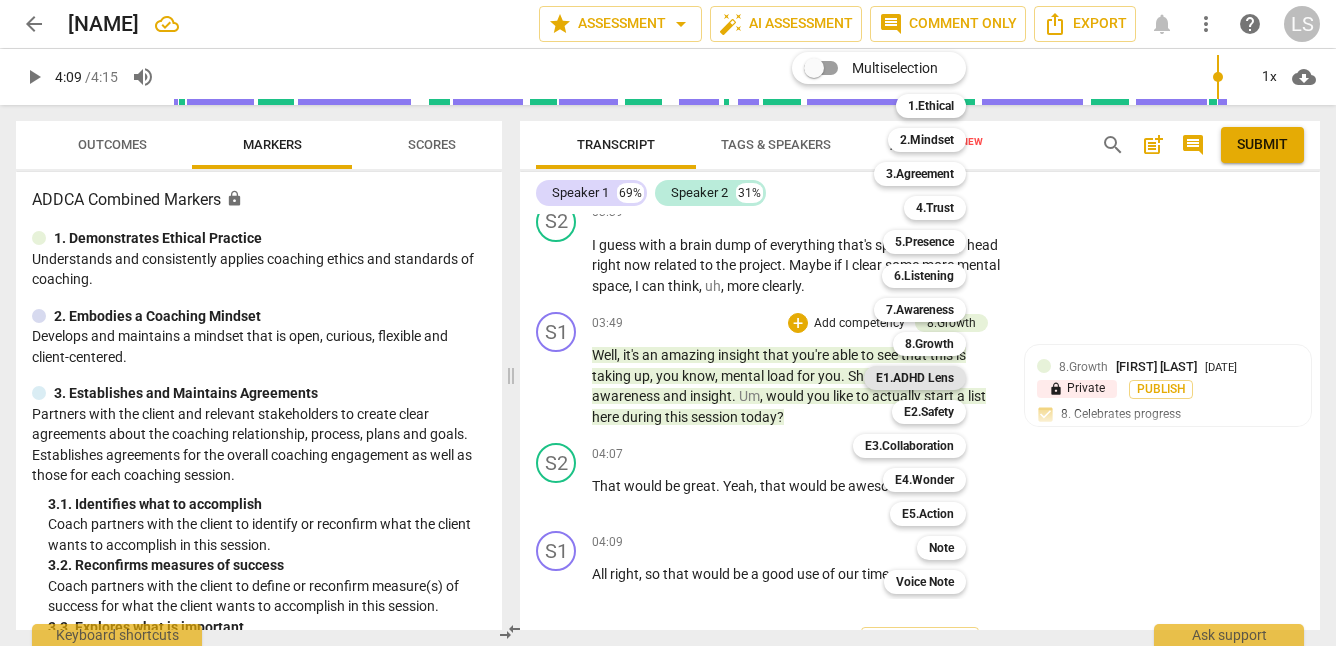 click on "E1.ADHD Lens" at bounding box center [915, 378] 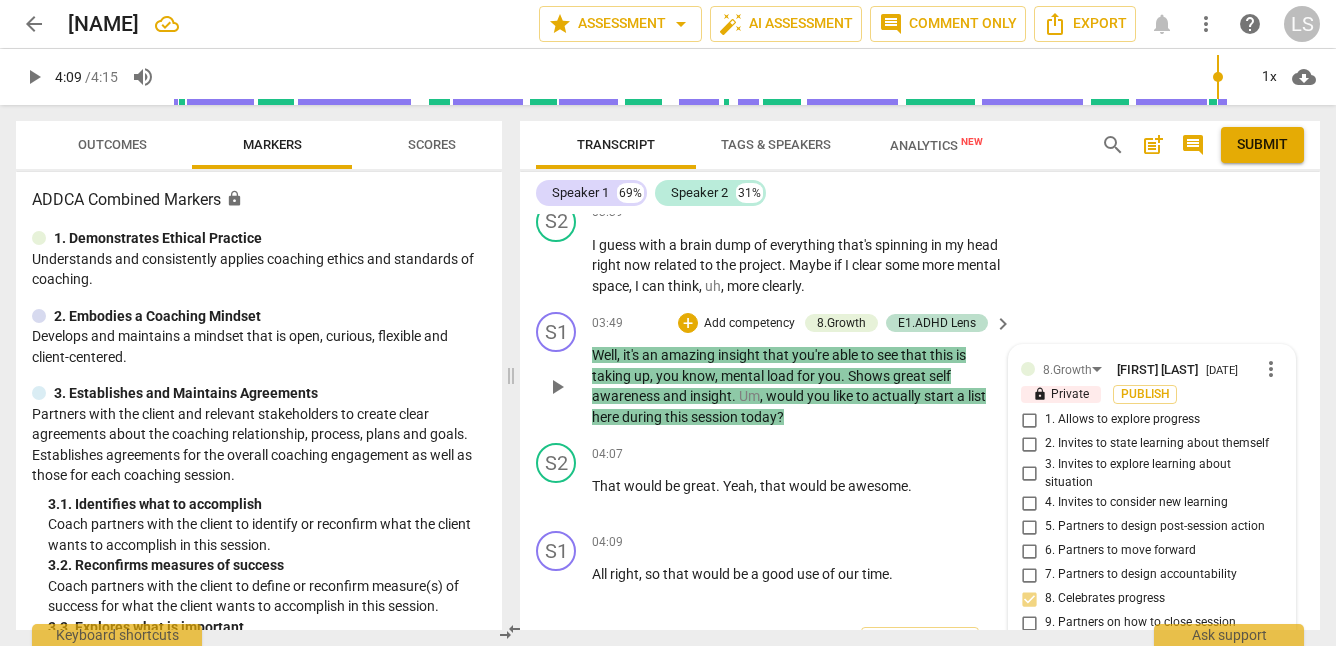 click on "8. Celebrates progress" at bounding box center (1144, 599) 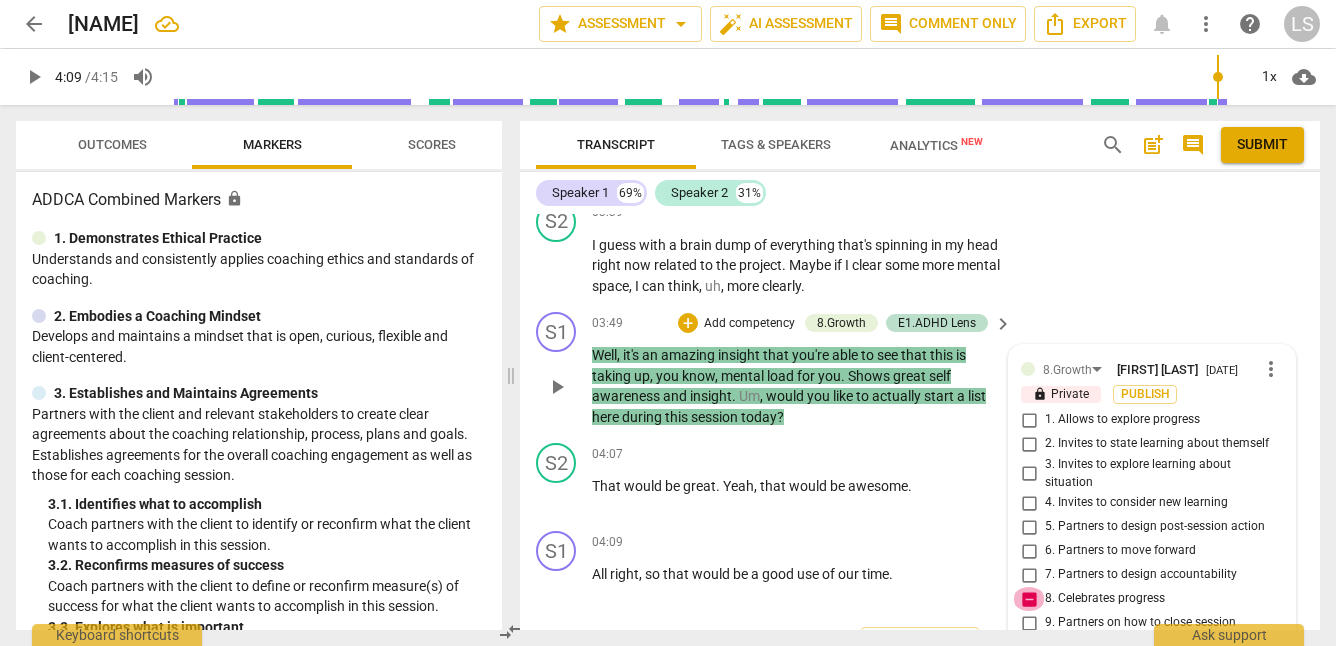 click on "8. Celebrates progress" at bounding box center (1029, 599) 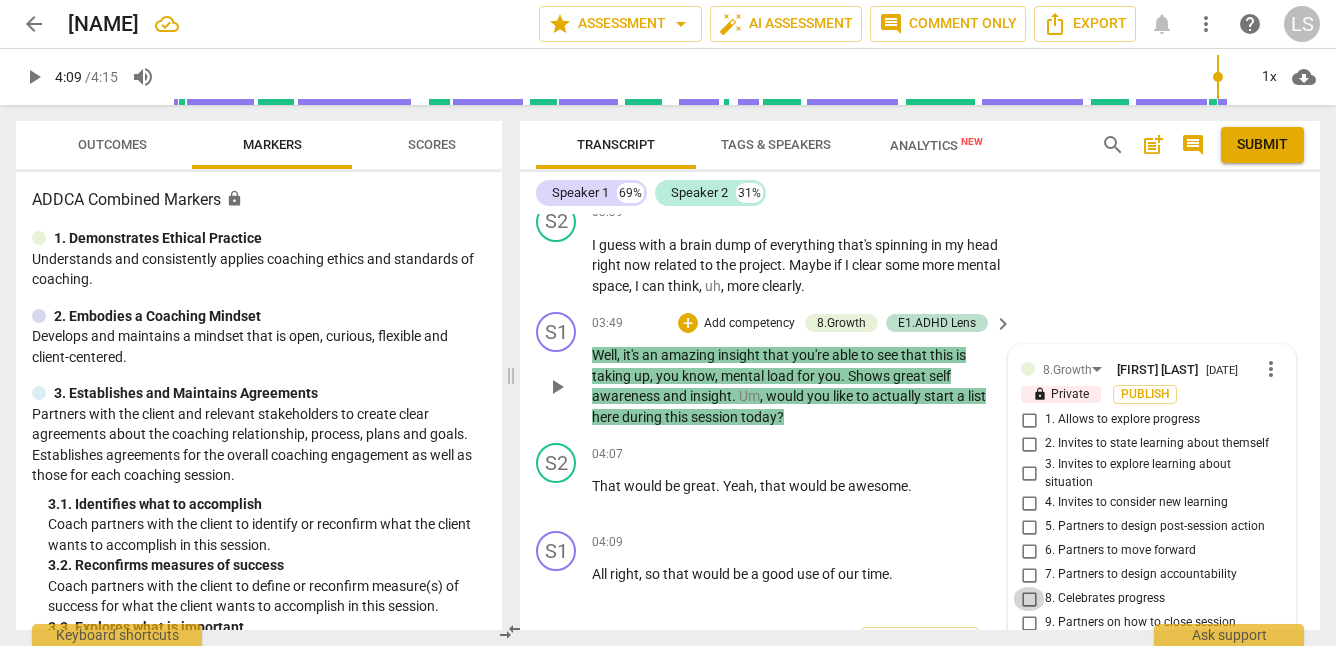 click on "8. Celebrates progress" at bounding box center (1029, 599) 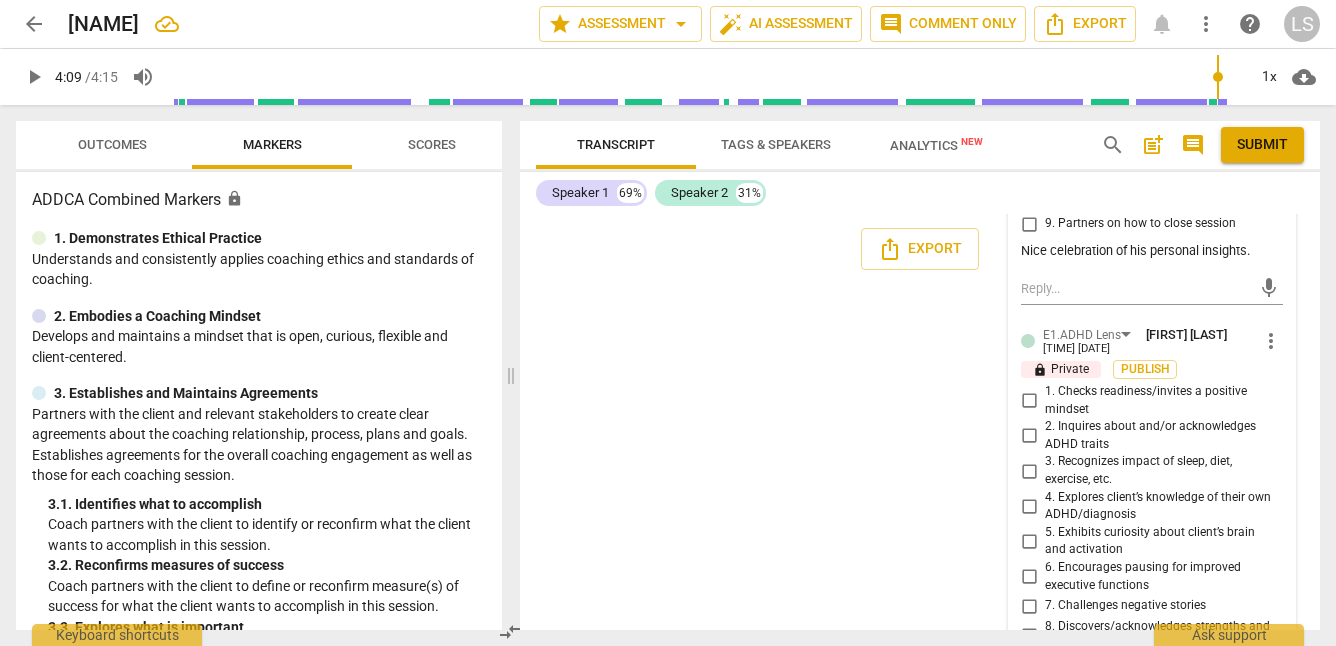 scroll, scrollTop: 2475, scrollLeft: 0, axis: vertical 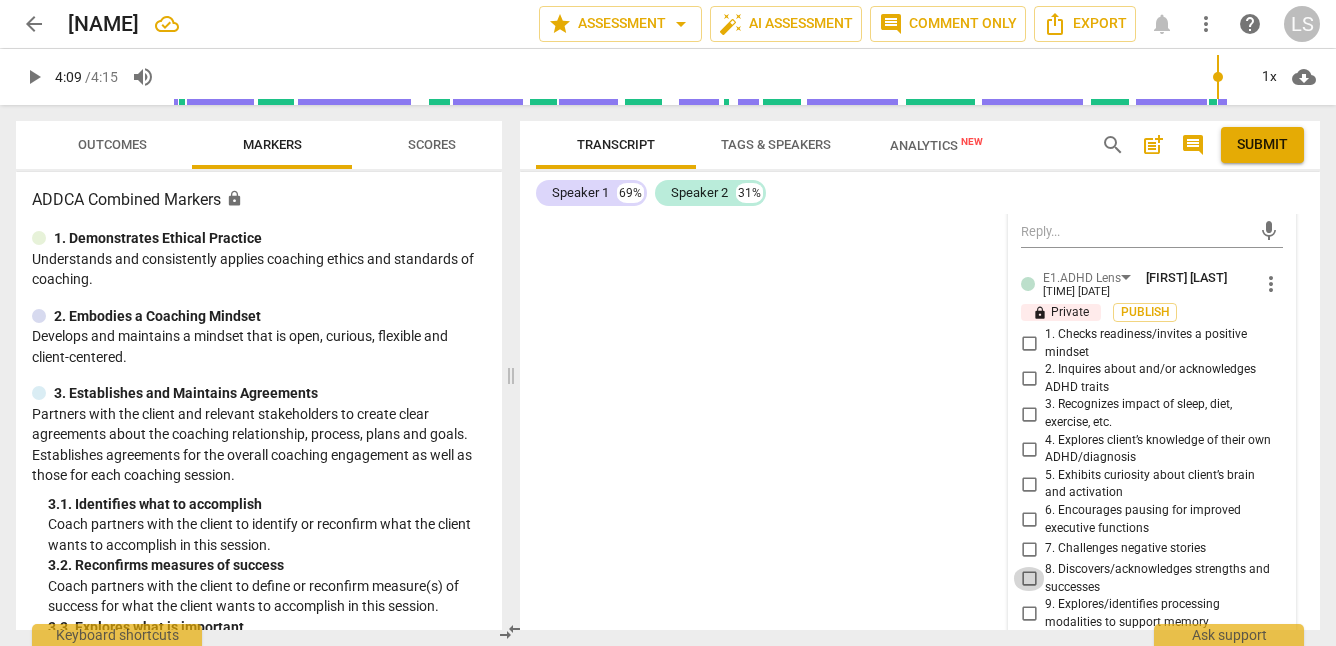 click on "8. Discovers/acknowledges strengths and successes" at bounding box center (1029, 579) 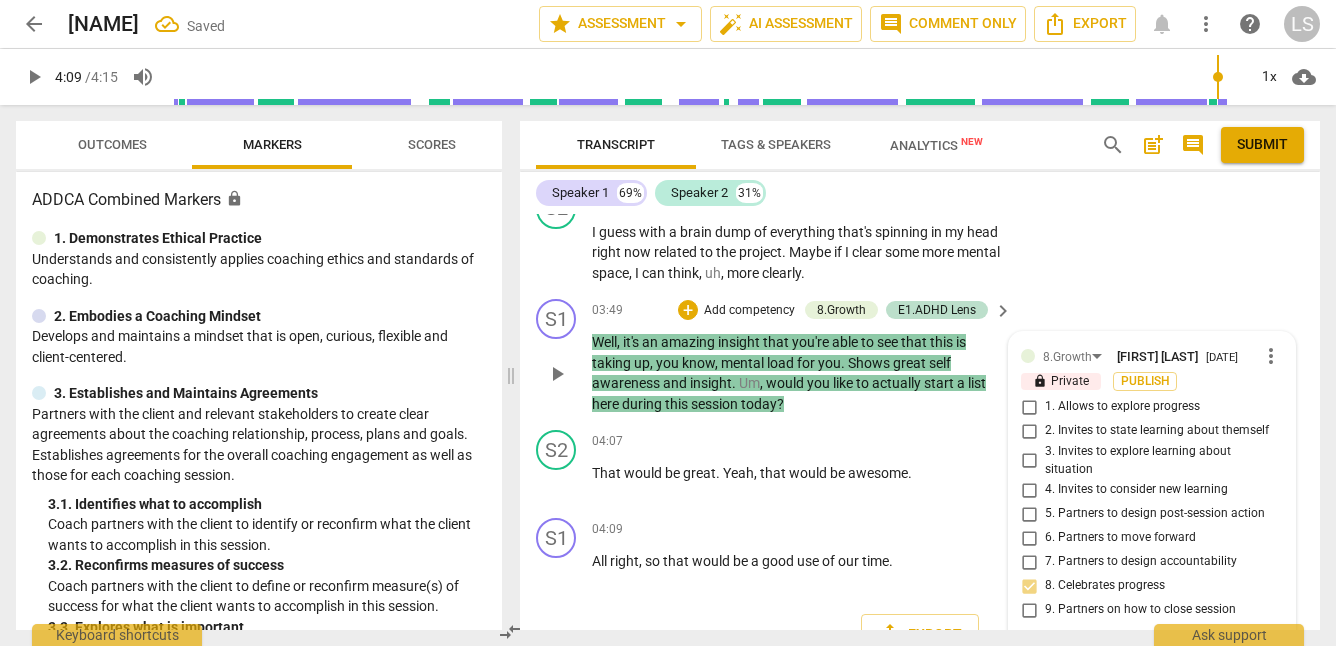 scroll, scrollTop: 2005, scrollLeft: 0, axis: vertical 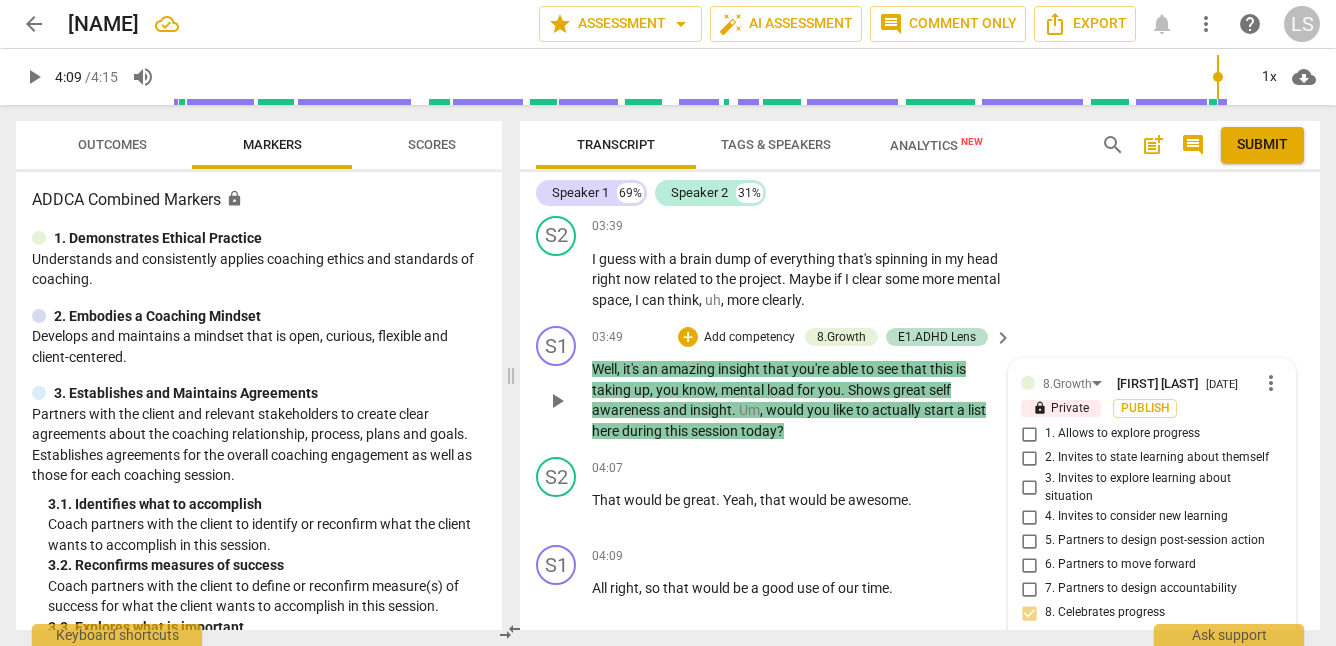 click on "Add competency" at bounding box center (749, 338) 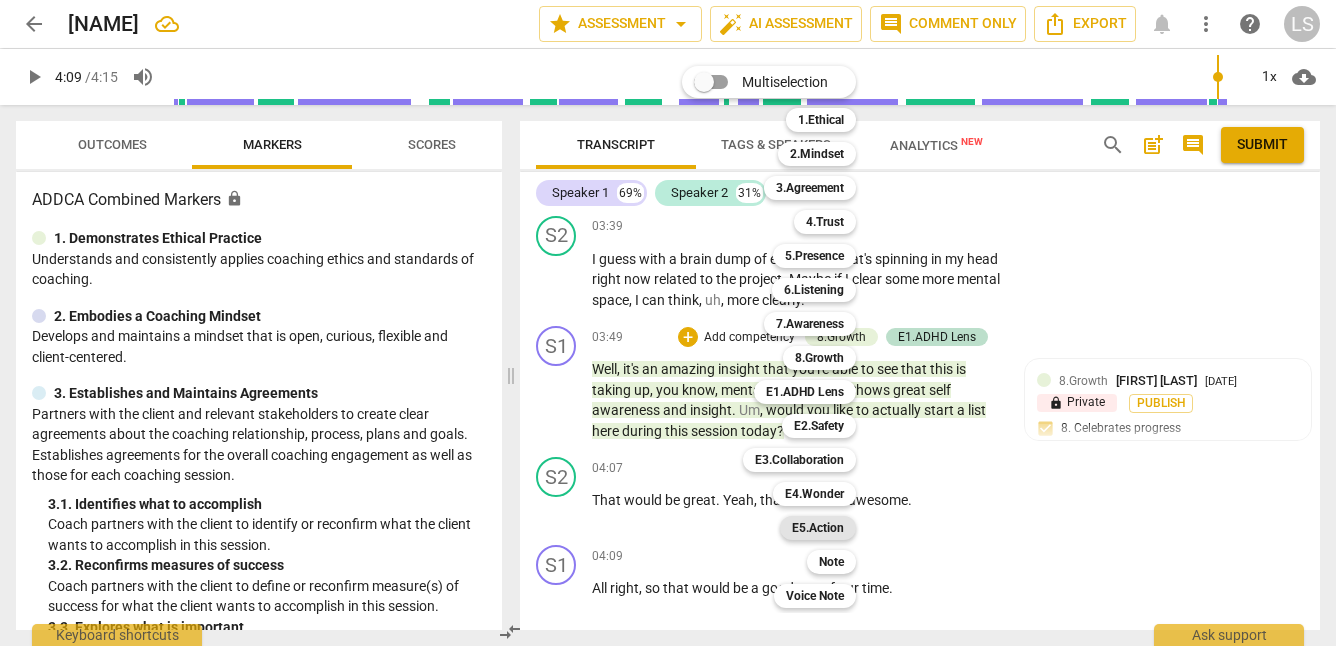 click on "E5.Action" at bounding box center (818, 528) 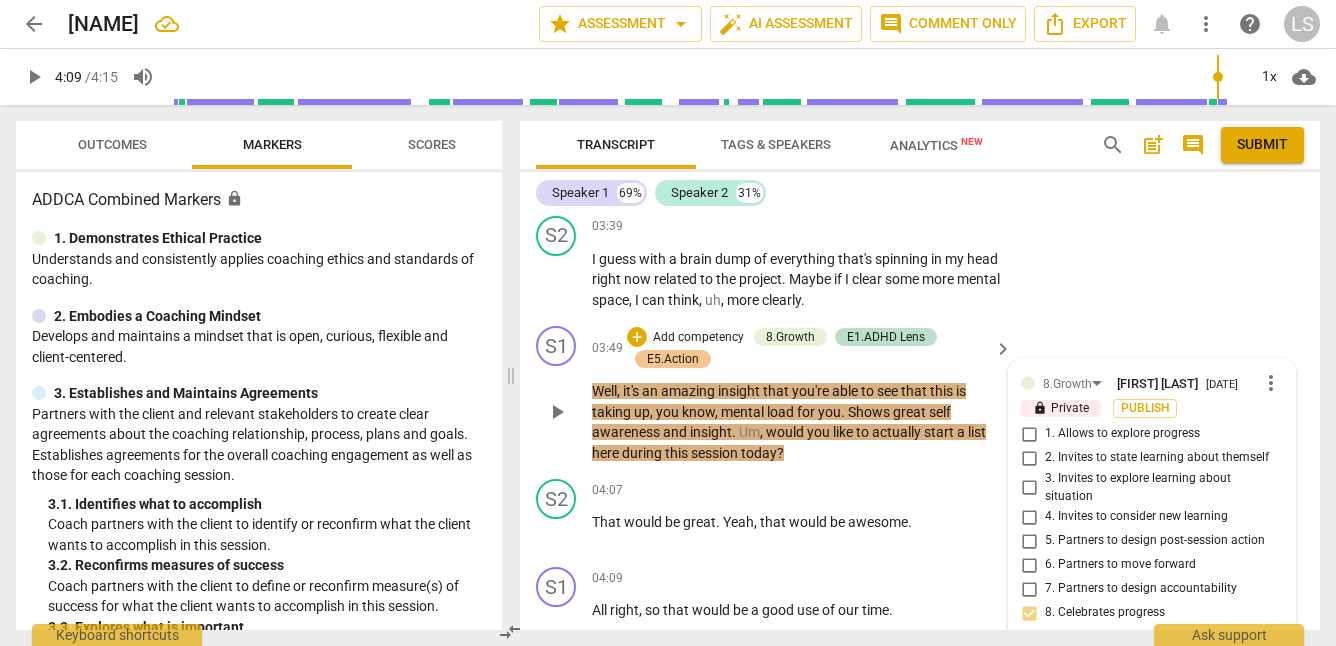 click on "6. Partners to move forward" at bounding box center [1144, 565] 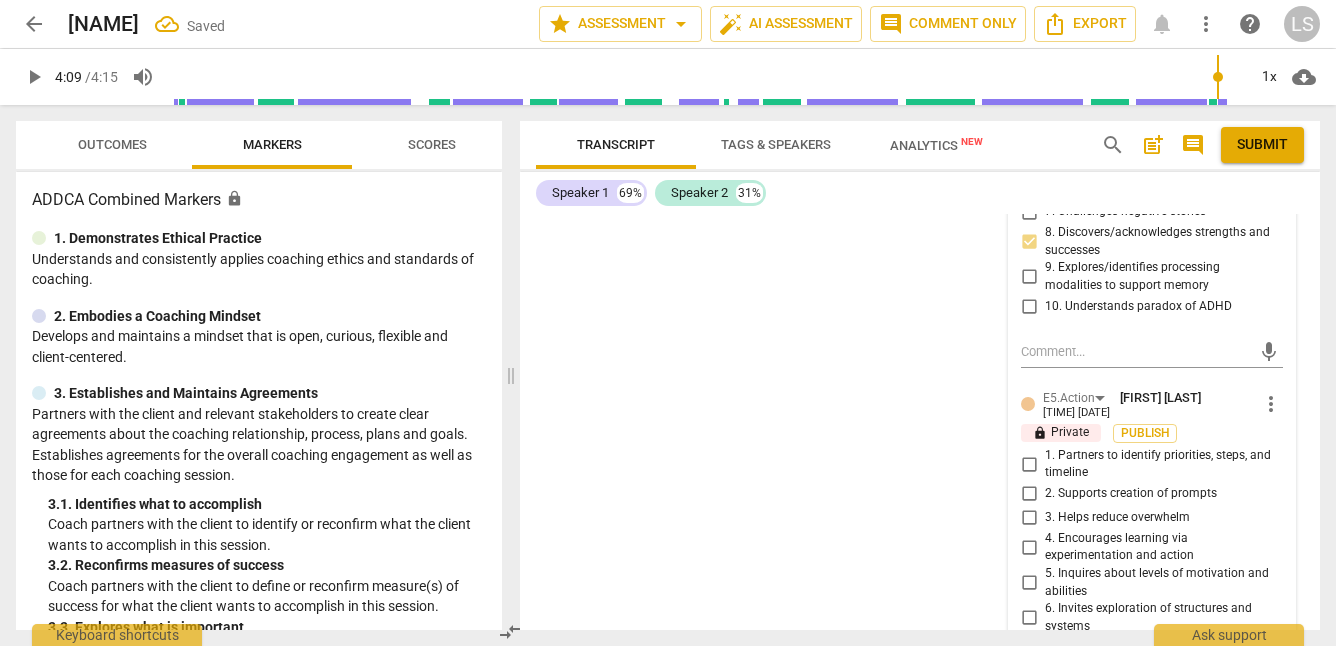 scroll, scrollTop: 2860, scrollLeft: 0, axis: vertical 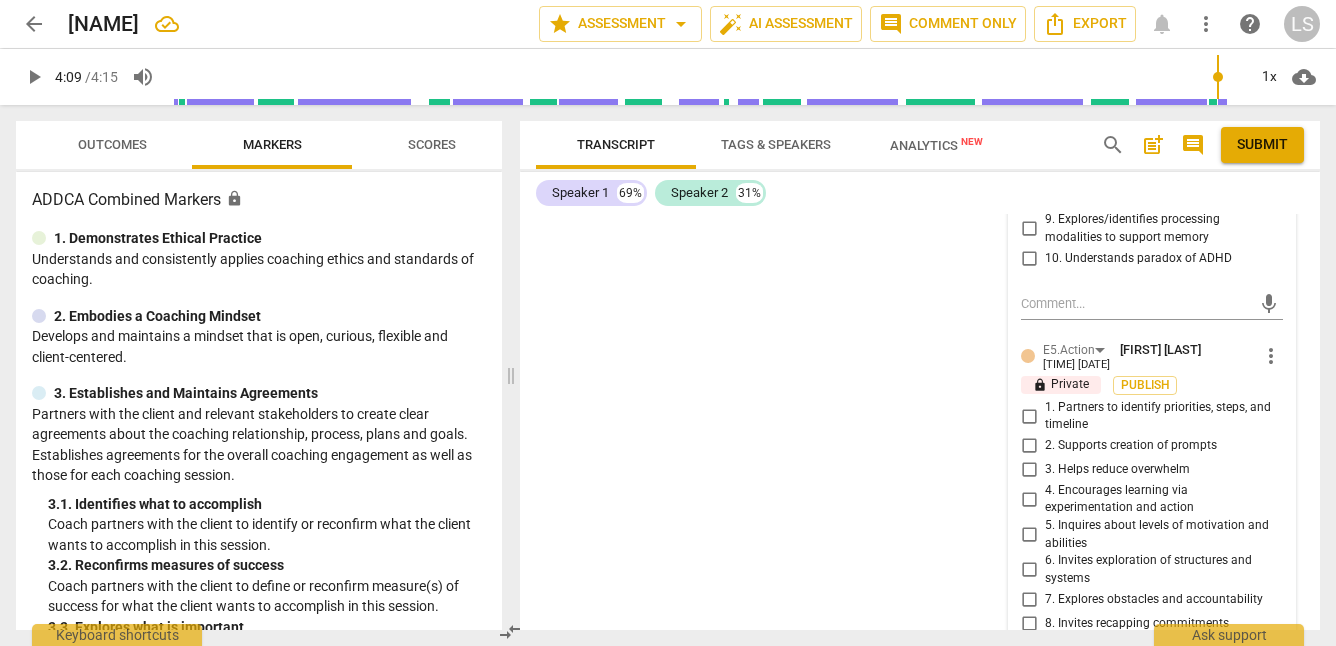 click on "3. Helps reduce overwhelm" at bounding box center [1029, 470] 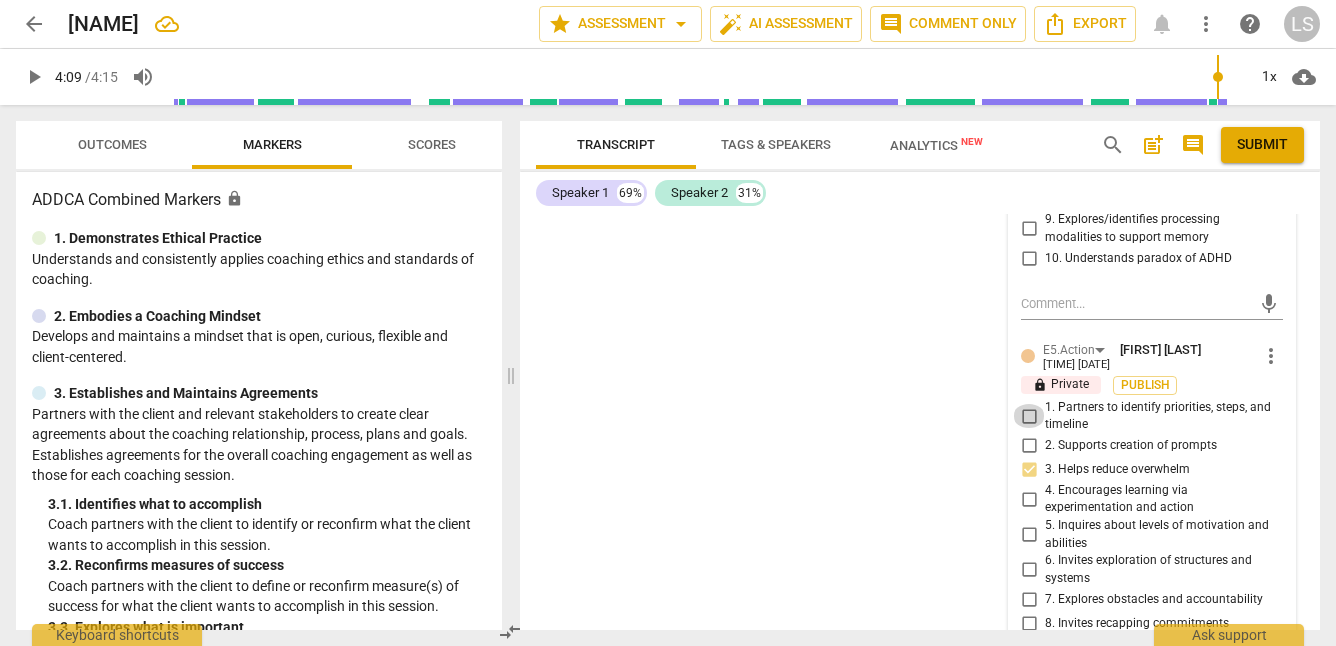 click on "1. Partners to identify priorities, steps, and timeline" at bounding box center [1029, 416] 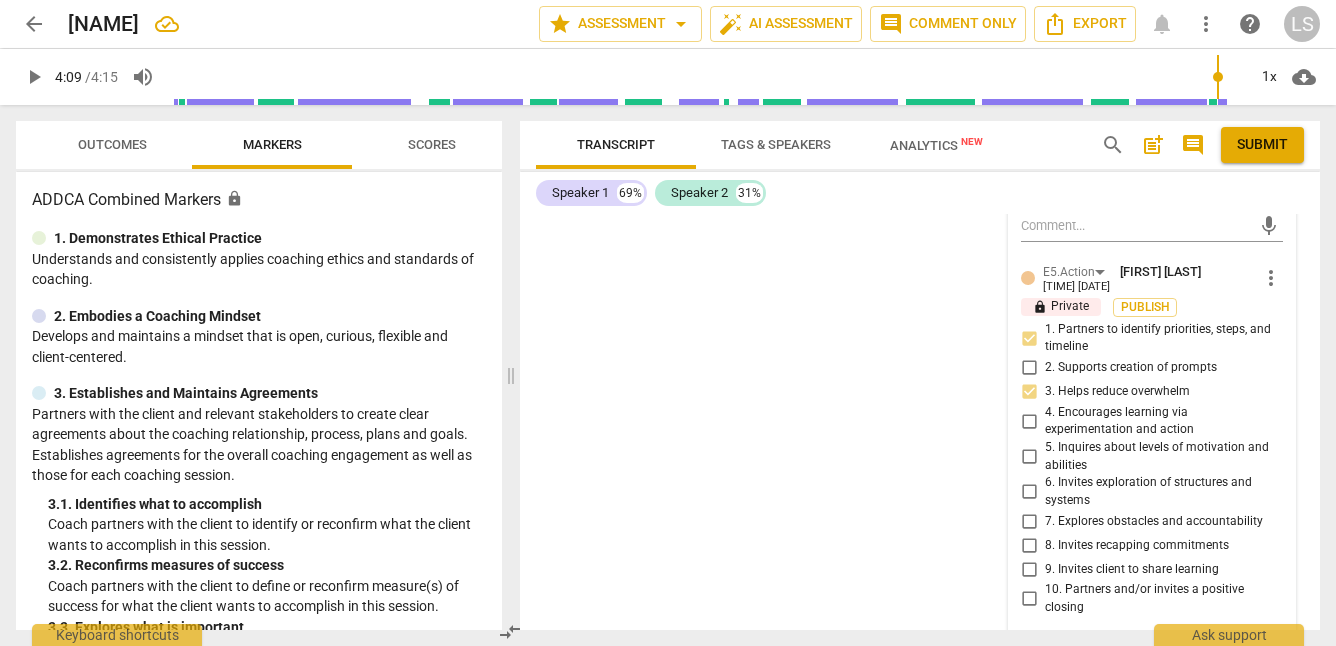 scroll, scrollTop: 2934, scrollLeft: 0, axis: vertical 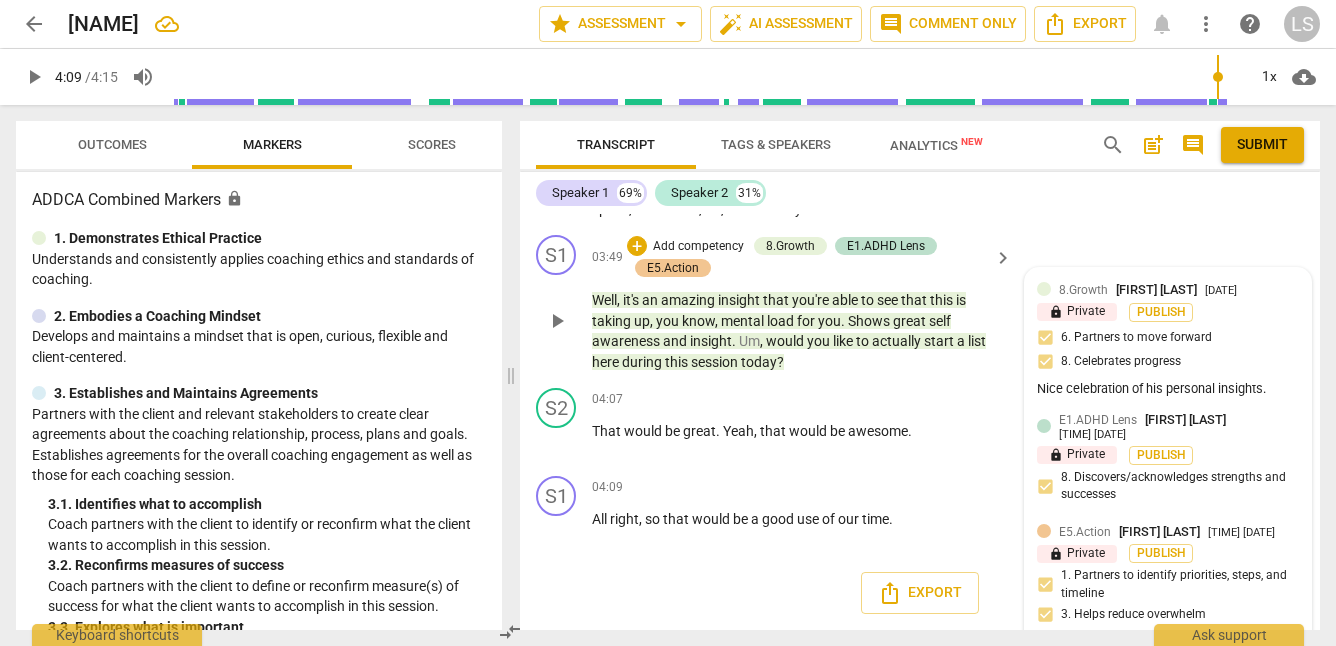 click on "[USERNAME] [TIME] [DATE] [STATUS] [PUBLISH] [NUMBER]. [PARTNERS] to [PRIORITIES], [STEPS], and [TIMELINE] [NUMBER]. [HELPS] reduce [OVERWHELM]" at bounding box center (1168, 579) 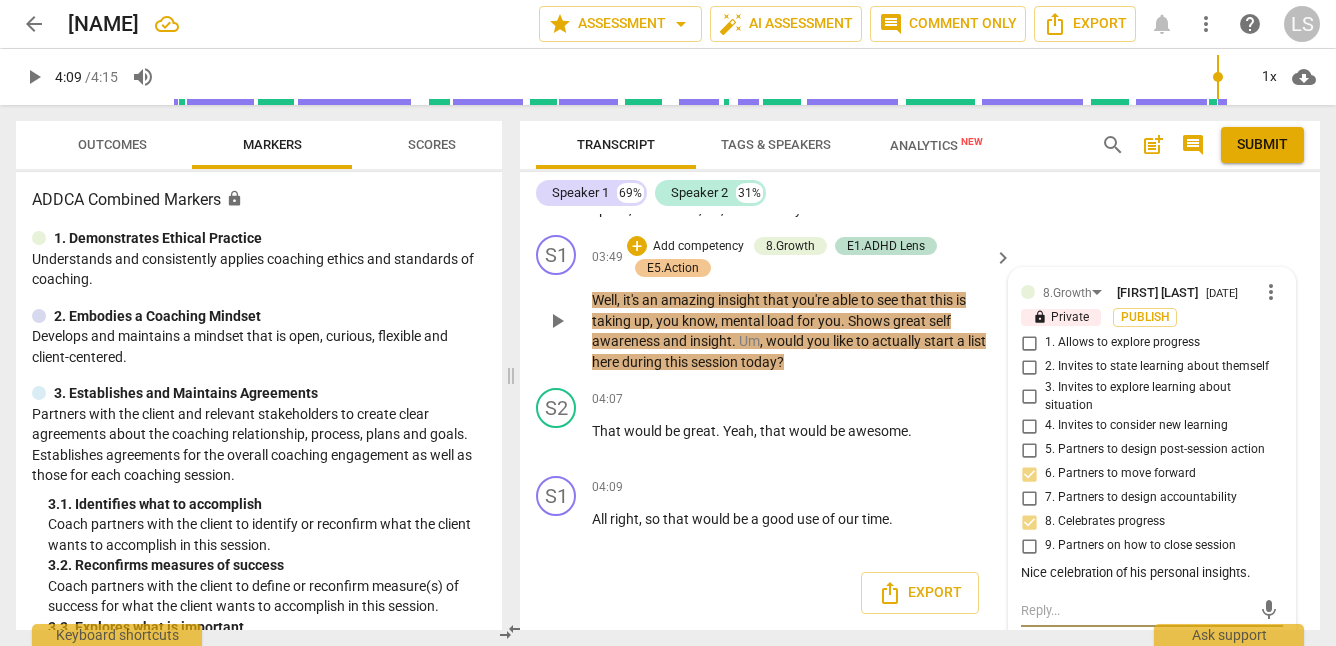 click at bounding box center (1136, 610) 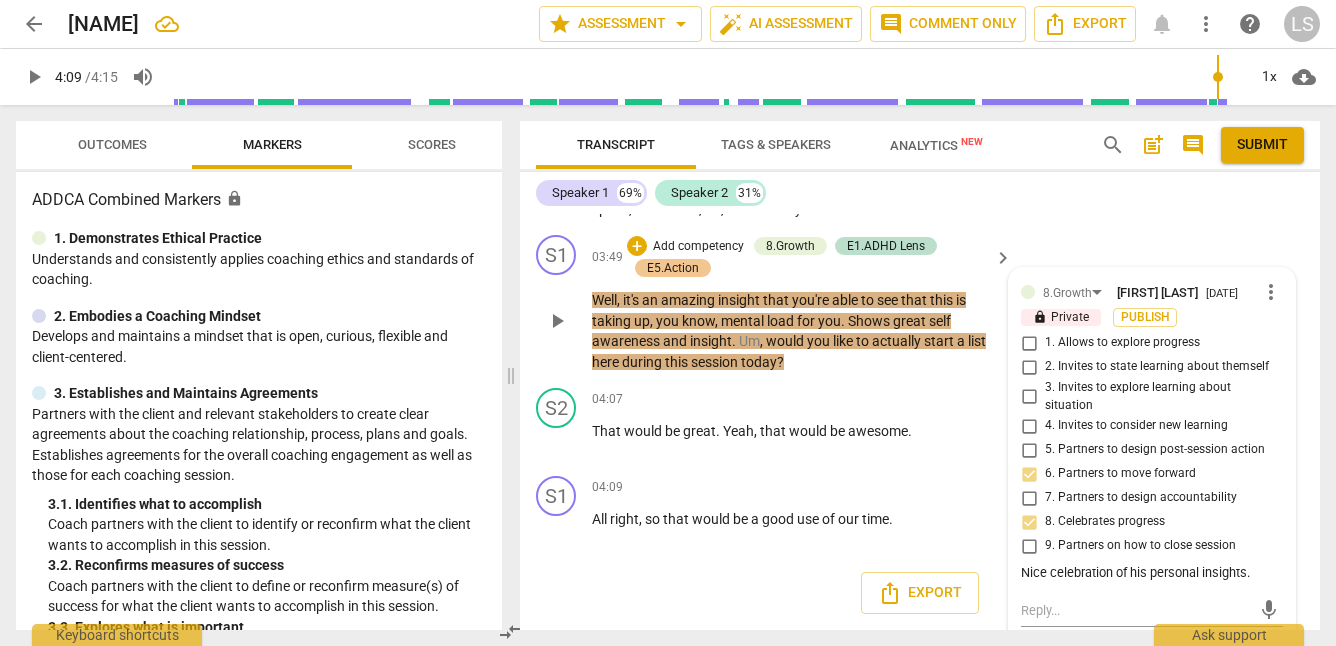 click on "9. Partners on how to close session" at bounding box center [1140, 546] 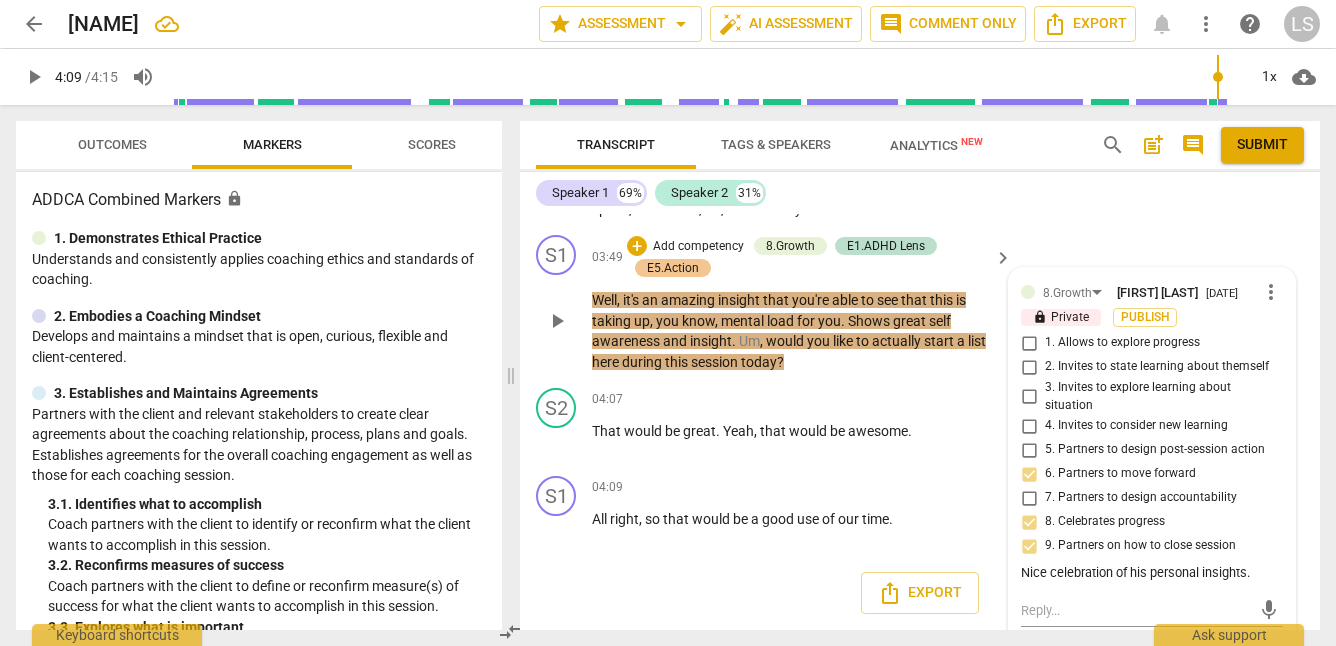 click on "9. Partners on how to close session" at bounding box center [1029, 546] 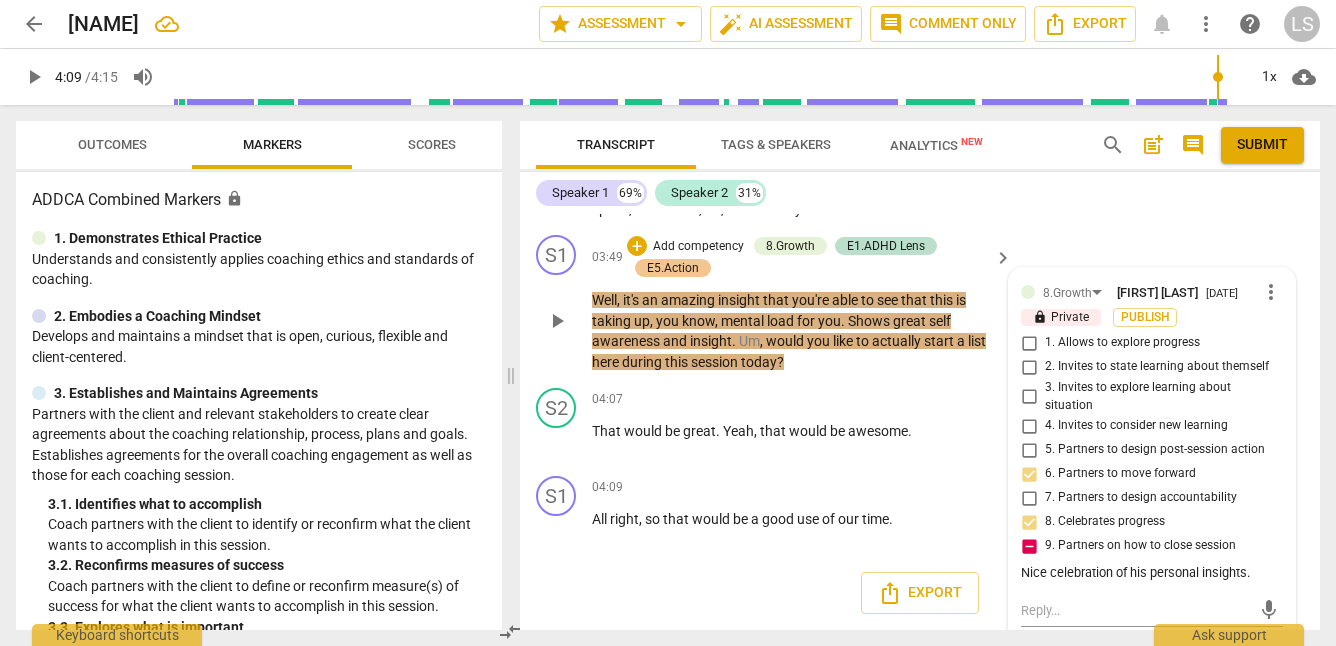 click on "9. Partners on how to close session" at bounding box center [1029, 546] 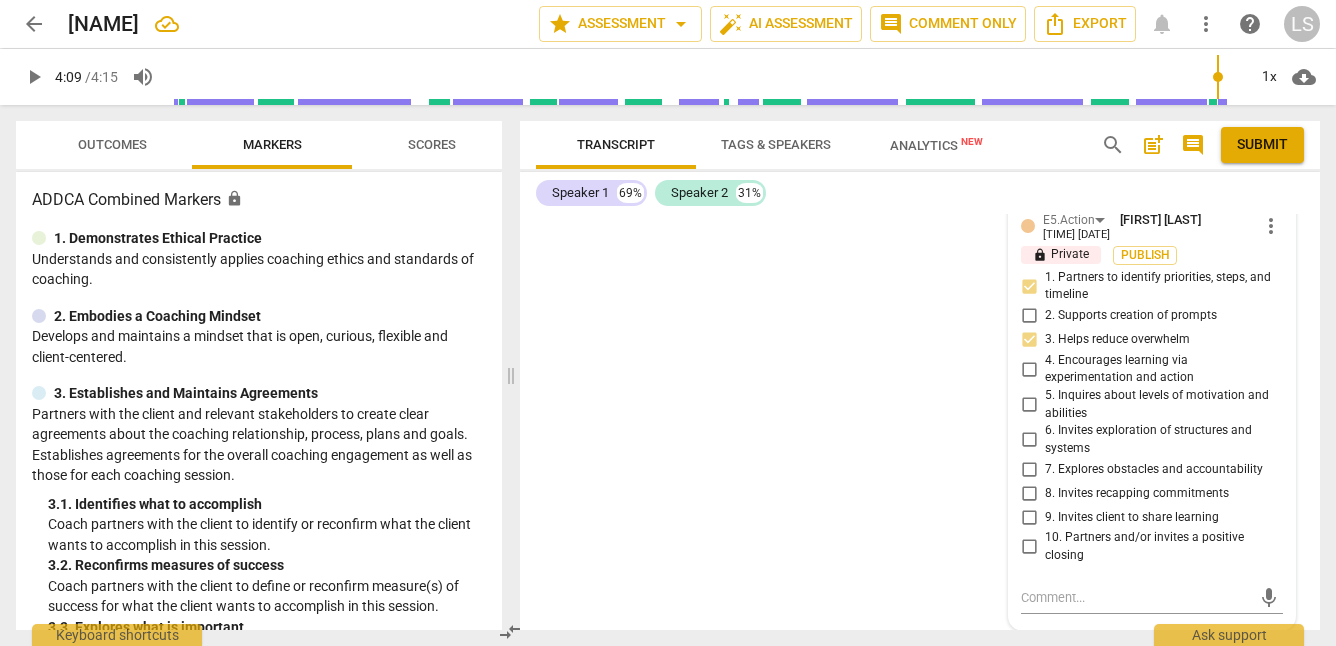 scroll, scrollTop: 2999, scrollLeft: 0, axis: vertical 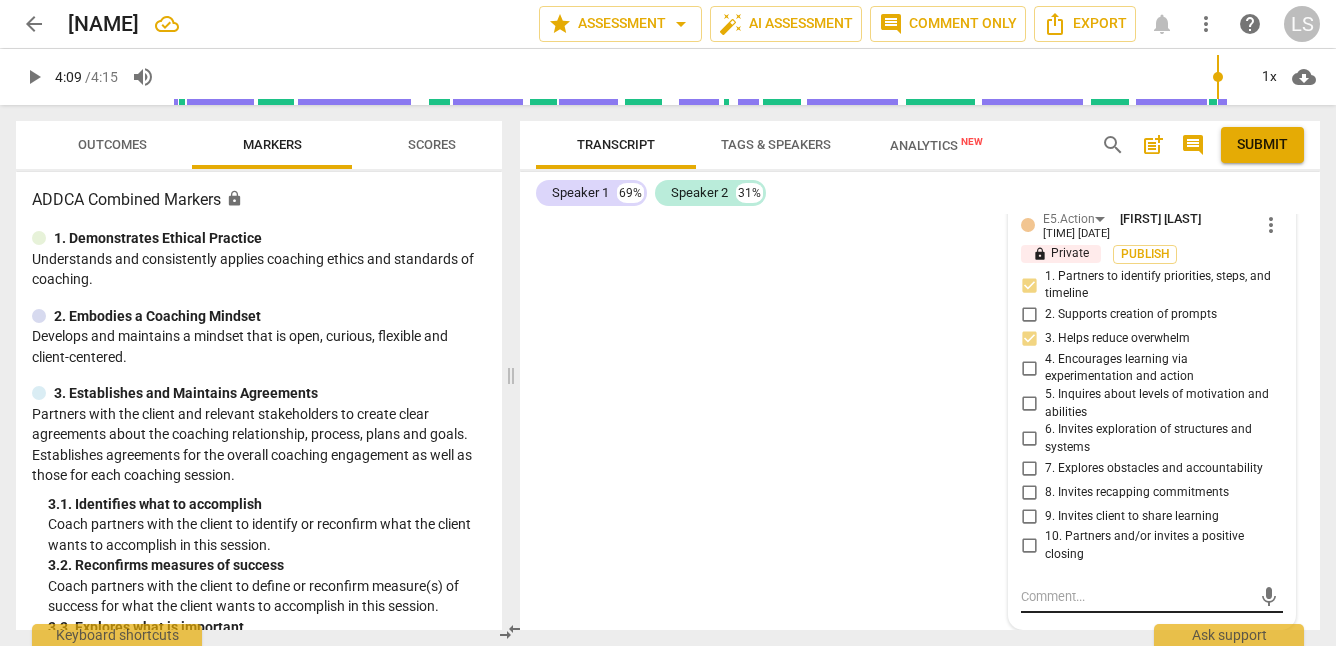 click at bounding box center [1136, 596] 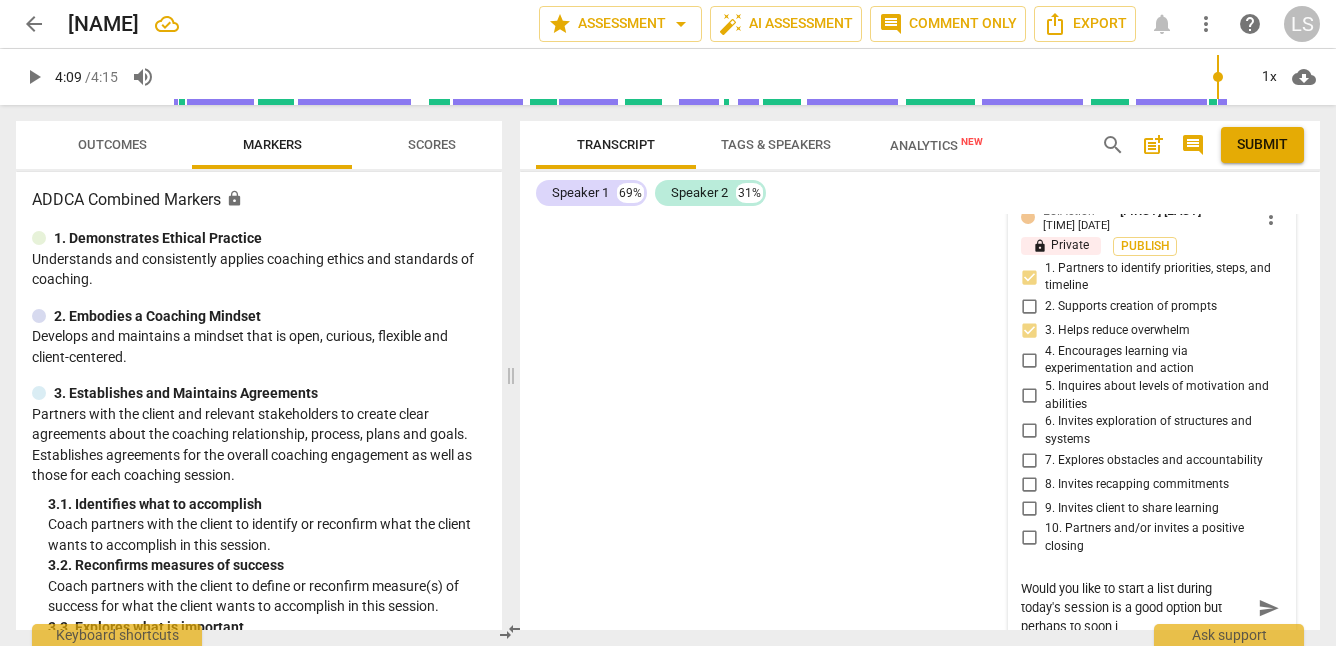 scroll, scrollTop: 0, scrollLeft: 0, axis: both 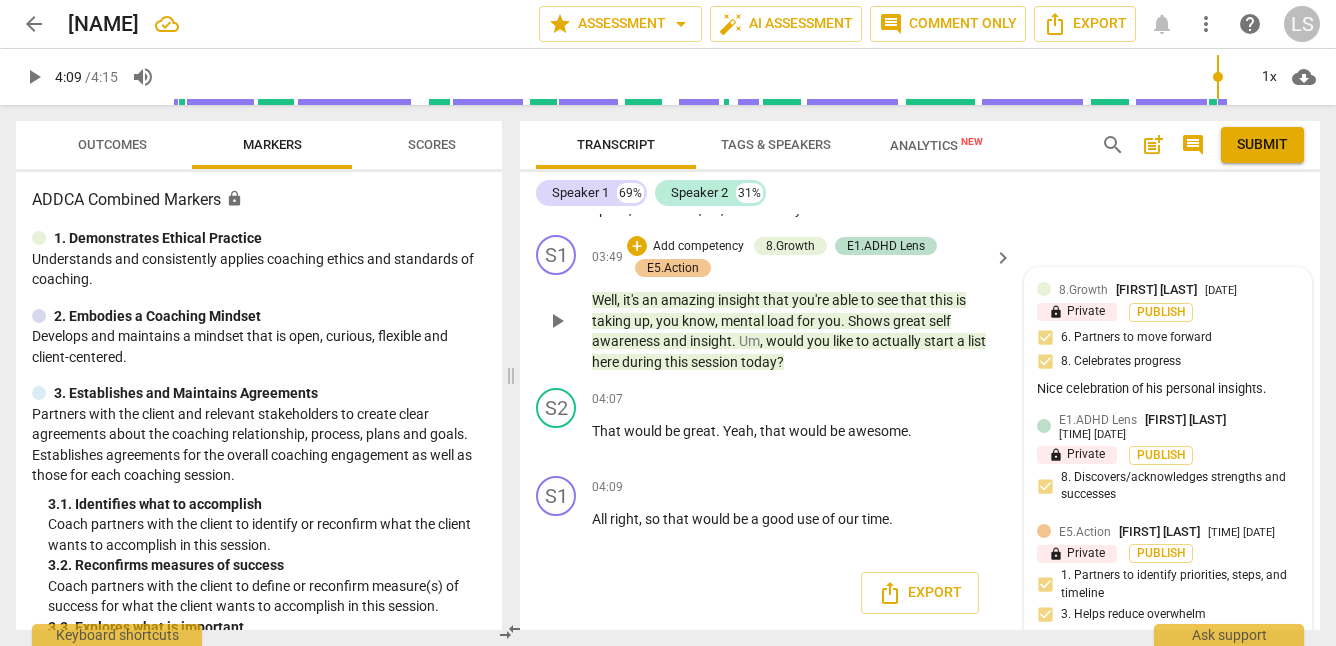 click on "E5.Action [LAST] [TIME] [DATE] lock Private Publish 1. Partners to identify priorities, steps, and timeline 3. Helps reduce overwhelm Would you like to start a list during today's session is a good option but perhaps to soon into action." at bounding box center [1168, 607] 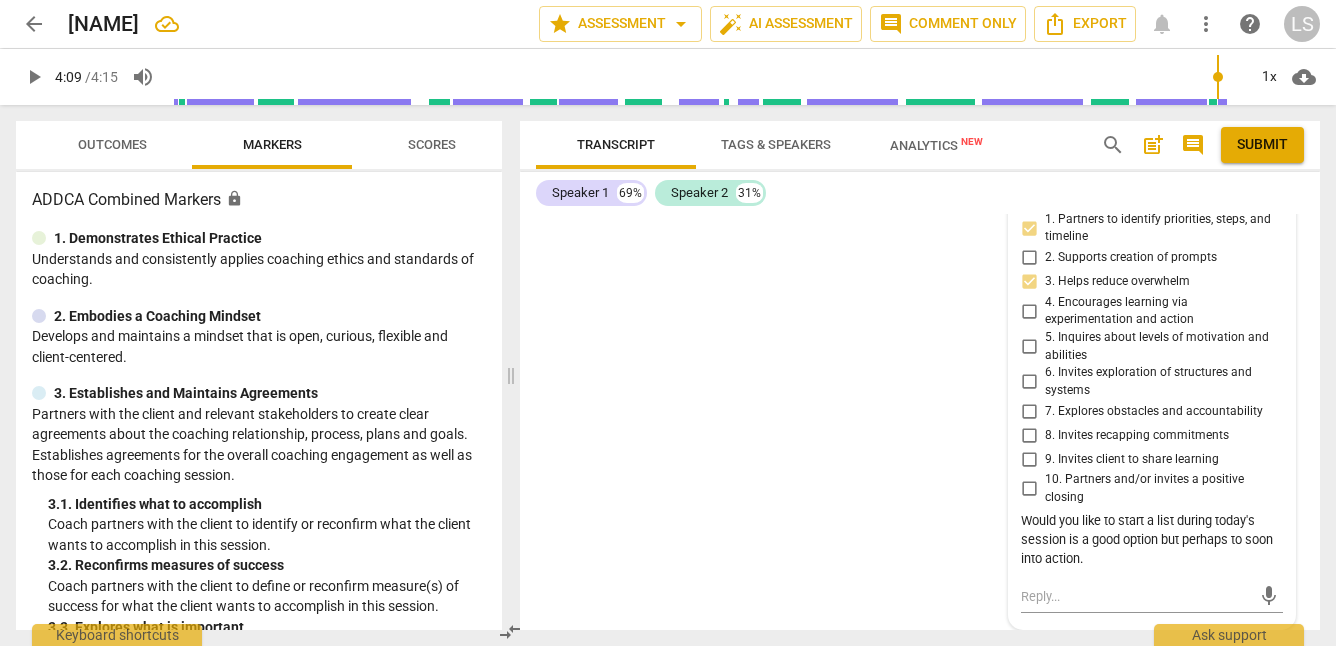 scroll, scrollTop: 3055, scrollLeft: 0, axis: vertical 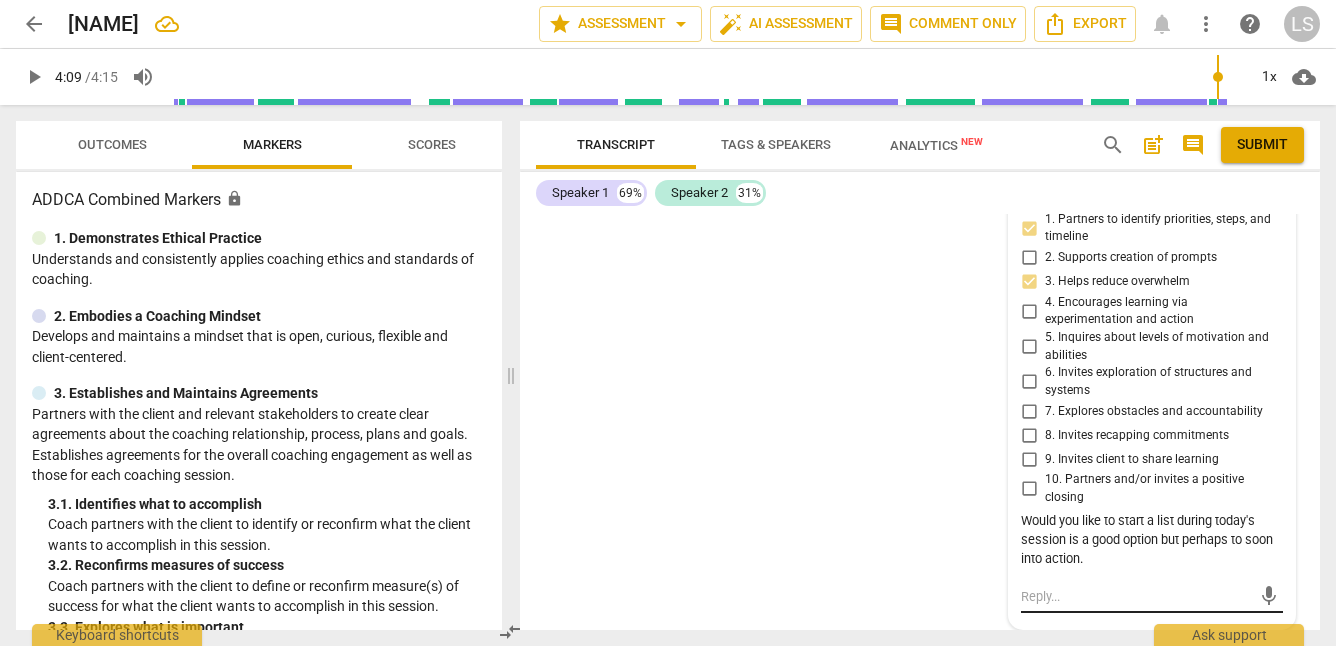 click at bounding box center (1136, 596) 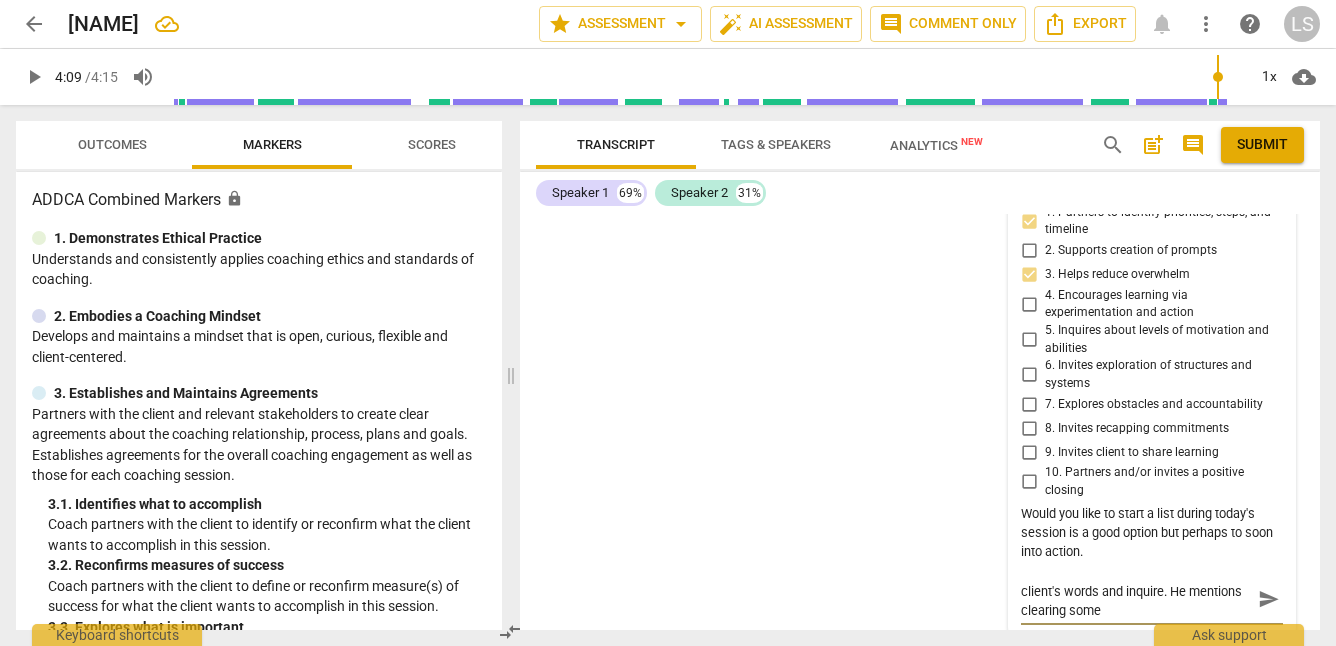 scroll, scrollTop: 0, scrollLeft: 0, axis: both 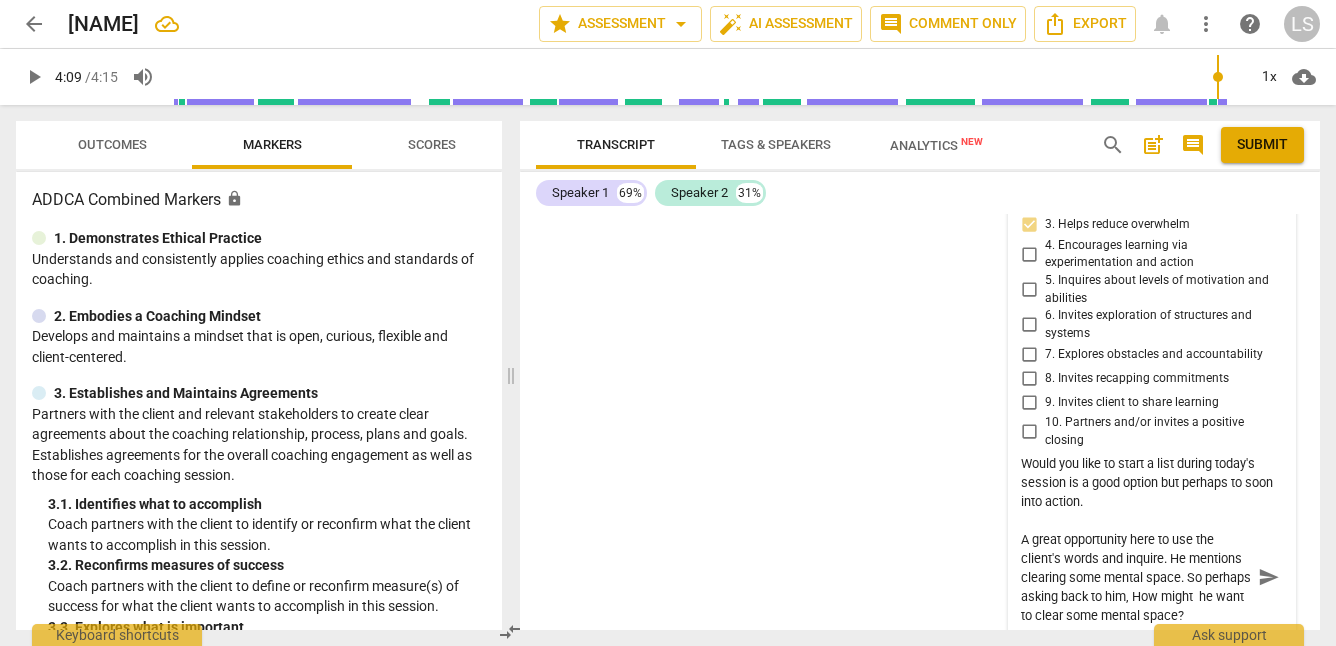 click on "A great opportunity here to use the client's words and inquire. He mentions clearing some mental space. So perhaps asking back to him, How might  he want to clear some mental space?" at bounding box center [1136, 577] 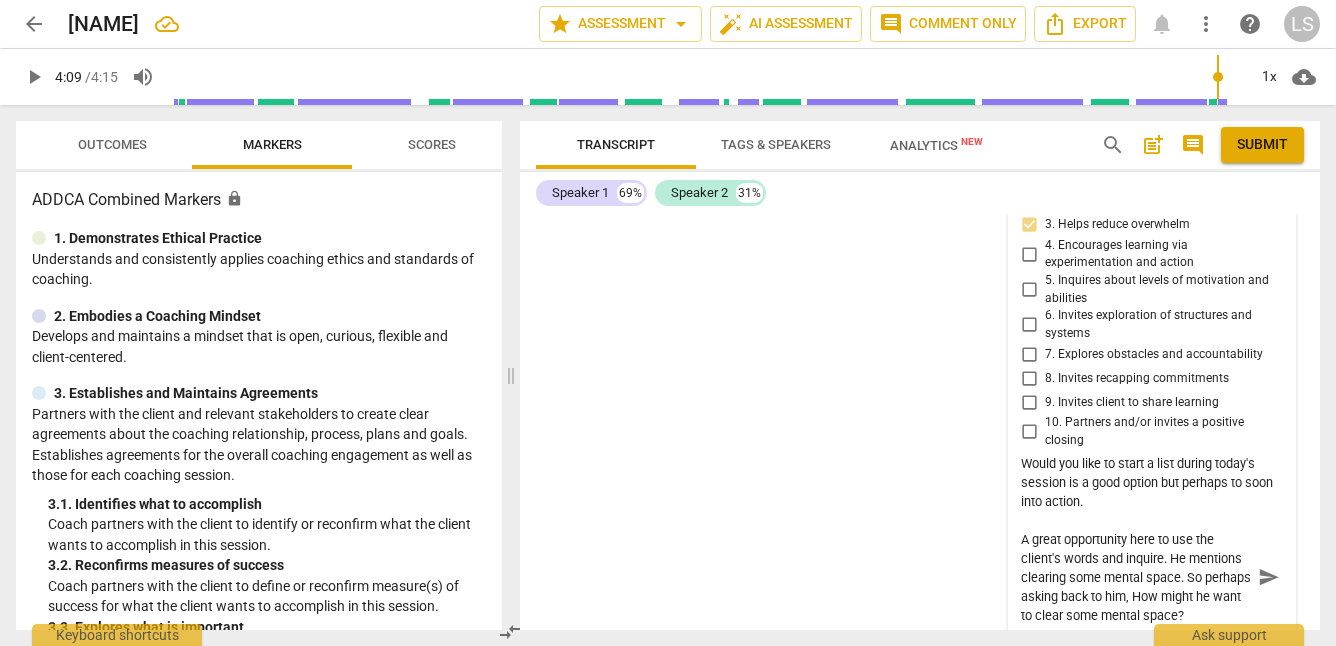 click on "A great opportunity here to use the client's words and inquire. He mentions clearing some mental space. So perhaps asking back to him, How might he want to clear some mental space?" at bounding box center [1136, 577] 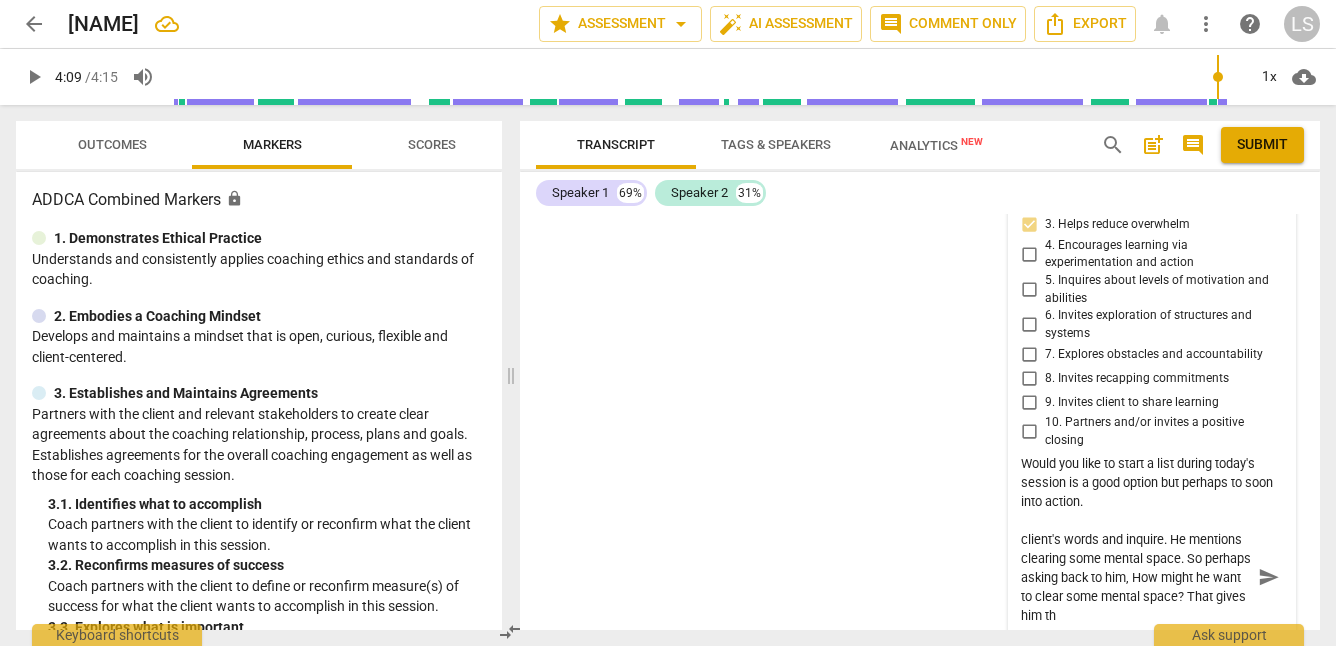scroll, scrollTop: 36, scrollLeft: 0, axis: vertical 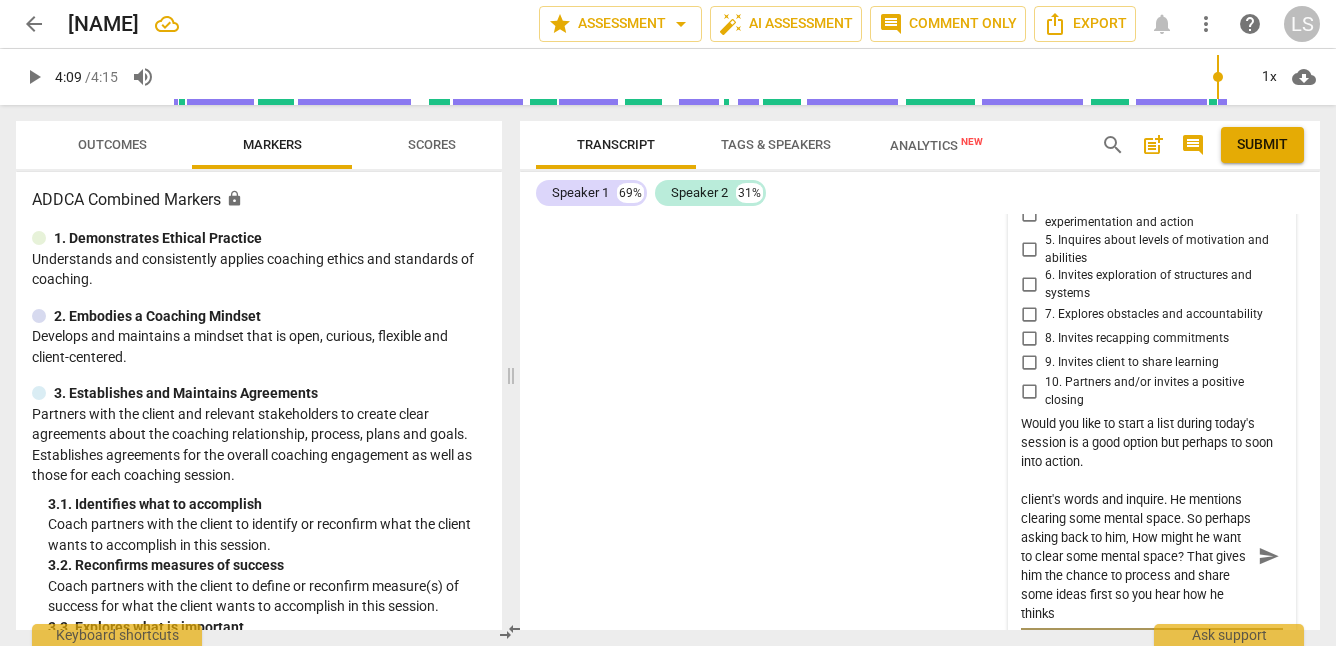 click on "send" at bounding box center (1269, 556) 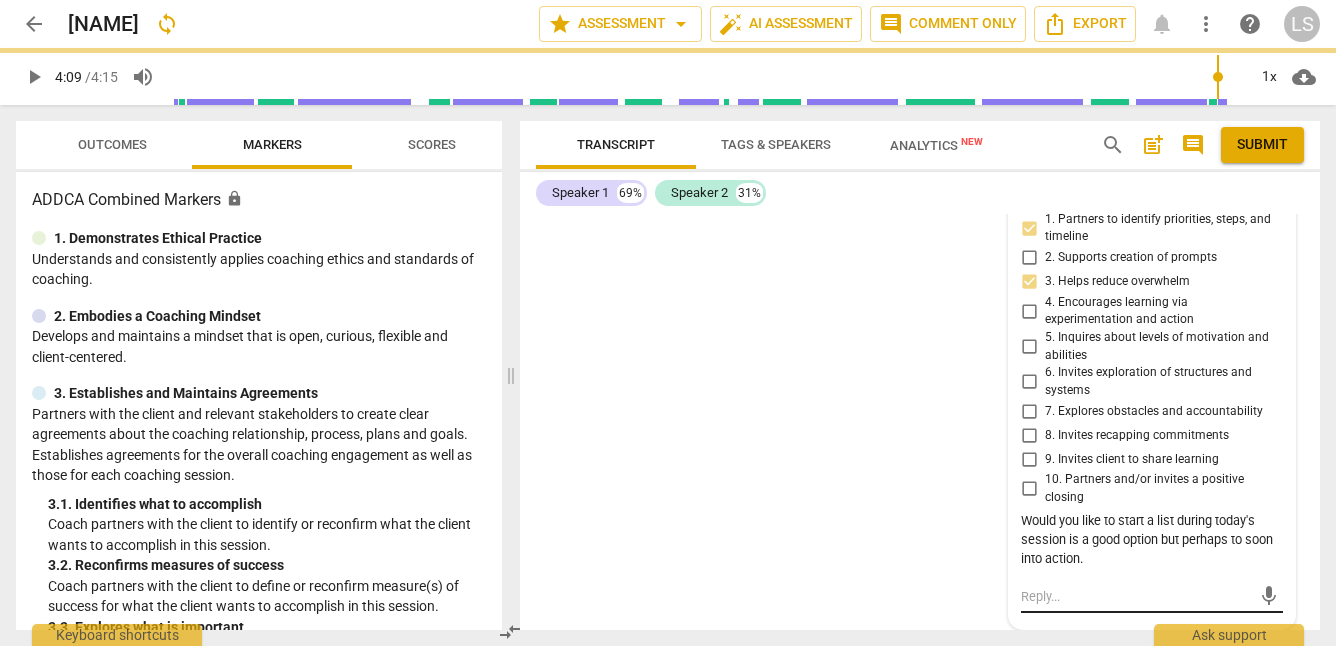 scroll, scrollTop: 0, scrollLeft: 0, axis: both 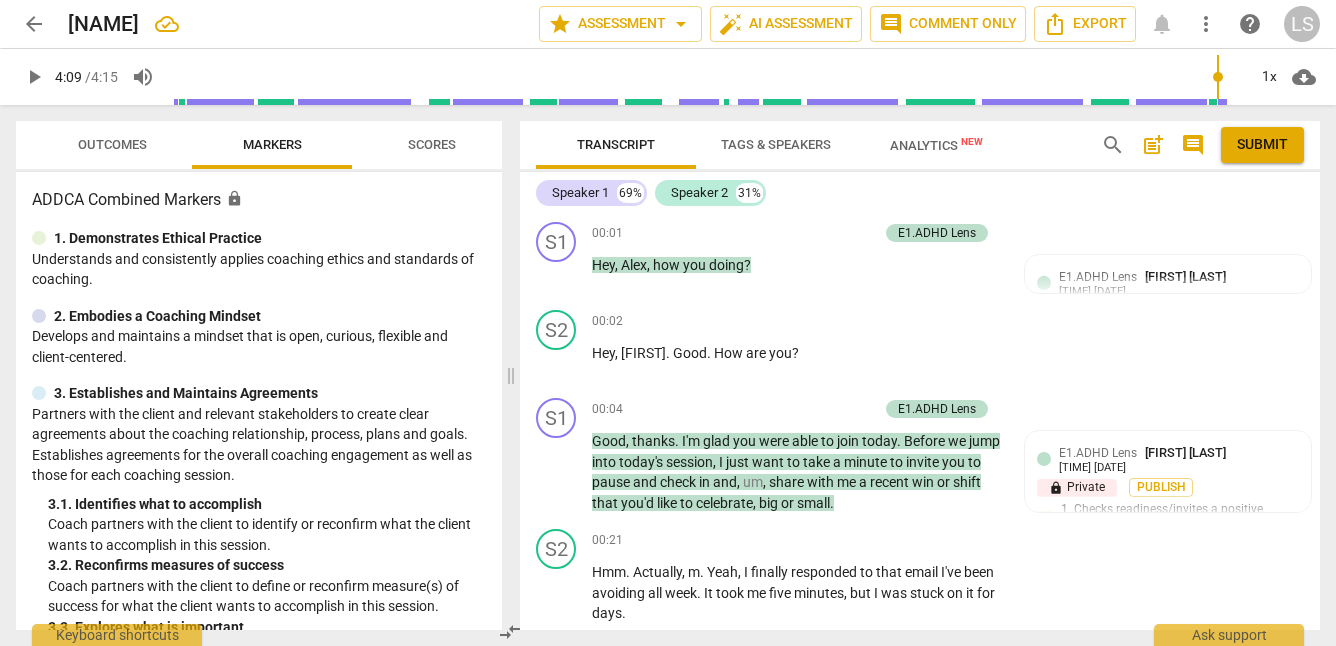 click on "post_add" at bounding box center [1153, 145] 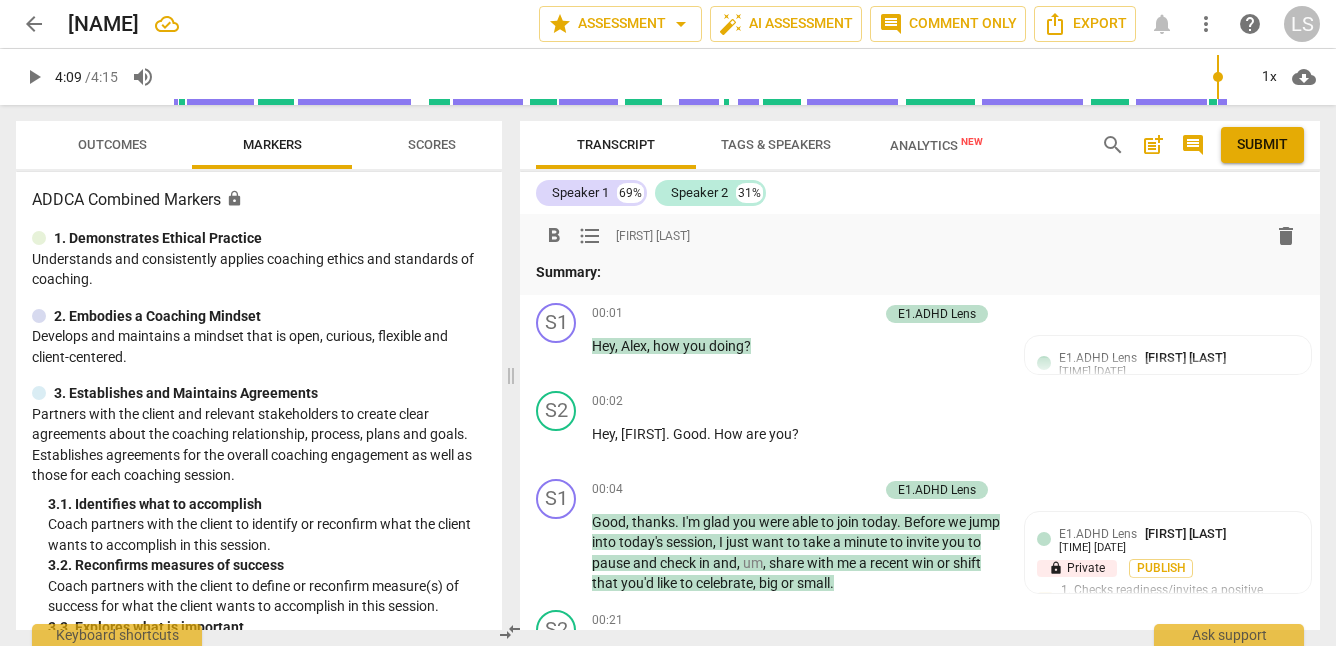 click on "comment" at bounding box center (1193, 145) 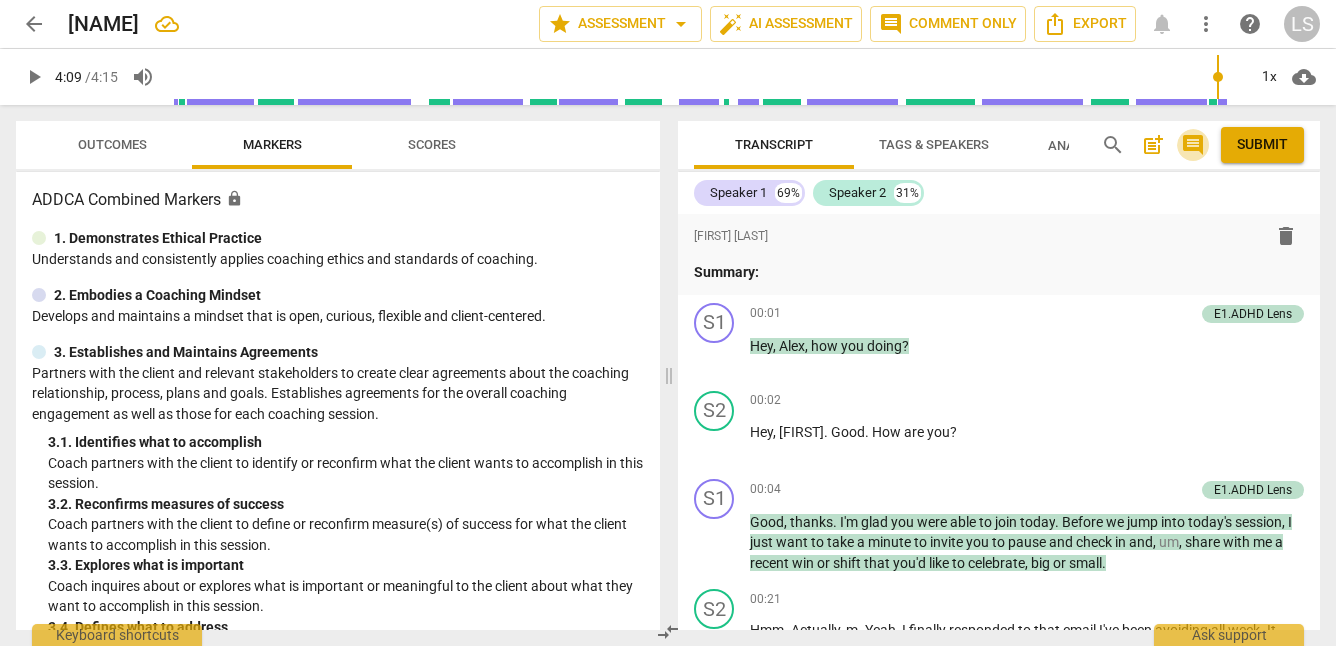 click on "comment" at bounding box center [1193, 145] 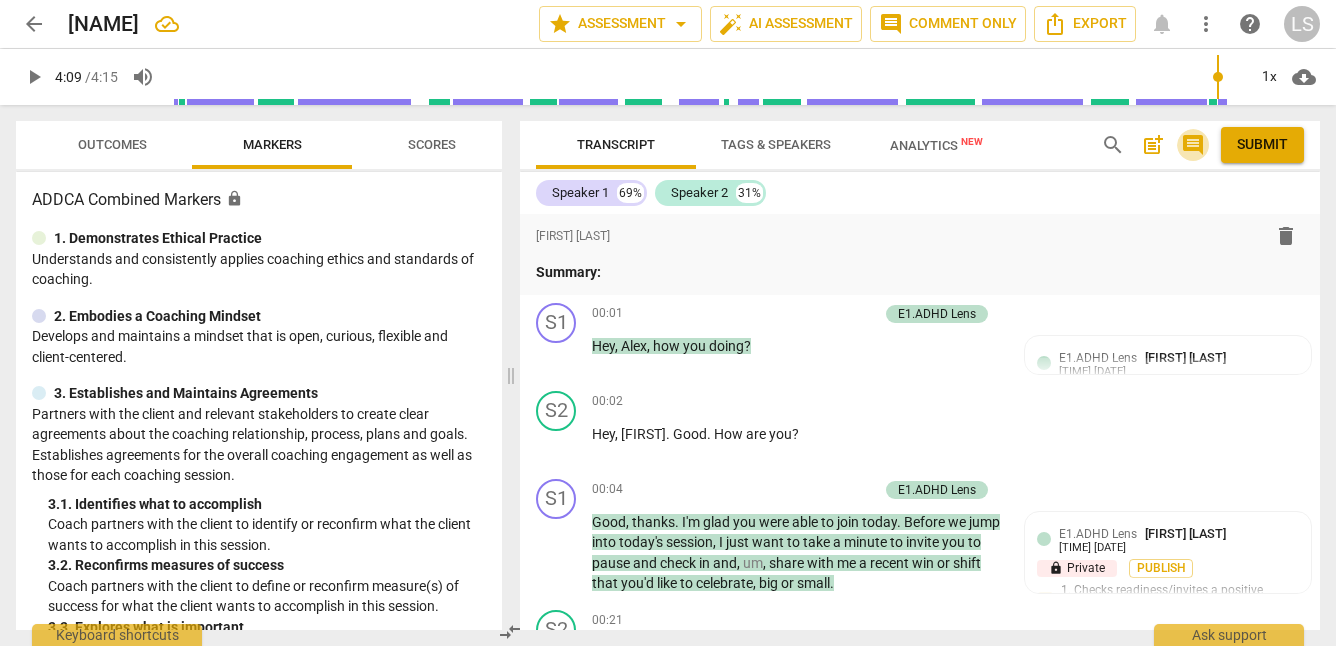 click on "comment" at bounding box center [1193, 145] 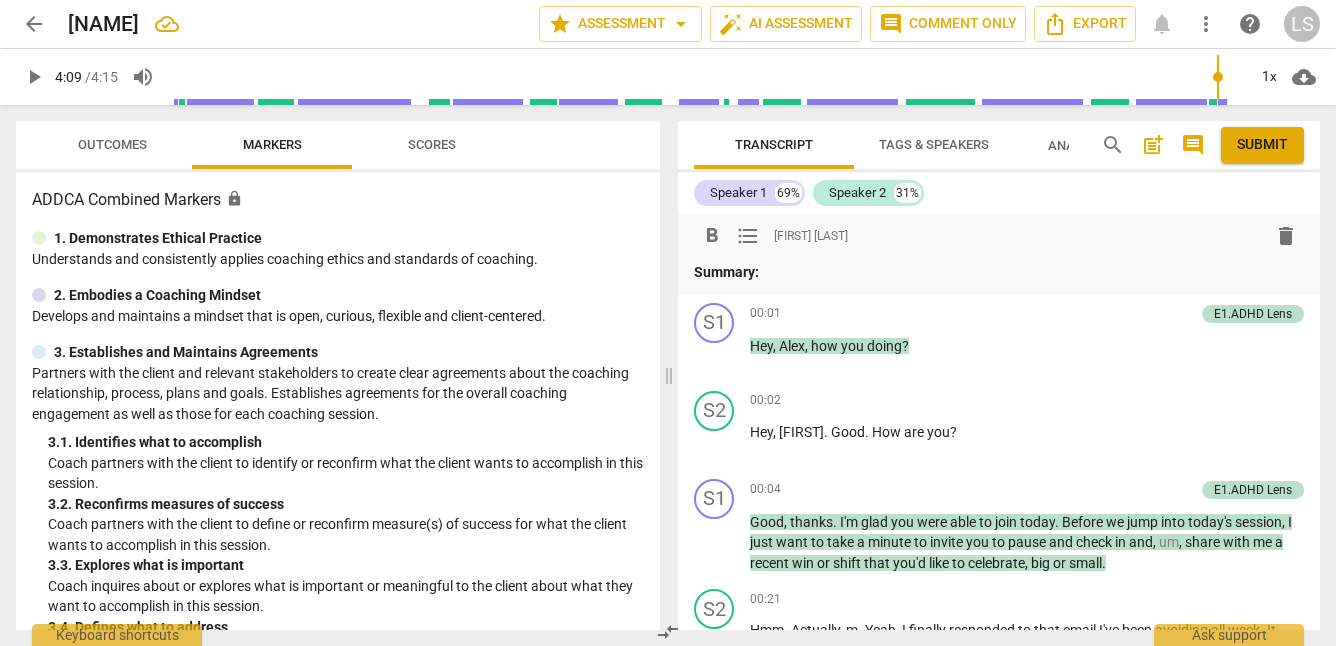 click on "Summary:" at bounding box center (999, 272) 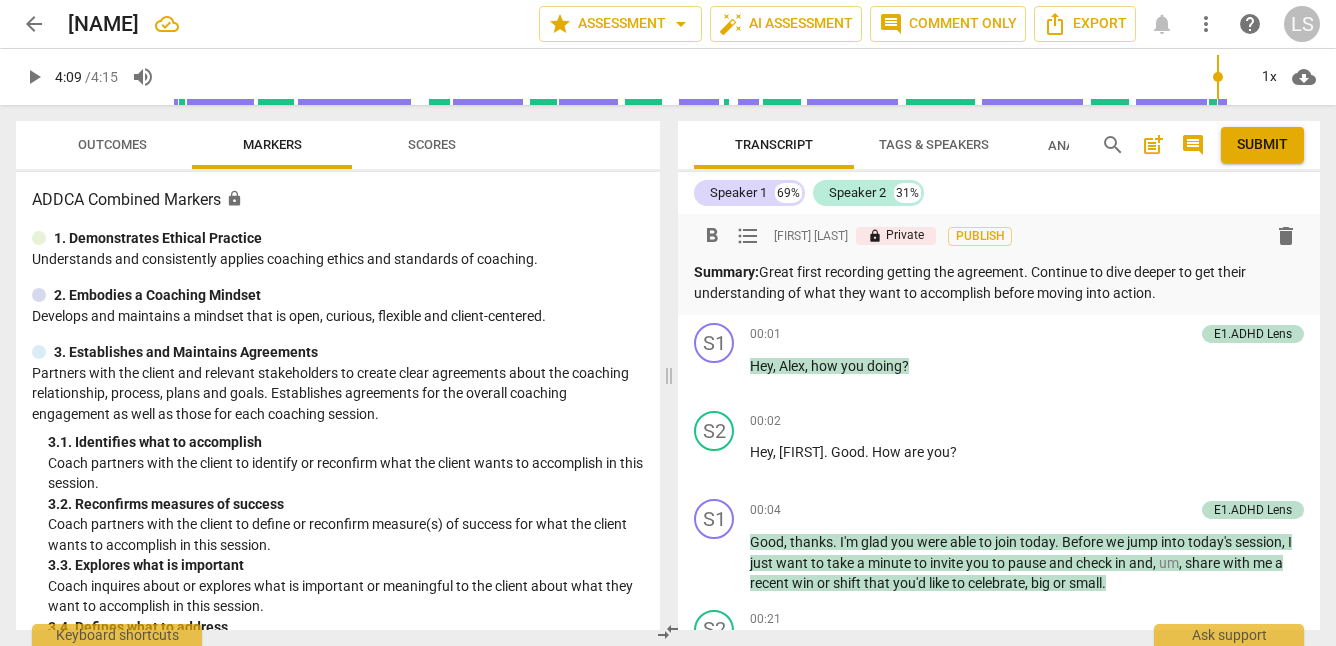 click on "Summary:   Great first recording getting the agreement. Continue to dive deeper to get their understanding of what they want to accomplish before moving into action." at bounding box center (999, 282) 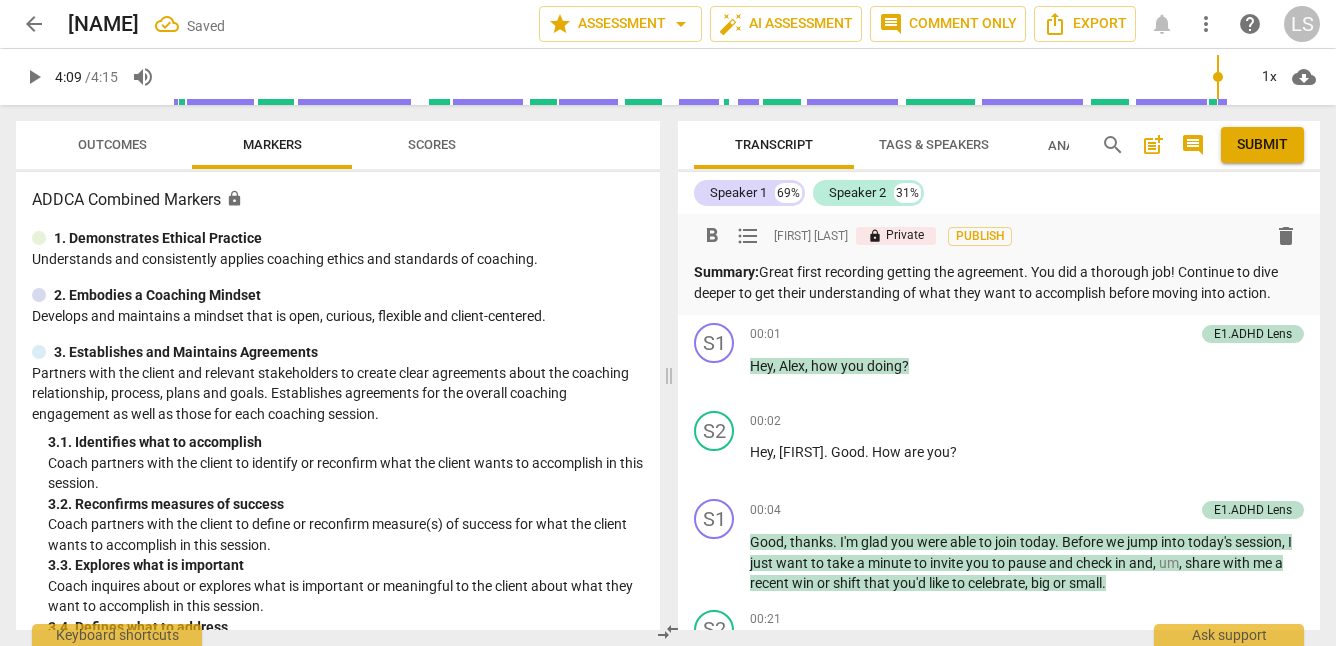 click on "Summary:   Great first recording getting the agreement. You did a thorough job! Continue to dive deeper to get their understanding of what they want to accomplish before moving into action." at bounding box center [999, 282] 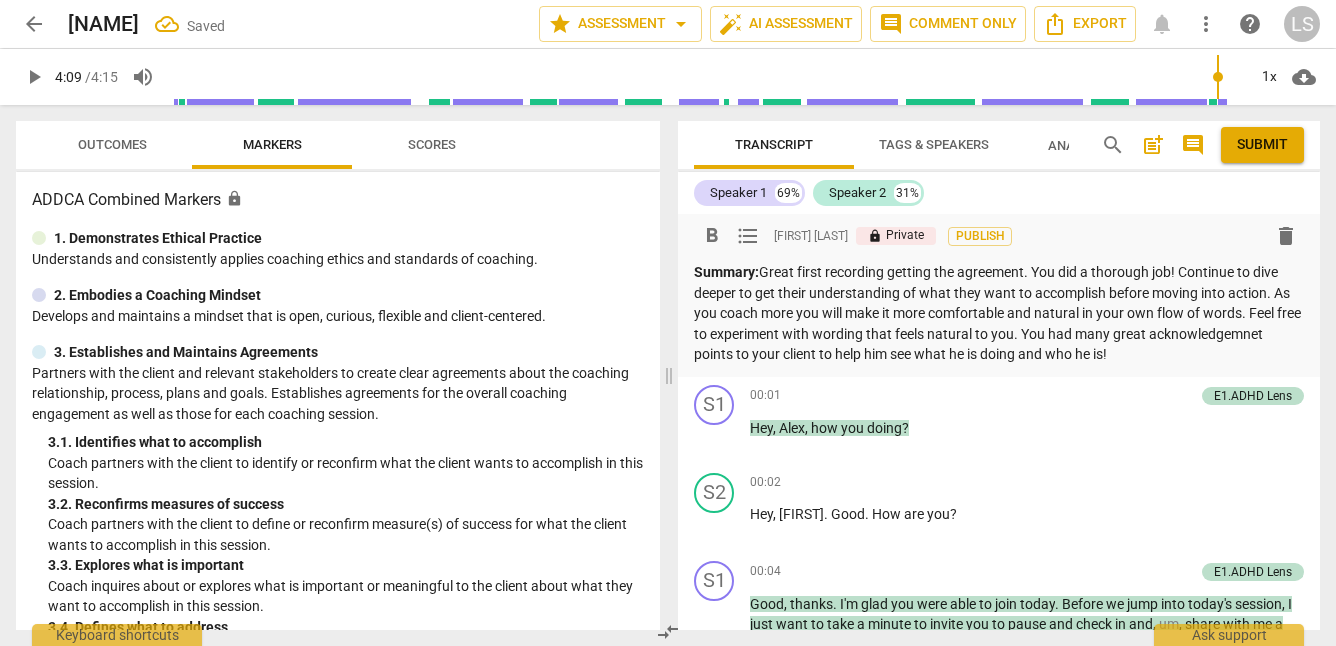 click on "Summary:   Great first recording getting the agreement. You did a thorough job! Continue to dive deeper to get their understanding of what they want to accomplish before moving into action. As you coach more you will make it more comfortable and natural in your own flow of words. Feel free to experiment with wording that feels natural to you. You had many great acknowledgemnet points to your client to help him see what he is doing and who he is!" at bounding box center (999, 313) 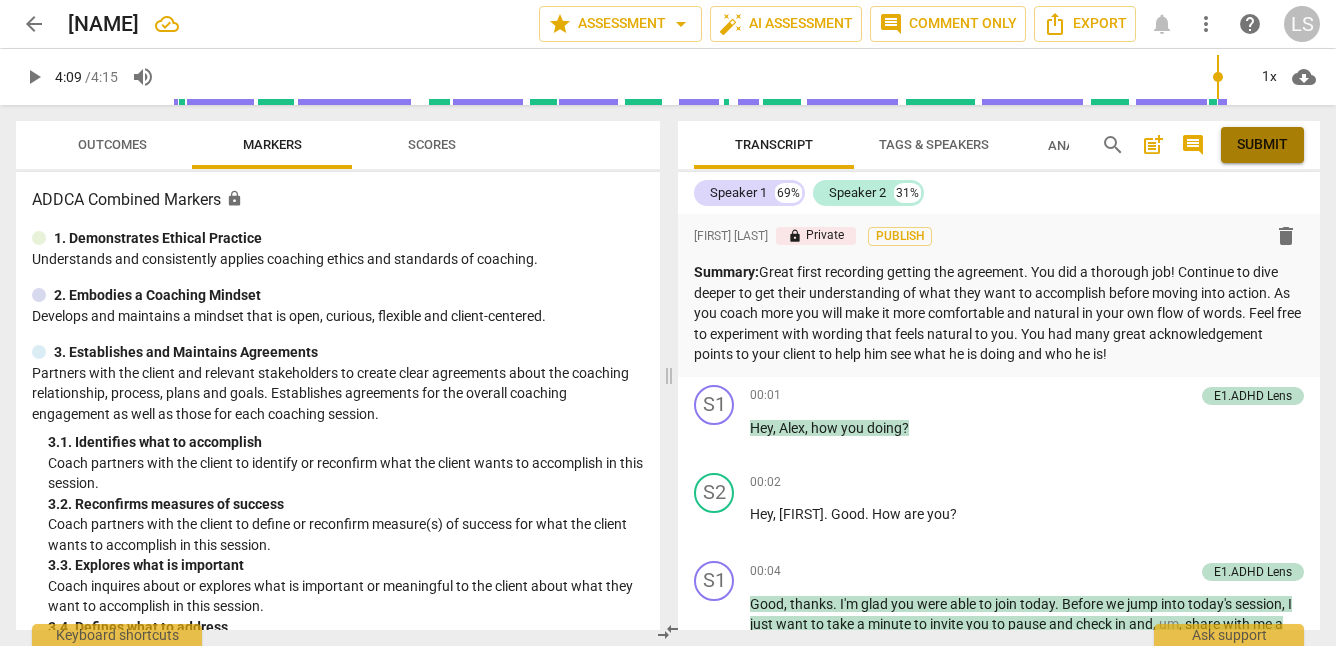 click on "Submit" at bounding box center (1262, 145) 